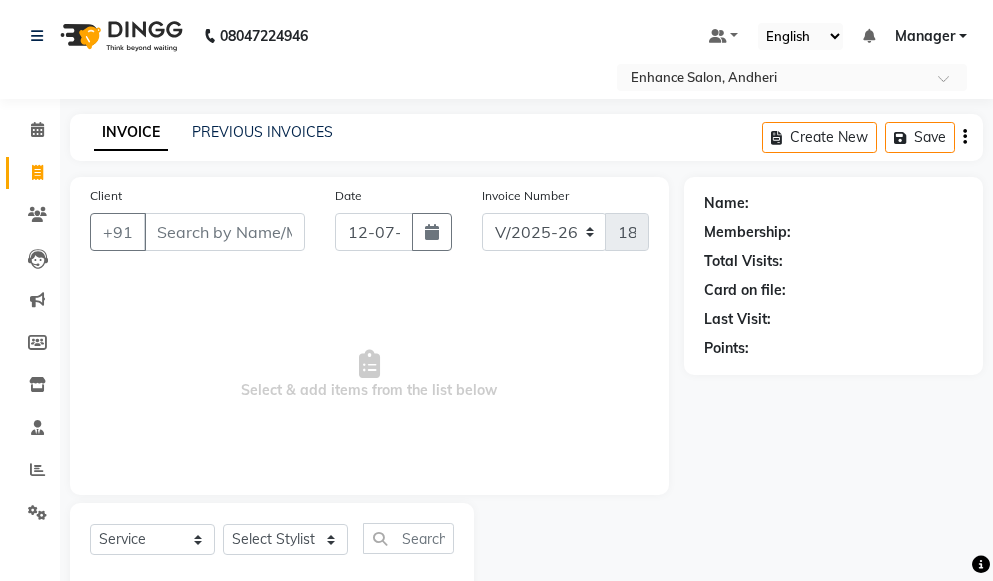 select on "7236" 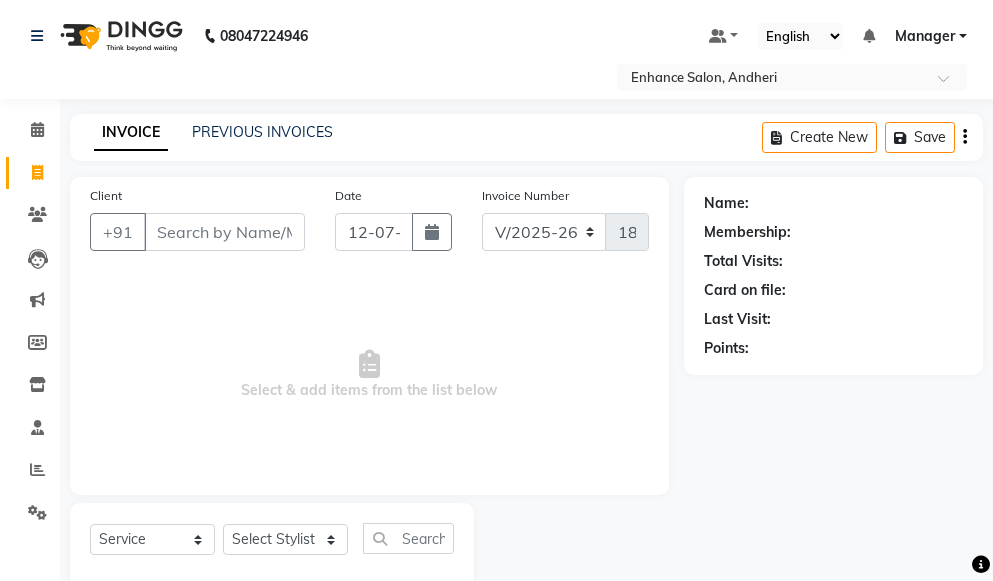 scroll, scrollTop: 0, scrollLeft: 0, axis: both 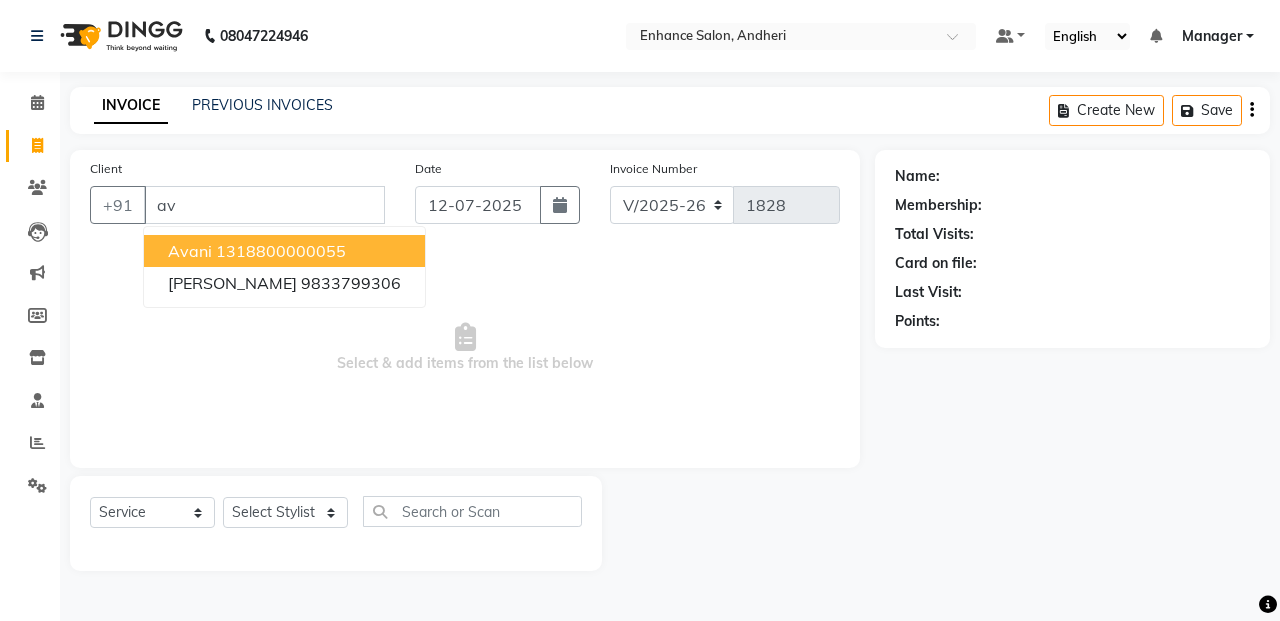 type on "a" 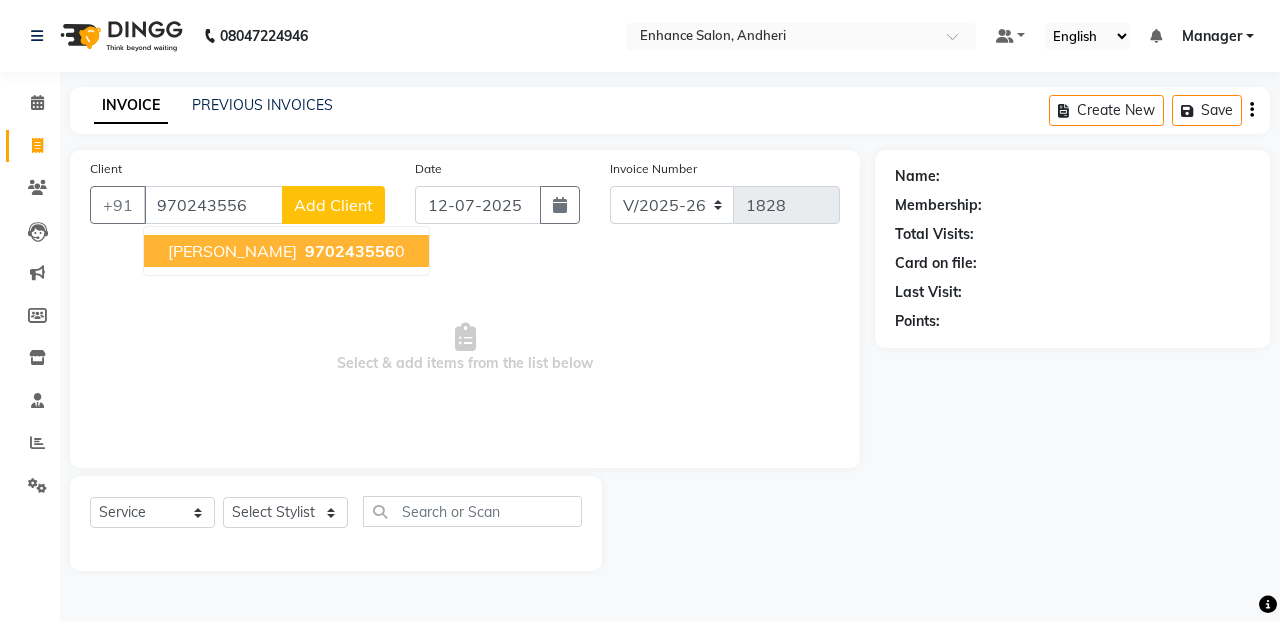 click on "[PERSON_NAME]   970243556 0" at bounding box center (286, 251) 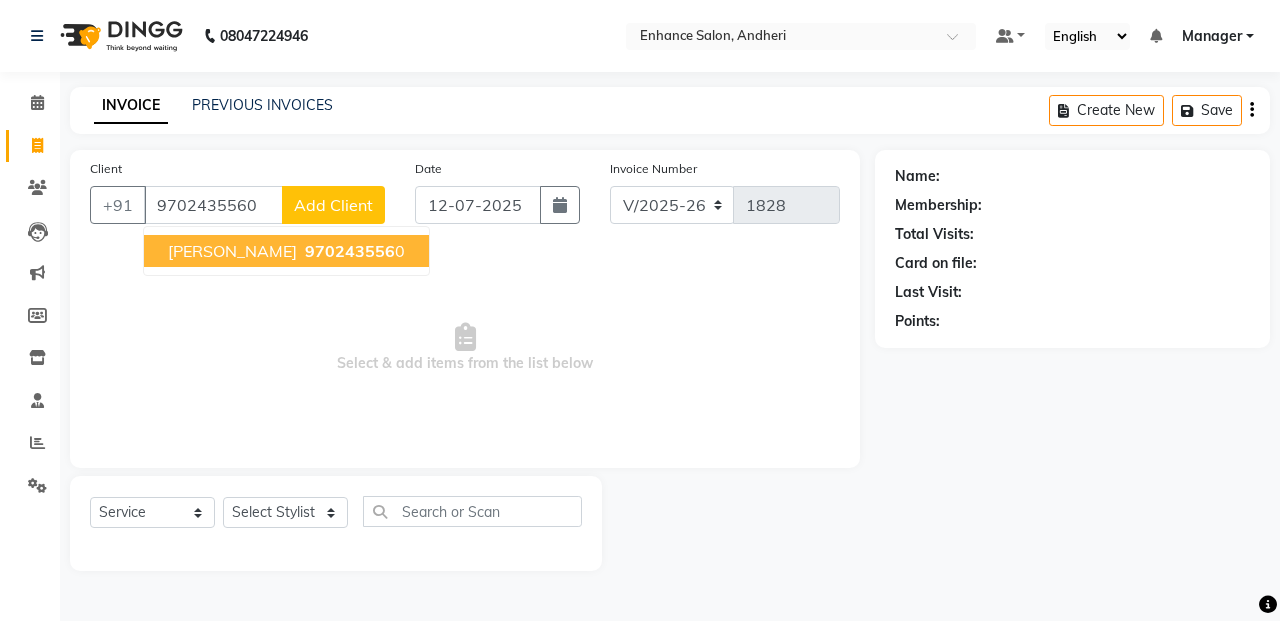 type on "9702435560" 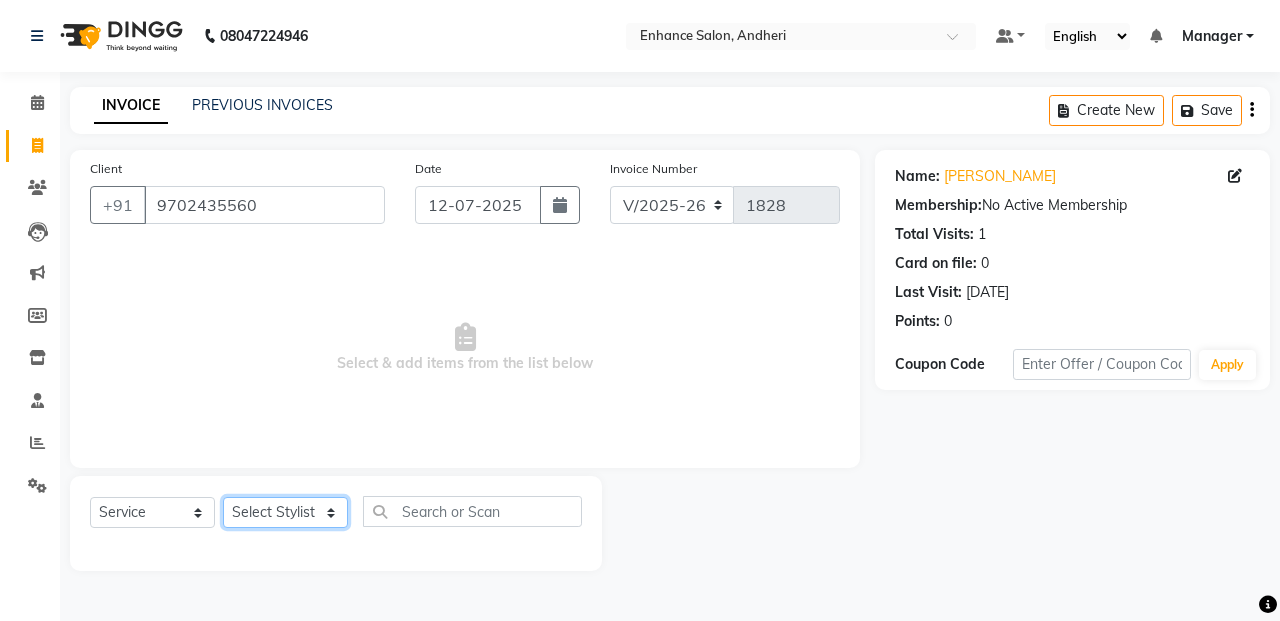 click on "Select Stylist Admin [PERSON_NAME] [PERSON_NAME] Manager [PERSON_NAME] [PERSON_NAME] [PERSON_NAME] POONAM [PERSON_NAME] [PERSON_NAME] nails [PERSON_NAME] MANGELA [PERSON_NAME] [PERSON_NAME] [PERSON_NAME] [PERSON_NAME]" 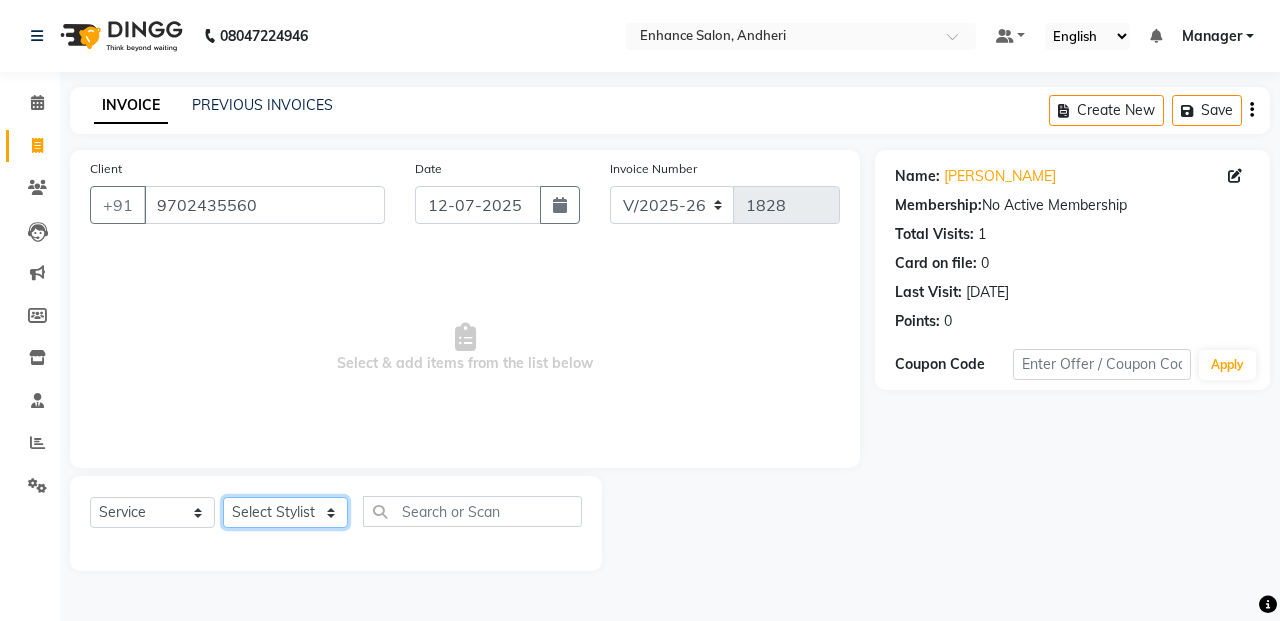 select on "61730" 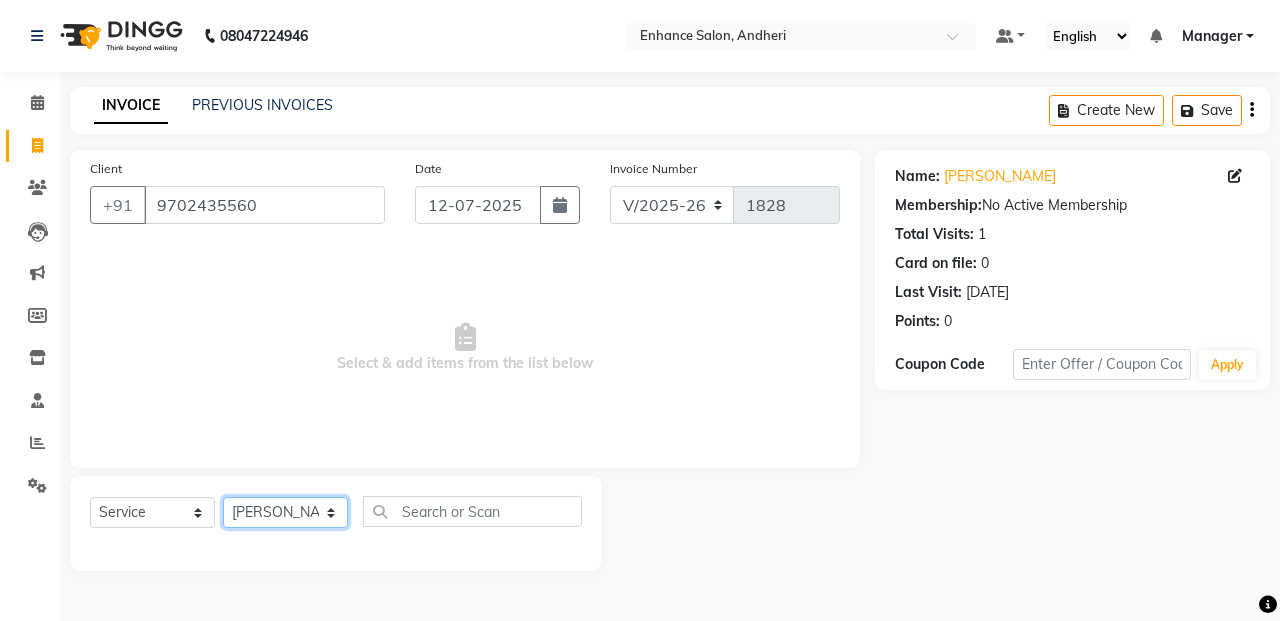 click on "Select Stylist Admin [PERSON_NAME] [PERSON_NAME] Manager [PERSON_NAME] [PERSON_NAME] [PERSON_NAME] POONAM [PERSON_NAME] [PERSON_NAME] nails [PERSON_NAME] MANGELA [PERSON_NAME] [PERSON_NAME] [PERSON_NAME] [PERSON_NAME]" 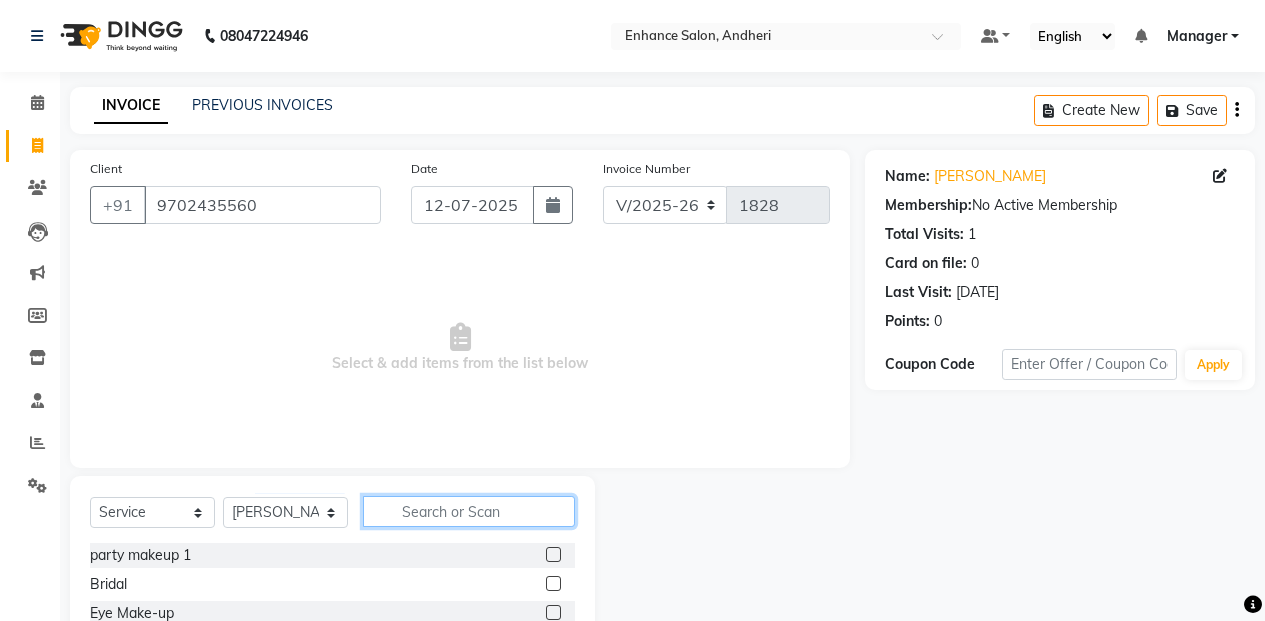 click 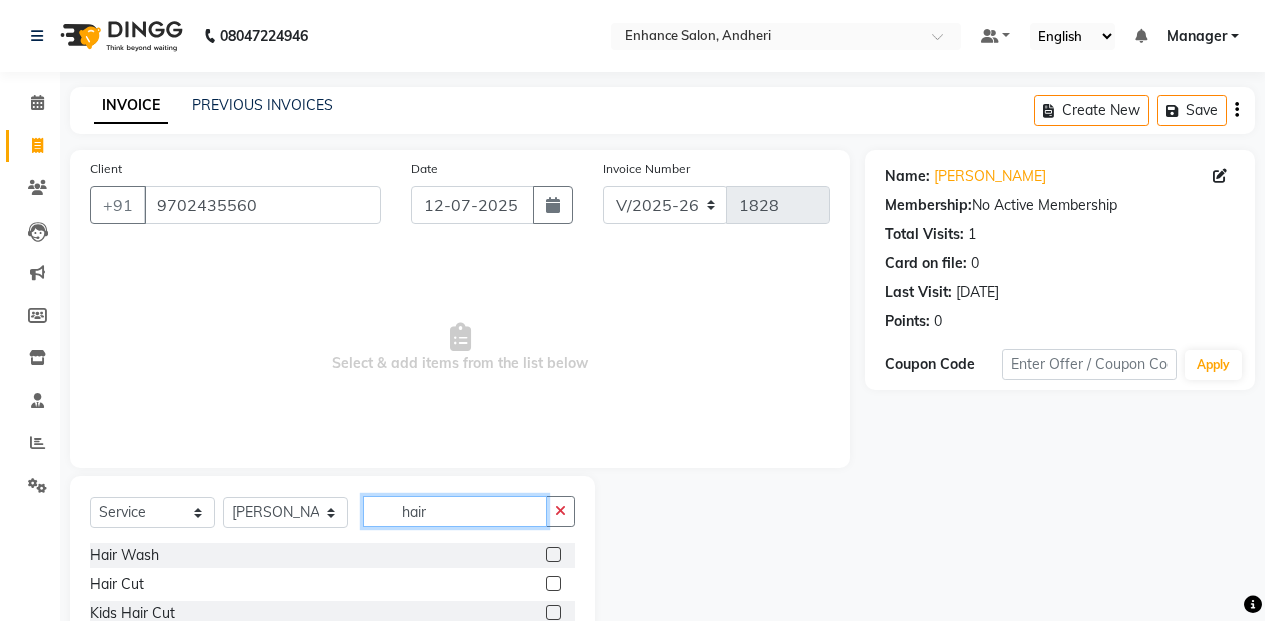 type on "hair" 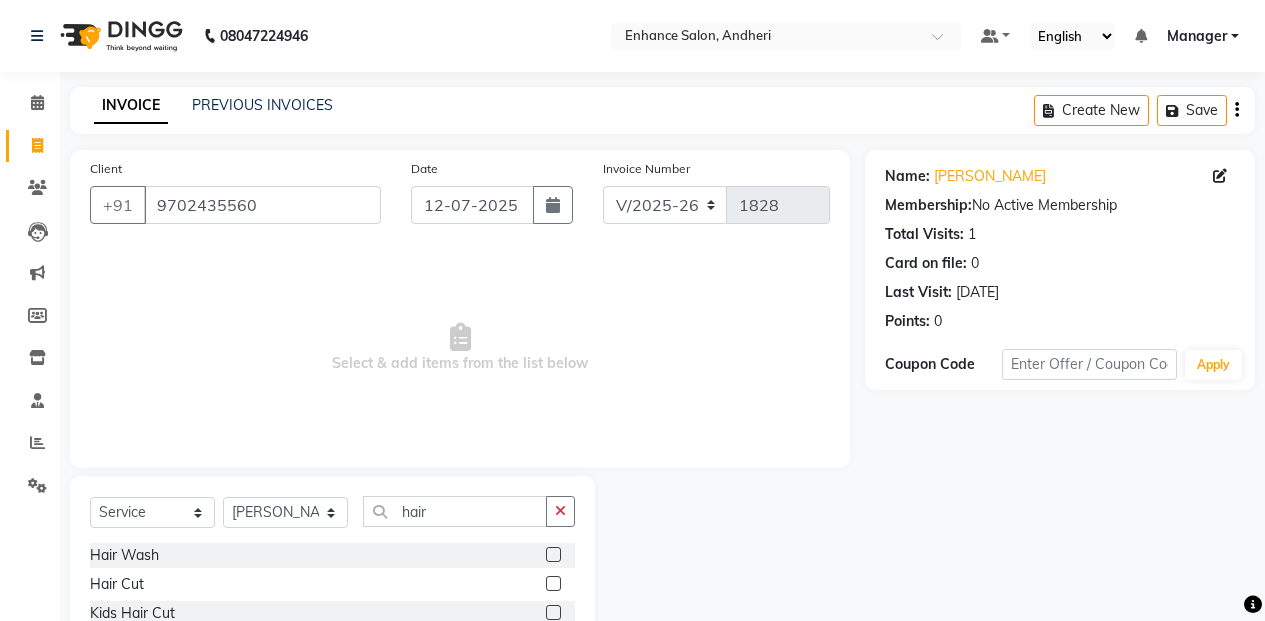 click 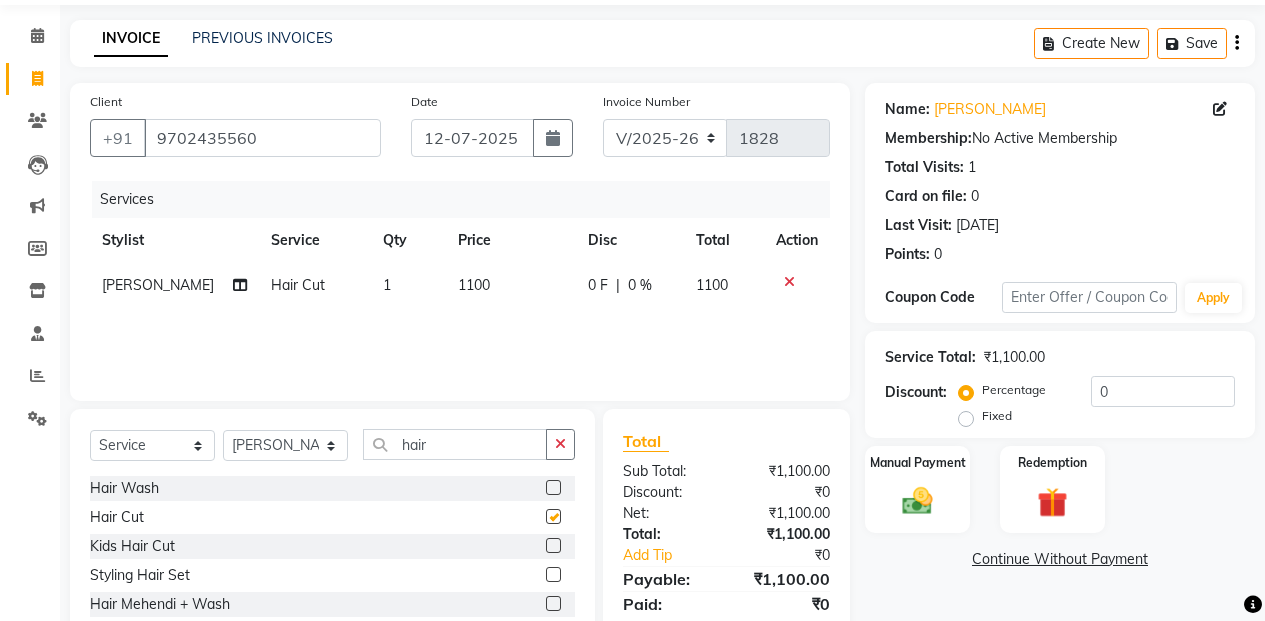 scroll, scrollTop: 154, scrollLeft: 0, axis: vertical 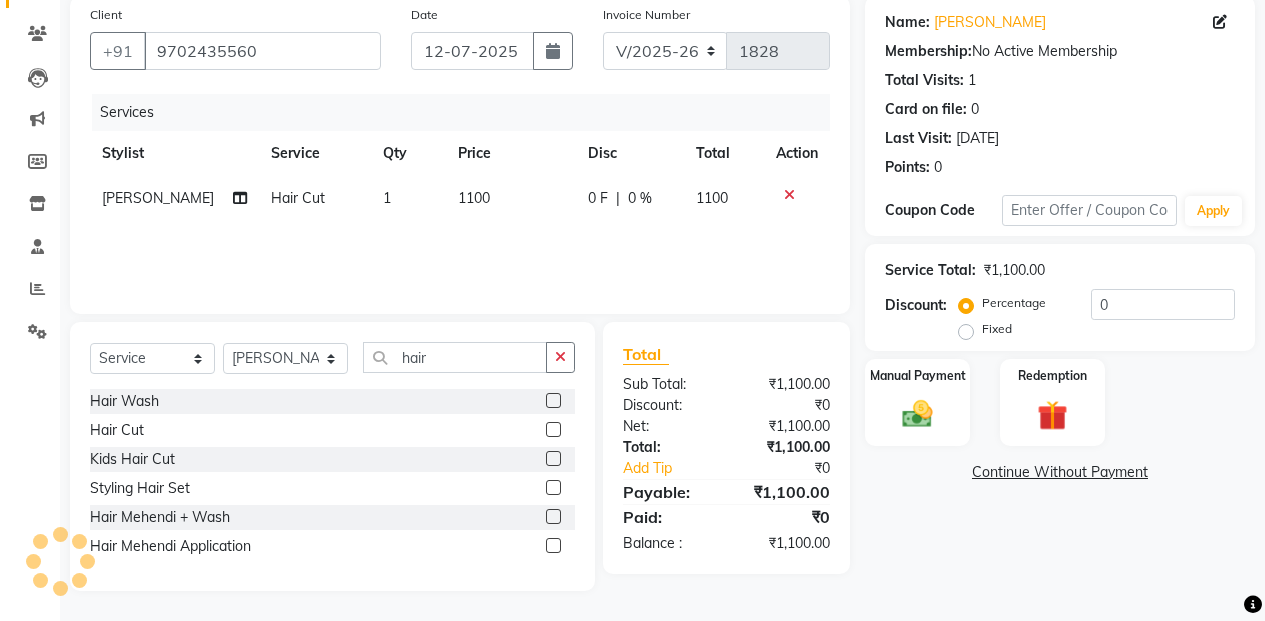 checkbox on "false" 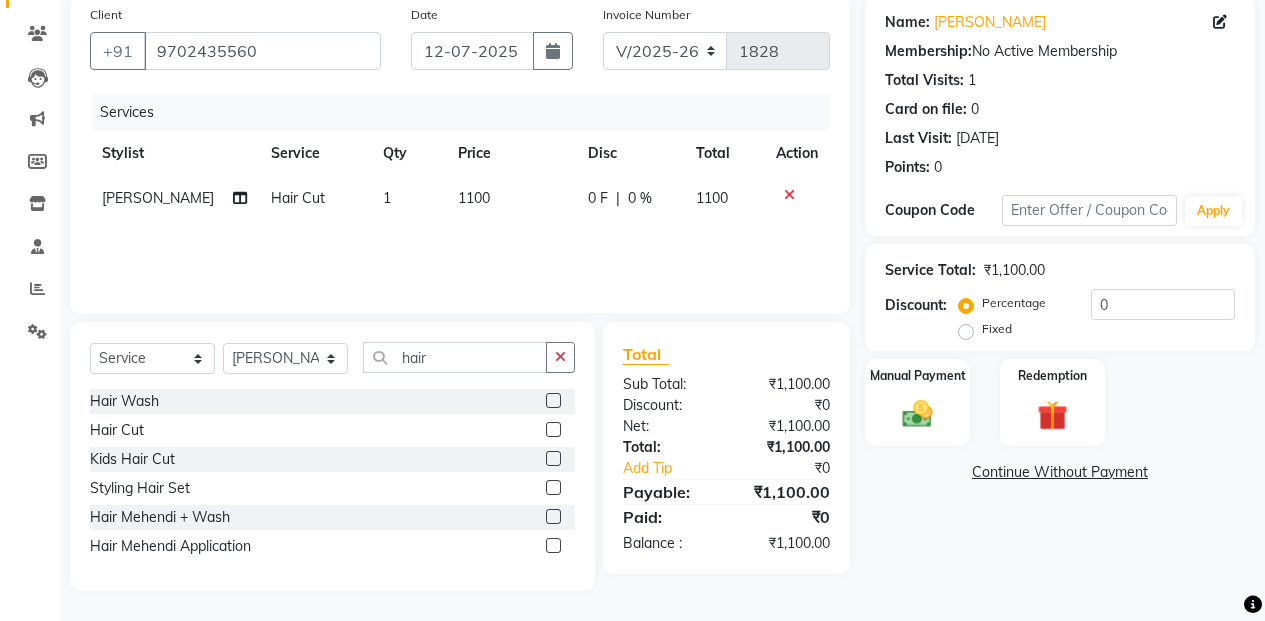 click on "Percentage   Fixed" 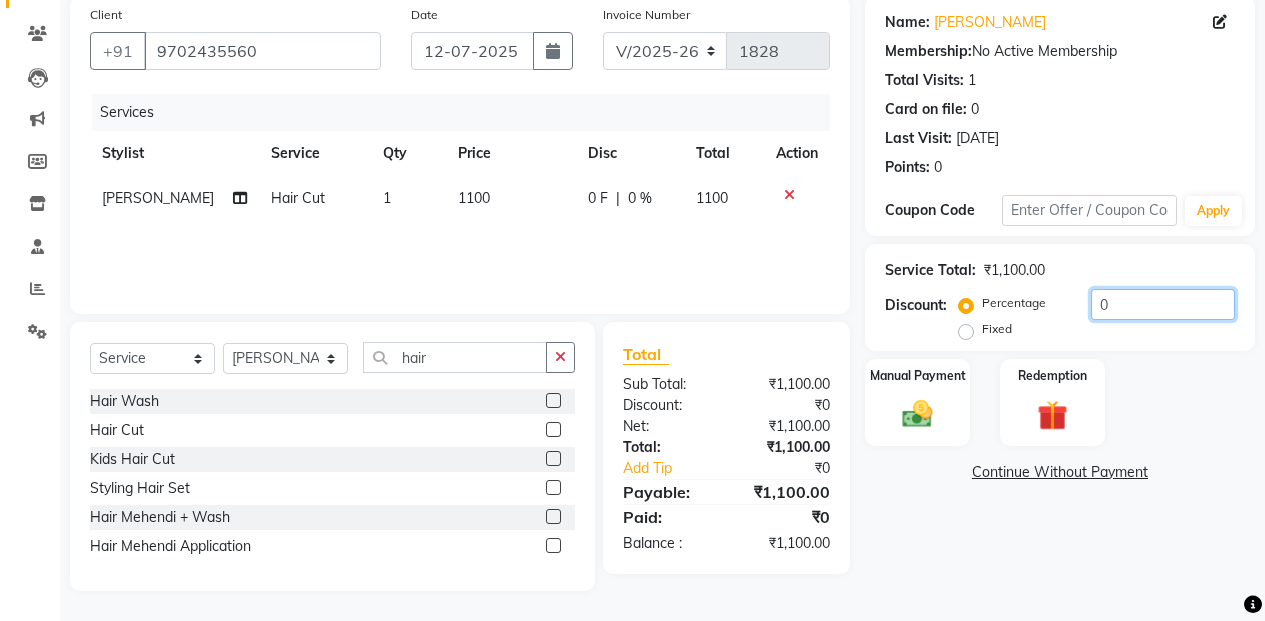 click on "0" 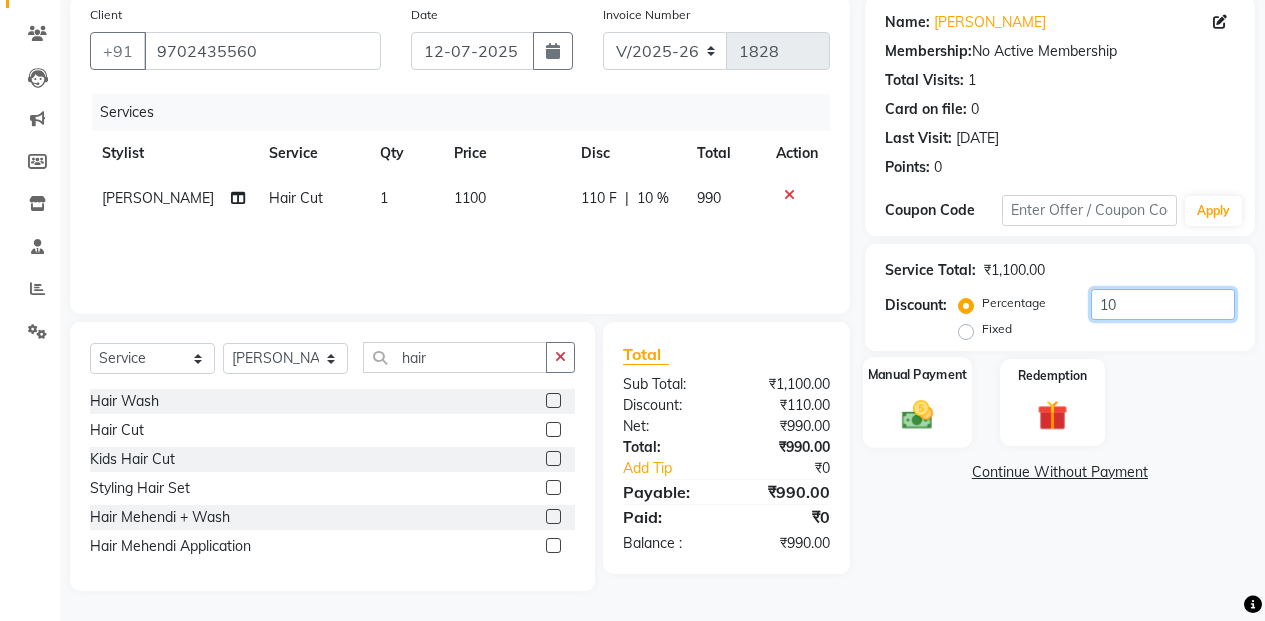 type on "10" 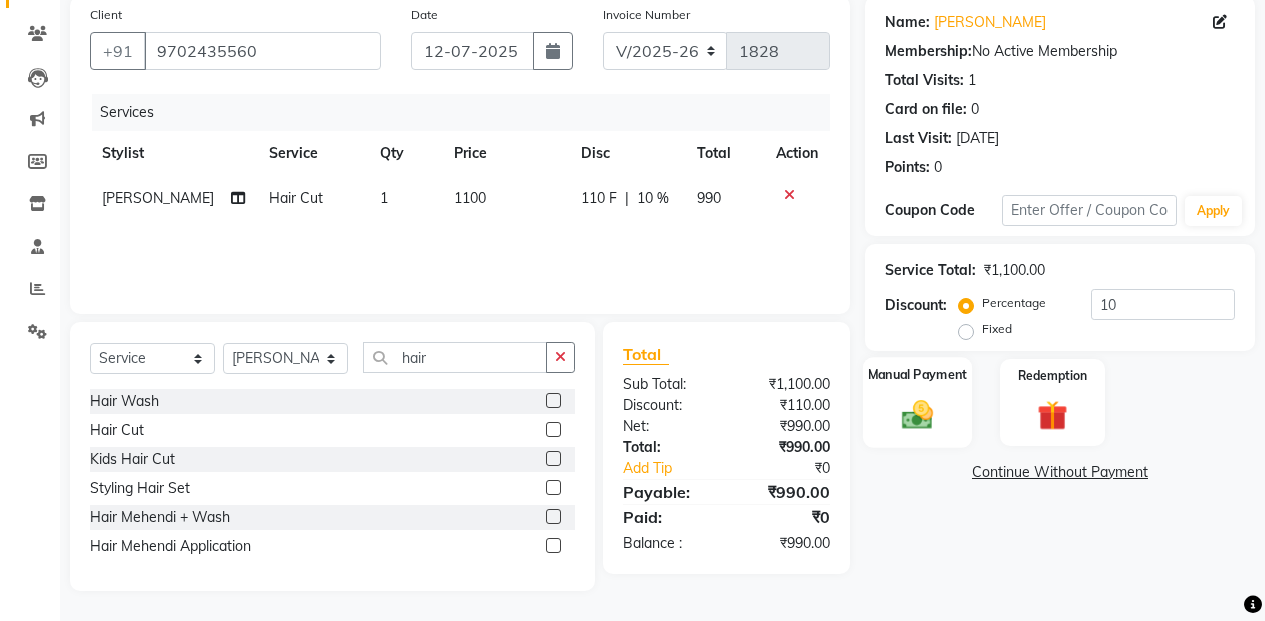 click on "Manual Payment" 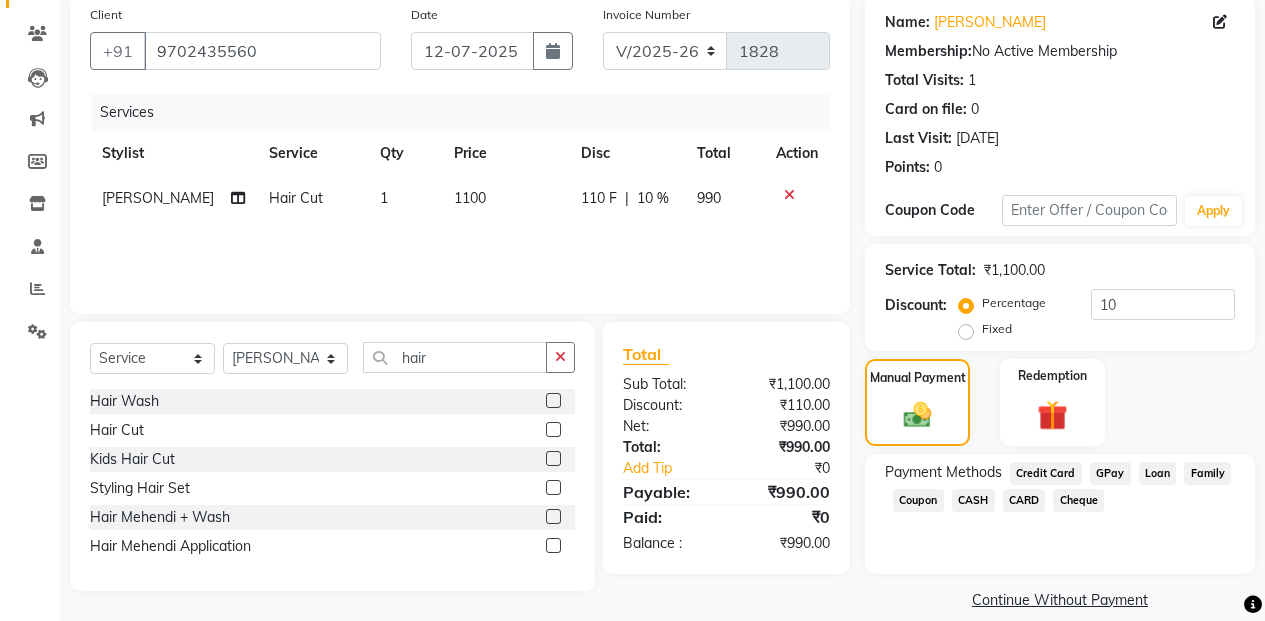 click on "CASH" 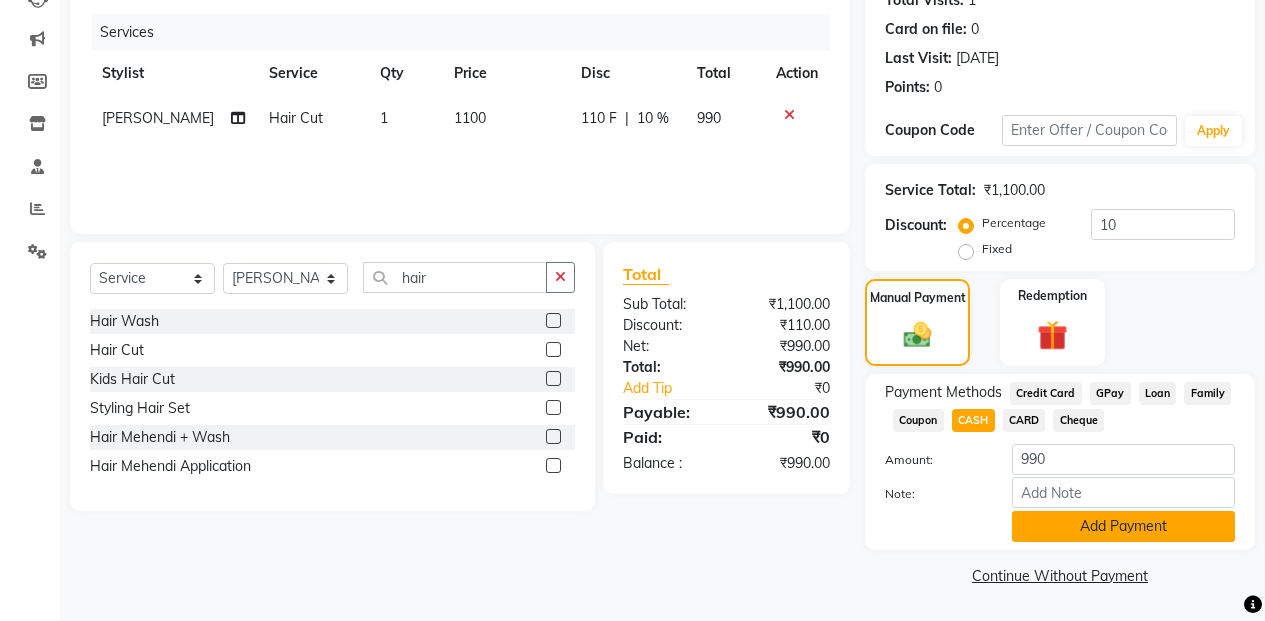 click on "Add Payment" 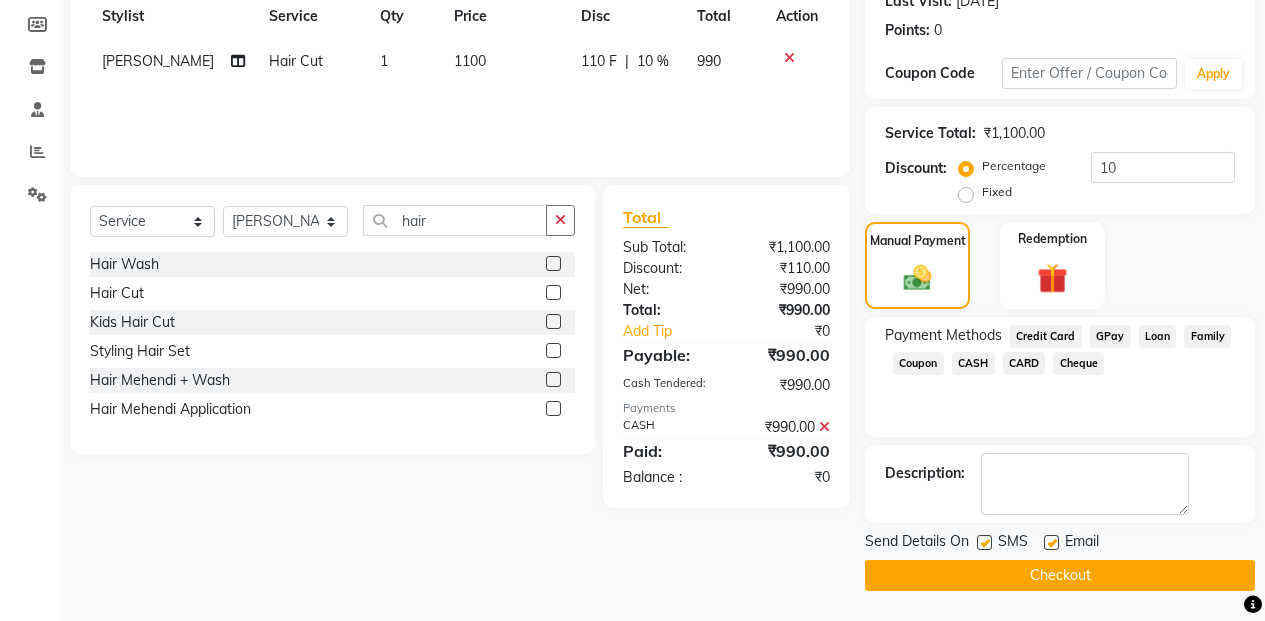 click on "Checkout" 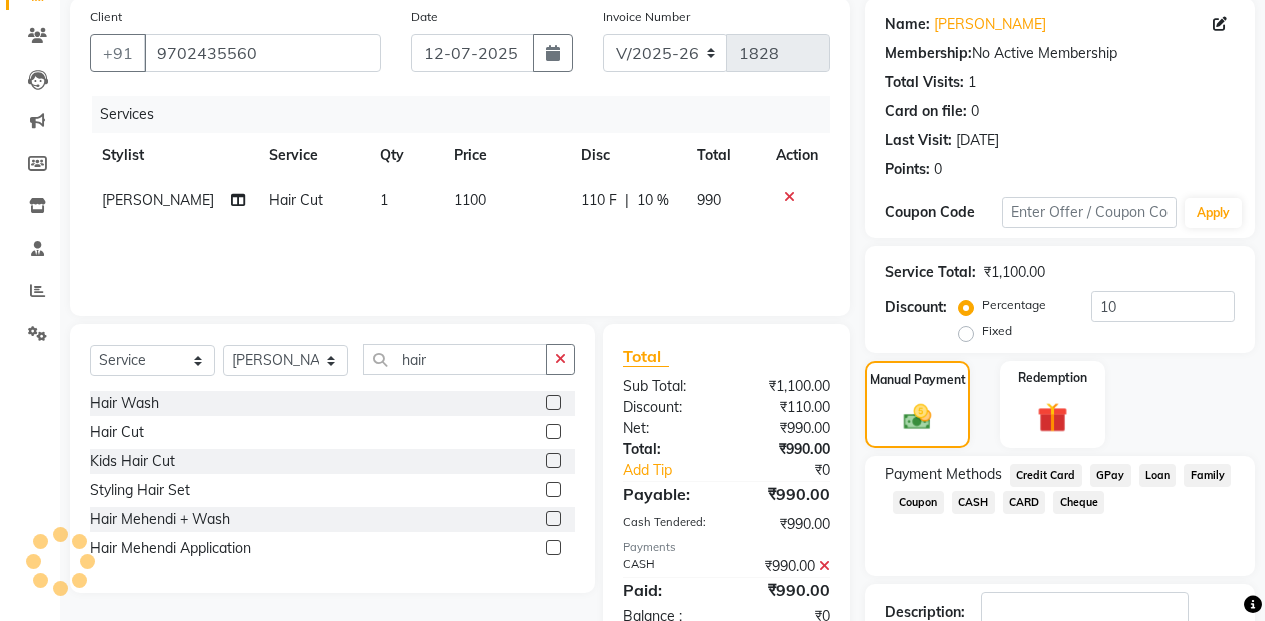 scroll, scrollTop: 0, scrollLeft: 0, axis: both 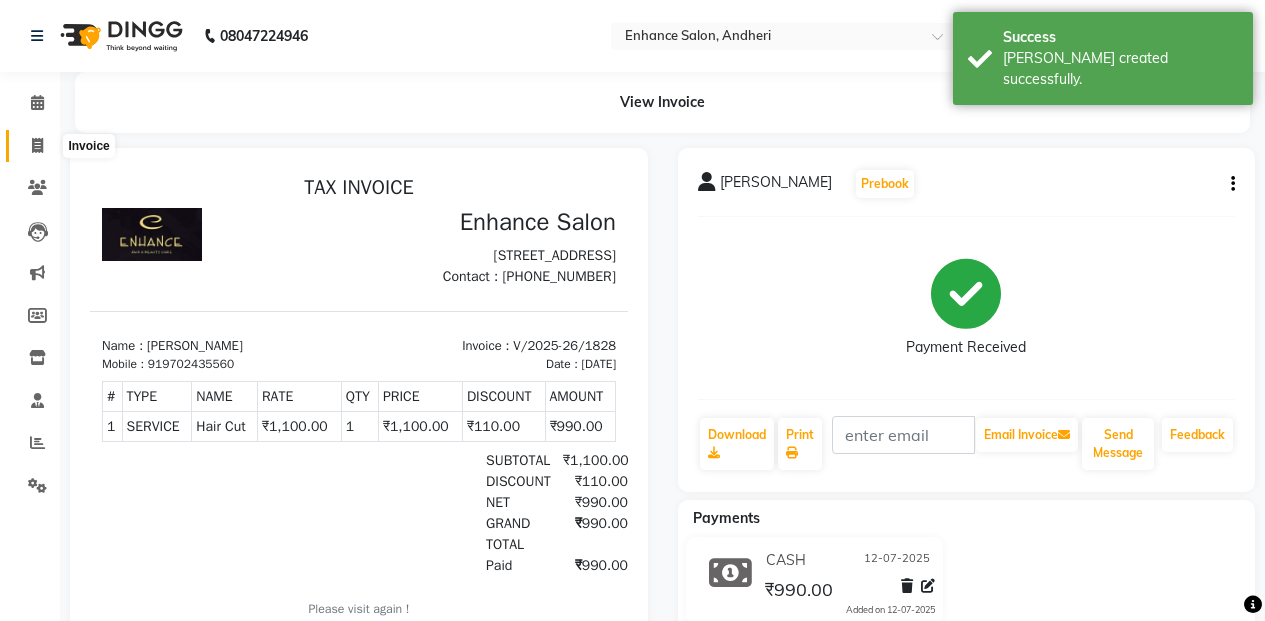 click 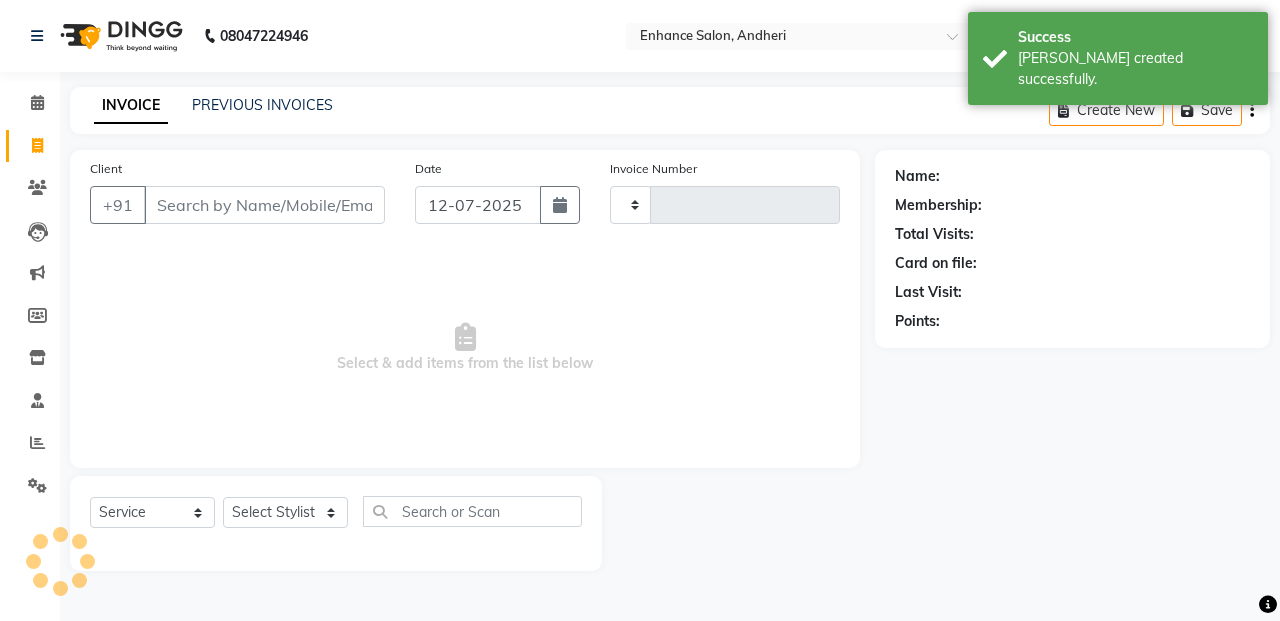 type on "n" 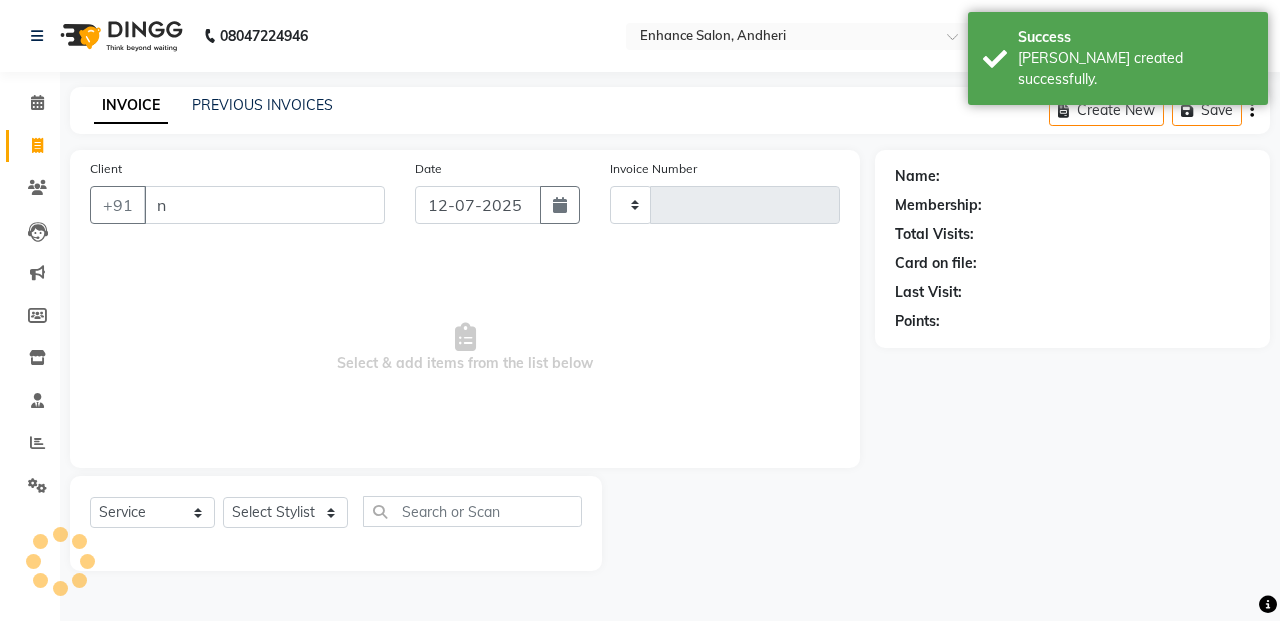 type on "1829" 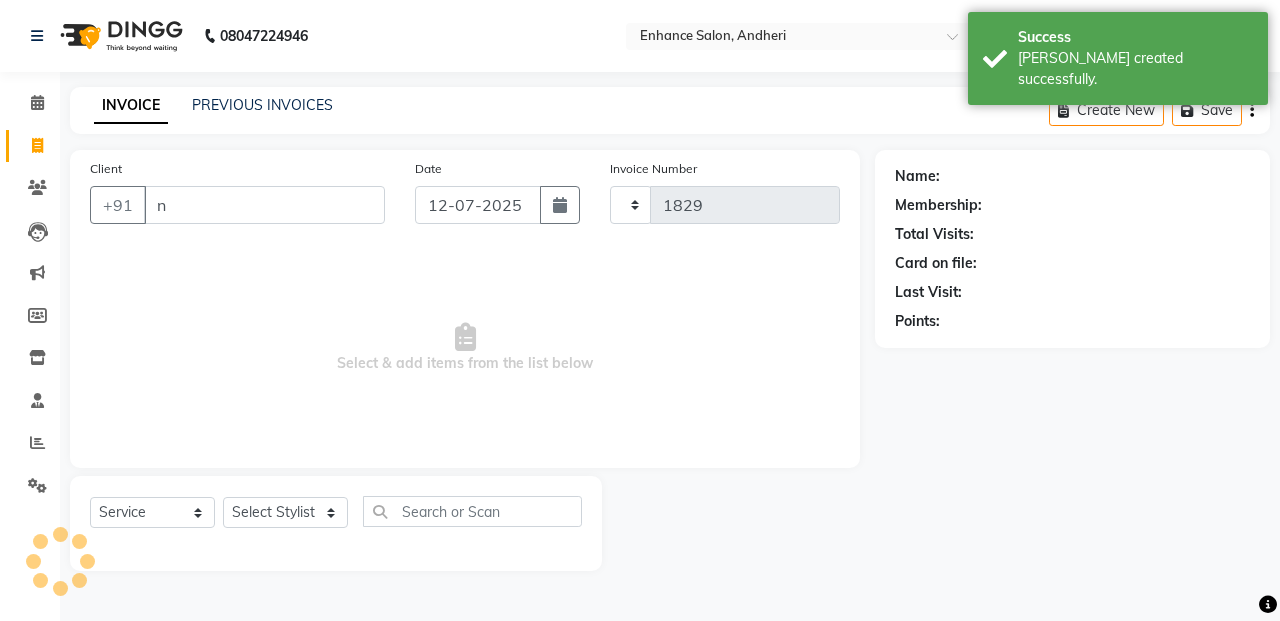 type on "na" 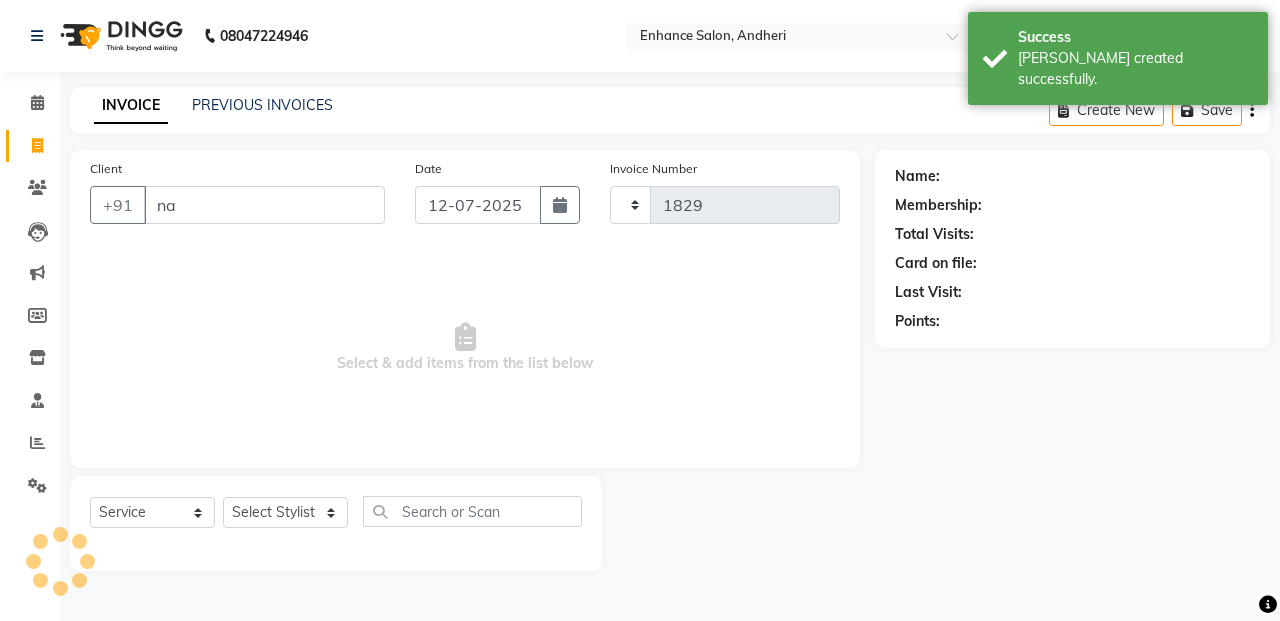 select on "7236" 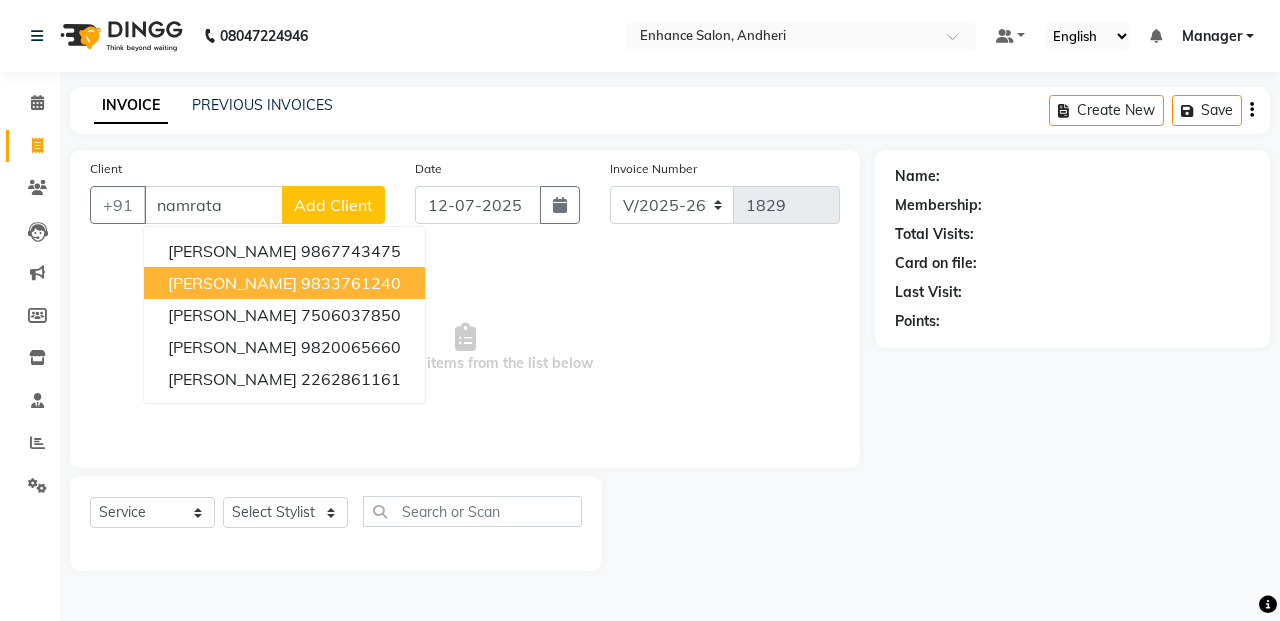 click on "[PERSON_NAME]" at bounding box center [232, 283] 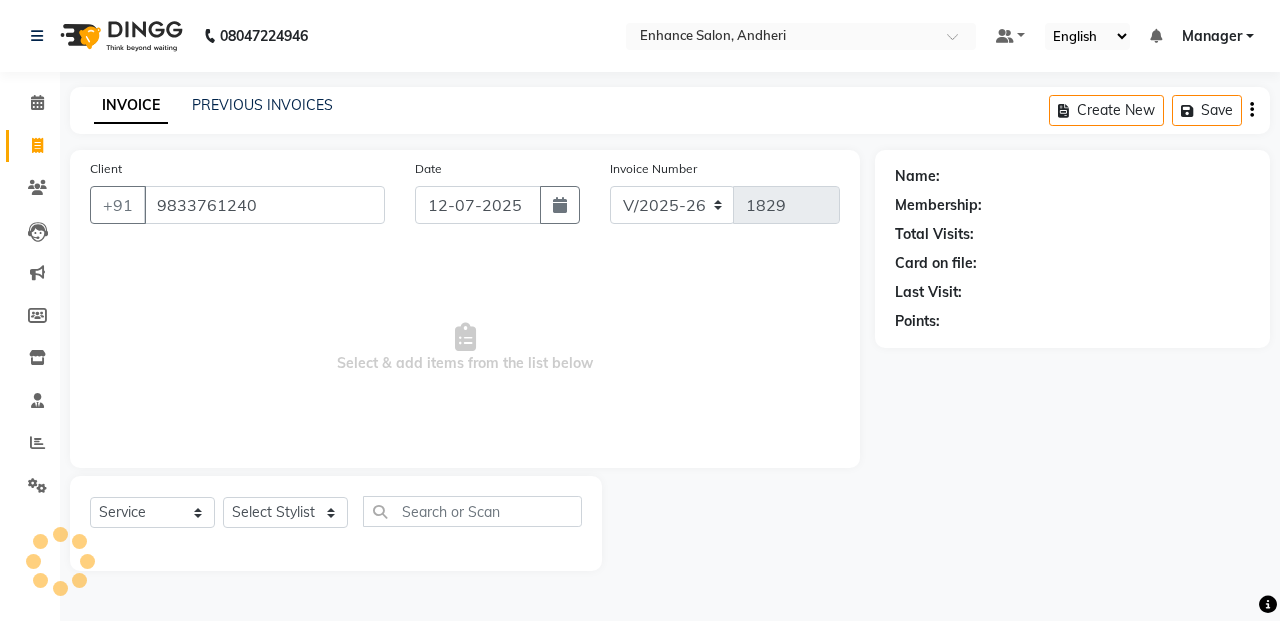 type on "9833761240" 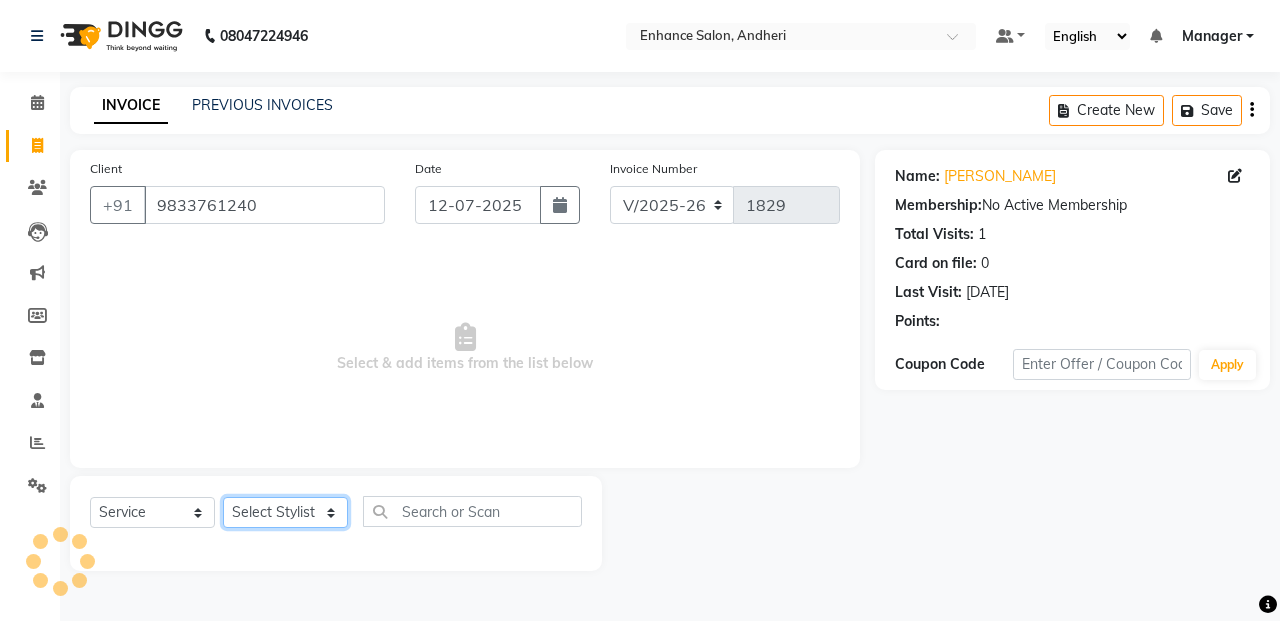 click on "Select Stylist Admin [PERSON_NAME] [PERSON_NAME] Manager [PERSON_NAME] [PERSON_NAME] [PERSON_NAME] POONAM [PERSON_NAME] [PERSON_NAME] nails [PERSON_NAME] MANGELA [PERSON_NAME] [PERSON_NAME] [PERSON_NAME] [PERSON_NAME]" 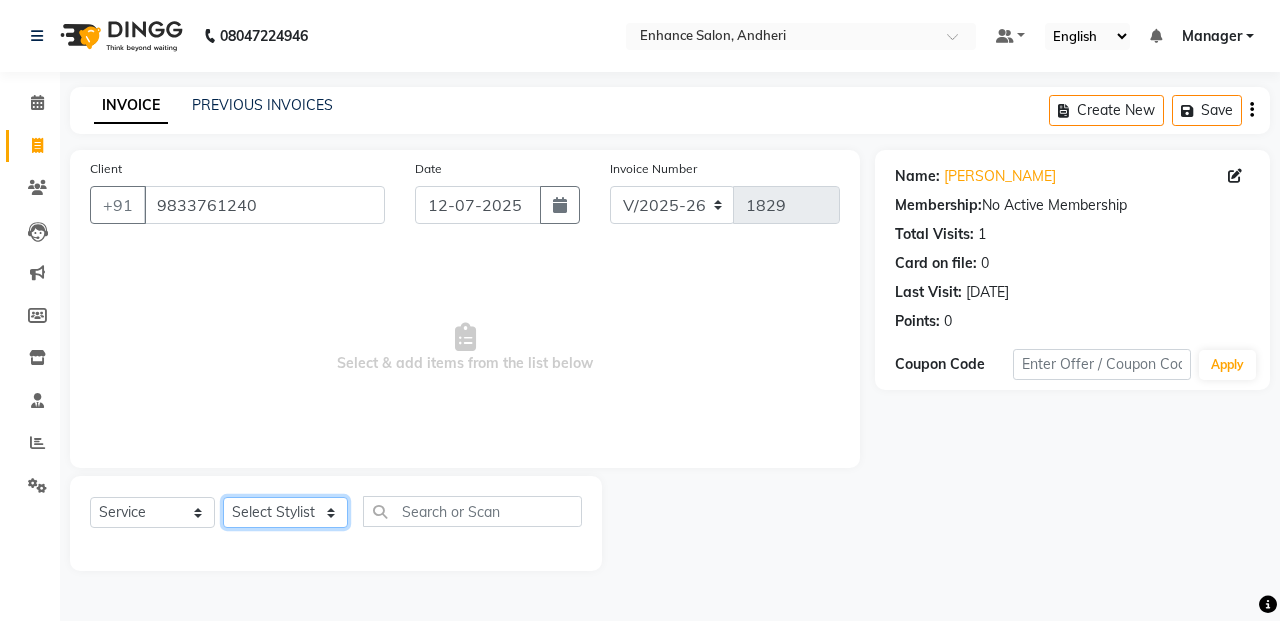 select on "61729" 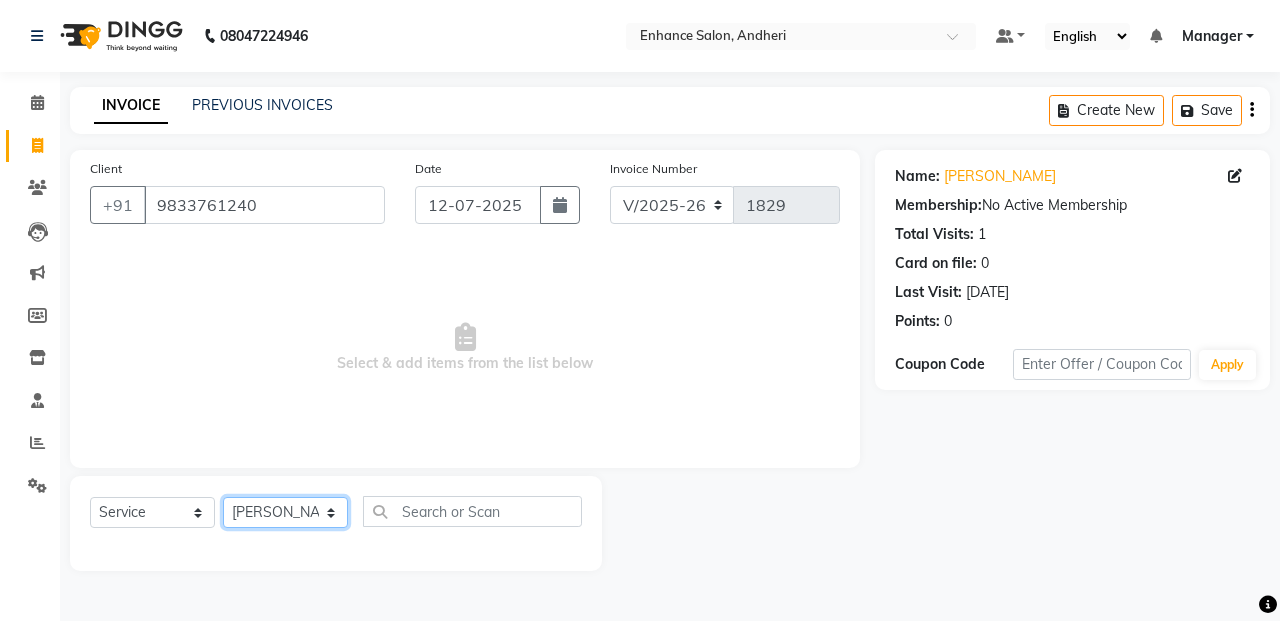 click on "Select Stylist Admin [PERSON_NAME] [PERSON_NAME] Manager [PERSON_NAME] [PERSON_NAME] [PERSON_NAME] POONAM [PERSON_NAME] [PERSON_NAME] nails [PERSON_NAME] MANGELA [PERSON_NAME] [PERSON_NAME] [PERSON_NAME] [PERSON_NAME]" 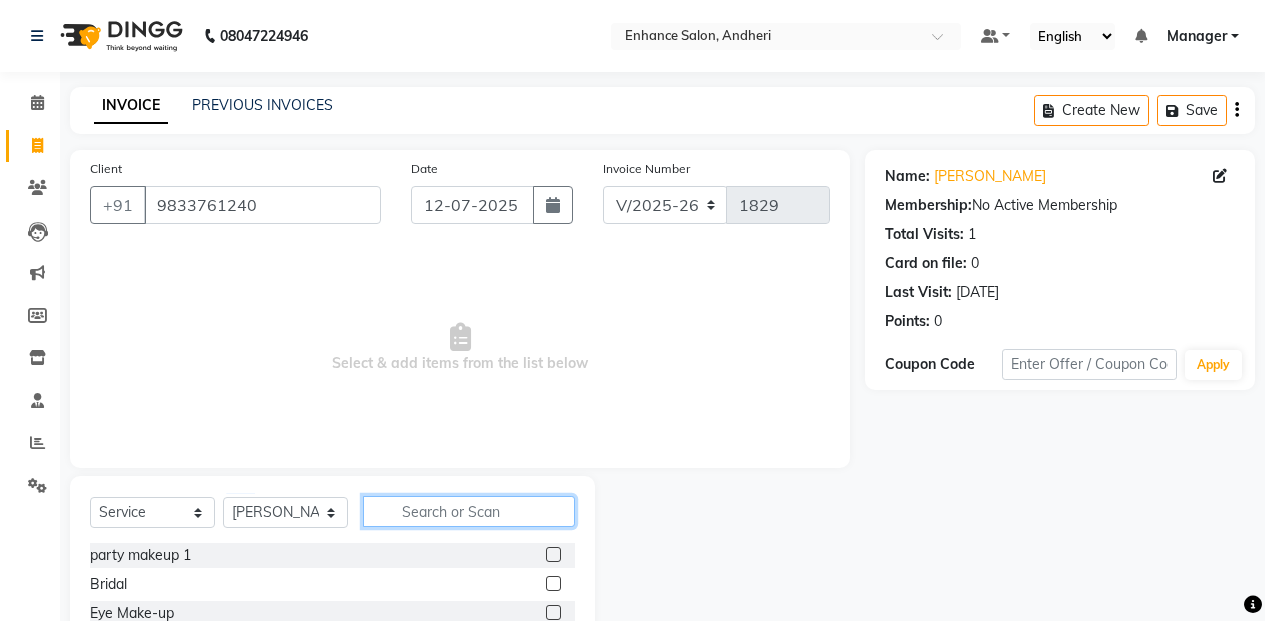 drag, startPoint x: 454, startPoint y: 508, endPoint x: 446, endPoint y: 497, distance: 13.601471 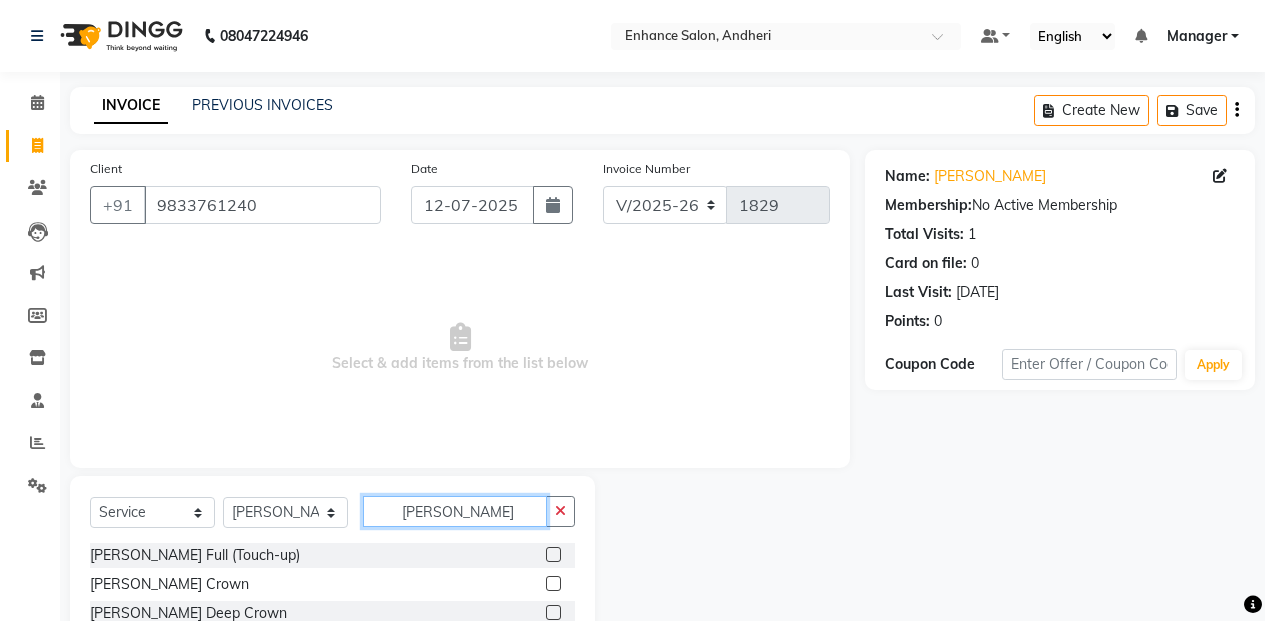 type on "[PERSON_NAME]" 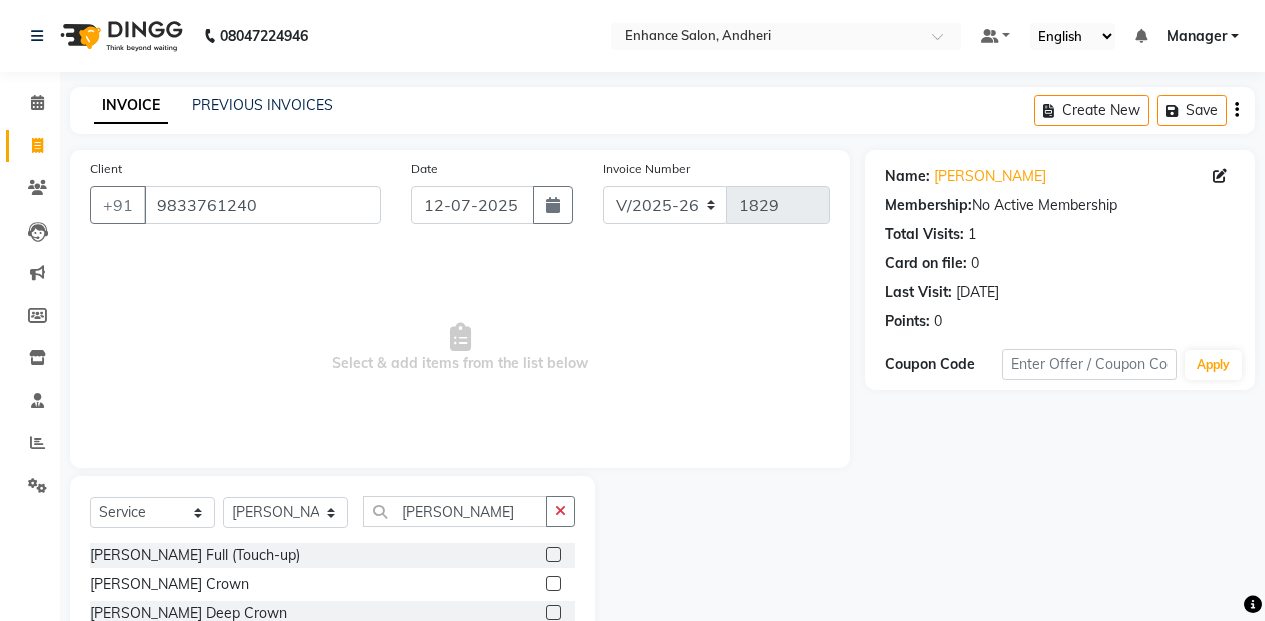 click 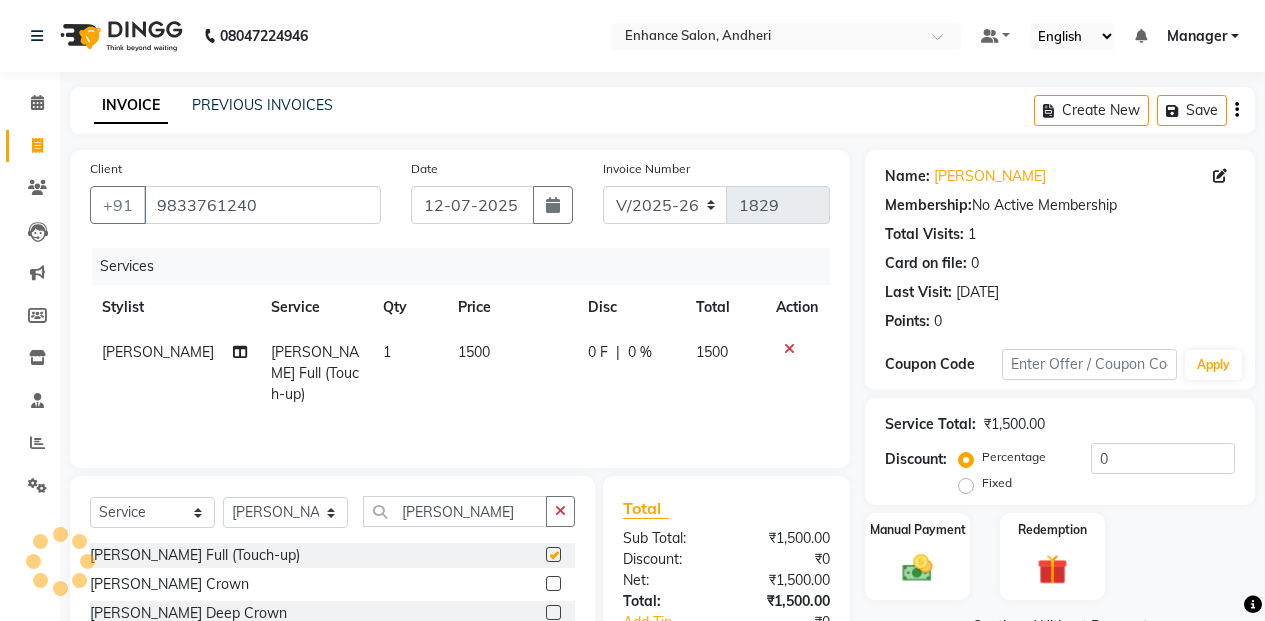 checkbox on "false" 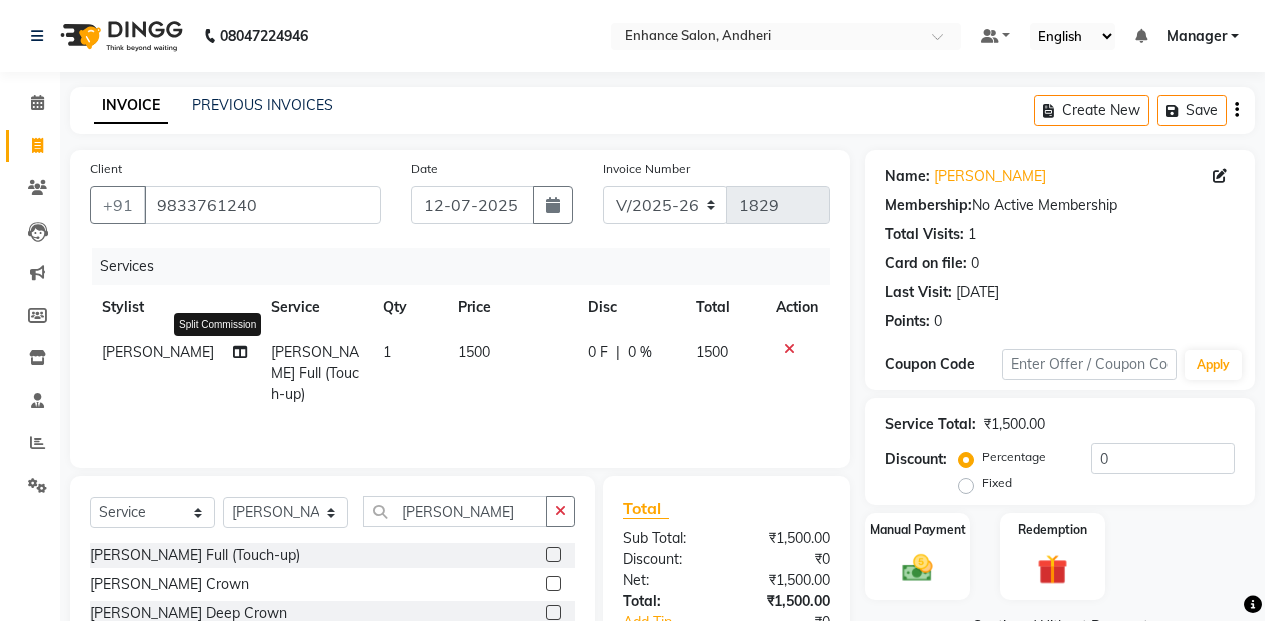 click 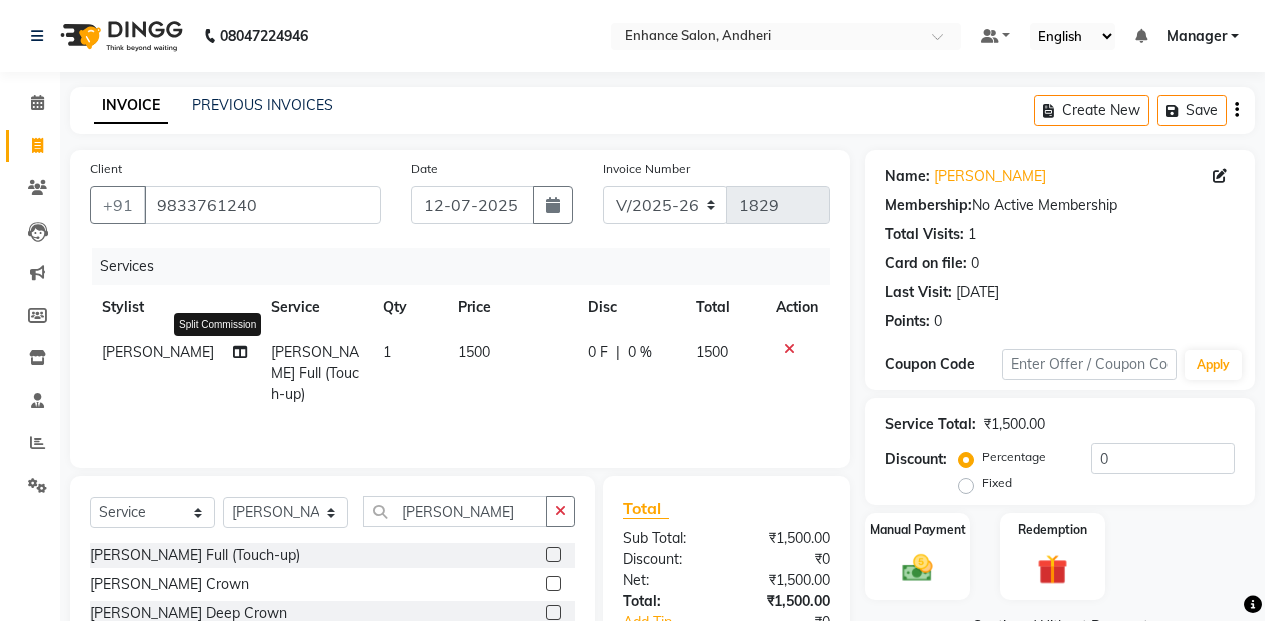 select on "61729" 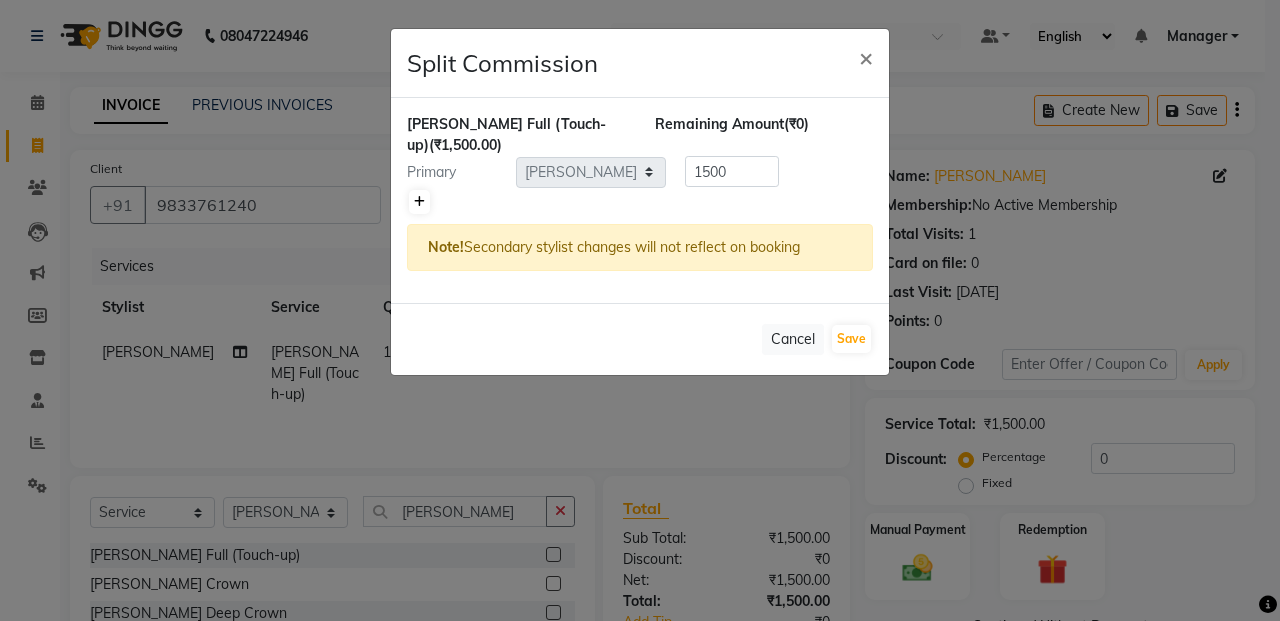 click 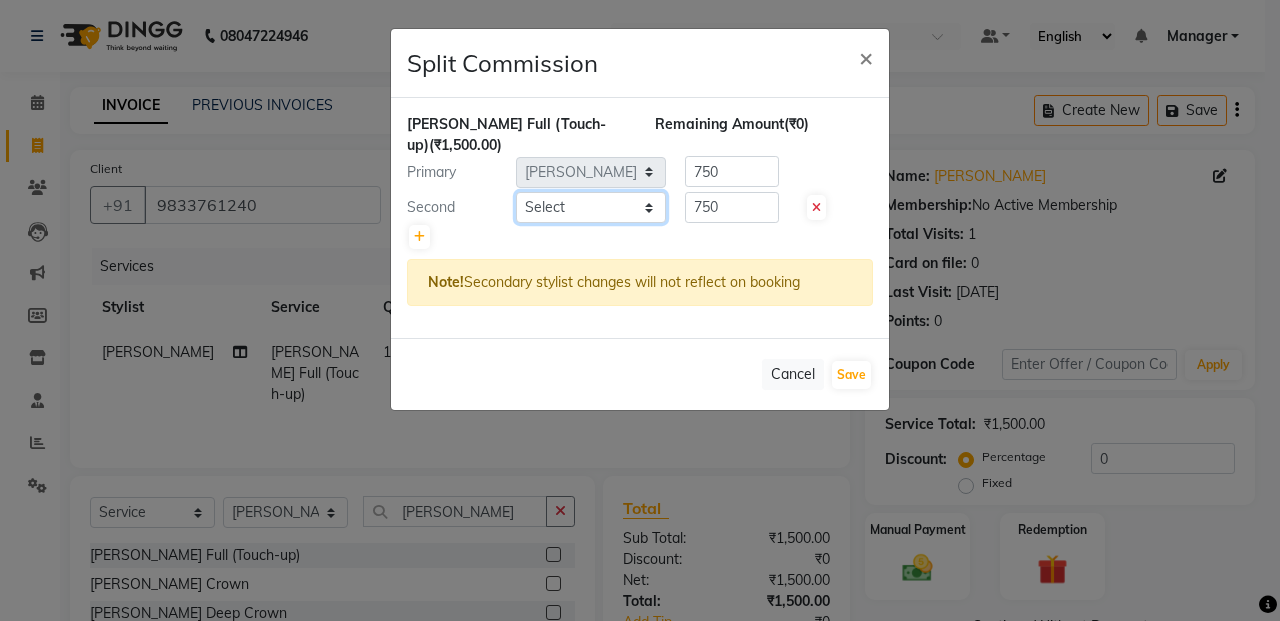 click on "Select  Admin   [PERSON_NAME]   [PERSON_NAME]   Manager   [PERSON_NAME]   [PERSON_NAME]   [PERSON_NAME]   POONAM [PERSON_NAME] [PERSON_NAME] nails   [PERSON_NAME] MANGELA   [PERSON_NAME]   [PERSON_NAME]   [PERSON_NAME] [PERSON_NAME]" 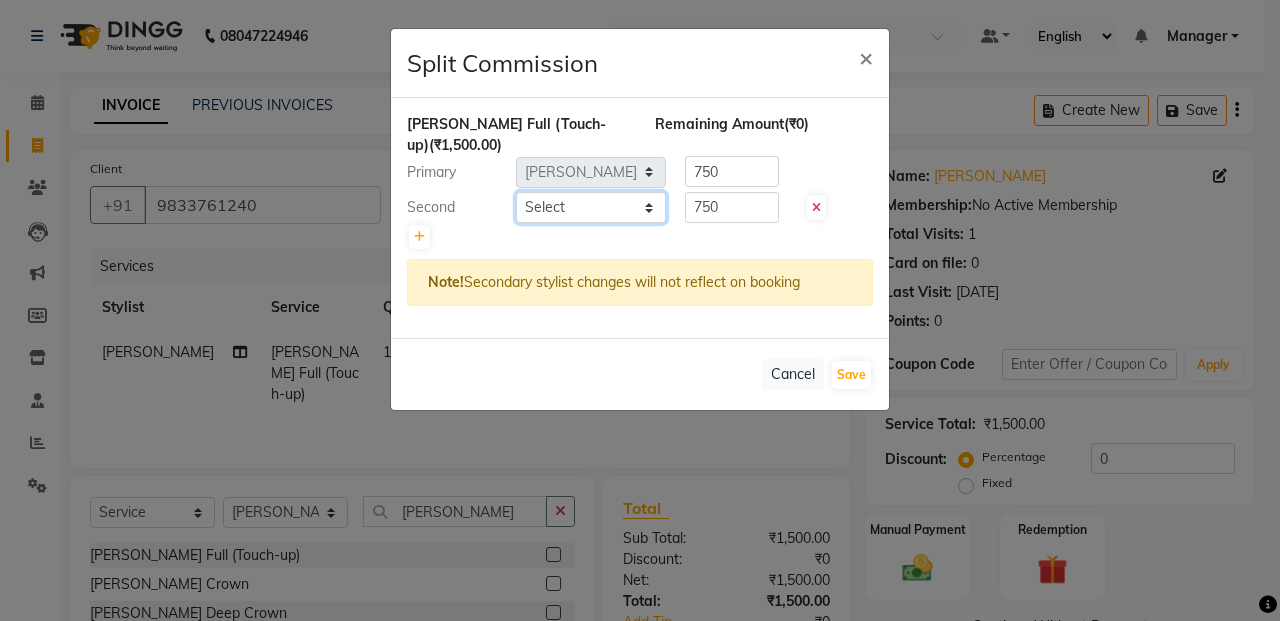 select on "61731" 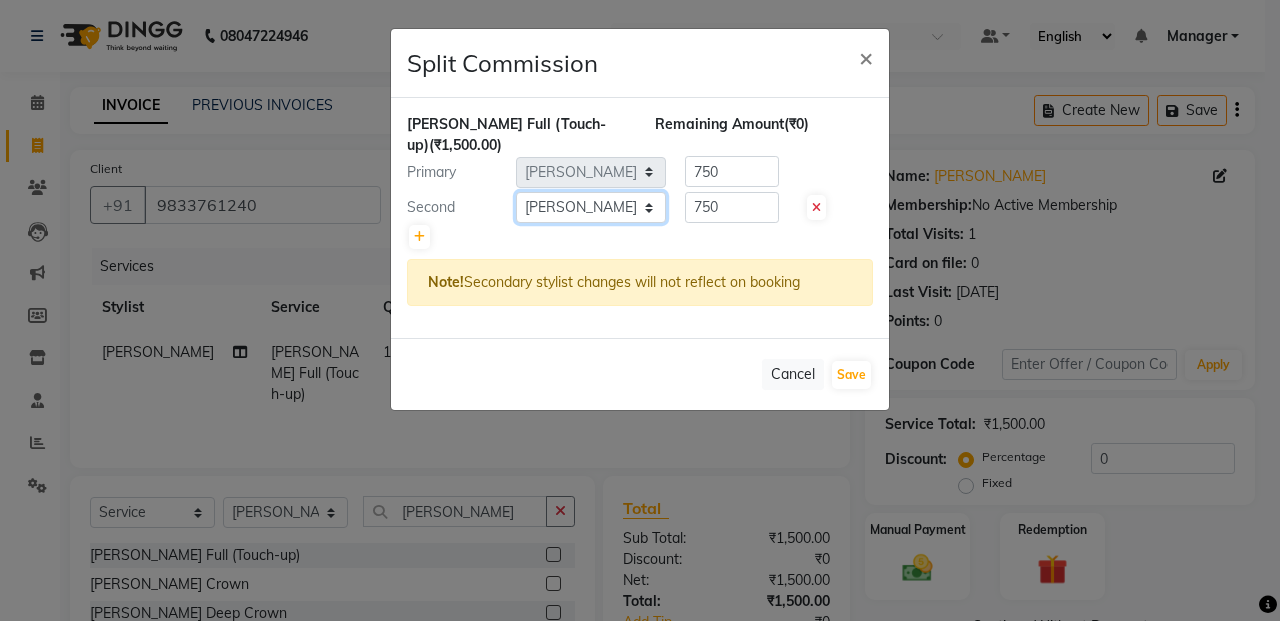 click on "Select  Admin   [PERSON_NAME]   [PERSON_NAME]   Manager   [PERSON_NAME]   [PERSON_NAME]   [PERSON_NAME]   POONAM [PERSON_NAME] [PERSON_NAME] nails   [PERSON_NAME] MANGELA   [PERSON_NAME]   [PERSON_NAME]   [PERSON_NAME] [PERSON_NAME]" 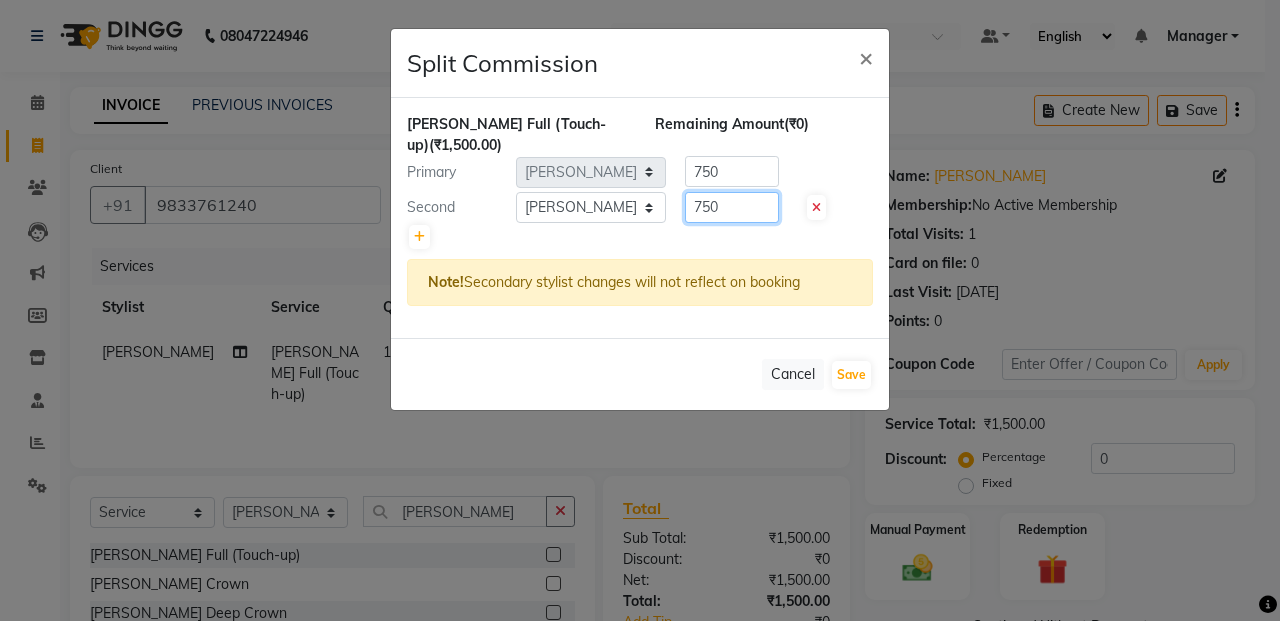 click on "750" 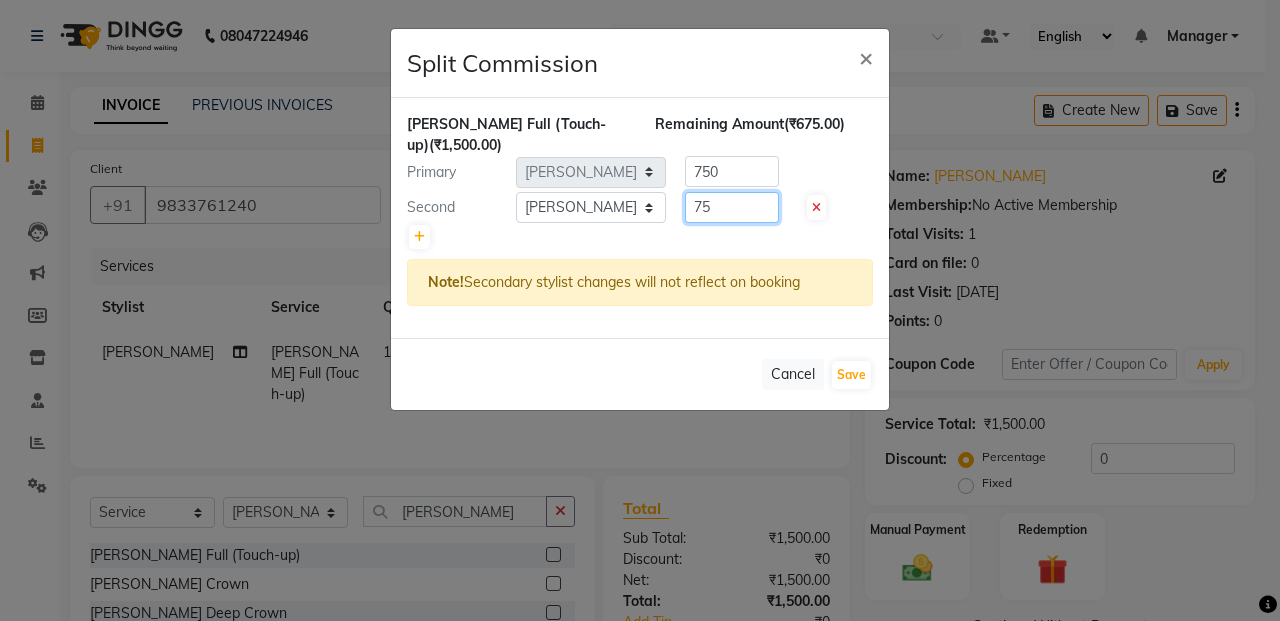type on "7" 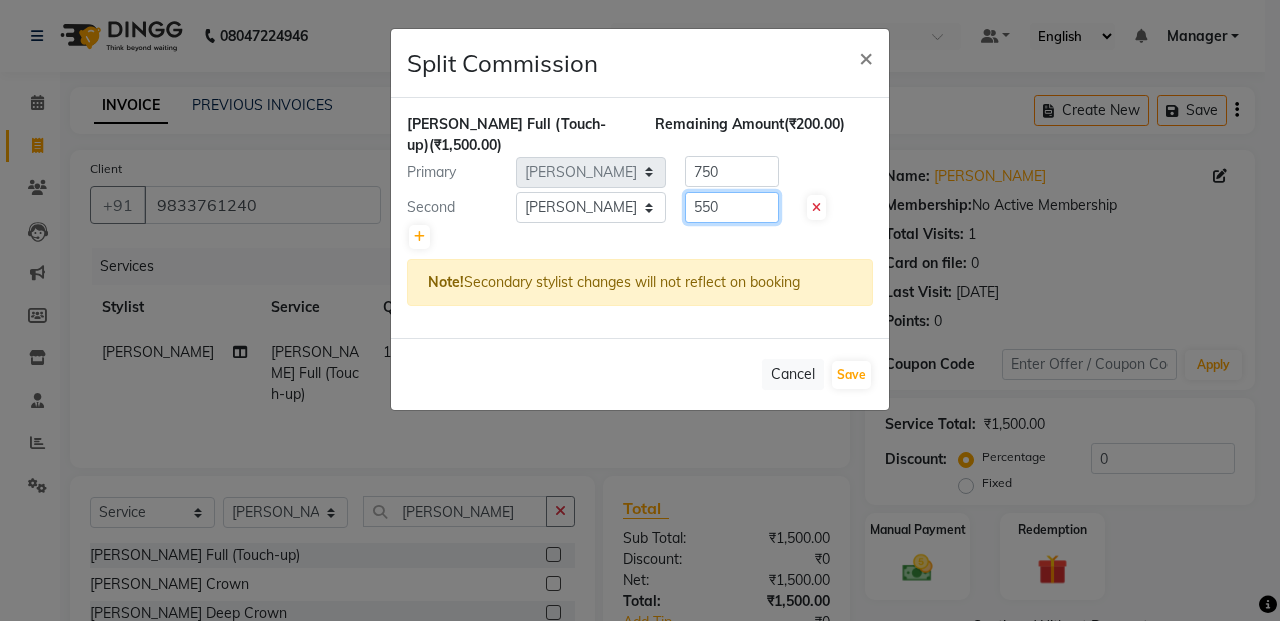 type on "550" 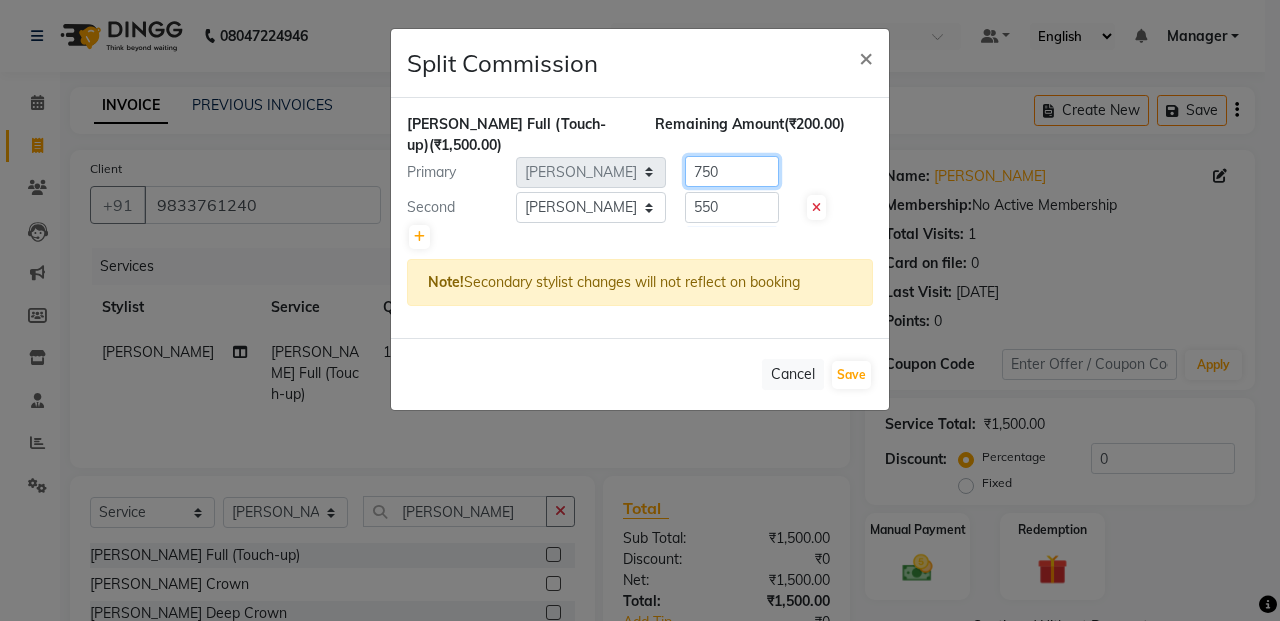 click on "750" 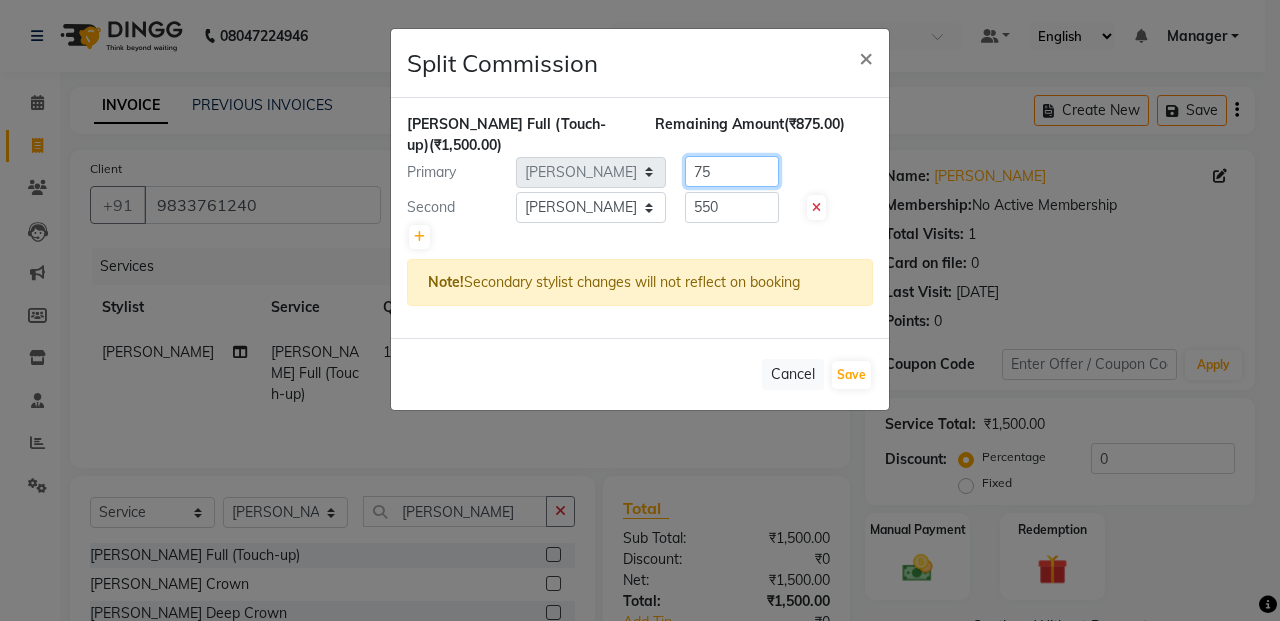 type on "7" 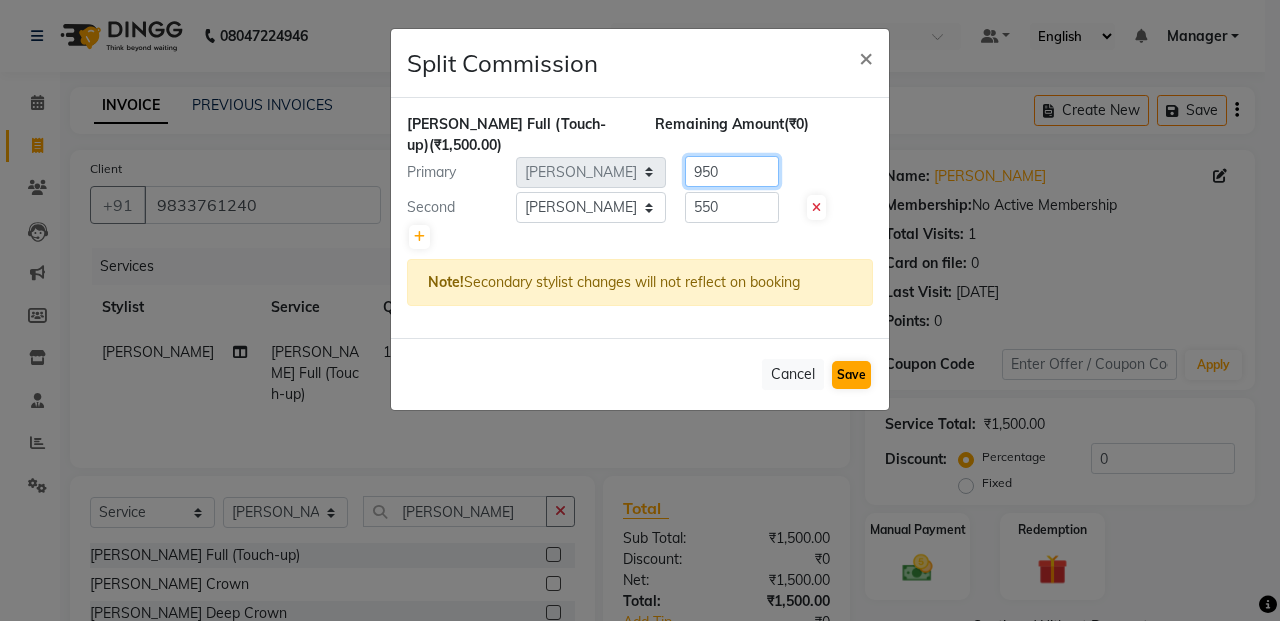 type on "950" 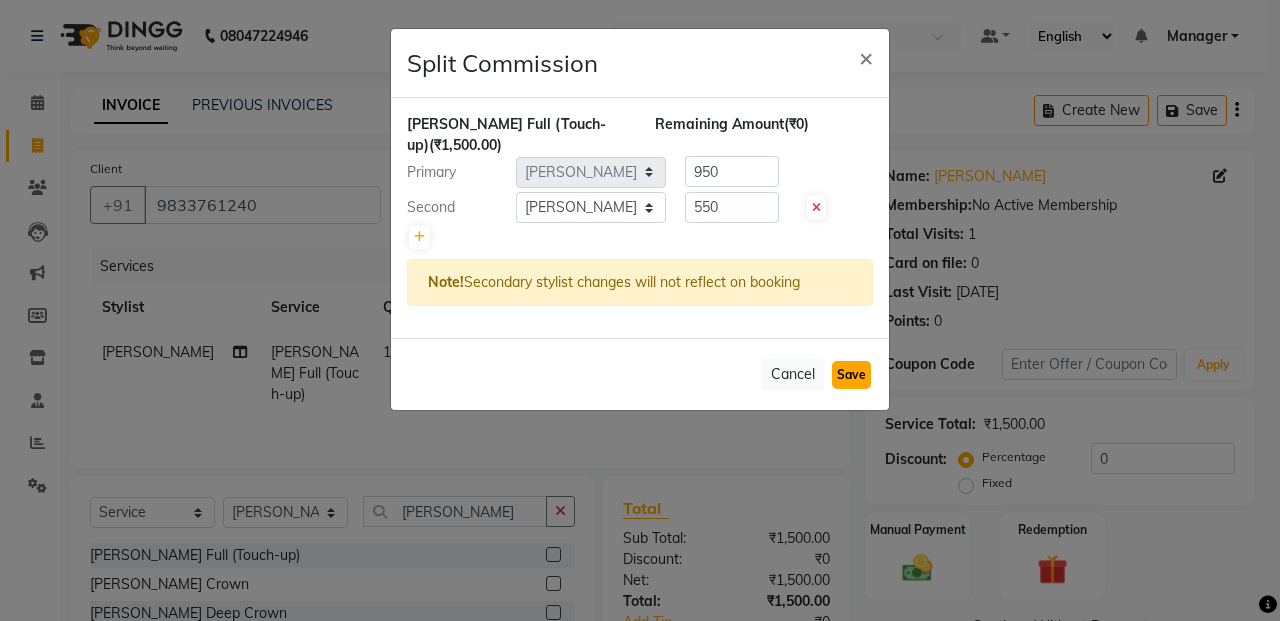 click on "Save" 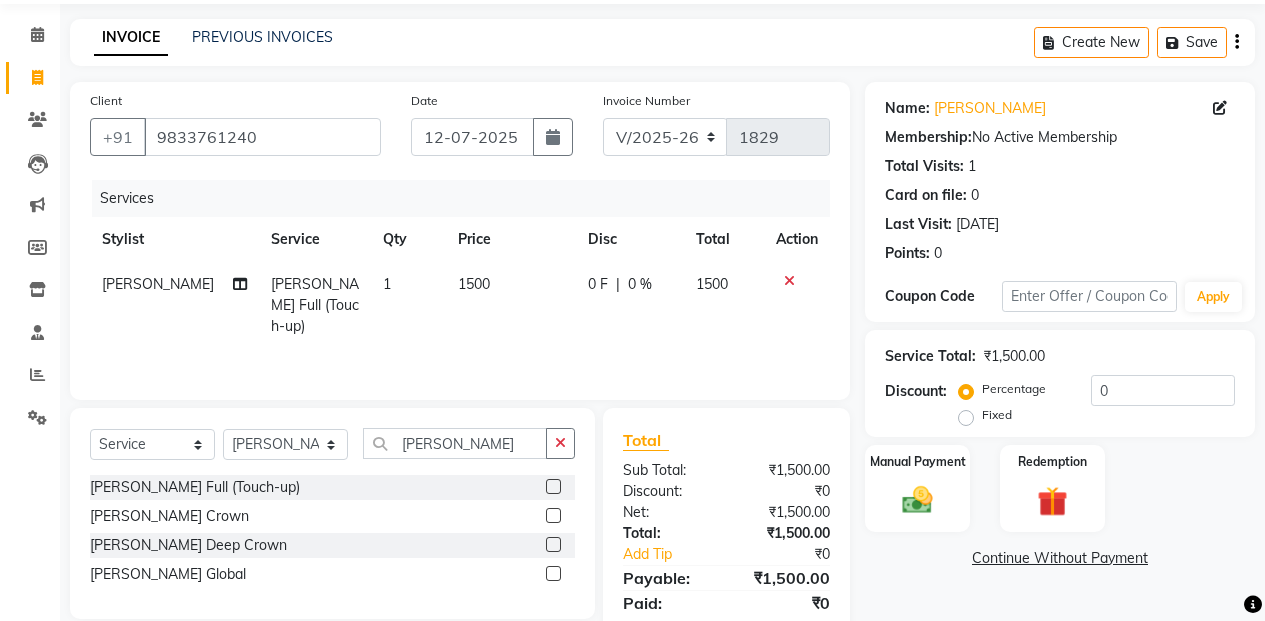scroll, scrollTop: 137, scrollLeft: 0, axis: vertical 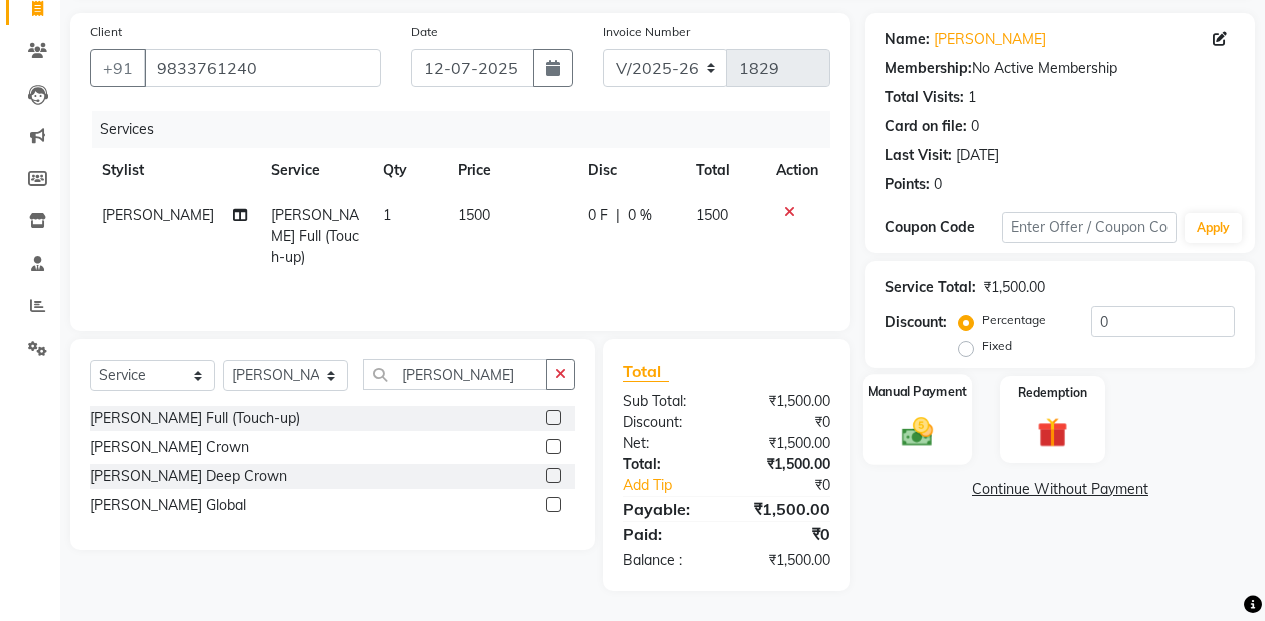 click 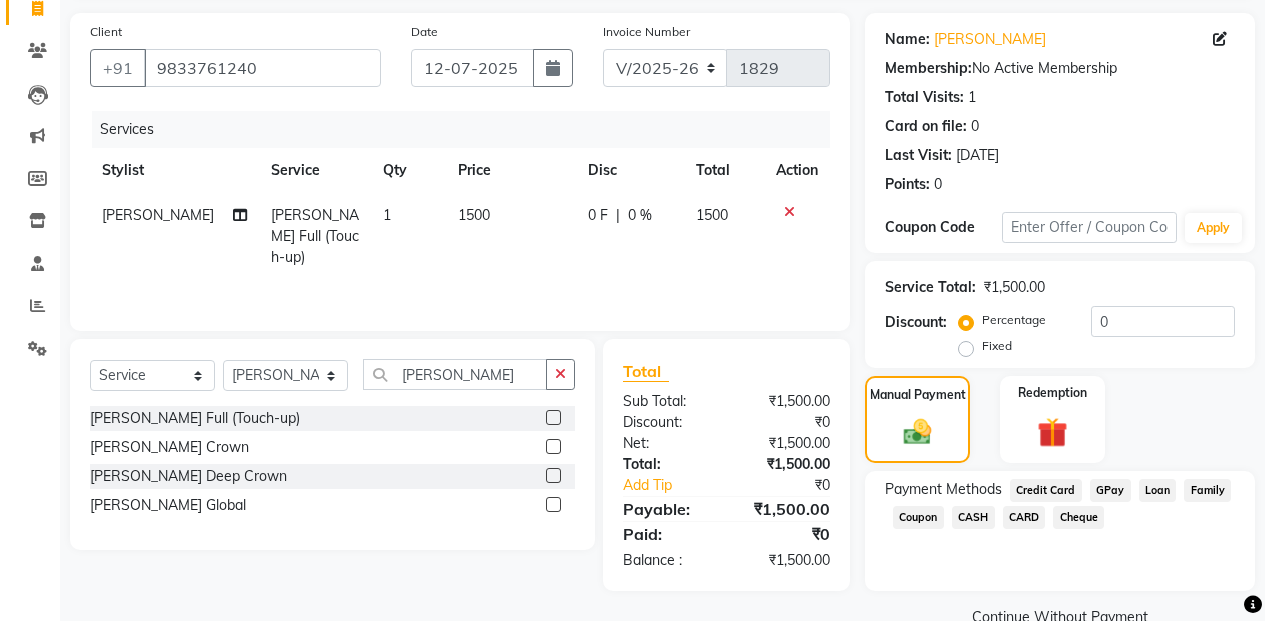 click on "CASH" 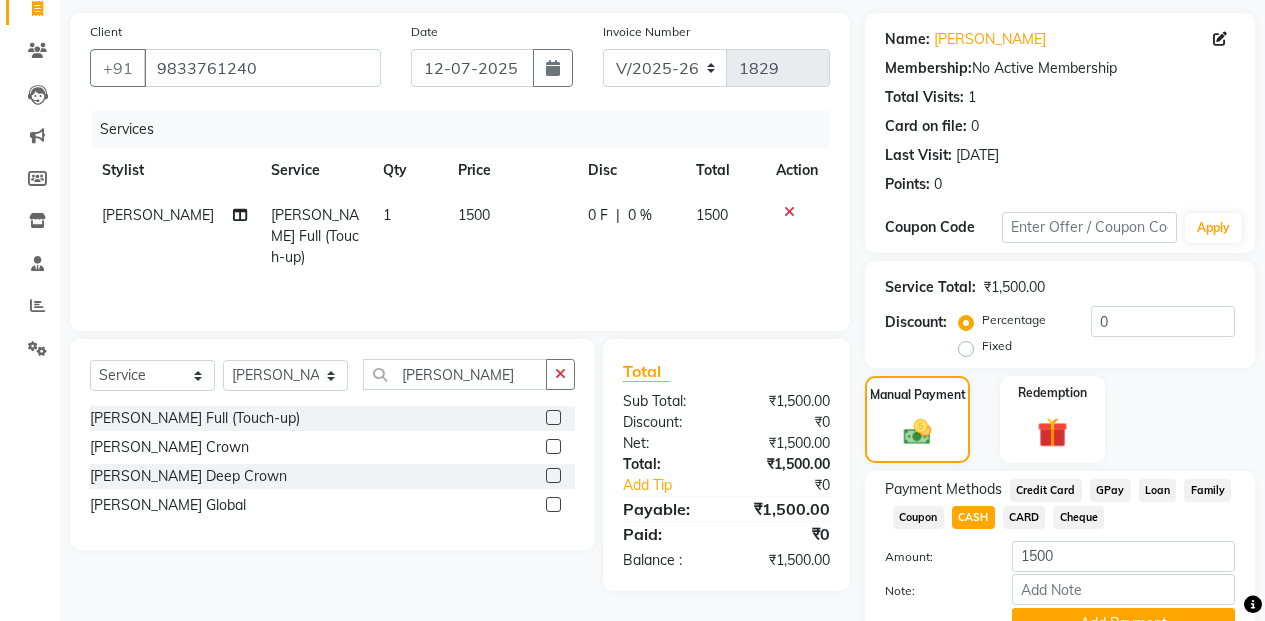 scroll, scrollTop: 234, scrollLeft: 0, axis: vertical 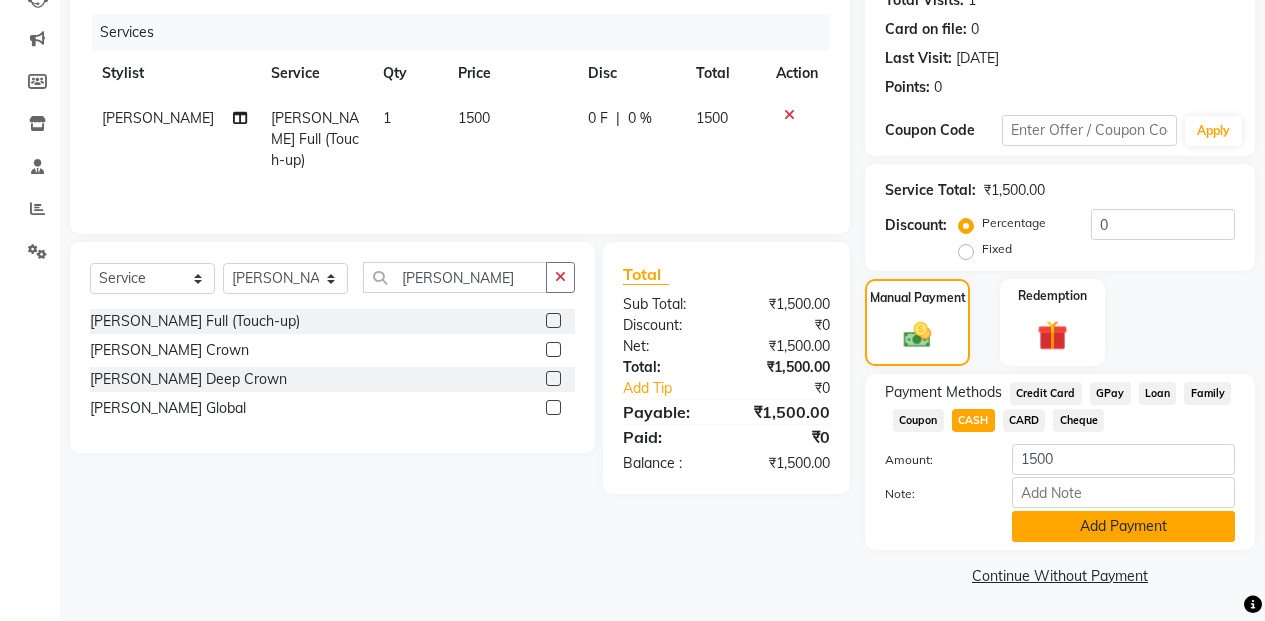 click on "Add Payment" 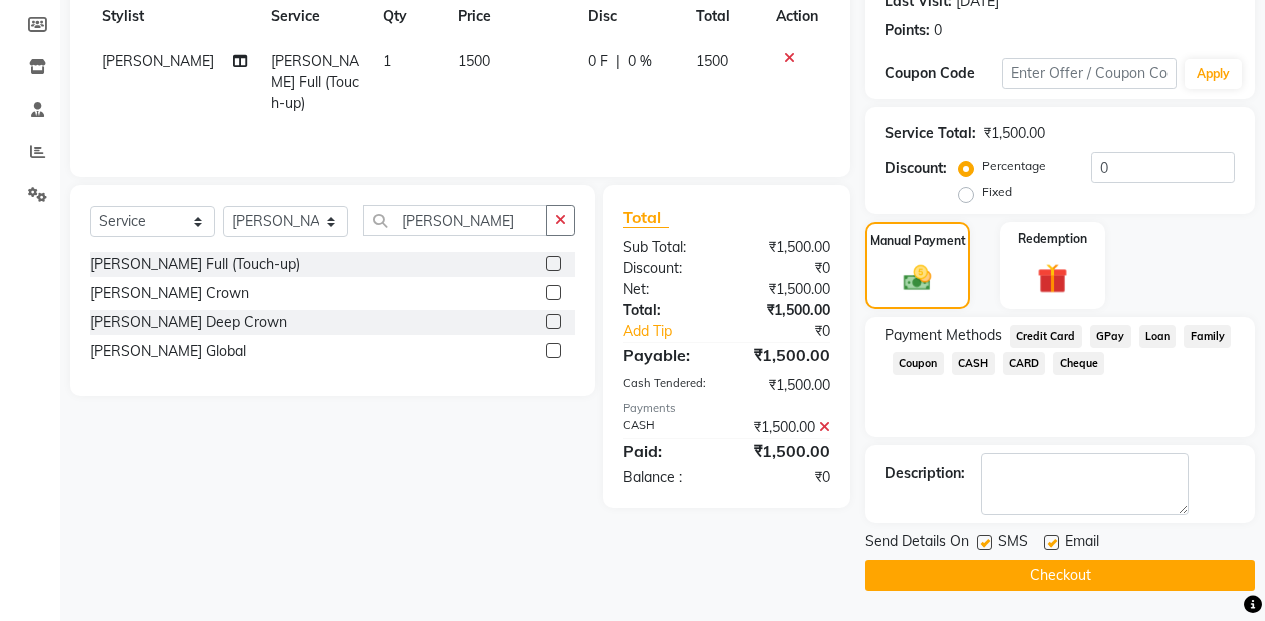 click on "Checkout" 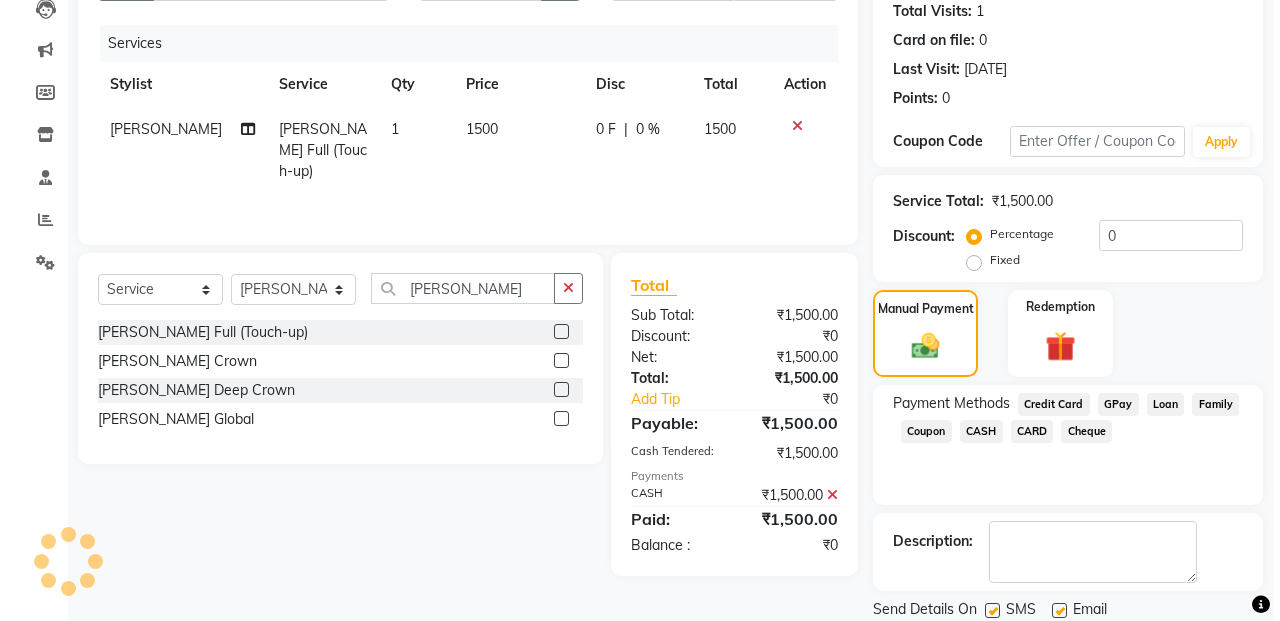 scroll, scrollTop: 0, scrollLeft: 0, axis: both 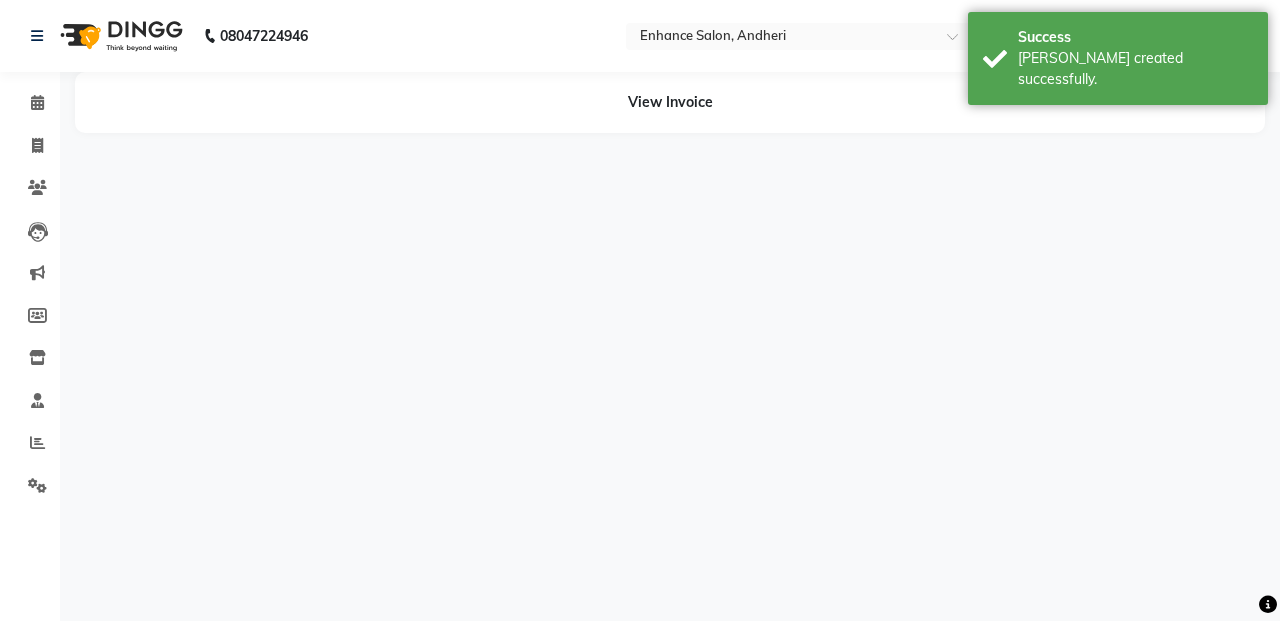 select on "61729" 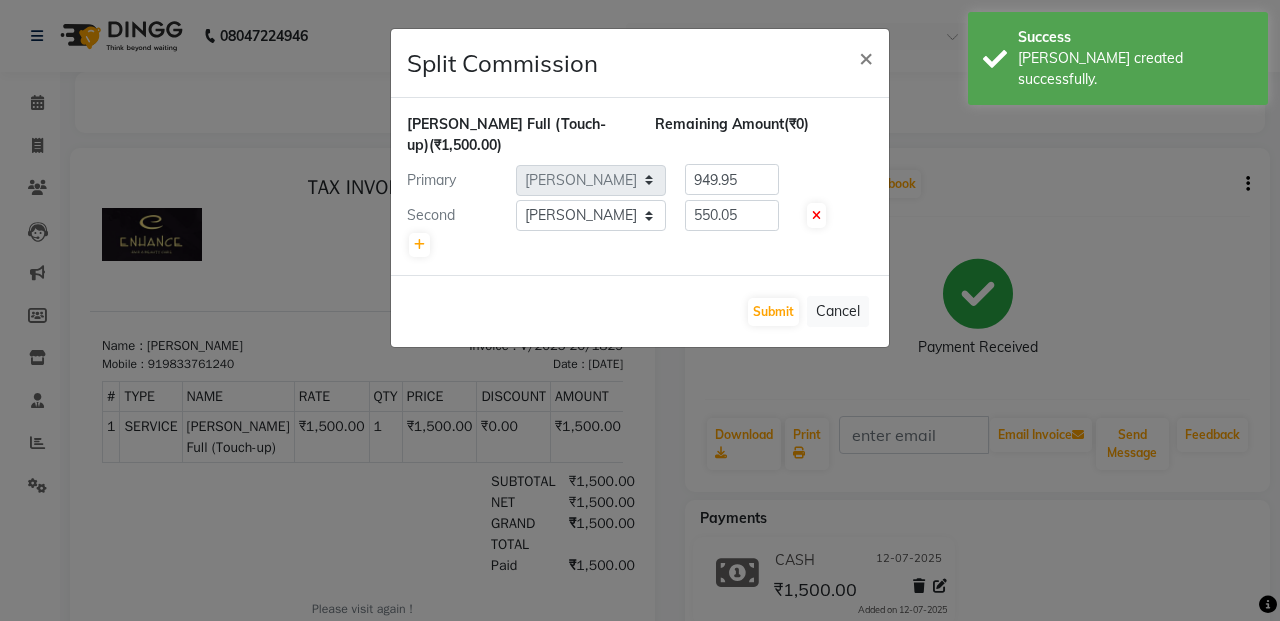 scroll, scrollTop: 0, scrollLeft: 0, axis: both 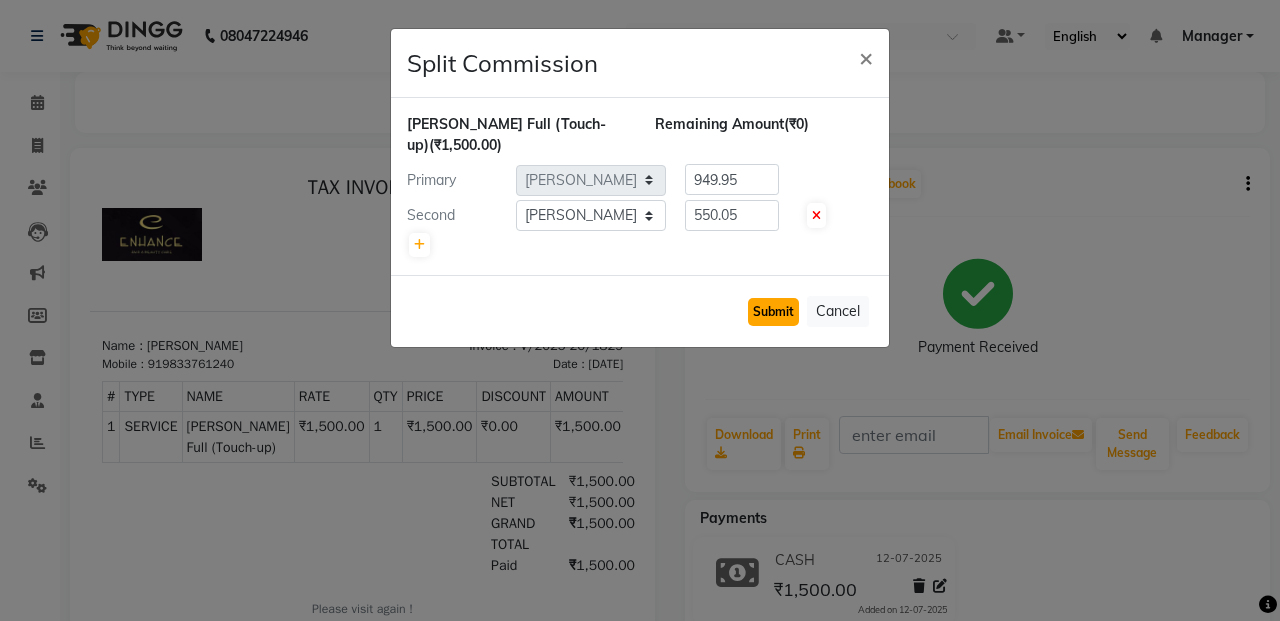 click on "Submit" 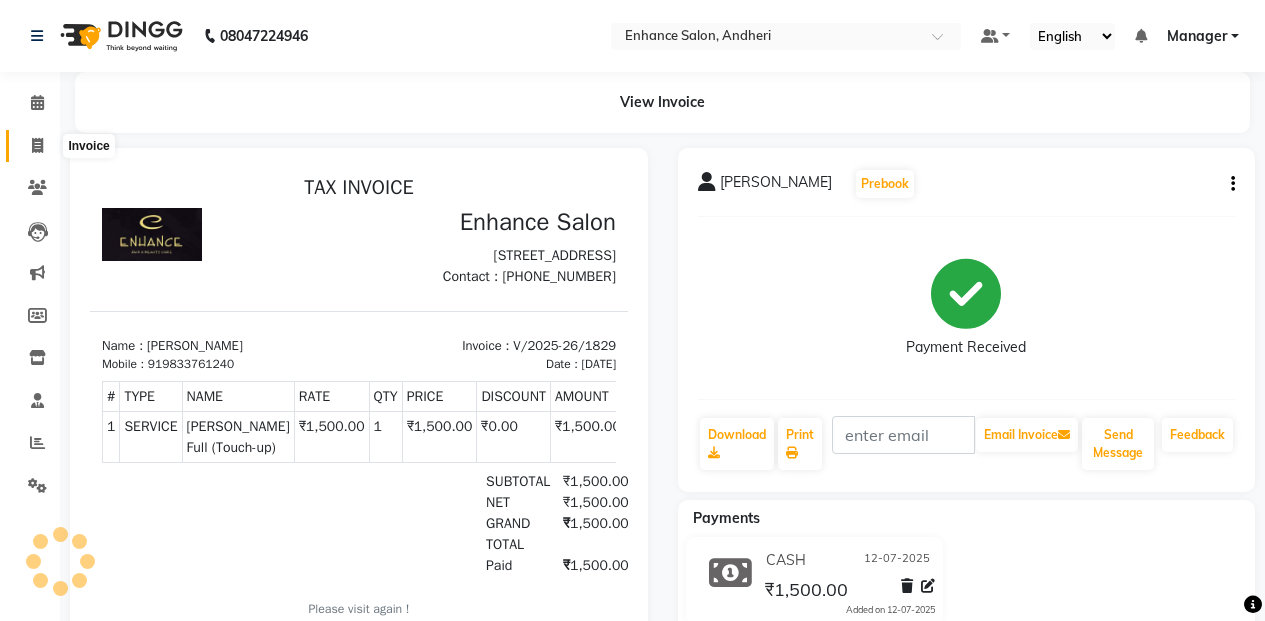 click 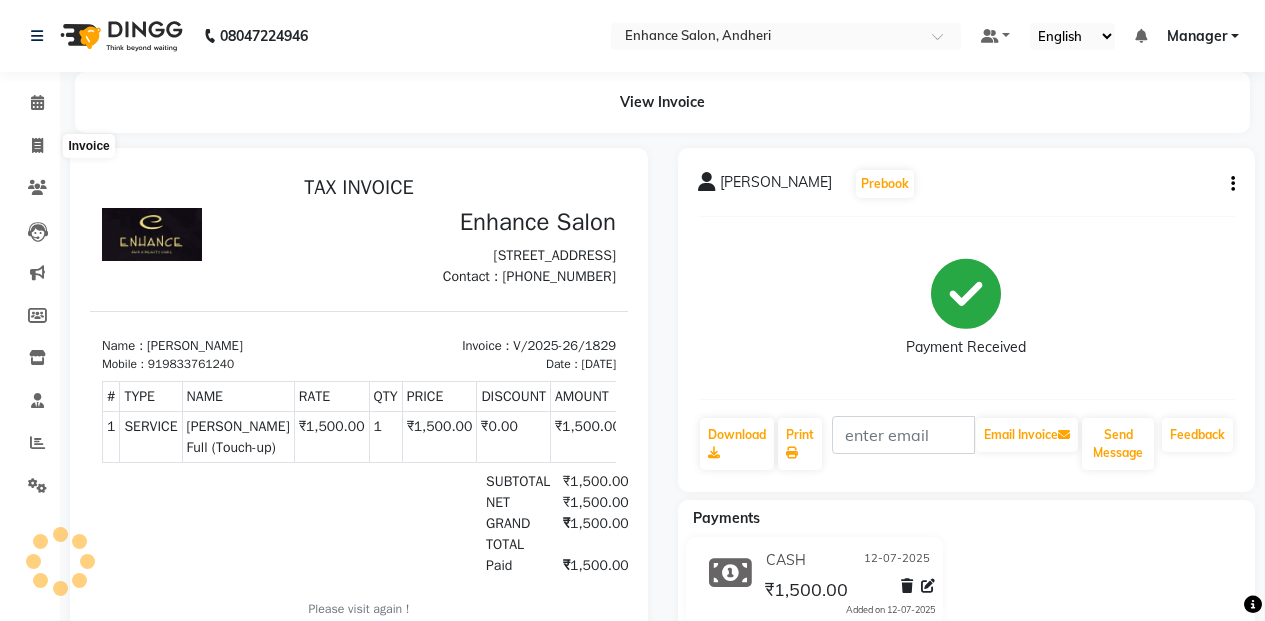 select on "service" 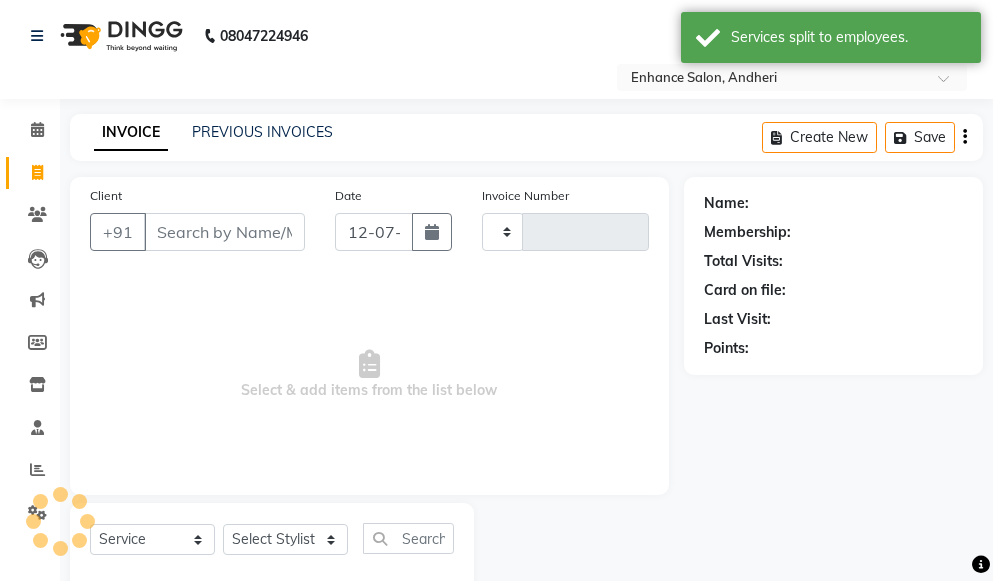 type on "1830" 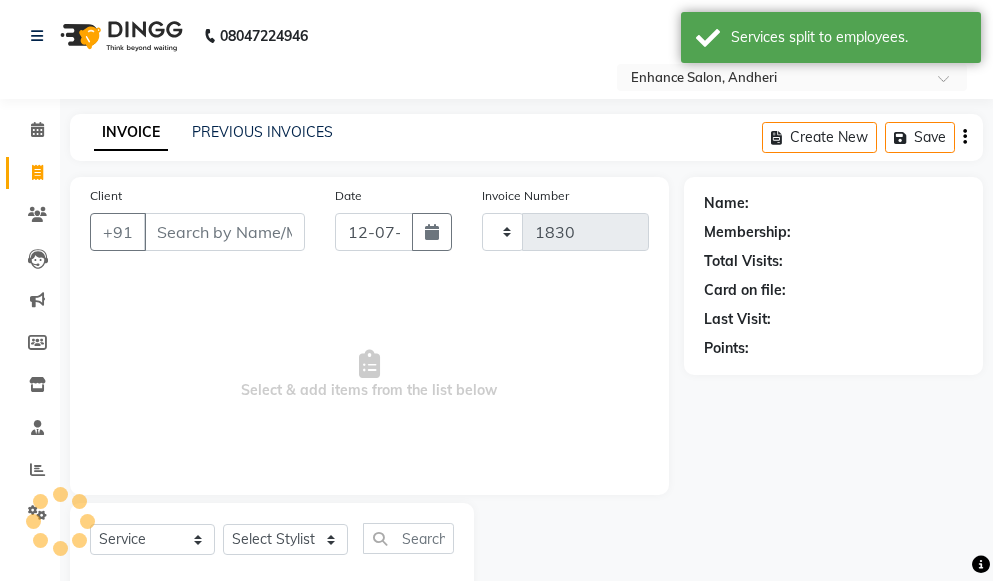 select on "7236" 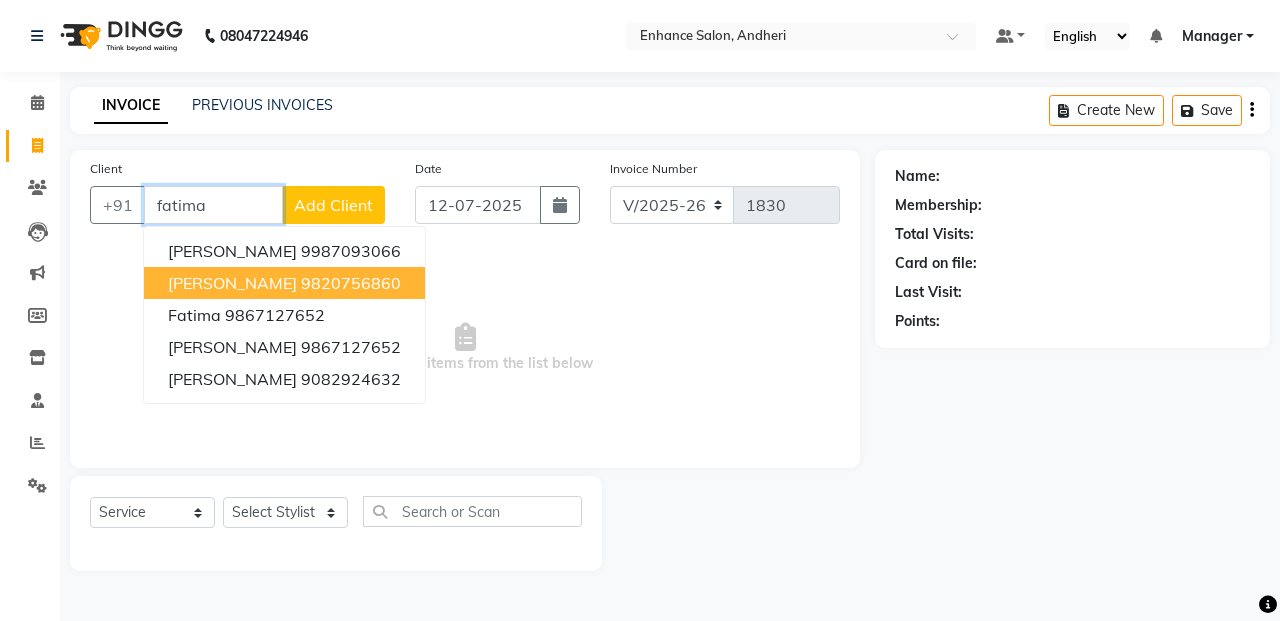 click on "[PERSON_NAME]" at bounding box center [232, 283] 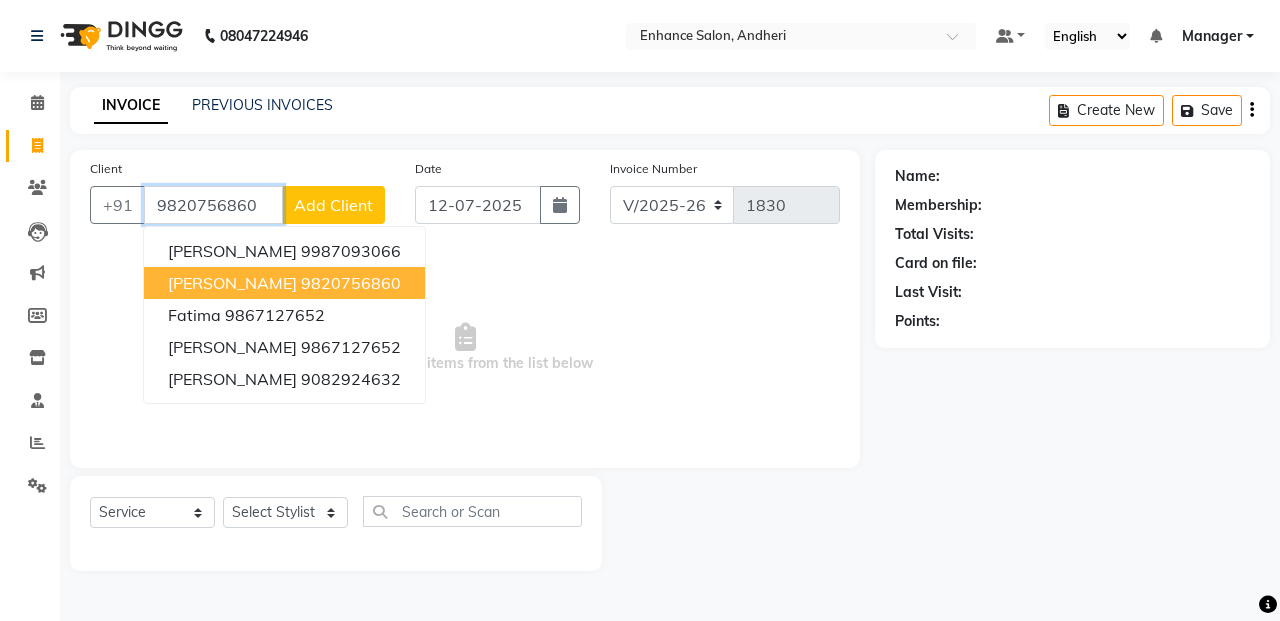 type on "9820756860" 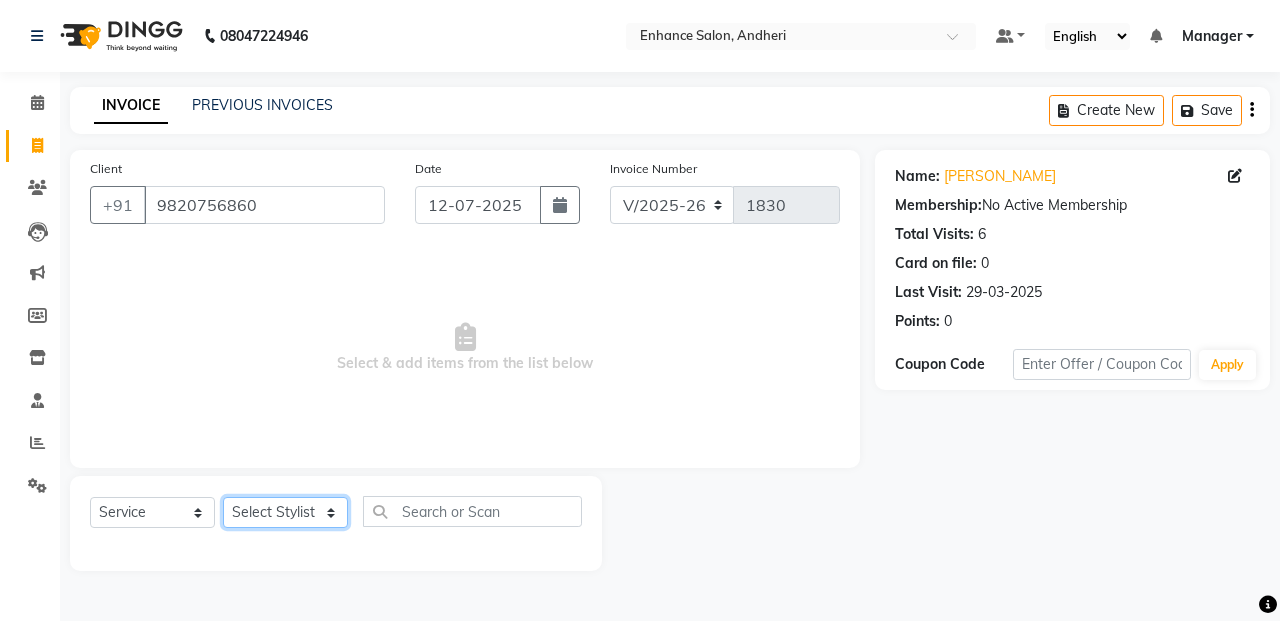 click on "Select Stylist Admin [PERSON_NAME] [PERSON_NAME] Manager [PERSON_NAME] [PERSON_NAME] [PERSON_NAME] POONAM [PERSON_NAME] [PERSON_NAME] nails [PERSON_NAME] MANGELA [PERSON_NAME] [PERSON_NAME] [PERSON_NAME] [PERSON_NAME]" 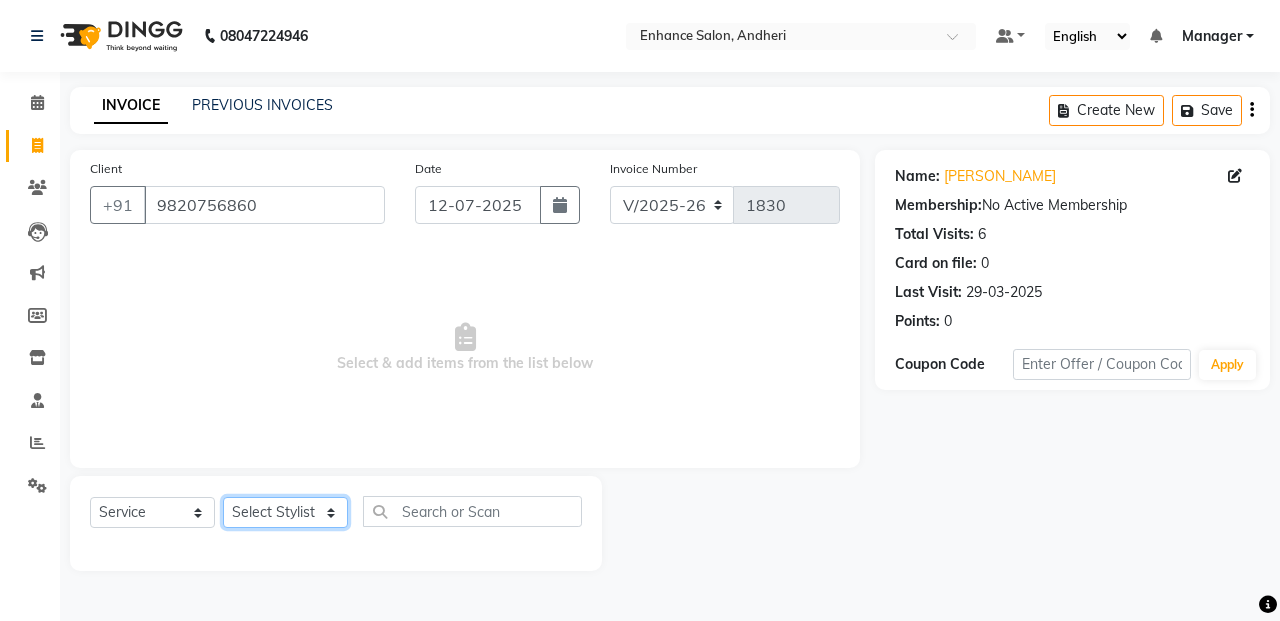 select on "61729" 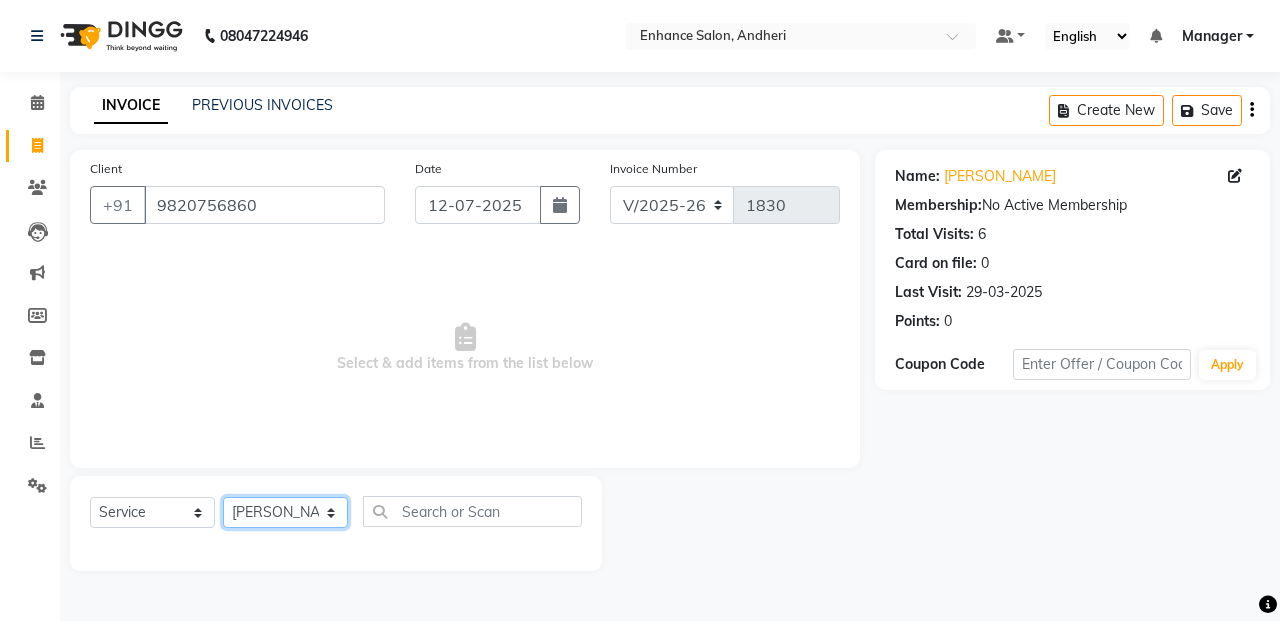 click on "Select Stylist Admin [PERSON_NAME] [PERSON_NAME] Manager [PERSON_NAME] [PERSON_NAME] [PERSON_NAME] POONAM [PERSON_NAME] [PERSON_NAME] nails [PERSON_NAME] MANGELA [PERSON_NAME] [PERSON_NAME] [PERSON_NAME] [PERSON_NAME]" 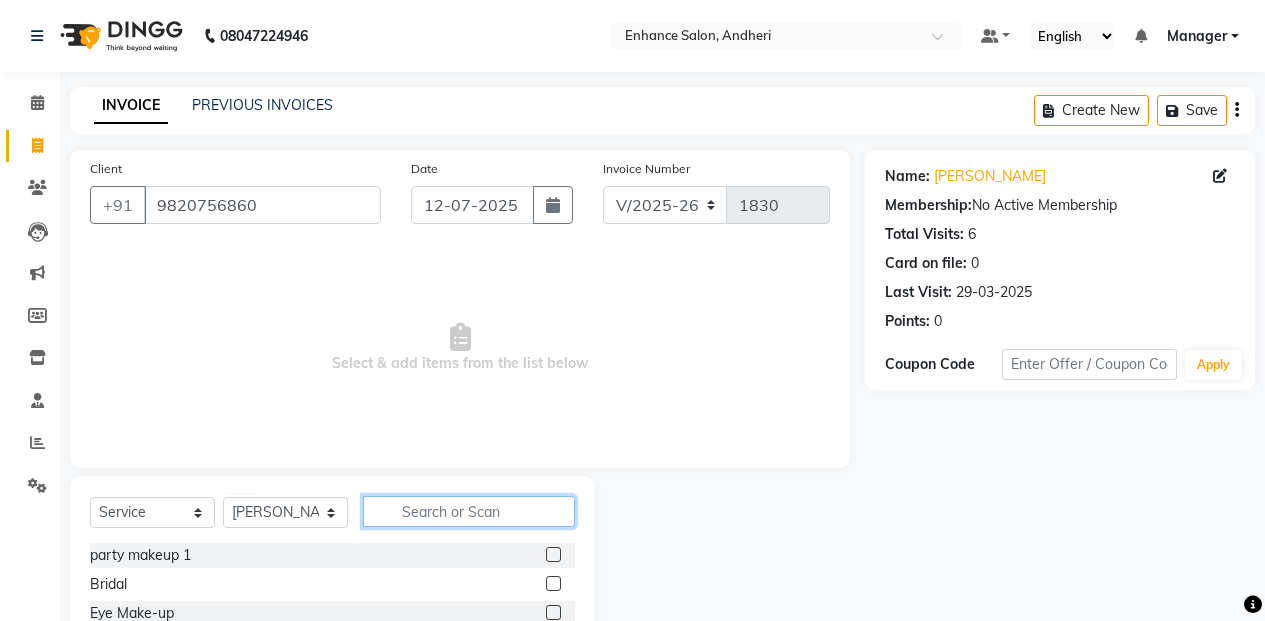 click 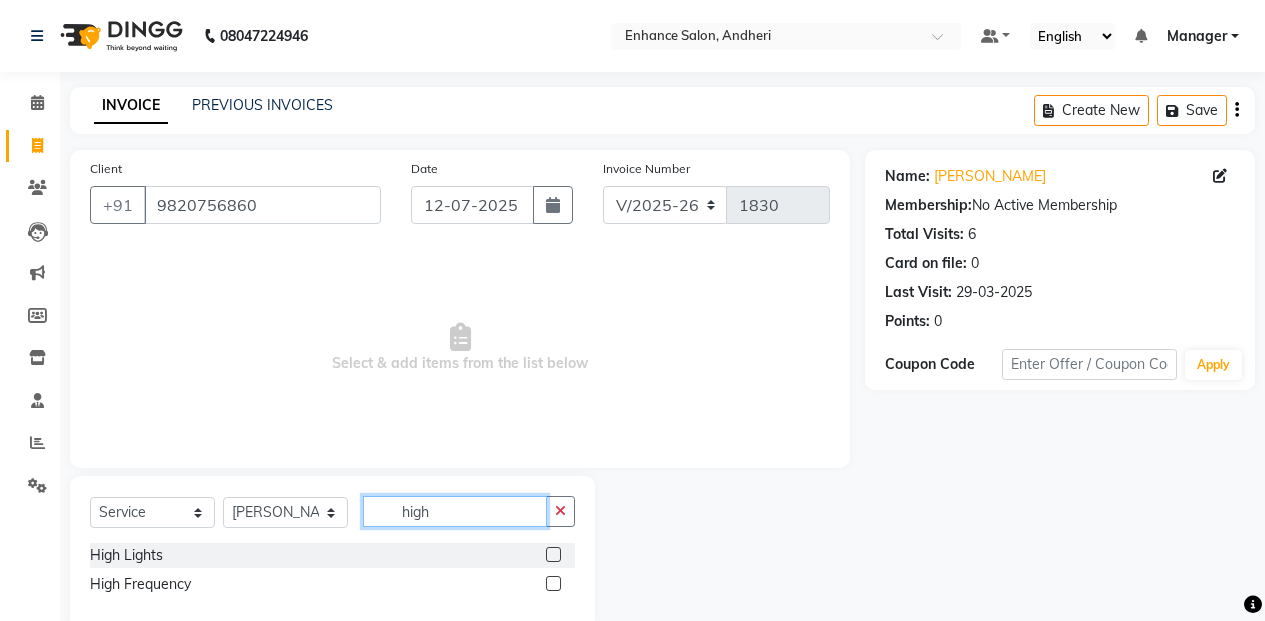 type on "high" 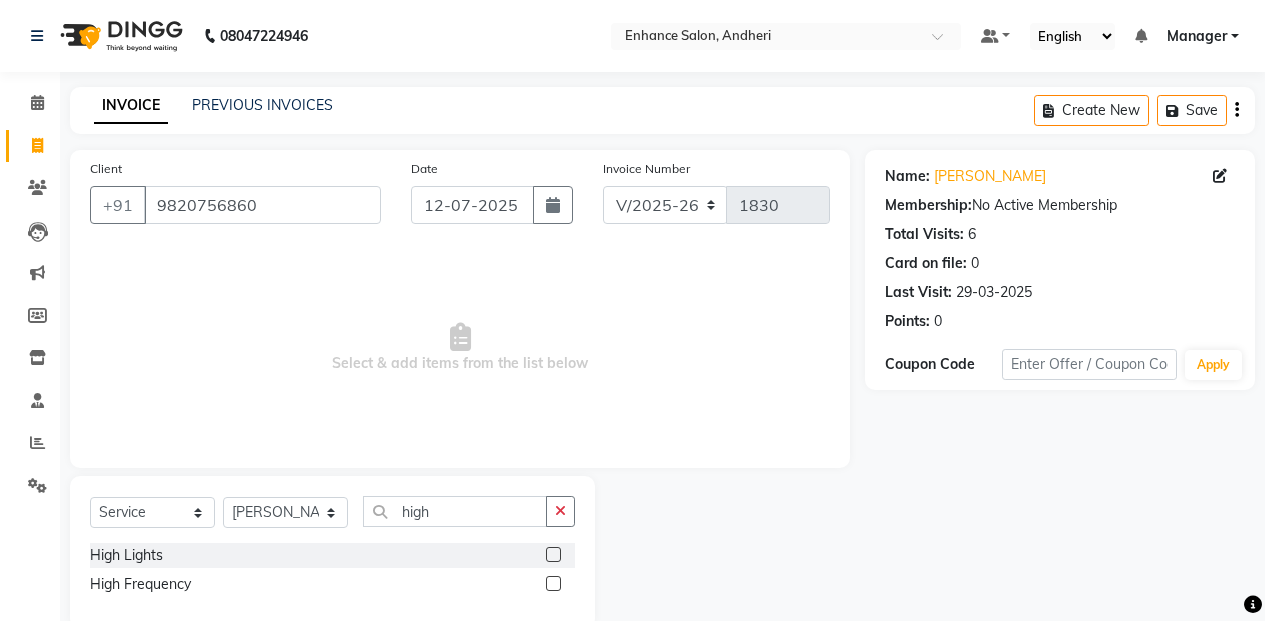click 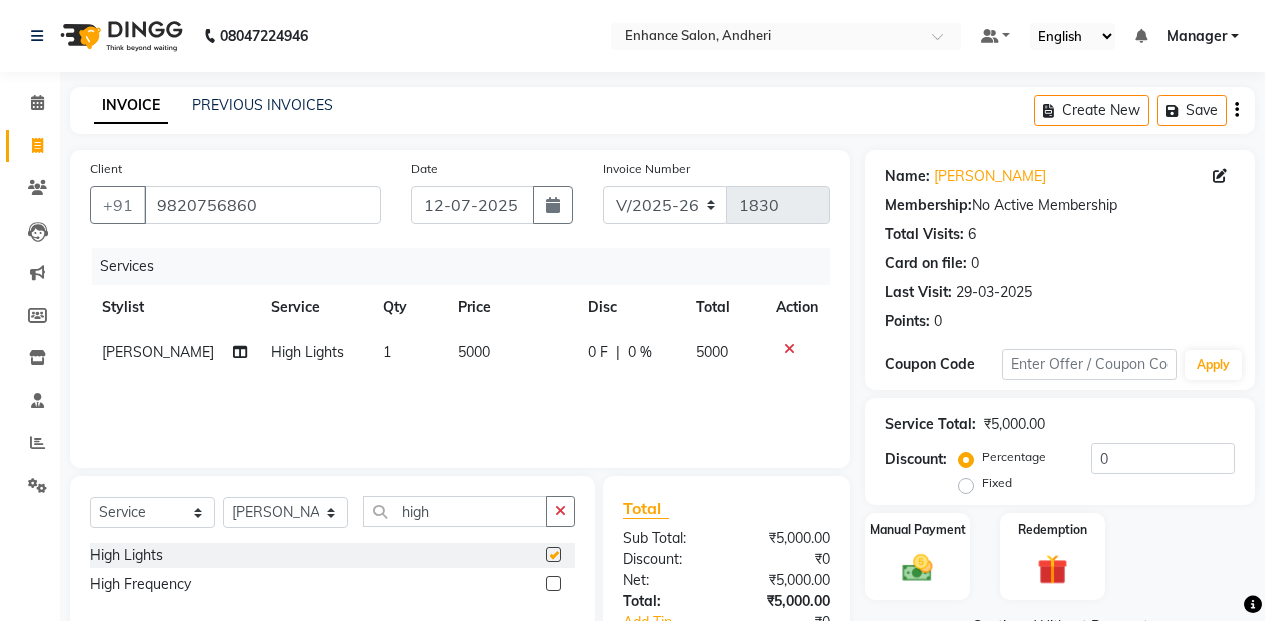 checkbox on "false" 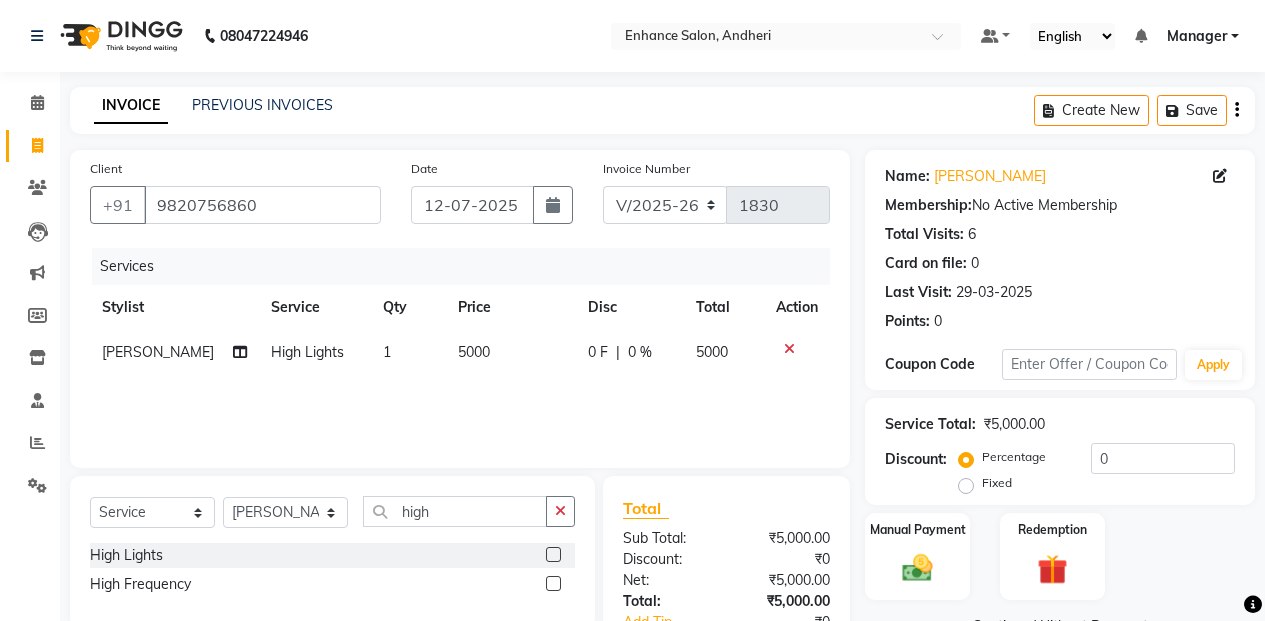 click on "Services Stylist Service Qty Price Disc Total Action [PERSON_NAME] High Lights 1 5000 0 F | 0 % 5000" 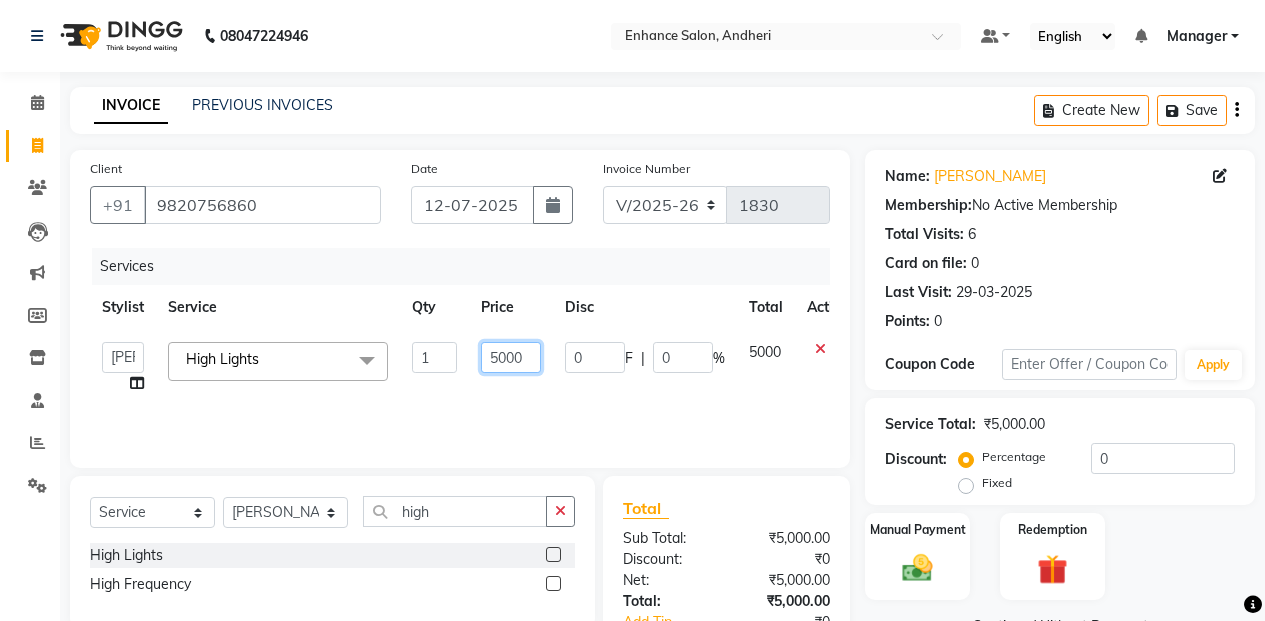 click on "5000" 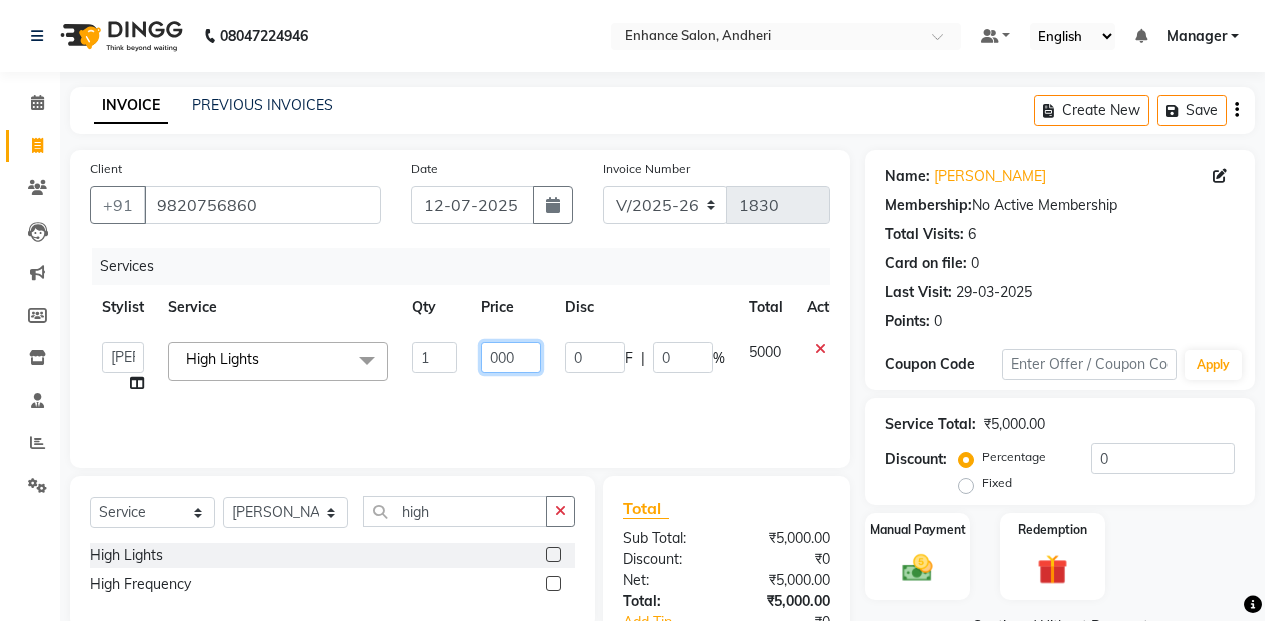 type on "4000" 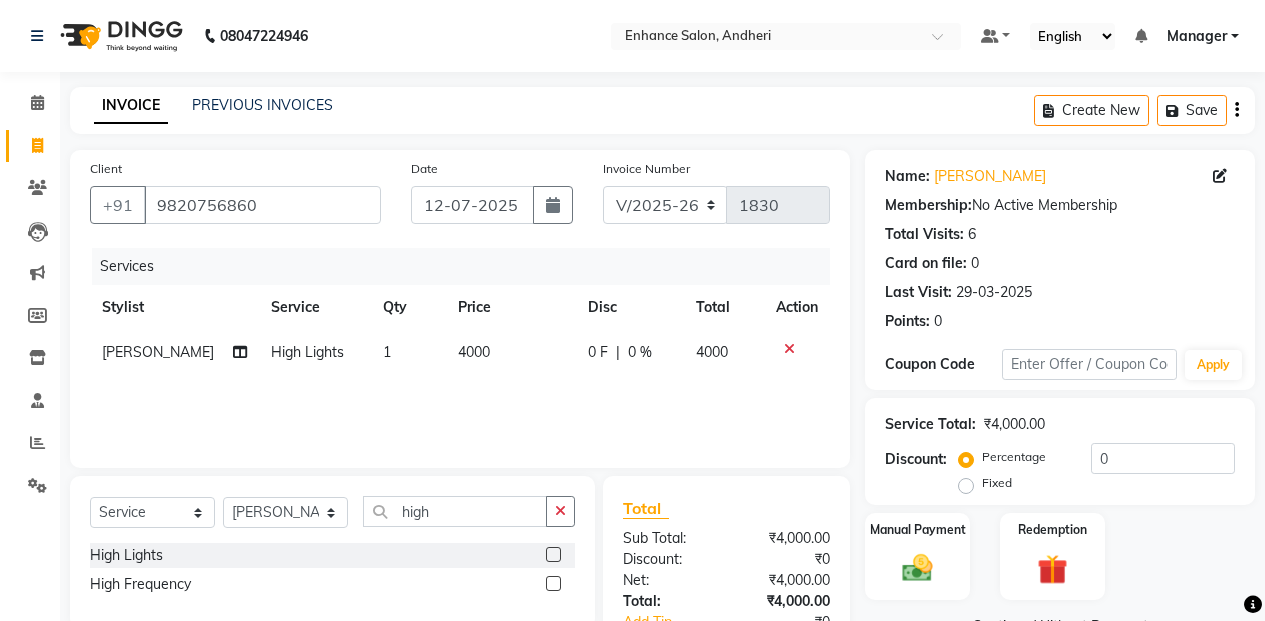 click on "Services Stylist Service Qty Price Disc Total Action [PERSON_NAME] Split Commission High Lights 1 4000 0 F | 0 % 4000" 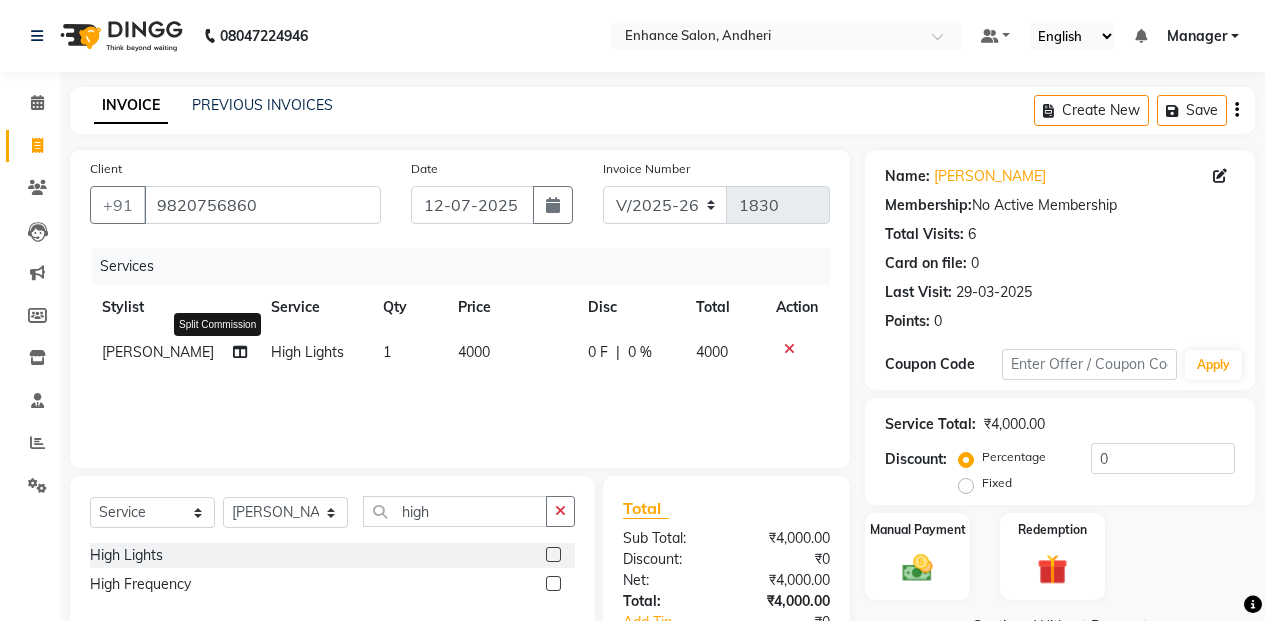 click 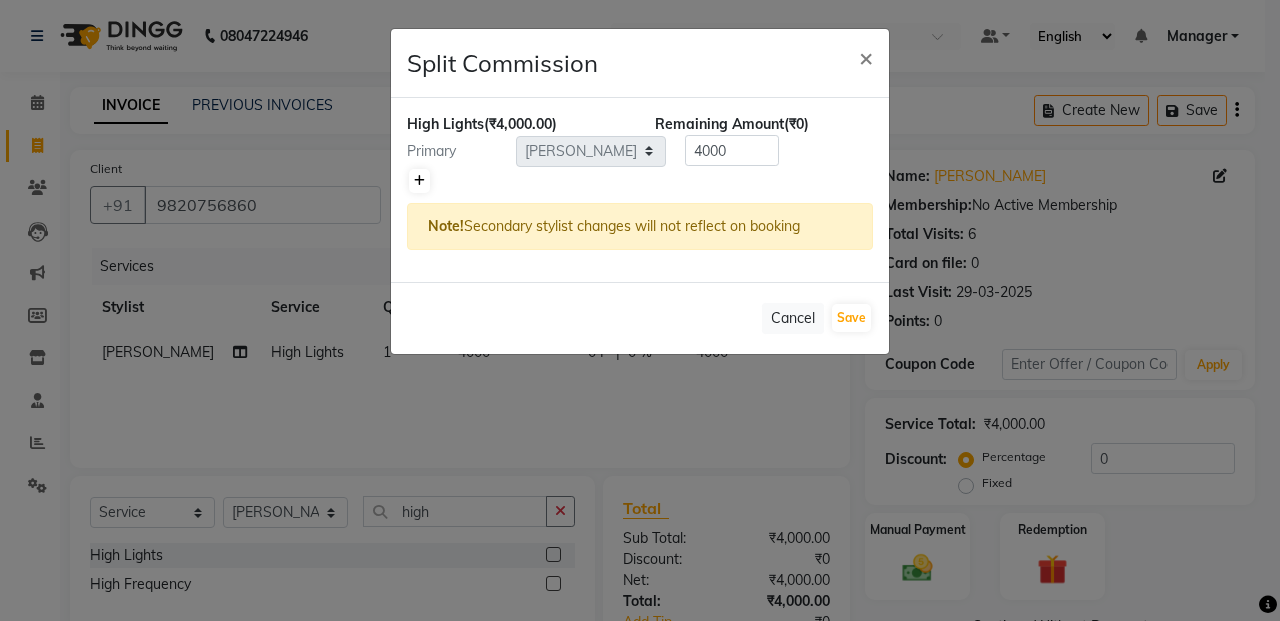 click 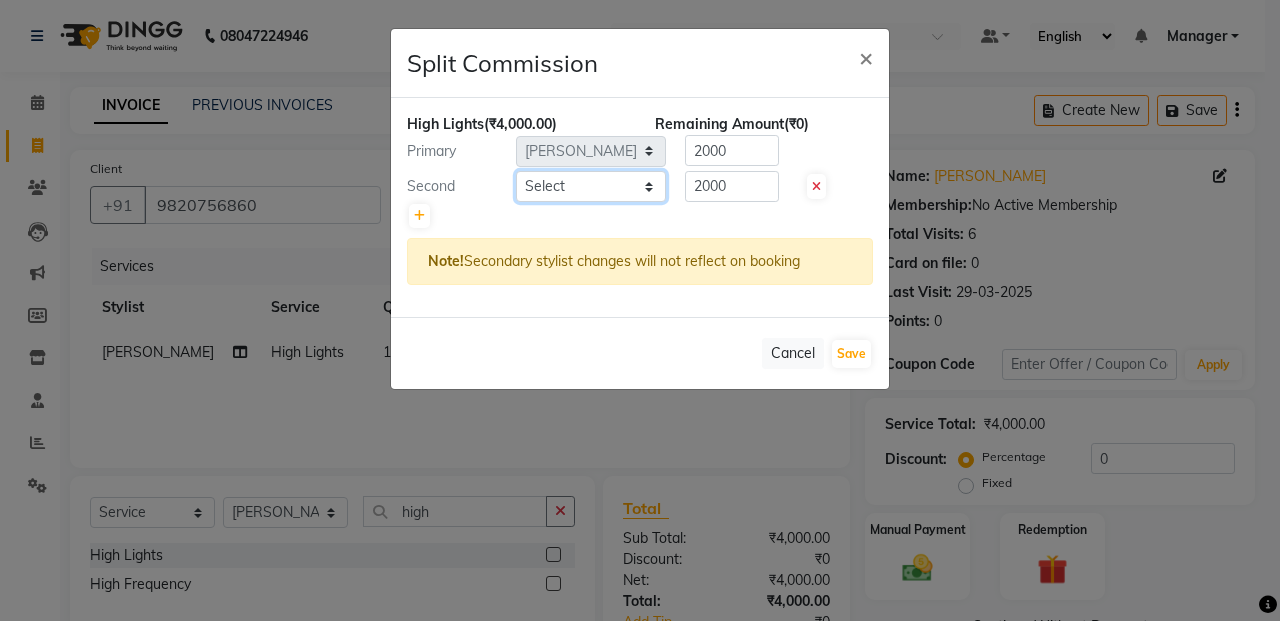 click on "Select  Admin   [PERSON_NAME]   [PERSON_NAME]   Manager   [PERSON_NAME]   [PERSON_NAME]   [PERSON_NAME]   POONAM [PERSON_NAME] [PERSON_NAME] nails   [PERSON_NAME] MANGELA   [PERSON_NAME]   [PERSON_NAME]   [PERSON_NAME] [PERSON_NAME]" 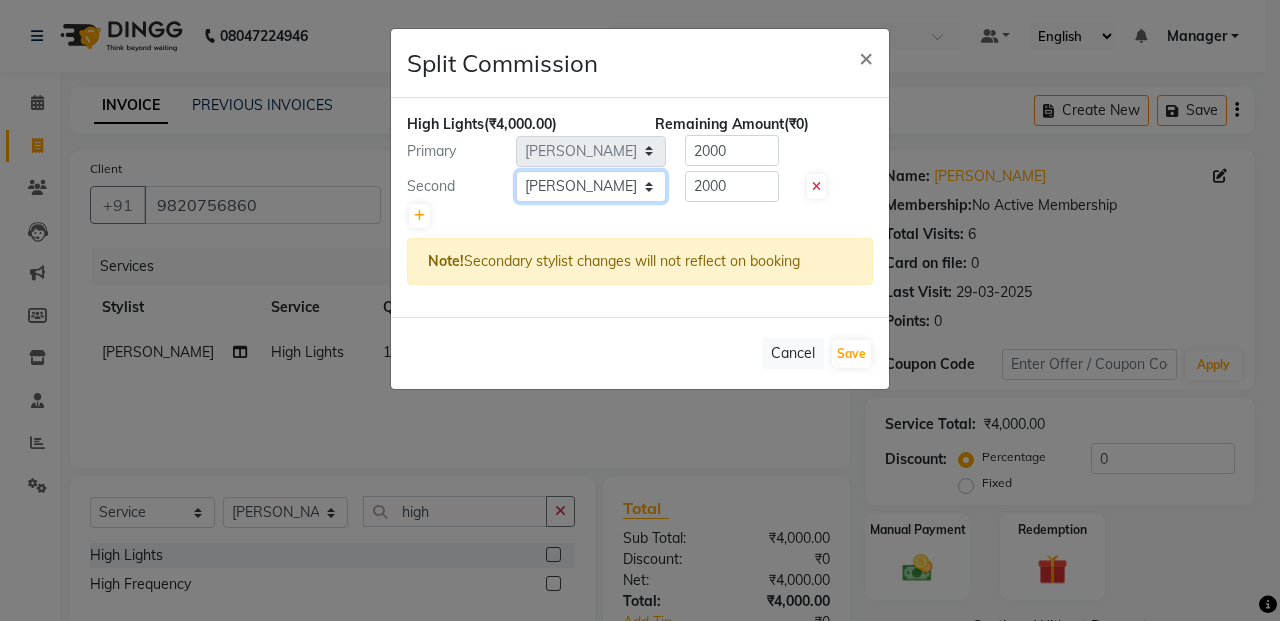 click on "Select  Admin   [PERSON_NAME]   [PERSON_NAME]   Manager   [PERSON_NAME]   [PERSON_NAME]   [PERSON_NAME]   POONAM [PERSON_NAME] [PERSON_NAME] nails   [PERSON_NAME] MANGELA   [PERSON_NAME]   [PERSON_NAME]   [PERSON_NAME] [PERSON_NAME]" 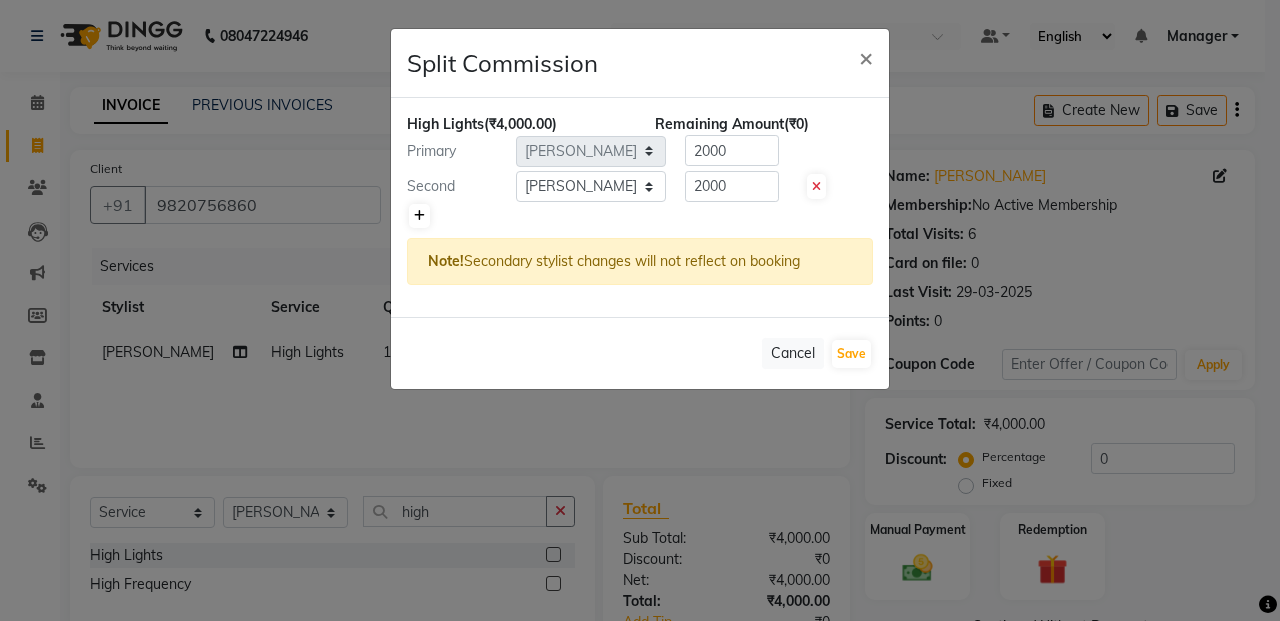 click 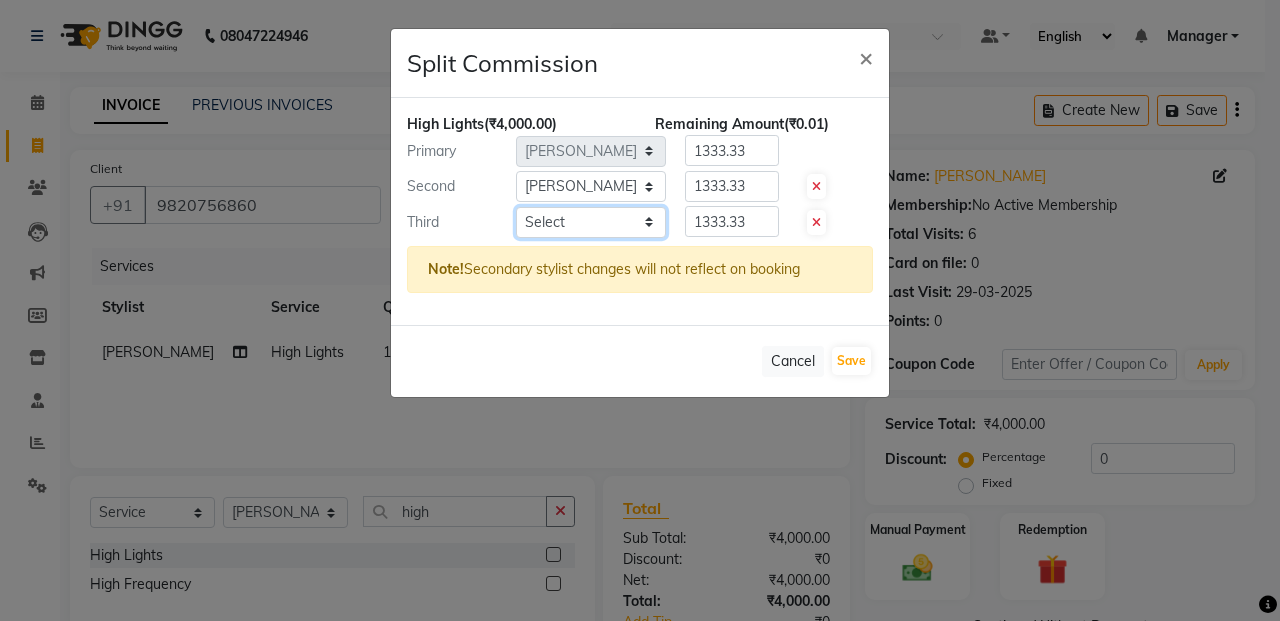 drag, startPoint x: 586, startPoint y: 220, endPoint x: 586, endPoint y: 237, distance: 17 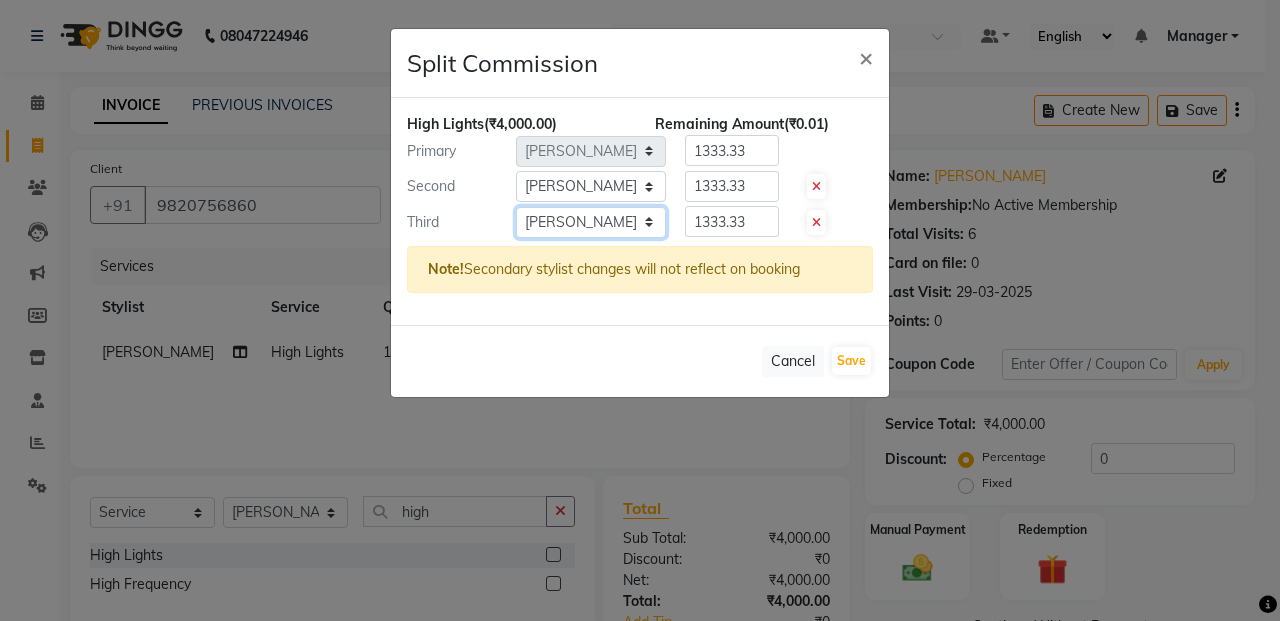 click on "Select  Admin   [PERSON_NAME]   [PERSON_NAME]   Manager   [PERSON_NAME]   [PERSON_NAME]   [PERSON_NAME]   POONAM [PERSON_NAME] [PERSON_NAME] nails   [PERSON_NAME] MANGELA   [PERSON_NAME]   [PERSON_NAME]   [PERSON_NAME] [PERSON_NAME]" 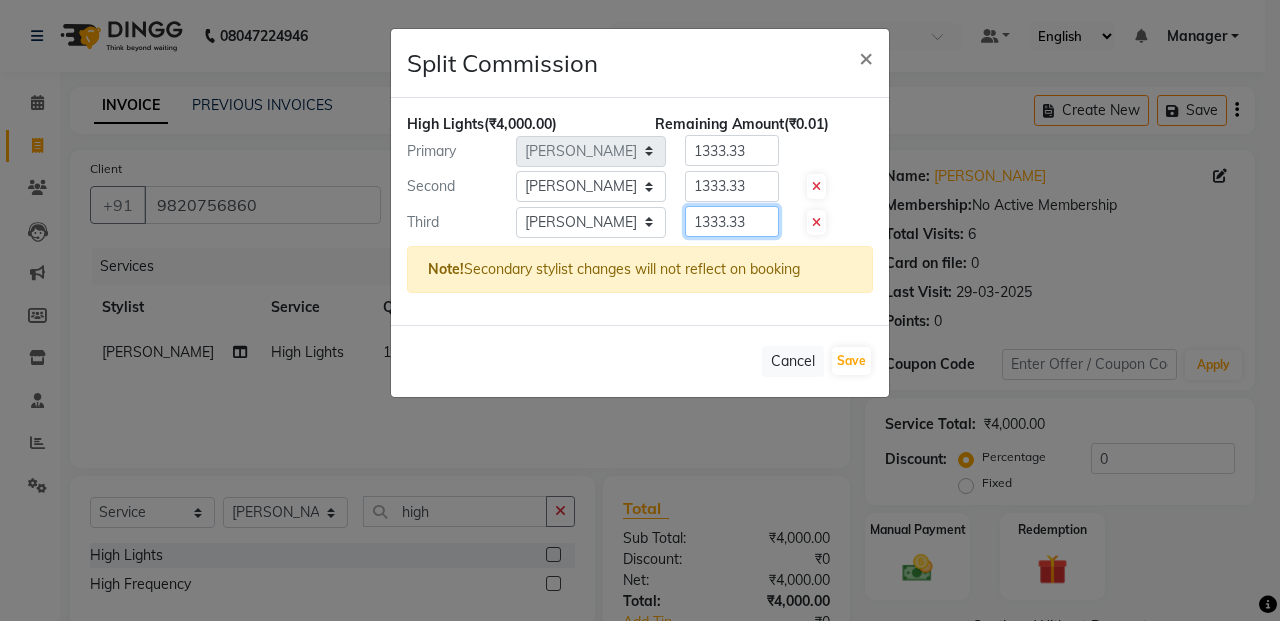 click on "1333.33" 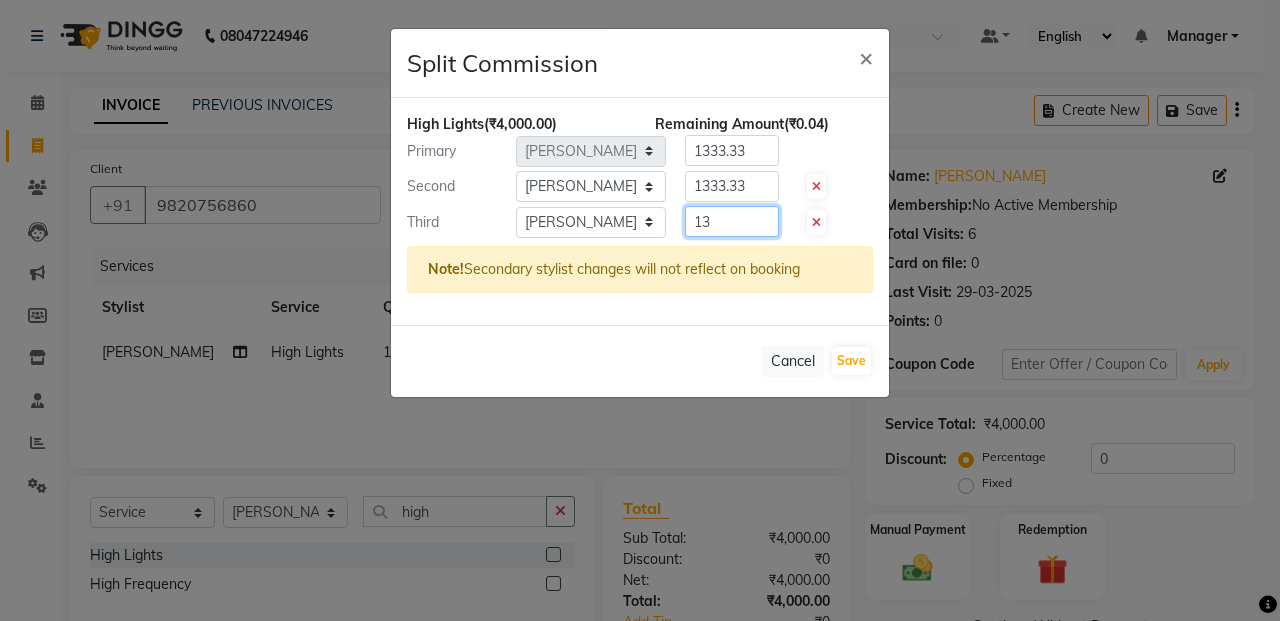 type on "1" 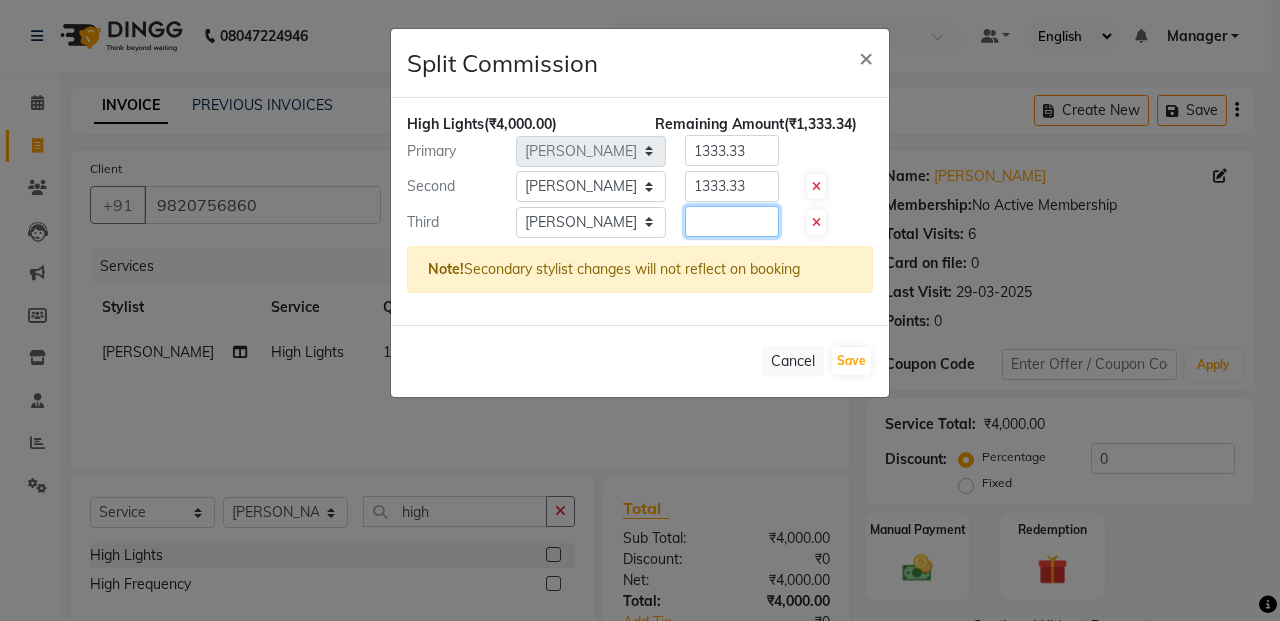 type 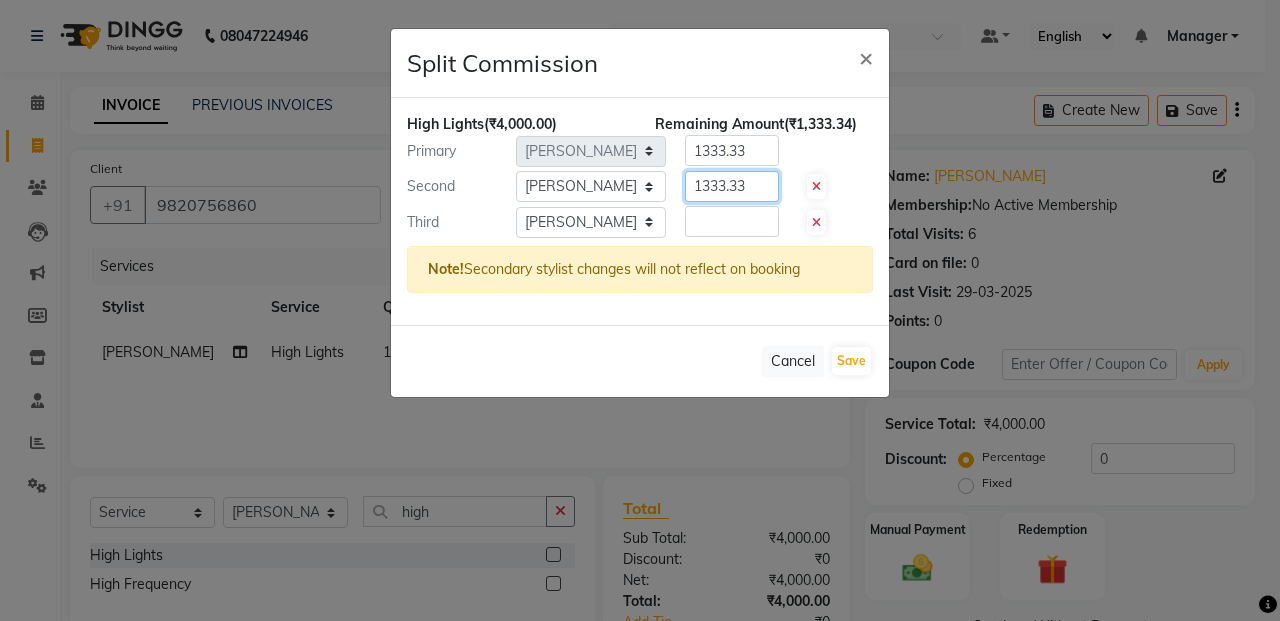 click on "1333.33" 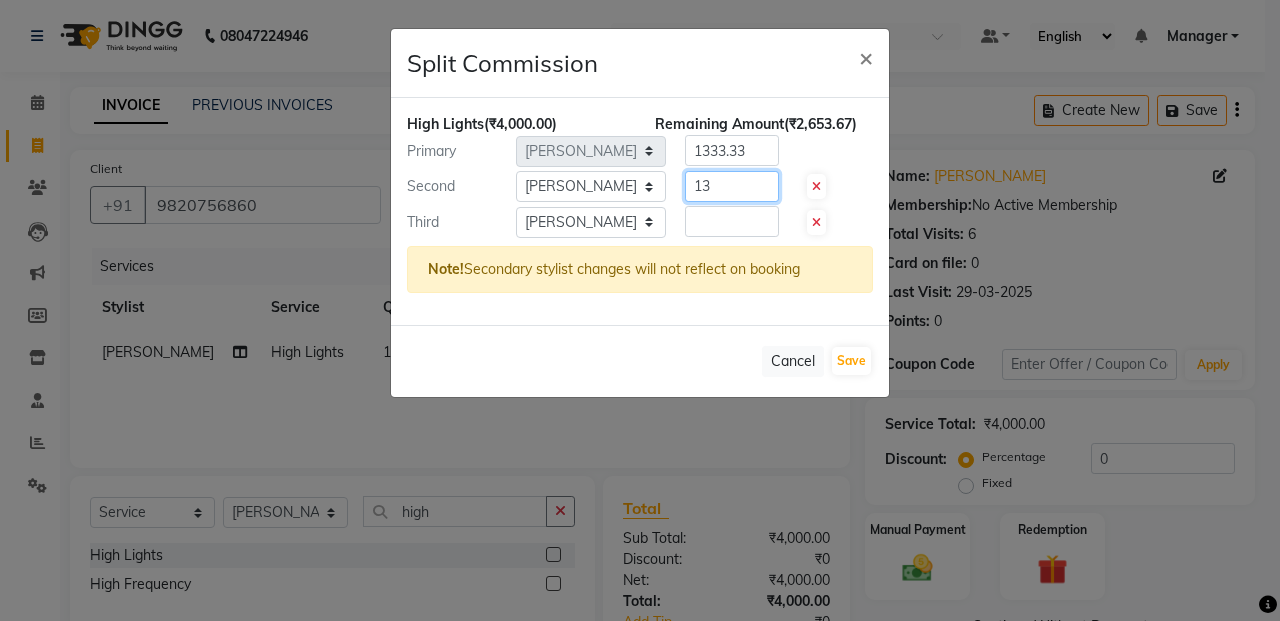 type on "1" 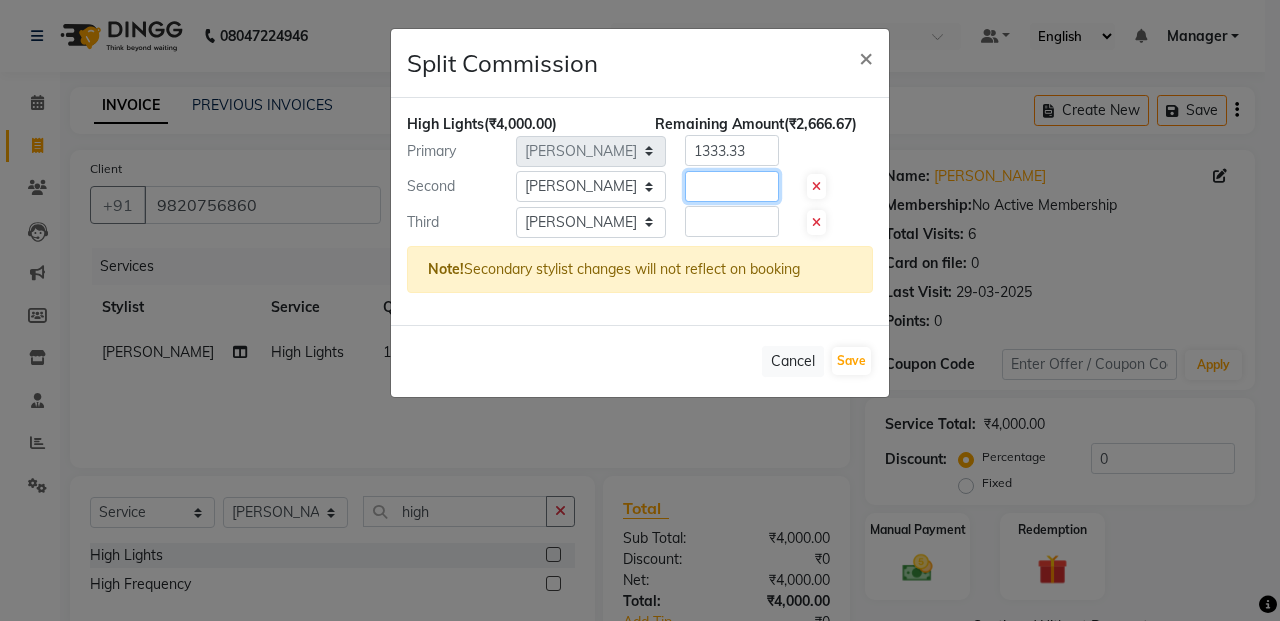 type 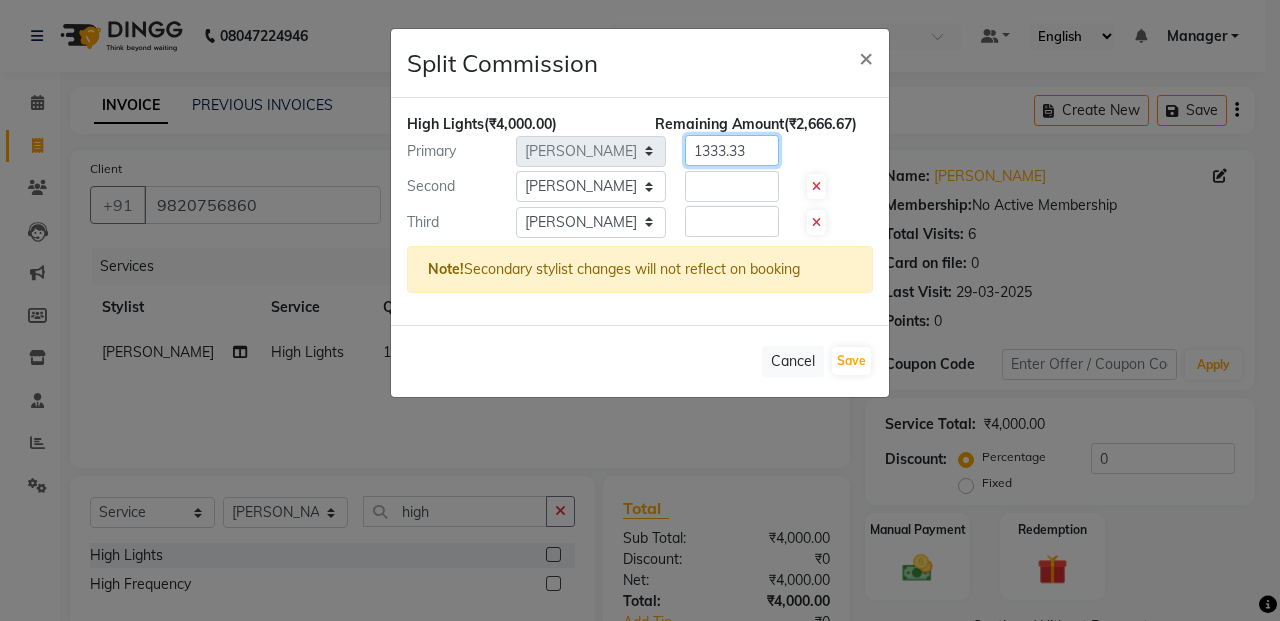 click on "1333.33" 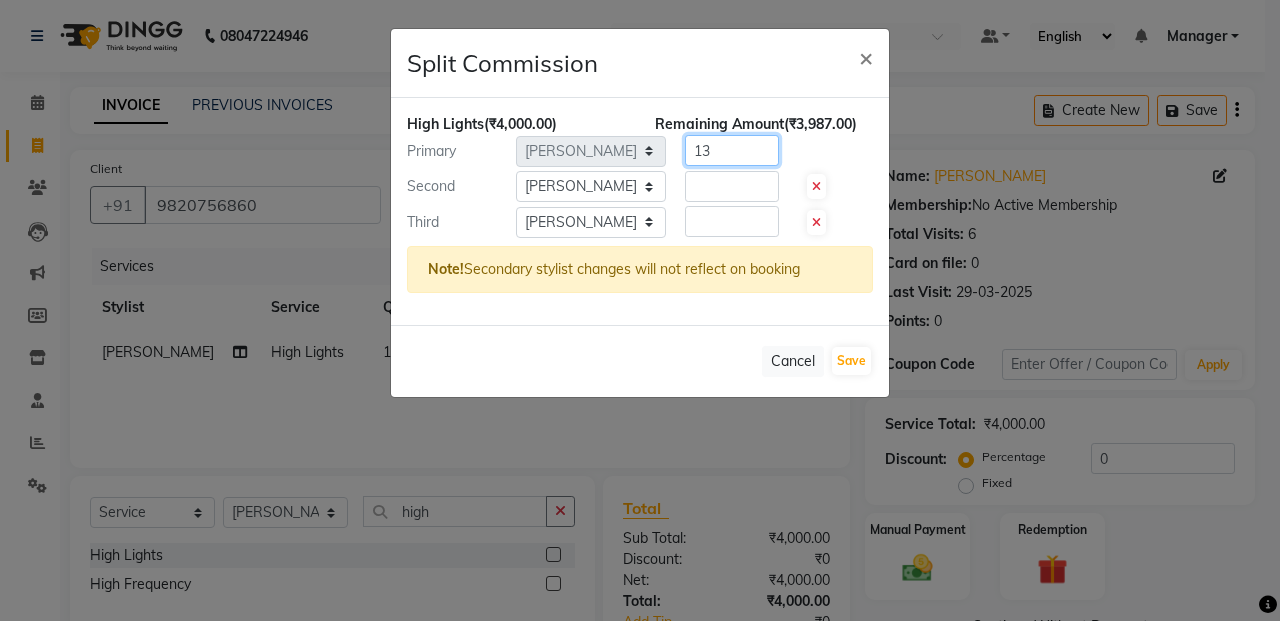 type on "1" 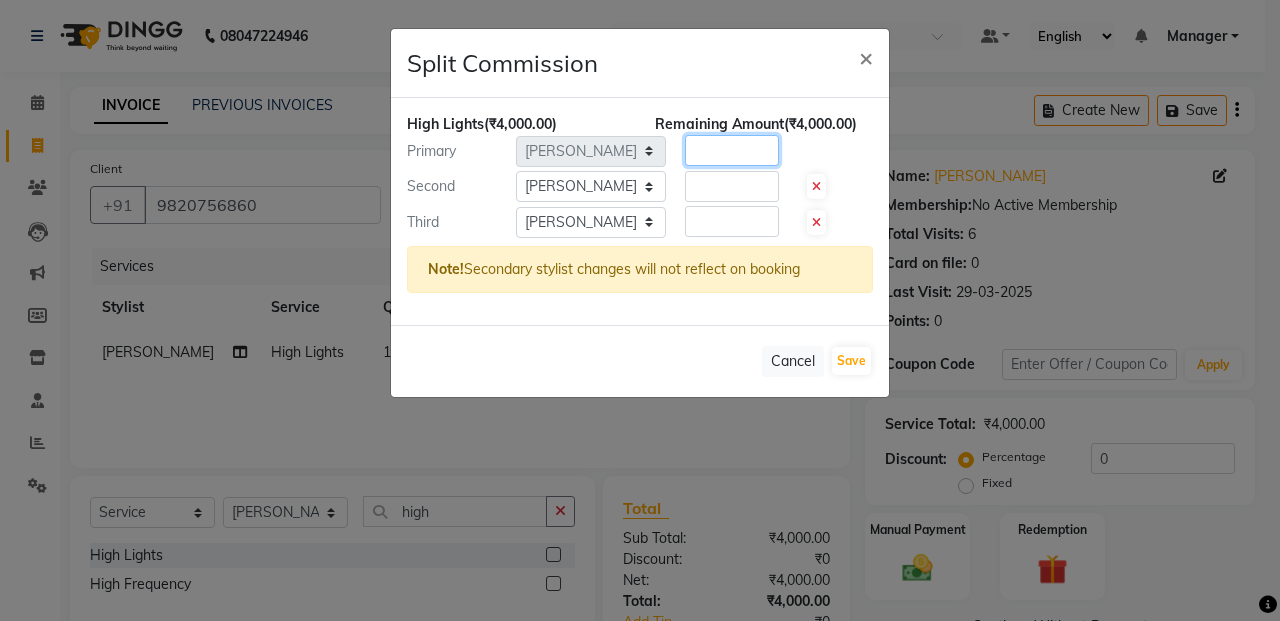type 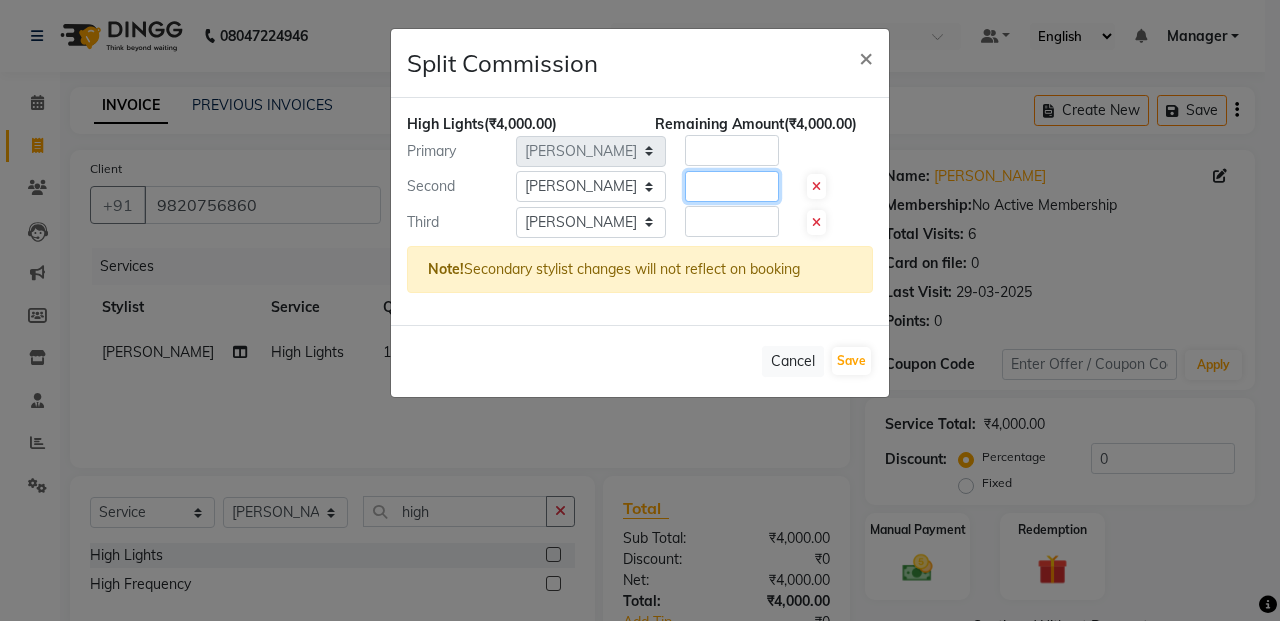 click 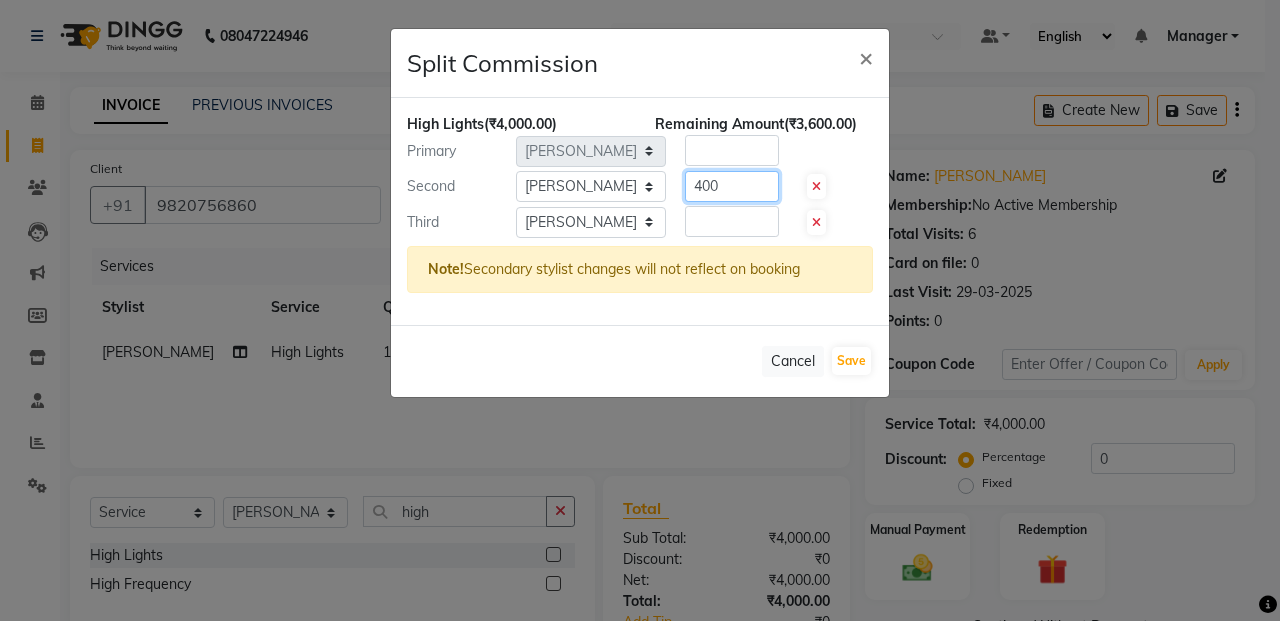 type on "400" 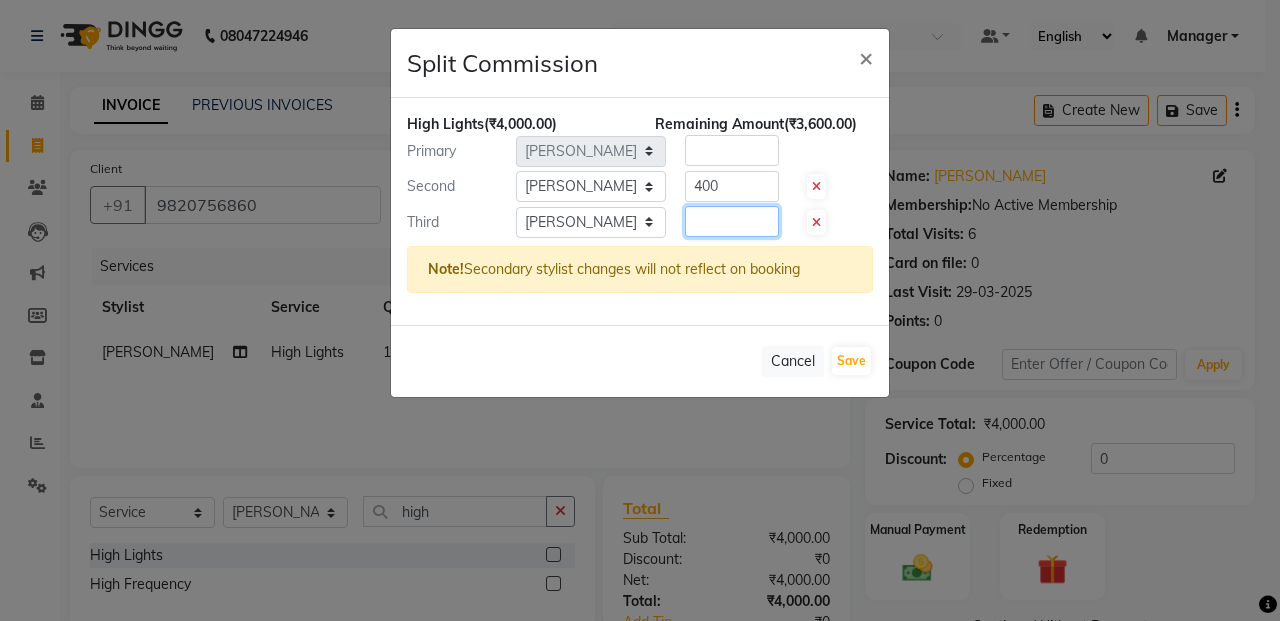 click 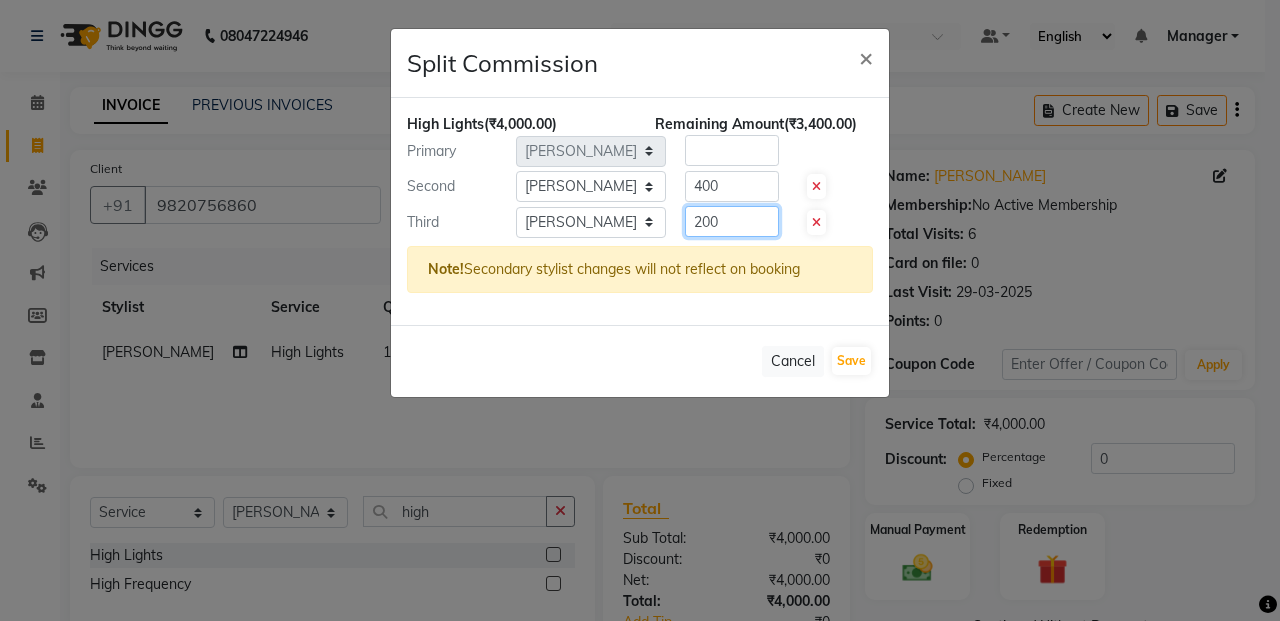 type on "200" 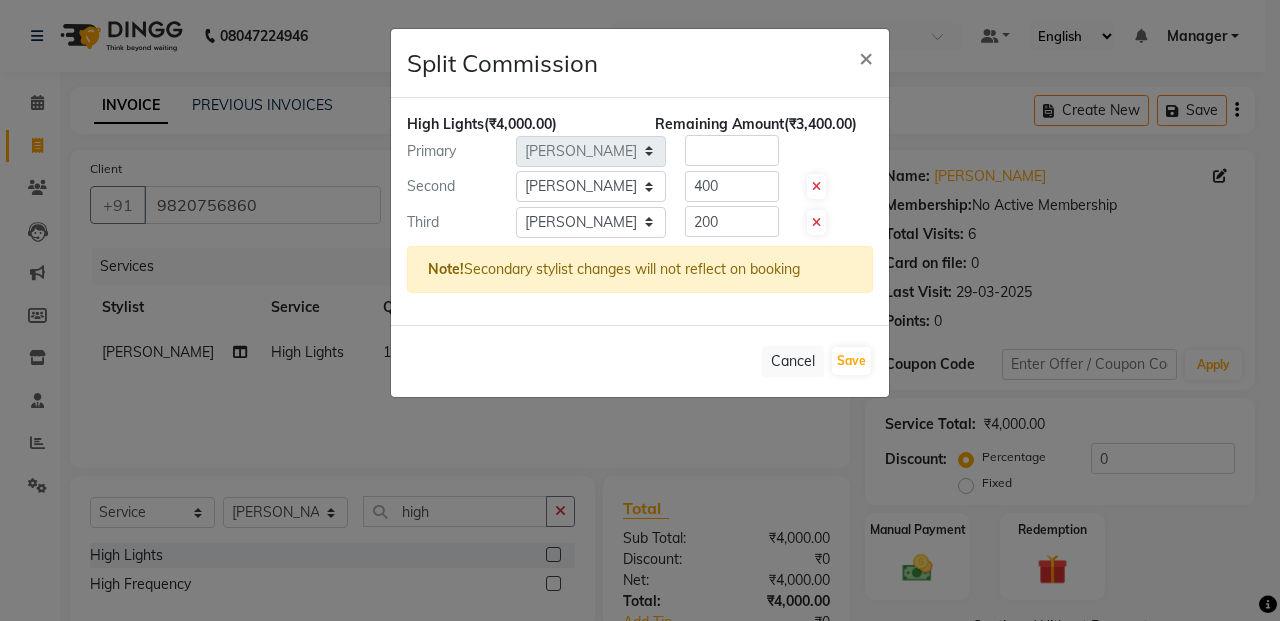 drag, startPoint x: 705, startPoint y: 122, endPoint x: 736, endPoint y: 140, distance: 35.846897 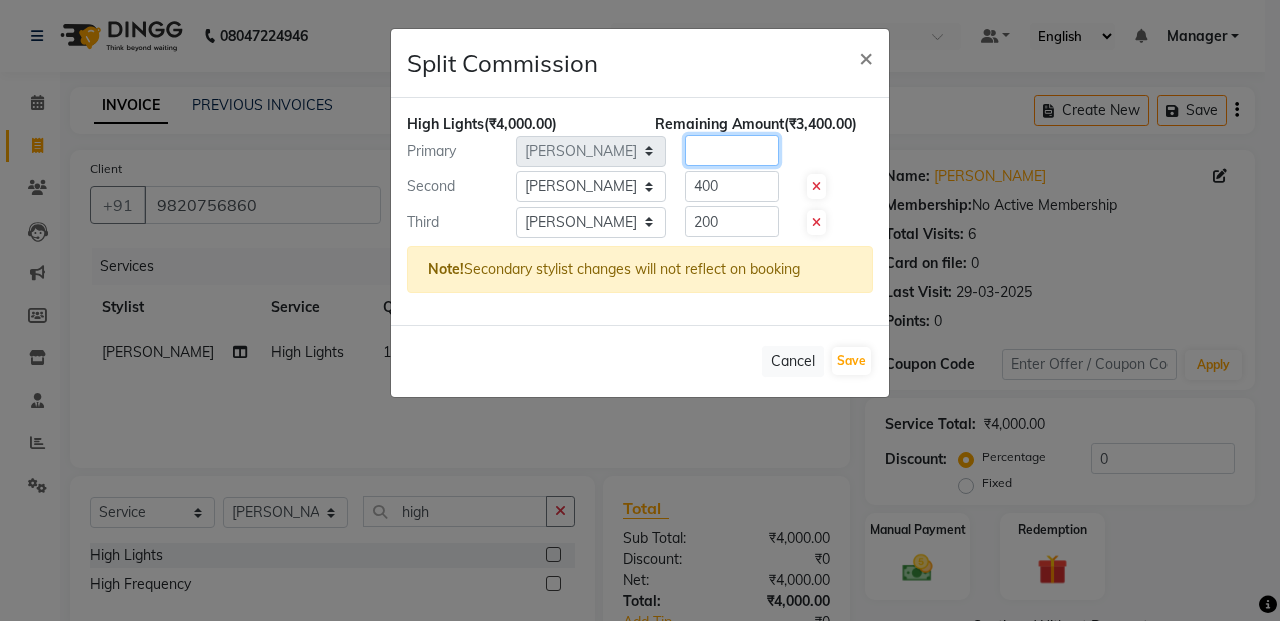 click 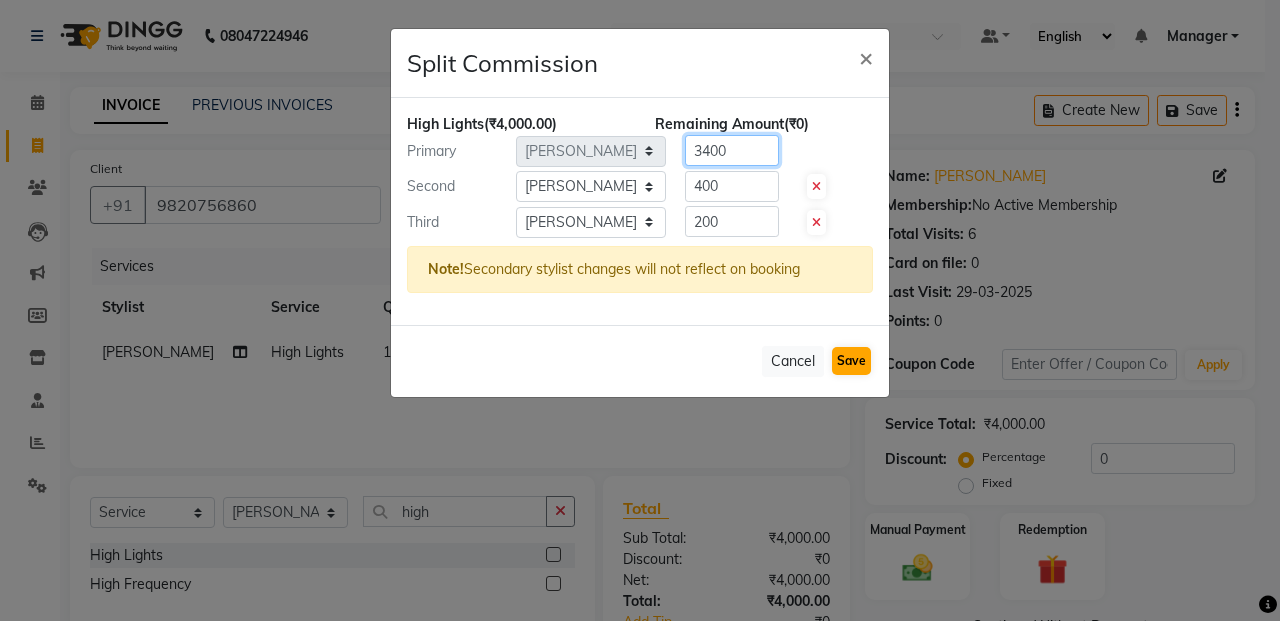 type on "3400" 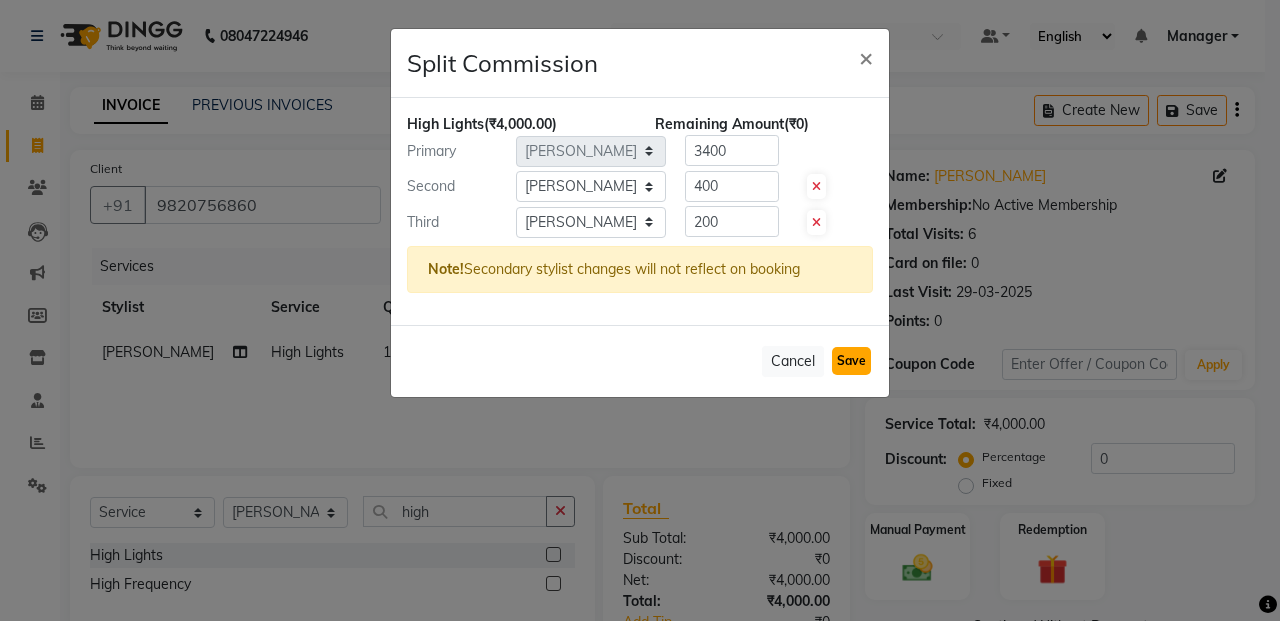 click on "Save" 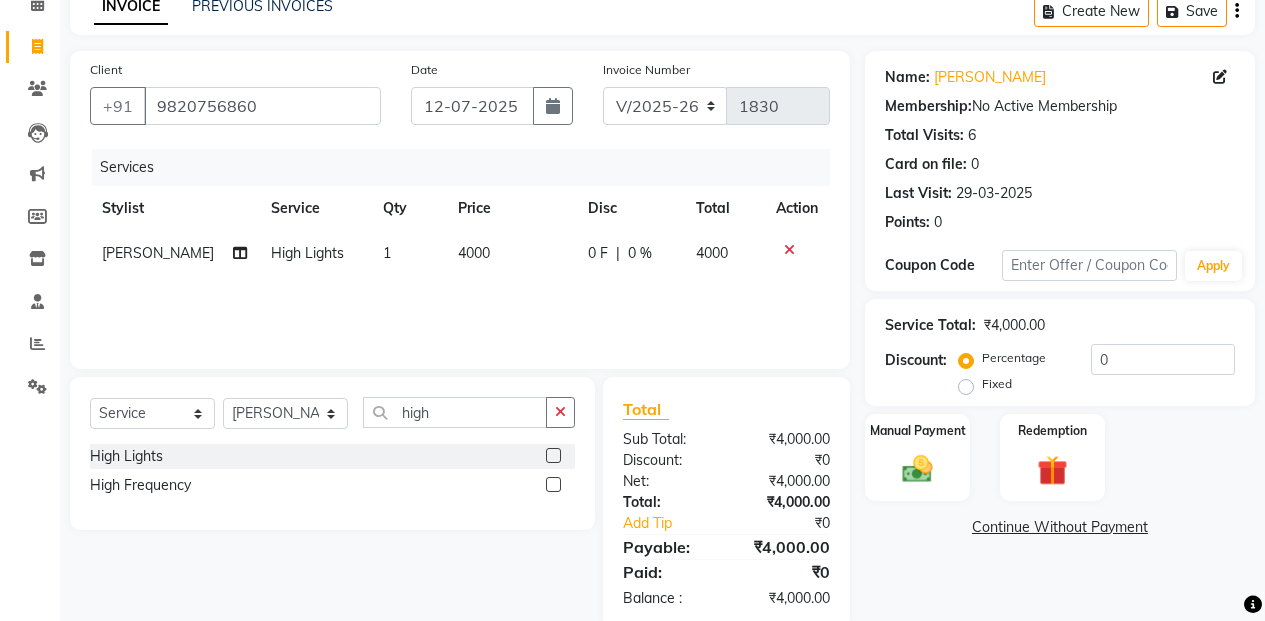 scroll, scrollTop: 100, scrollLeft: 0, axis: vertical 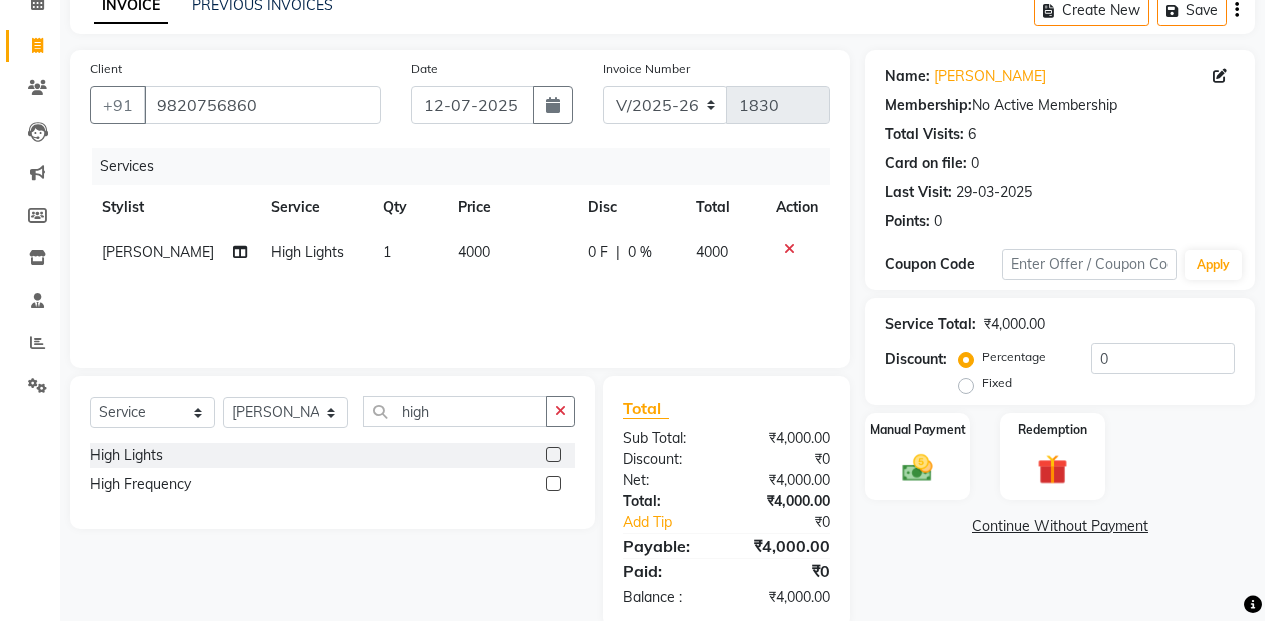 click on "4000" 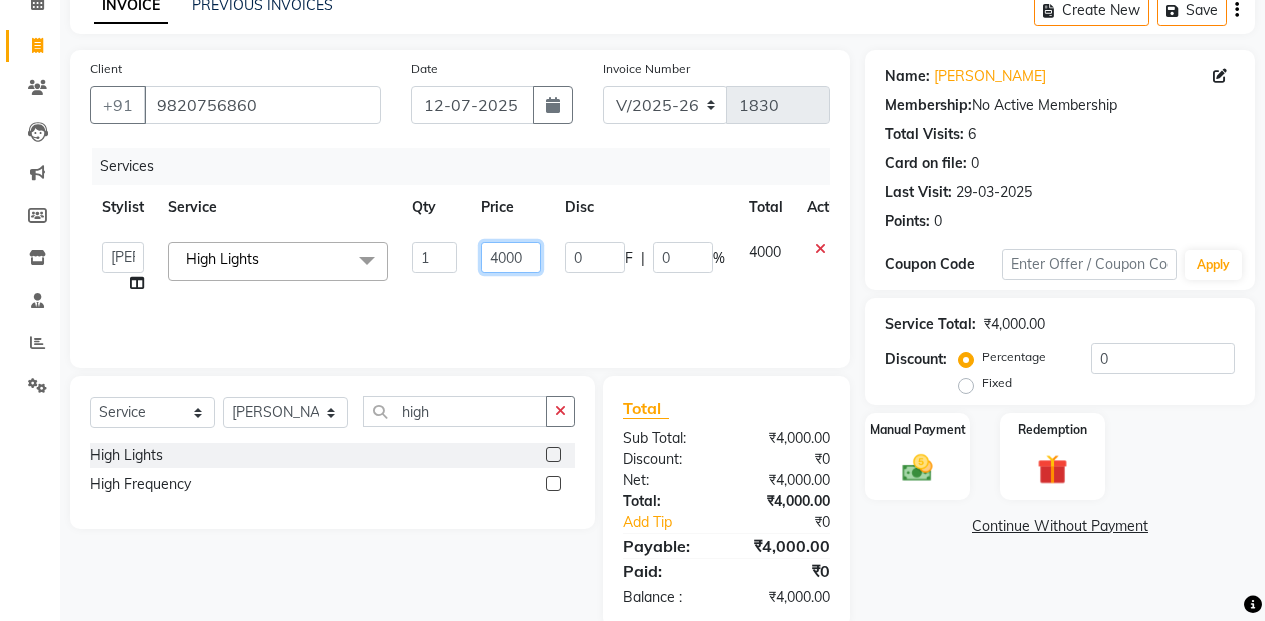 click on "4000" 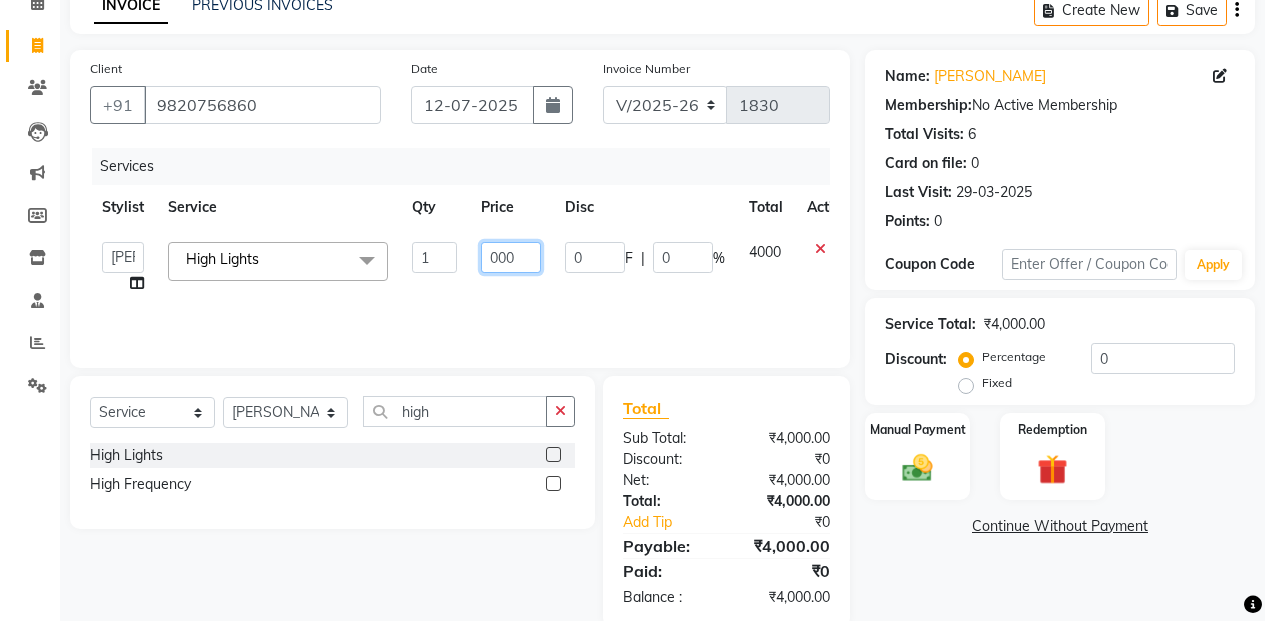 type on "5000" 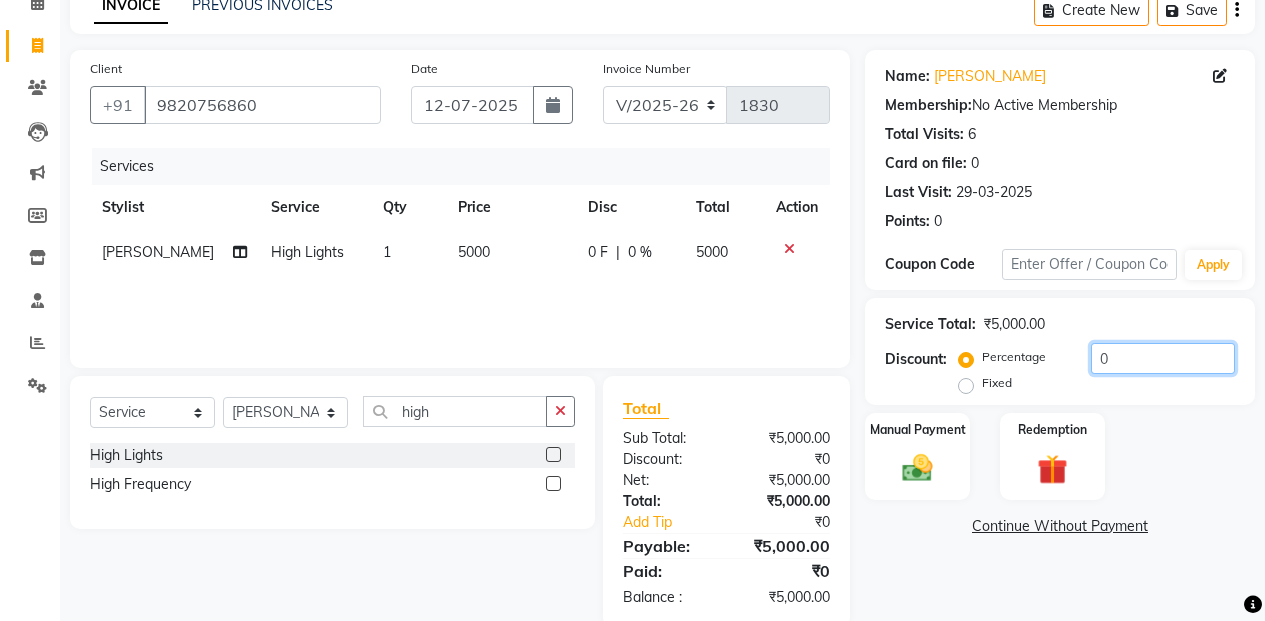 click on "0" 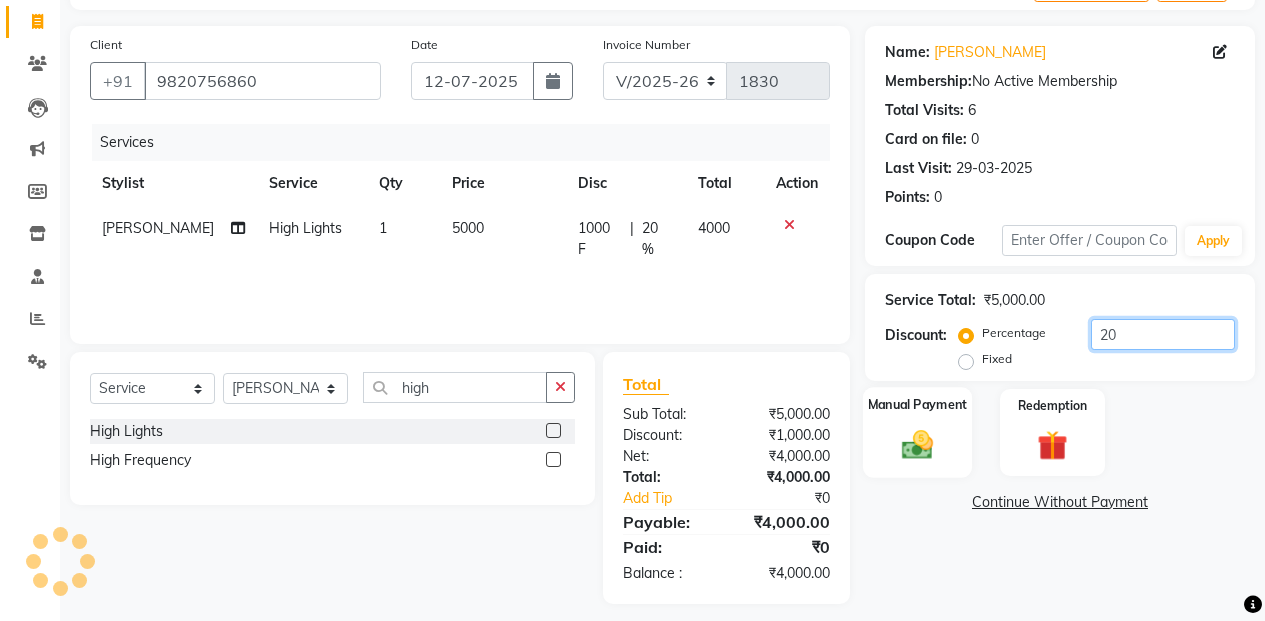 scroll, scrollTop: 137, scrollLeft: 0, axis: vertical 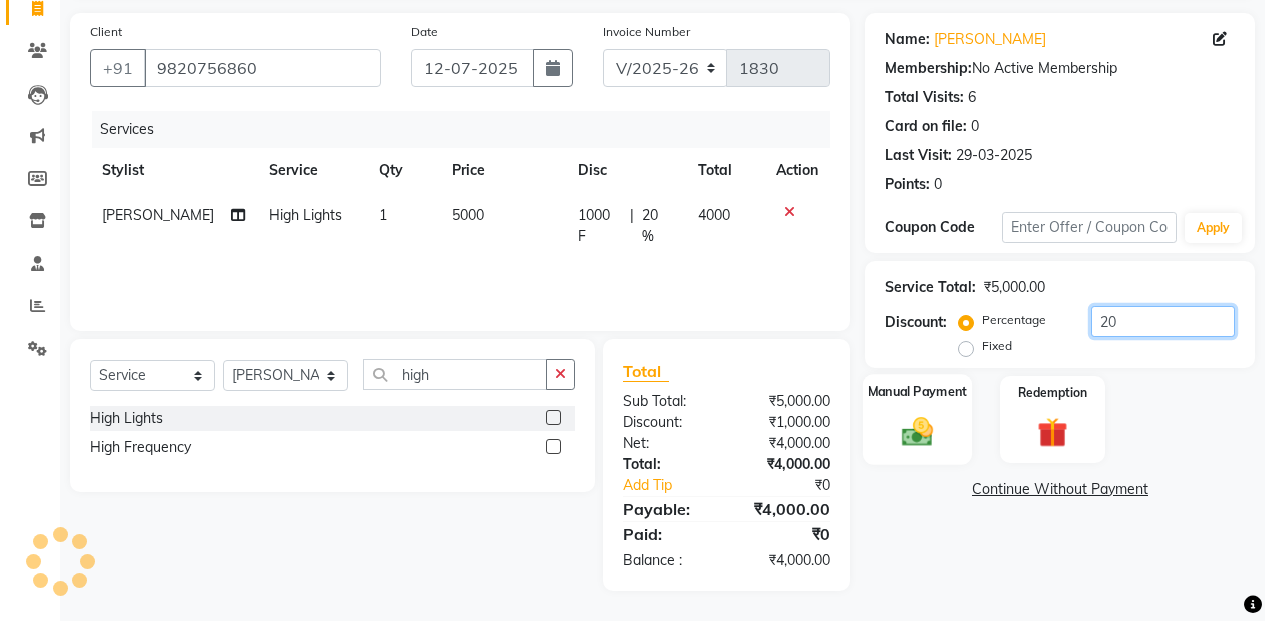 type on "20" 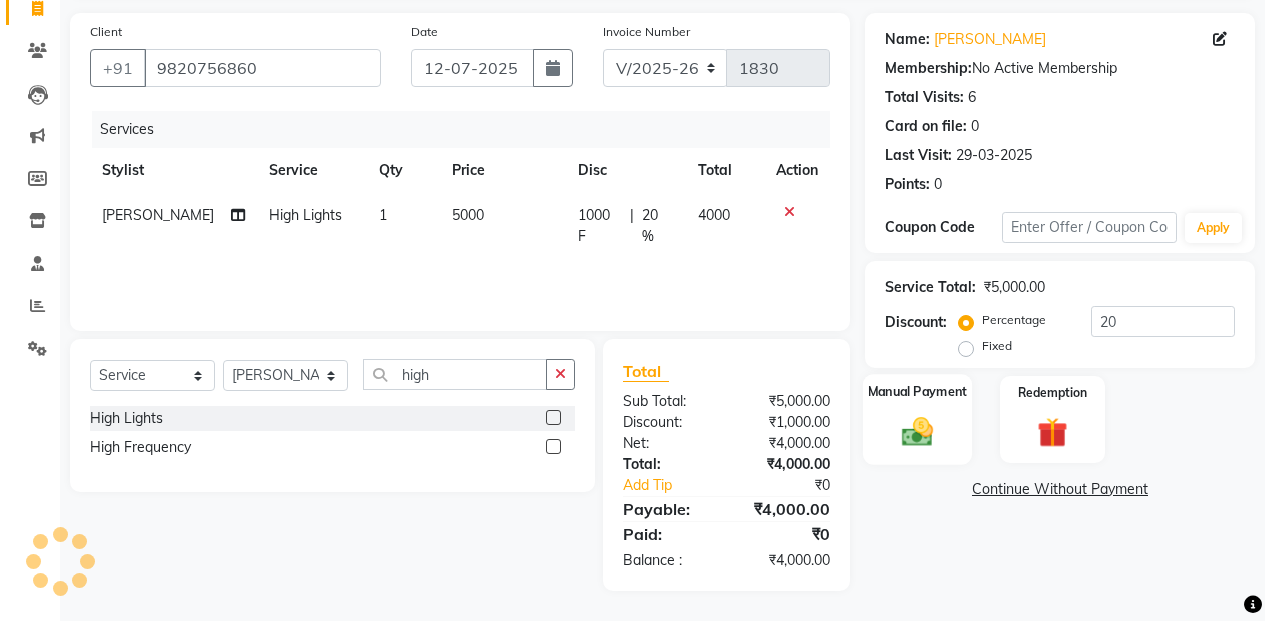click 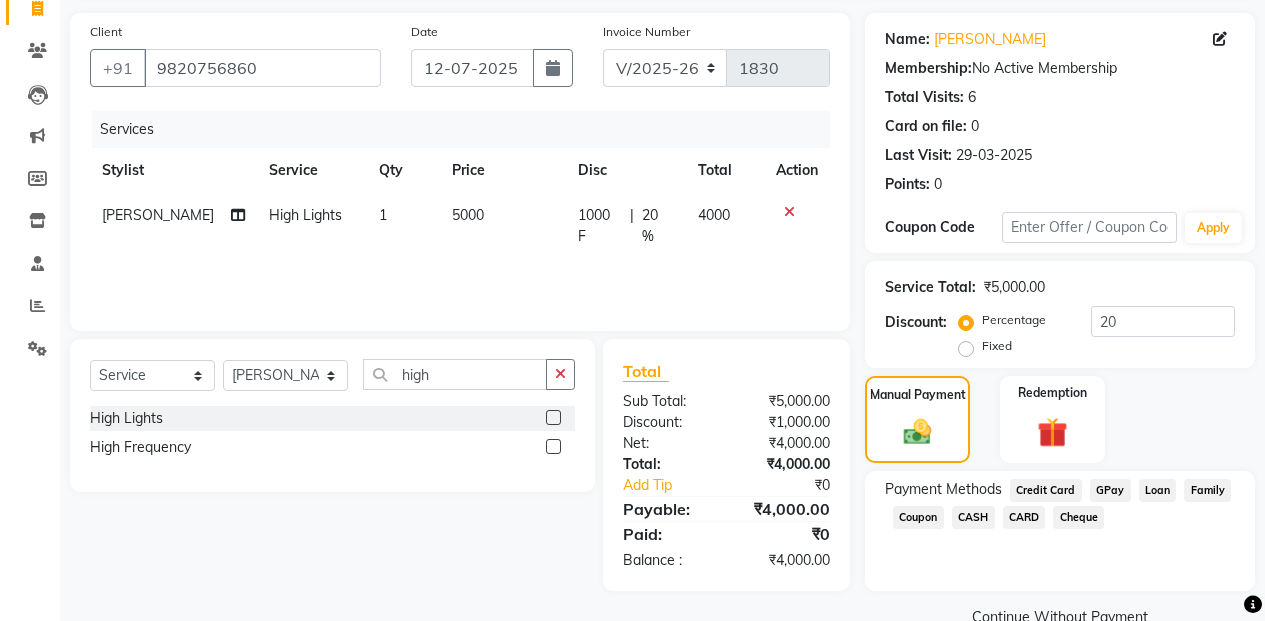 click on "CASH" 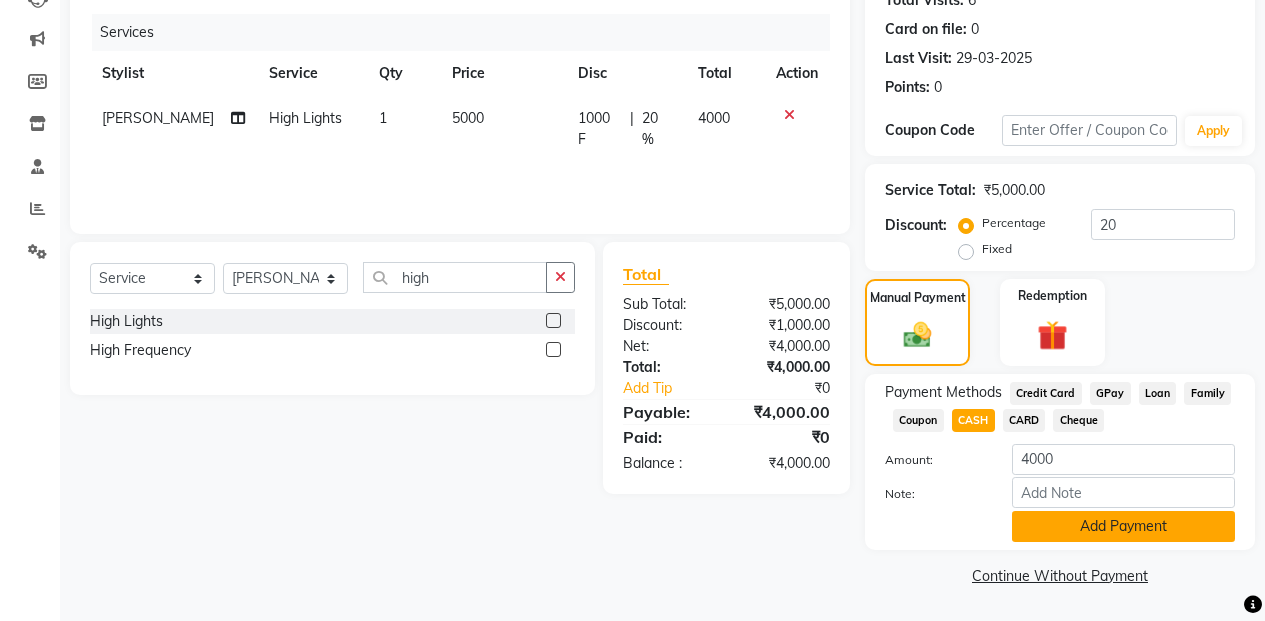 click on "Add Payment" 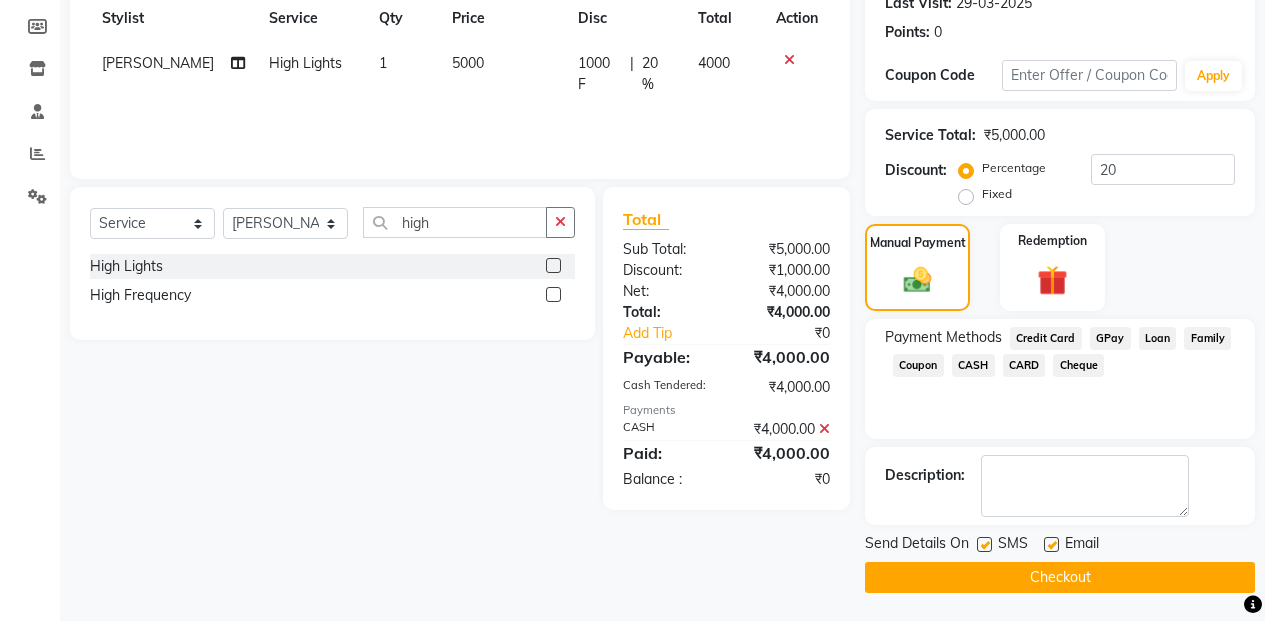 scroll, scrollTop: 291, scrollLeft: 0, axis: vertical 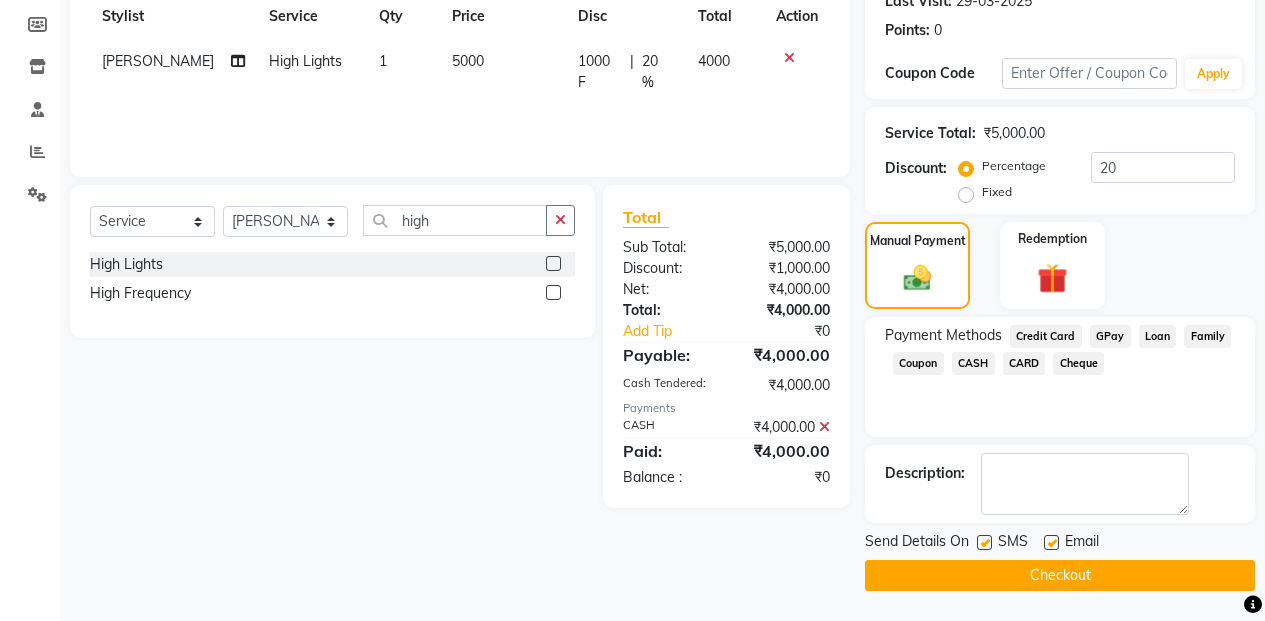 drag, startPoint x: 906, startPoint y: 575, endPoint x: 855, endPoint y: 534, distance: 65.43699 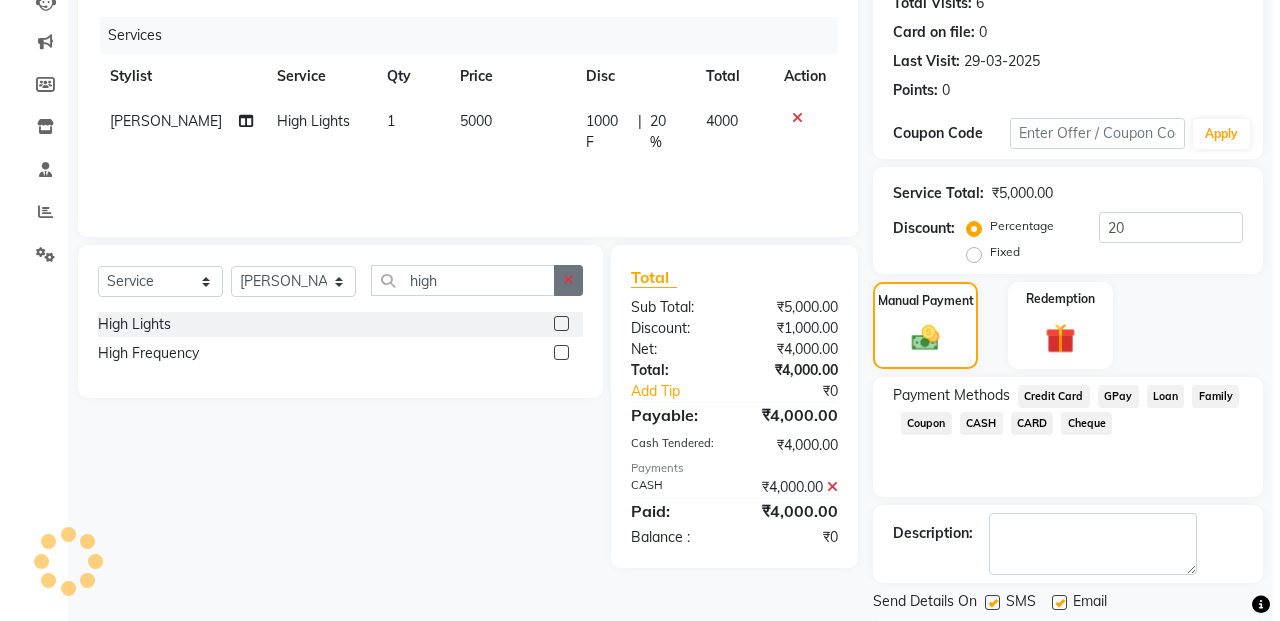 scroll, scrollTop: 0, scrollLeft: 0, axis: both 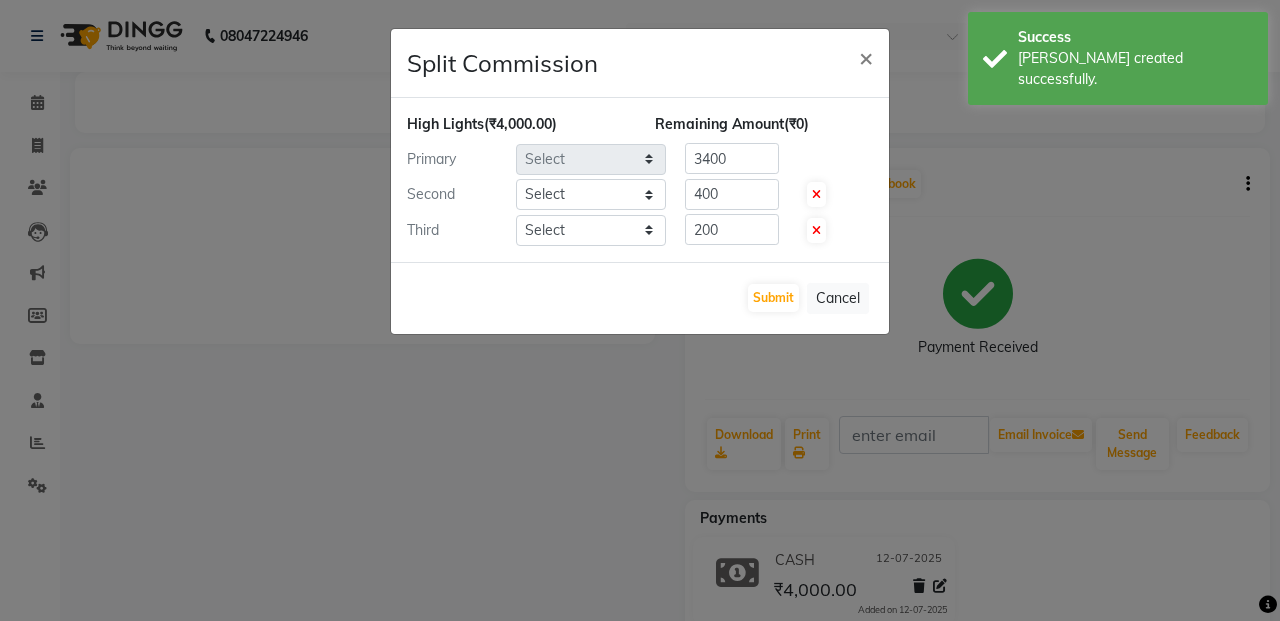 select on "61729" 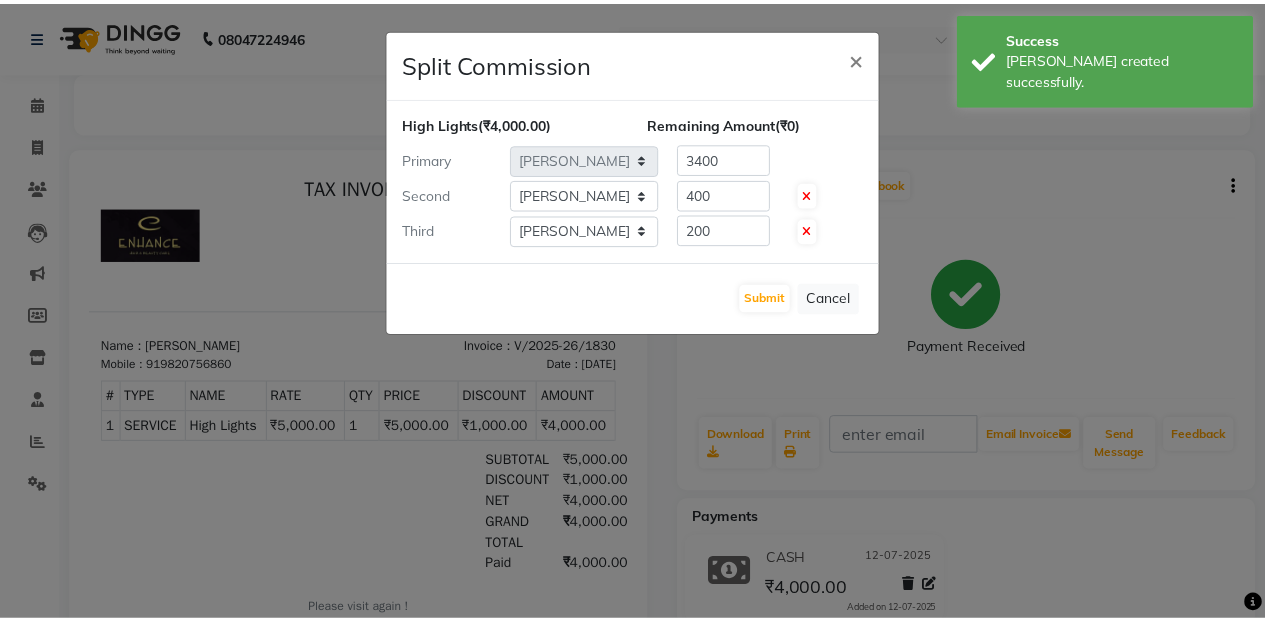 scroll, scrollTop: 0, scrollLeft: 0, axis: both 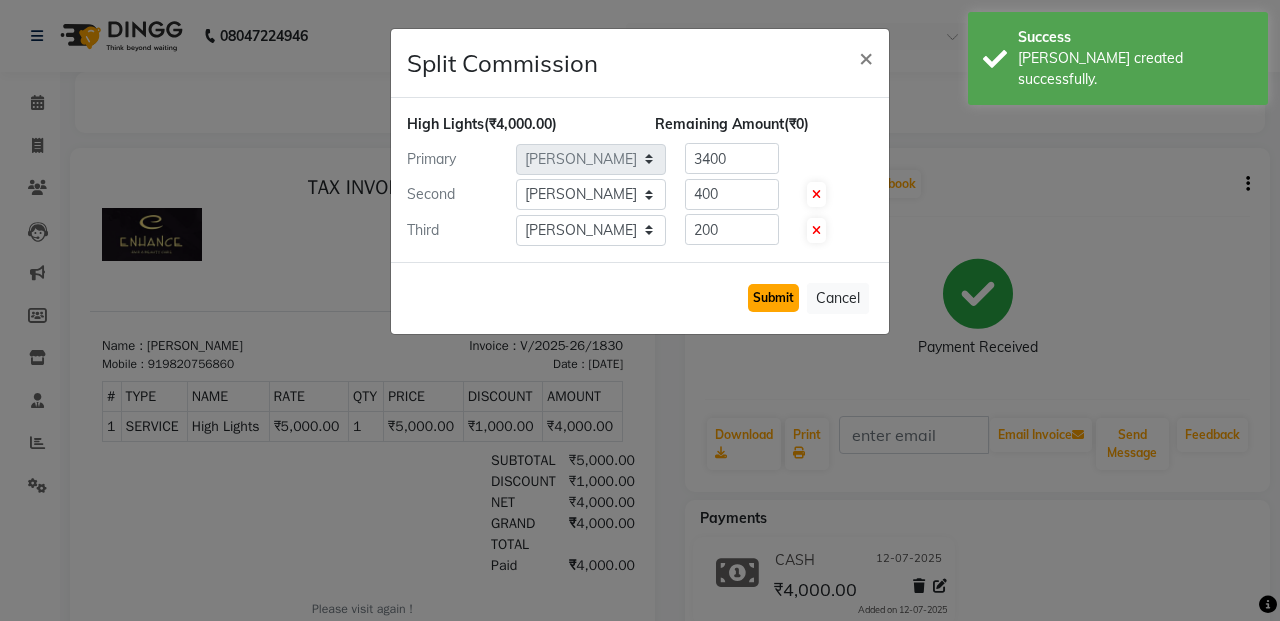 click on "Submit" 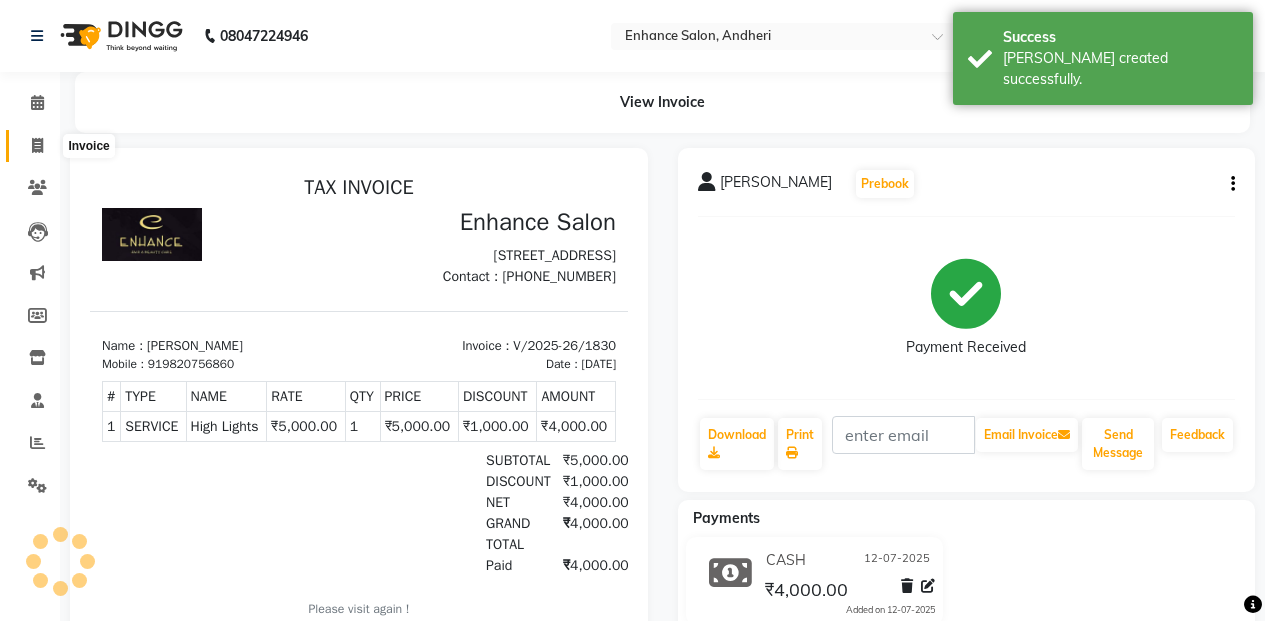 click 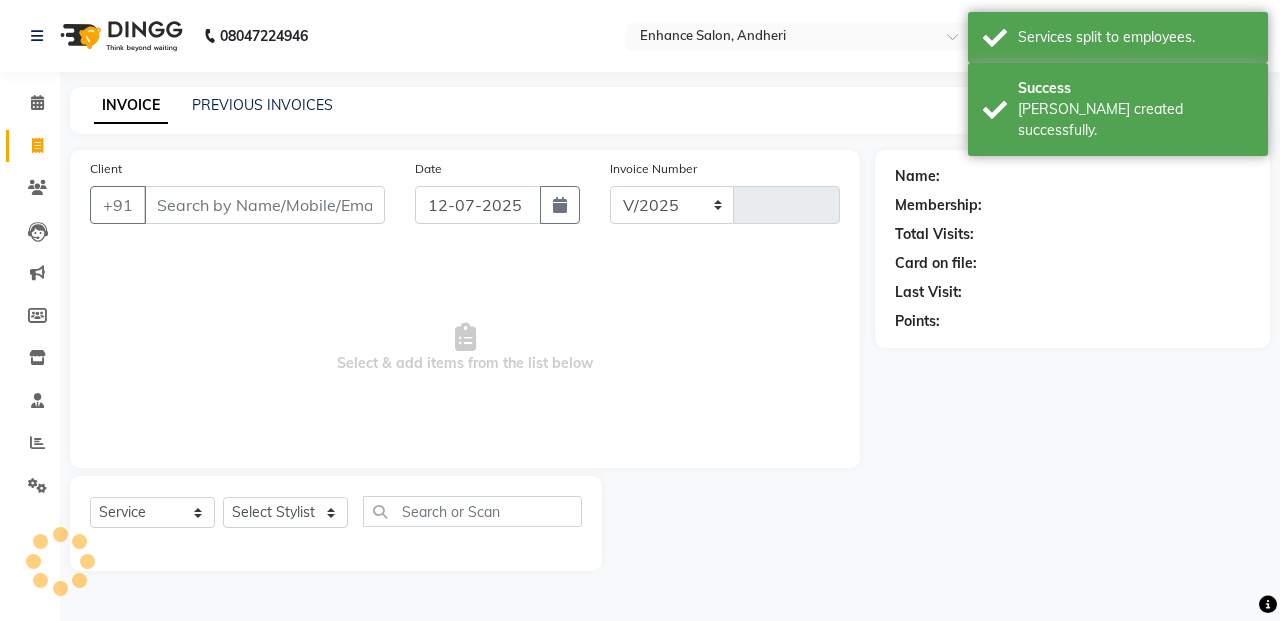 select on "7236" 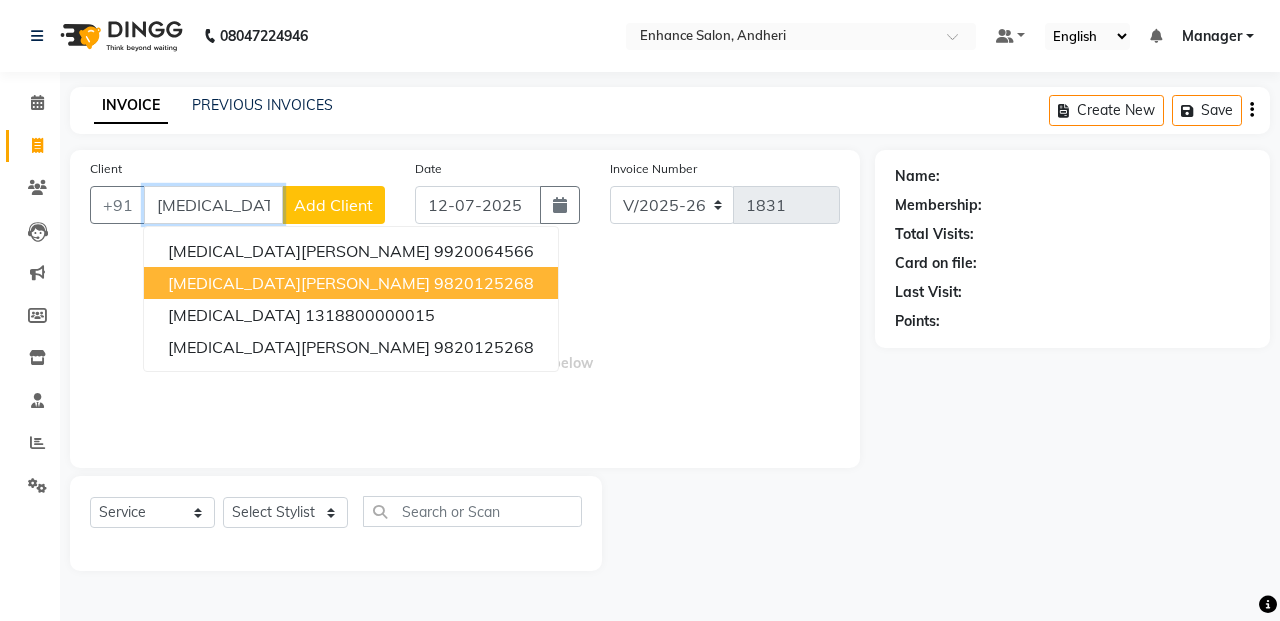 drag, startPoint x: 280, startPoint y: 276, endPoint x: 309, endPoint y: 370, distance: 98.37174 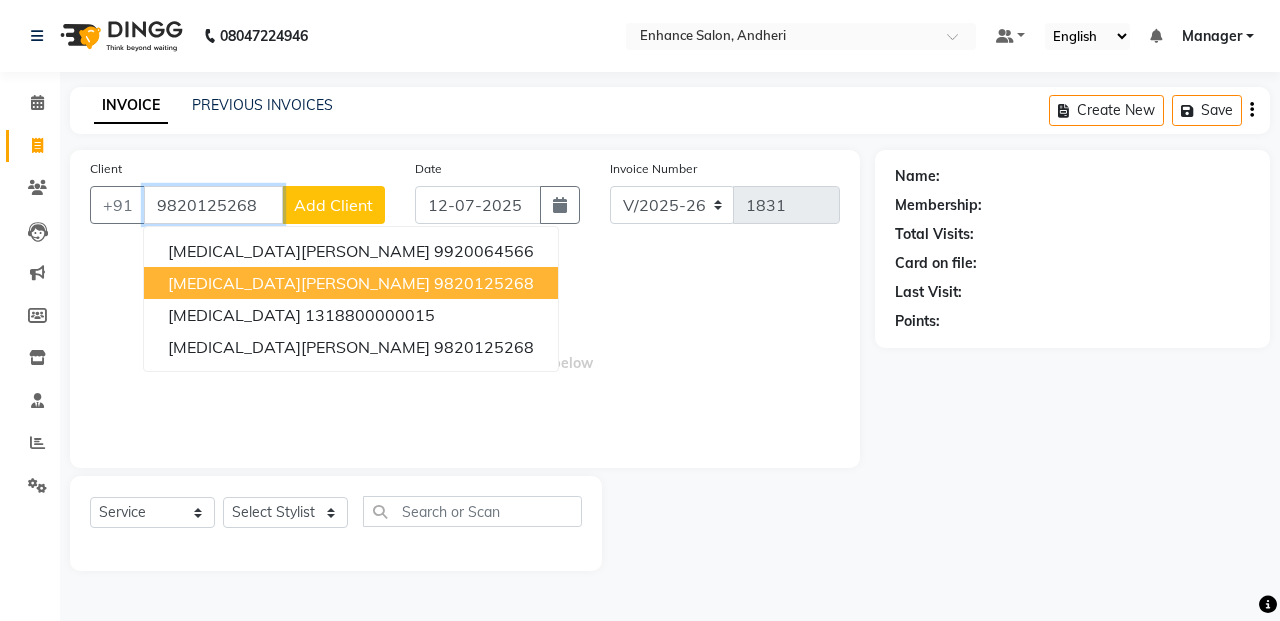 type on "9820125268" 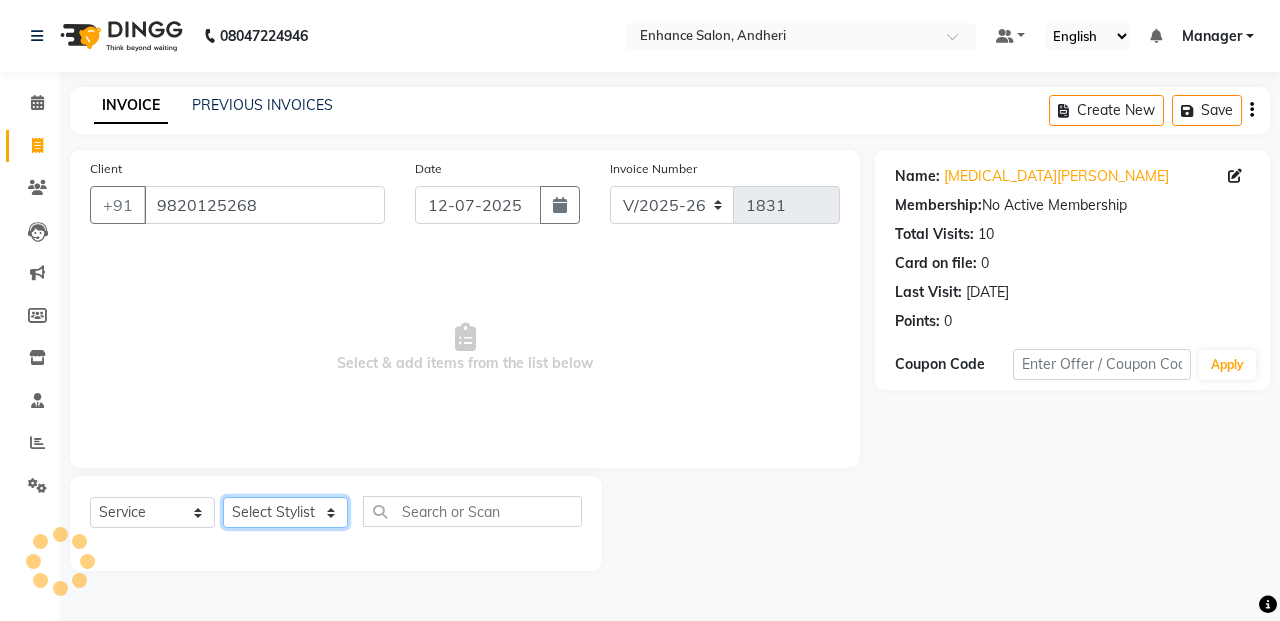 click on "Select Stylist Admin [PERSON_NAME] [PERSON_NAME] Manager [PERSON_NAME] [PERSON_NAME] [PERSON_NAME] POONAM [PERSON_NAME] [PERSON_NAME] nails [PERSON_NAME] MANGELA [PERSON_NAME] [PERSON_NAME] [PERSON_NAME] [PERSON_NAME]" 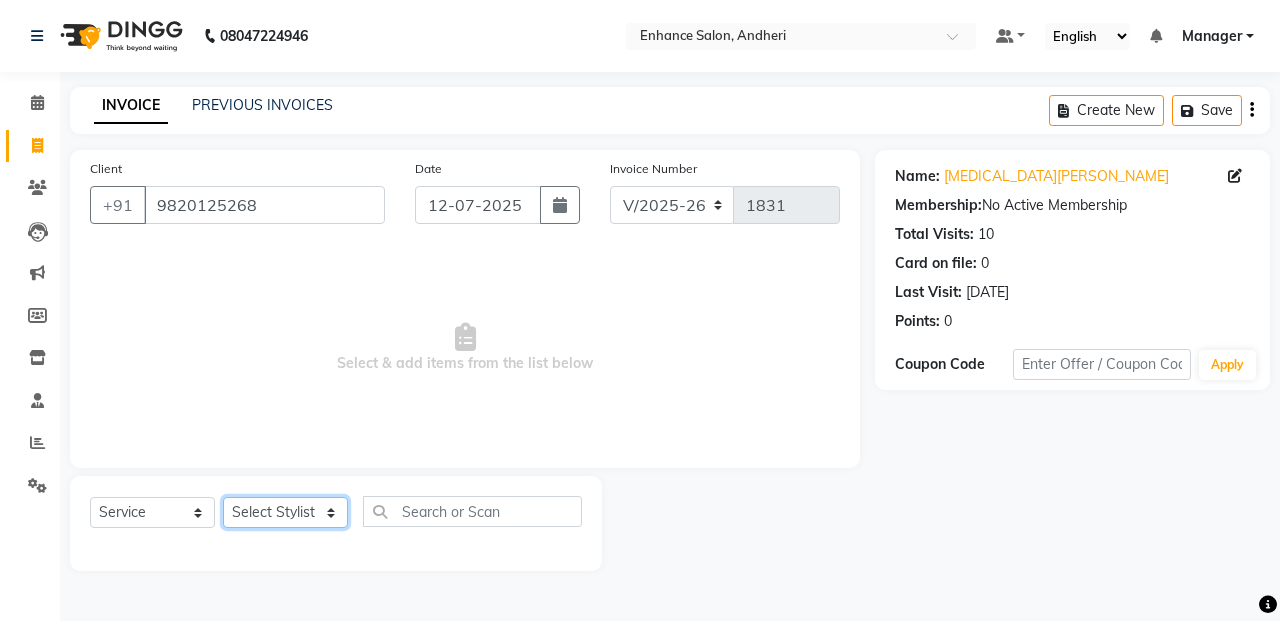 select on "61734" 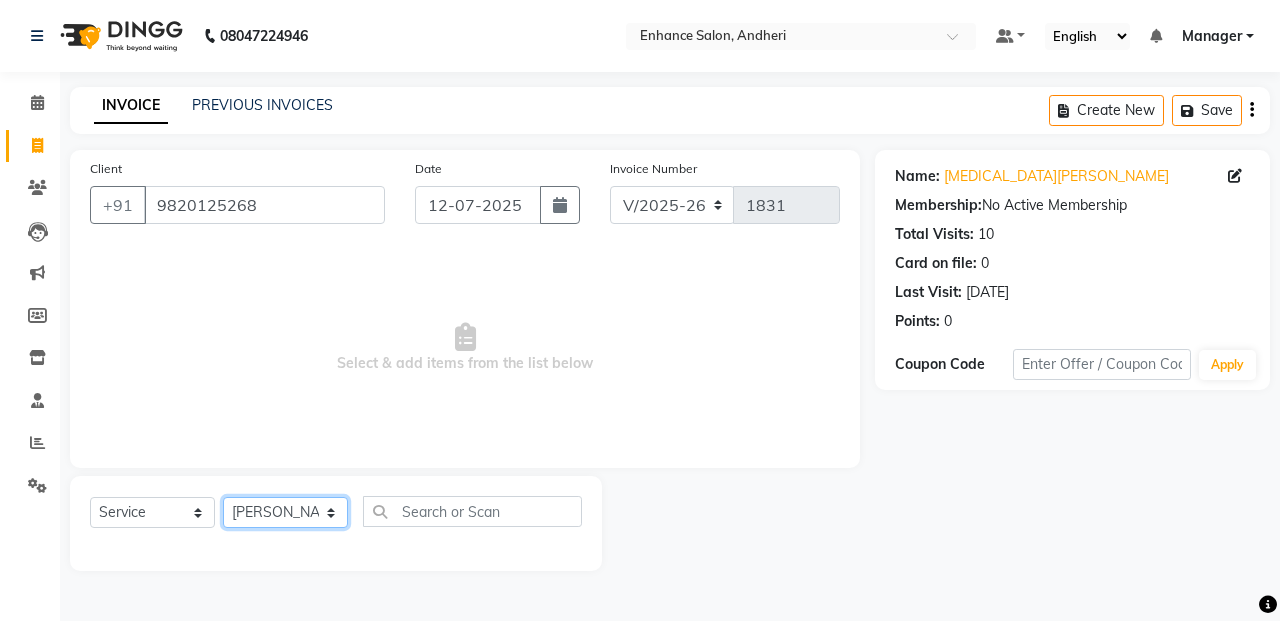 click on "Select Stylist Admin [PERSON_NAME] [PERSON_NAME] Manager [PERSON_NAME] [PERSON_NAME] [PERSON_NAME] POONAM [PERSON_NAME] [PERSON_NAME] nails [PERSON_NAME] MANGELA [PERSON_NAME] [PERSON_NAME] [PERSON_NAME] [PERSON_NAME]" 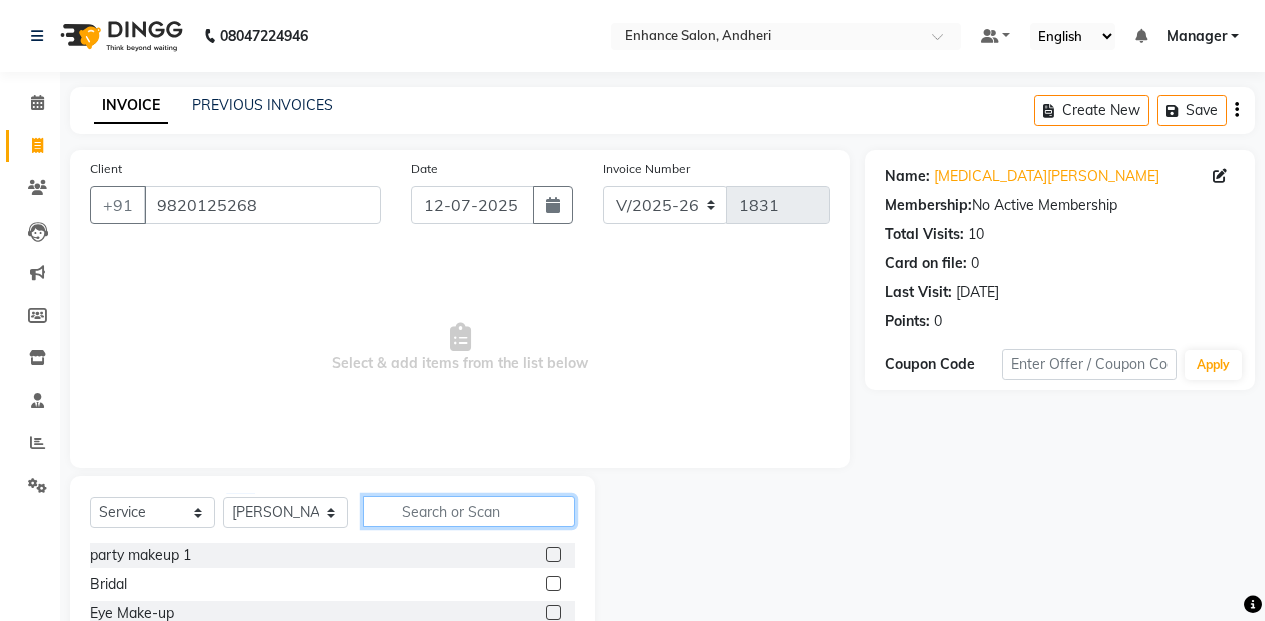 click on "Select  Service  Product  Membership  Package Voucher Prepaid Gift Card  Select Stylist Admin [PERSON_NAME] [PERSON_NAME] Manager MEENA MISALKAR [PERSON_NAME] [PERSON_NAME] POONAM [PERSON_NAME] [PERSON_NAME] nails [PERSON_NAME] MANGELA [PERSON_NAME] [PERSON_NAME] [PERSON_NAME] [PERSON_NAME] party makeup 1  Bridal  Eye Make-up  face wax reg  Touch Up App  High Lights  Only touchup App  Side locks peel 400  inner spa  inner spa tube  service tip  previous balance  food  [MEDICAL_DATA] treatment  Prepaid  Deposit  Aroma Gold serum  K18  saree drape  Moisture Plus shampoo  Colour conditioner MilkShake  Massage Head  Massage Neck & Shoulder  Massage Neck, Shoulder & Back  Massage Arms  Massage Legs  Massage Feet  Massage Body  wedding  sangeet  cocktail  Mehendi  reception  Student  [PERSON_NAME] Full (Touch-up)  [PERSON_NAME] Crown  [PERSON_NAME] Deep Crown  [PERSON_NAME] Global  Inoa Full (Touch-up)  Inoa Global  Inoa Crown  Inoa Deep Crown  Nanoplatia  [MEDICAL_DATA]  Deep Conditioning  Hair Wash  Hair Cut  Straight Cut  Kids Hair Cut  Styling Paddle Dry + Wash  Styling Blow Dry  Styling Tong" 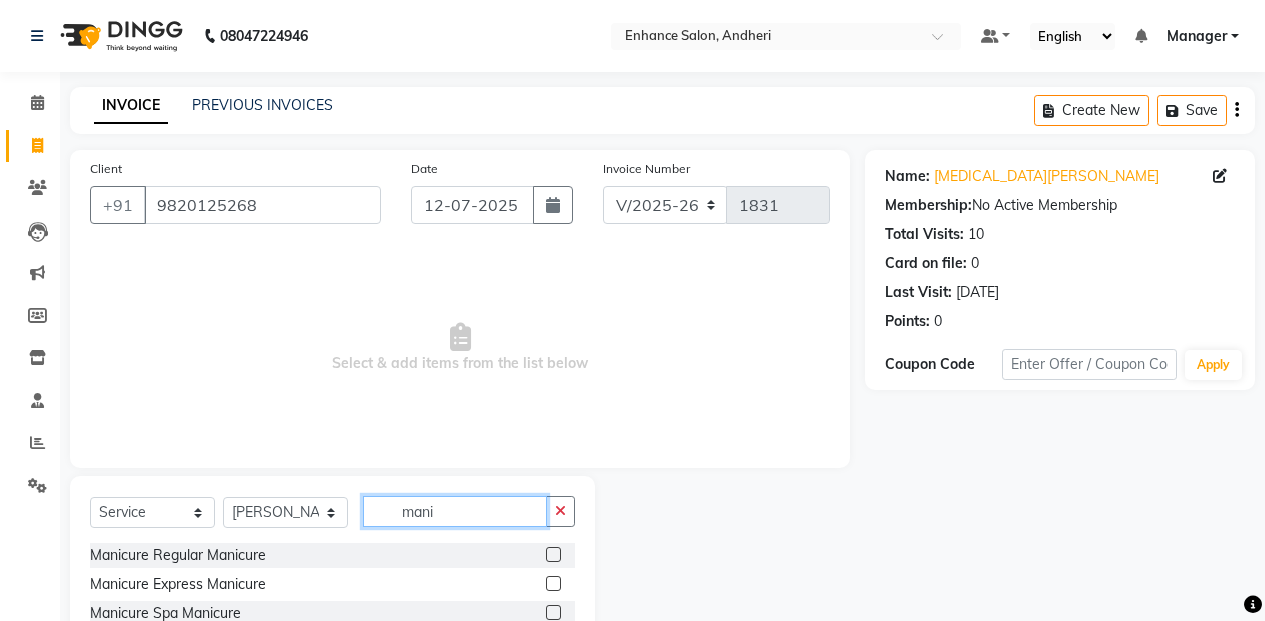 type on "mani" 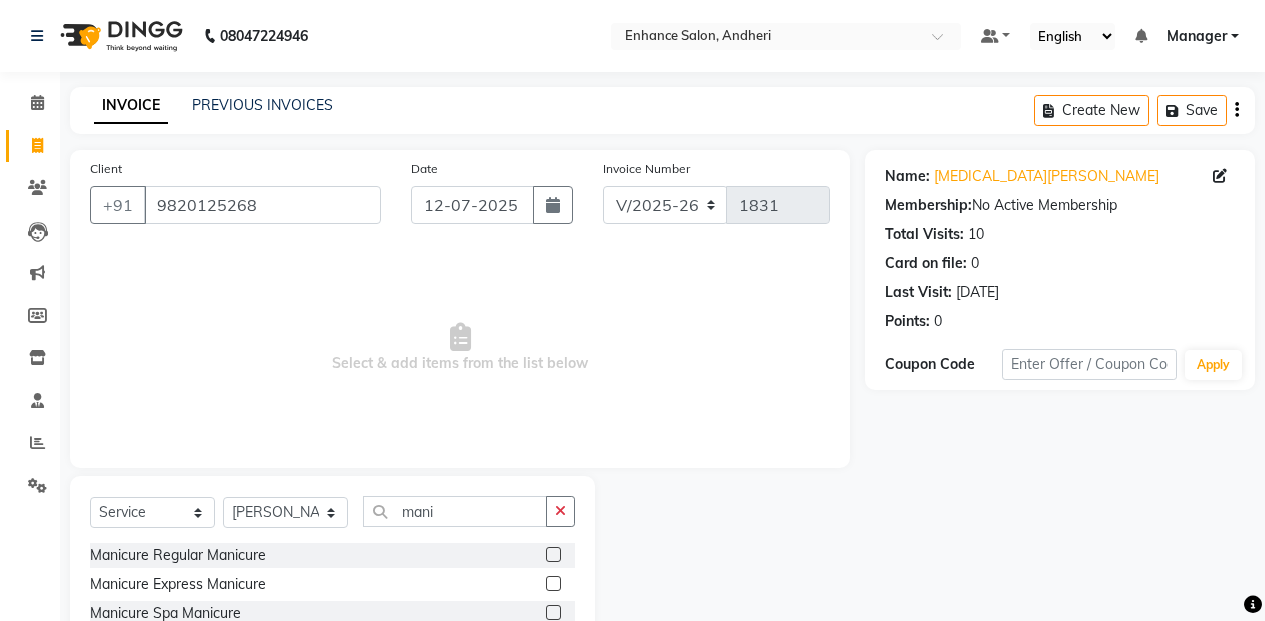 click on "Manicure Regular Manicure" 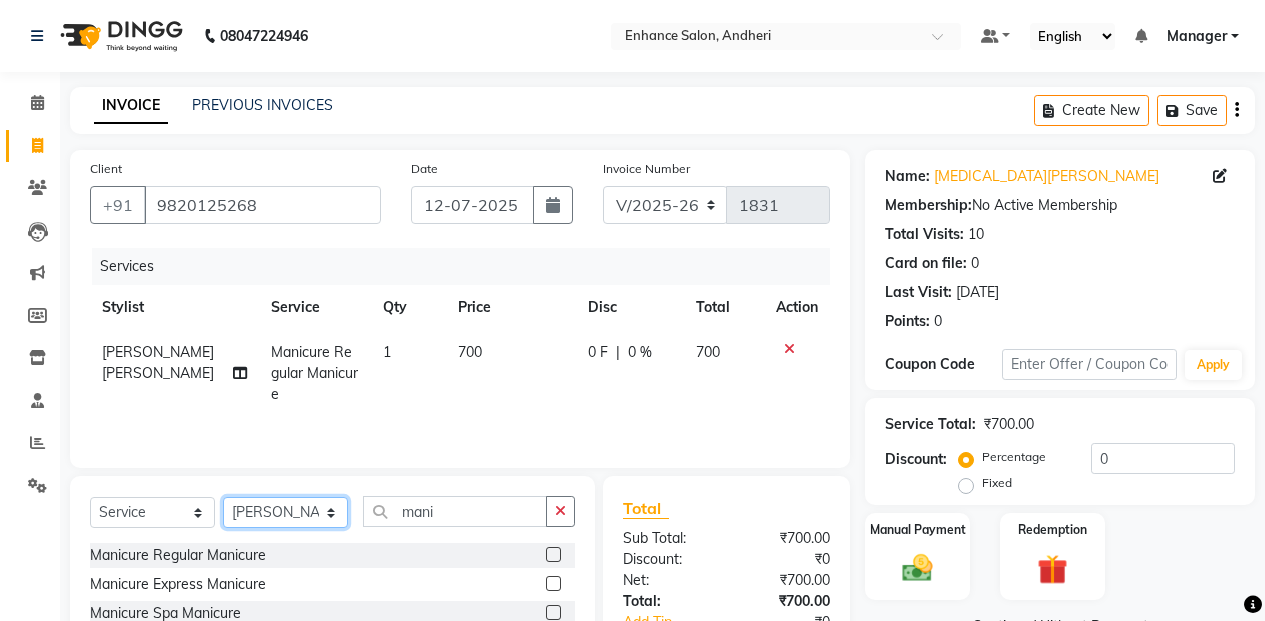 checkbox on "false" 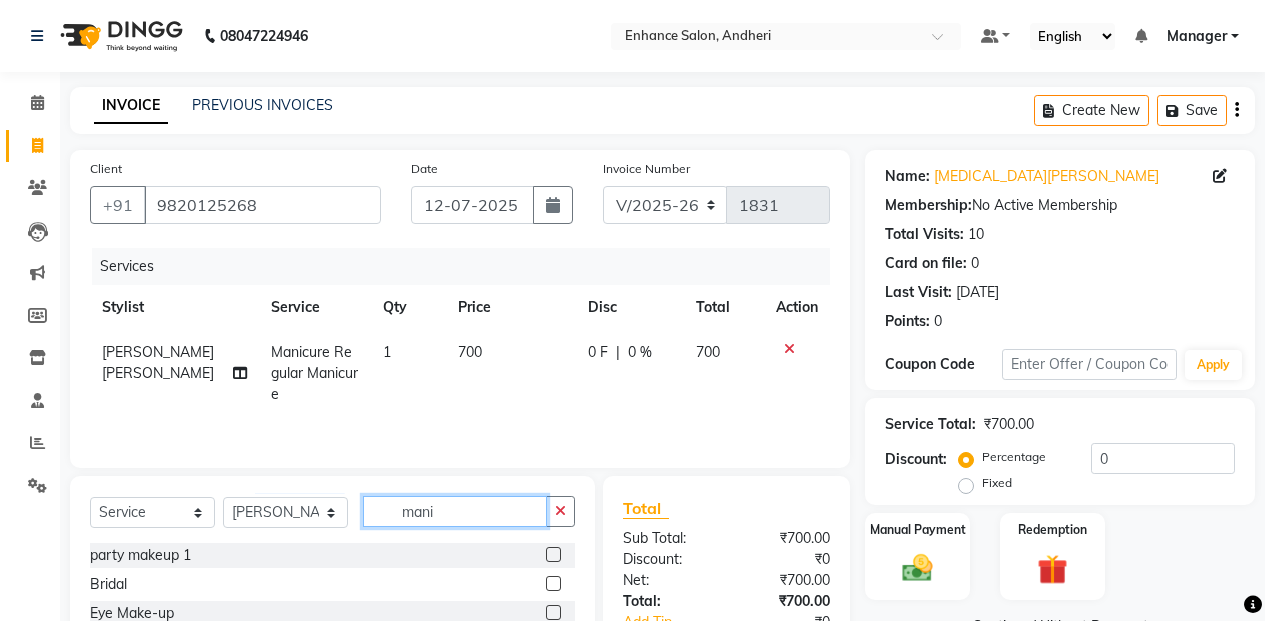 click on "mani" 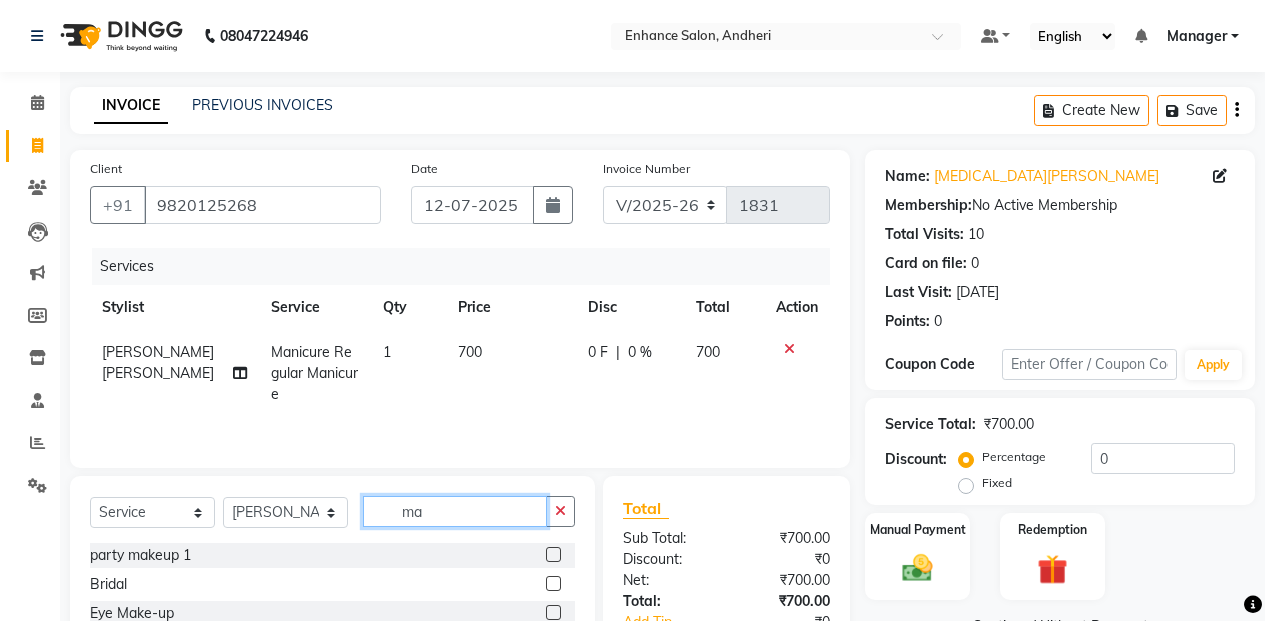 type on "m" 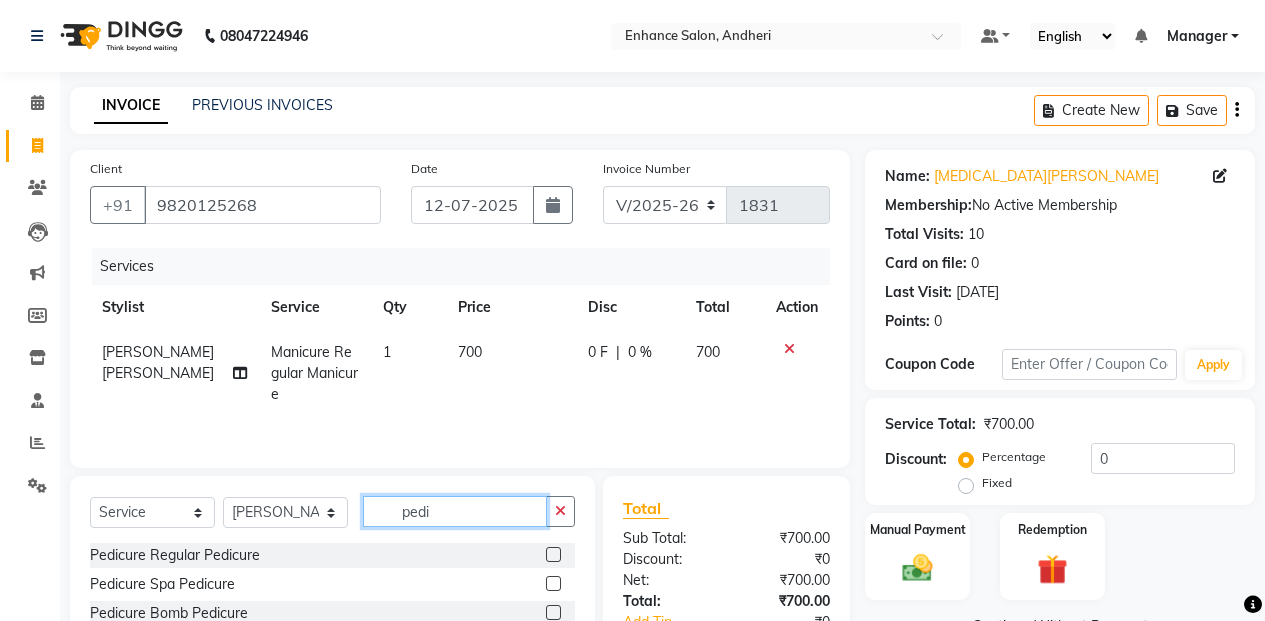 type on "pedi" 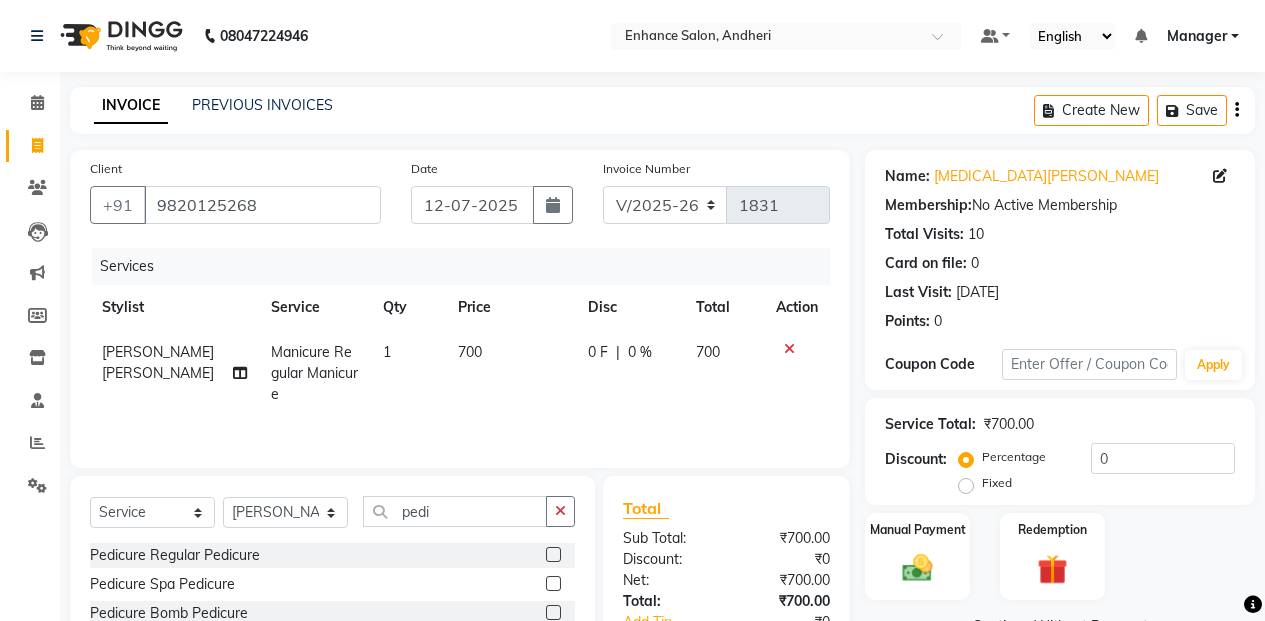 click 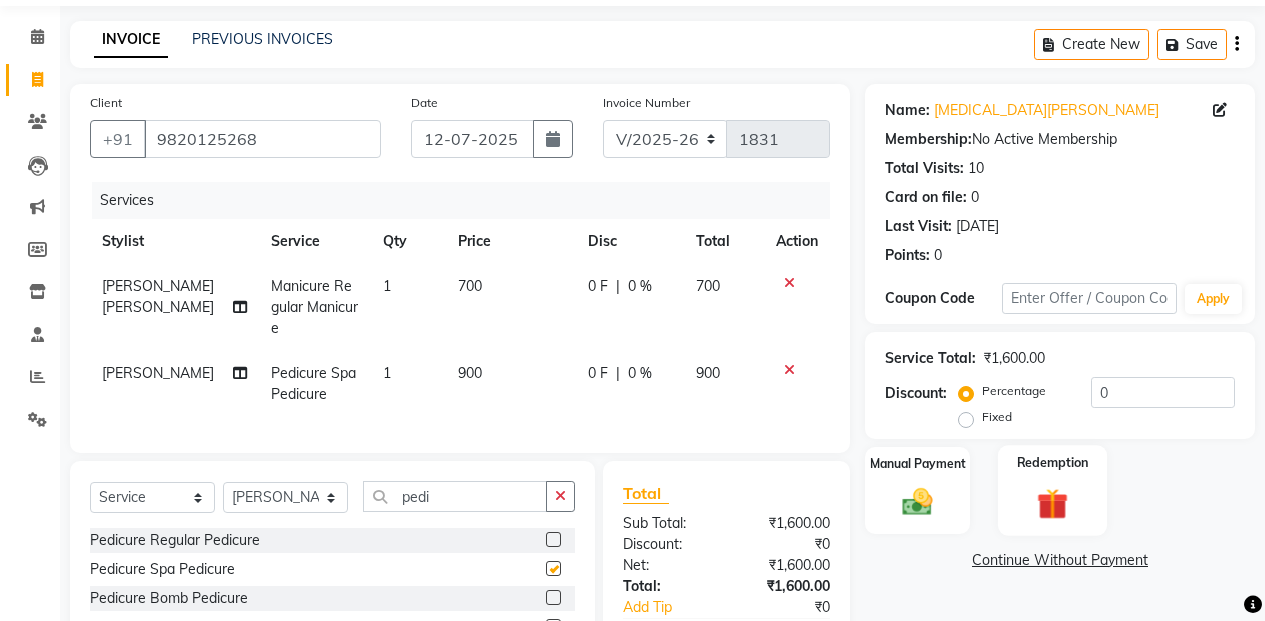 scroll, scrollTop: 199, scrollLeft: 0, axis: vertical 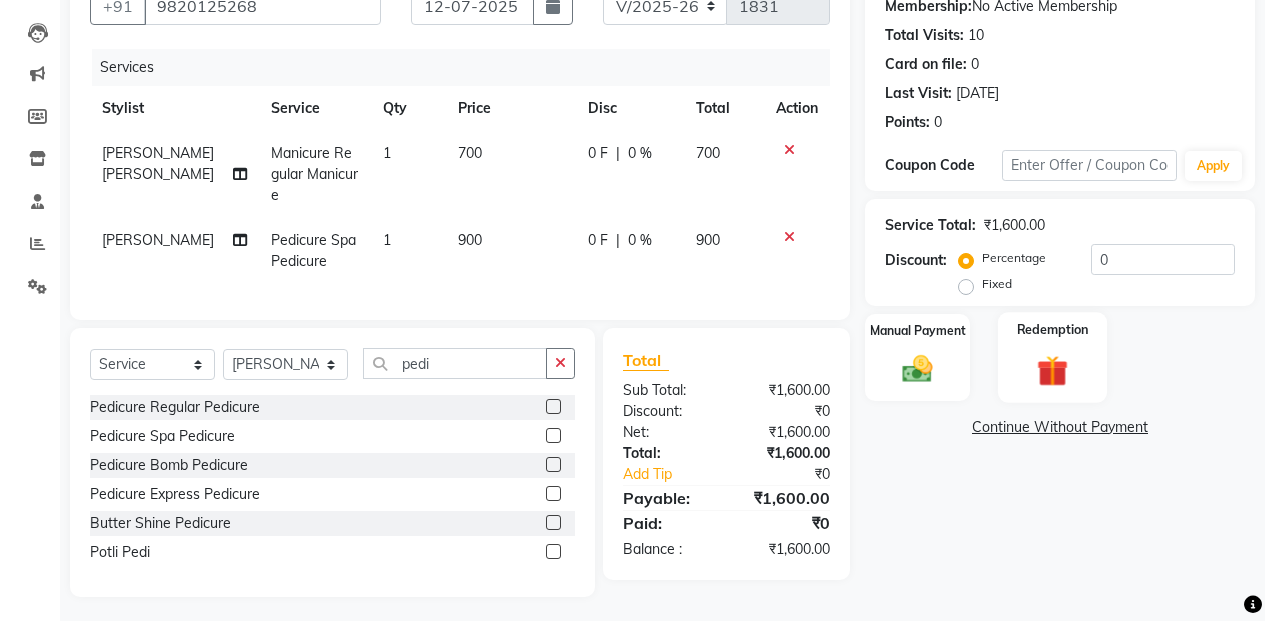 checkbox on "false" 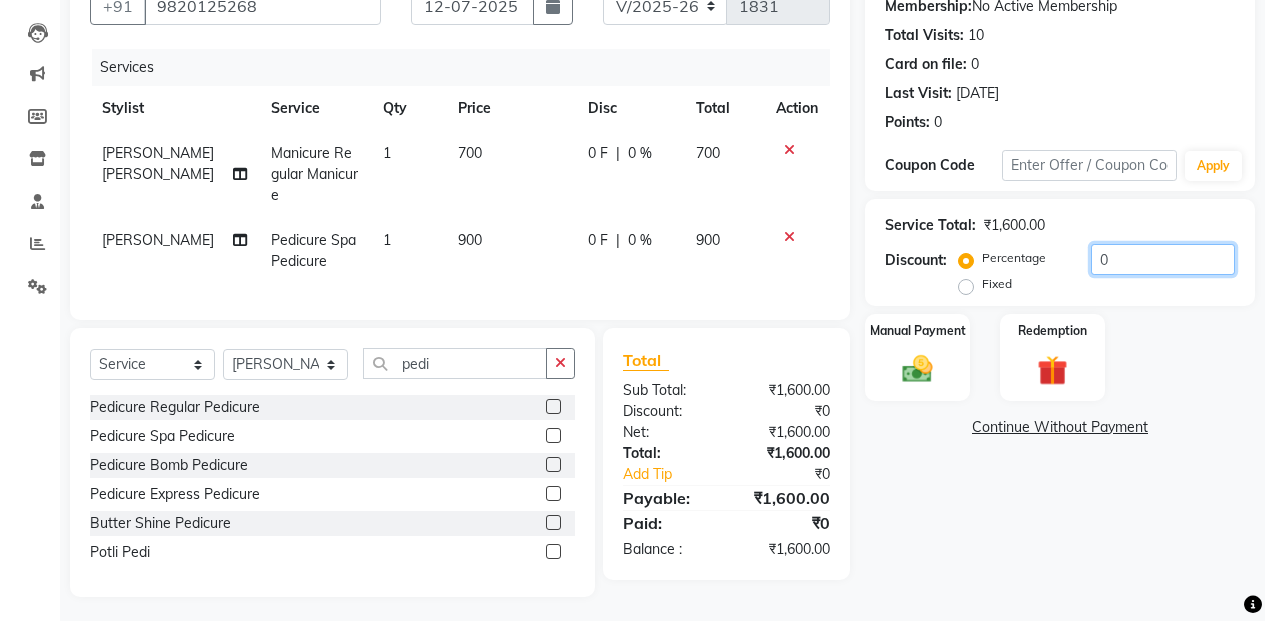 click on "0" 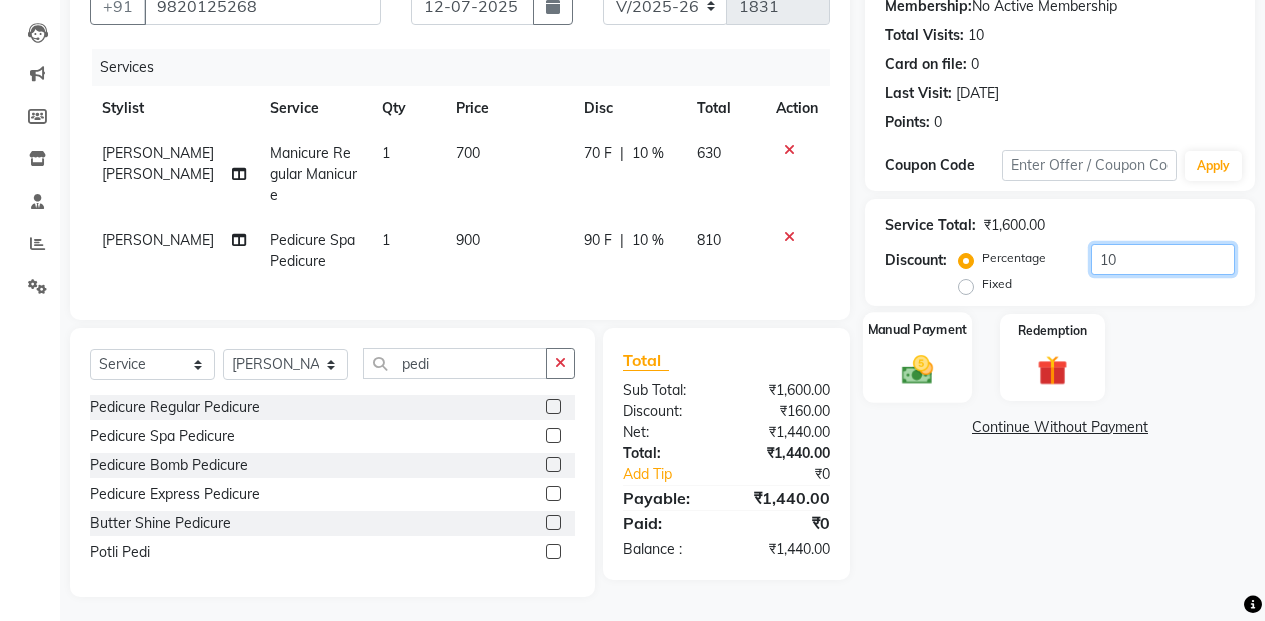 type on "10" 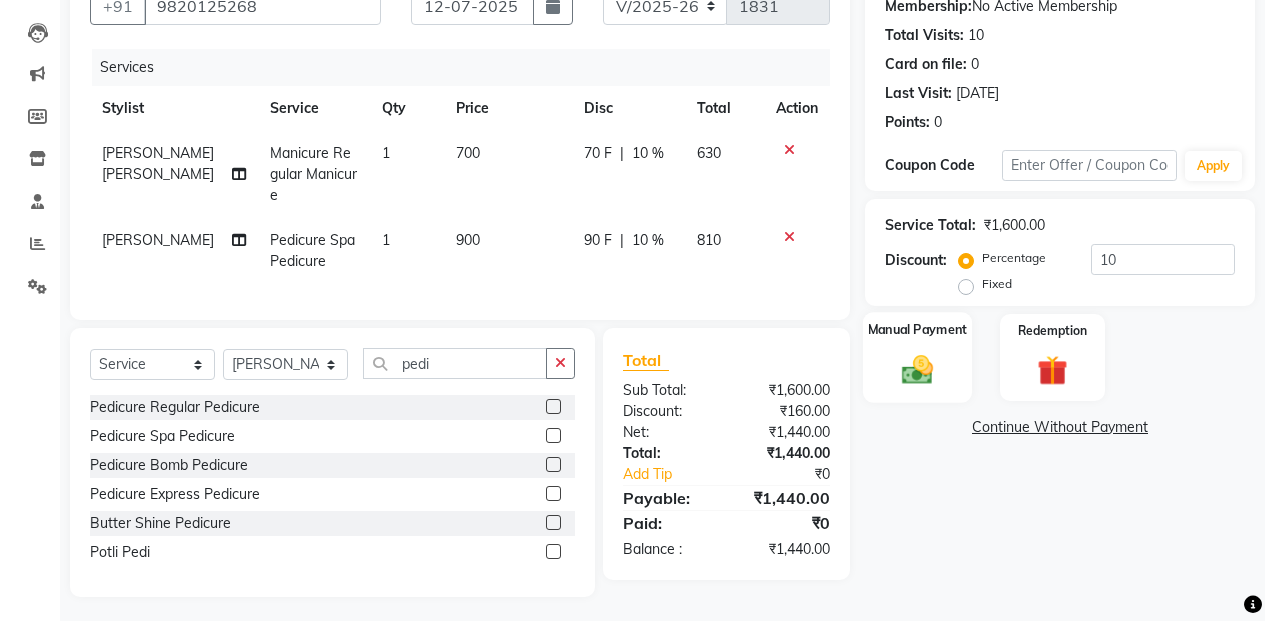 drag, startPoint x: 887, startPoint y: 344, endPoint x: 905, endPoint y: 361, distance: 24.758837 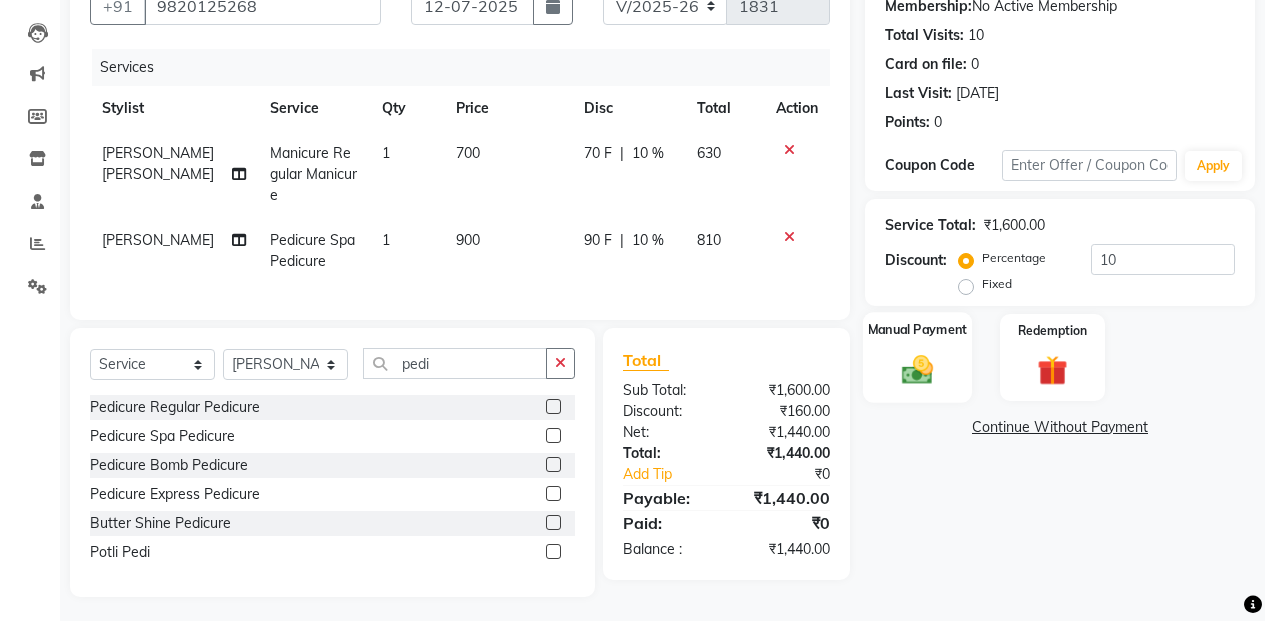 click on "Manual Payment" 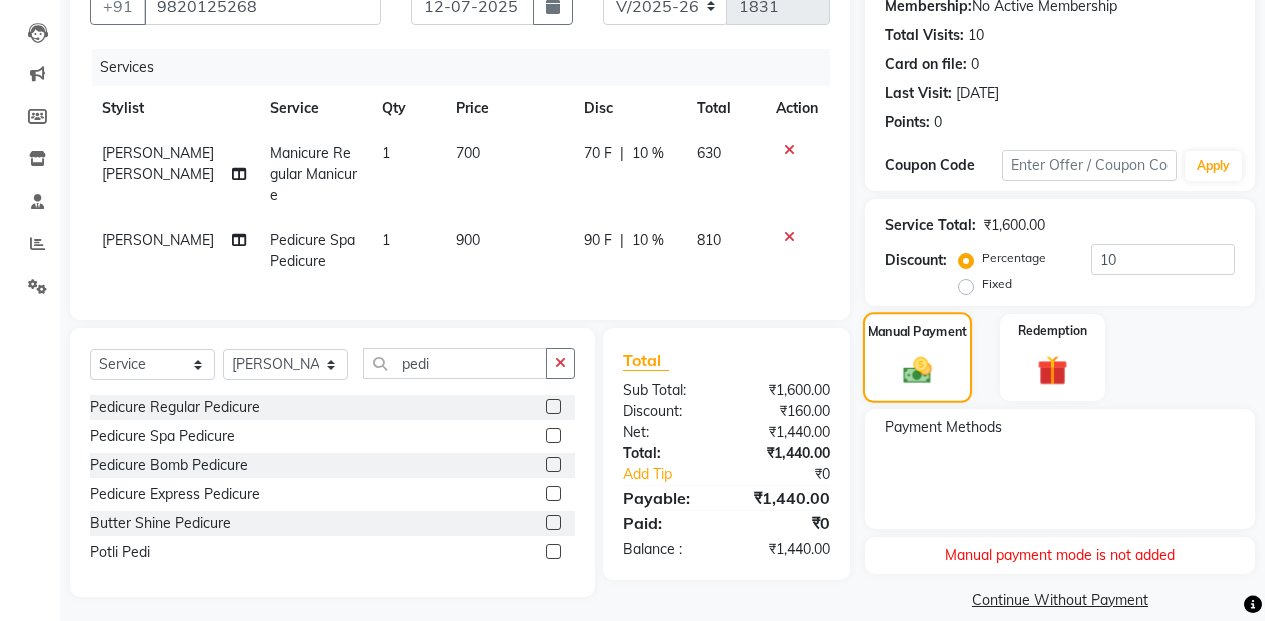 click on "Manual Payment" 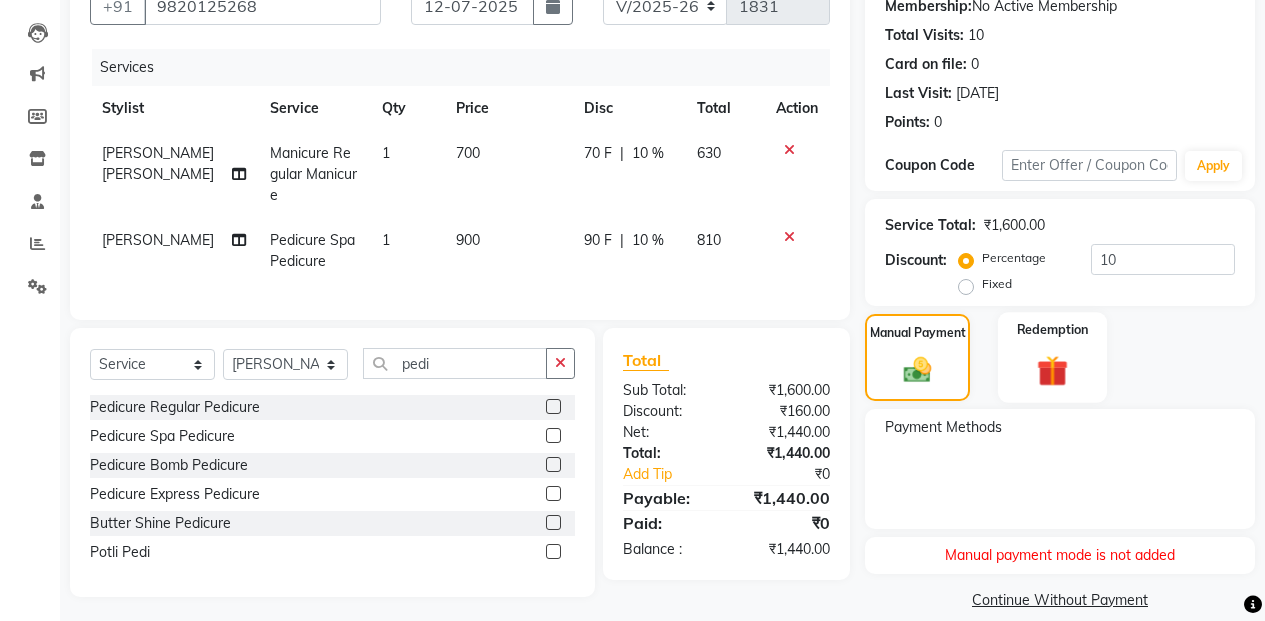 click 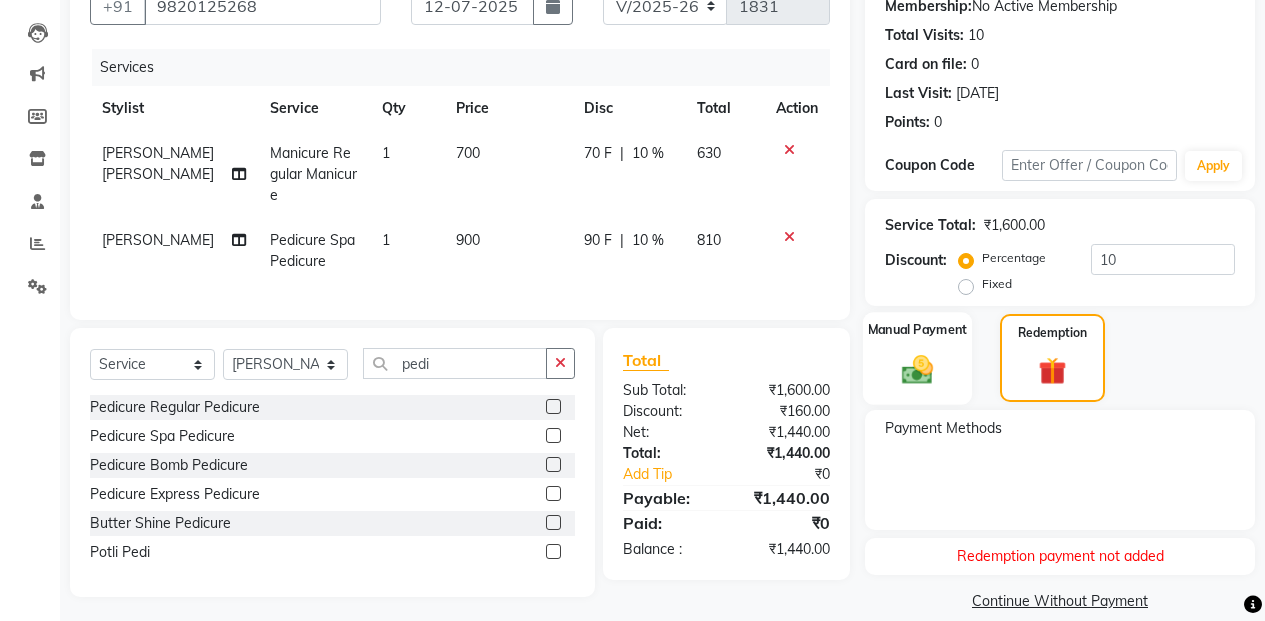 click on "Manual Payment" 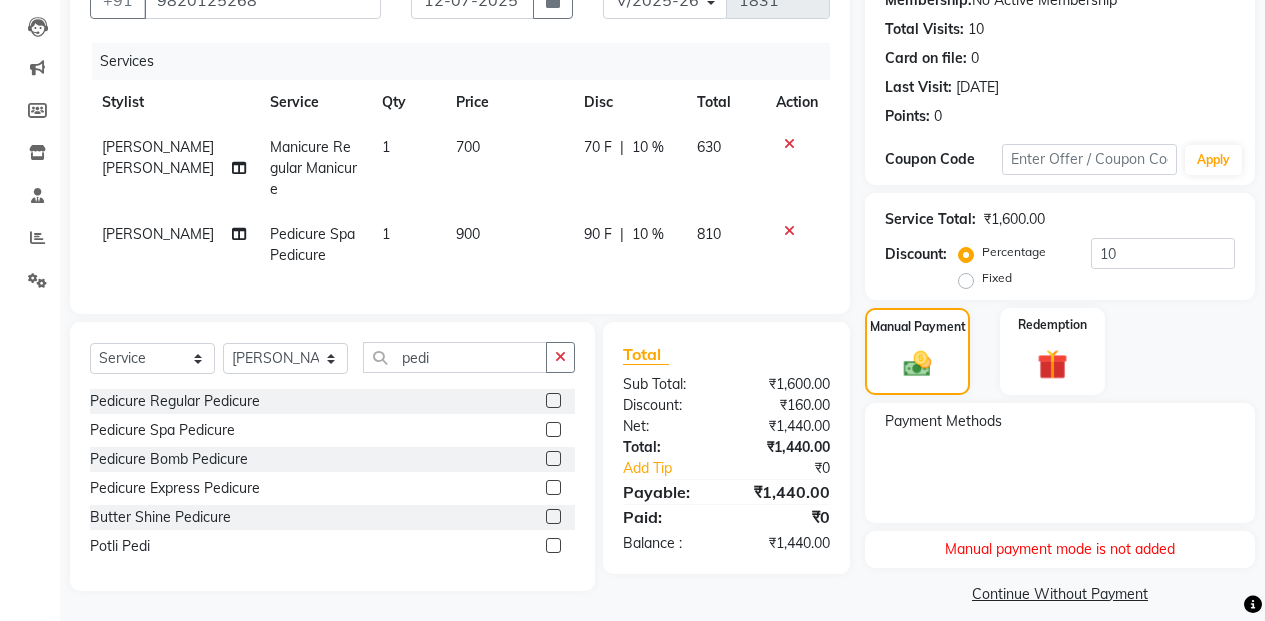 scroll, scrollTop: 223, scrollLeft: 0, axis: vertical 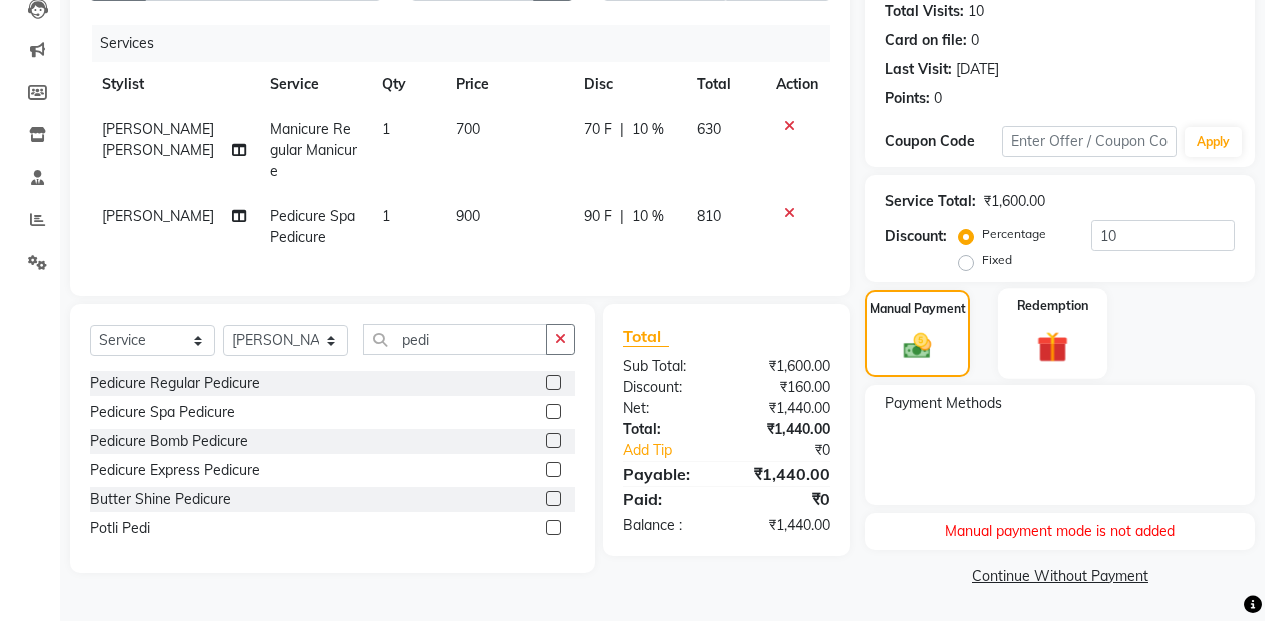 click on "Redemption" 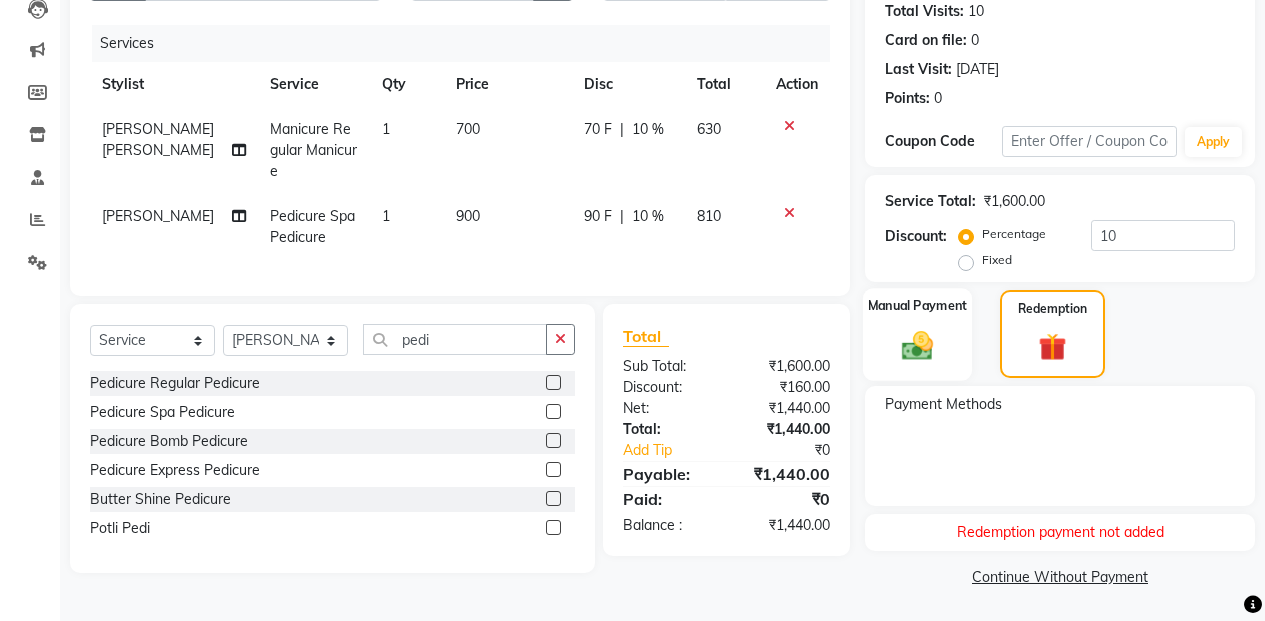 click 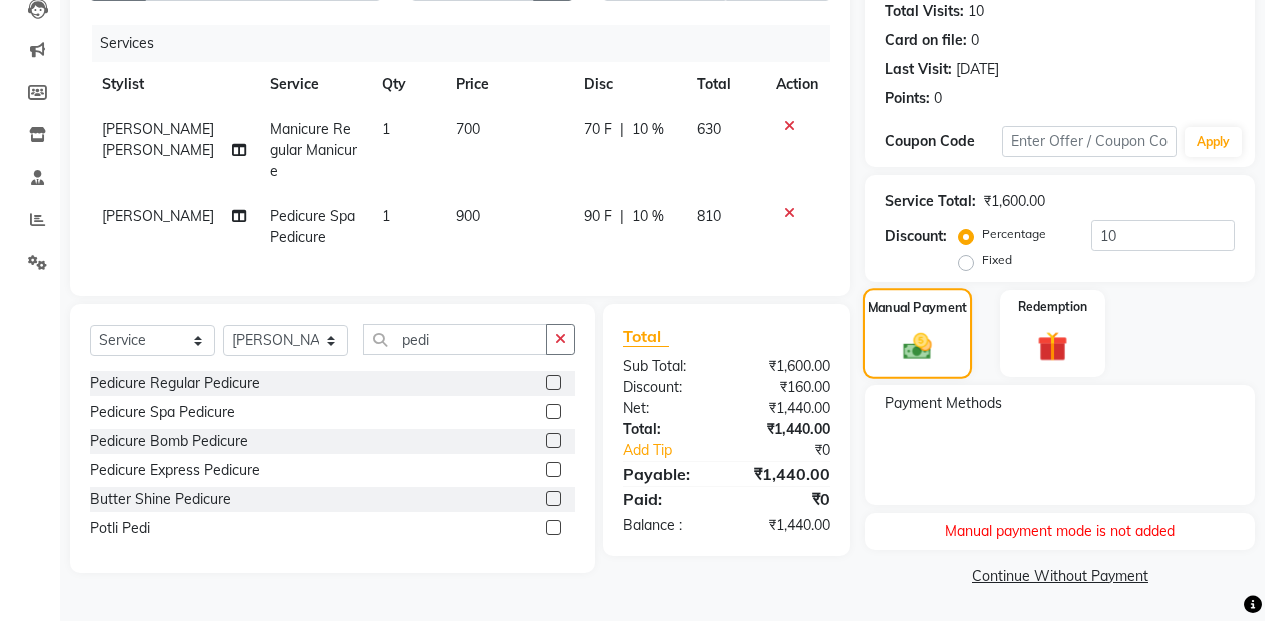 scroll, scrollTop: 0, scrollLeft: 0, axis: both 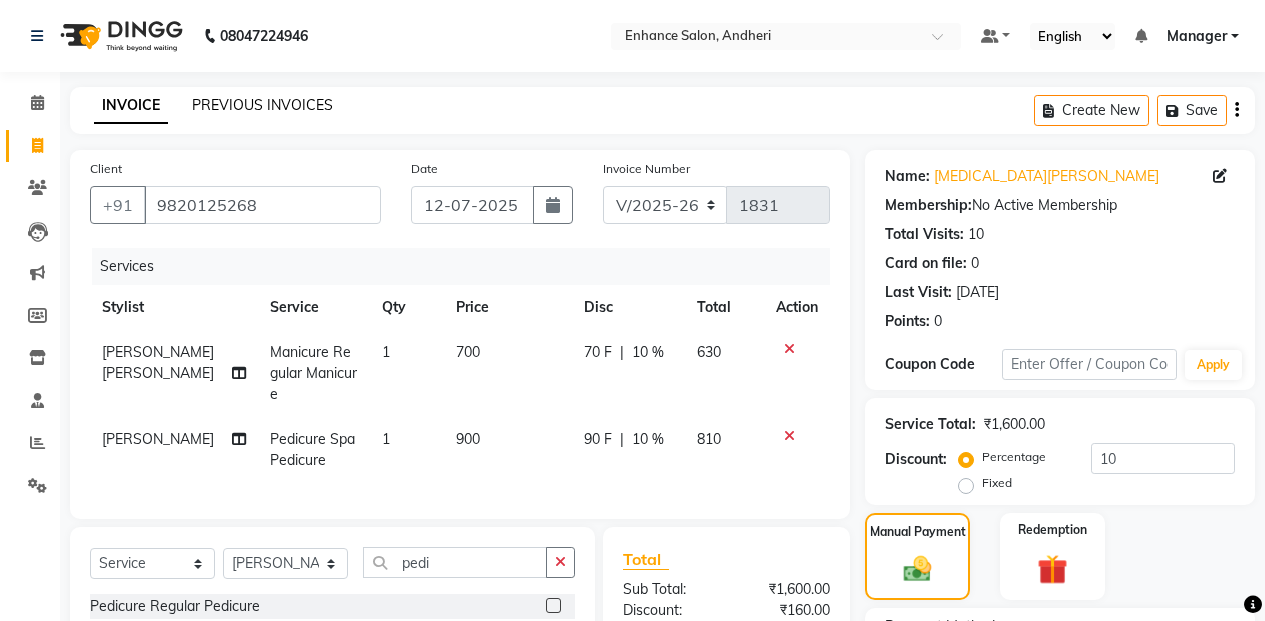 click on "PREVIOUS INVOICES" 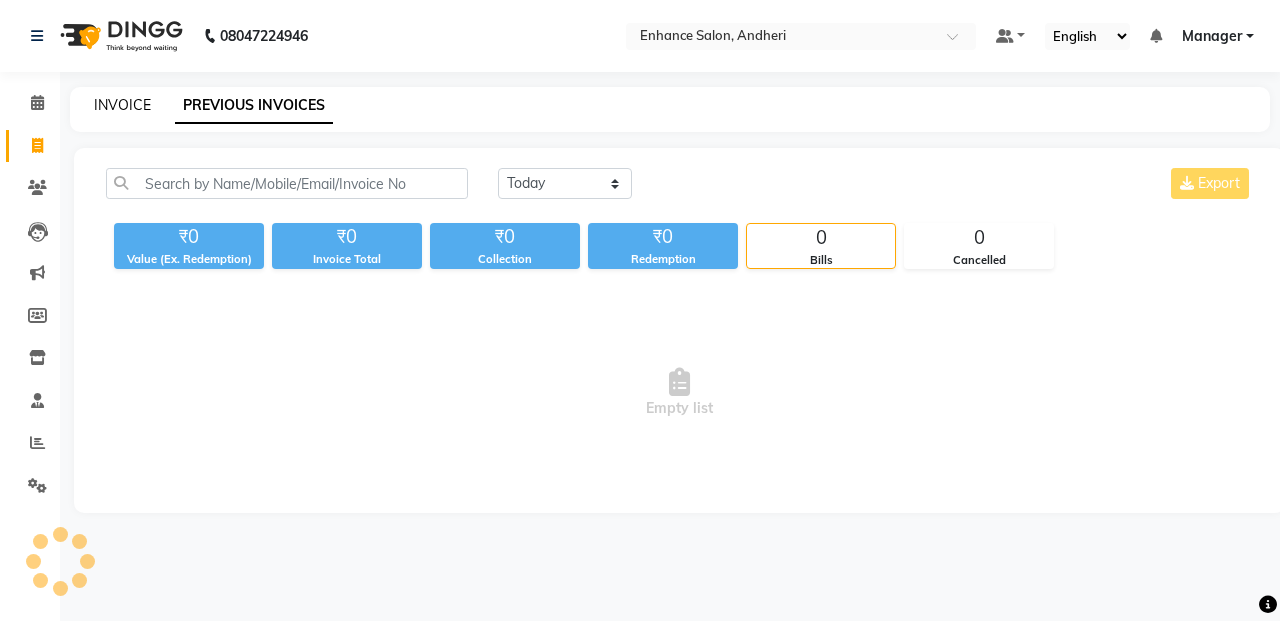 click on "INVOICE" 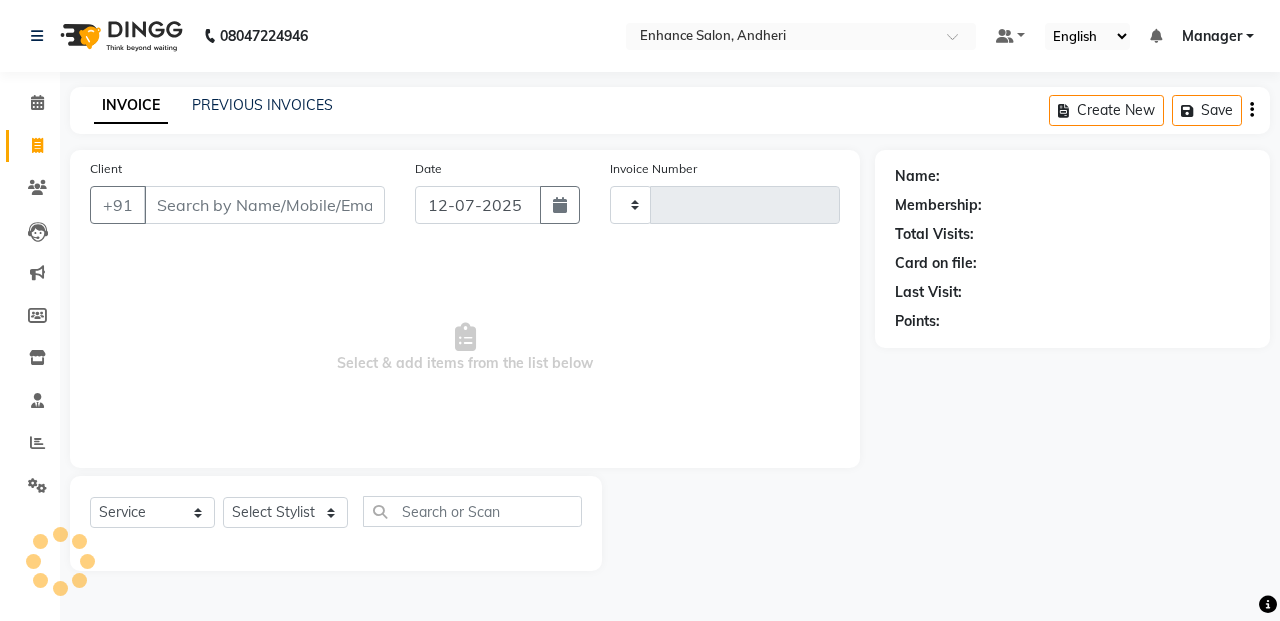 type on "1831" 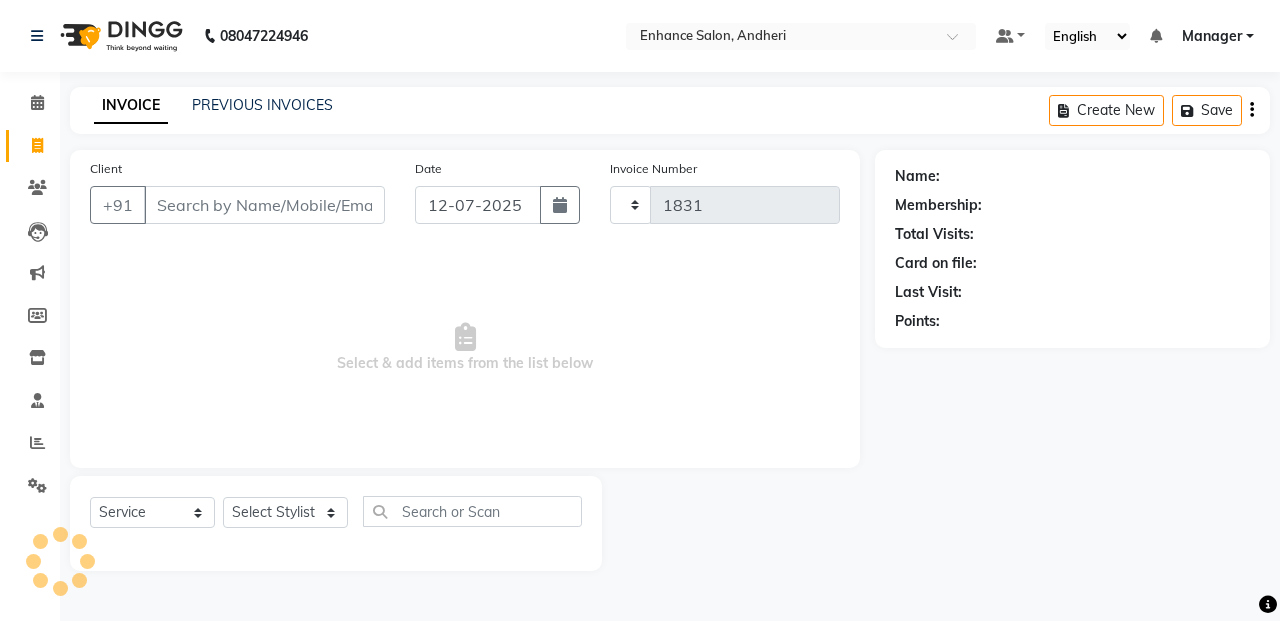 select on "7236" 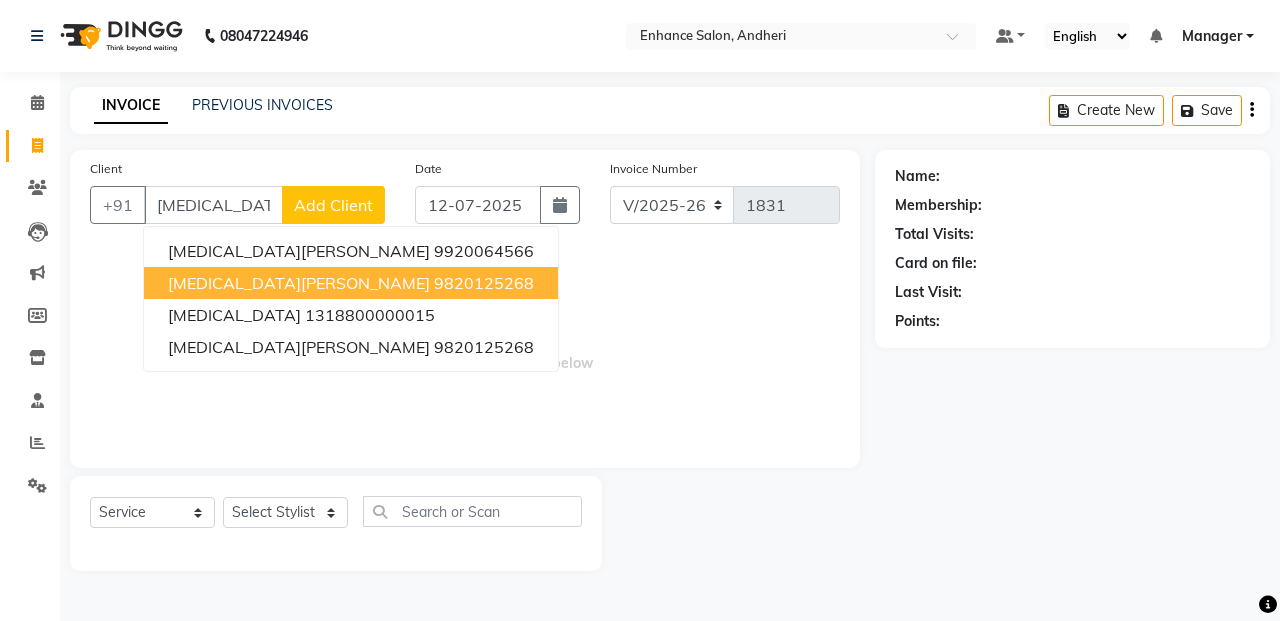 click on "[MEDICAL_DATA][PERSON_NAME]" at bounding box center (299, 283) 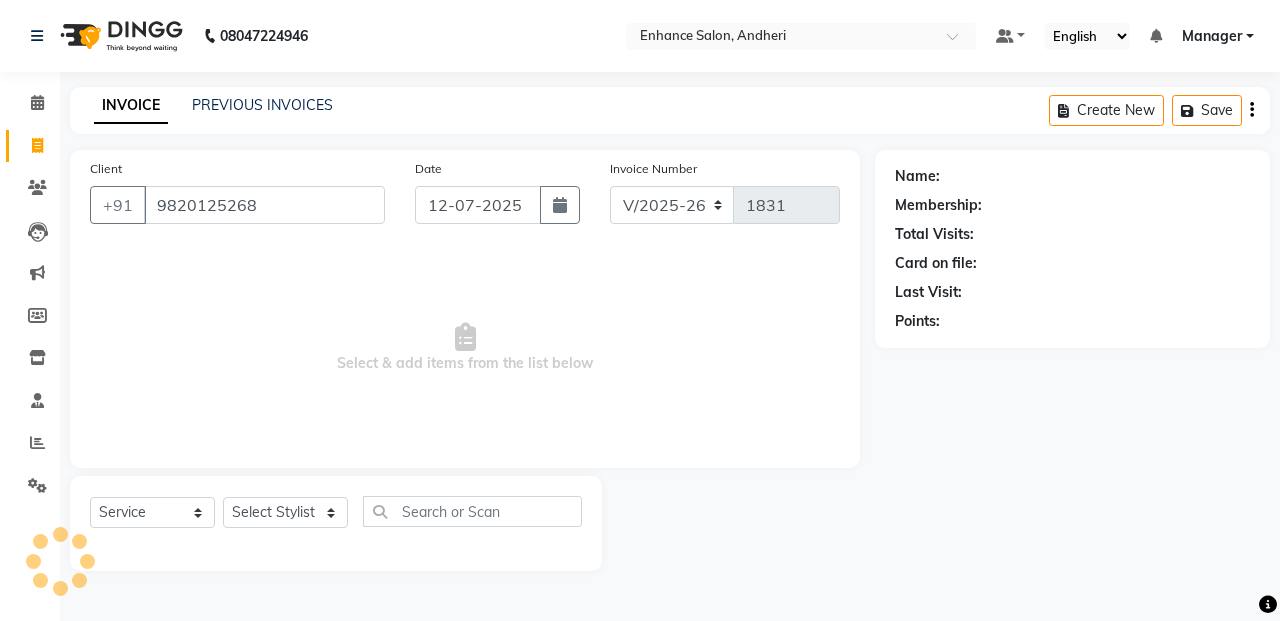 type on "9820125268" 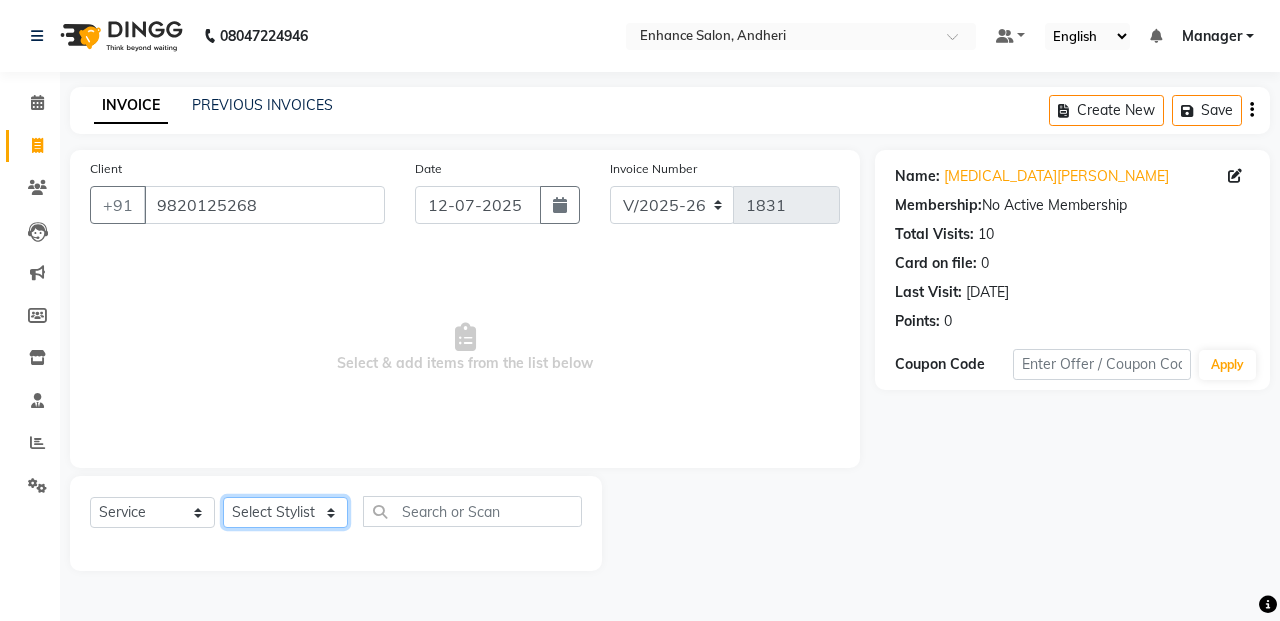 click on "Select Stylist Admin [PERSON_NAME] [PERSON_NAME] Manager [PERSON_NAME] [PERSON_NAME] [PERSON_NAME] POONAM [PERSON_NAME] [PERSON_NAME] nails [PERSON_NAME] MANGELA [PERSON_NAME] [PERSON_NAME] [PERSON_NAME] [PERSON_NAME]" 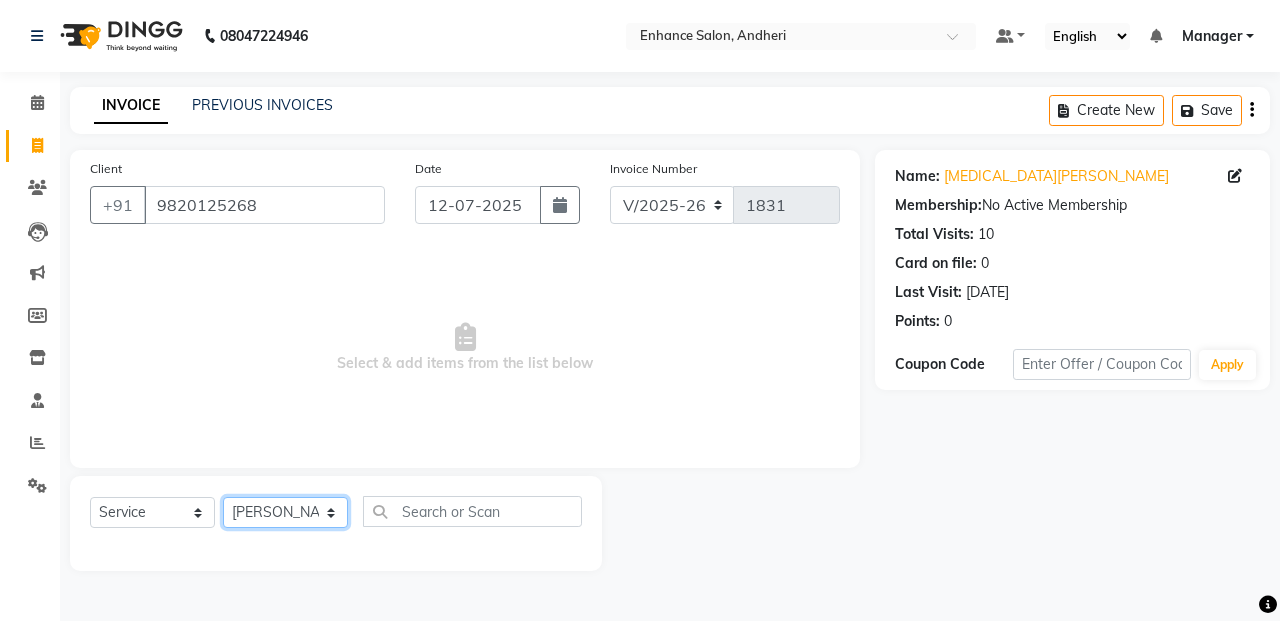 click on "Select Stylist Admin [PERSON_NAME] [PERSON_NAME] Manager [PERSON_NAME] [PERSON_NAME] [PERSON_NAME] POONAM [PERSON_NAME] [PERSON_NAME] nails [PERSON_NAME] MANGELA [PERSON_NAME] [PERSON_NAME] [PERSON_NAME] [PERSON_NAME]" 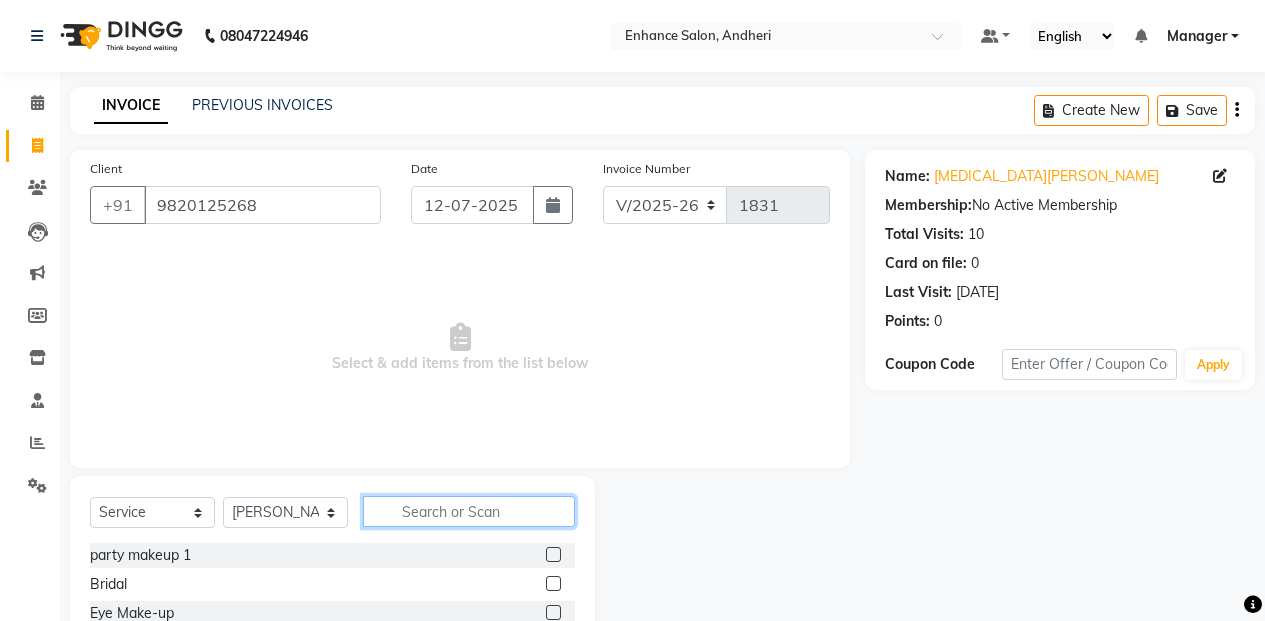 click 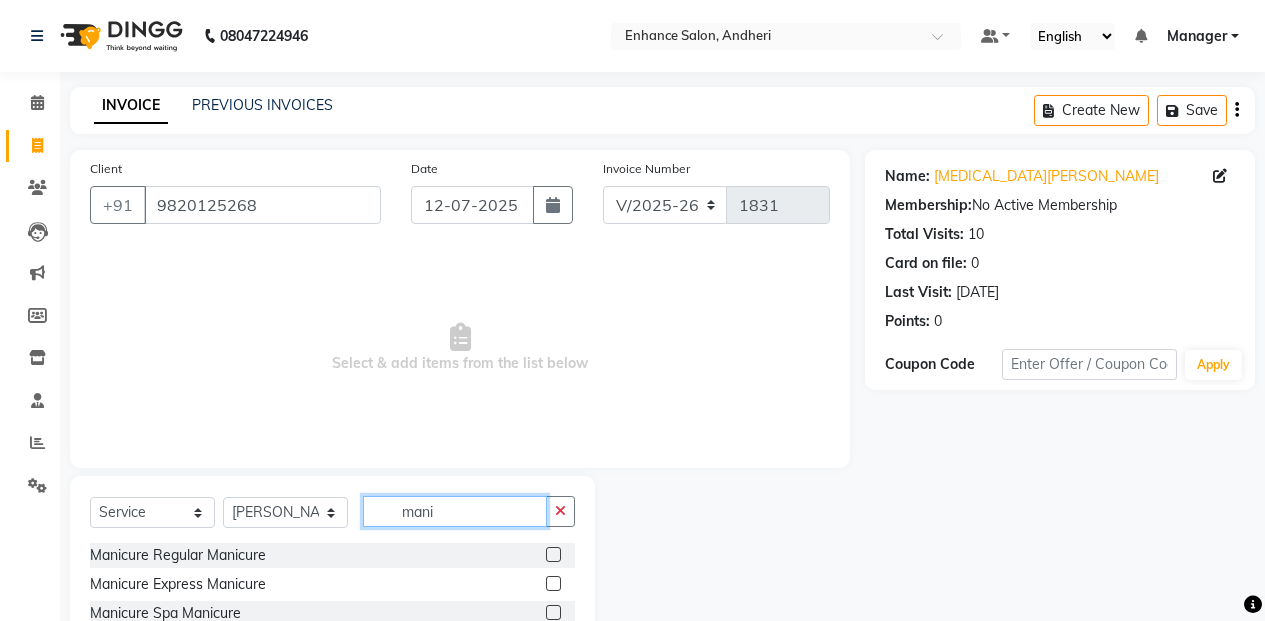 type on "mani" 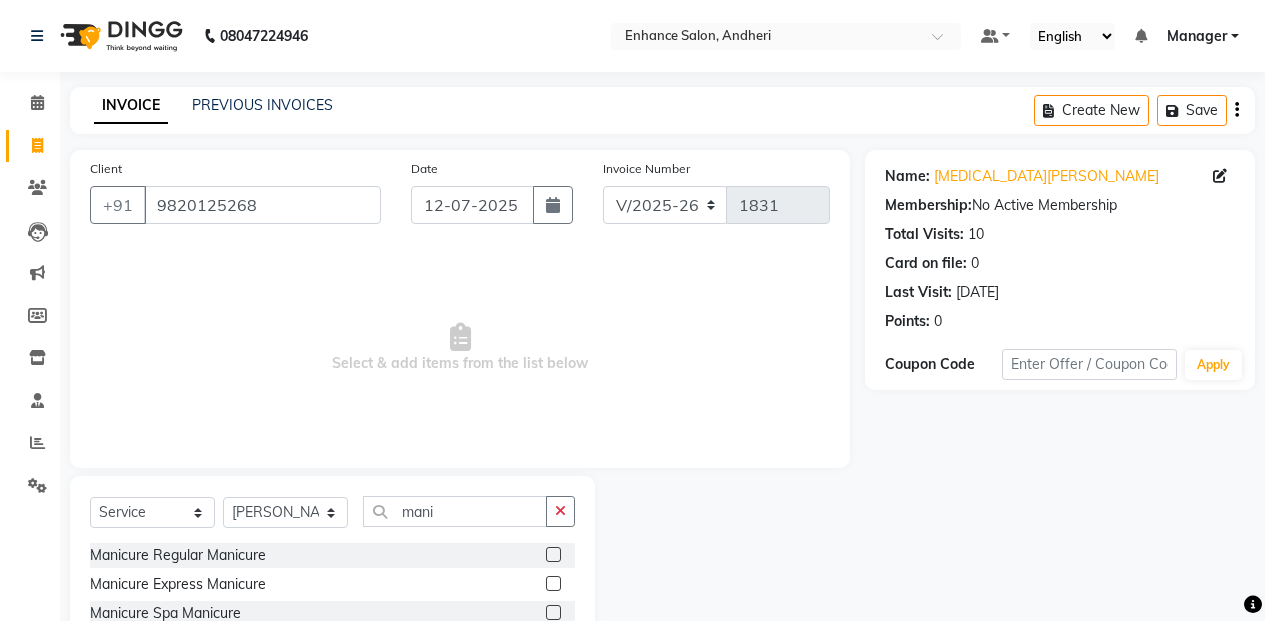 drag, startPoint x: 557, startPoint y: 553, endPoint x: 521, endPoint y: 547, distance: 36.496574 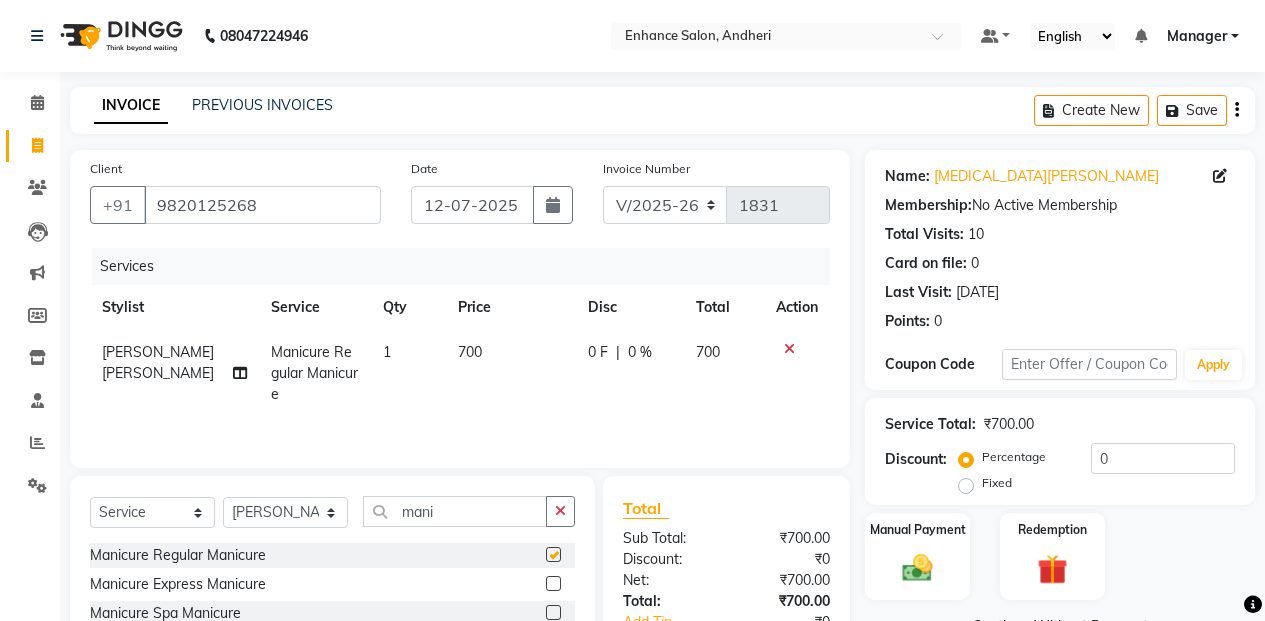 checkbox on "false" 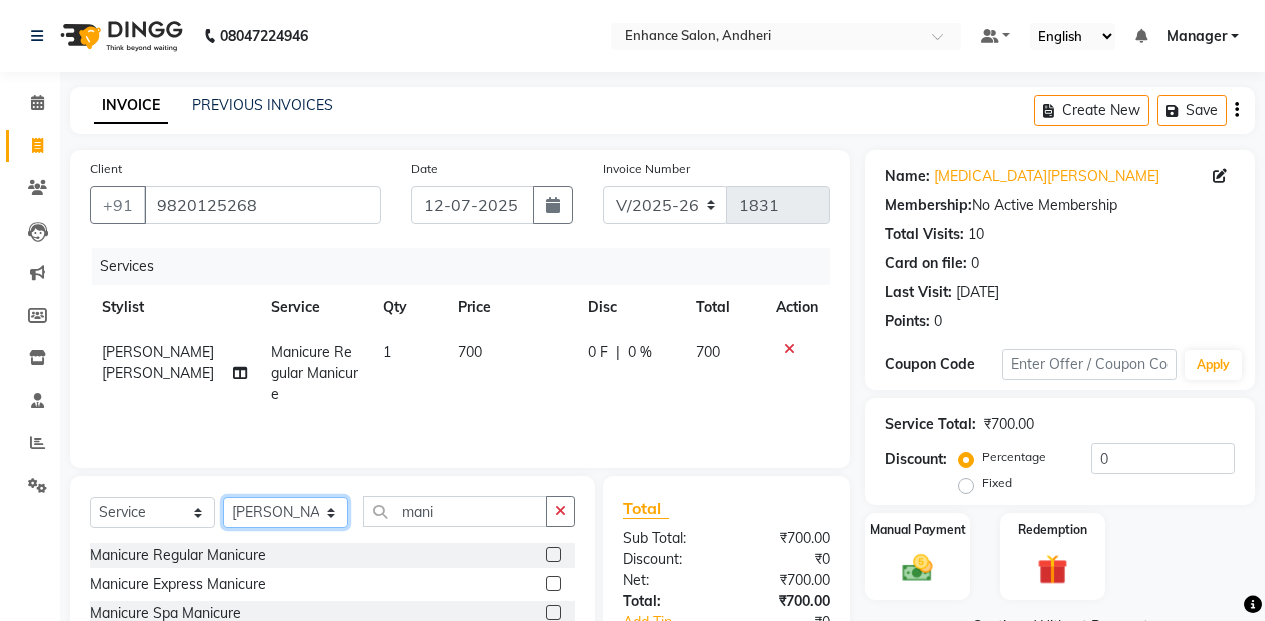 click on "Select Stylist Admin [PERSON_NAME] [PERSON_NAME] Manager [PERSON_NAME] [PERSON_NAME] [PERSON_NAME] POONAM [PERSON_NAME] [PERSON_NAME] nails [PERSON_NAME] MANGELA [PERSON_NAME] [PERSON_NAME] [PERSON_NAME] [PERSON_NAME]" 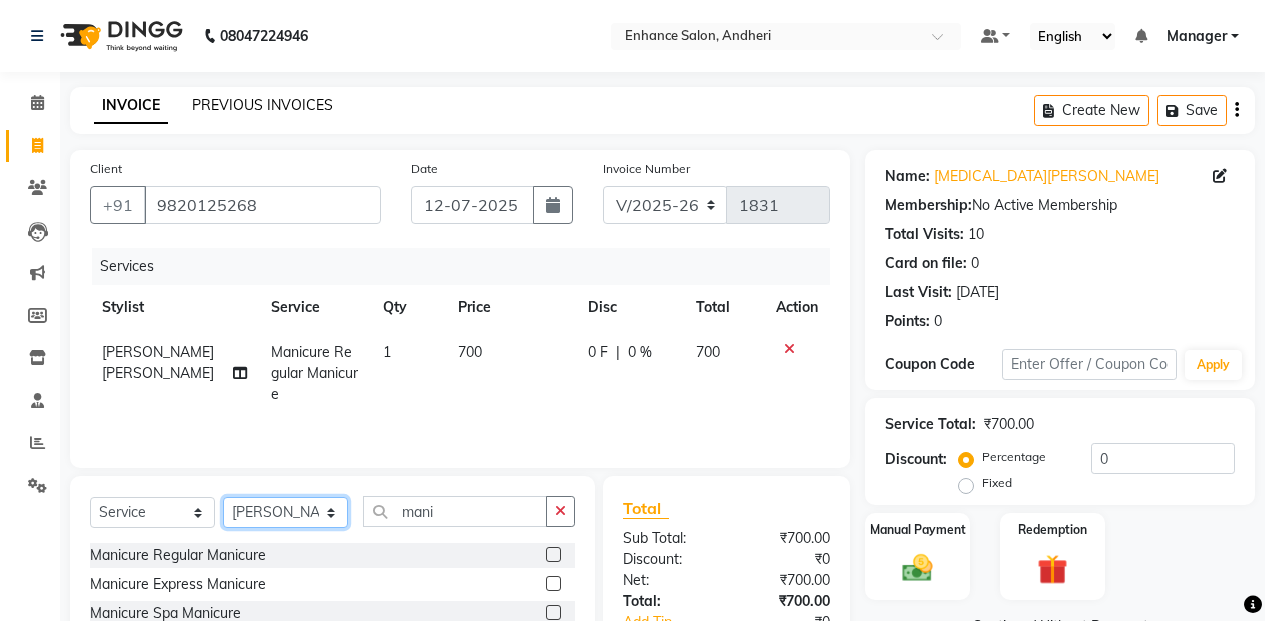 select on "61735" 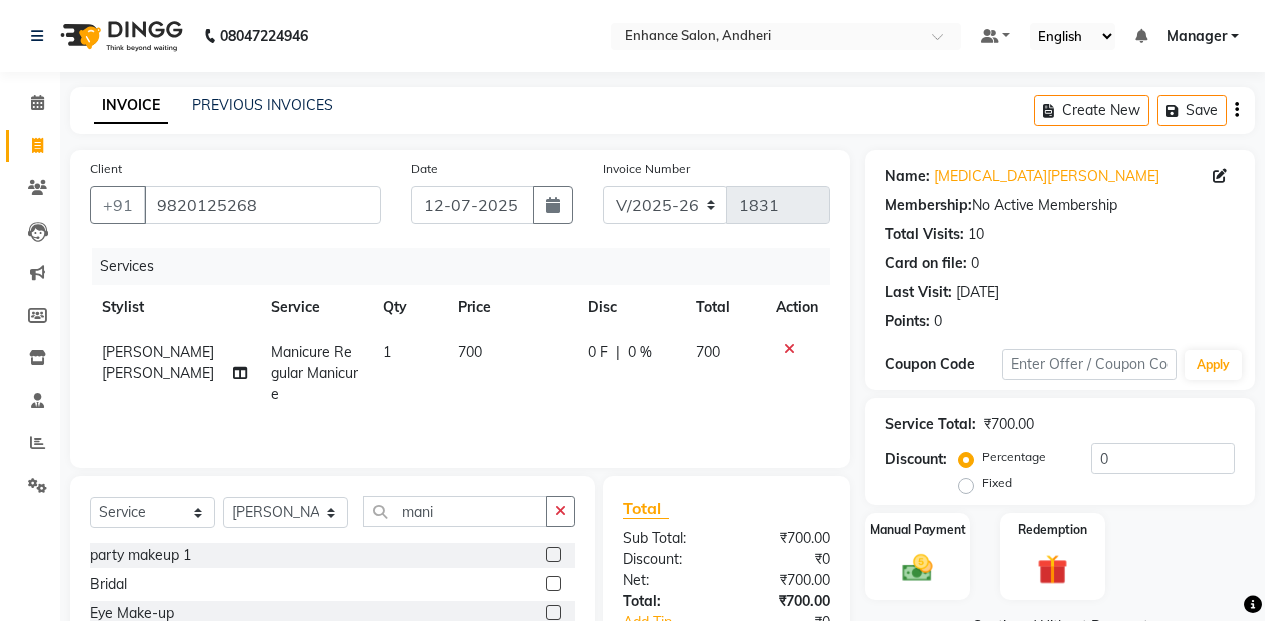 drag, startPoint x: 463, startPoint y: 485, endPoint x: 466, endPoint y: 516, distance: 31.144823 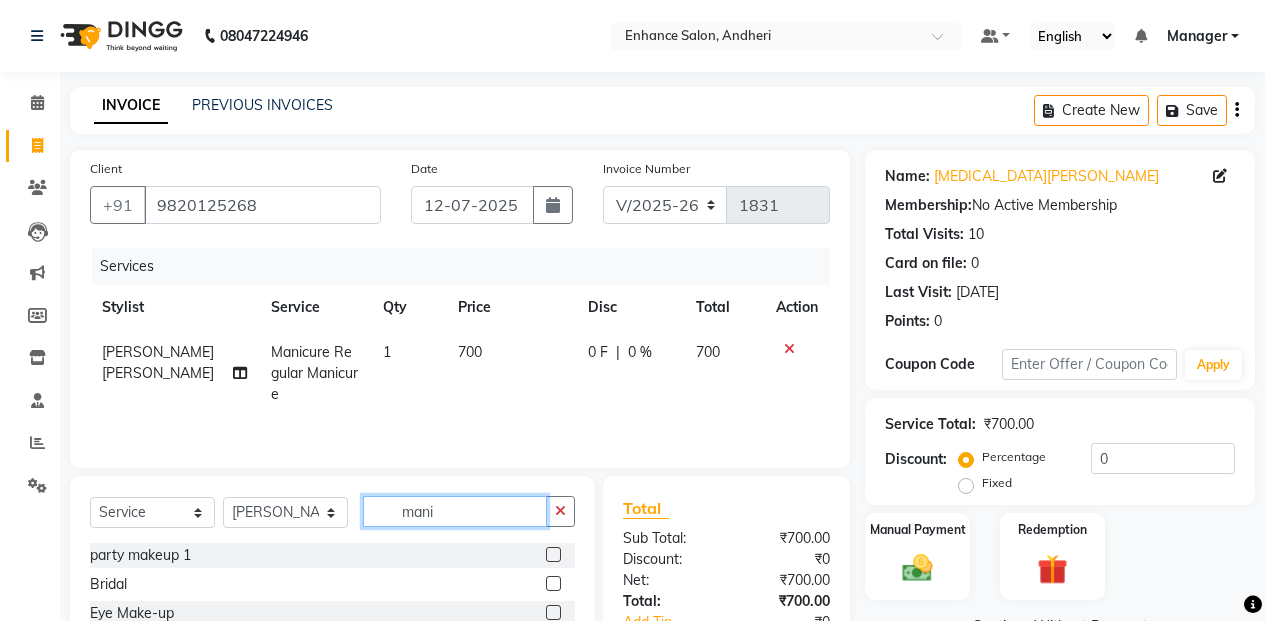 click on "mani" 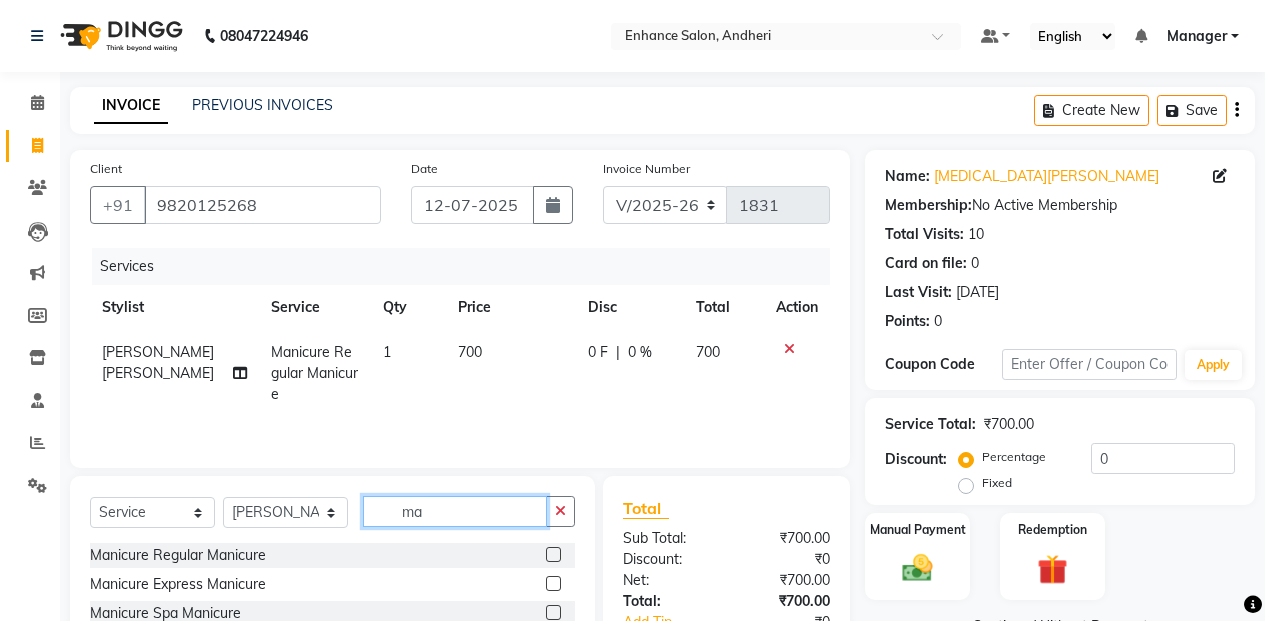 type on "m" 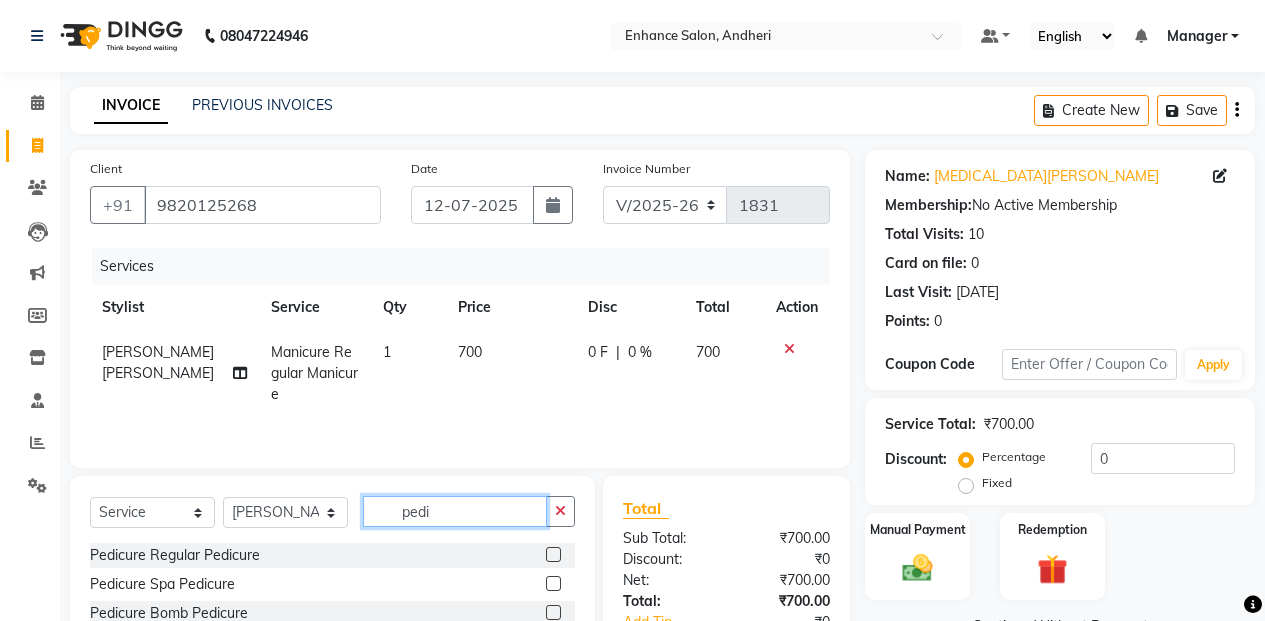type on "pedi" 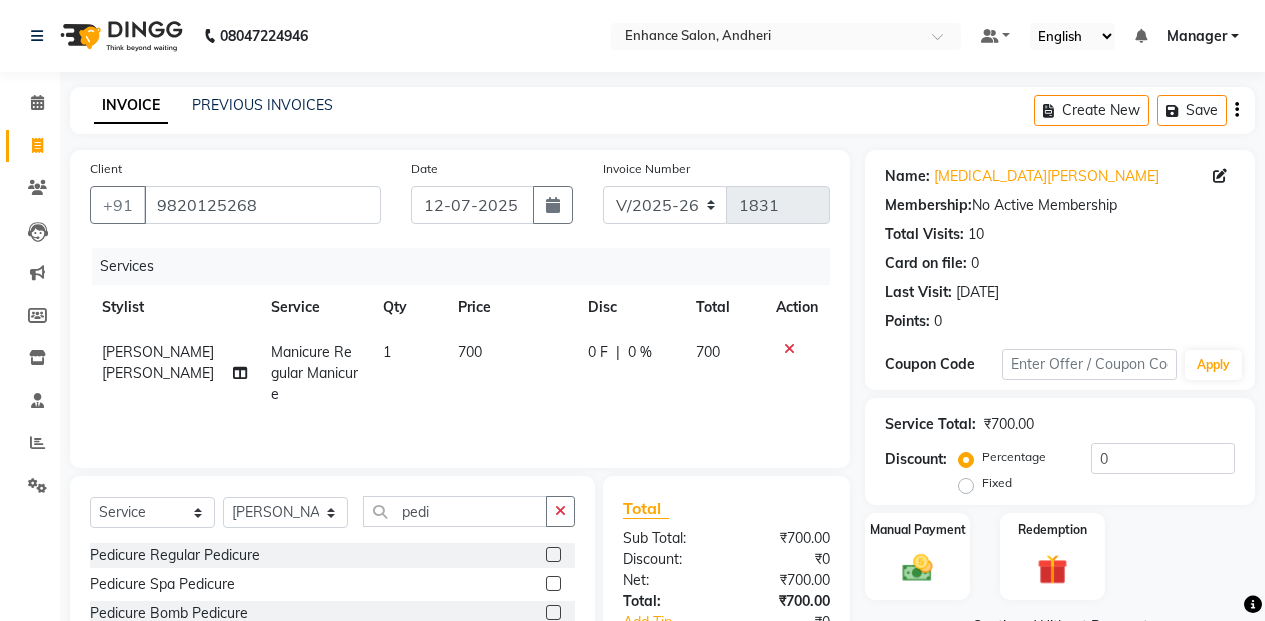 click 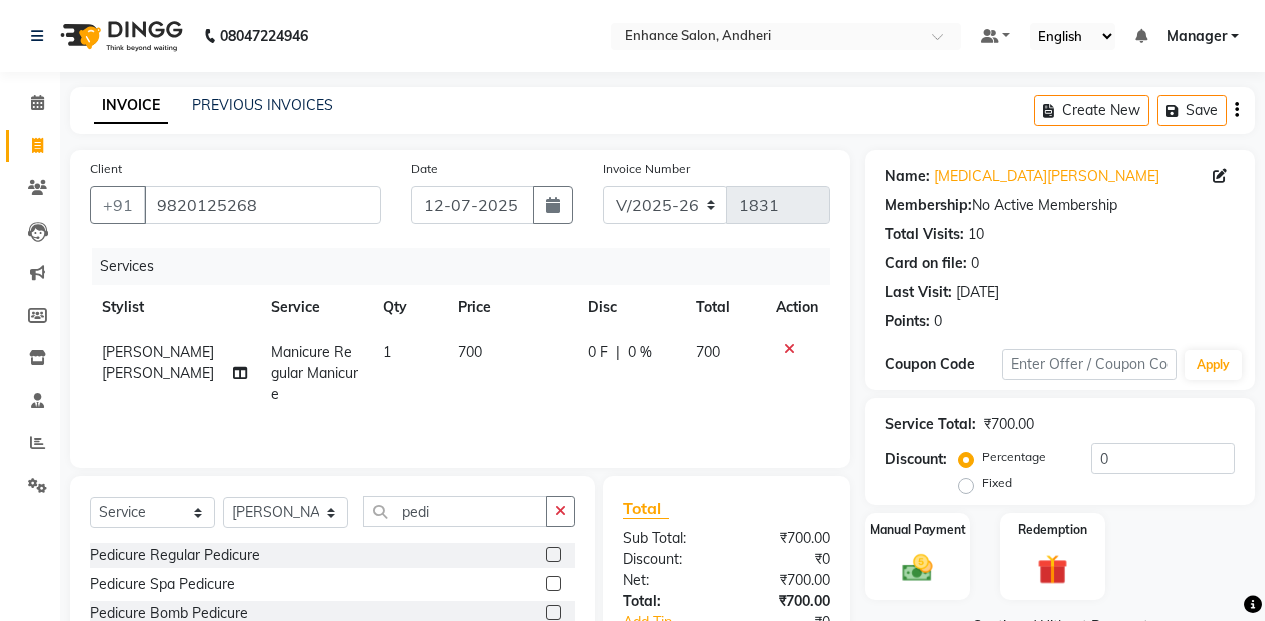 click at bounding box center [552, 555] 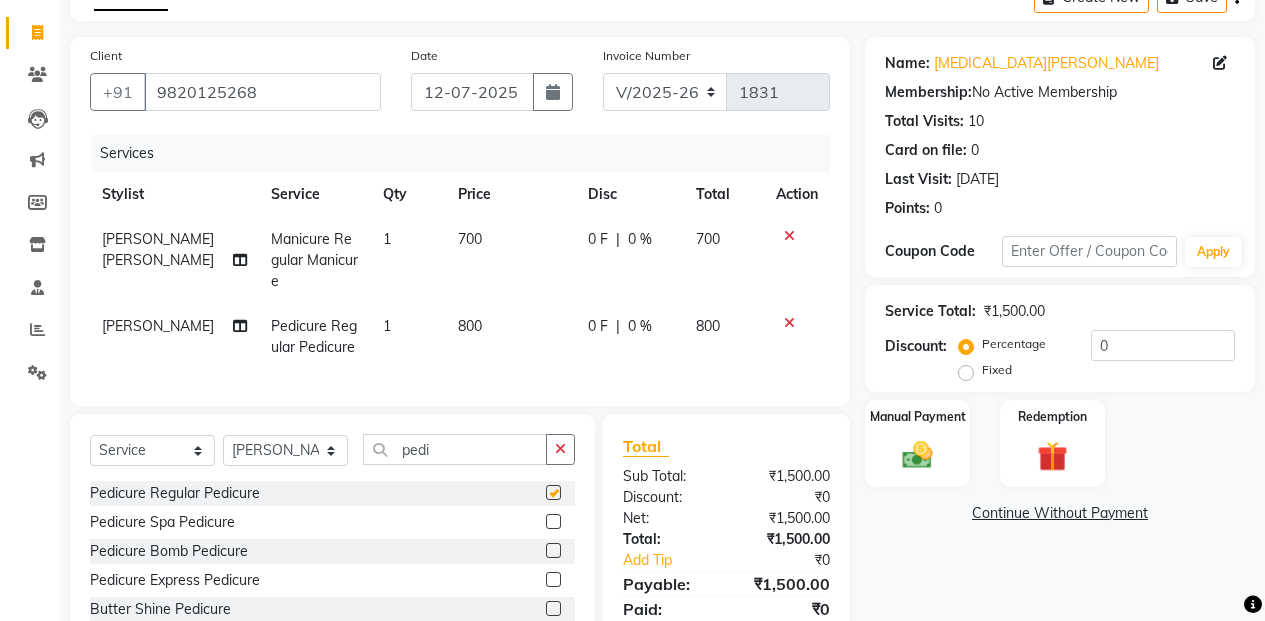 scroll, scrollTop: 199, scrollLeft: 0, axis: vertical 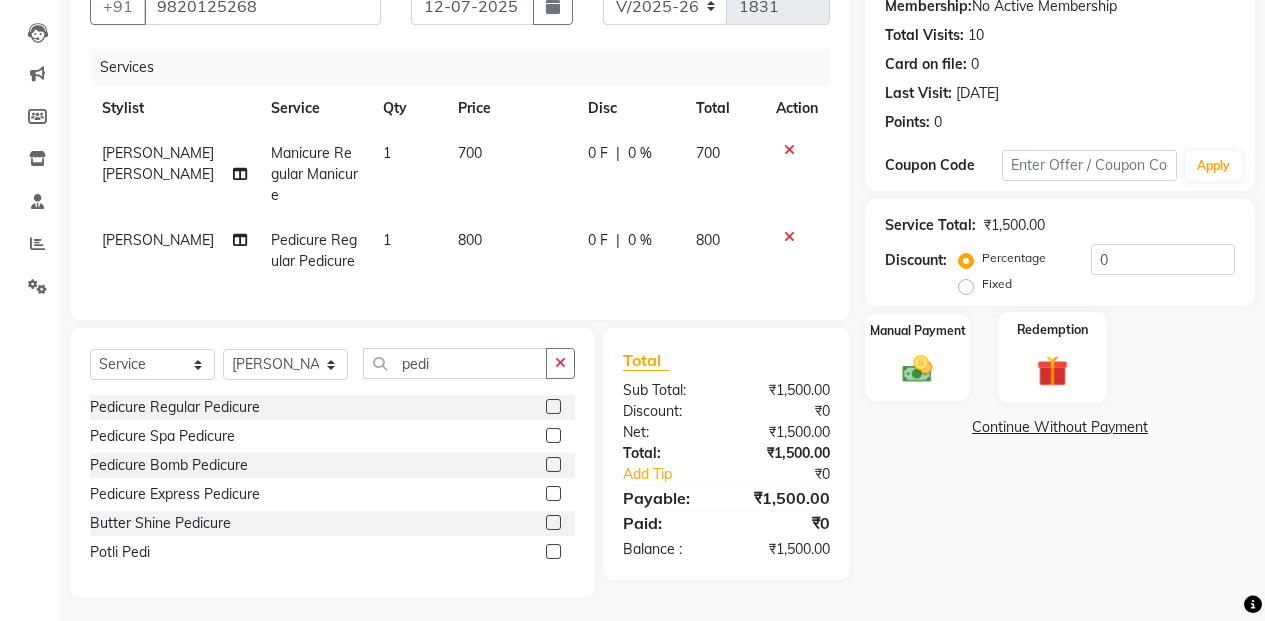 checkbox on "false" 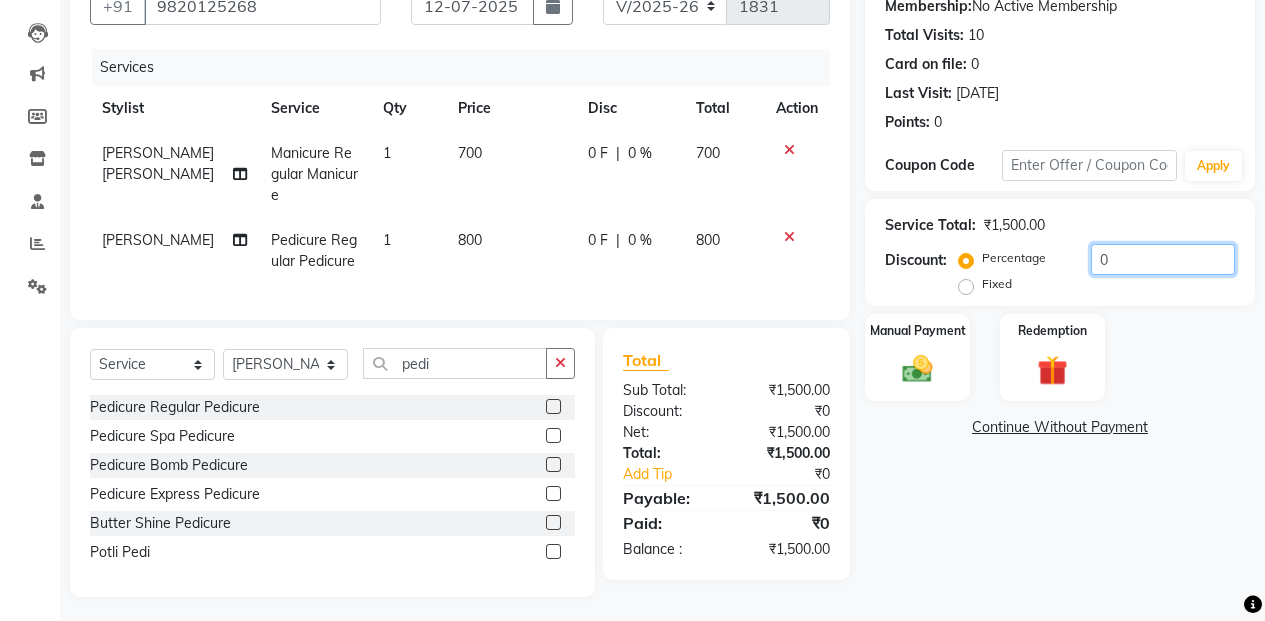 click on "0" 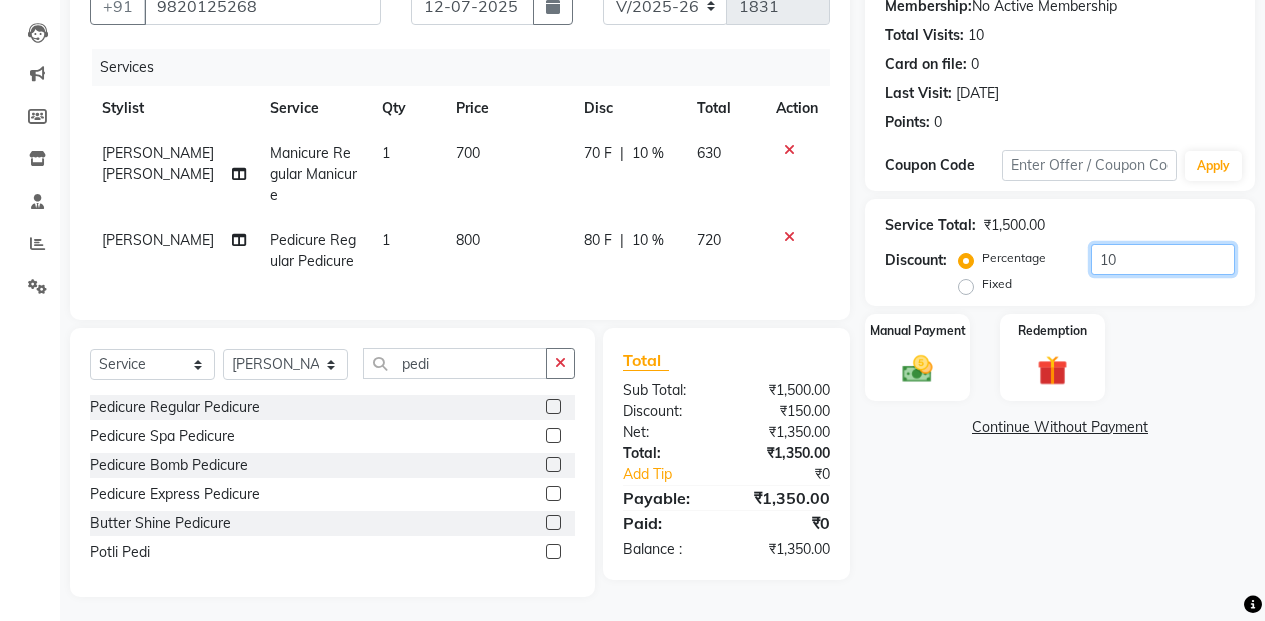 type on "10" 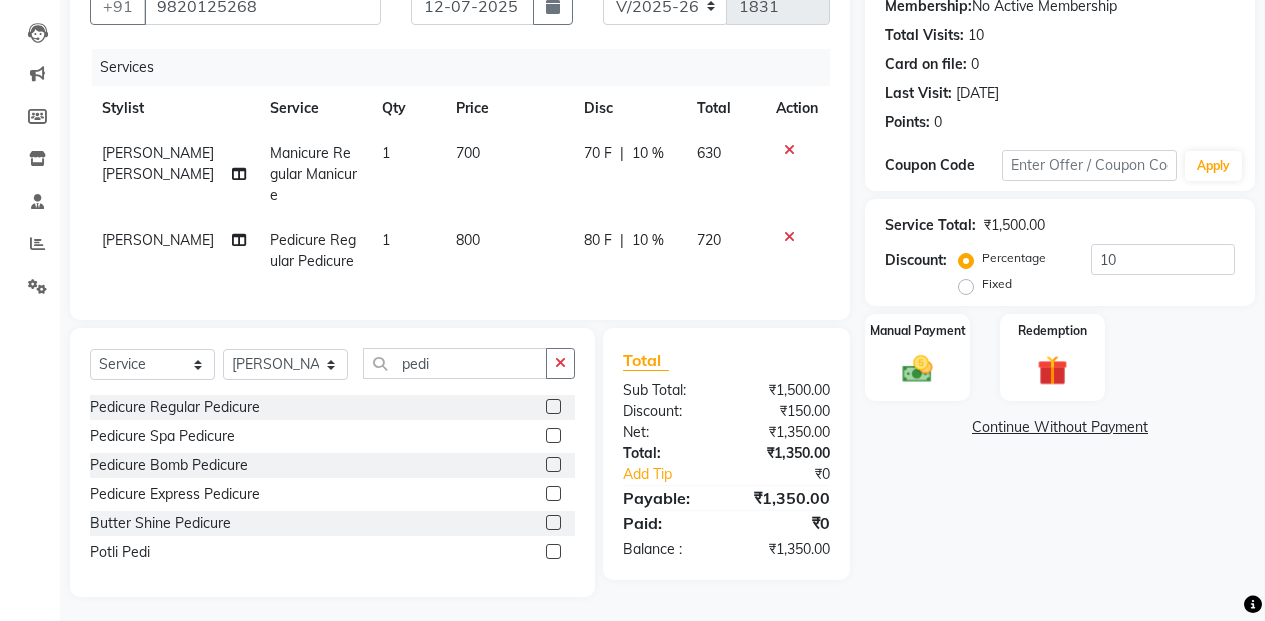 click on "800" 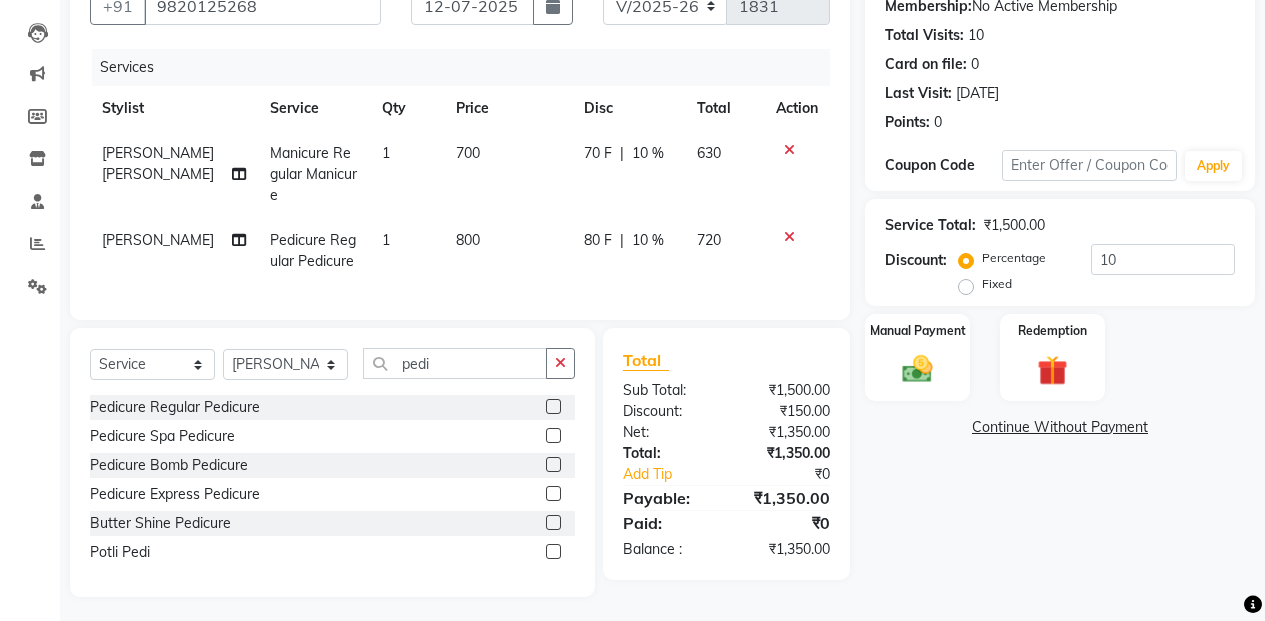 select on "61735" 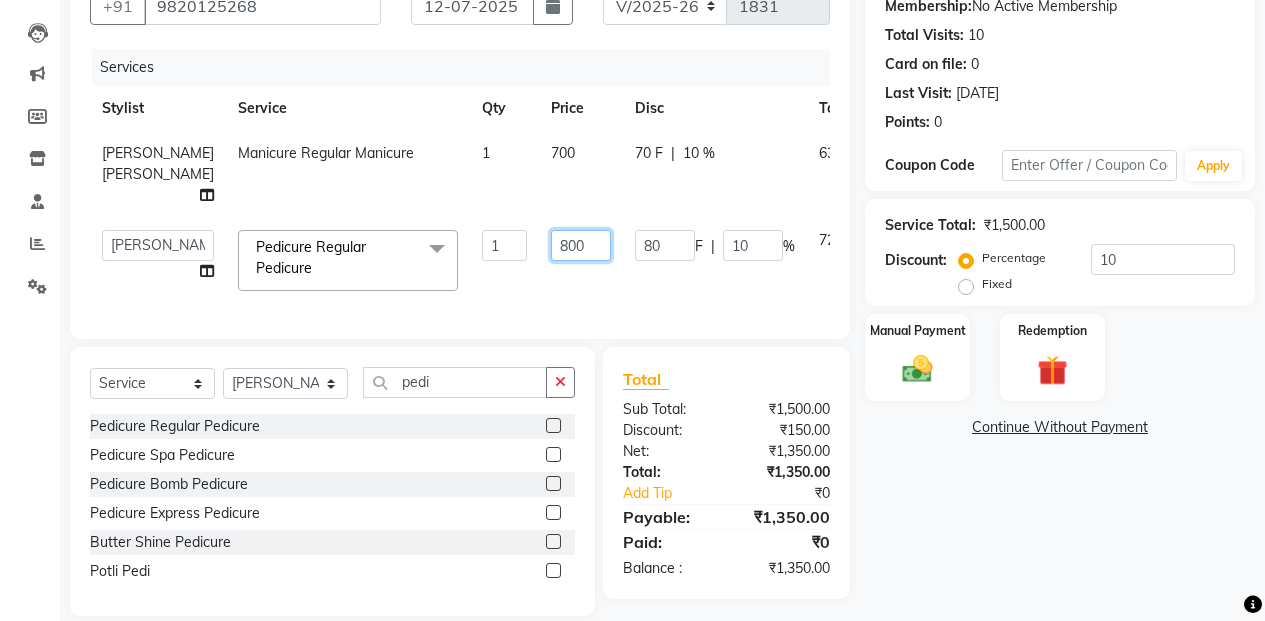 click on "800" 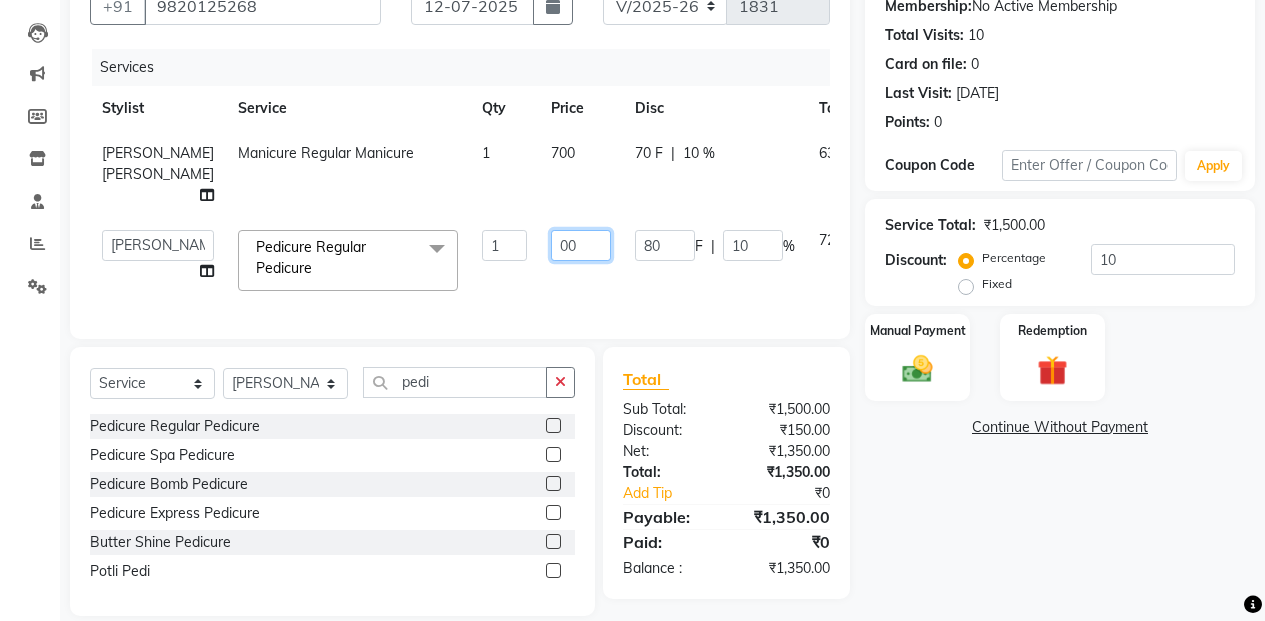 type on "900" 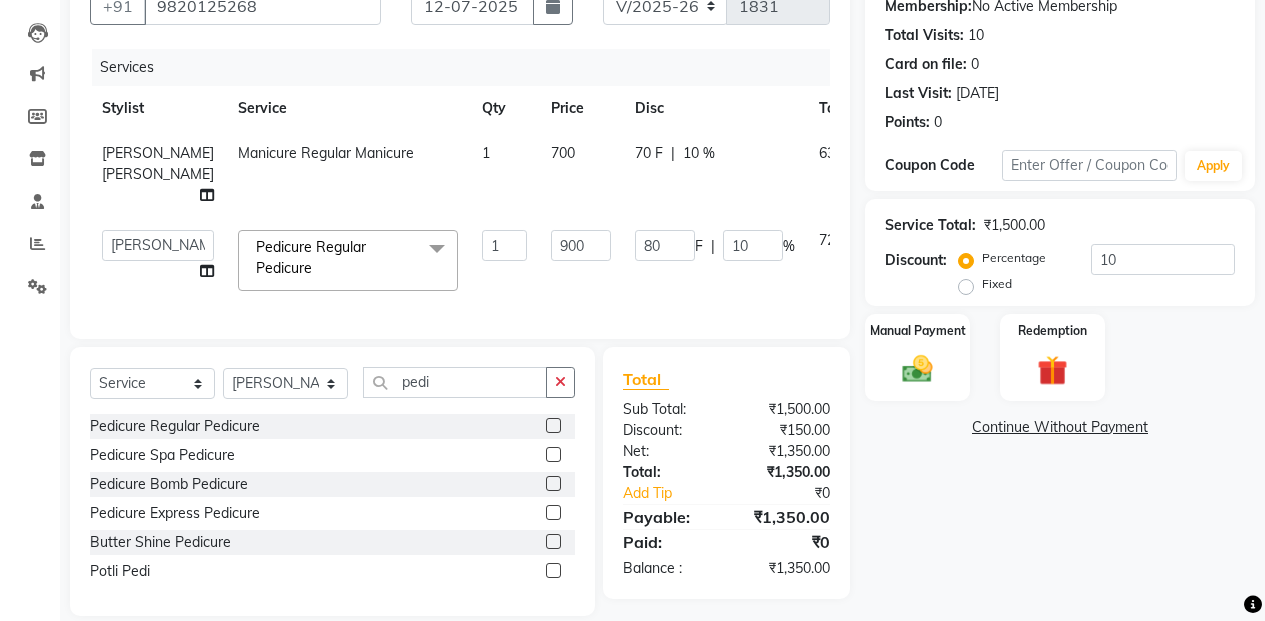 click on "Name: [MEDICAL_DATA][PERSON_NAME] Membership:  No Active Membership  Total Visits:  10 Card on file:  0 Last Visit:   [DATE] Points:   0  Coupon Code Apply Service Total:  ₹1,500.00  Discount:  Percentage   Fixed  10 Manual Payment Redemption  Continue Without Payment" 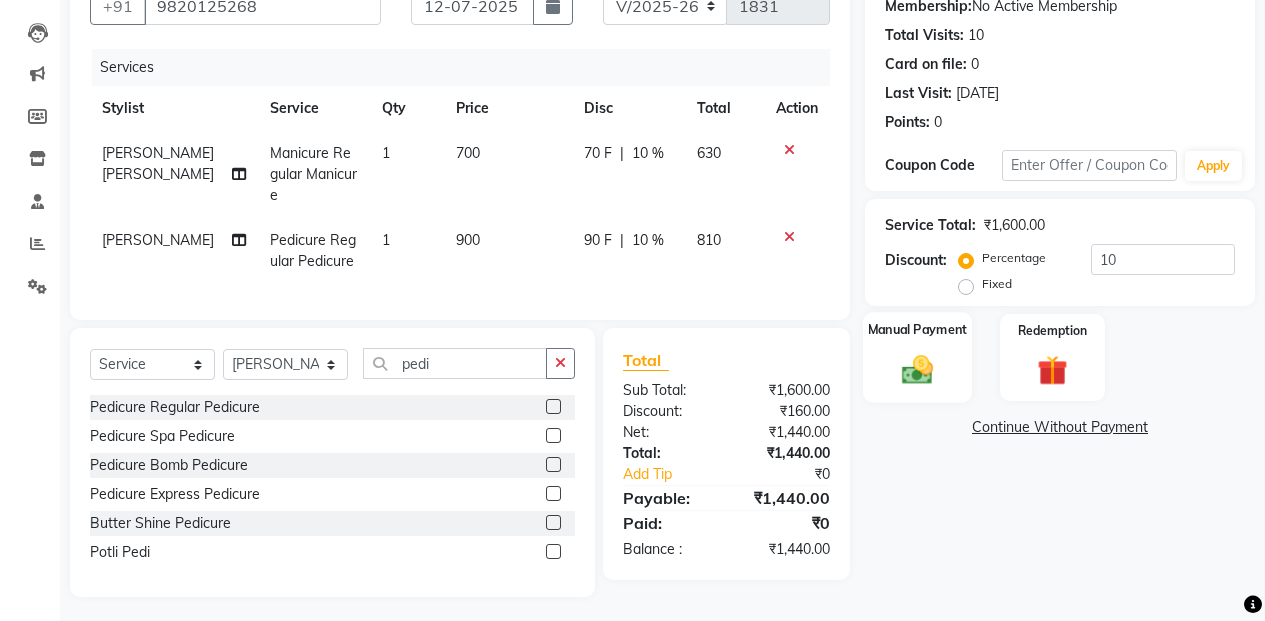 click on "Manual Payment" 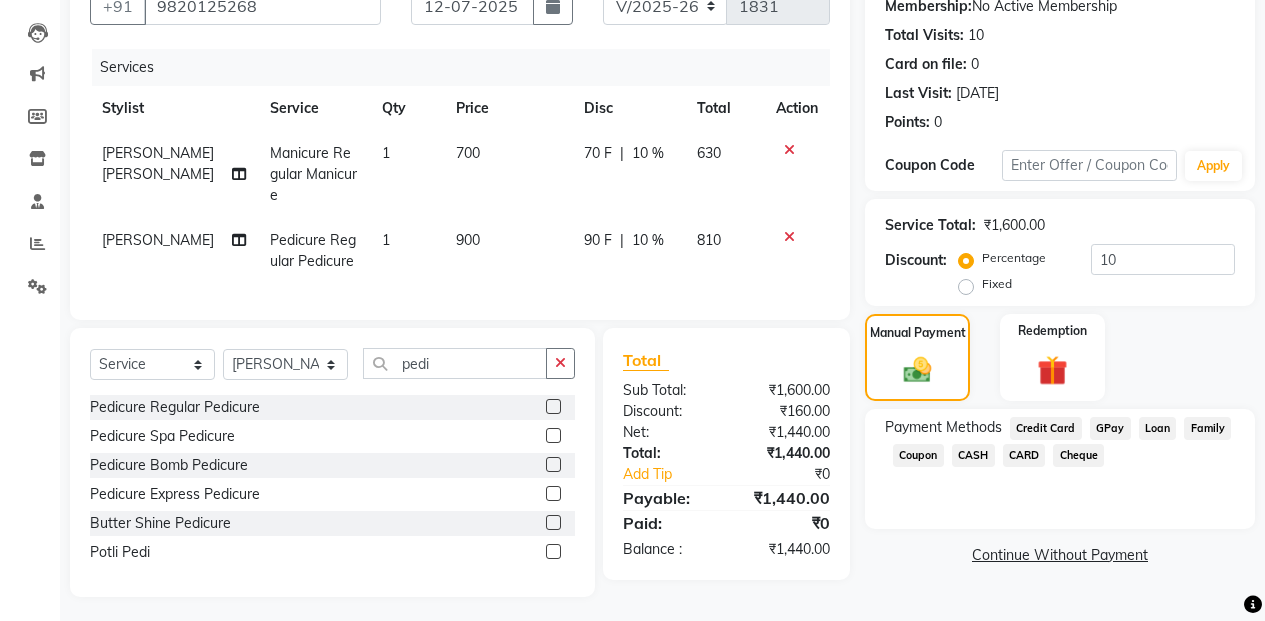 click on "GPay" 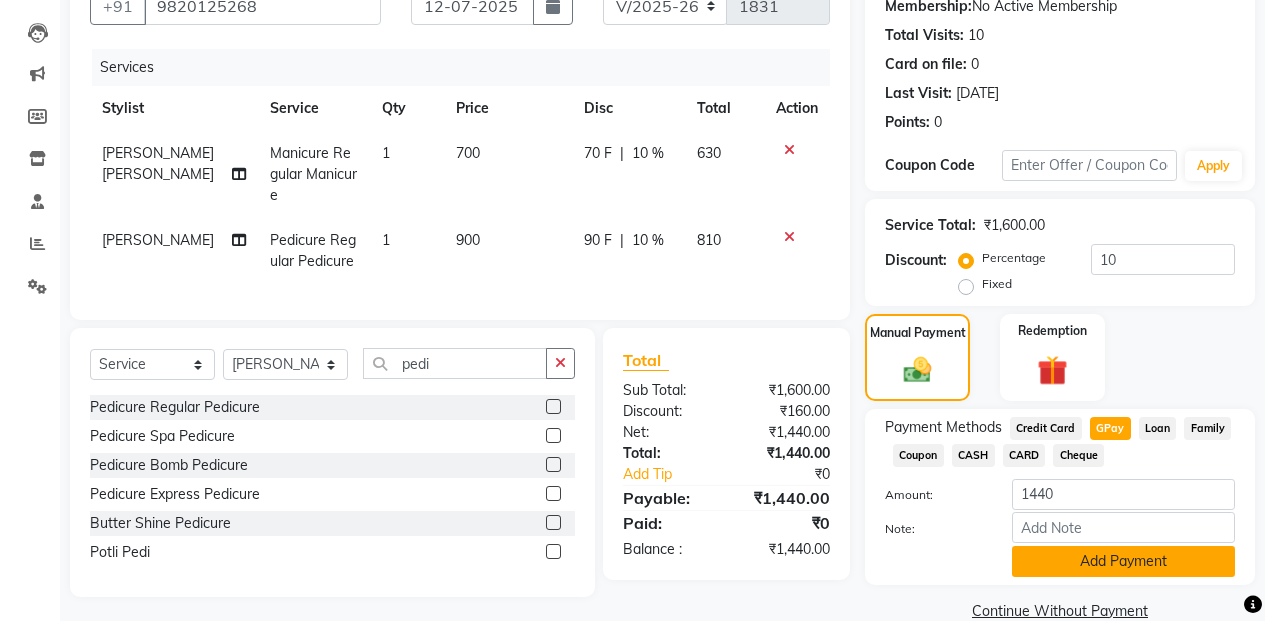 click on "Add Payment" 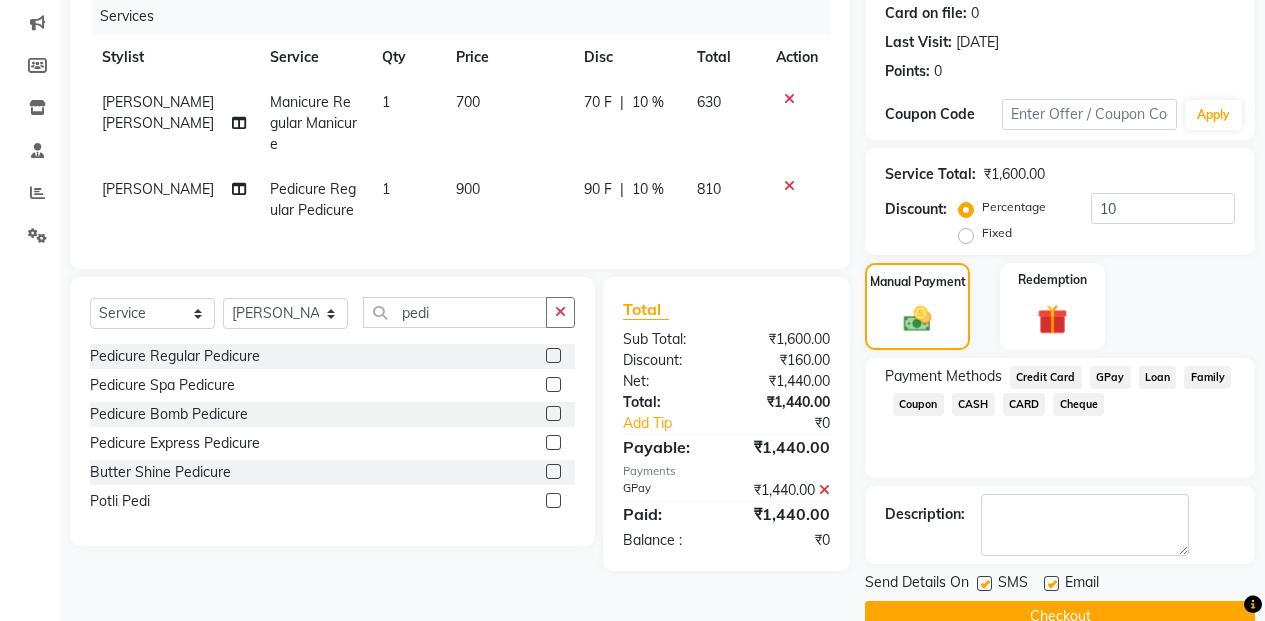 scroll, scrollTop: 291, scrollLeft: 0, axis: vertical 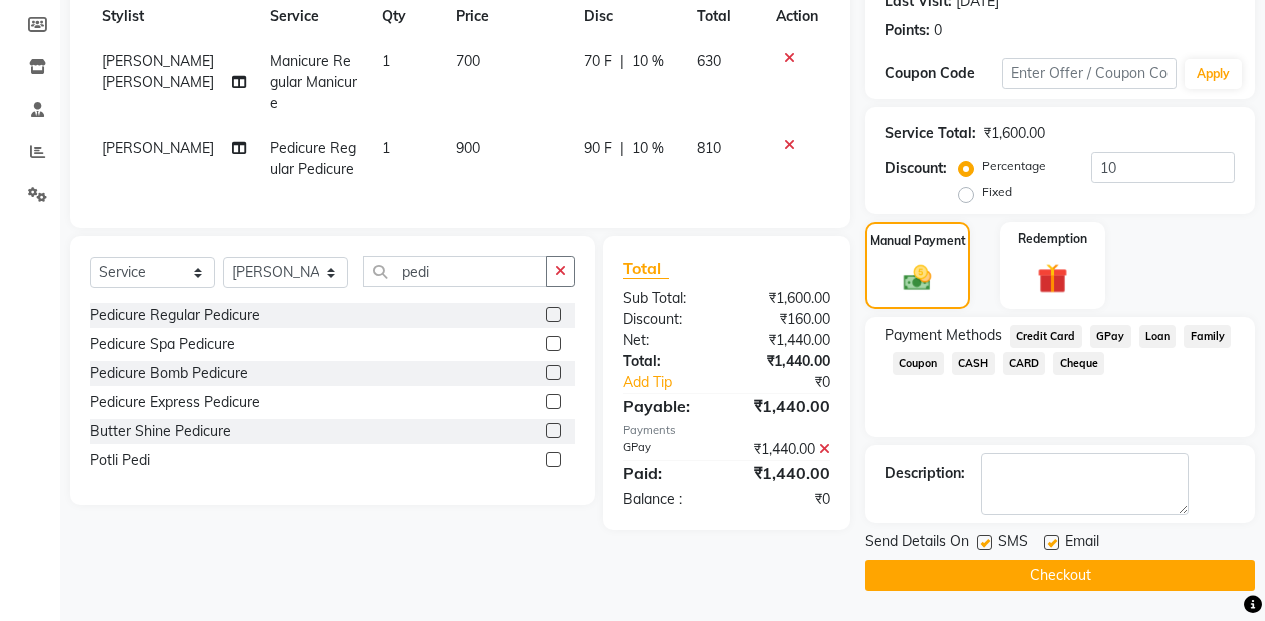 click on "Checkout" 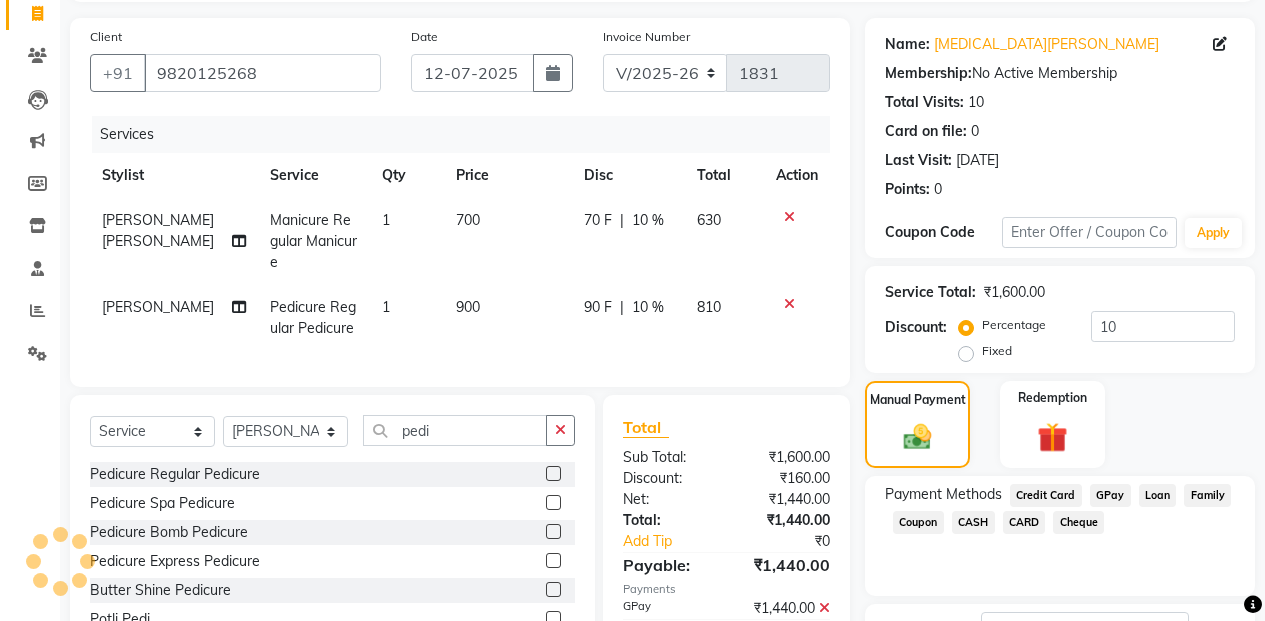 scroll, scrollTop: 0, scrollLeft: 0, axis: both 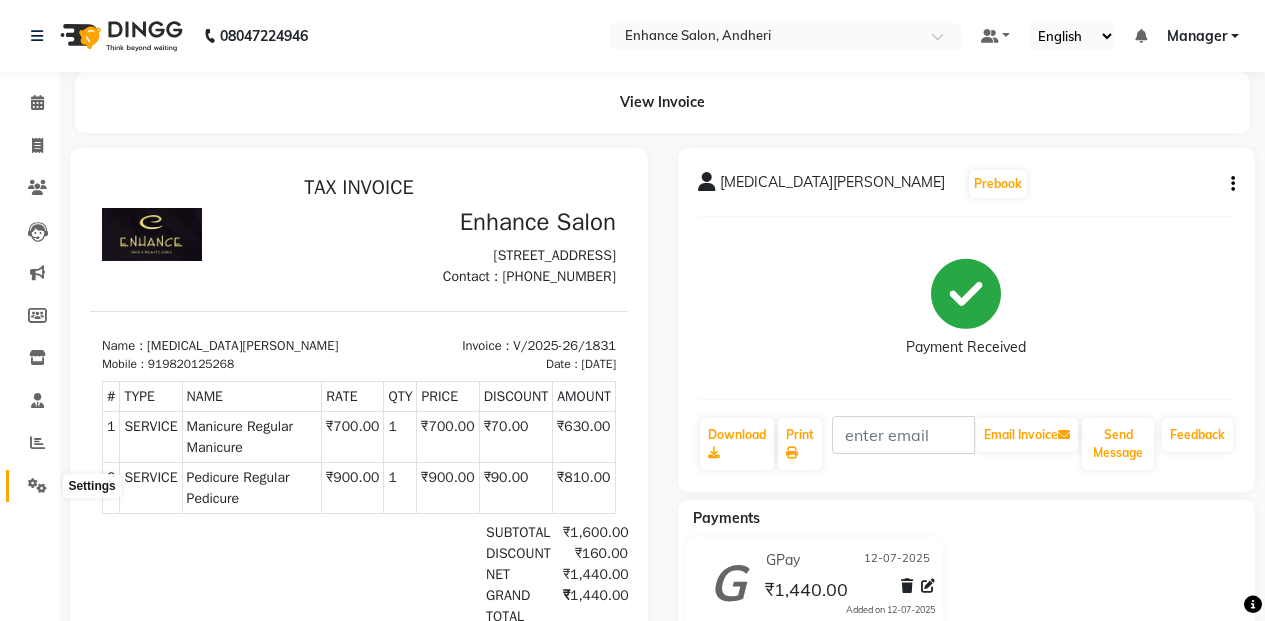 click 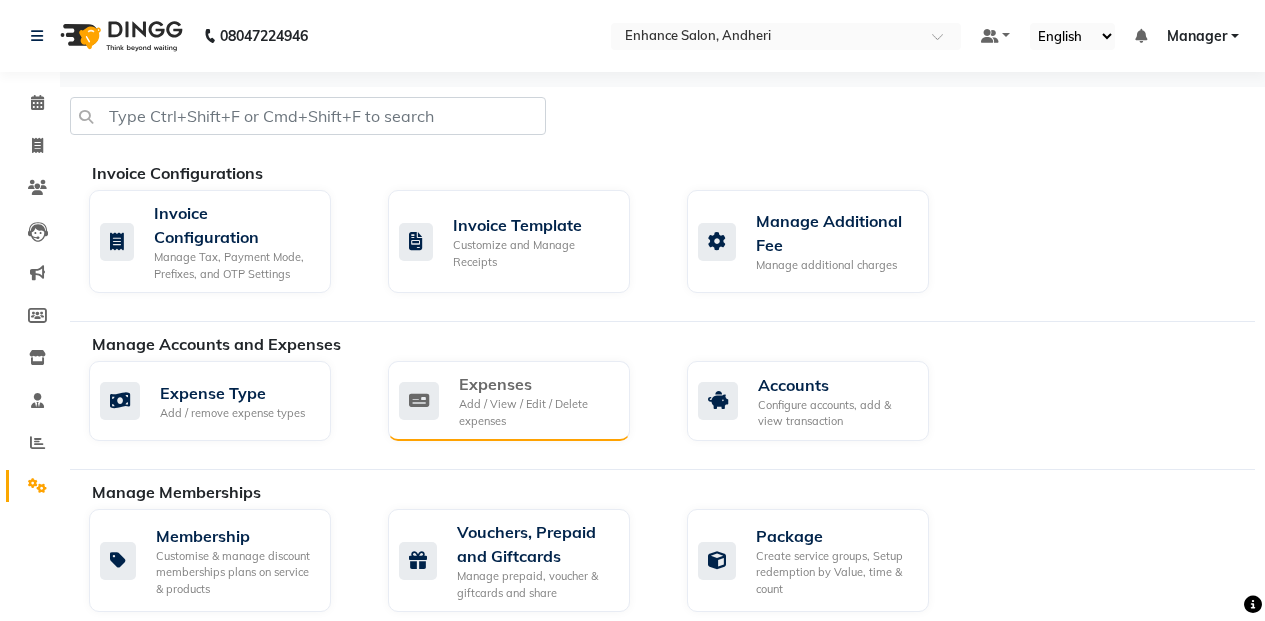 click 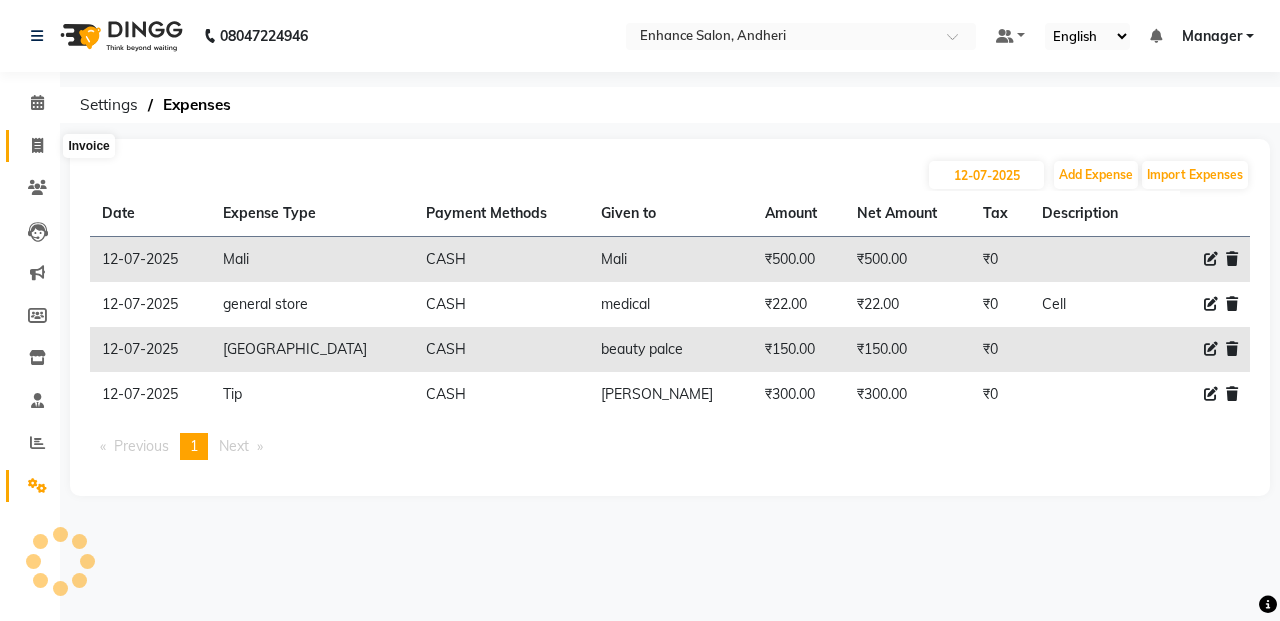 click 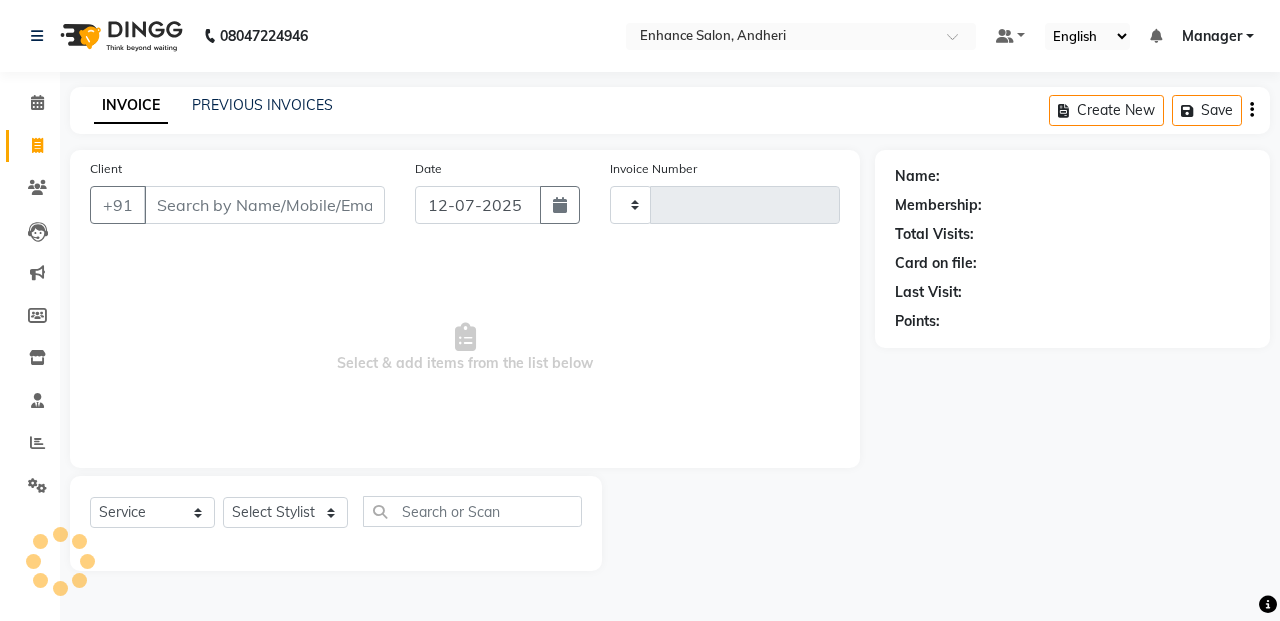 type on "1832" 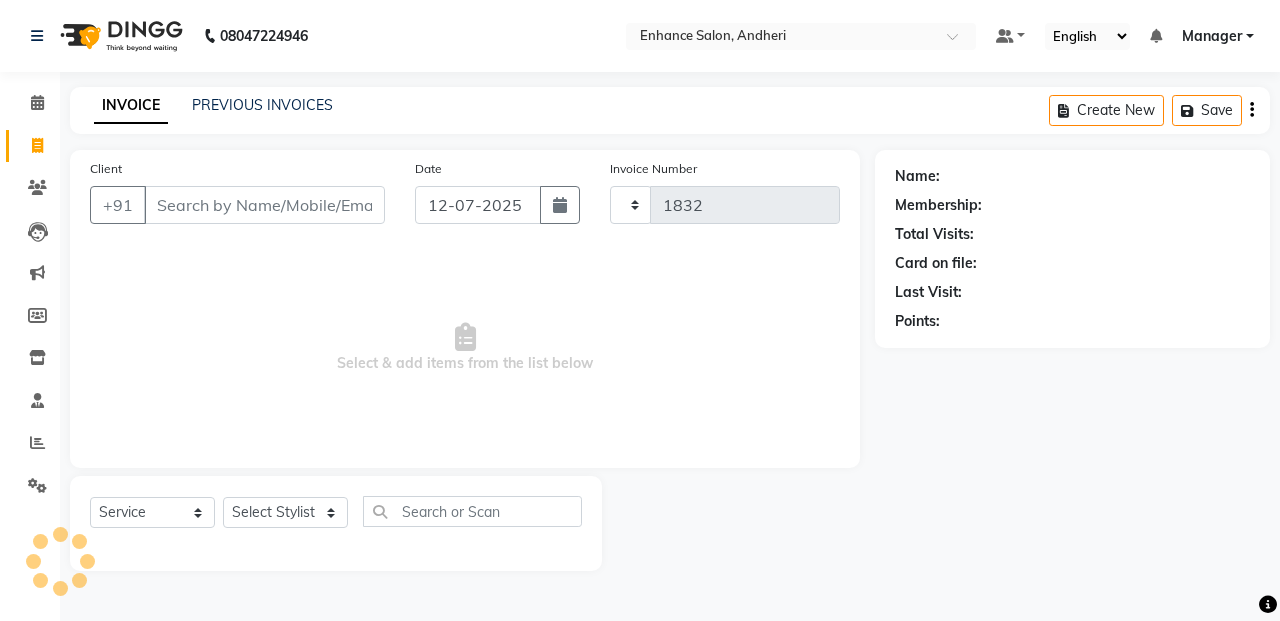 select on "7236" 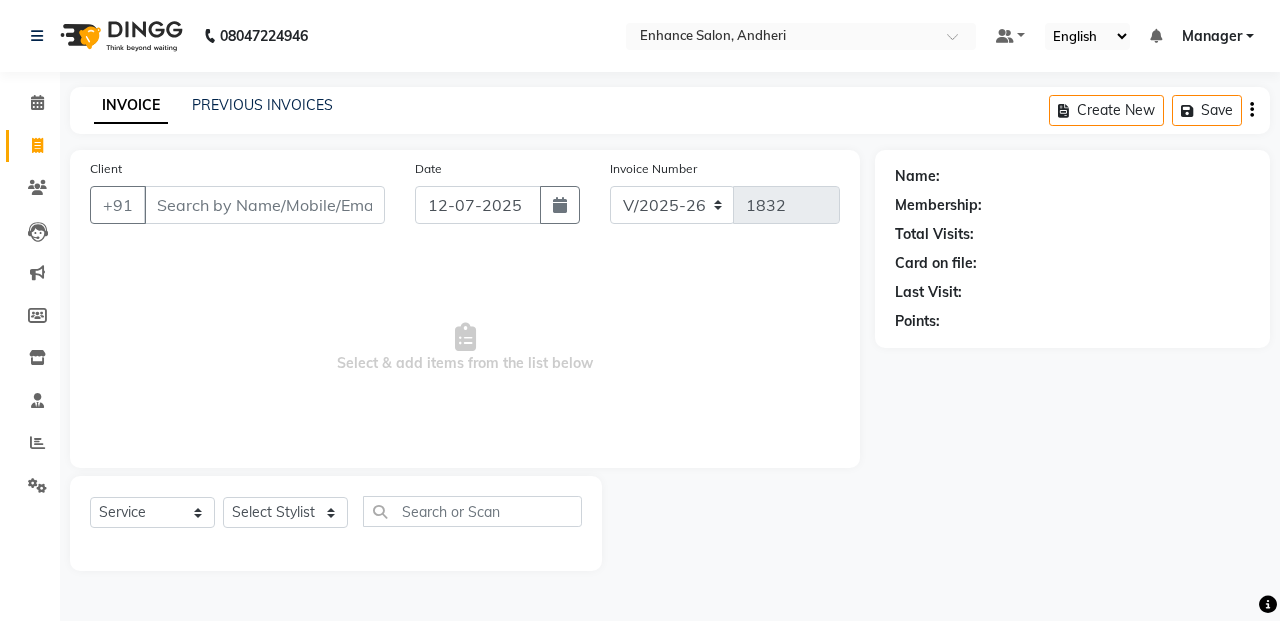 click on "Name: Membership: Total Visits: Card on file: Last Visit:  Points:" 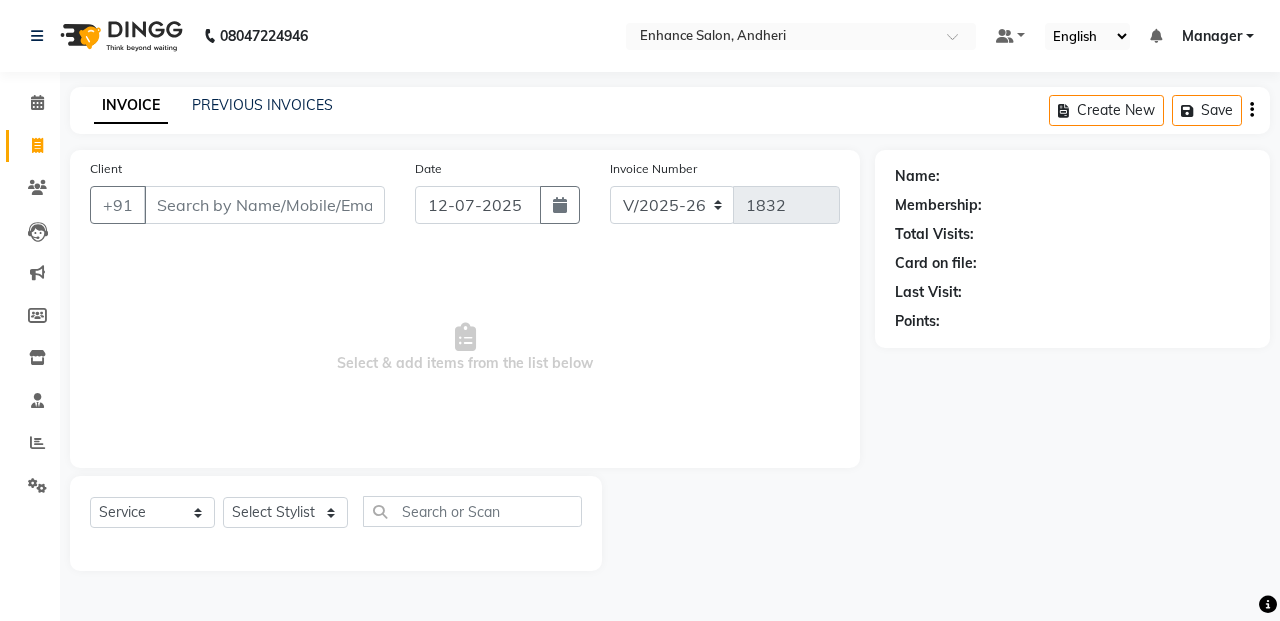 click on "Name: Membership: Total Visits: Card on file: Last Visit:  Points:" 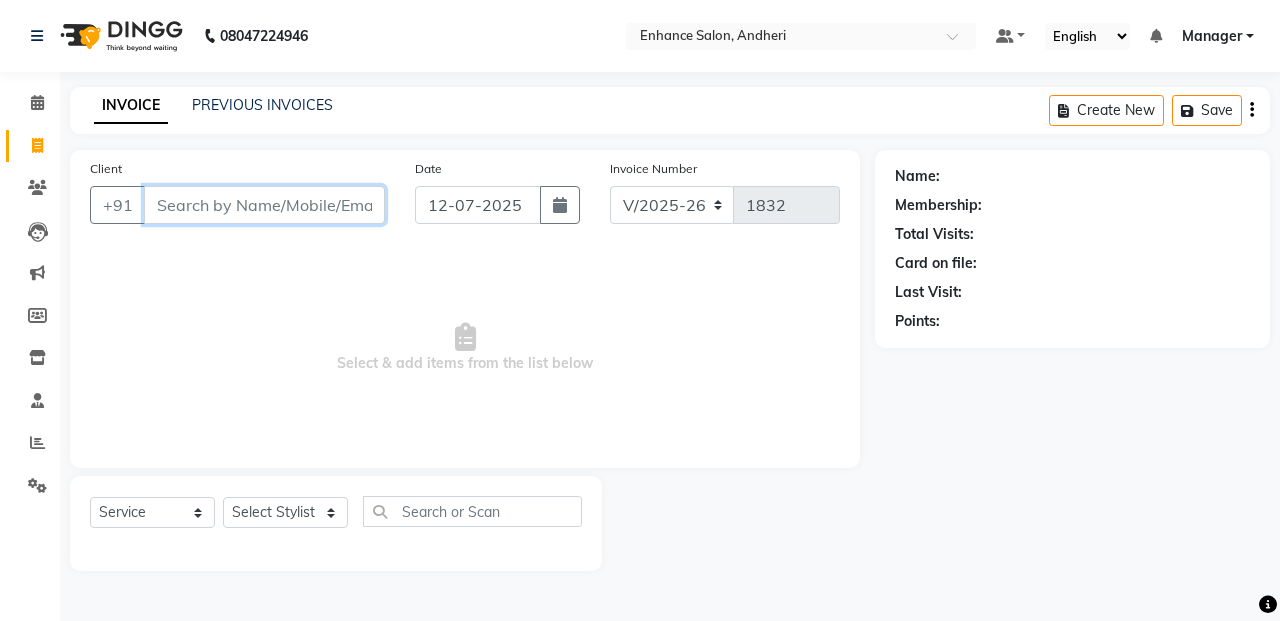 click on "Client" at bounding box center (264, 205) 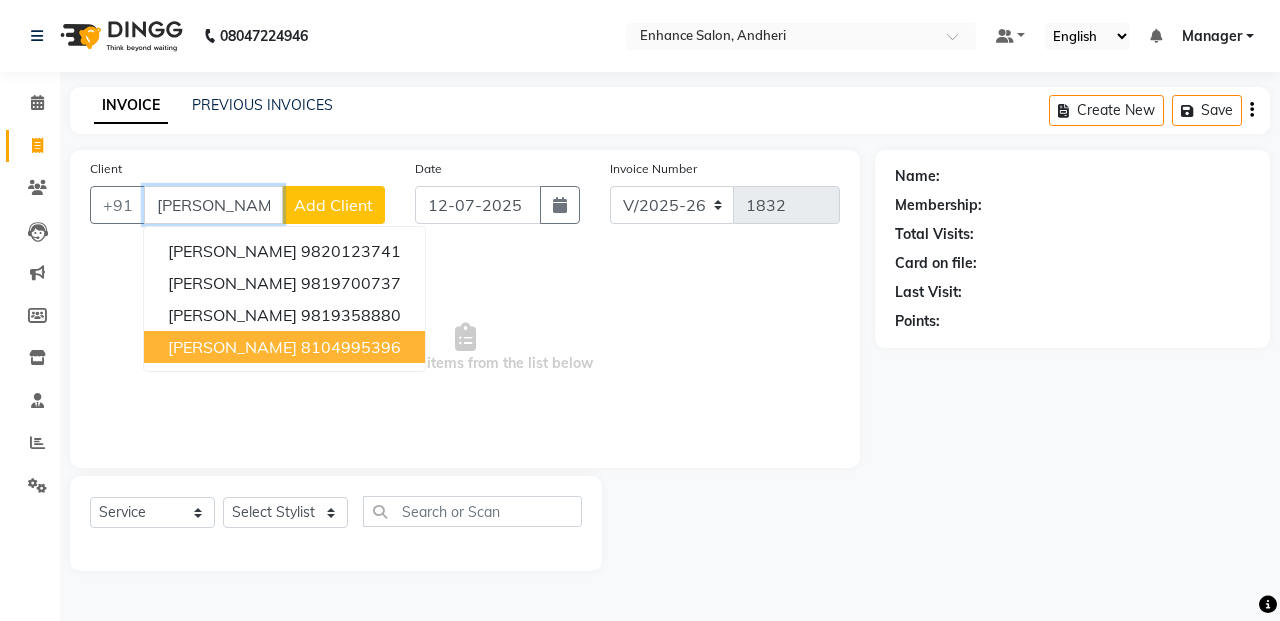 drag, startPoint x: 232, startPoint y: 342, endPoint x: 235, endPoint y: 359, distance: 17.262676 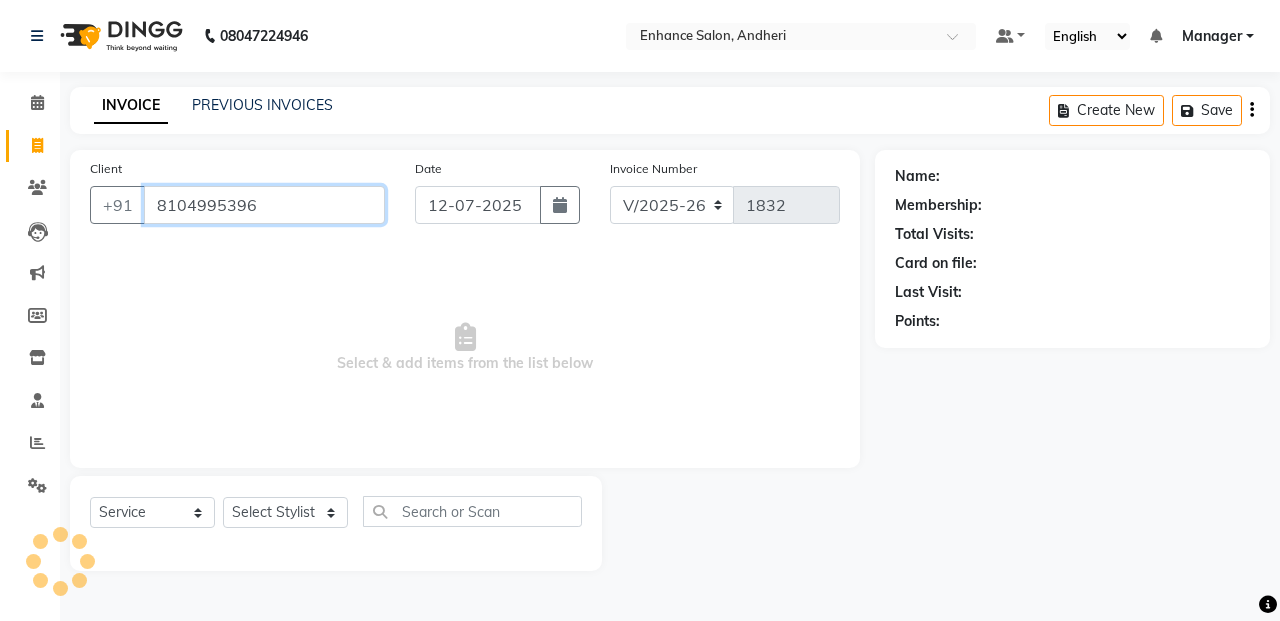 type on "8104995396" 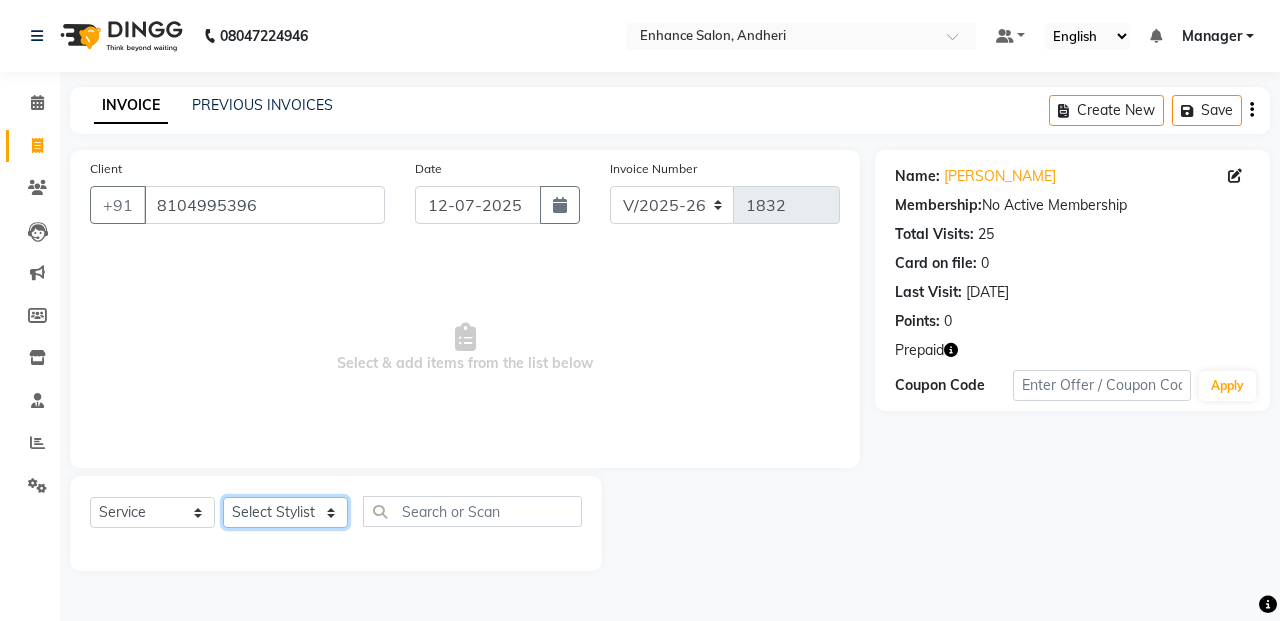 click on "Select Stylist Admin [PERSON_NAME] [PERSON_NAME] Manager [PERSON_NAME] [PERSON_NAME] [PERSON_NAME] POONAM [PERSON_NAME] [PERSON_NAME] nails [PERSON_NAME] MANGELA [PERSON_NAME] [PERSON_NAME] [PERSON_NAME] [PERSON_NAME]" 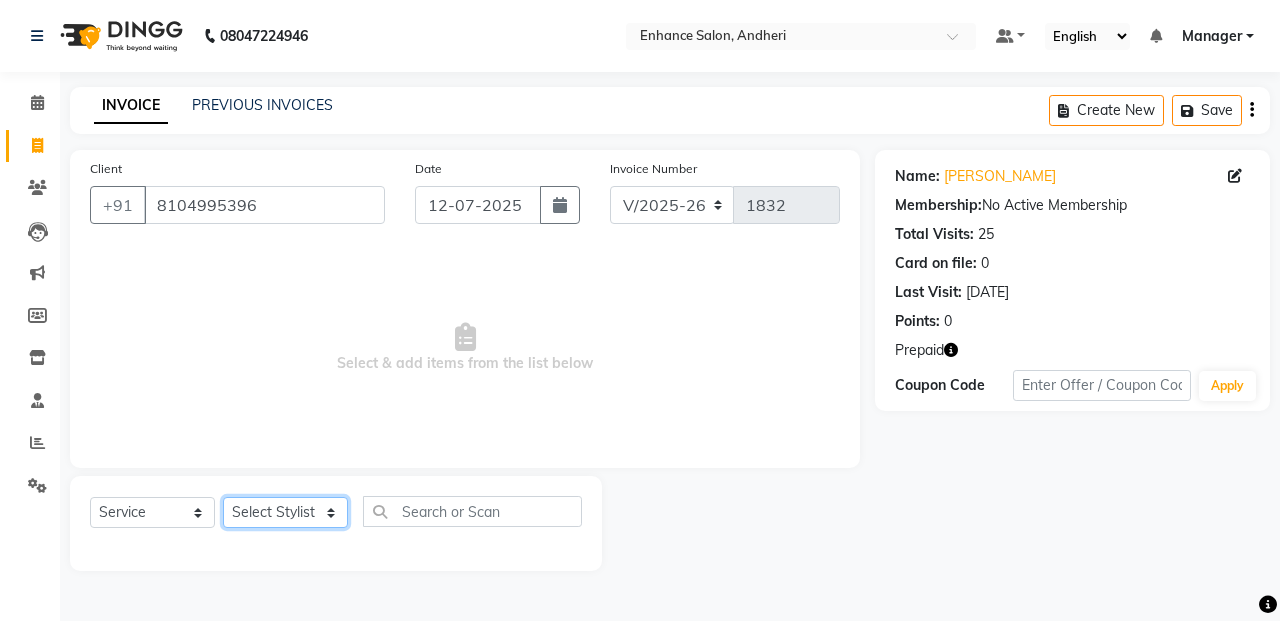 select on "61731" 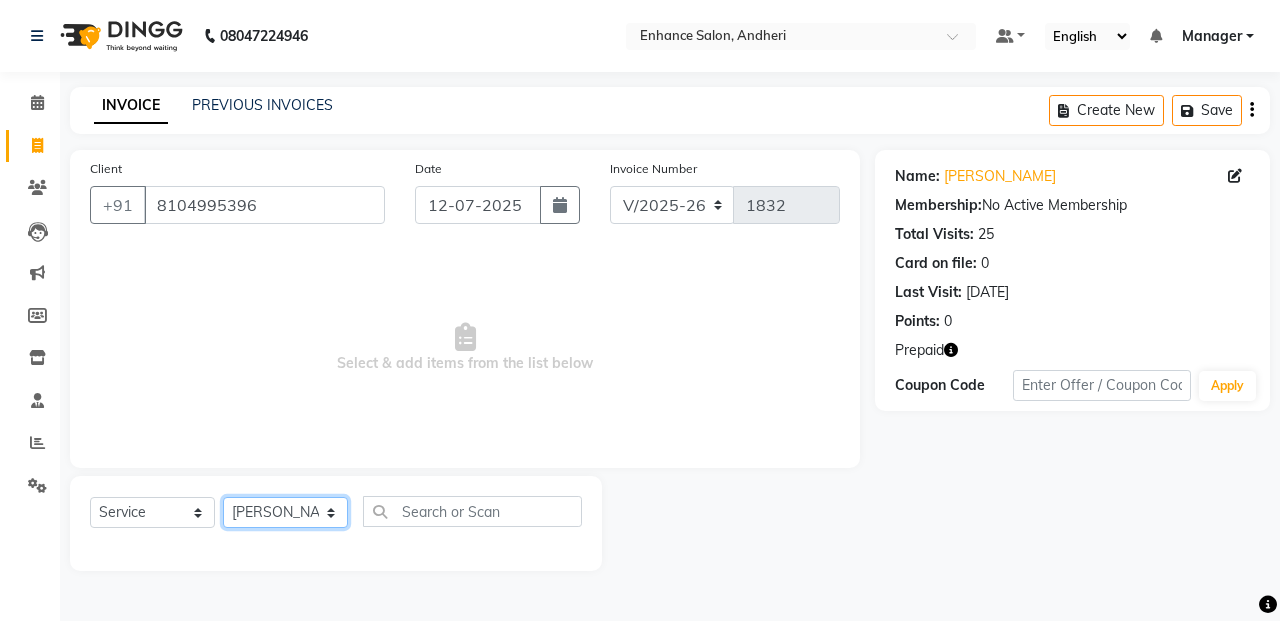 click on "Select Stylist Admin [PERSON_NAME] [PERSON_NAME] Manager [PERSON_NAME] [PERSON_NAME] [PERSON_NAME] POONAM [PERSON_NAME] [PERSON_NAME] nails [PERSON_NAME] MANGELA [PERSON_NAME] [PERSON_NAME] [PERSON_NAME] [PERSON_NAME]" 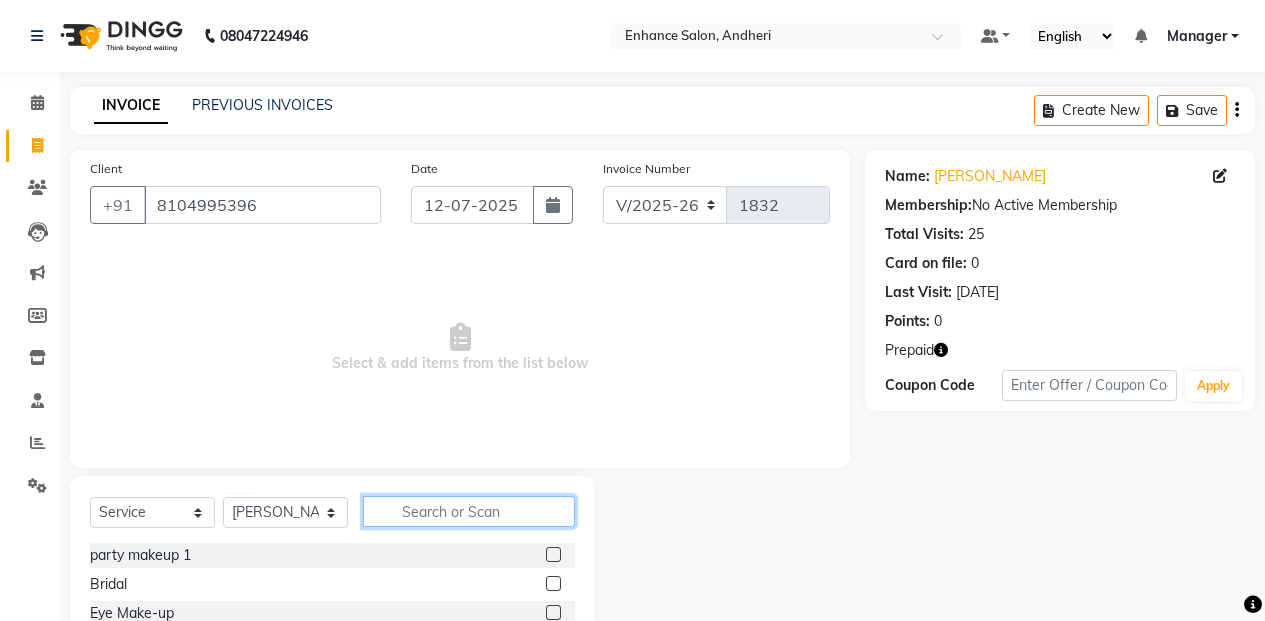 click 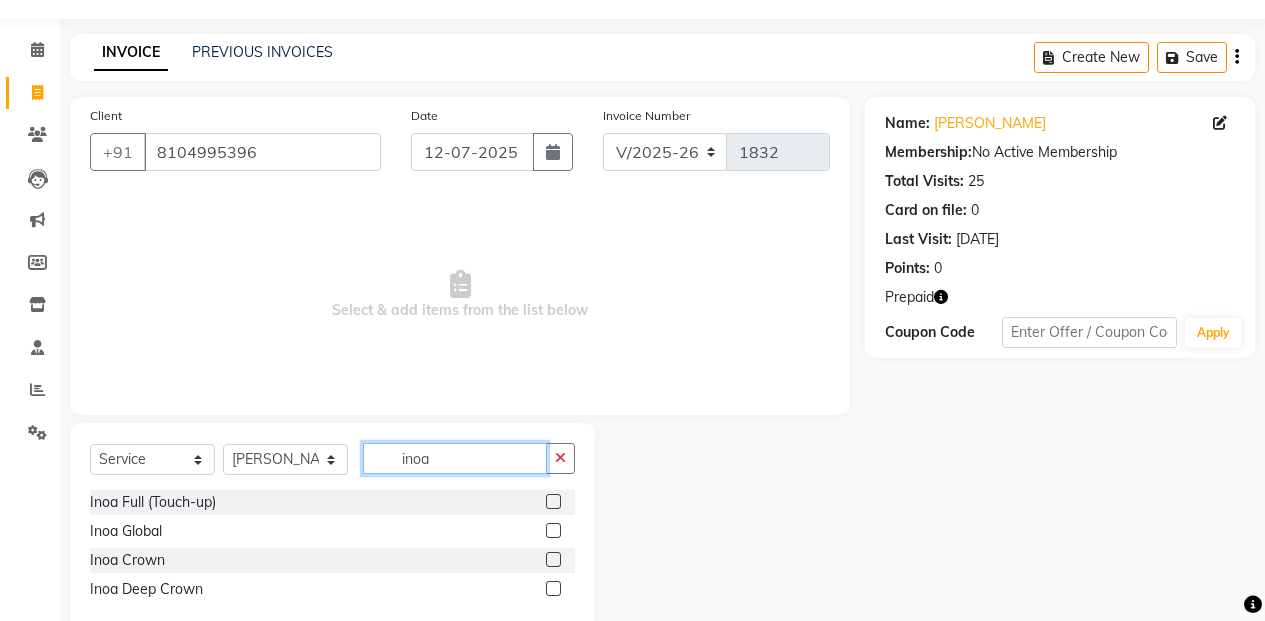 scroll, scrollTop: 96, scrollLeft: 0, axis: vertical 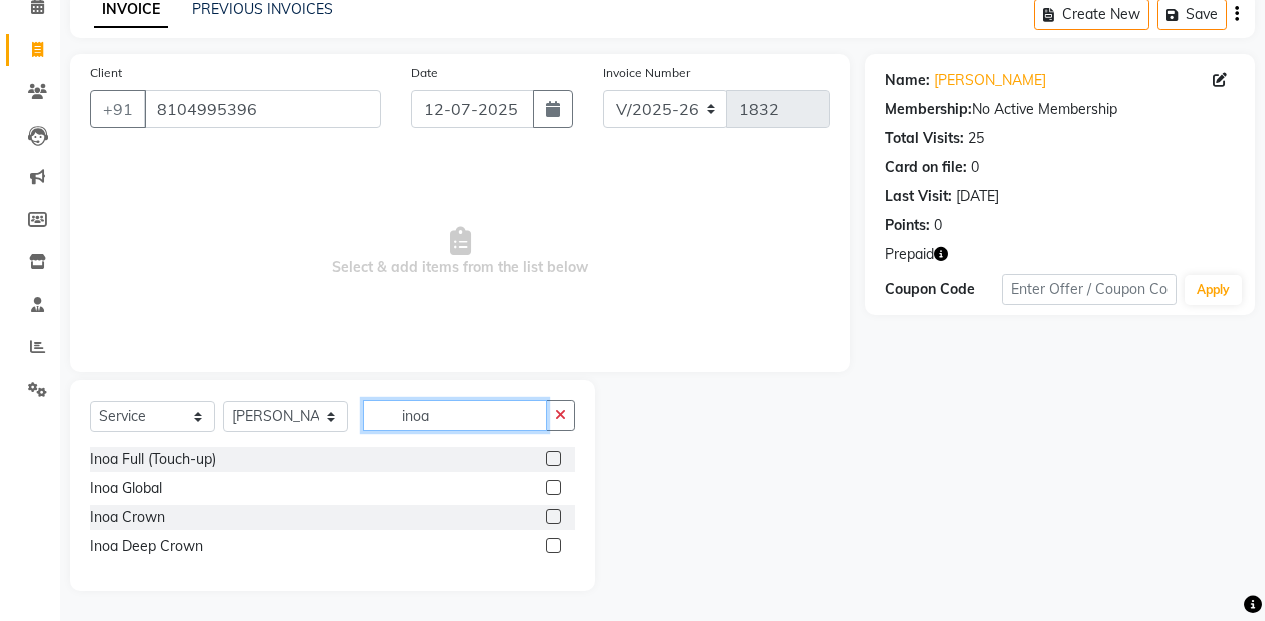 type on "inoa" 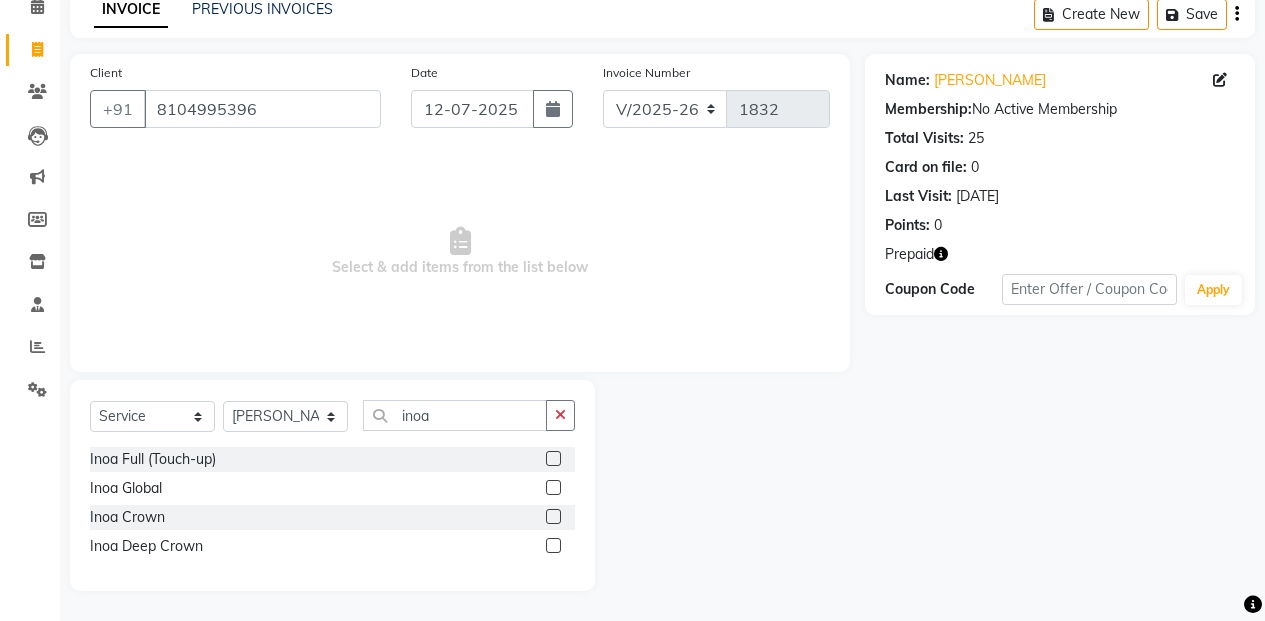click 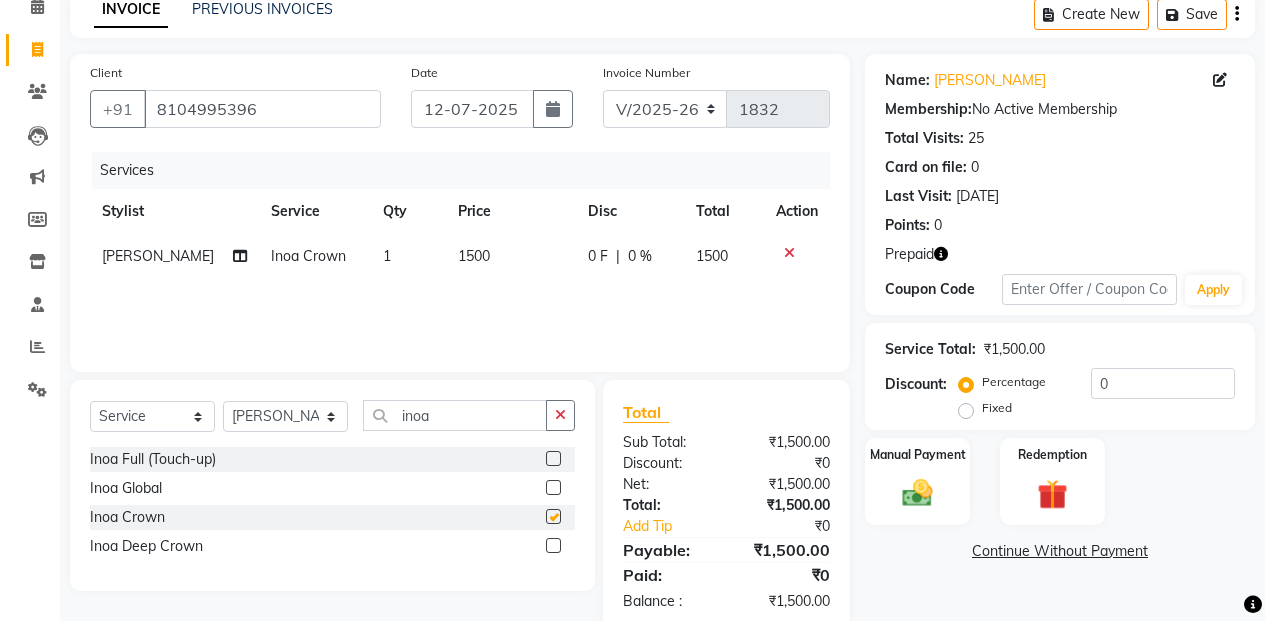 checkbox on "false" 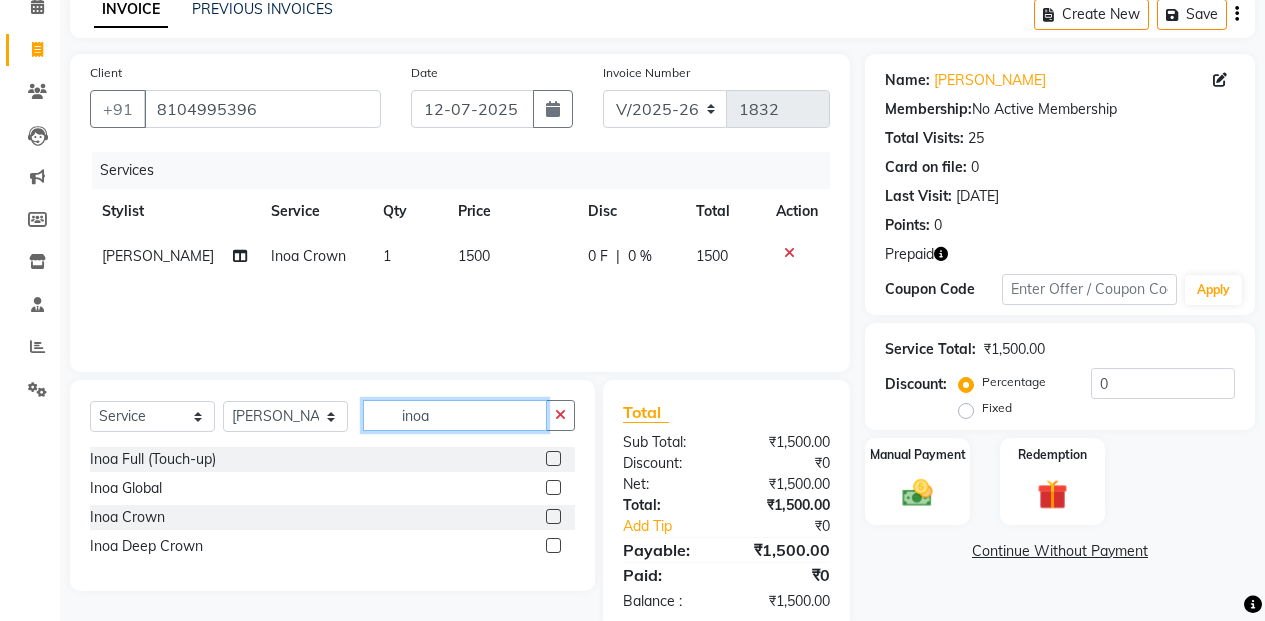 click on "inoa" 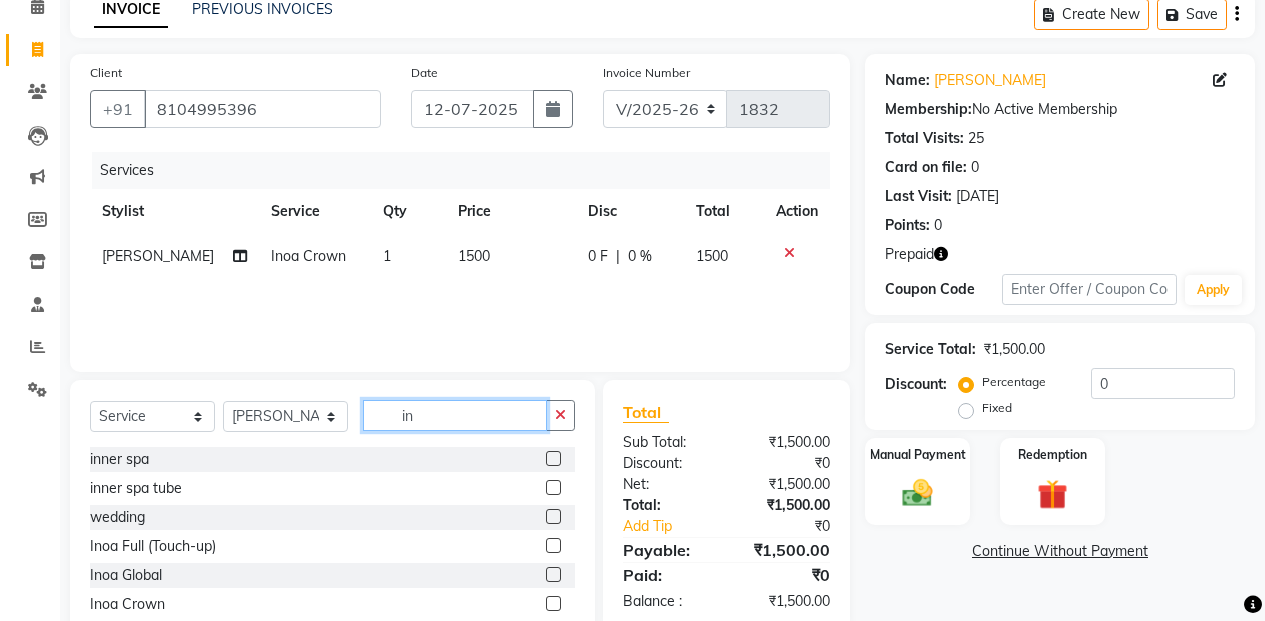 type on "i" 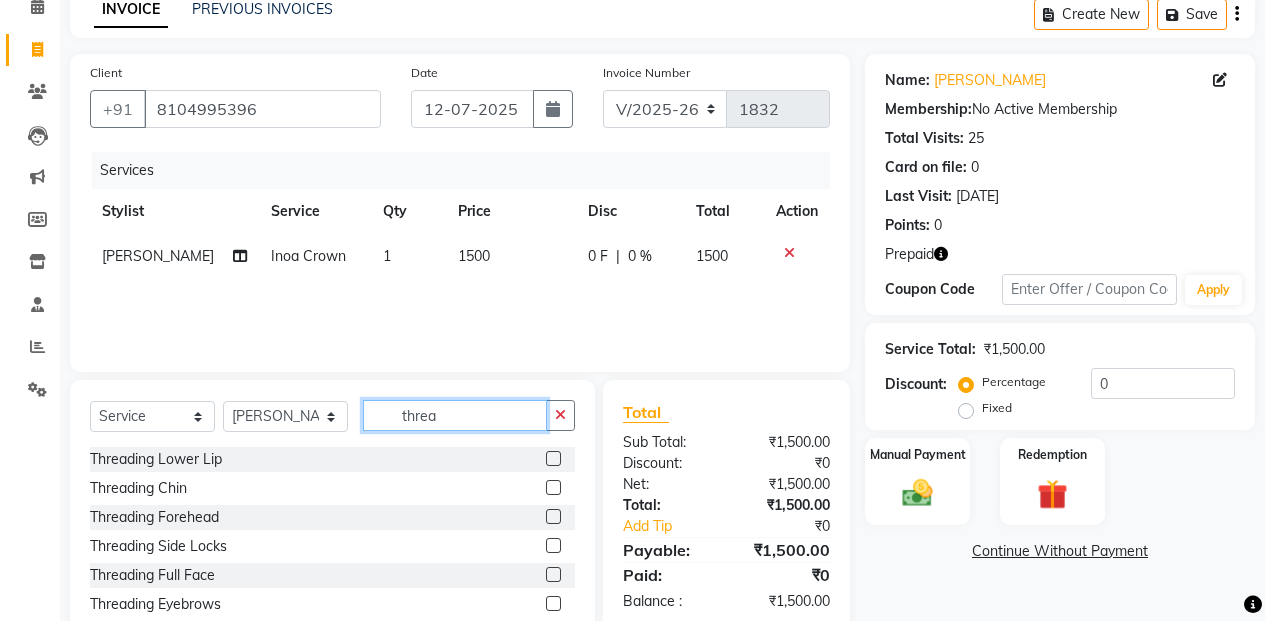 scroll, scrollTop: 3, scrollLeft: 0, axis: vertical 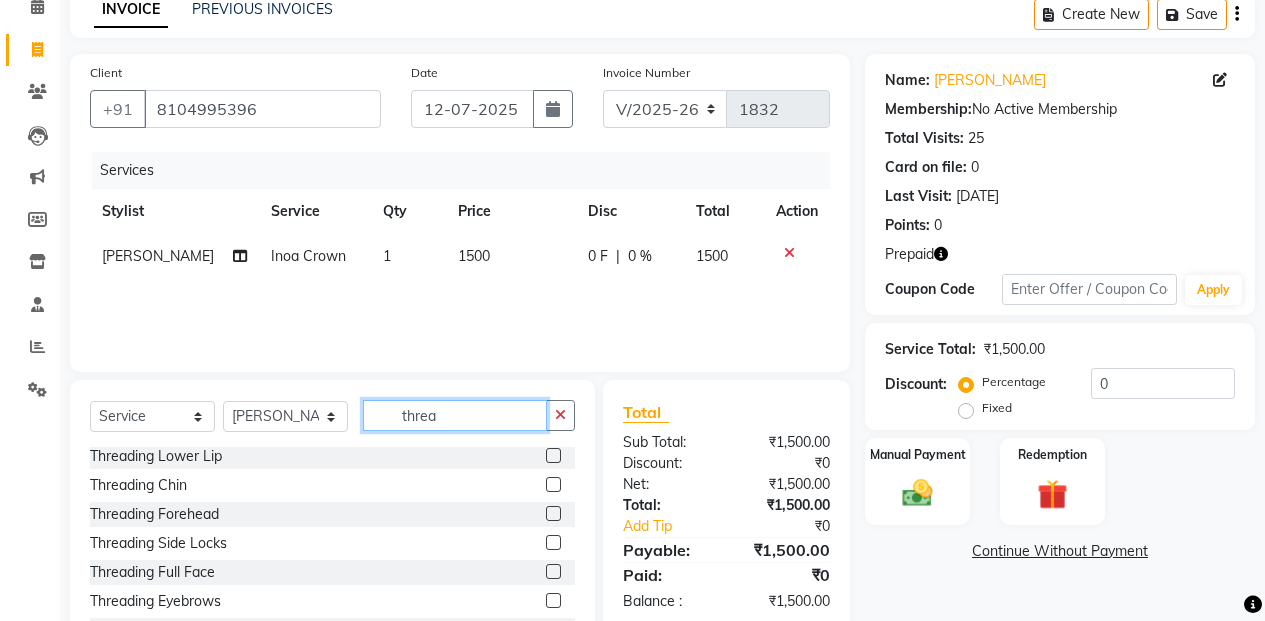 type on "threa" 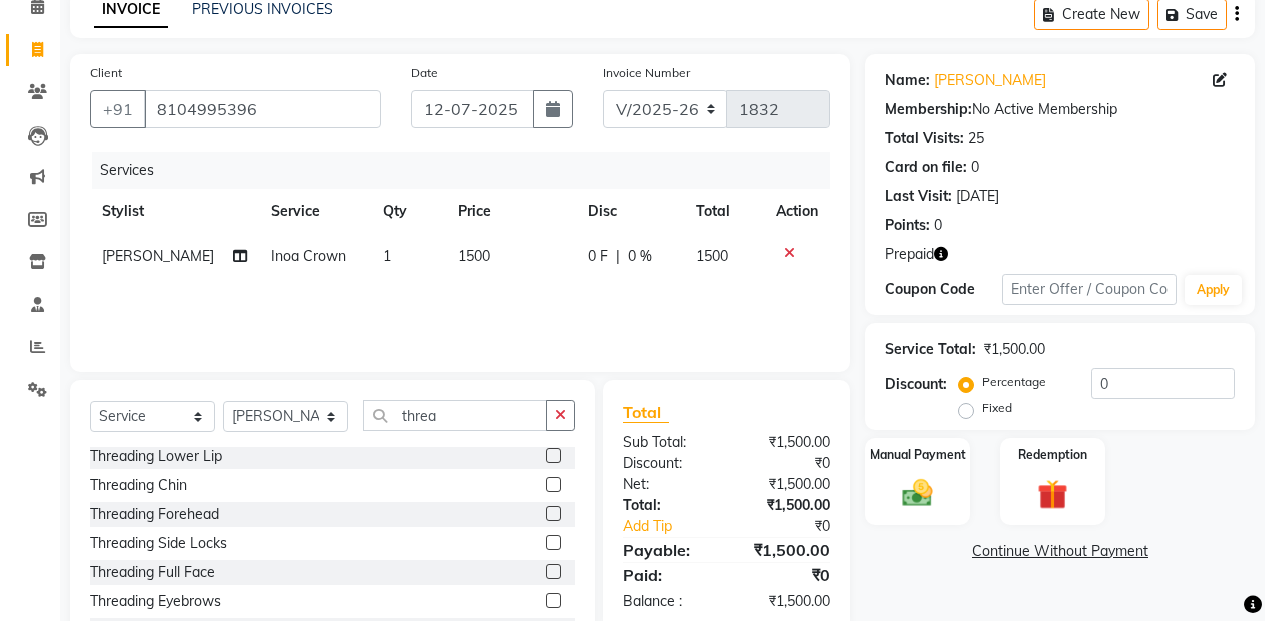 click 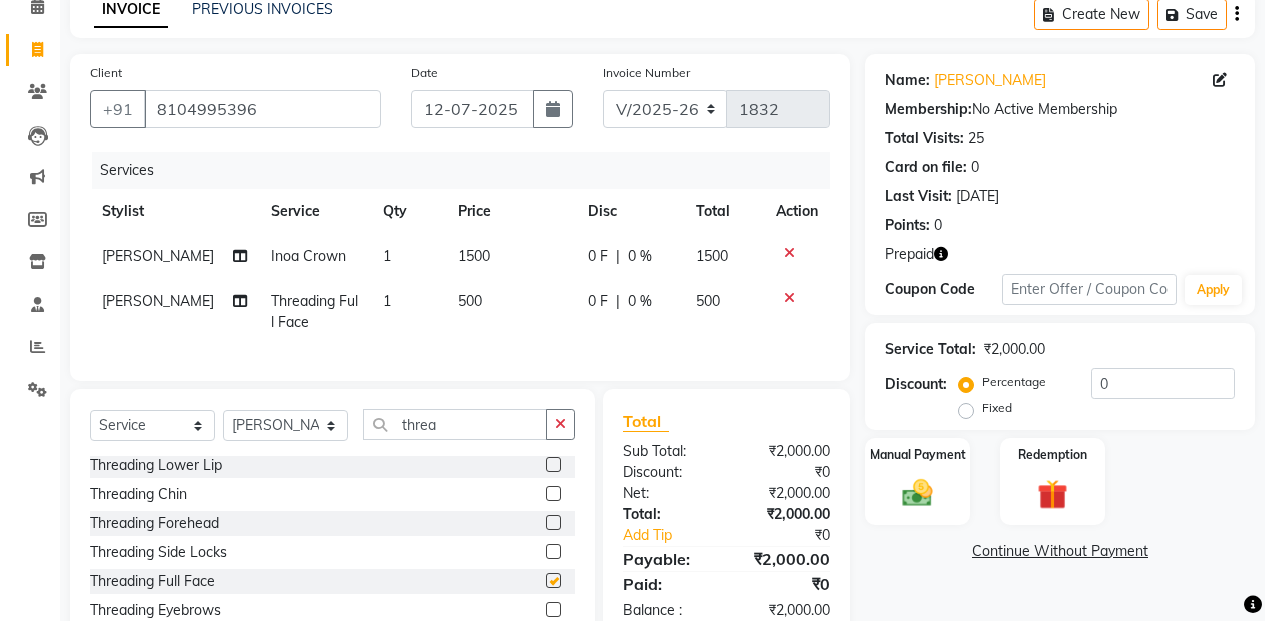 checkbox on "false" 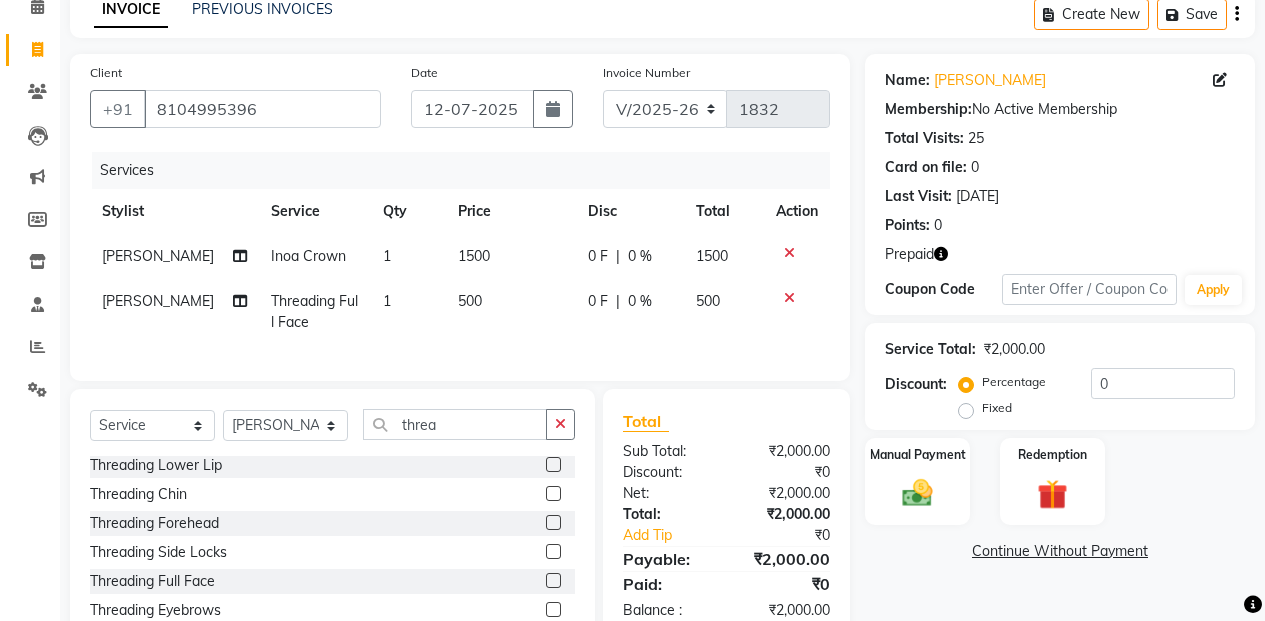 drag, startPoint x: 479, startPoint y: 319, endPoint x: 500, endPoint y: 321, distance: 21.095022 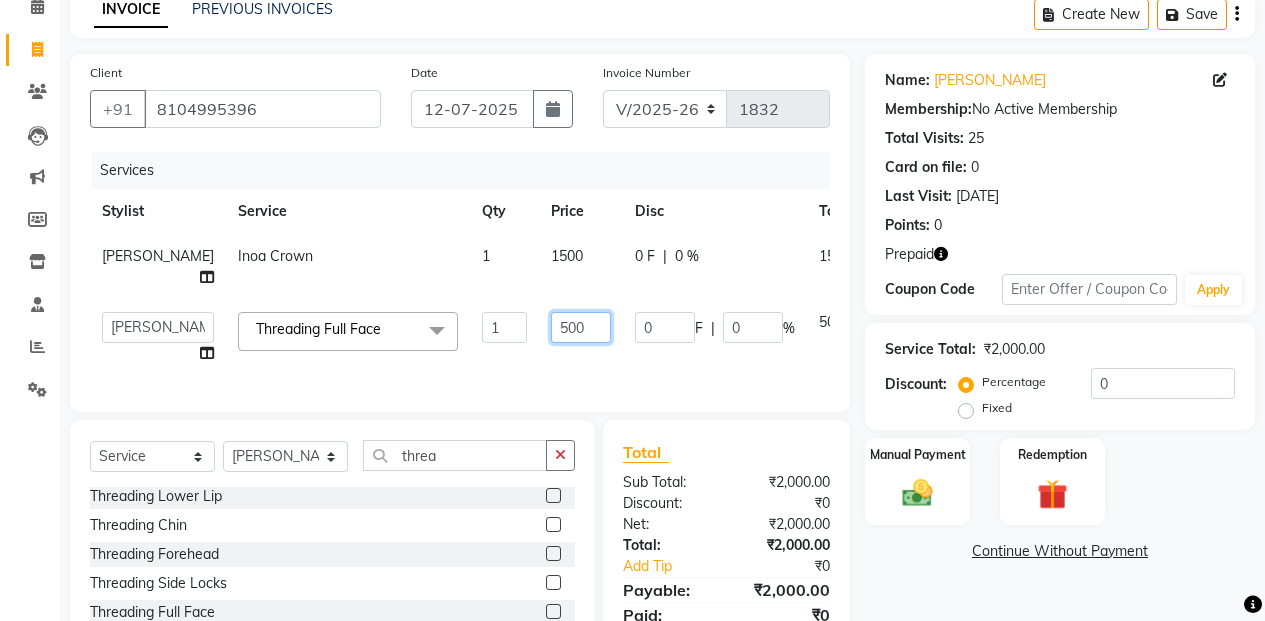 click on "500" 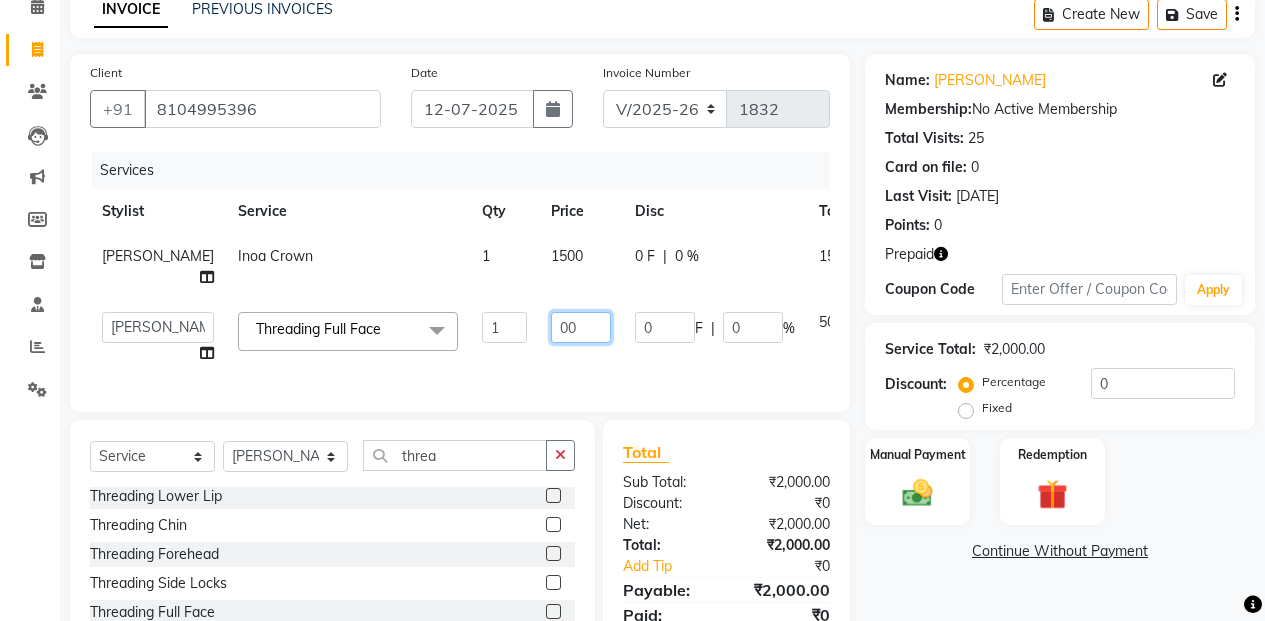 type on "200" 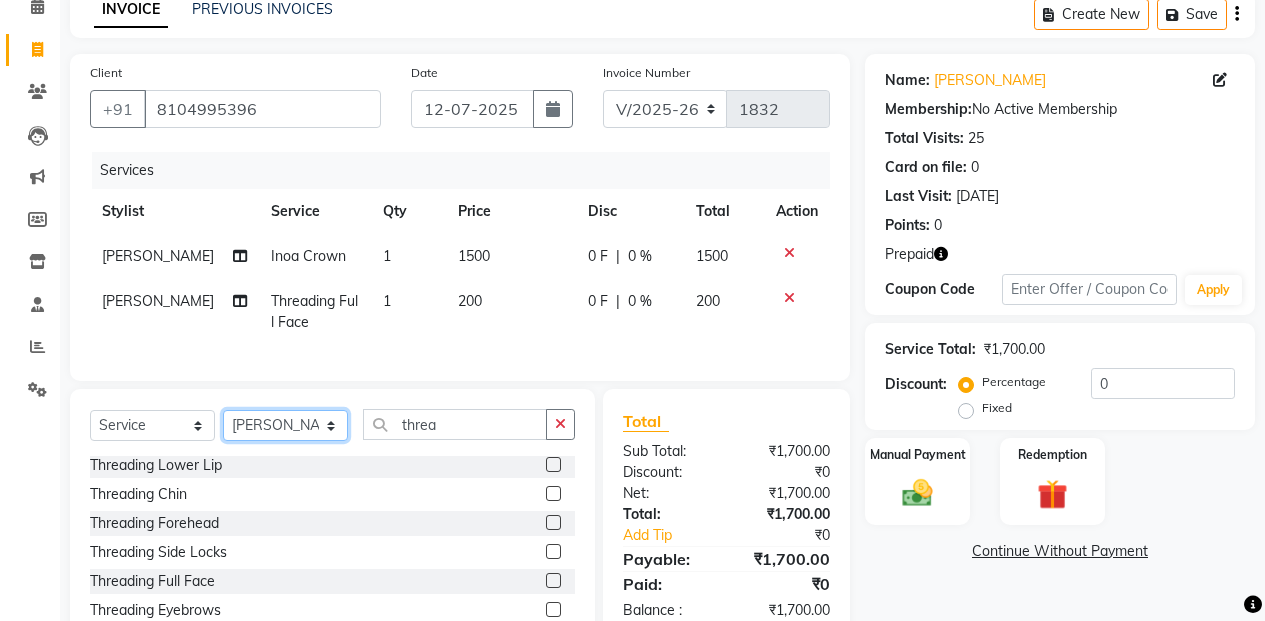 drag, startPoint x: 285, startPoint y: 490, endPoint x: 287, endPoint y: 477, distance: 13.152946 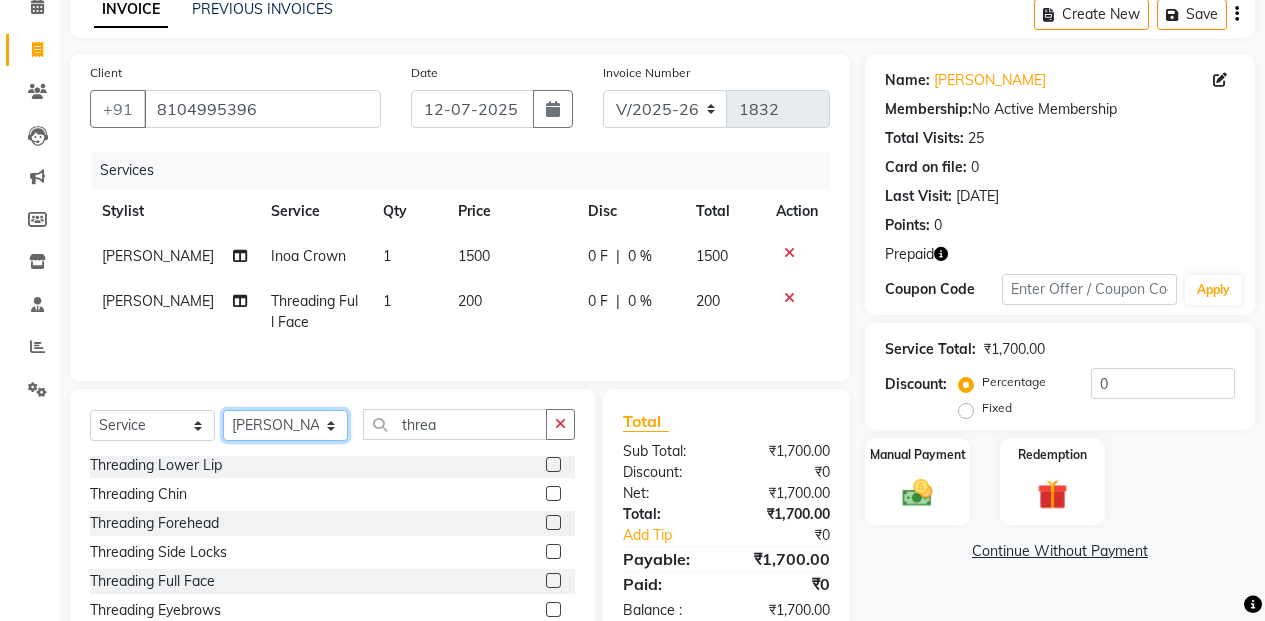 select on "61734" 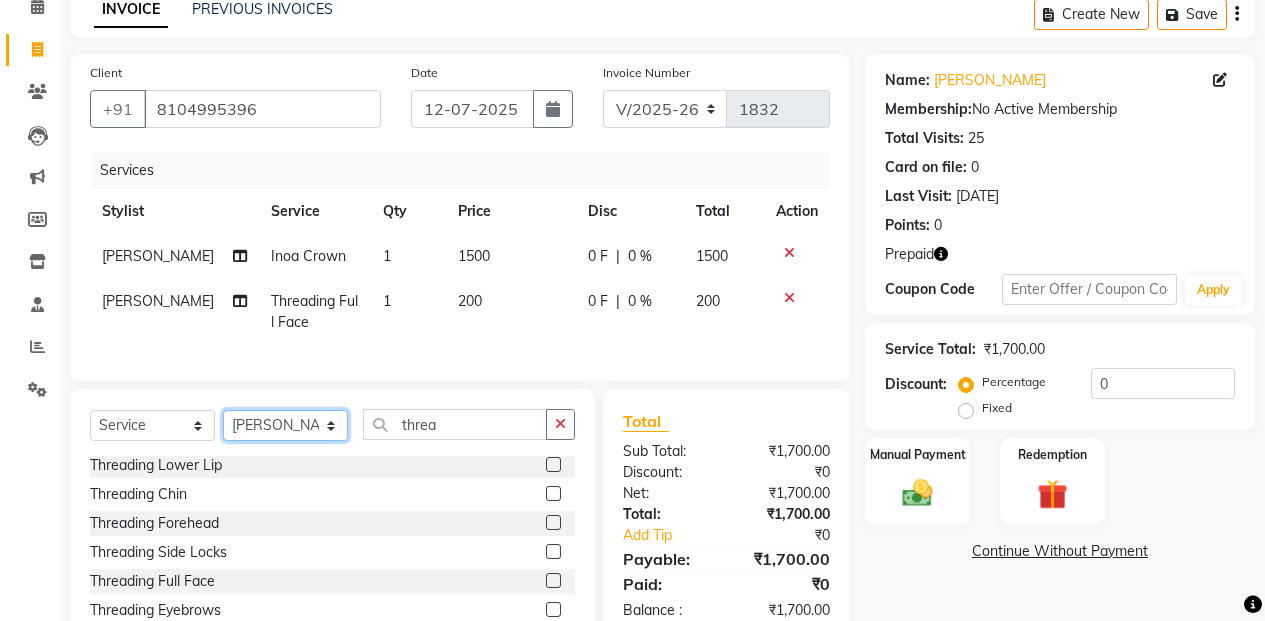 click on "Select Stylist Admin [PERSON_NAME] [PERSON_NAME] Manager [PERSON_NAME] [PERSON_NAME] [PERSON_NAME] POONAM [PERSON_NAME] [PERSON_NAME] nails [PERSON_NAME] MANGELA [PERSON_NAME] [PERSON_NAME] [PERSON_NAME] [PERSON_NAME]" 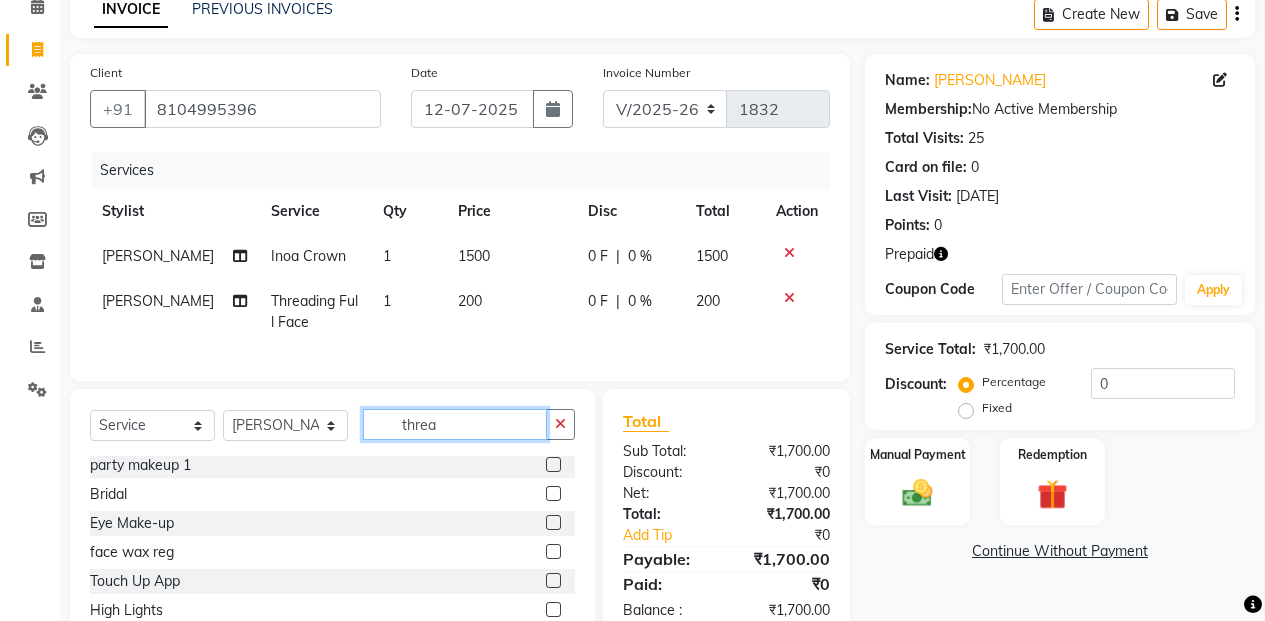 click on "threa" 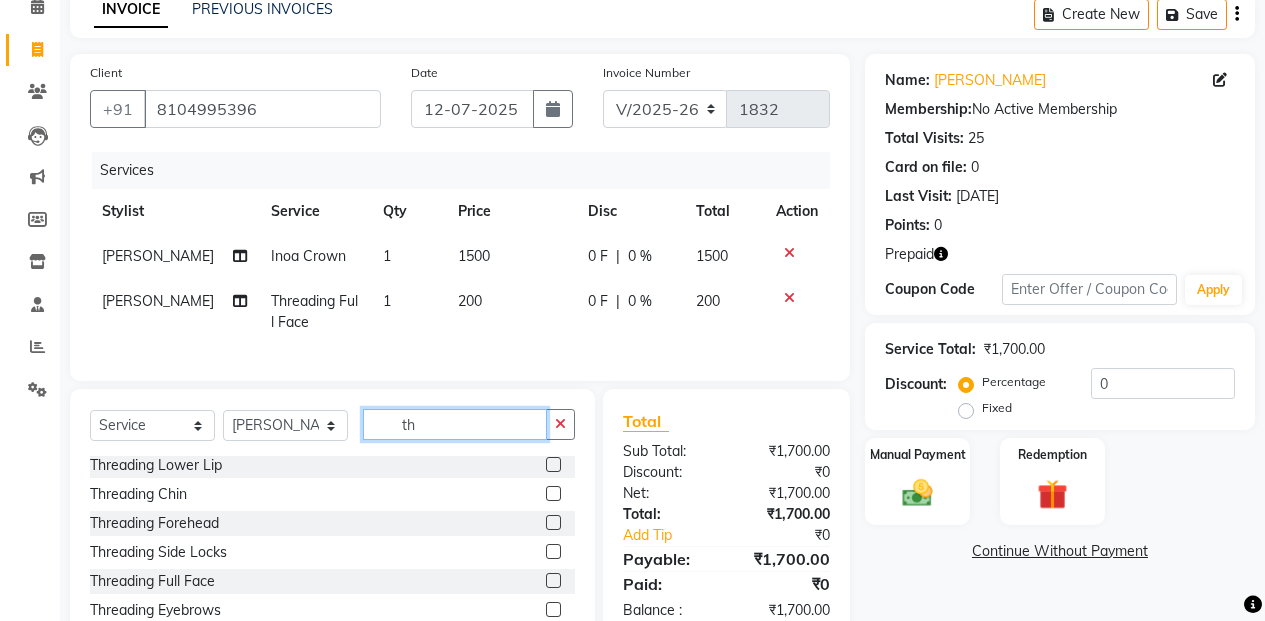type on "t" 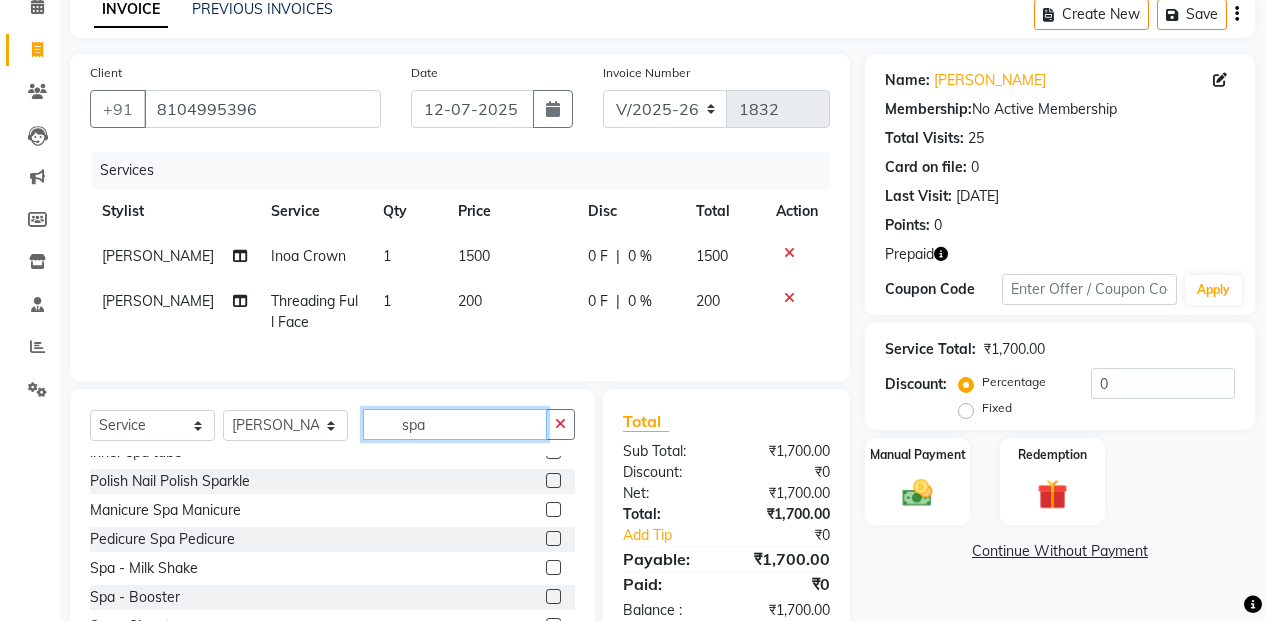 scroll, scrollTop: 0, scrollLeft: 0, axis: both 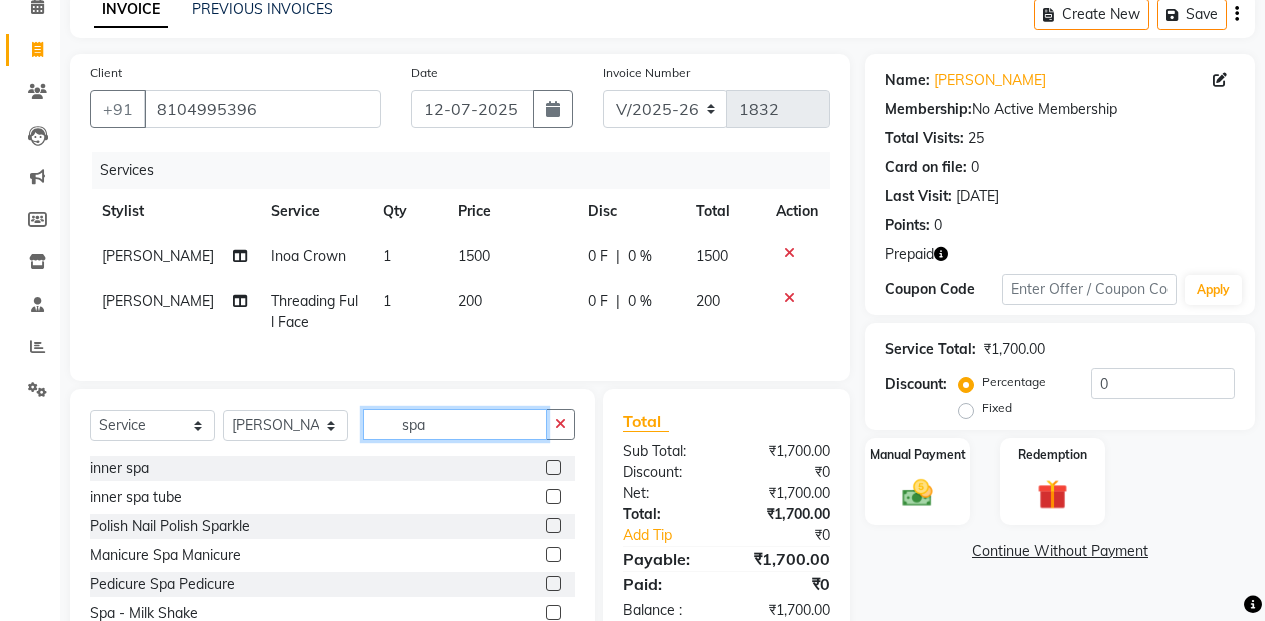 type on "spa" 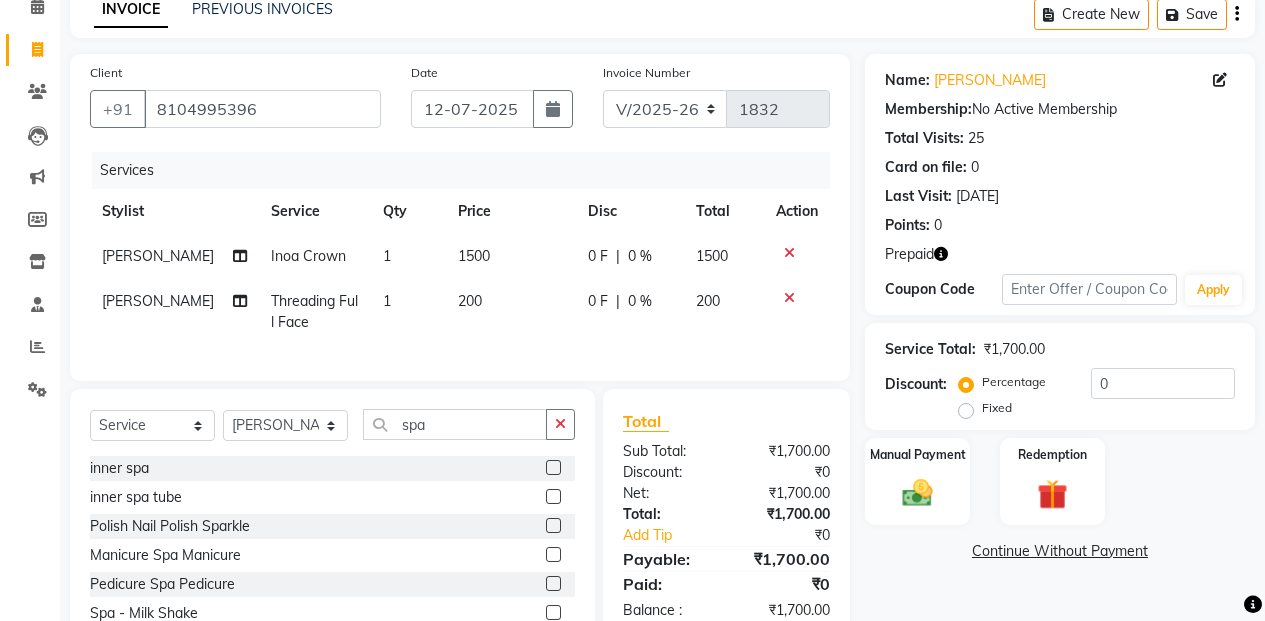 click 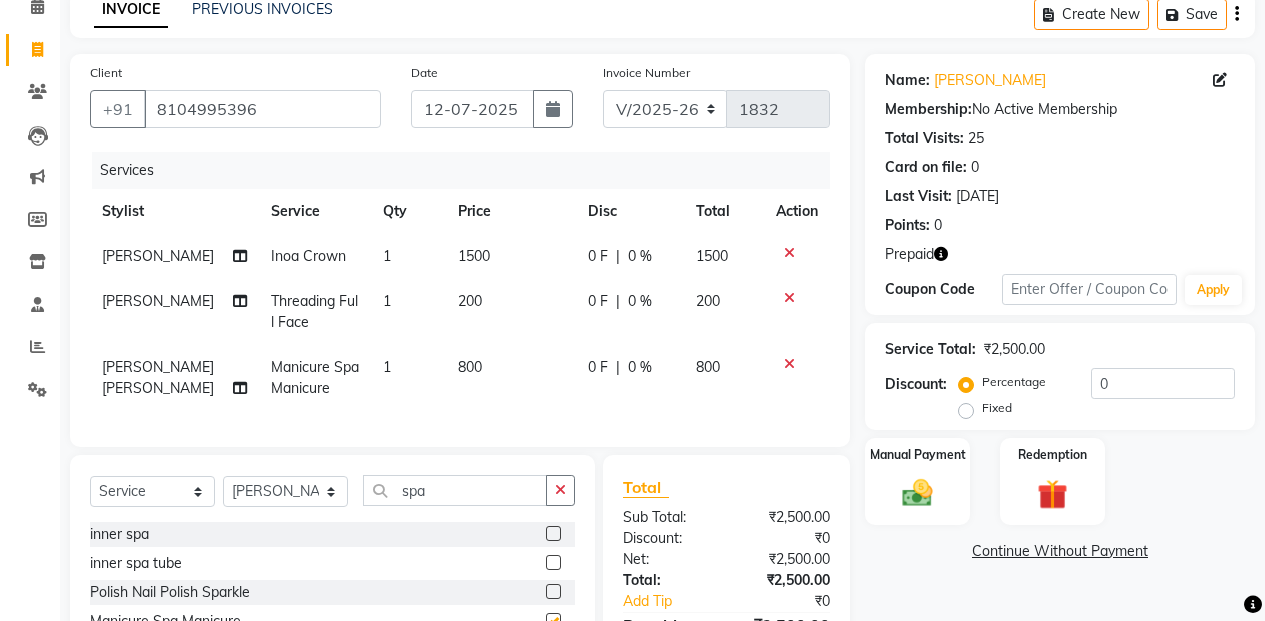 checkbox on "false" 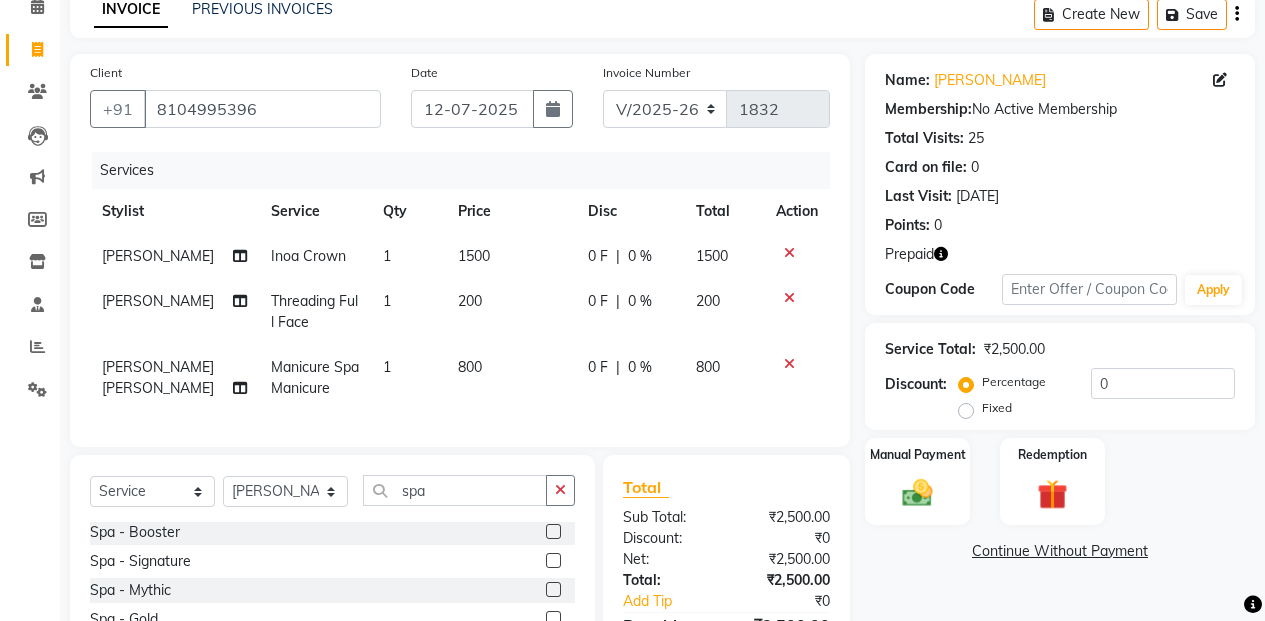 scroll, scrollTop: 177, scrollLeft: 0, axis: vertical 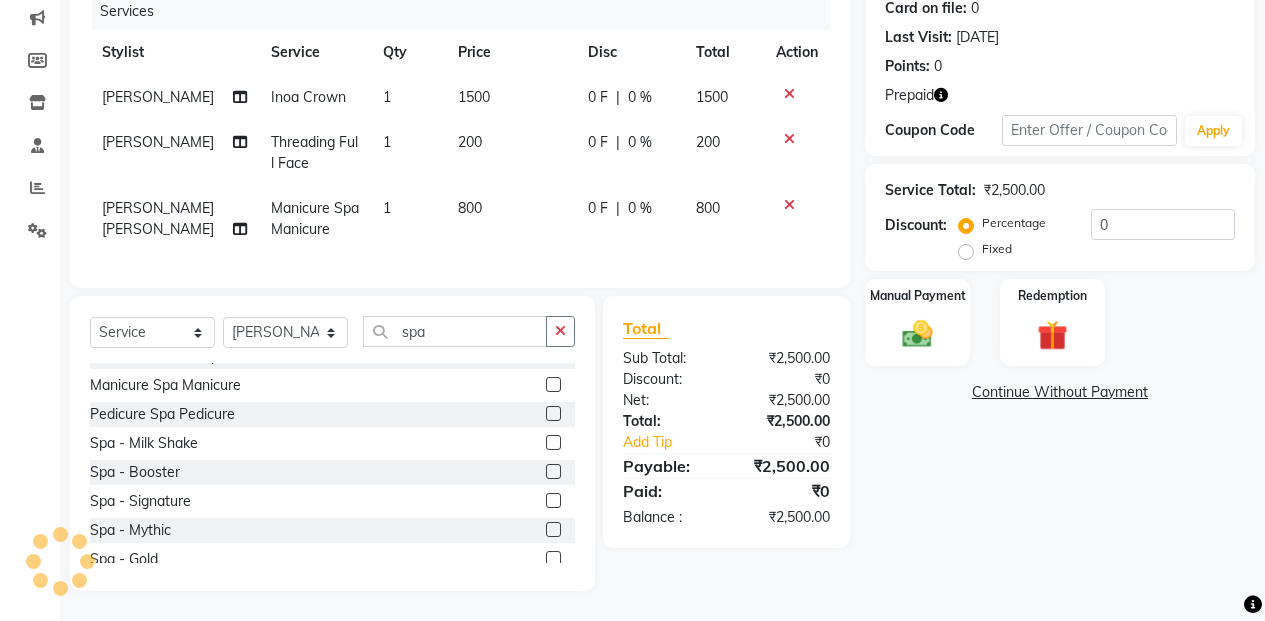 click 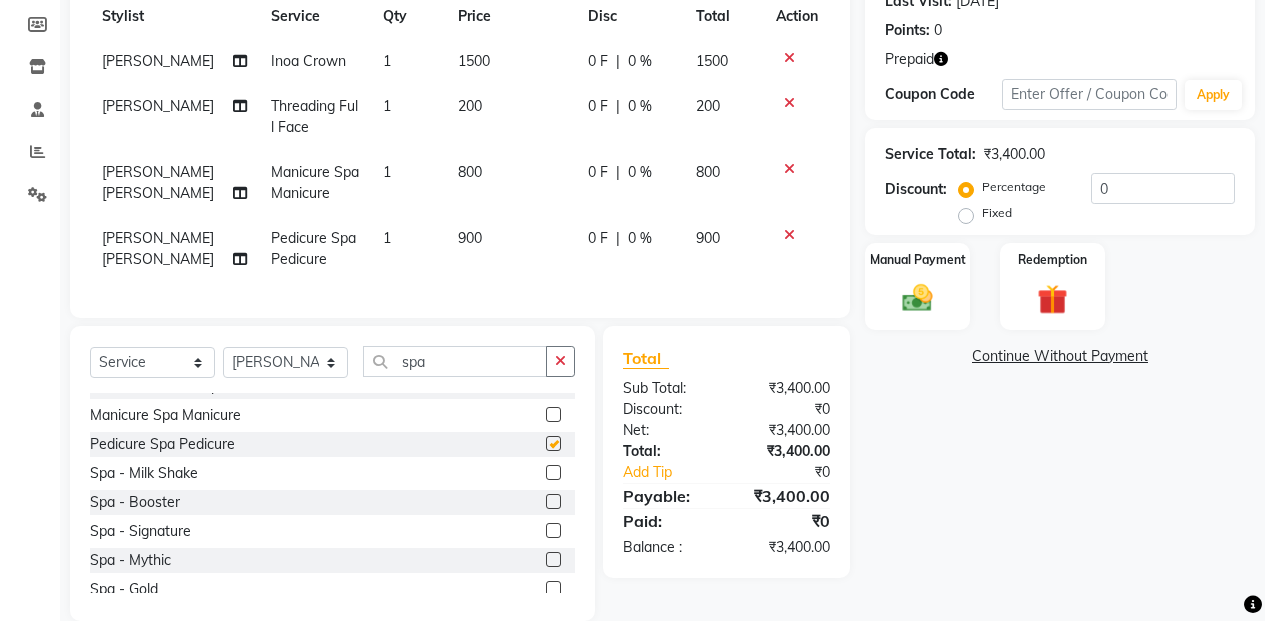 checkbox on "false" 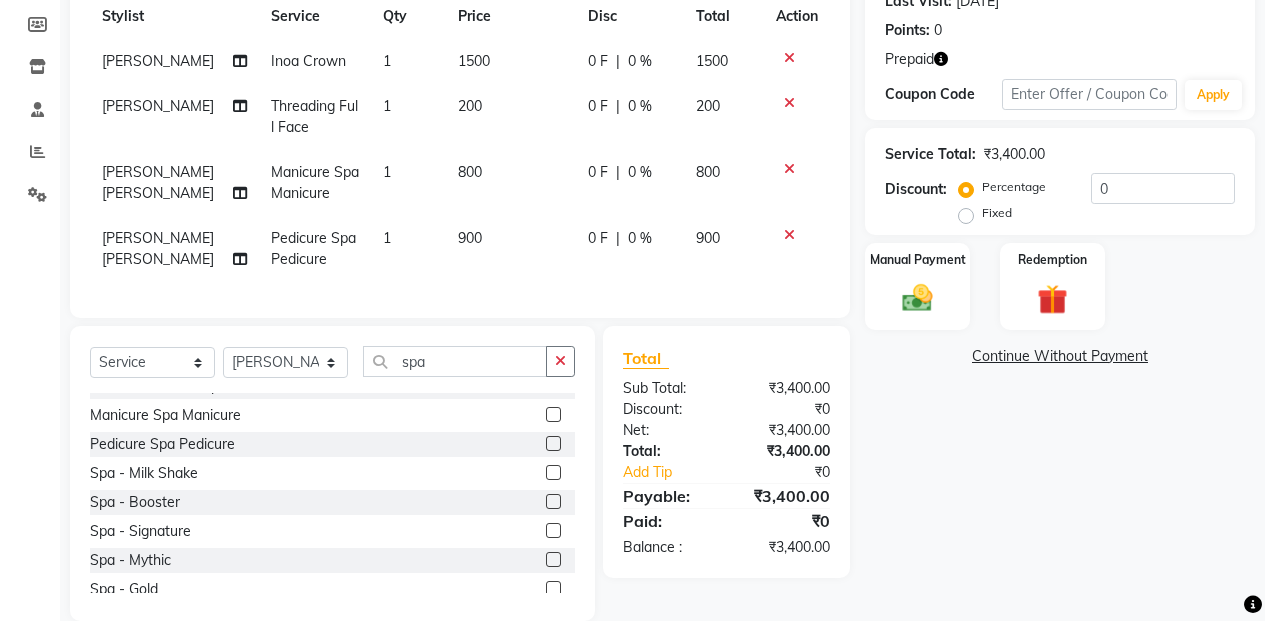 click on "[PERSON_NAME] [PERSON_NAME]" 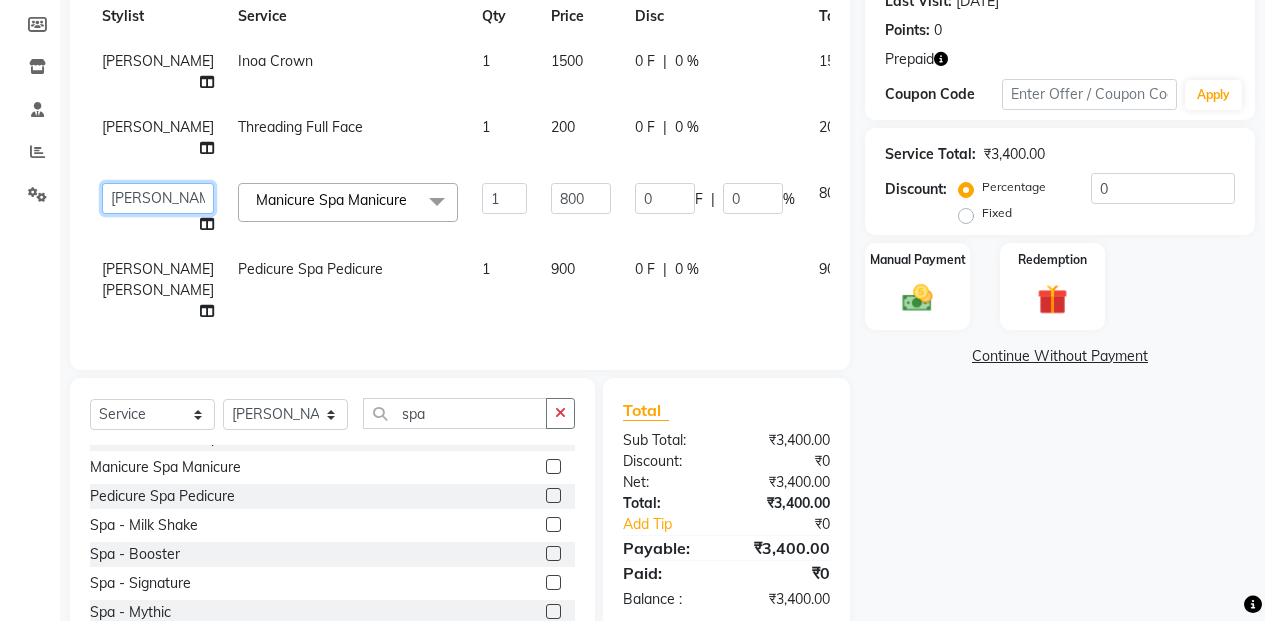 drag, startPoint x: 123, startPoint y: 244, endPoint x: 130, endPoint y: 211, distance: 33.734257 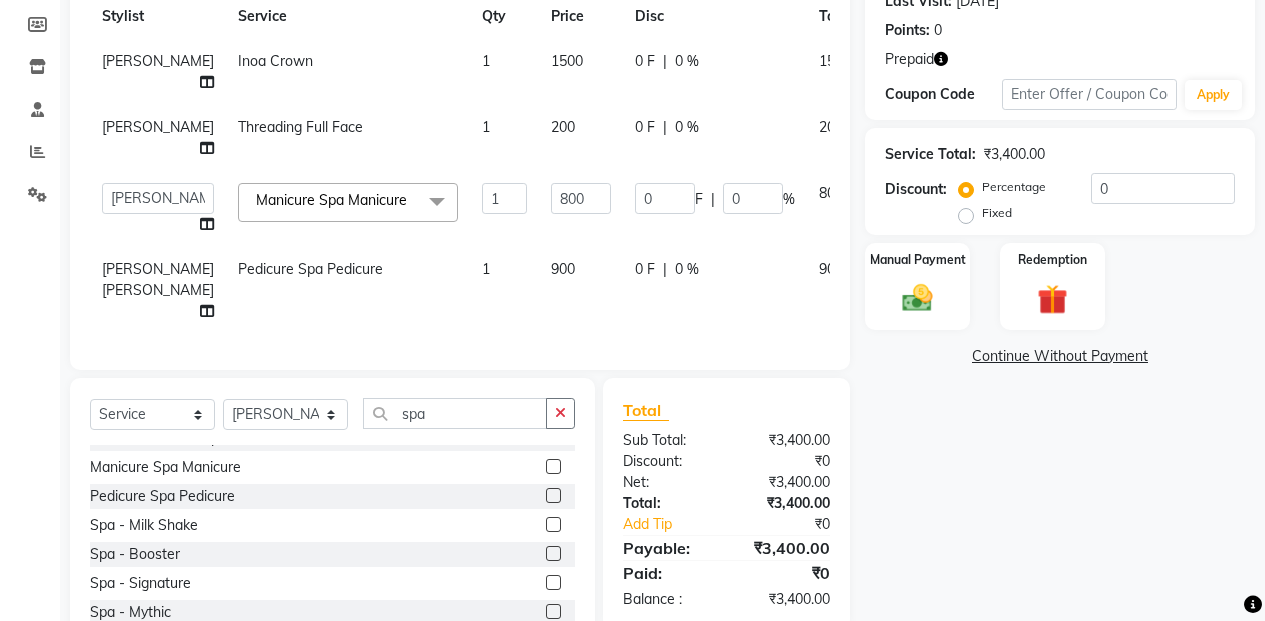 select on "61733" 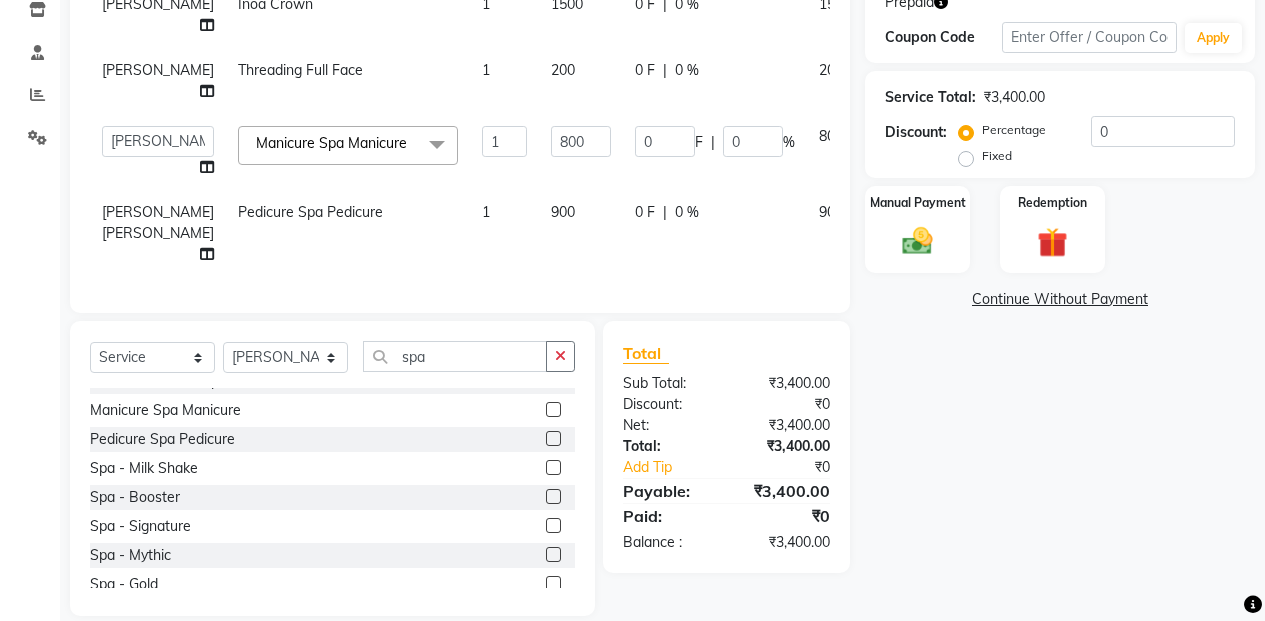 scroll, scrollTop: 430, scrollLeft: 0, axis: vertical 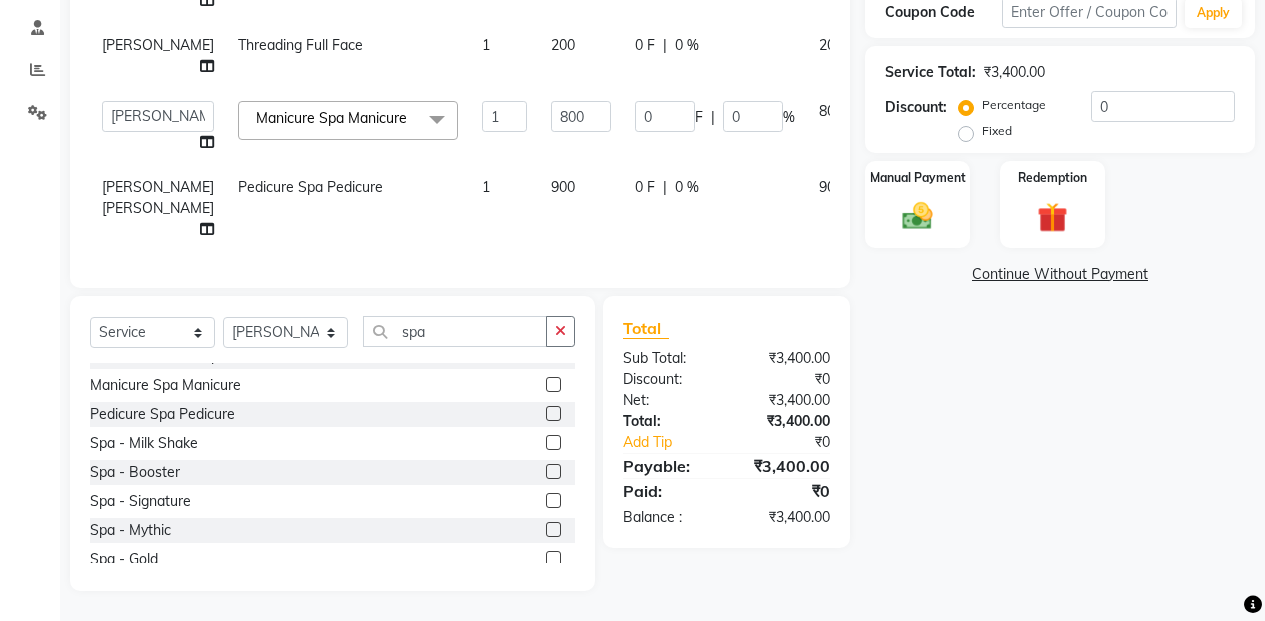click on "Name: [PERSON_NAME] Membership:  No Active Membership  Total Visits:  25 Card on file:  0 Last Visit:   [DATE] Points:   0  Prepaid Coupon Code Apply Service Total:  ₹3,400.00  Discount:  Percentage   Fixed  0 Manual Payment Redemption  Continue Without Payment" 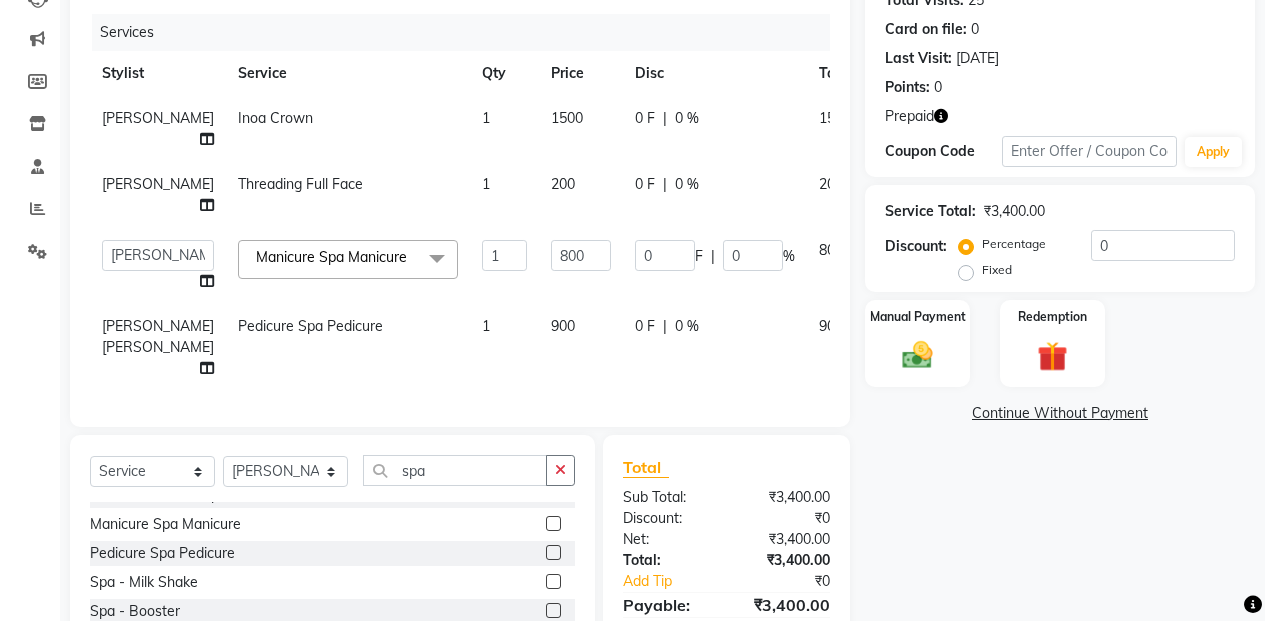 scroll, scrollTop: 230, scrollLeft: 0, axis: vertical 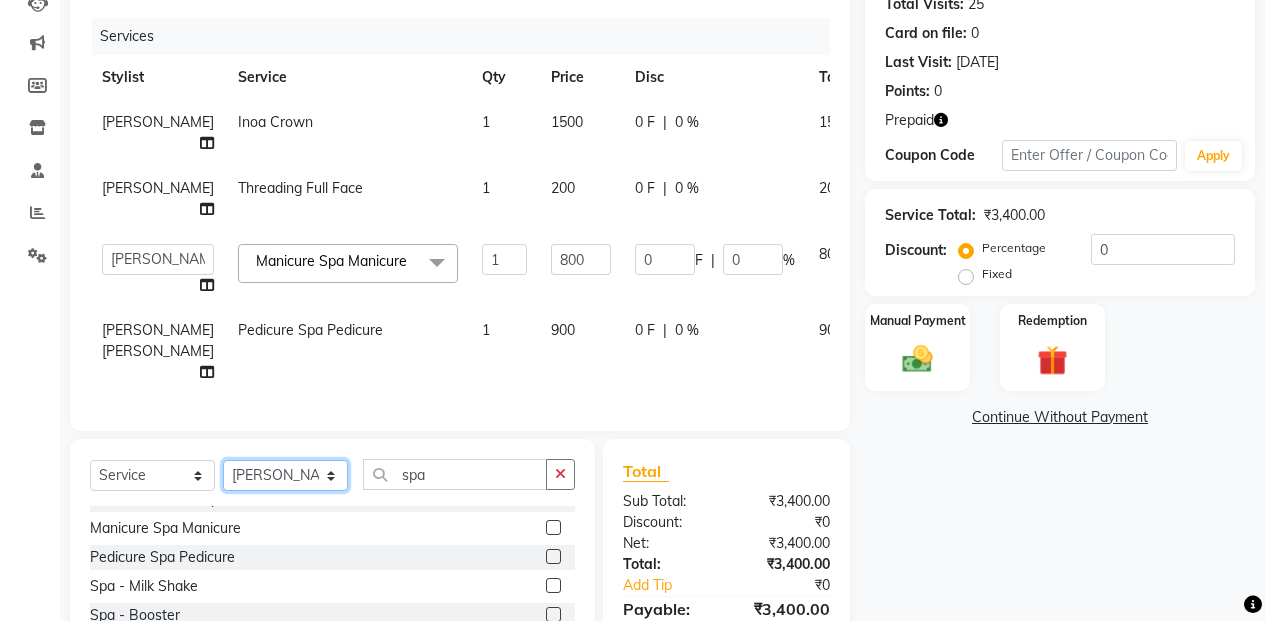 drag, startPoint x: 257, startPoint y: 542, endPoint x: 257, endPoint y: 524, distance: 18 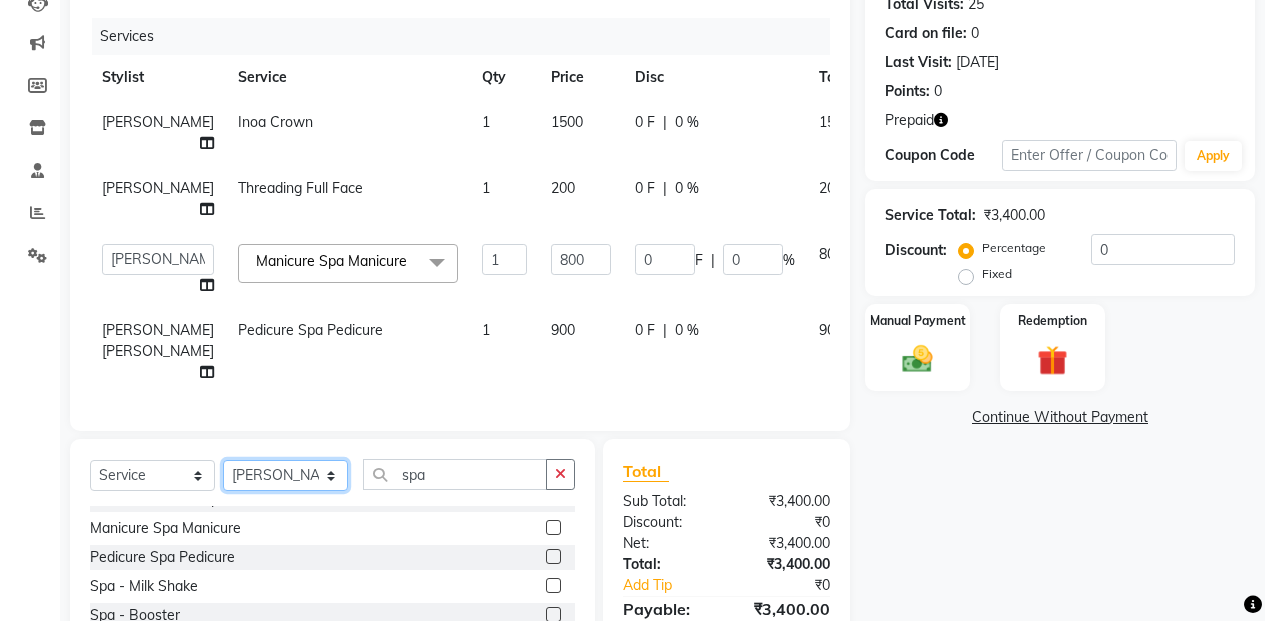 select on "61731" 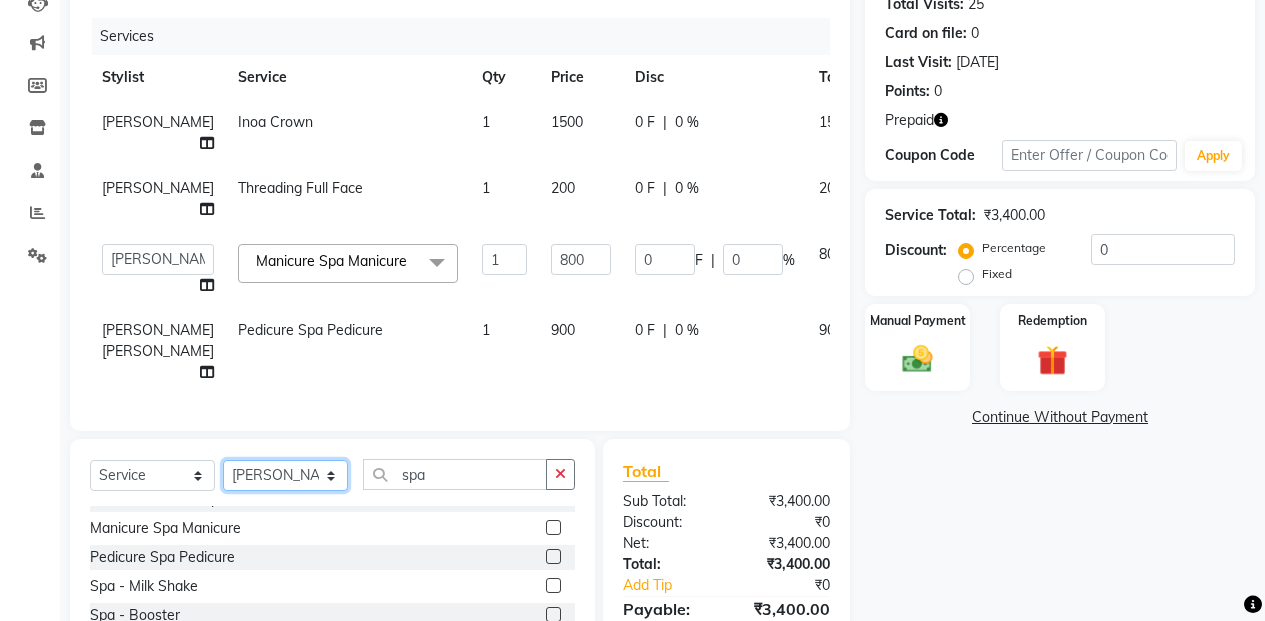 click on "Select Stylist Admin [PERSON_NAME] [PERSON_NAME] Manager [PERSON_NAME] [PERSON_NAME] [PERSON_NAME] POONAM [PERSON_NAME] [PERSON_NAME] nails [PERSON_NAME] MANGELA [PERSON_NAME] [PERSON_NAME] [PERSON_NAME] [PERSON_NAME]" 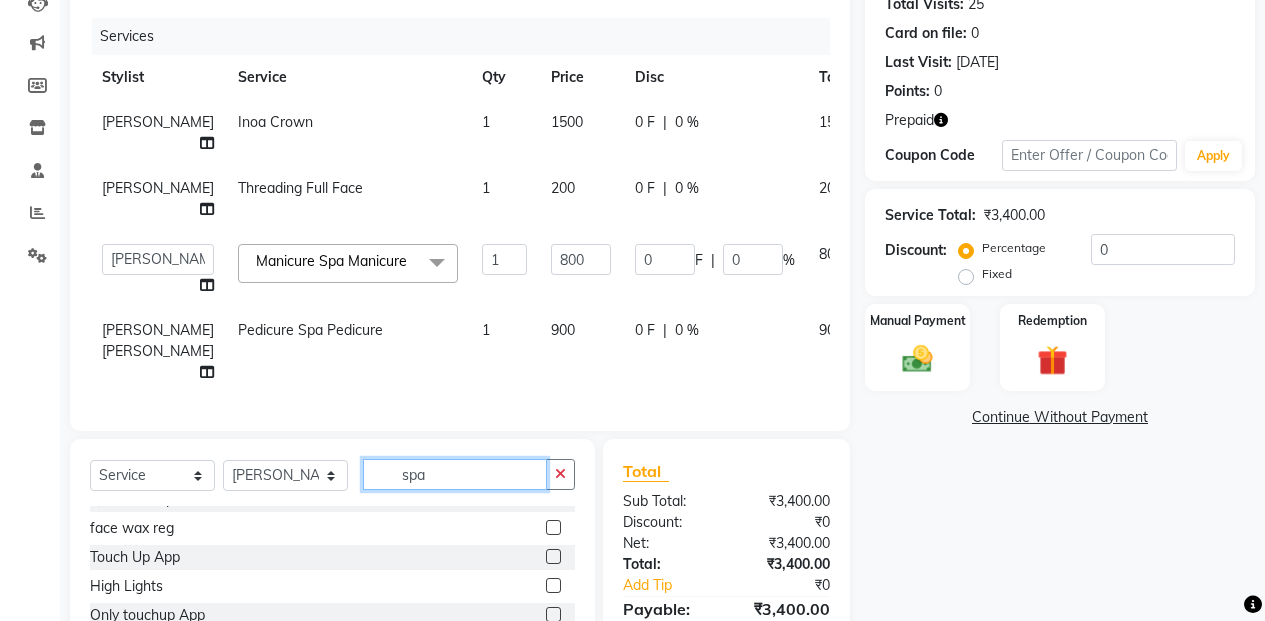 click on "spa" 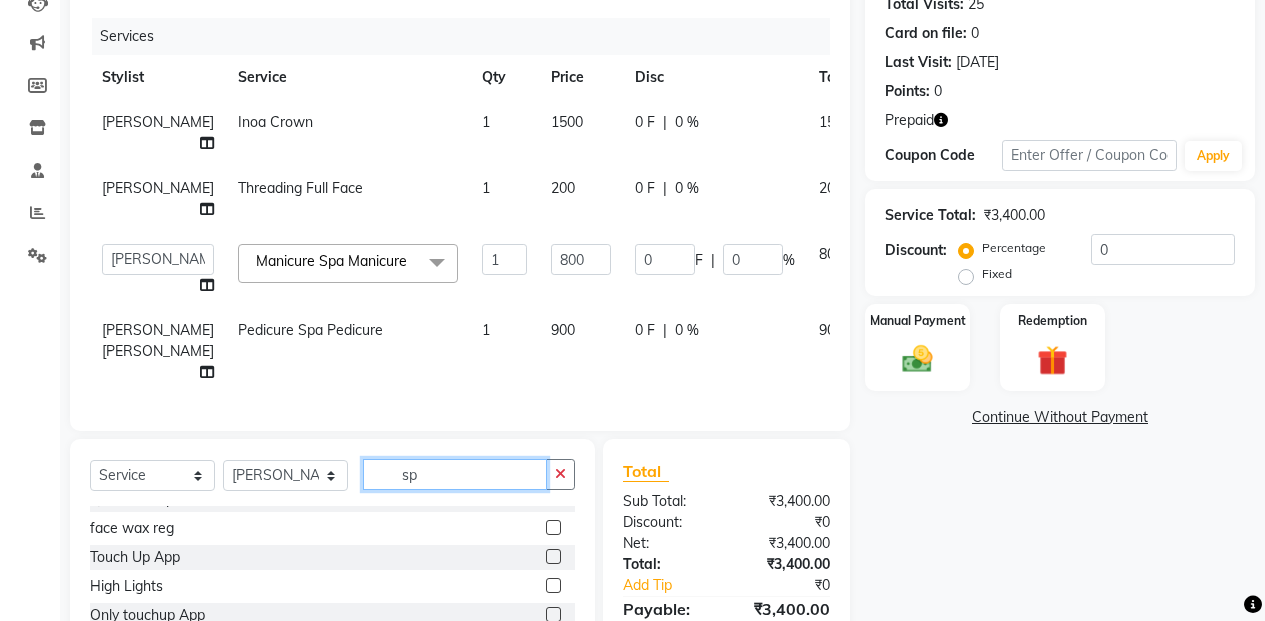 type on "s" 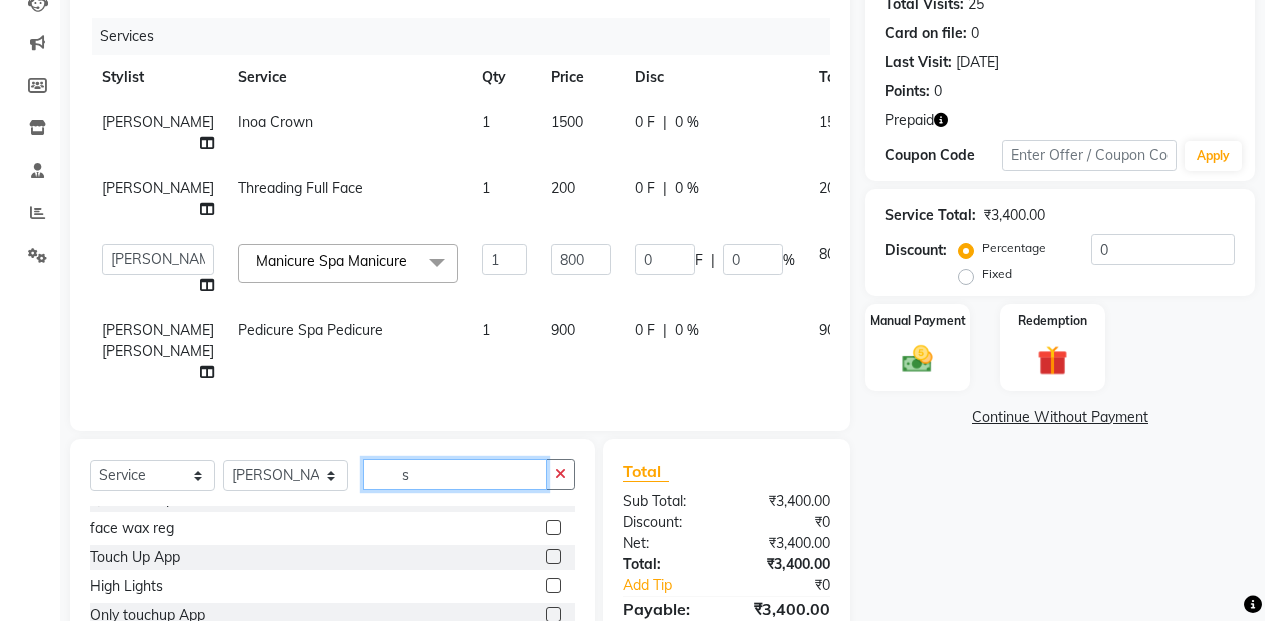 scroll, scrollTop: 0, scrollLeft: 0, axis: both 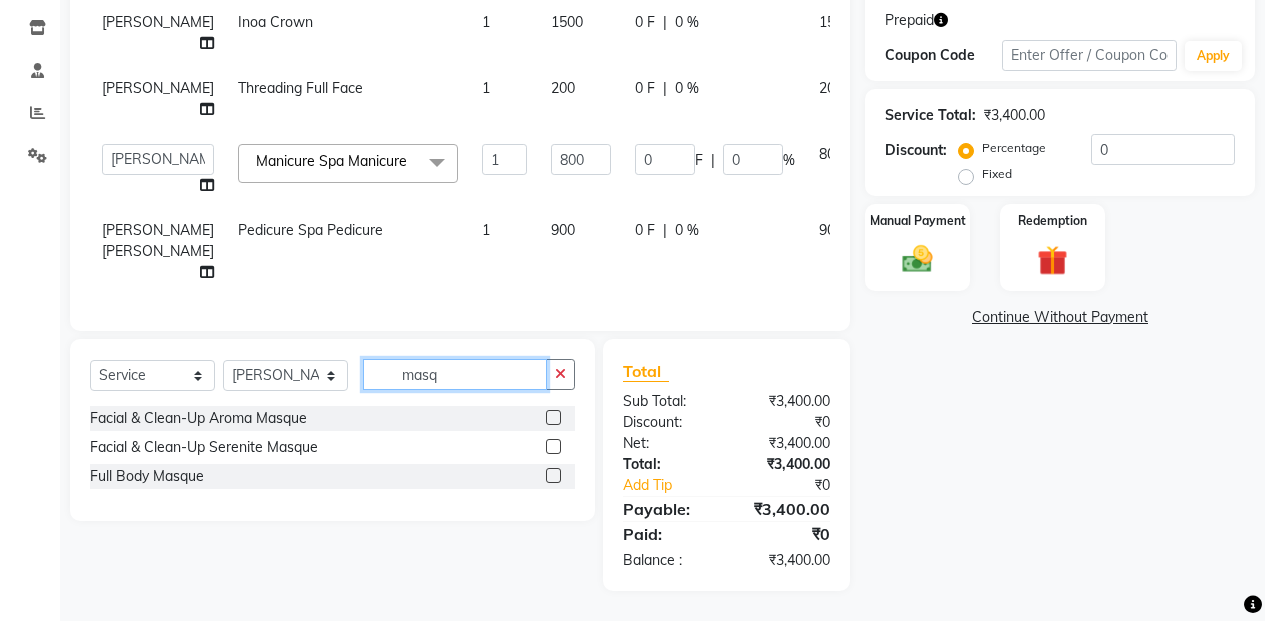 type on "masq" 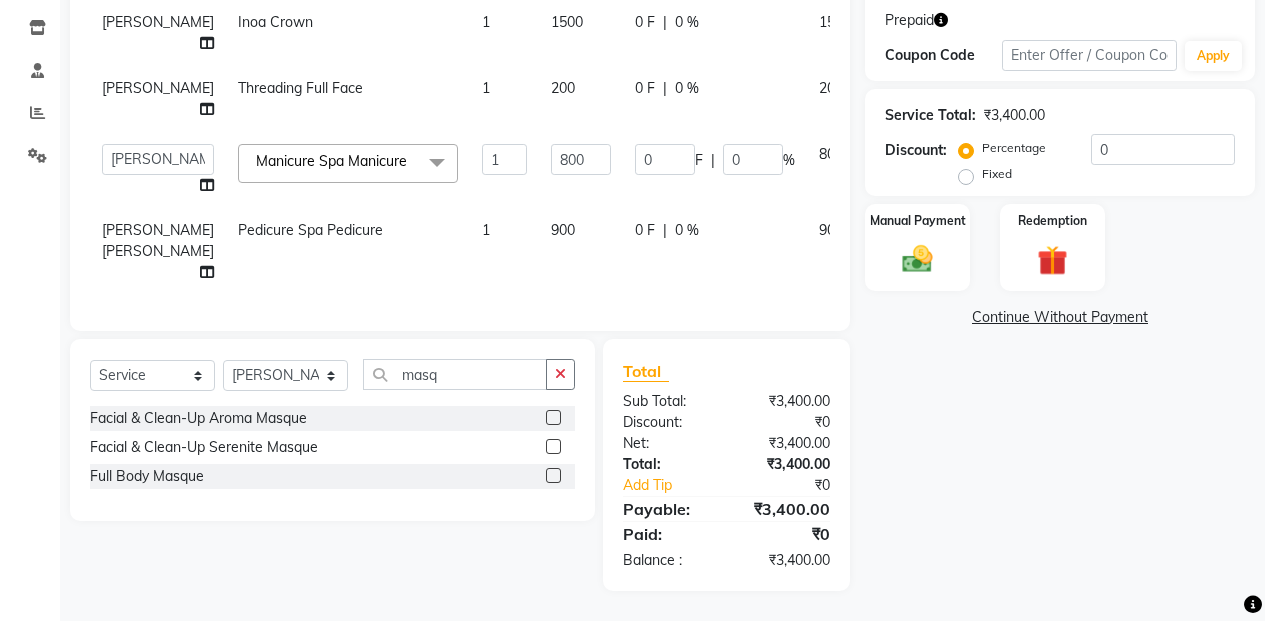 click 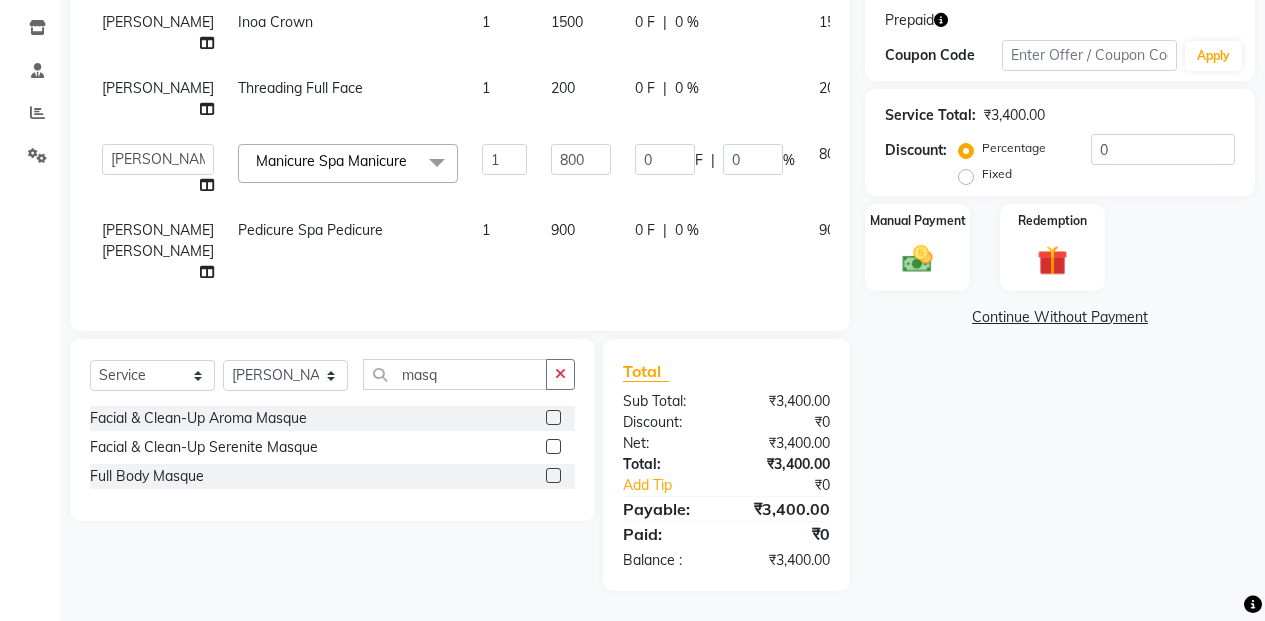 click at bounding box center [552, 418] 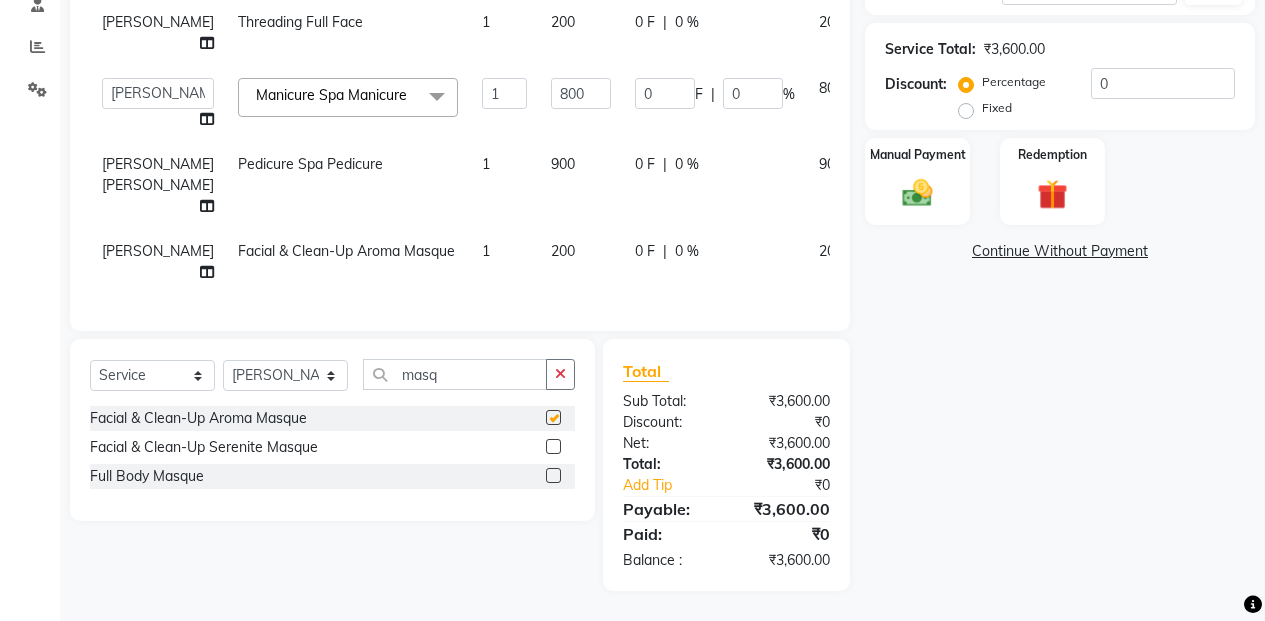 checkbox on "false" 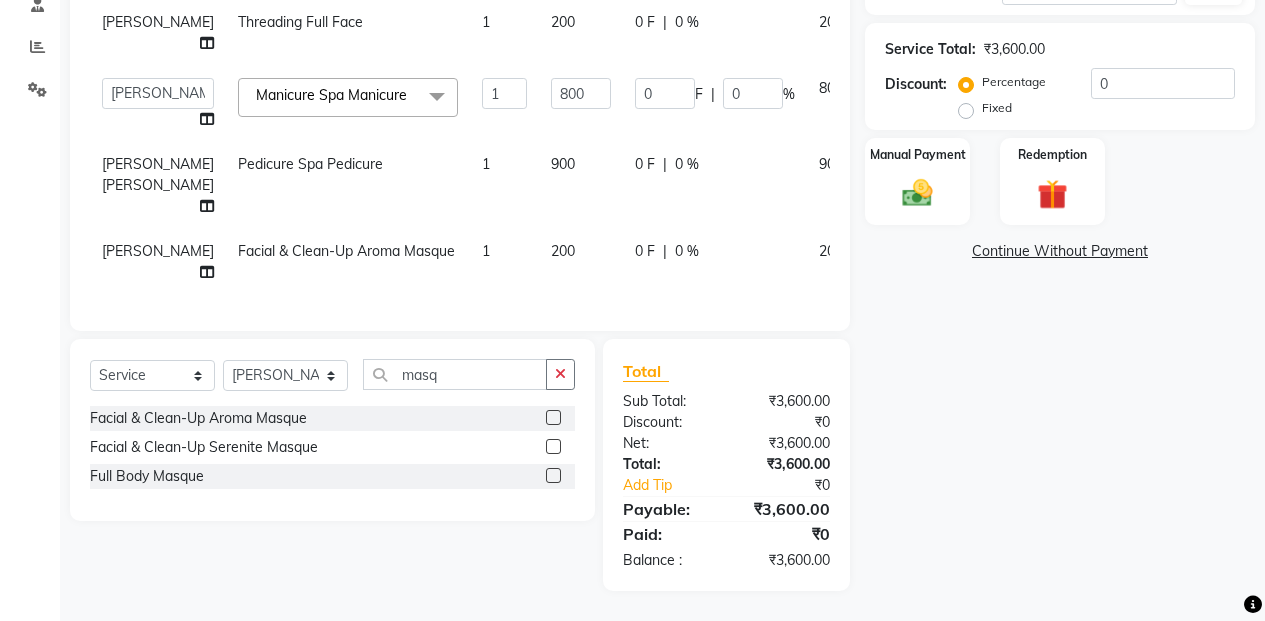 scroll, scrollTop: 437, scrollLeft: 0, axis: vertical 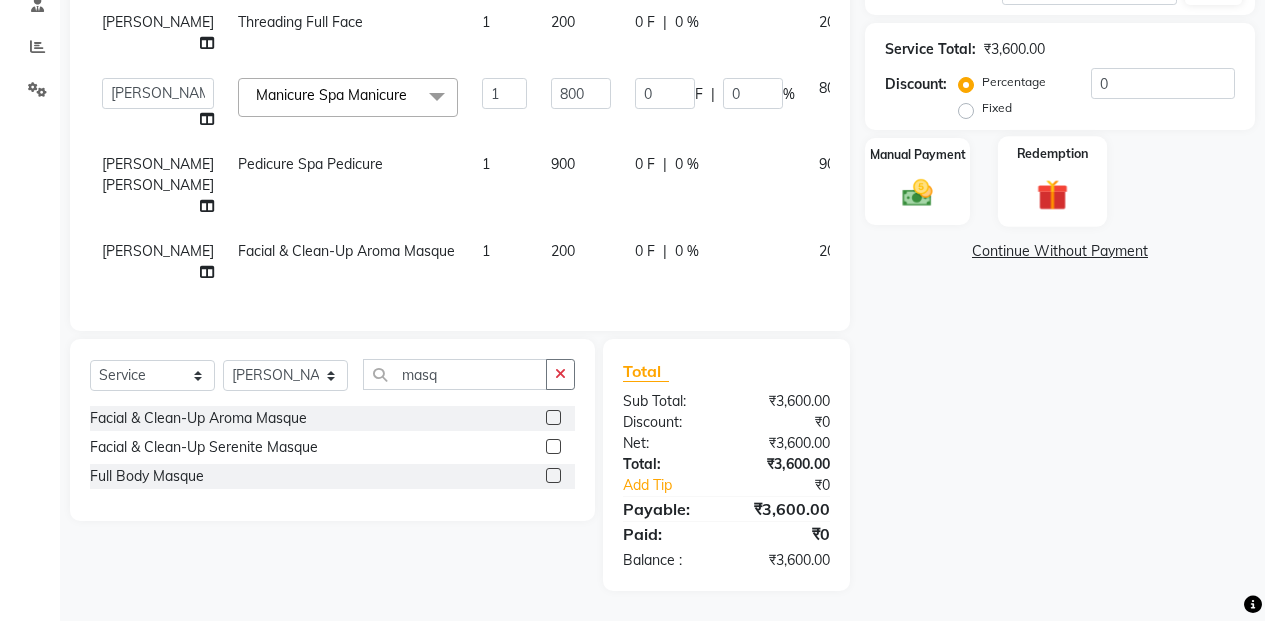 click on "Redemption" 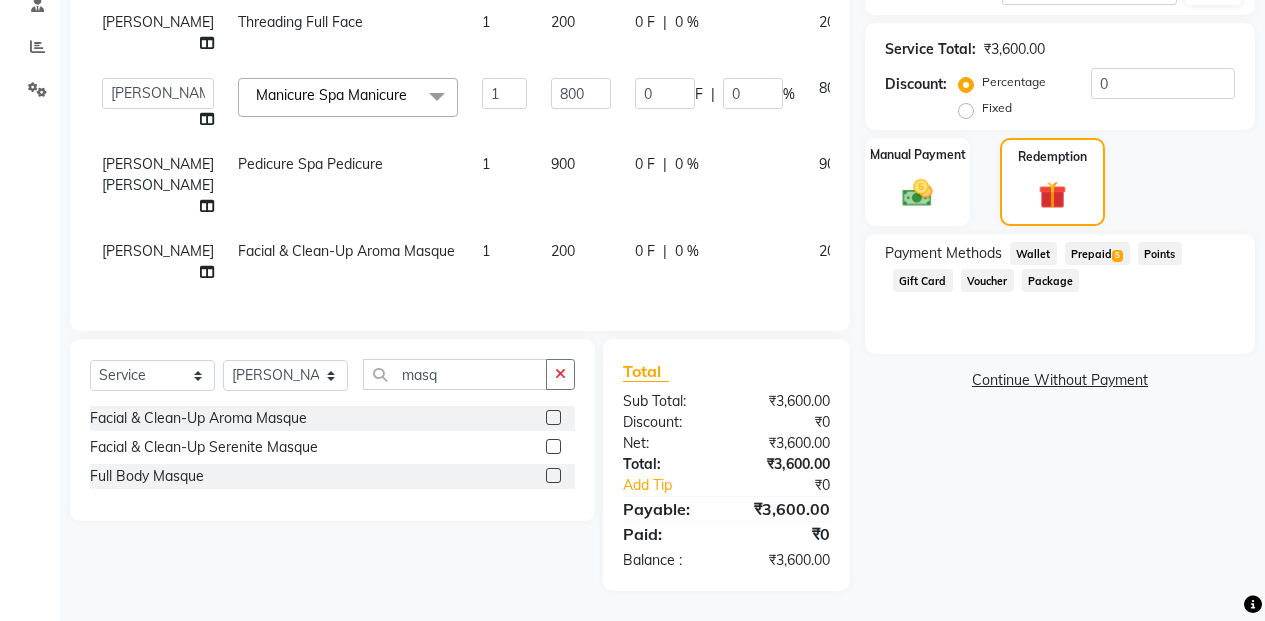 click on "Prepaid  5" 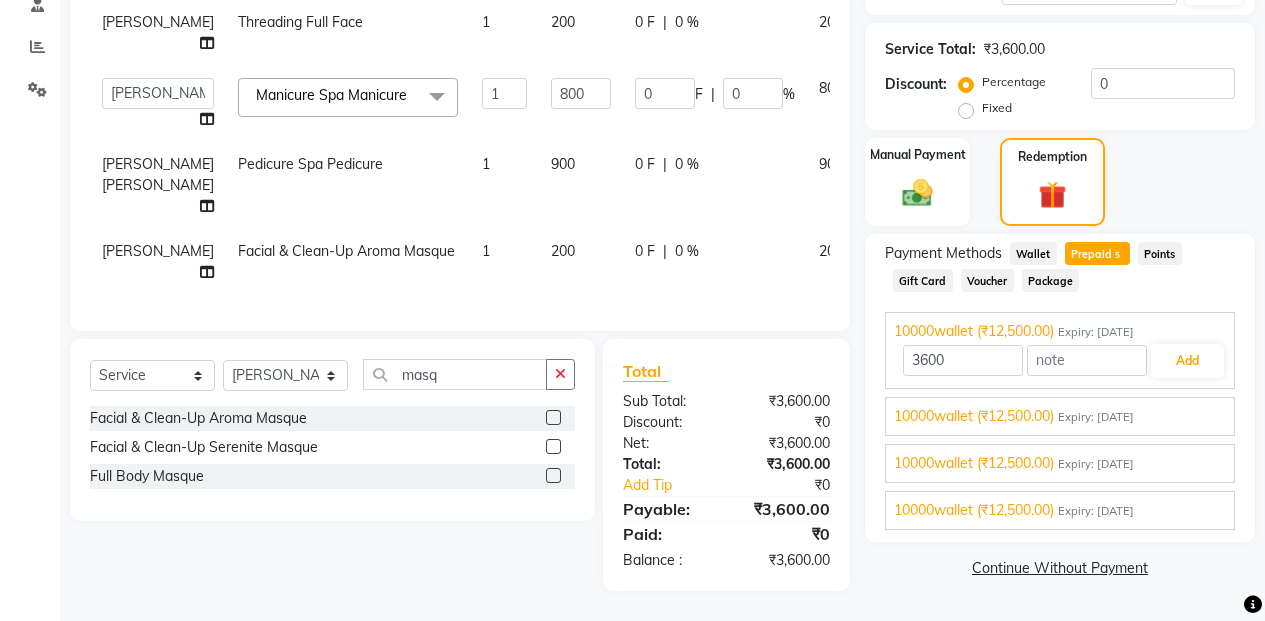 scroll, scrollTop: 43, scrollLeft: 0, axis: vertical 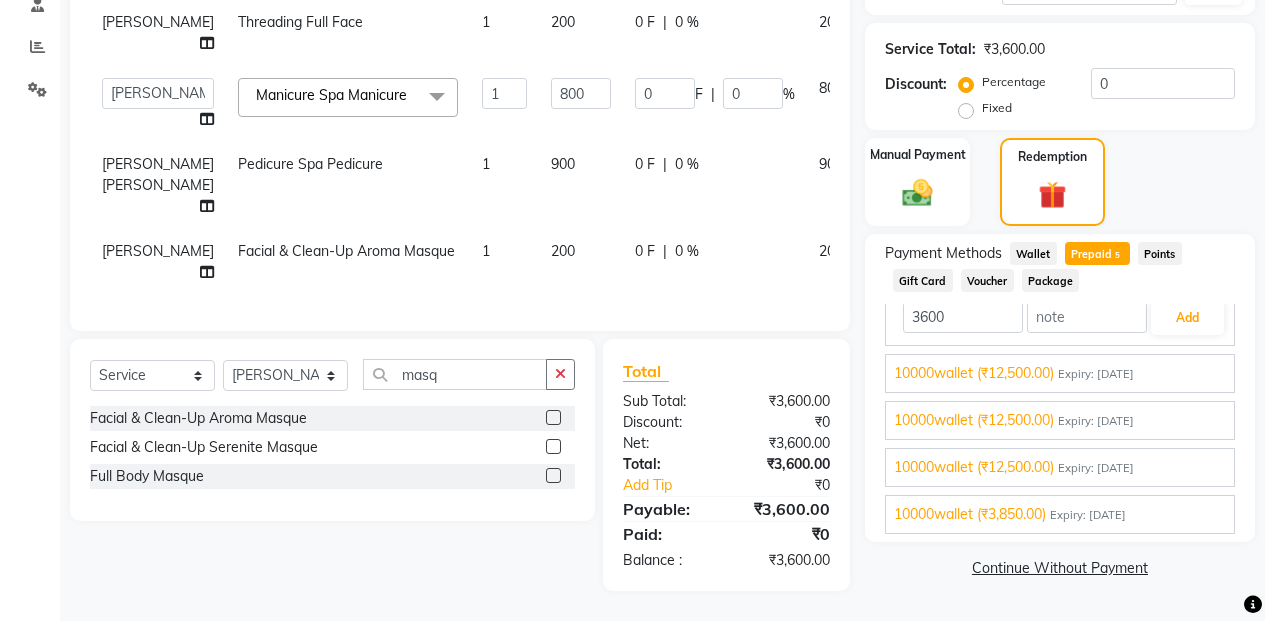 click on "10000wallet (₹3,850.00)" at bounding box center [970, 514] 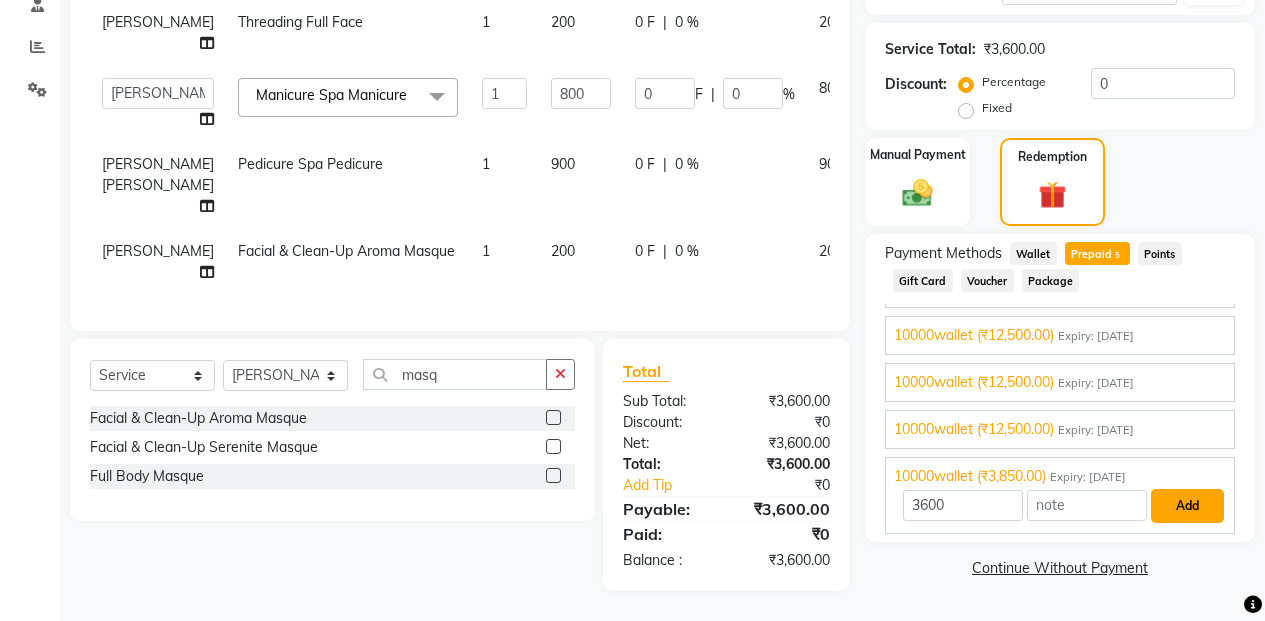click on "Add" at bounding box center (1187, 506) 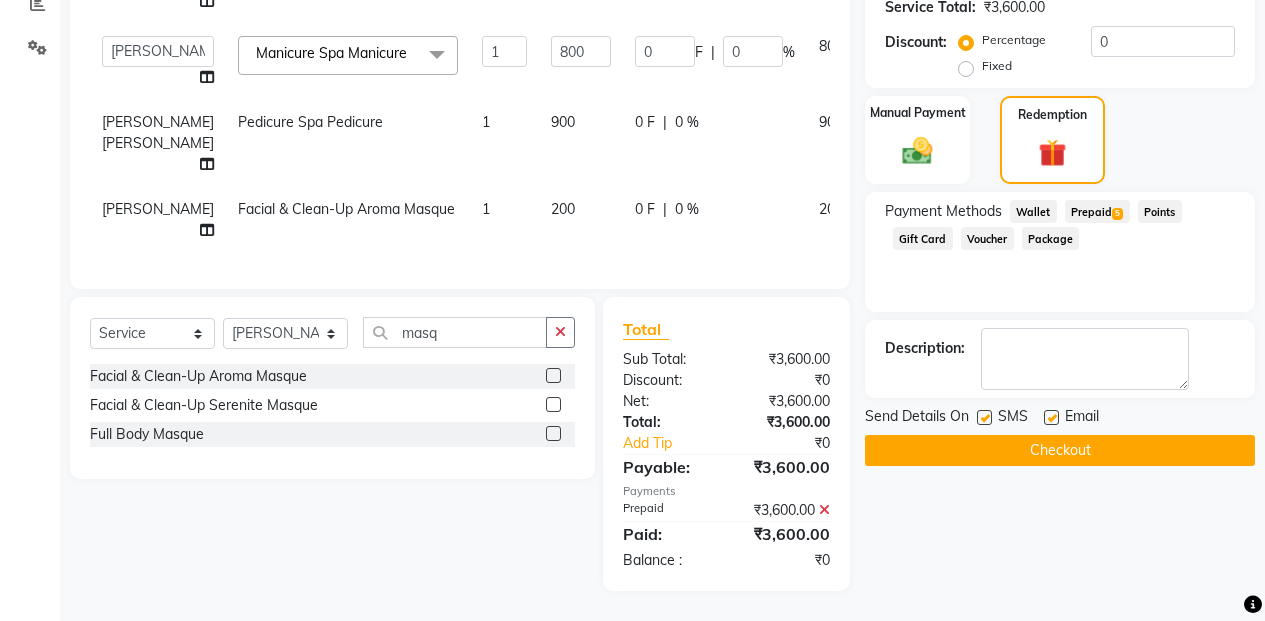 scroll, scrollTop: 479, scrollLeft: 0, axis: vertical 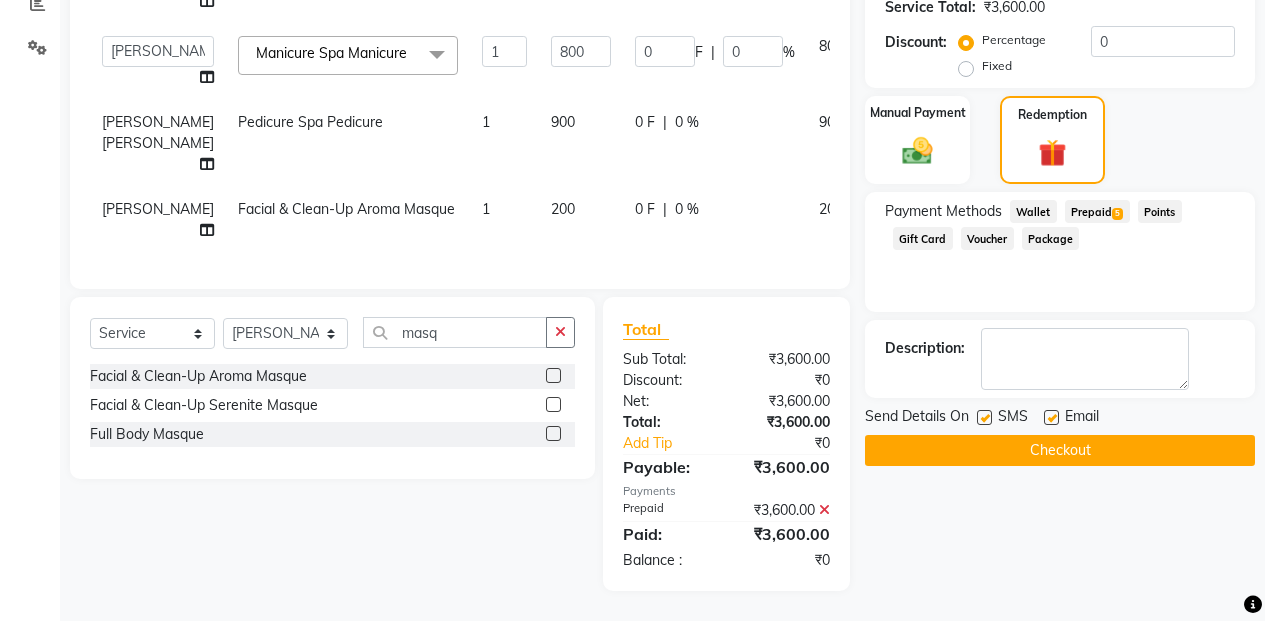 click on "Checkout" 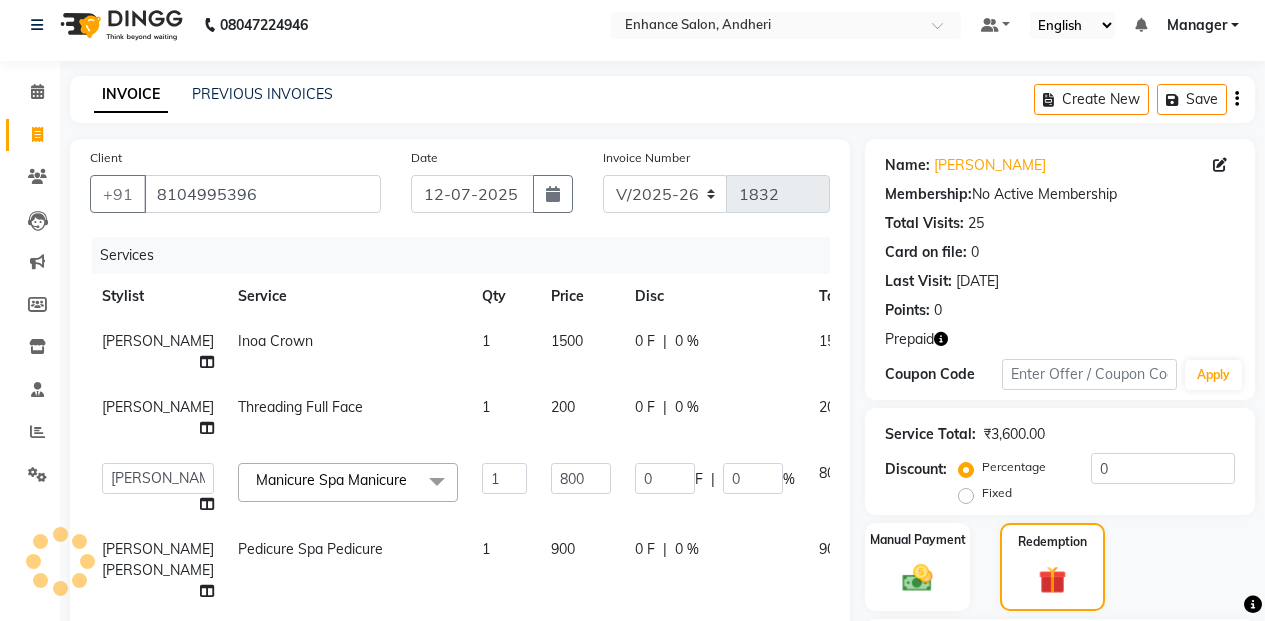 scroll, scrollTop: 0, scrollLeft: 0, axis: both 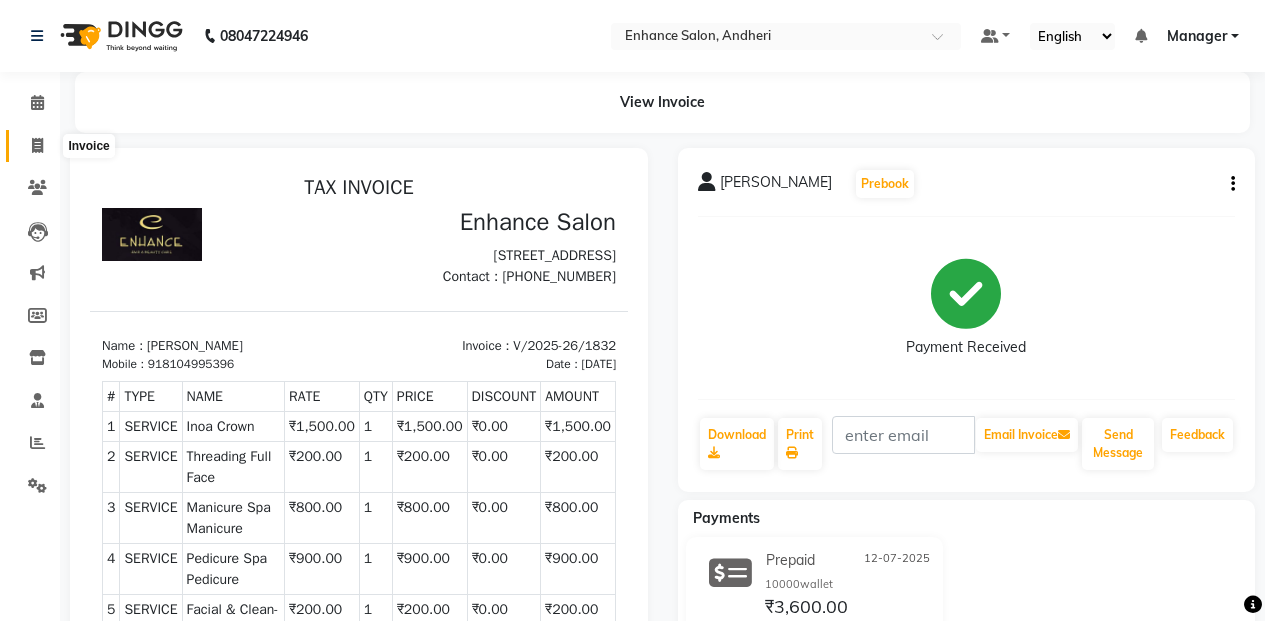 click 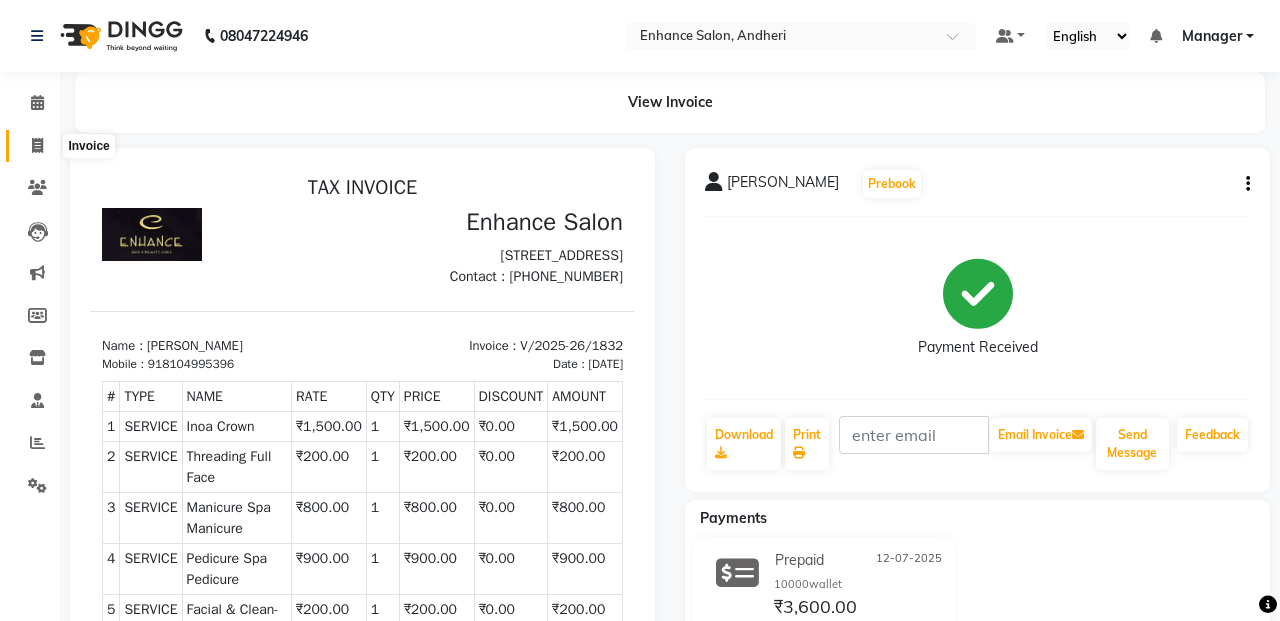 select on "service" 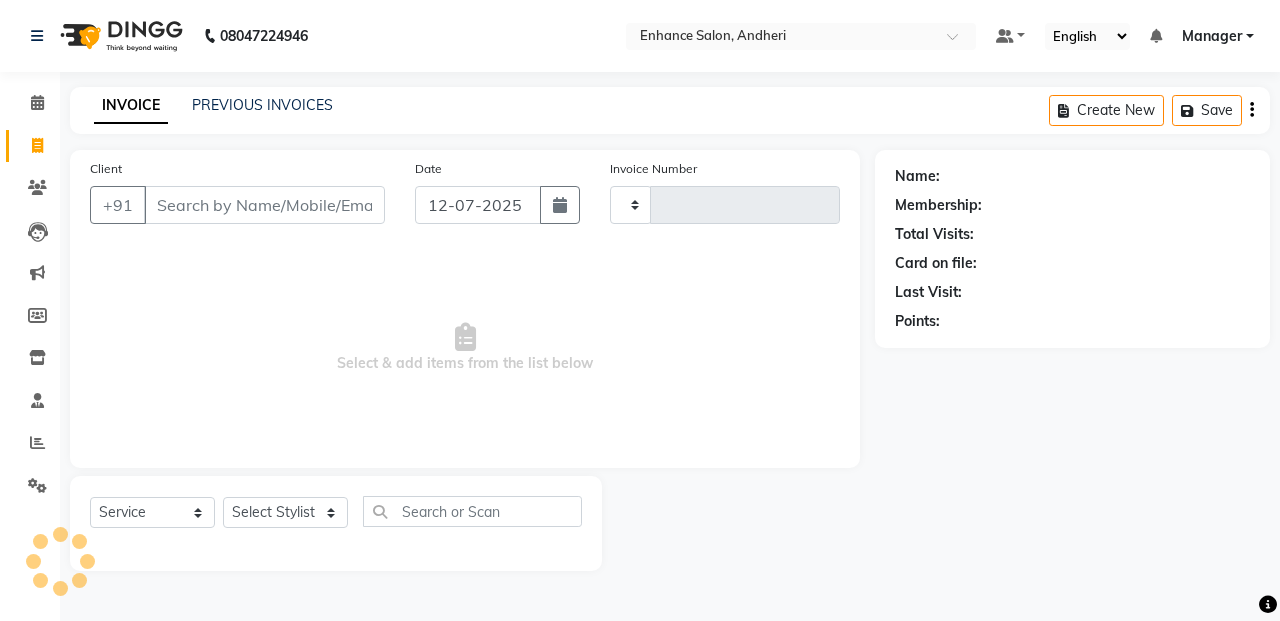 type on "1833" 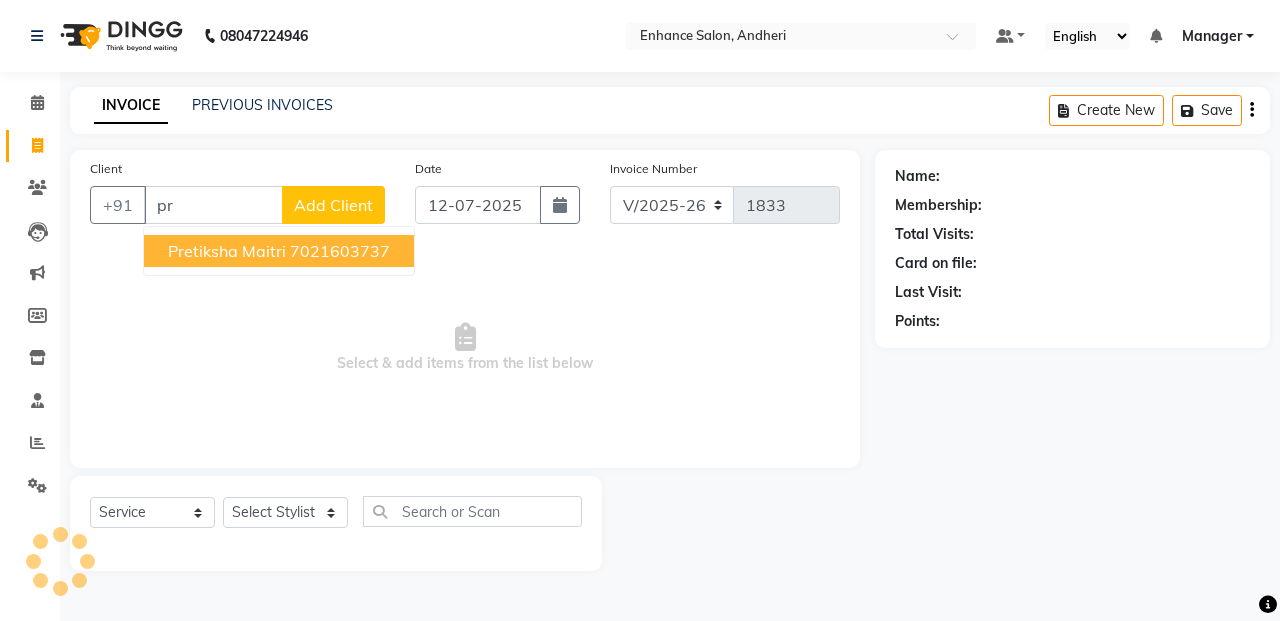 type on "p" 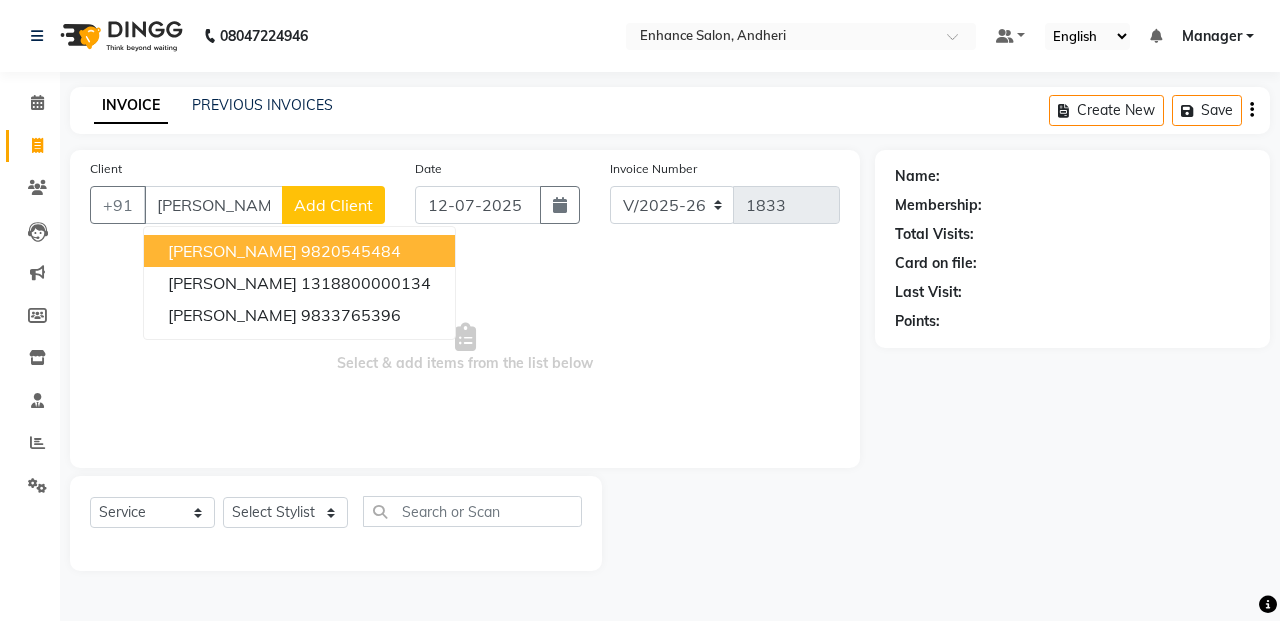 click on "[PERSON_NAME]" at bounding box center [232, 251] 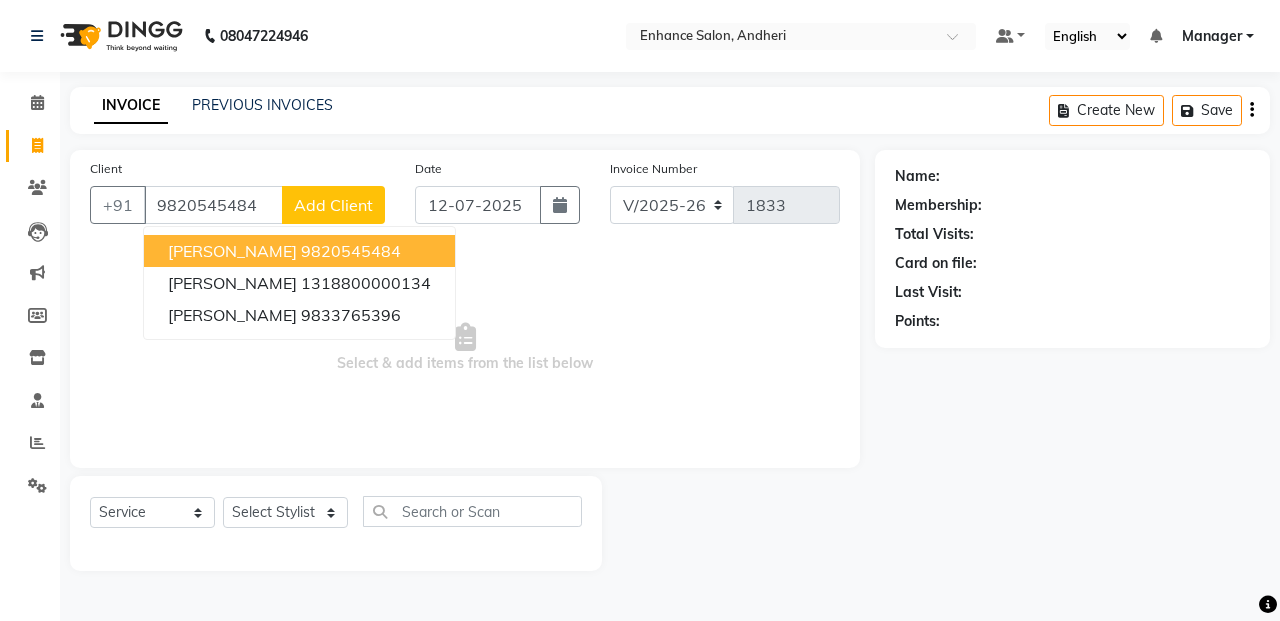 type on "9820545484" 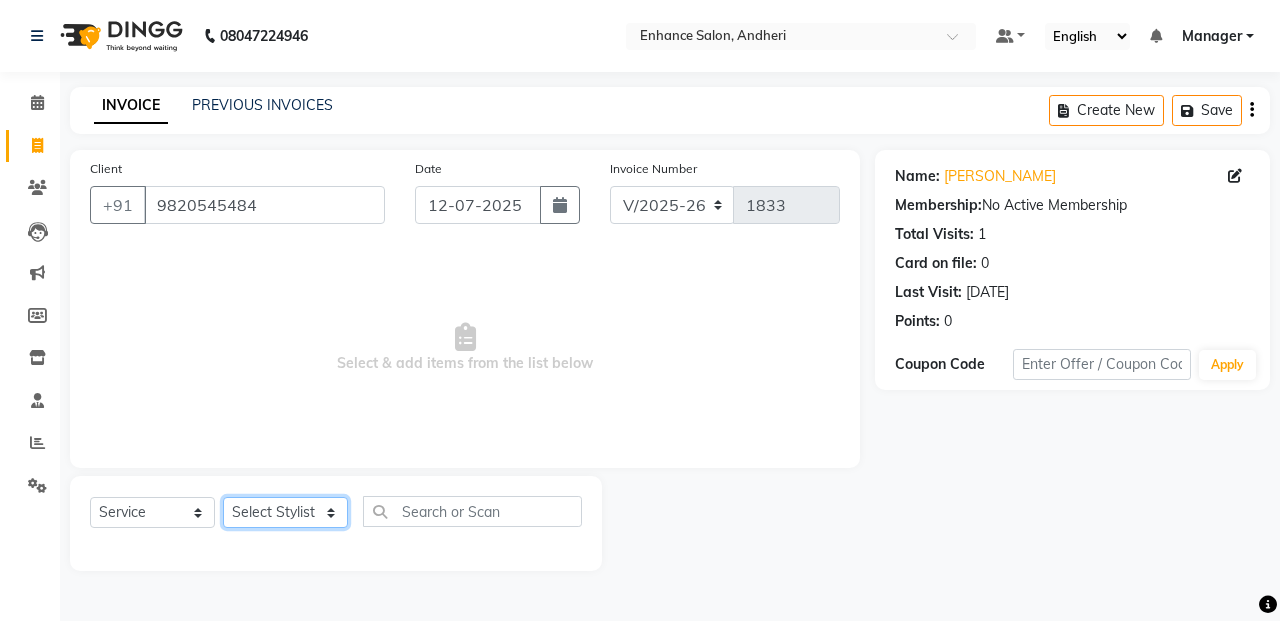 click on "Select Stylist Admin [PERSON_NAME] [PERSON_NAME] Manager [PERSON_NAME] [PERSON_NAME] [PERSON_NAME] POONAM [PERSON_NAME] [PERSON_NAME] nails [PERSON_NAME] MANGELA [PERSON_NAME] [PERSON_NAME] [PERSON_NAME] [PERSON_NAME]" 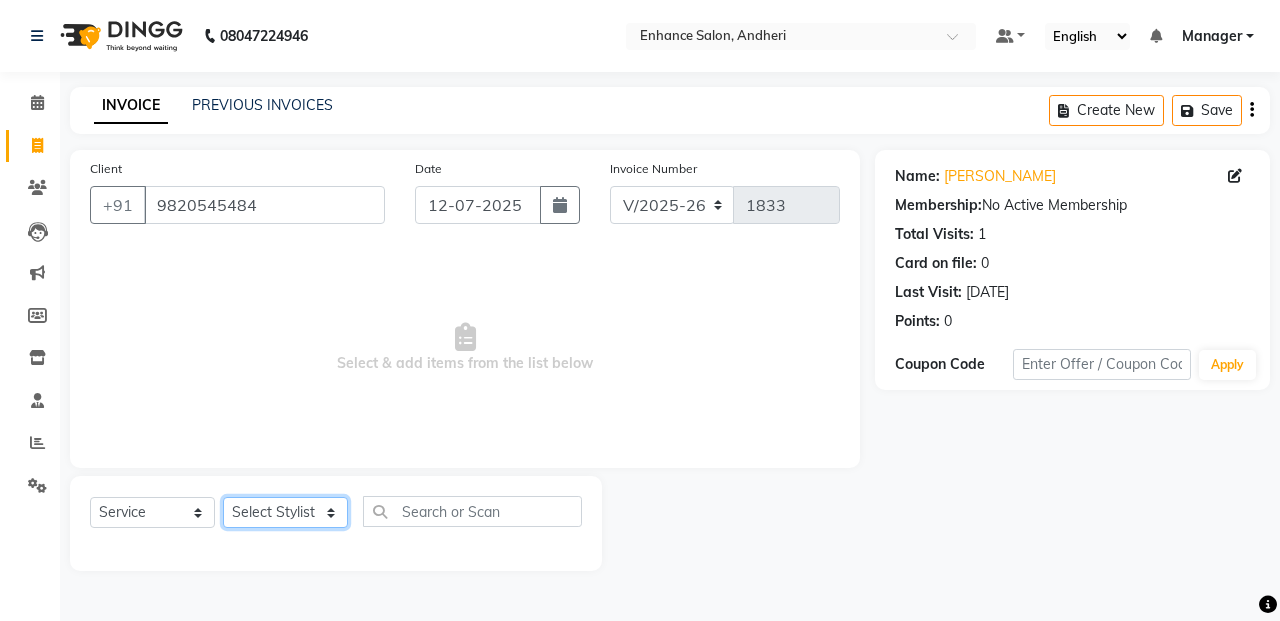select on "61731" 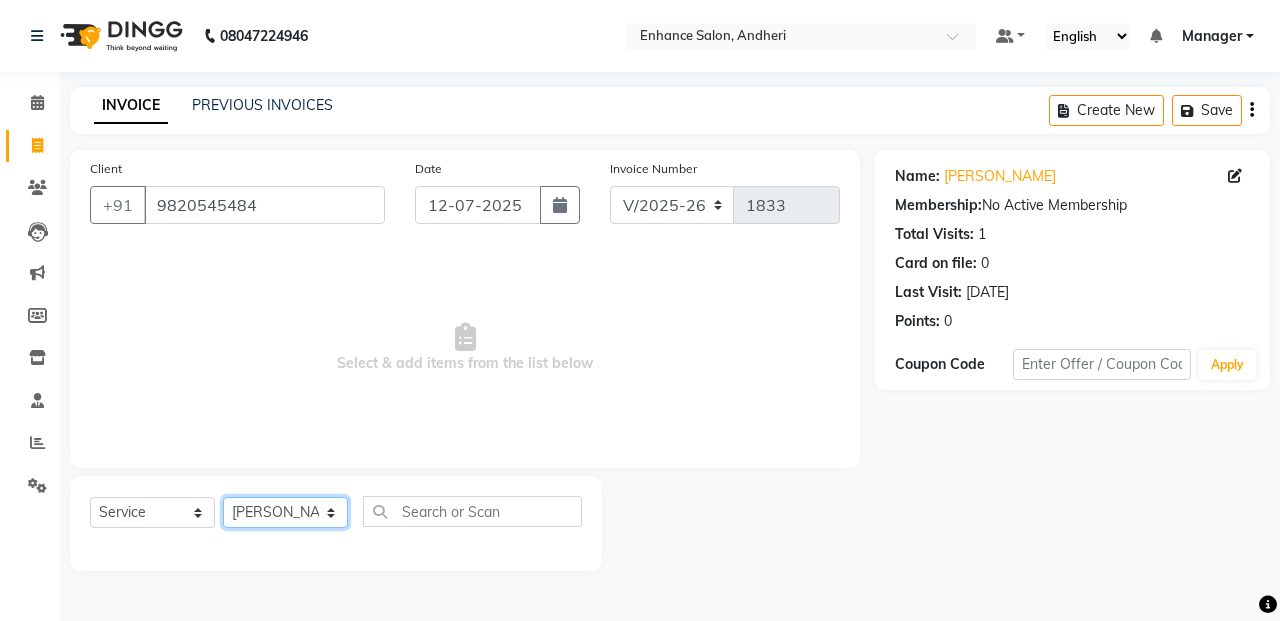 click on "Select Stylist Admin [PERSON_NAME] [PERSON_NAME] Manager [PERSON_NAME] [PERSON_NAME] [PERSON_NAME] POONAM [PERSON_NAME] [PERSON_NAME] nails [PERSON_NAME] MANGELA [PERSON_NAME] [PERSON_NAME] [PERSON_NAME] [PERSON_NAME]" 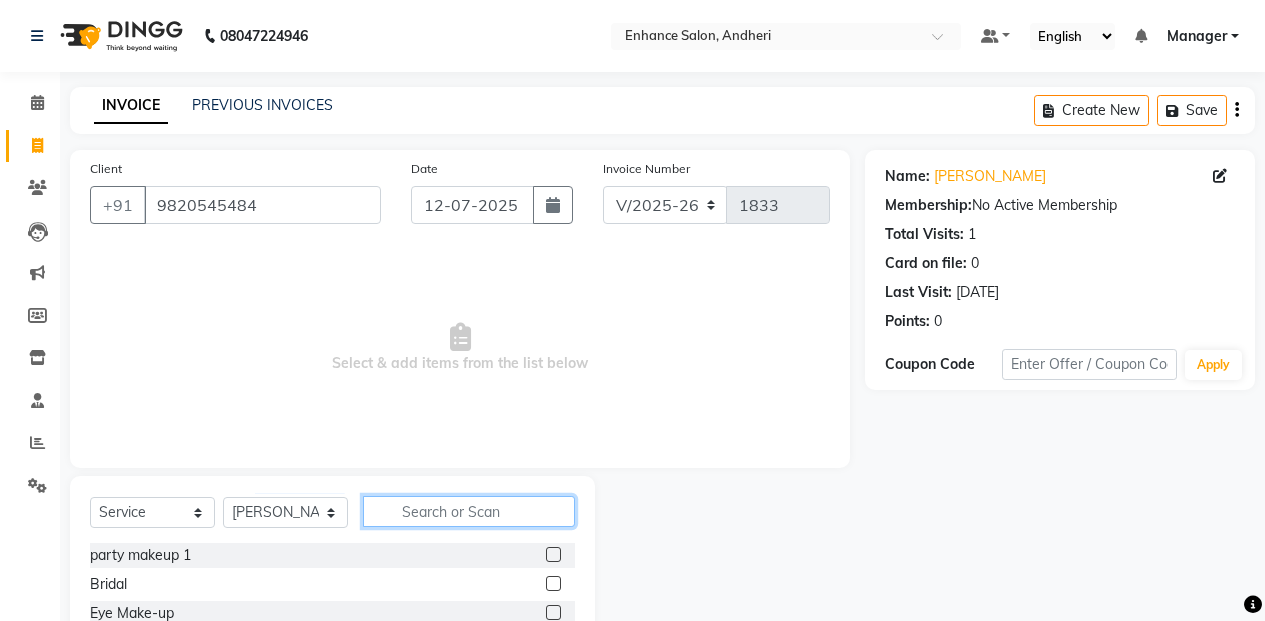 click 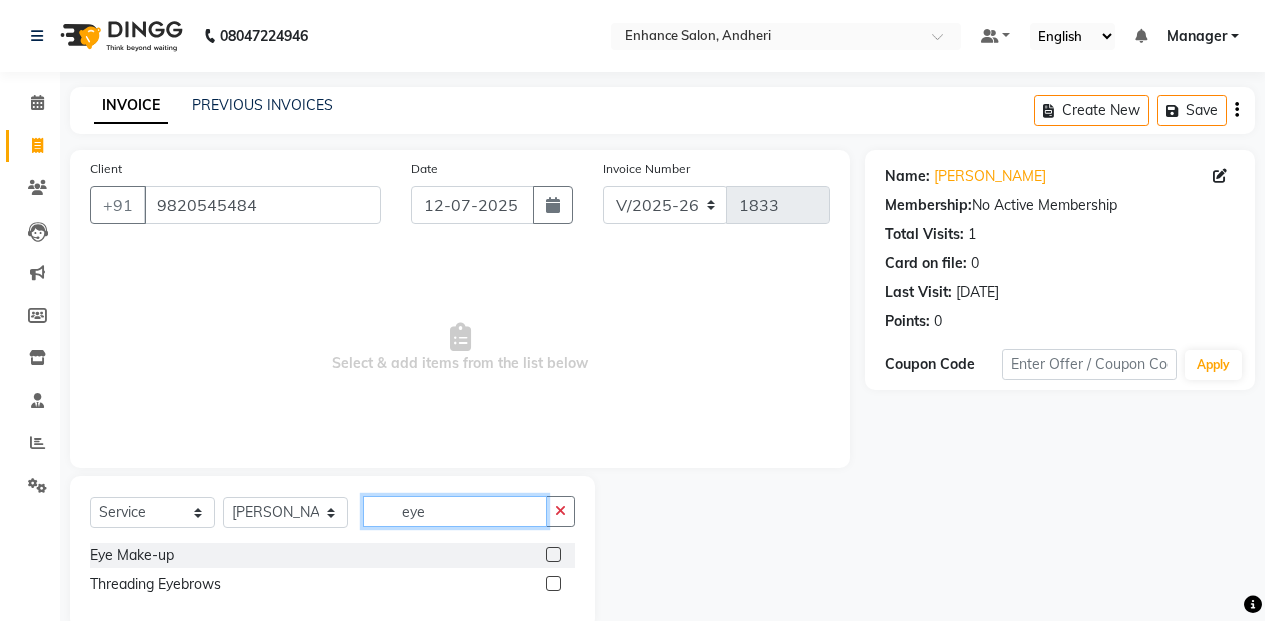 type on "eye" 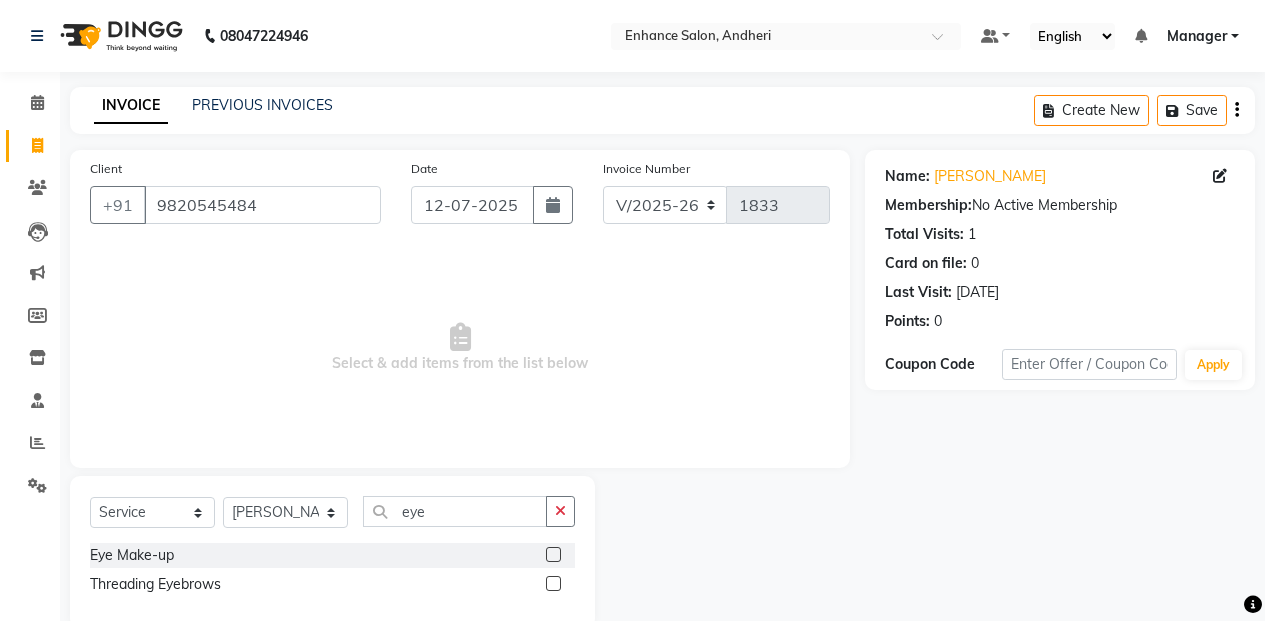 click 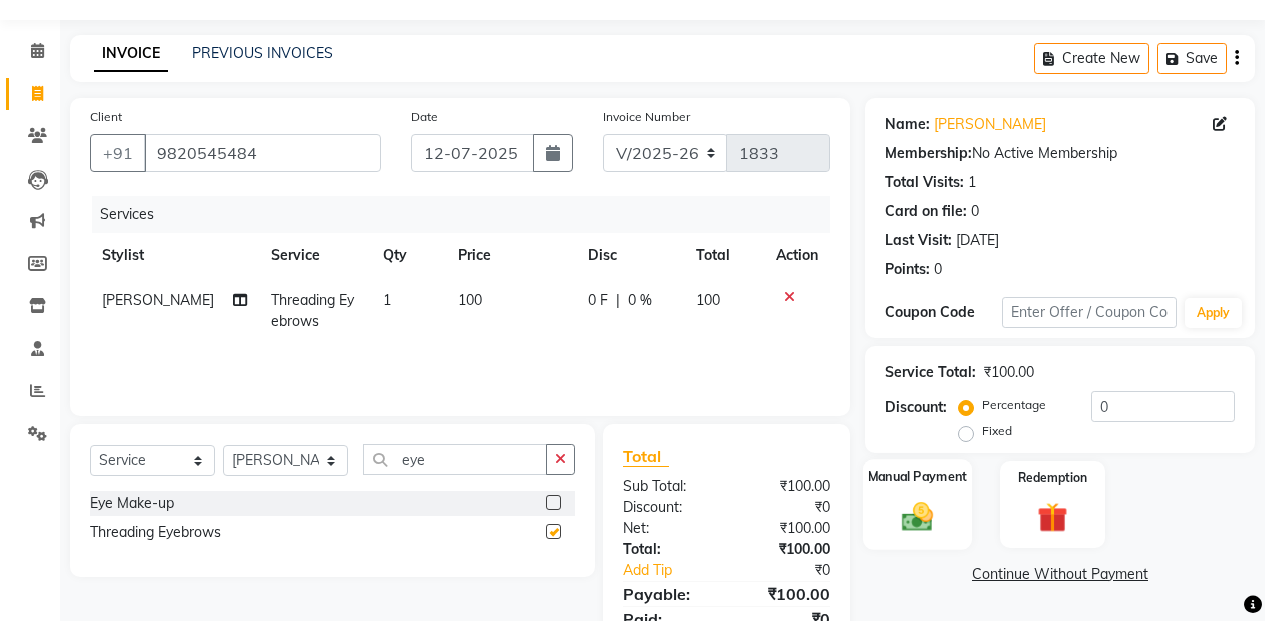 scroll, scrollTop: 100, scrollLeft: 0, axis: vertical 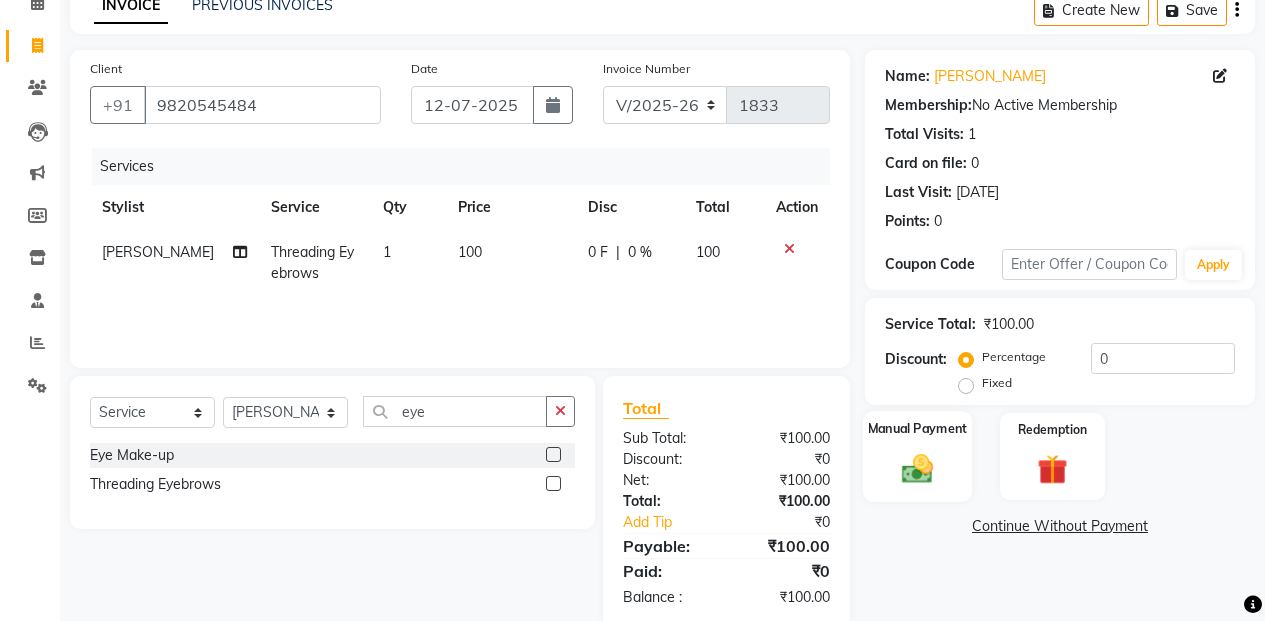 checkbox on "false" 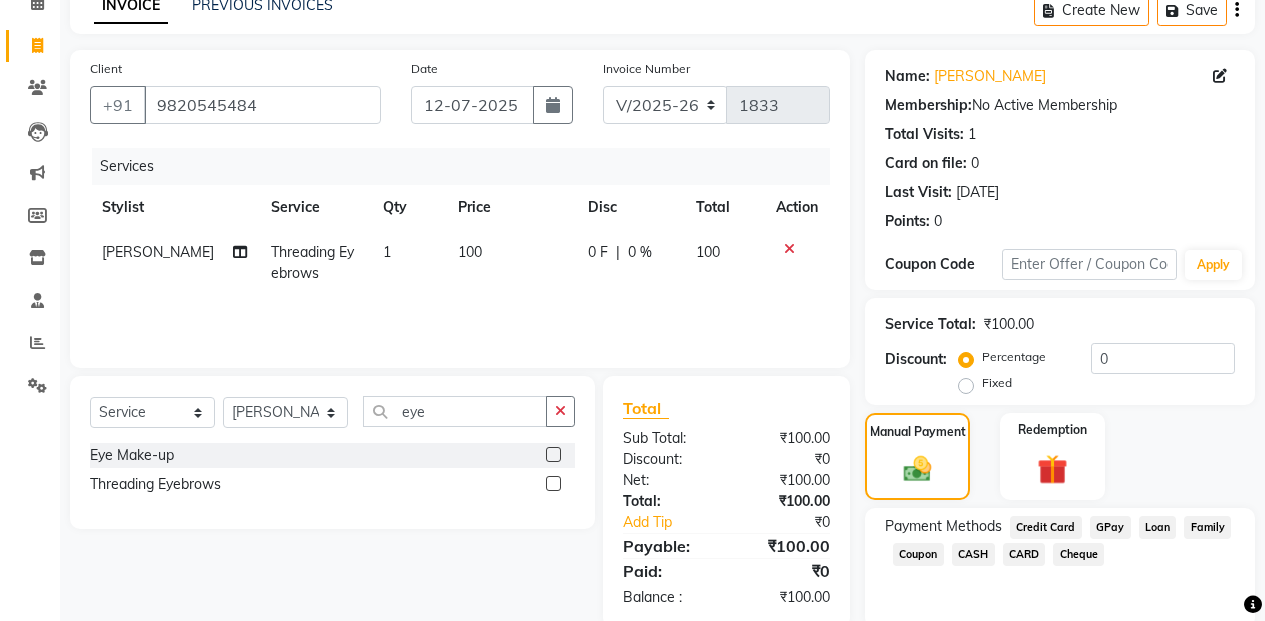 click on "CASH" 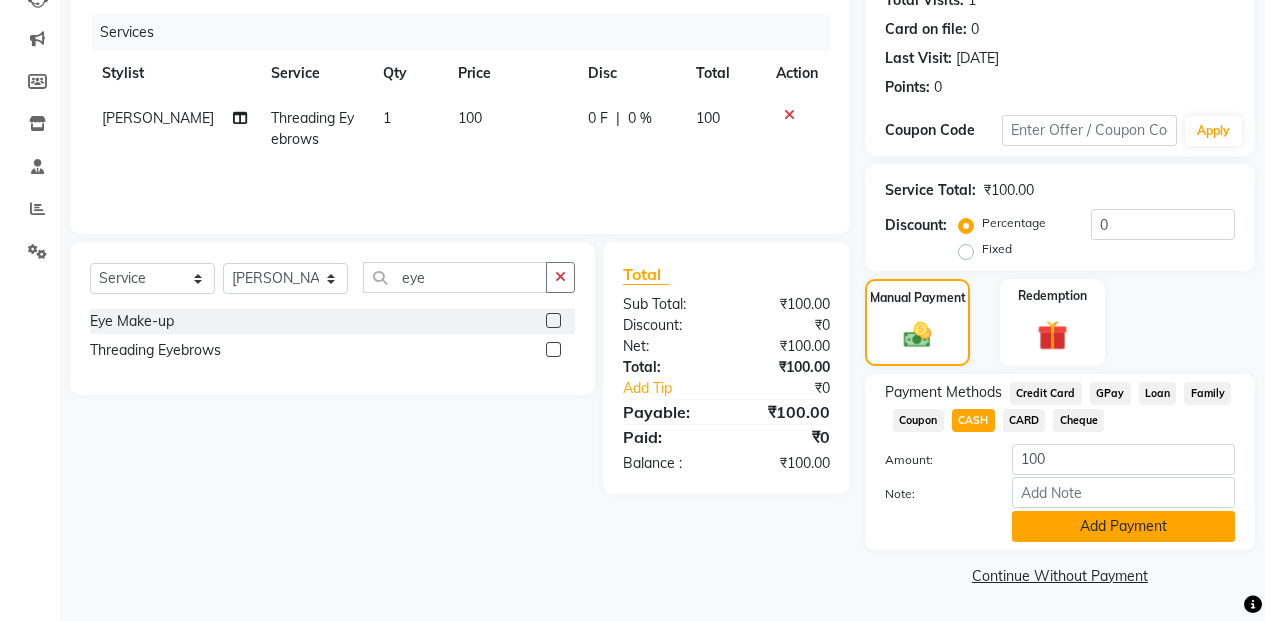 click on "Add Payment" 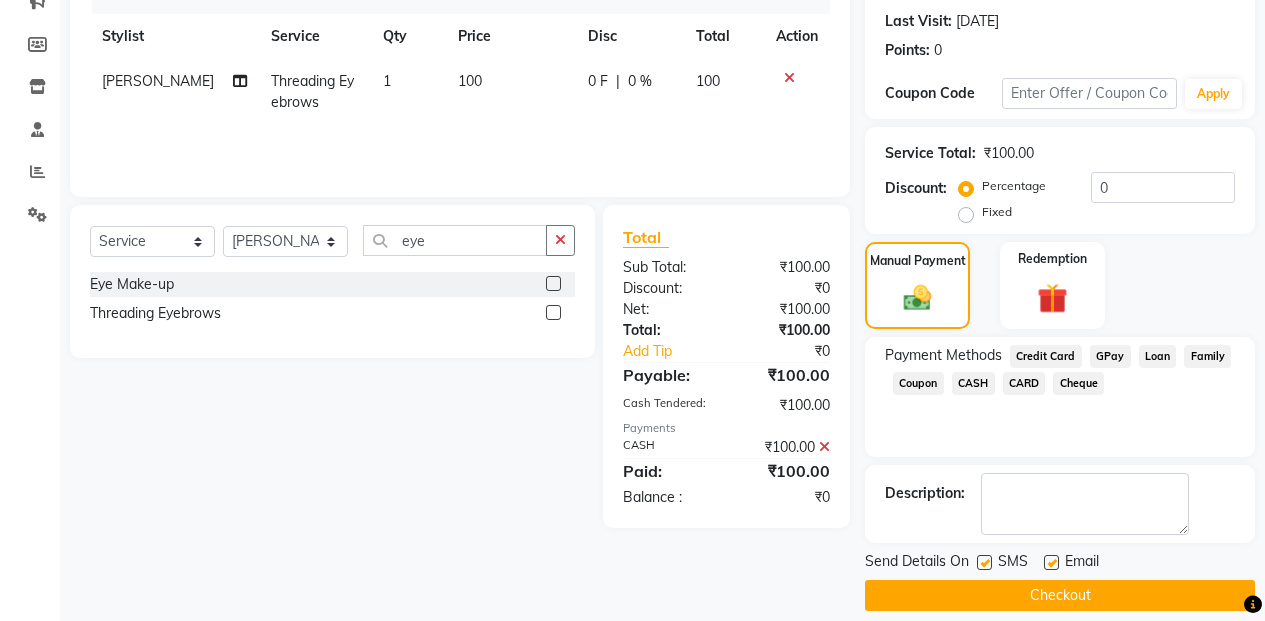 scroll, scrollTop: 291, scrollLeft: 0, axis: vertical 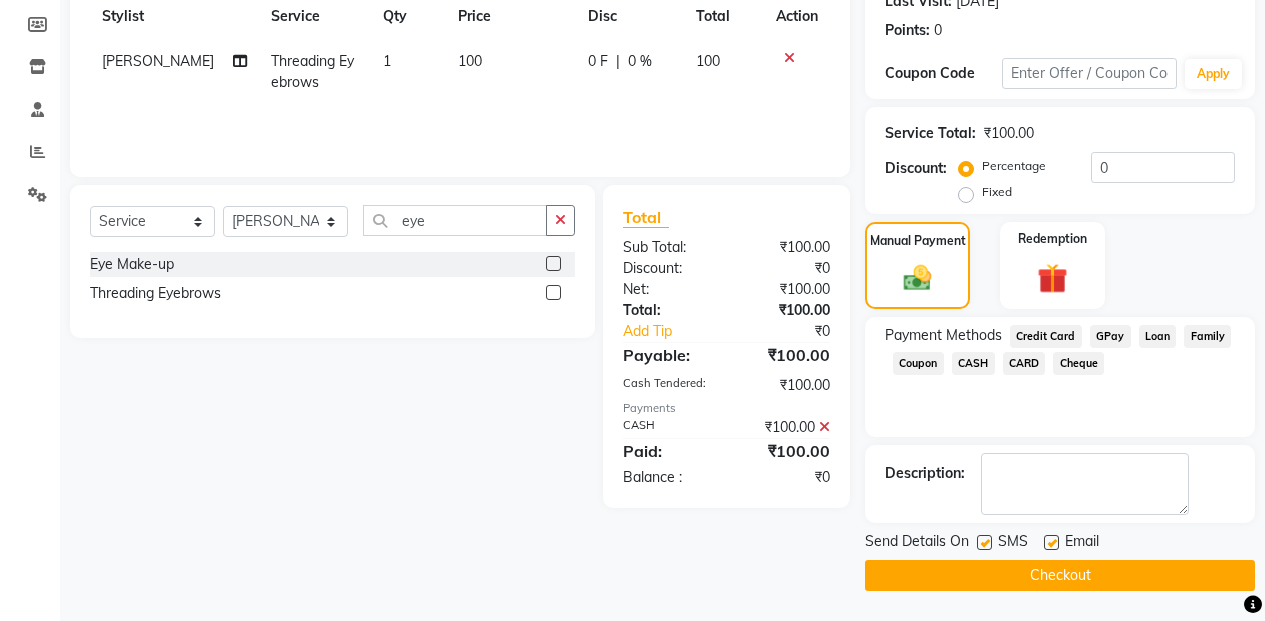 click on "Checkout" 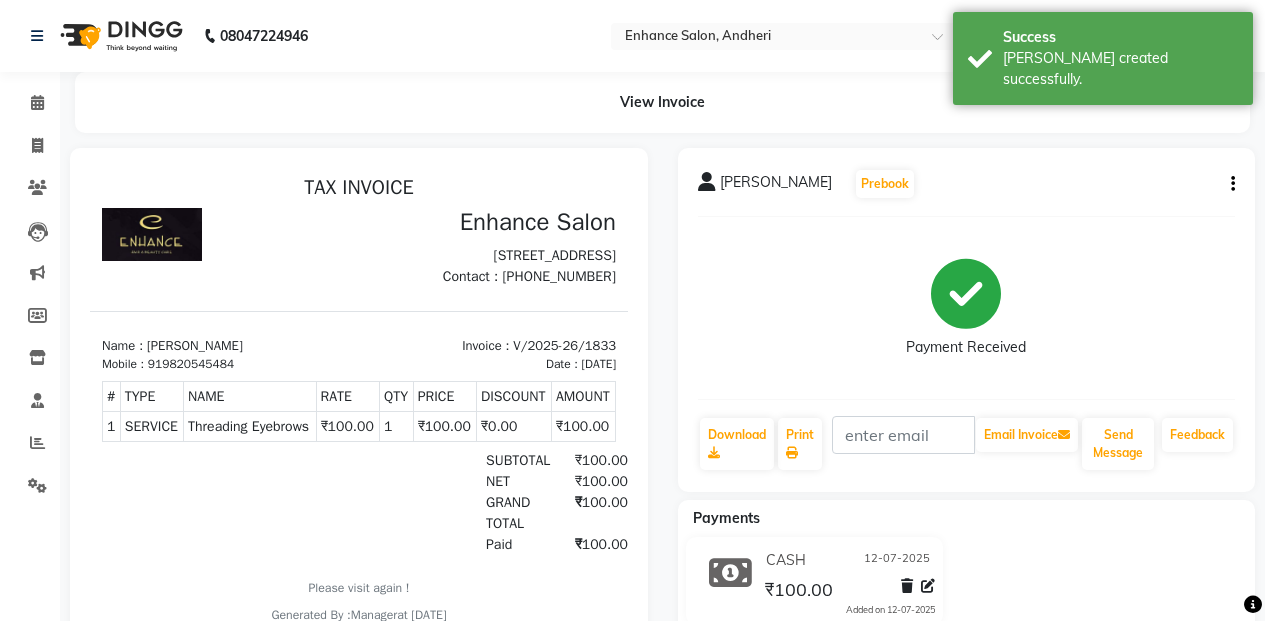 scroll, scrollTop: 0, scrollLeft: 0, axis: both 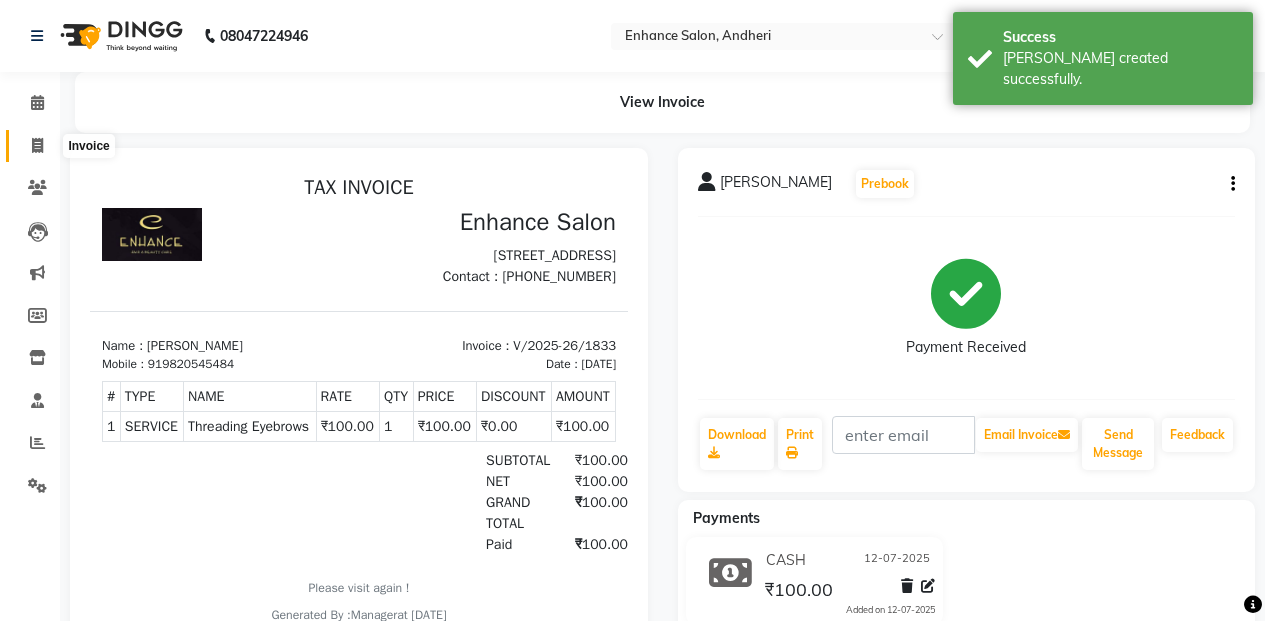 click 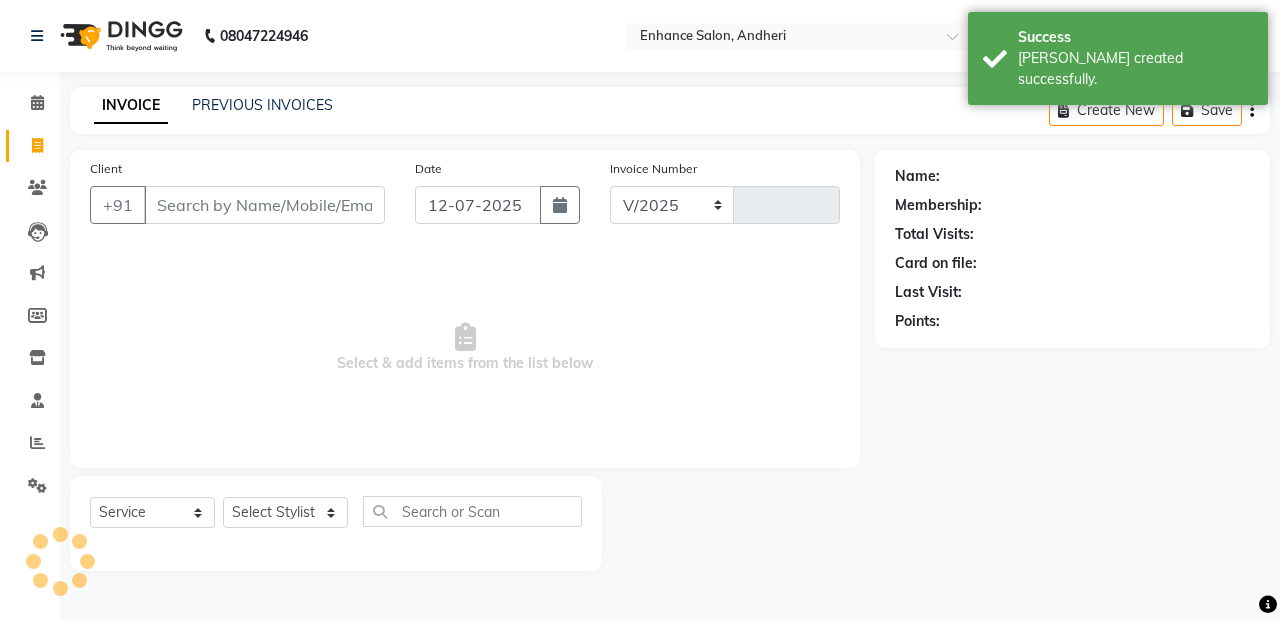 select on "7236" 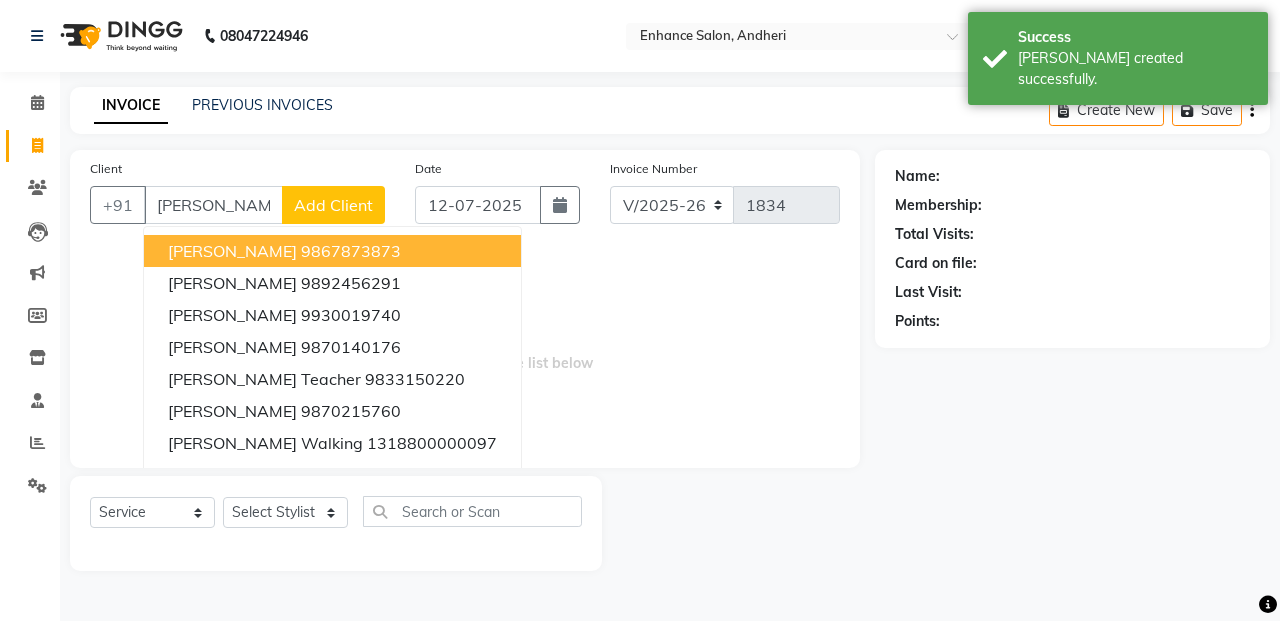 click on "9867873873" at bounding box center (351, 251) 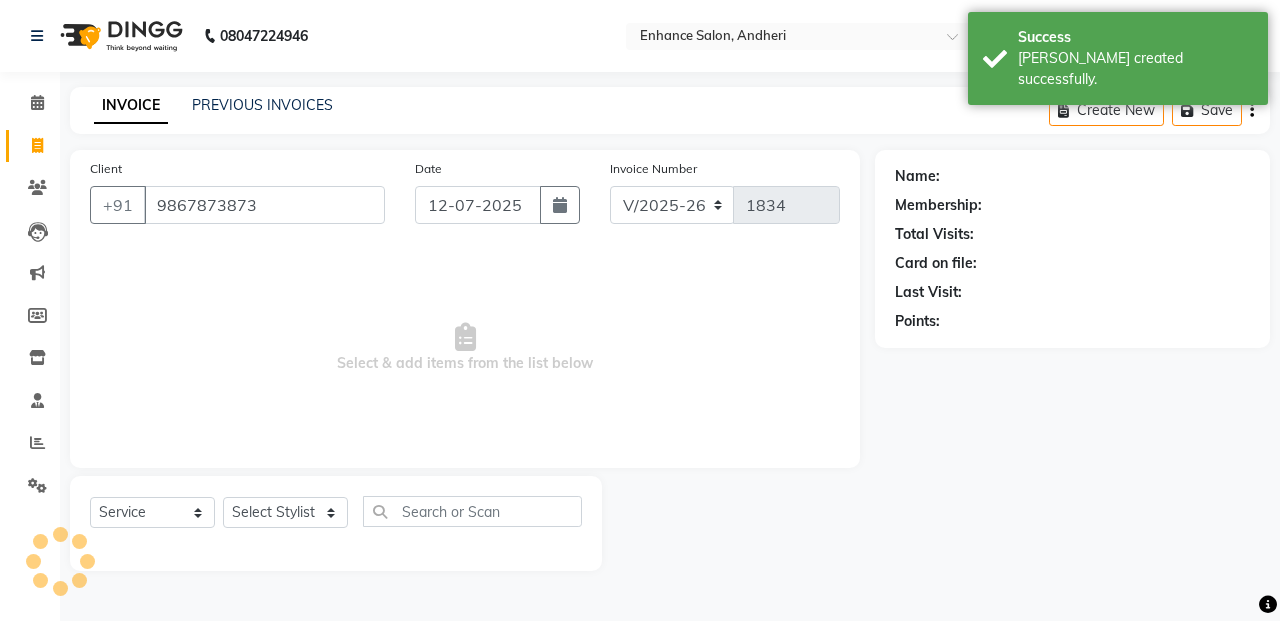 type on "9867873873" 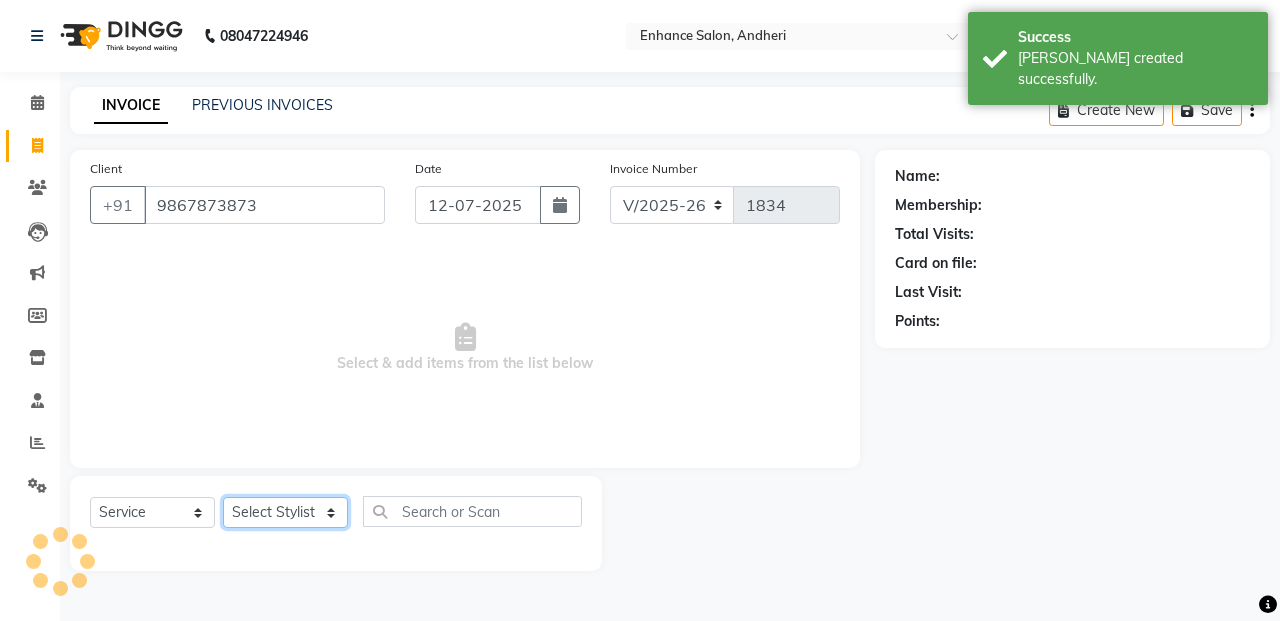 click on "Select Stylist Admin [PERSON_NAME] [PERSON_NAME] Manager [PERSON_NAME] [PERSON_NAME] [PERSON_NAME] POONAM [PERSON_NAME] [PERSON_NAME] nails [PERSON_NAME] MANGELA [PERSON_NAME] [PERSON_NAME] [PERSON_NAME] [PERSON_NAME]" 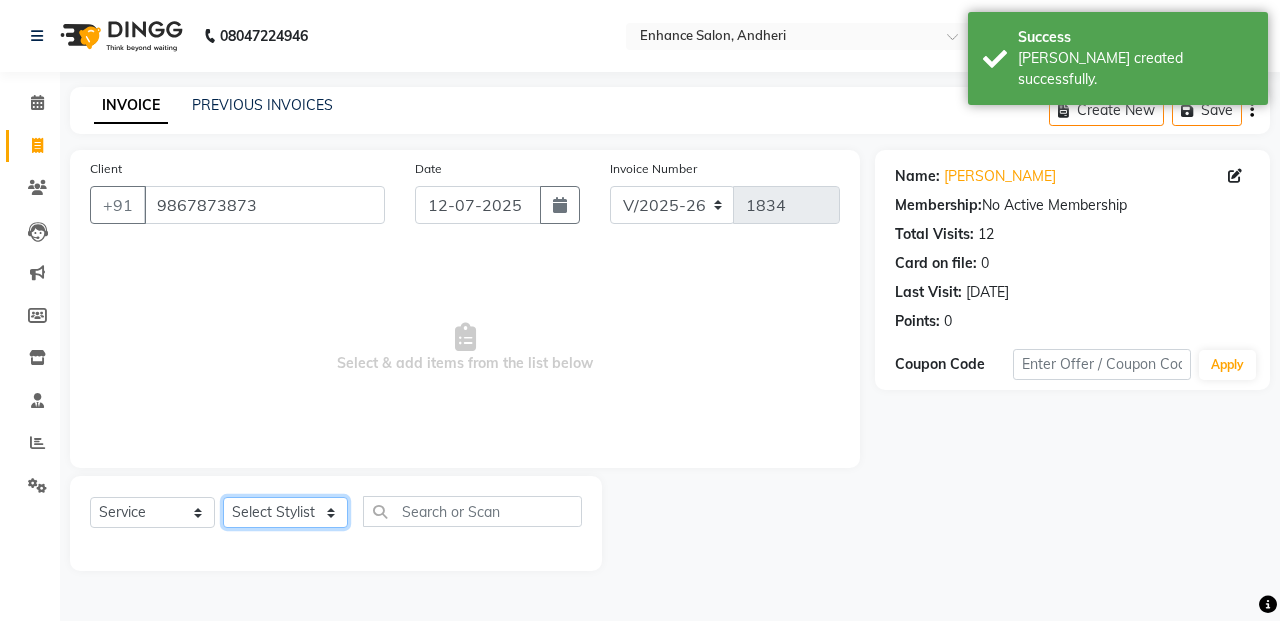 select on "61736" 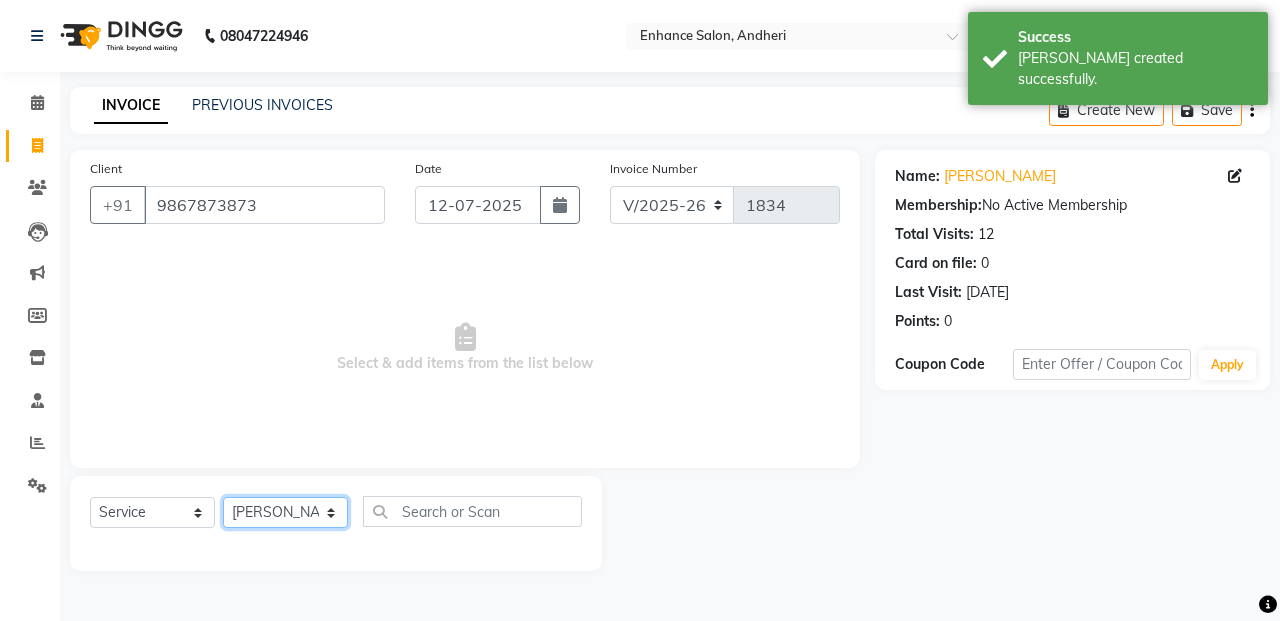 click on "Select Stylist Admin [PERSON_NAME] [PERSON_NAME] Manager [PERSON_NAME] [PERSON_NAME] [PERSON_NAME] POONAM [PERSON_NAME] [PERSON_NAME] nails [PERSON_NAME] MANGELA [PERSON_NAME] [PERSON_NAME] [PERSON_NAME] [PERSON_NAME]" 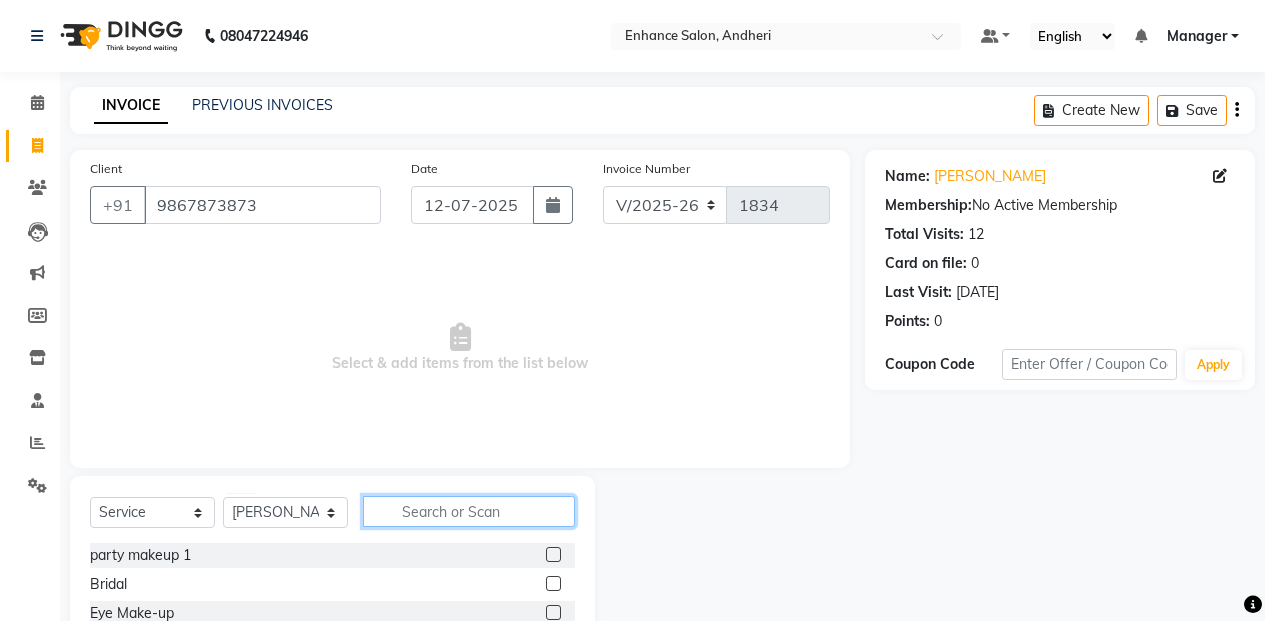drag, startPoint x: 459, startPoint y: 515, endPoint x: 467, endPoint y: 484, distance: 32.01562 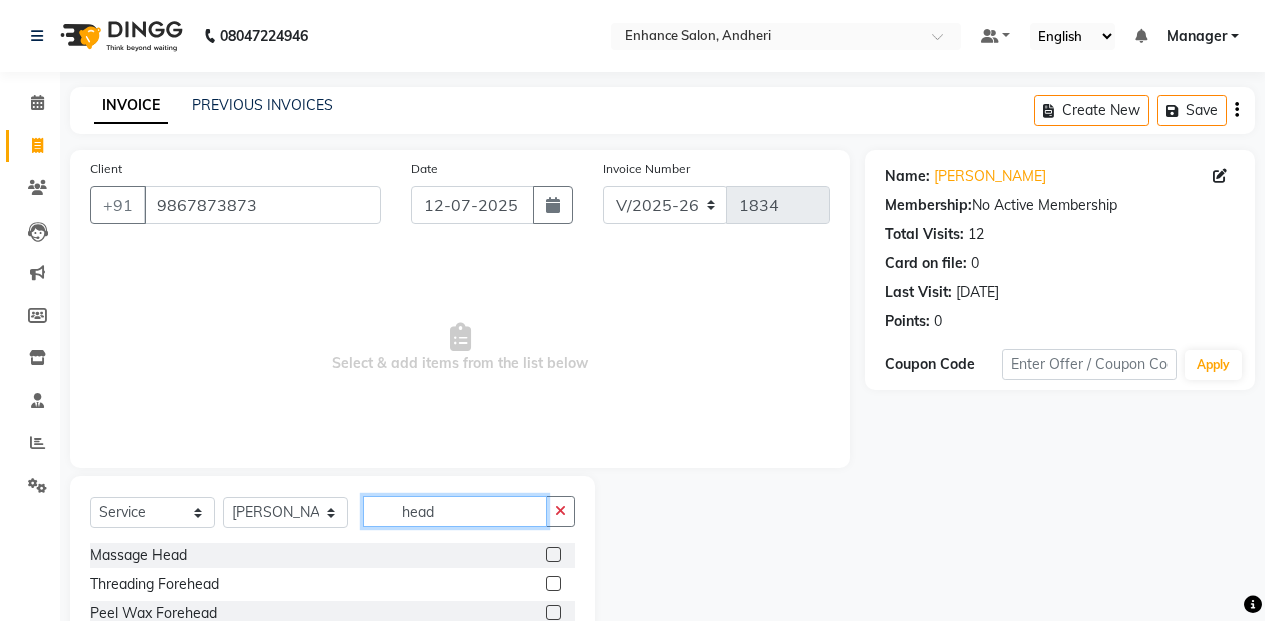 type on "head" 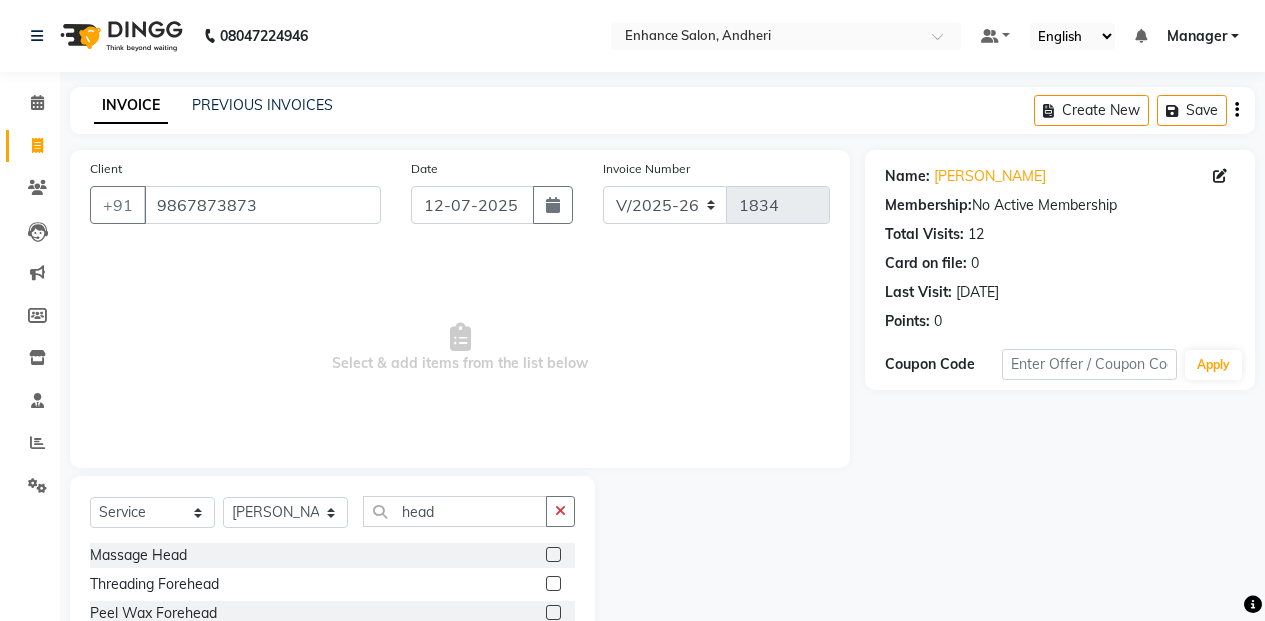 click 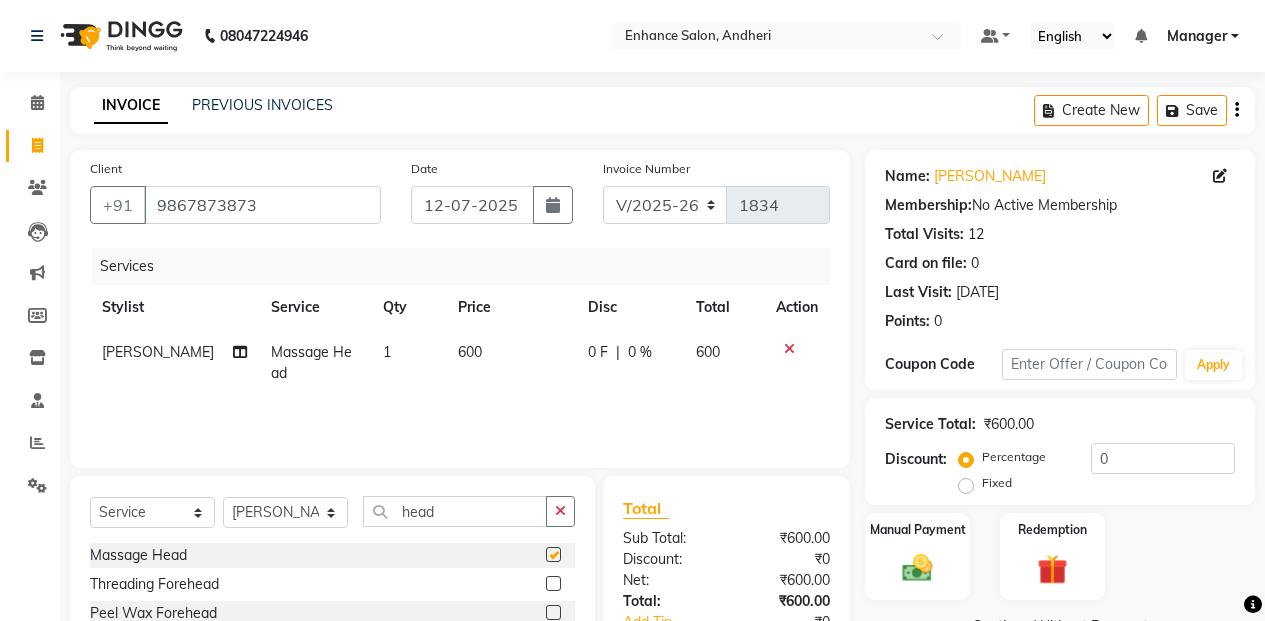 checkbox on "false" 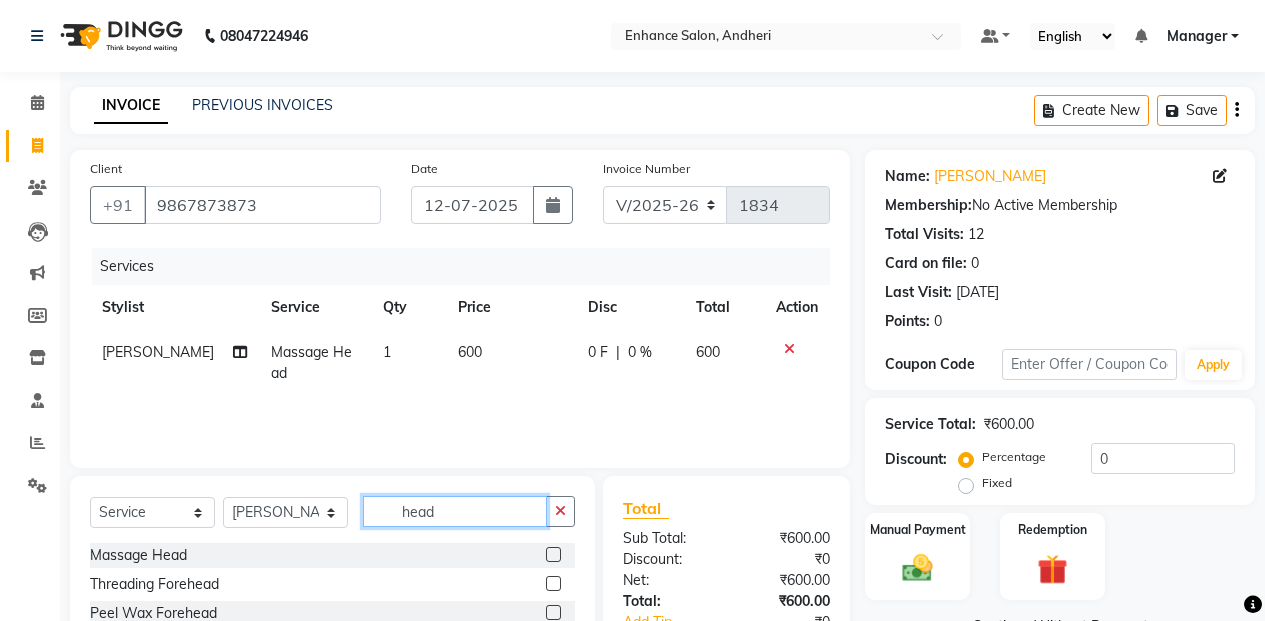 click on "head" 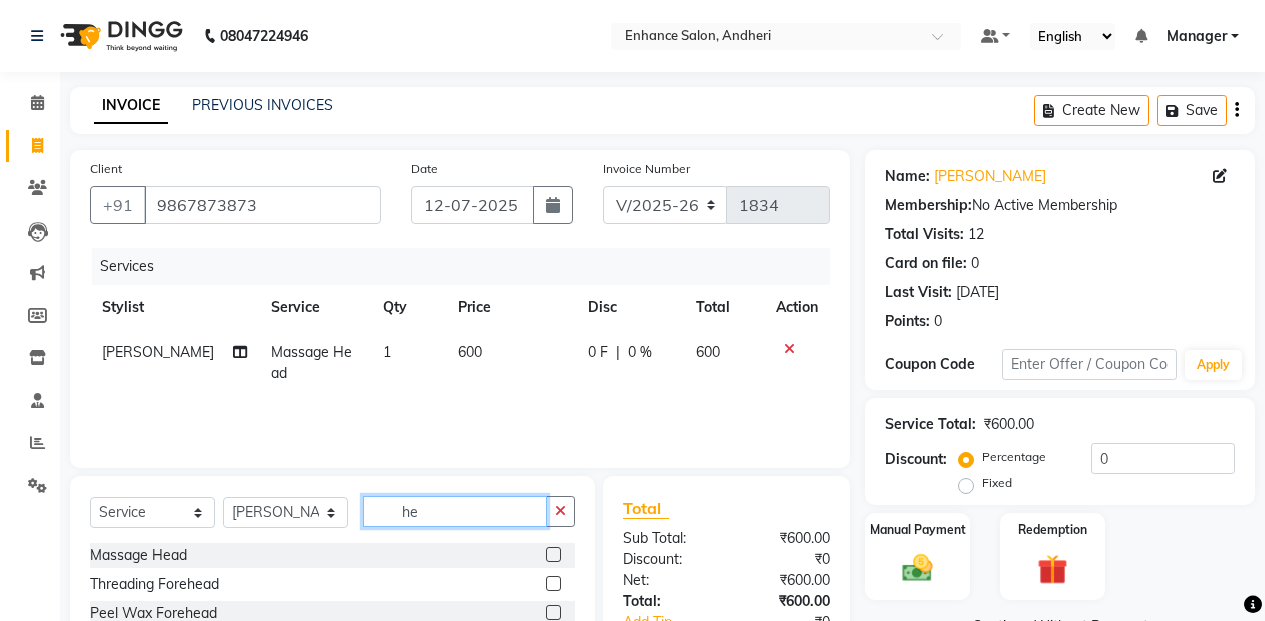 type on "h" 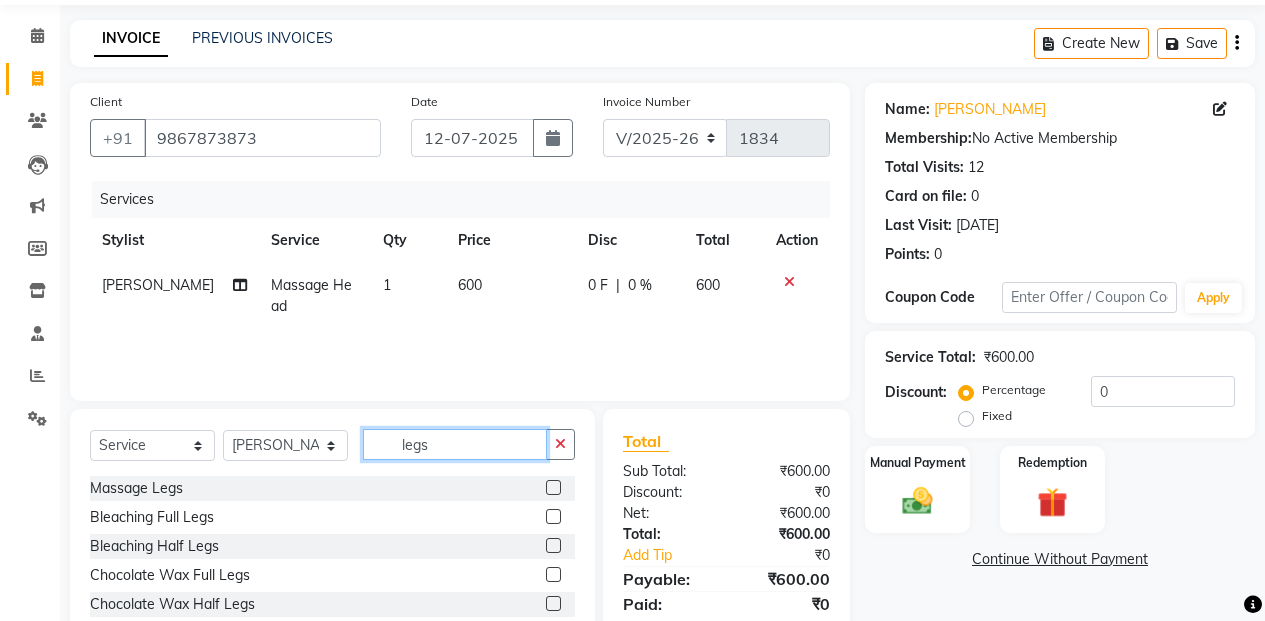 scroll, scrollTop: 180, scrollLeft: 0, axis: vertical 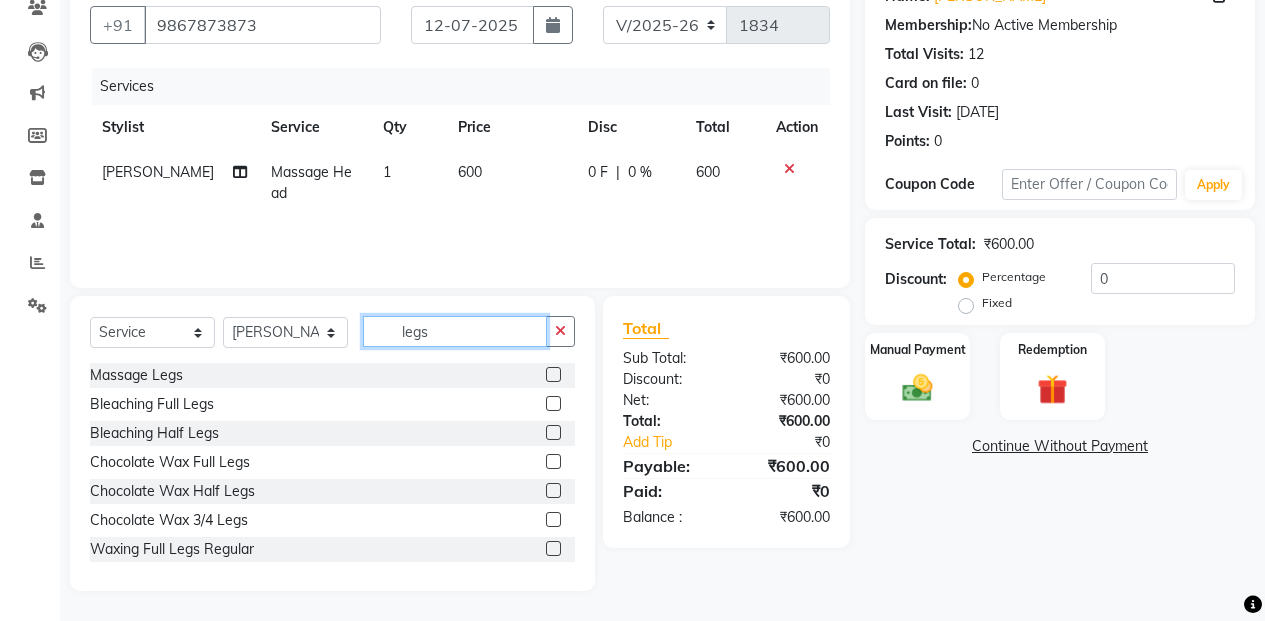 type on "legs" 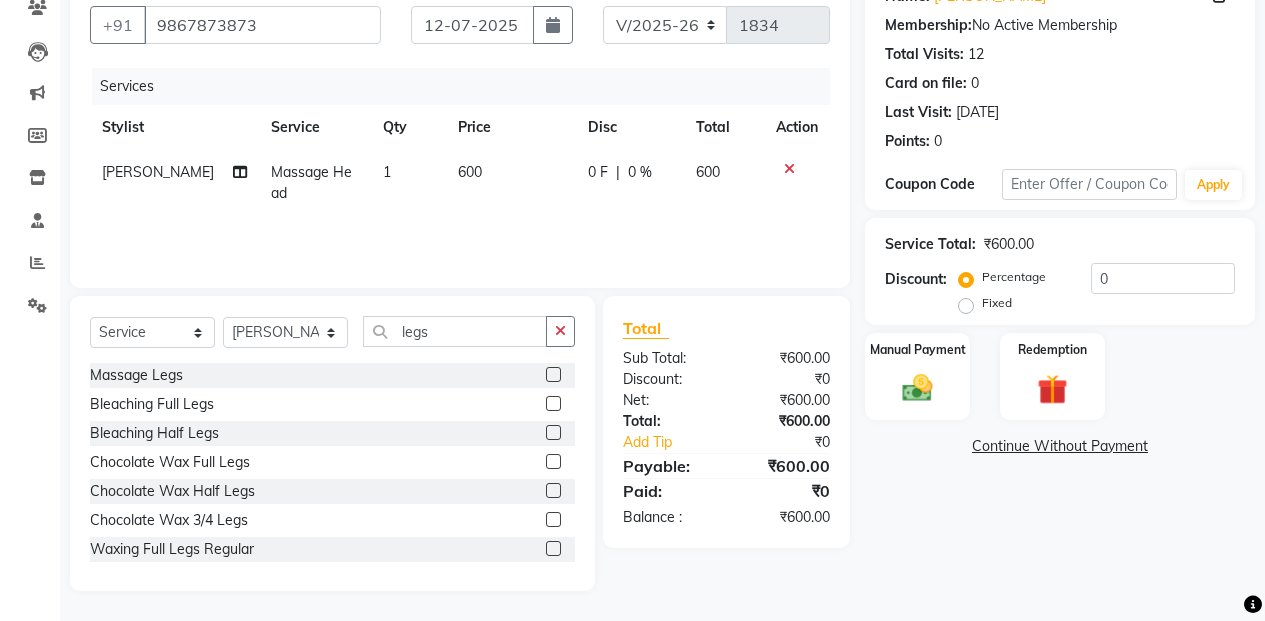 click 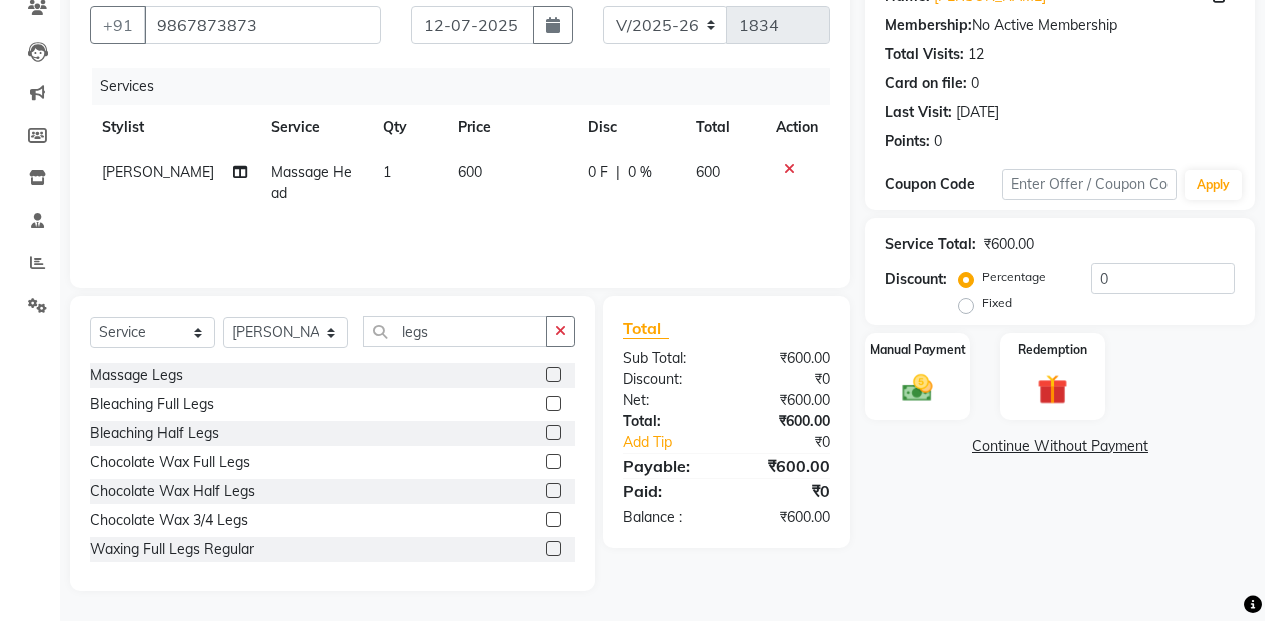 click at bounding box center [552, 375] 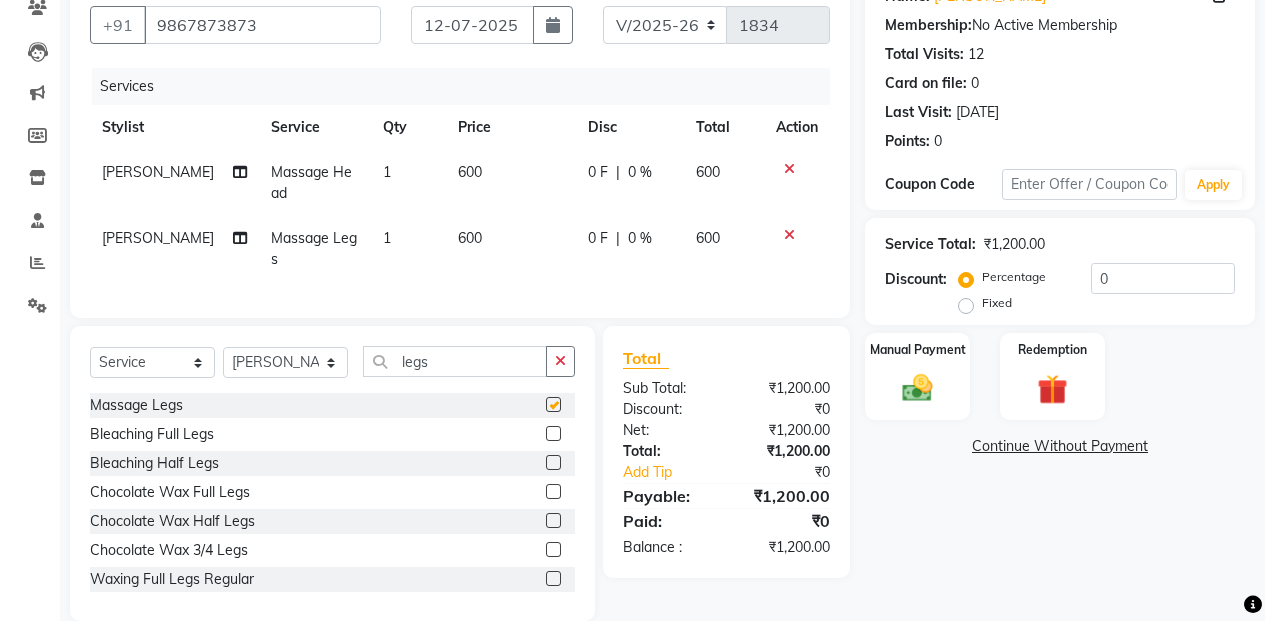 checkbox on "false" 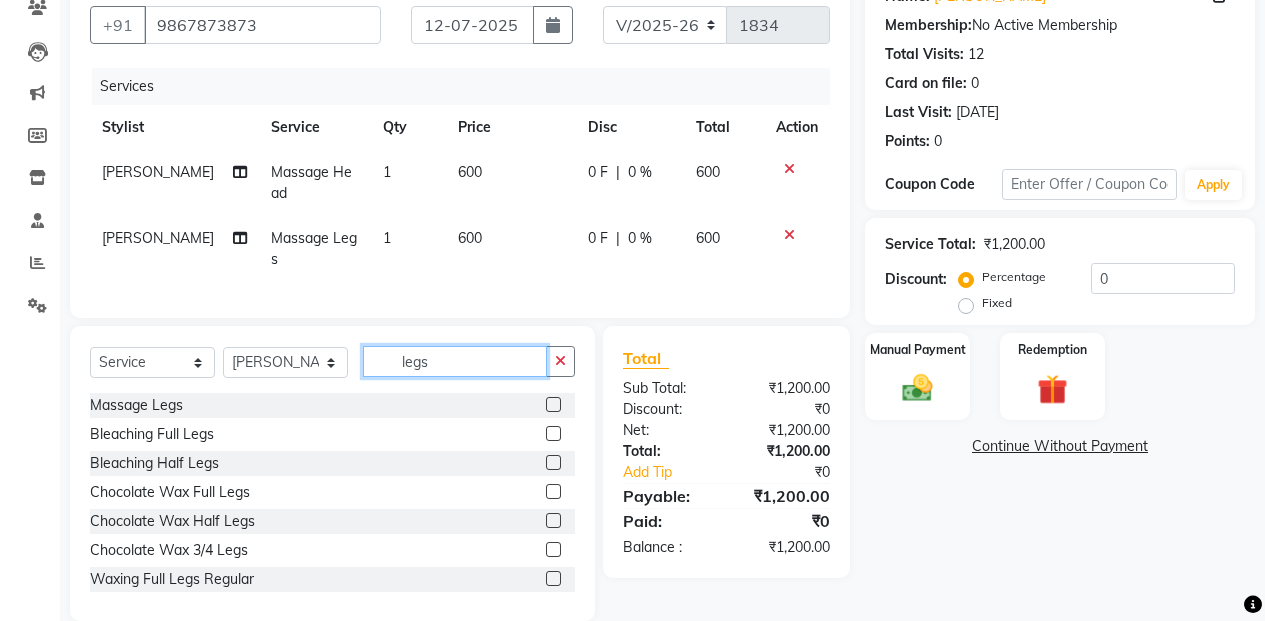 click on "legs" 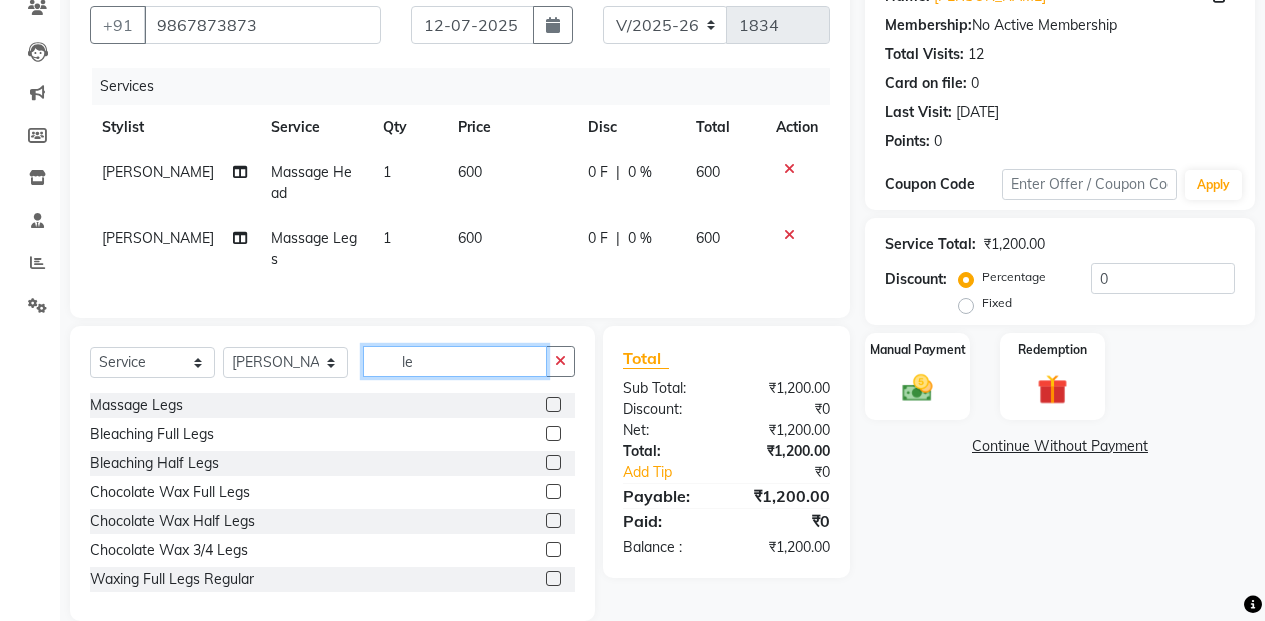 type on "l" 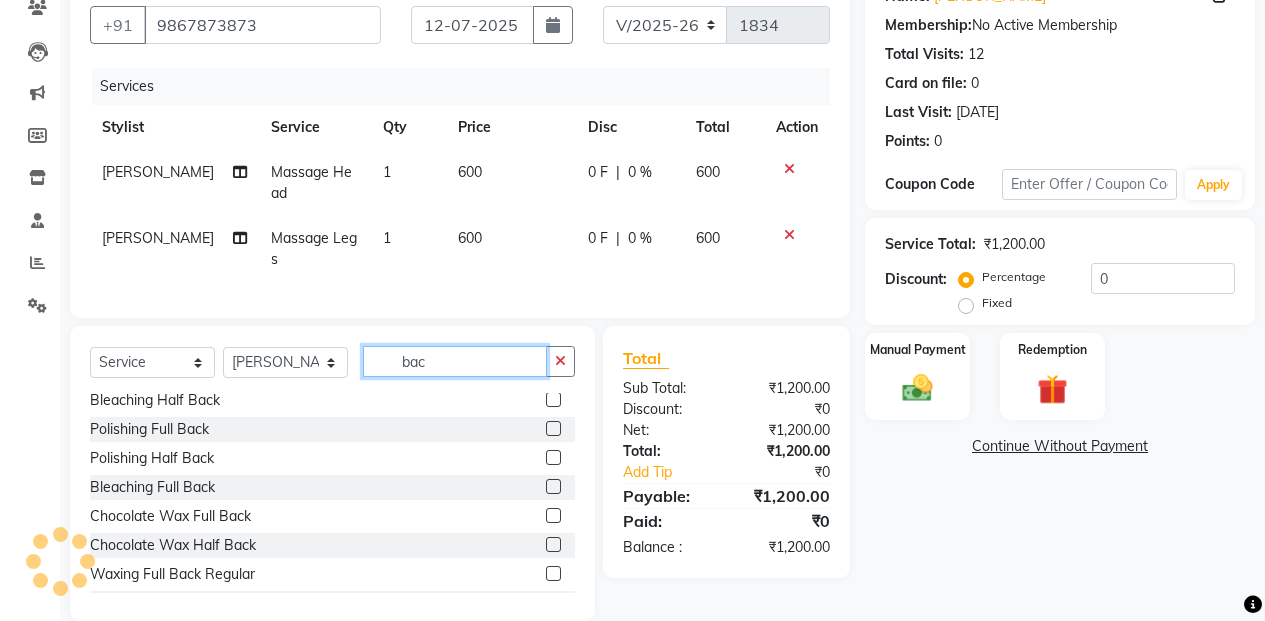 scroll, scrollTop: 61, scrollLeft: 0, axis: vertical 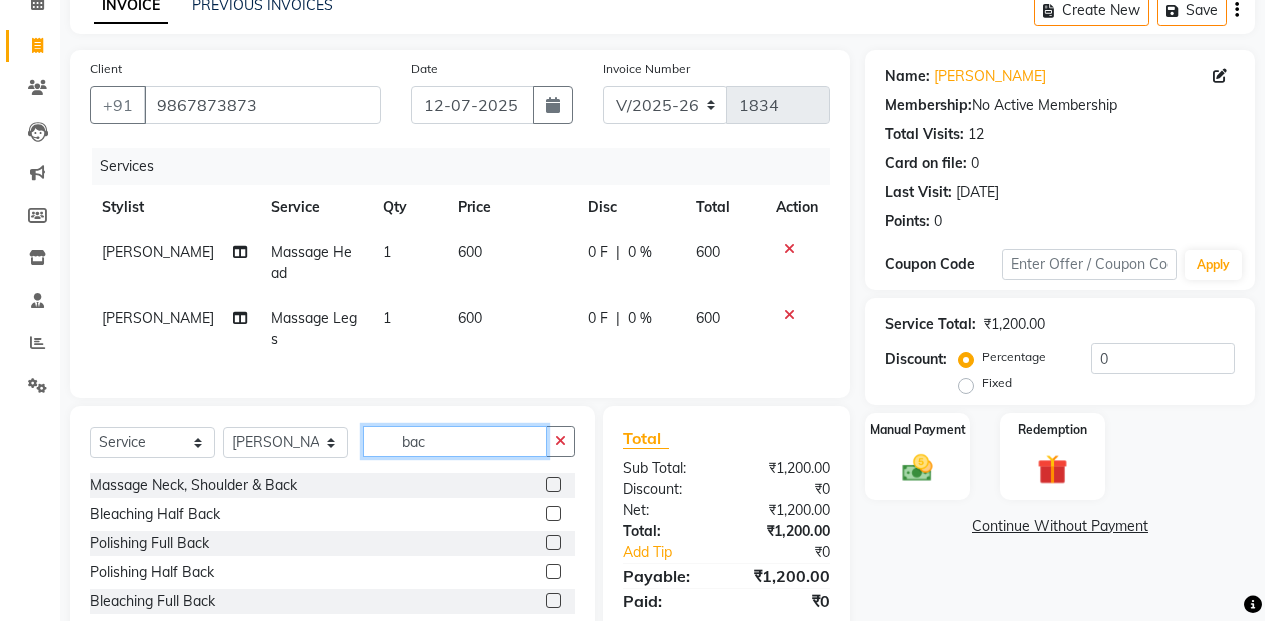 type on "bac" 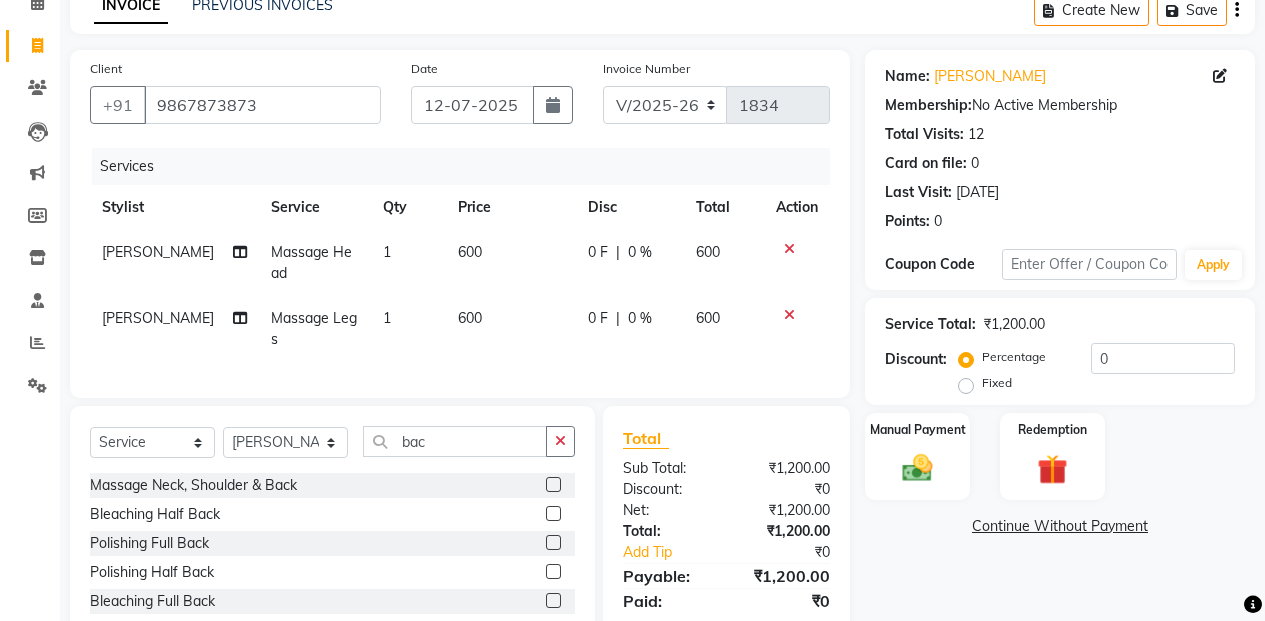 click 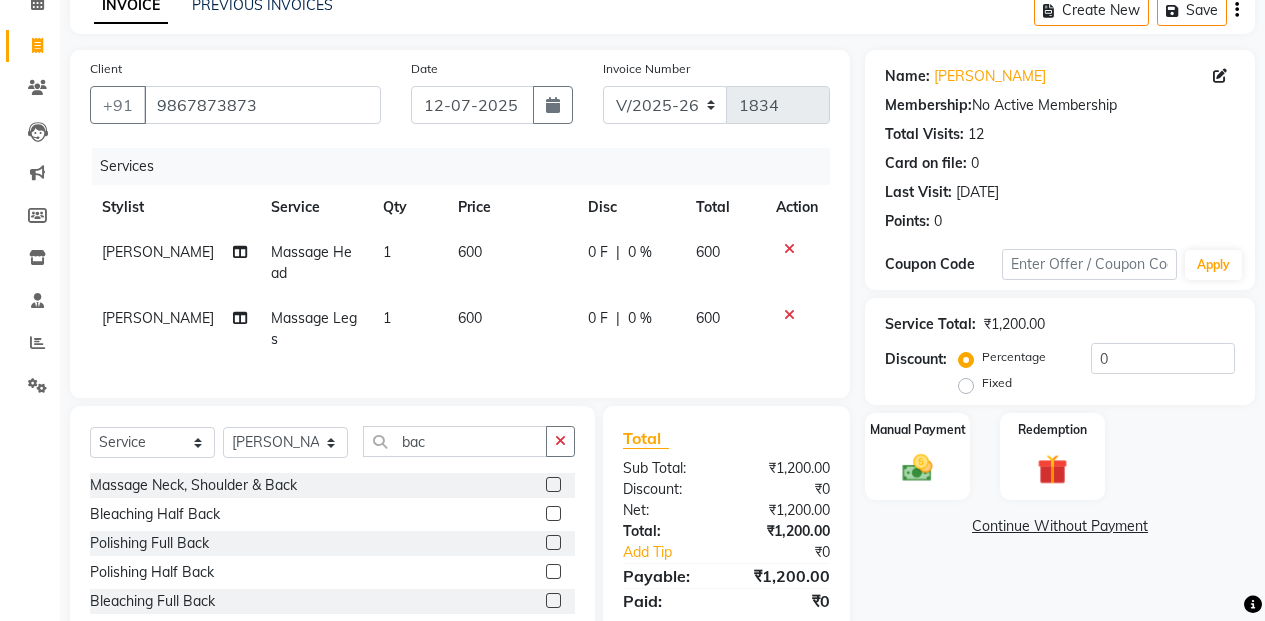 click at bounding box center [552, 485] 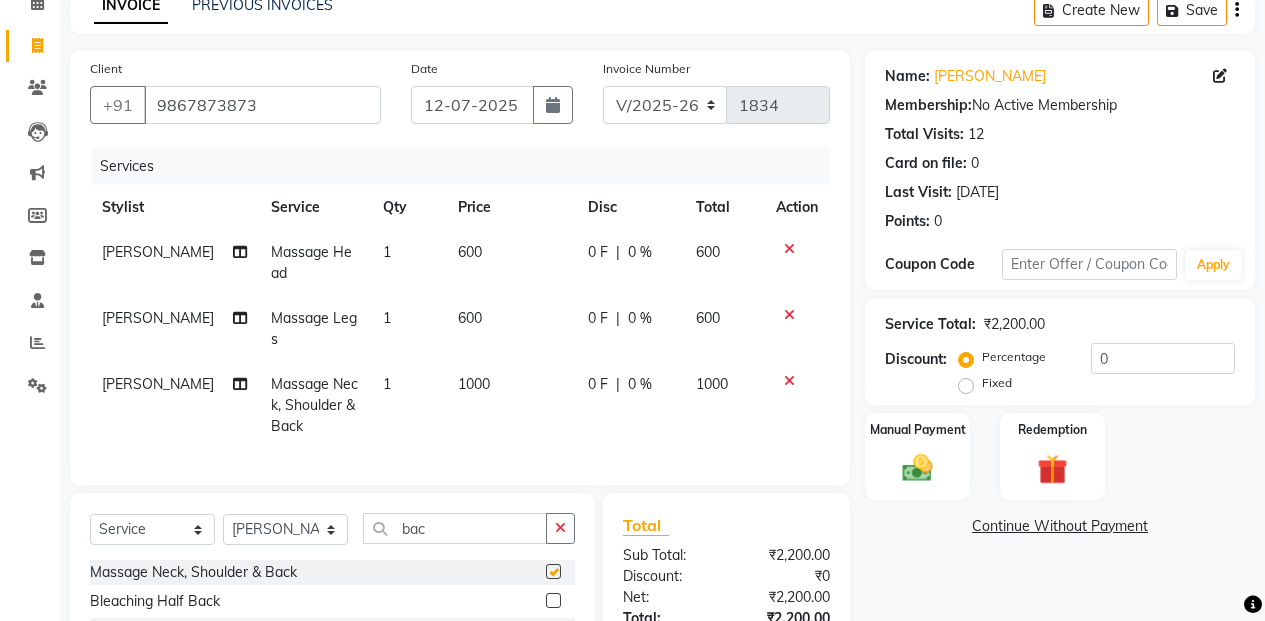 checkbox on "false" 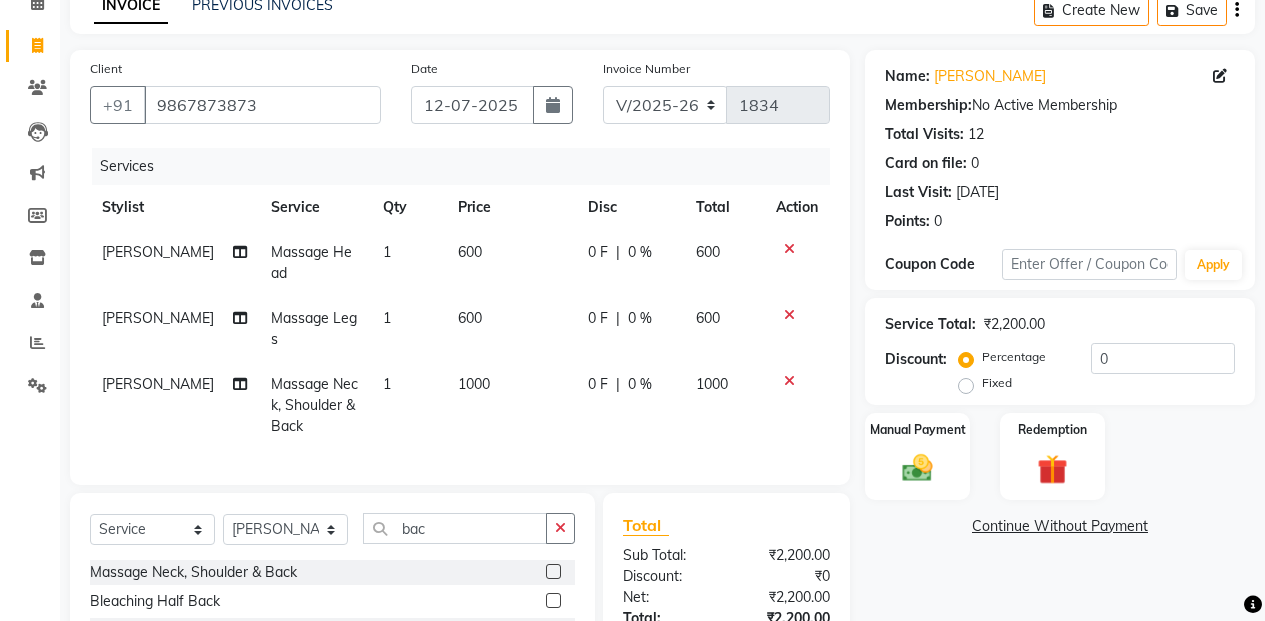 click on "1000" 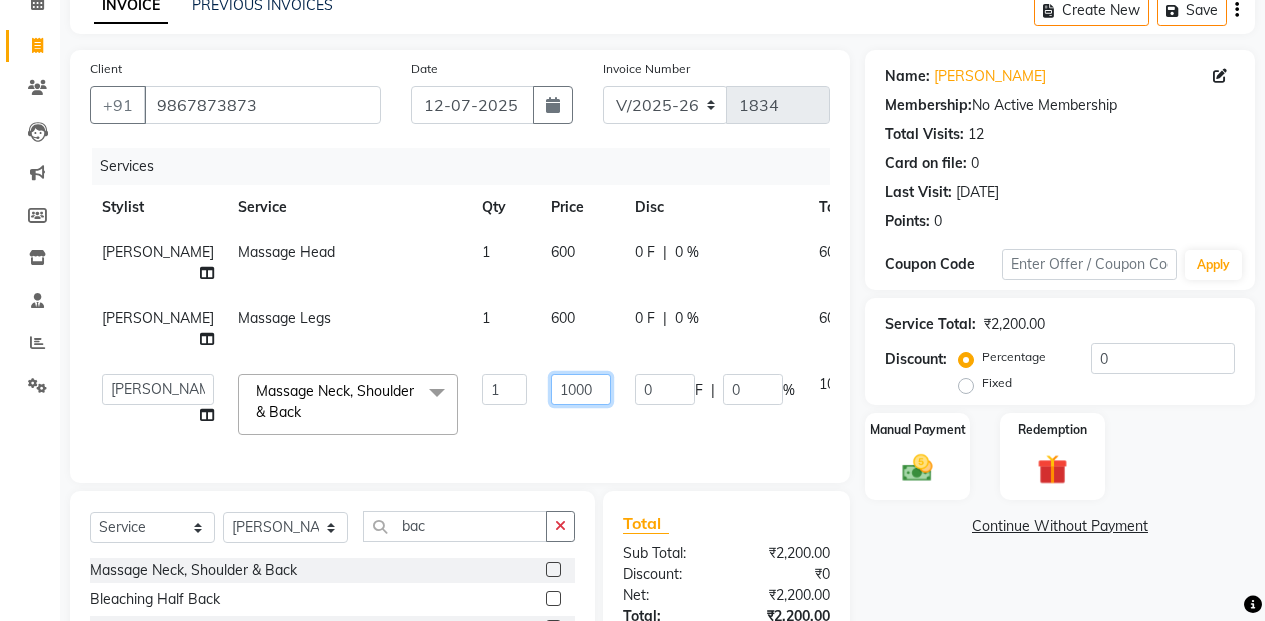 click on "1000" 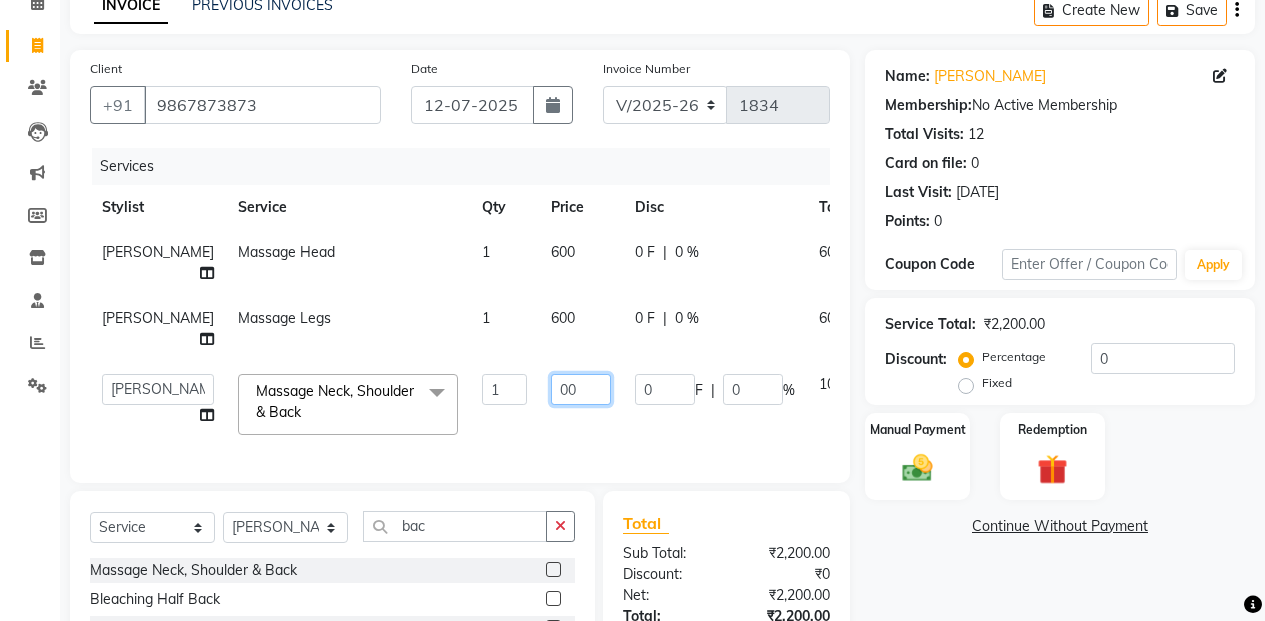 type on "600" 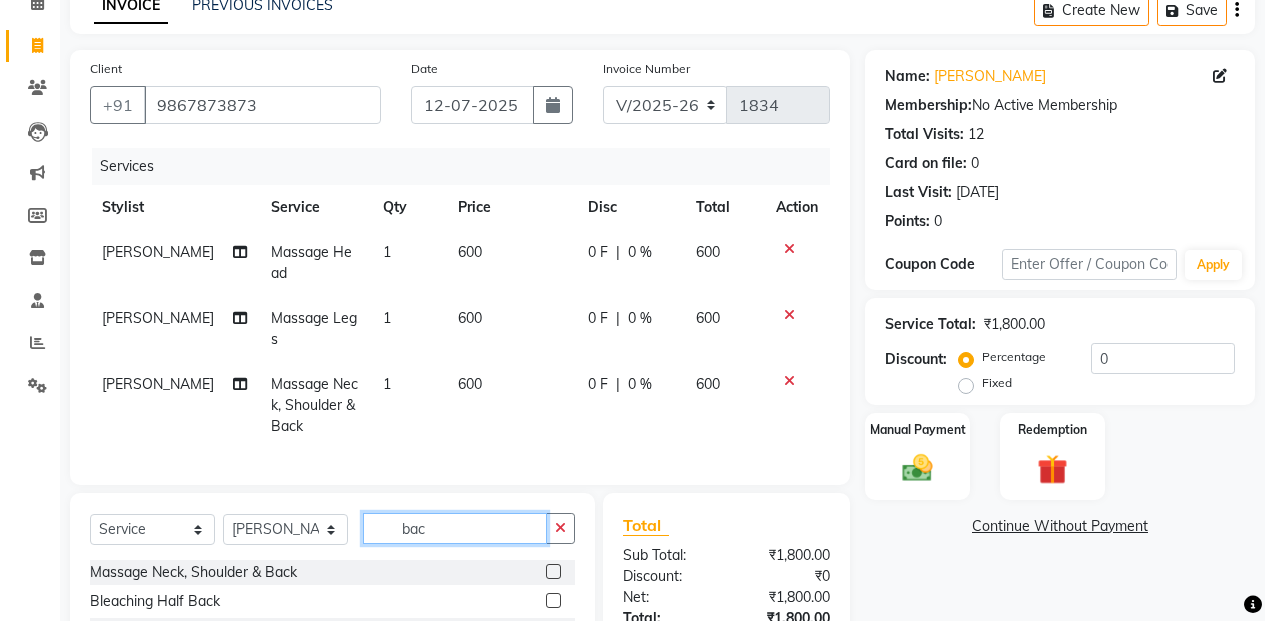 click on "Select  Service  Product  Membership  Package Voucher Prepaid Gift Card  Select Stylist Admin [PERSON_NAME] [PERSON_NAME] Manager [PERSON_NAME] [PERSON_NAME] [PERSON_NAME] POONAM [PERSON_NAME] [PERSON_NAME] nails [PERSON_NAME] MANGELA [PERSON_NAME] [PERSON_NAME] [PERSON_NAME] [PERSON_NAME] bac Massage Neck, Shoulder & Back  Bleaching Half Back  Polishing Full Back  Polishing Half Back  Bleaching Full Back  Chocolate Wax Full Back  Chocolate Wax Half Back  Waxing Full Back Regular  Waxing Half Back Regular" 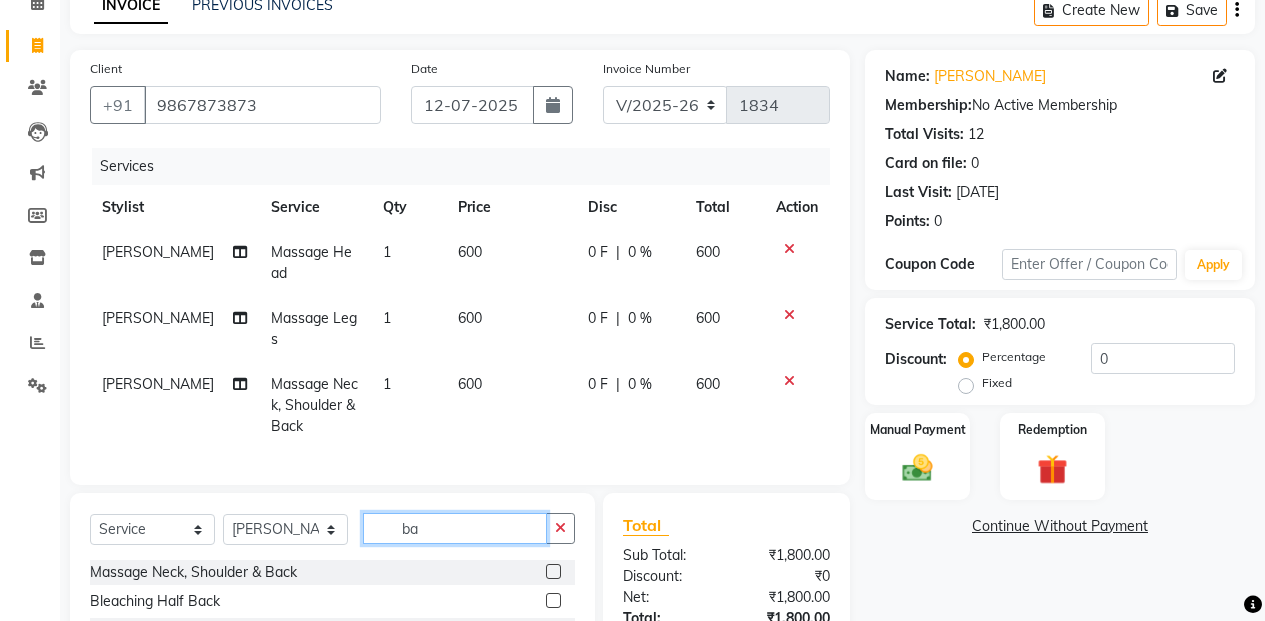 type on "b" 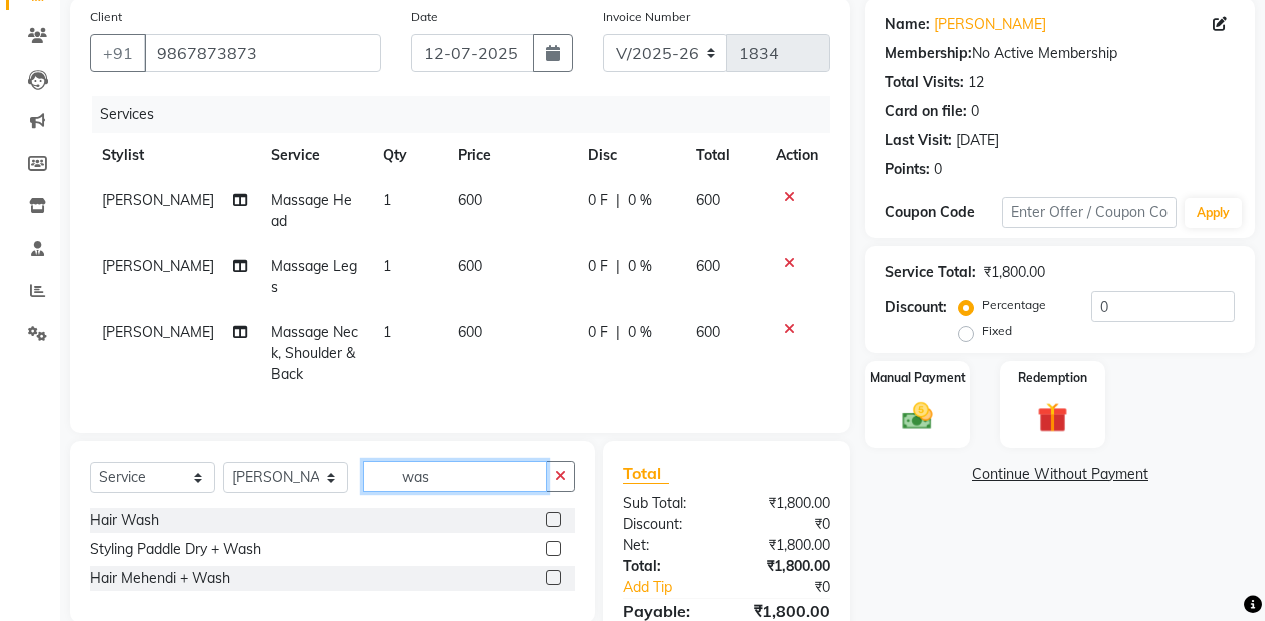 scroll, scrollTop: 200, scrollLeft: 0, axis: vertical 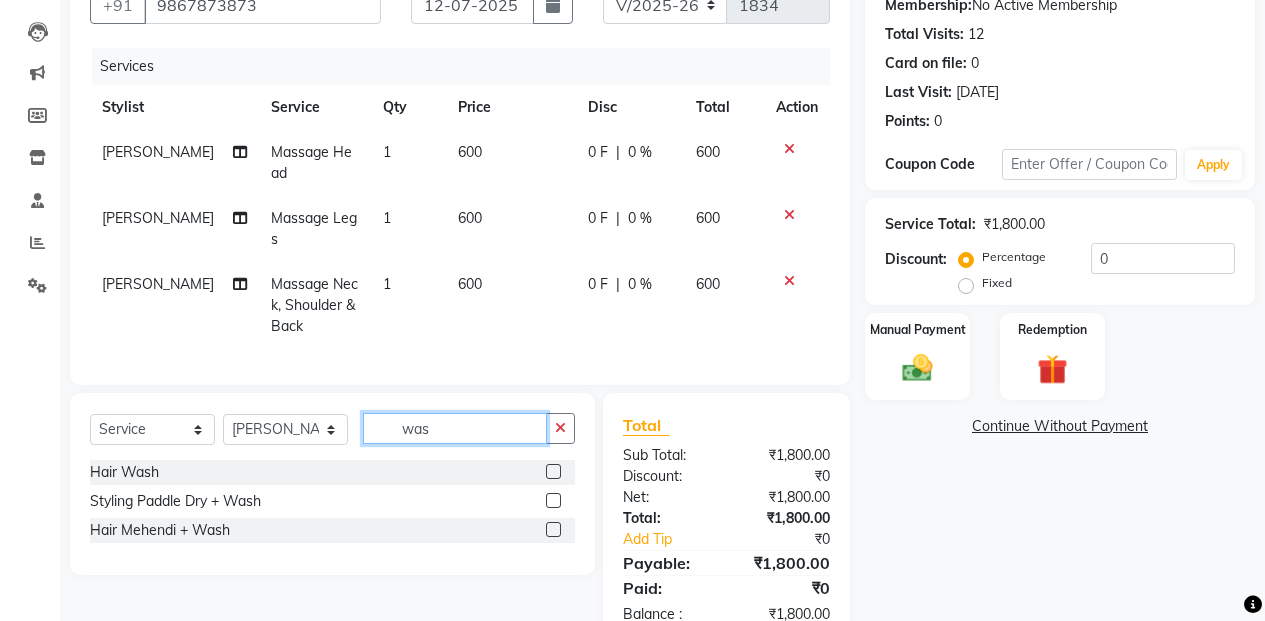 type on "was" 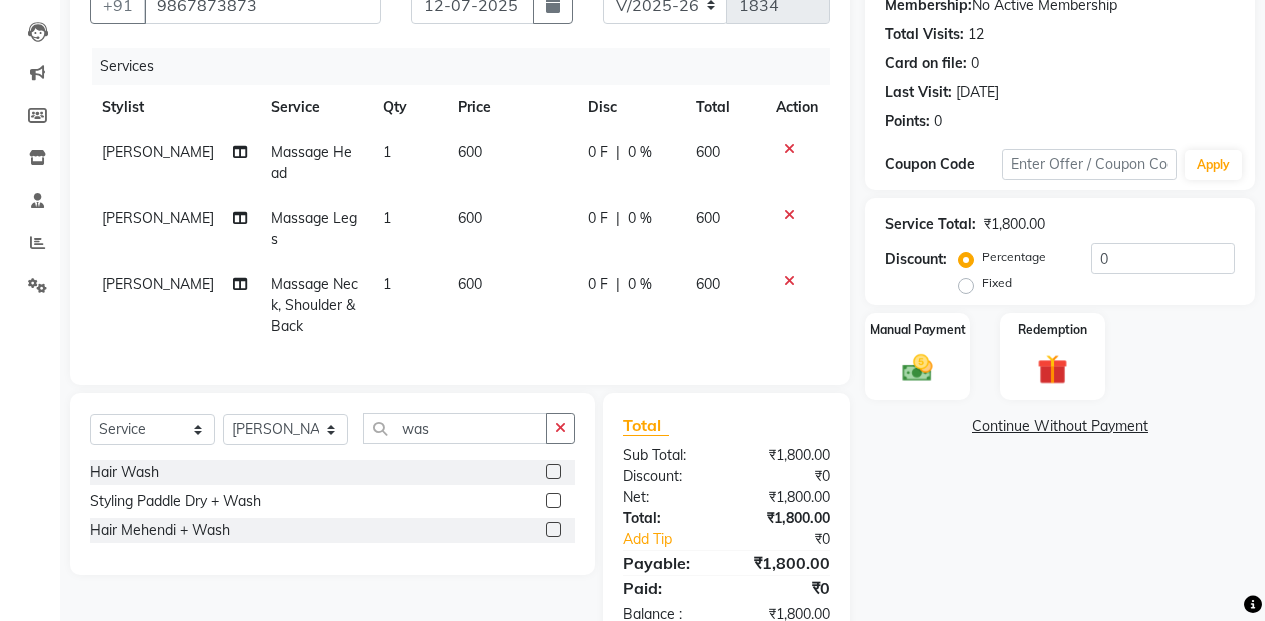 click 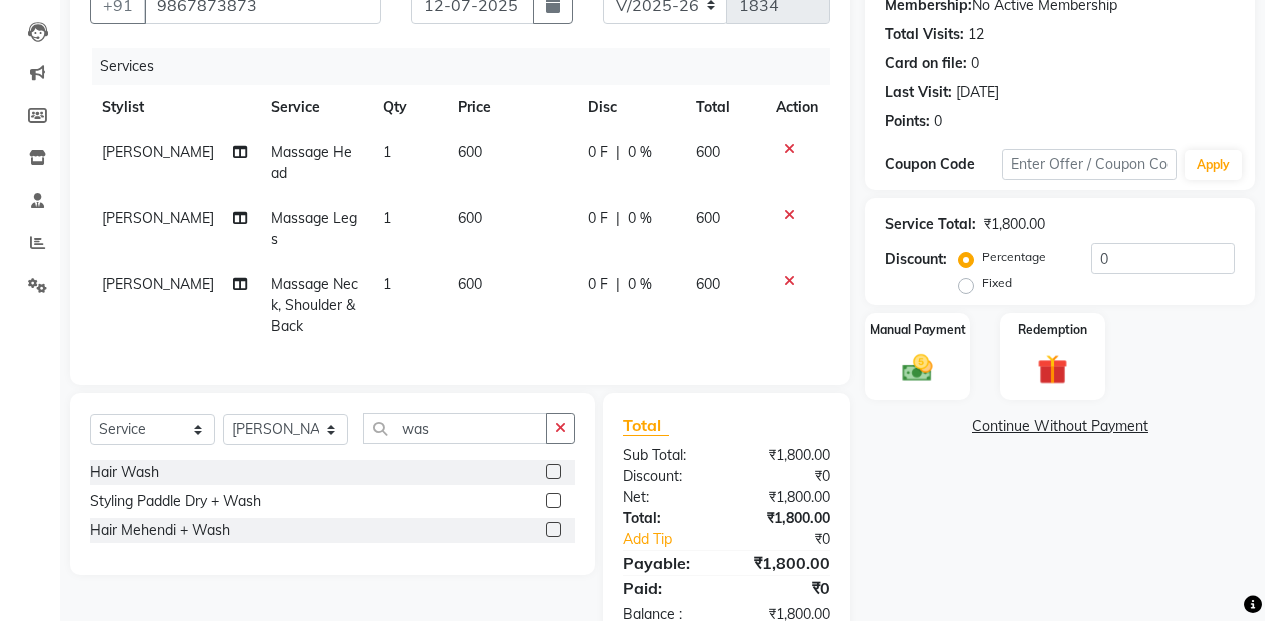 click at bounding box center [552, 472] 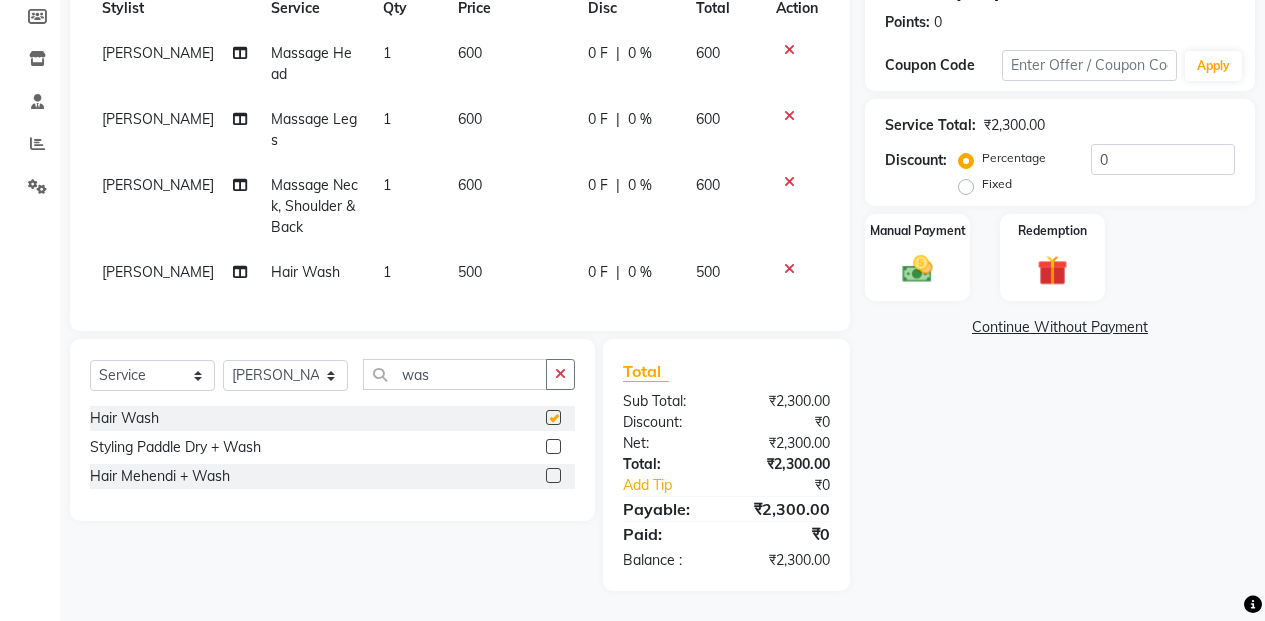 checkbox on "false" 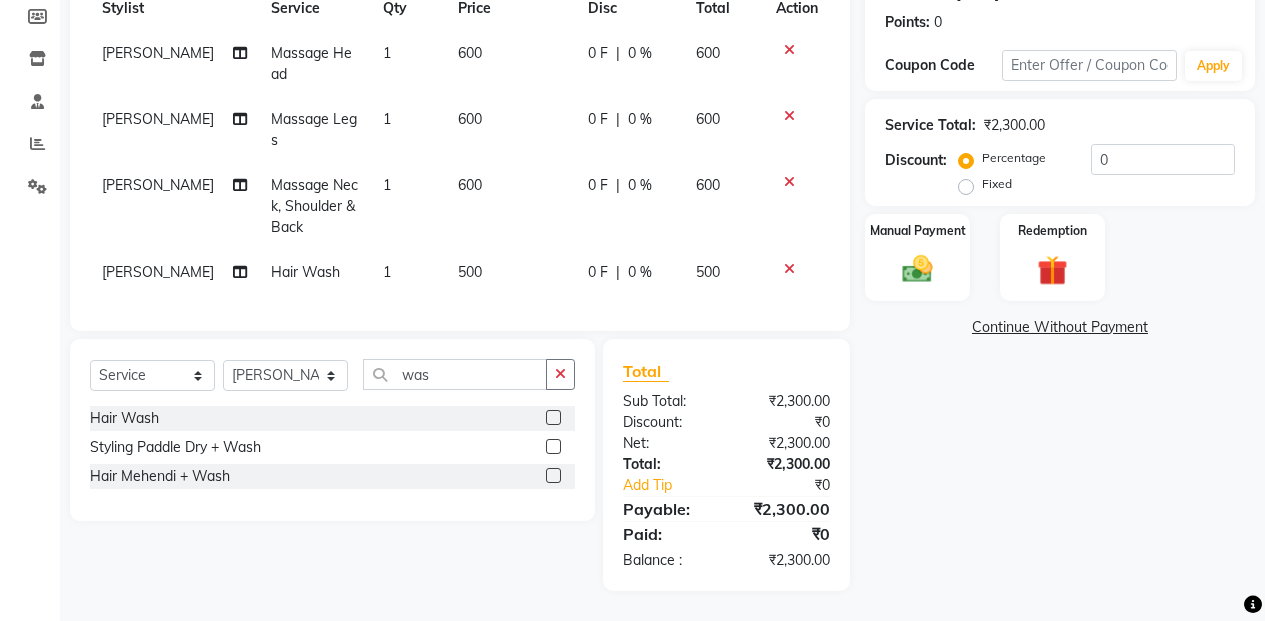 scroll, scrollTop: 314, scrollLeft: 0, axis: vertical 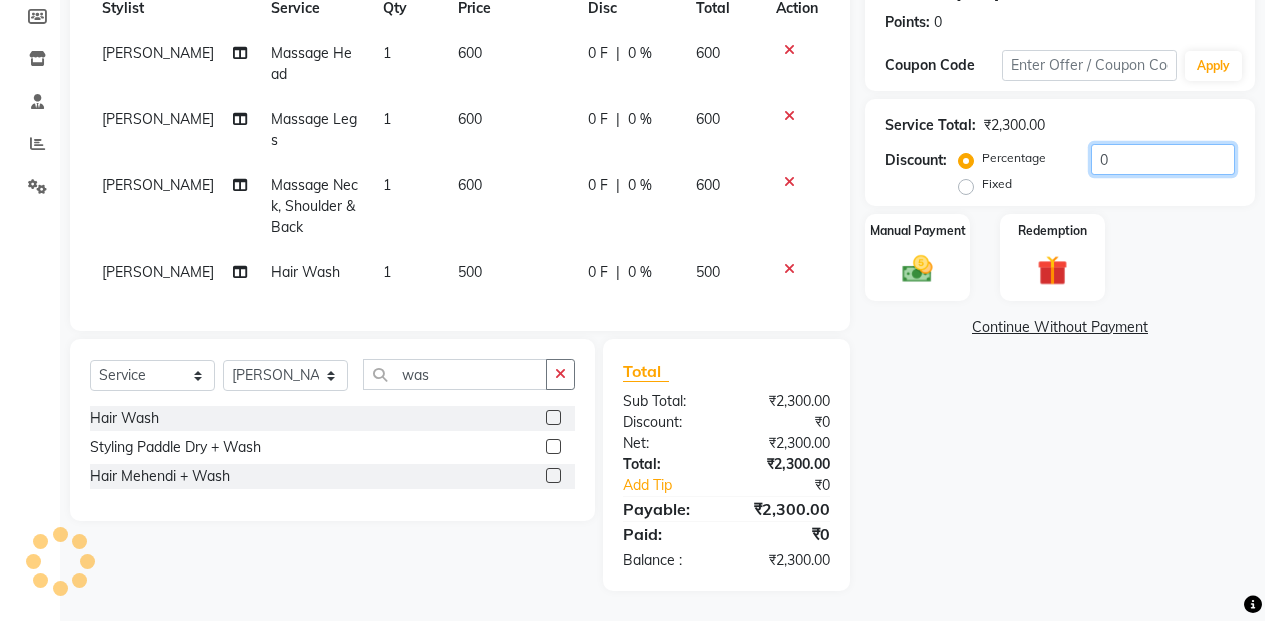 click on "0" 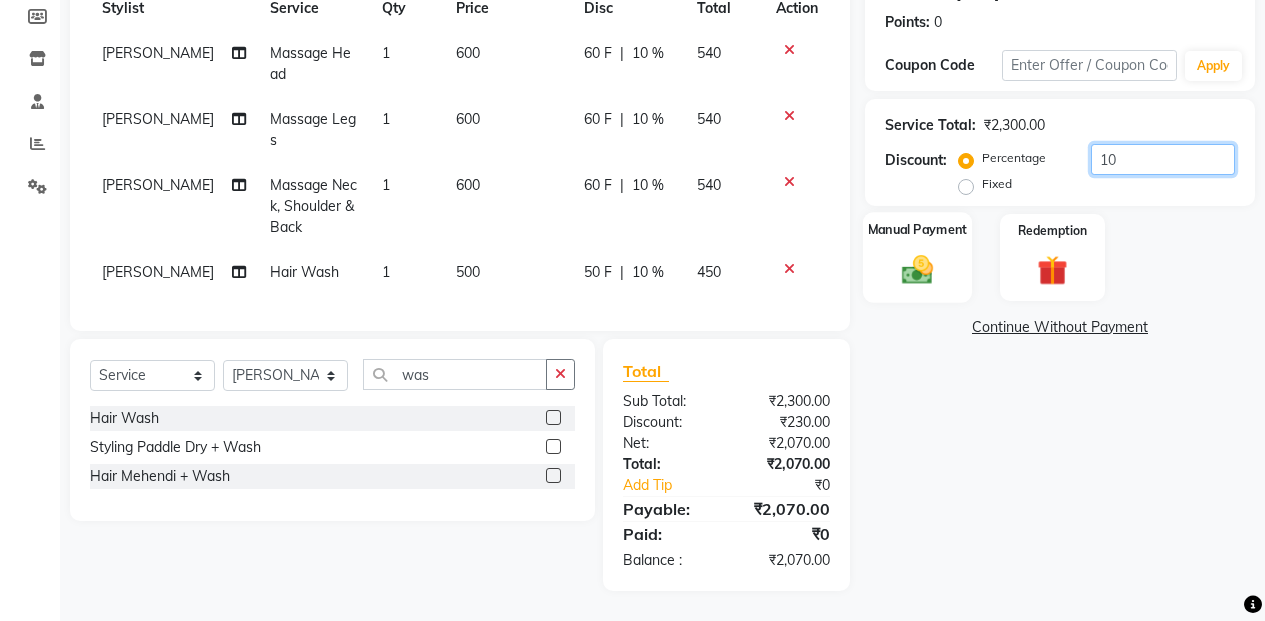 type on "10" 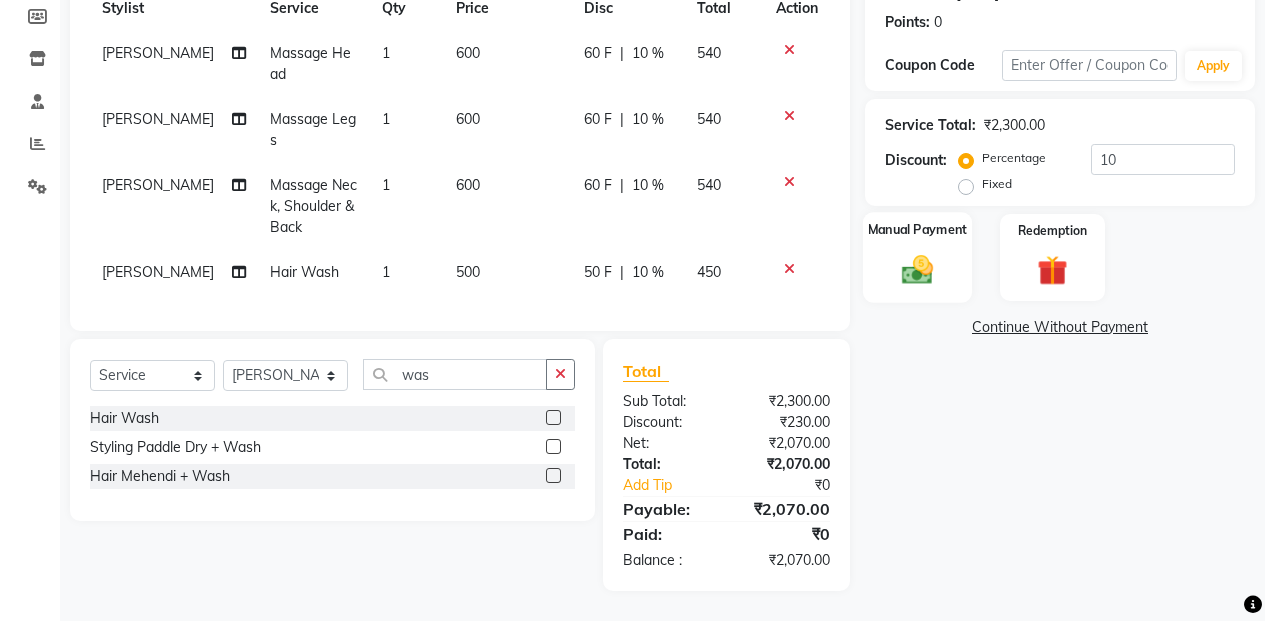 click 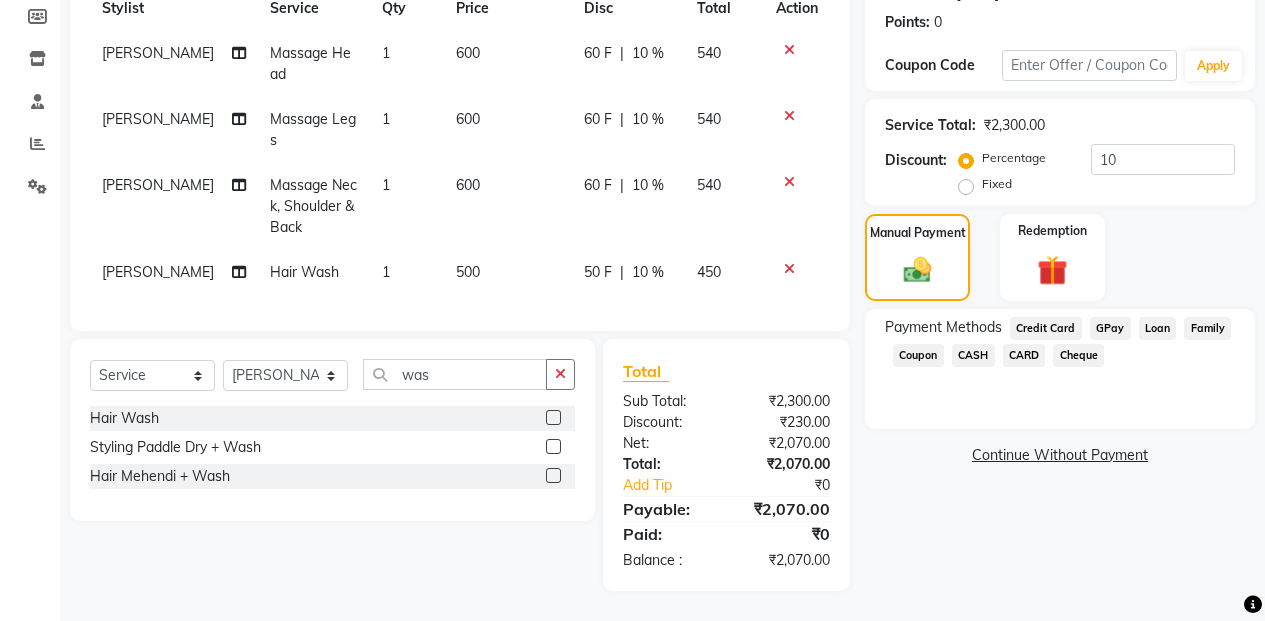 scroll, scrollTop: 335, scrollLeft: 0, axis: vertical 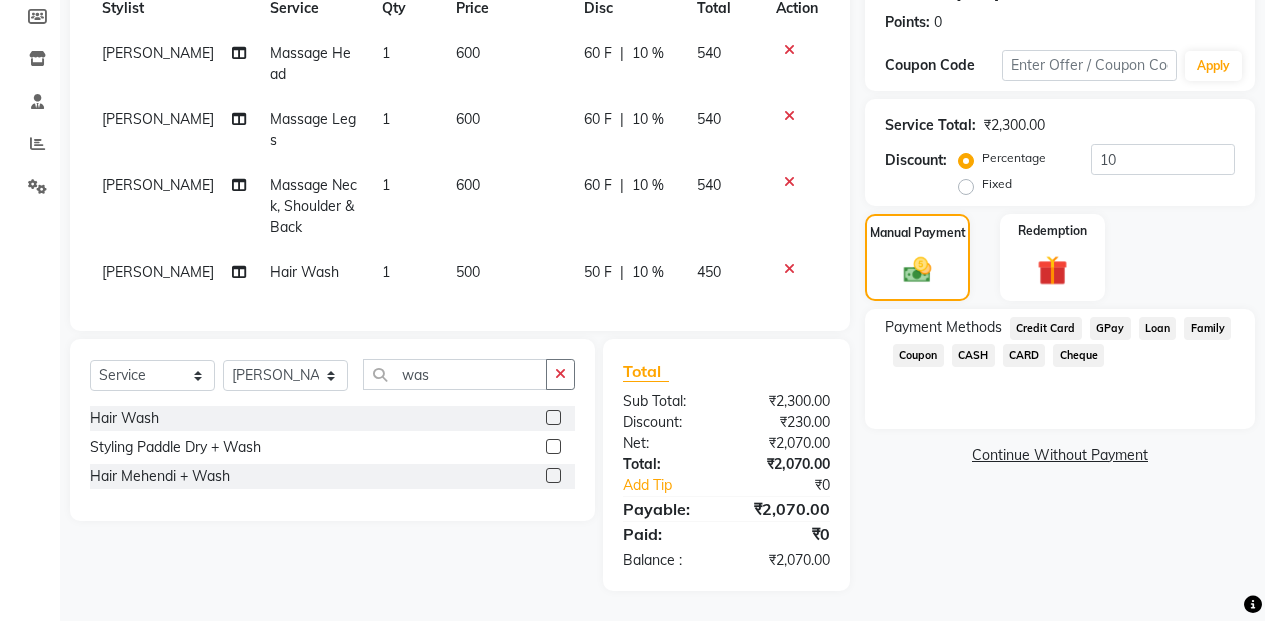 click on "CASH" 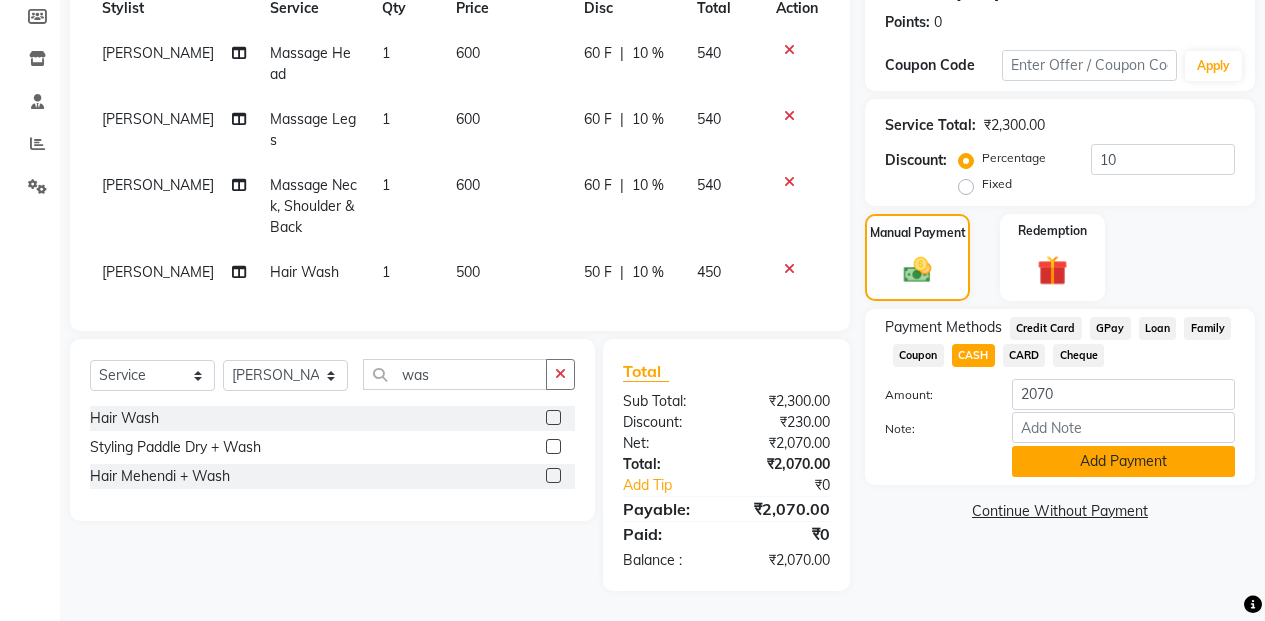 click on "Add Payment" 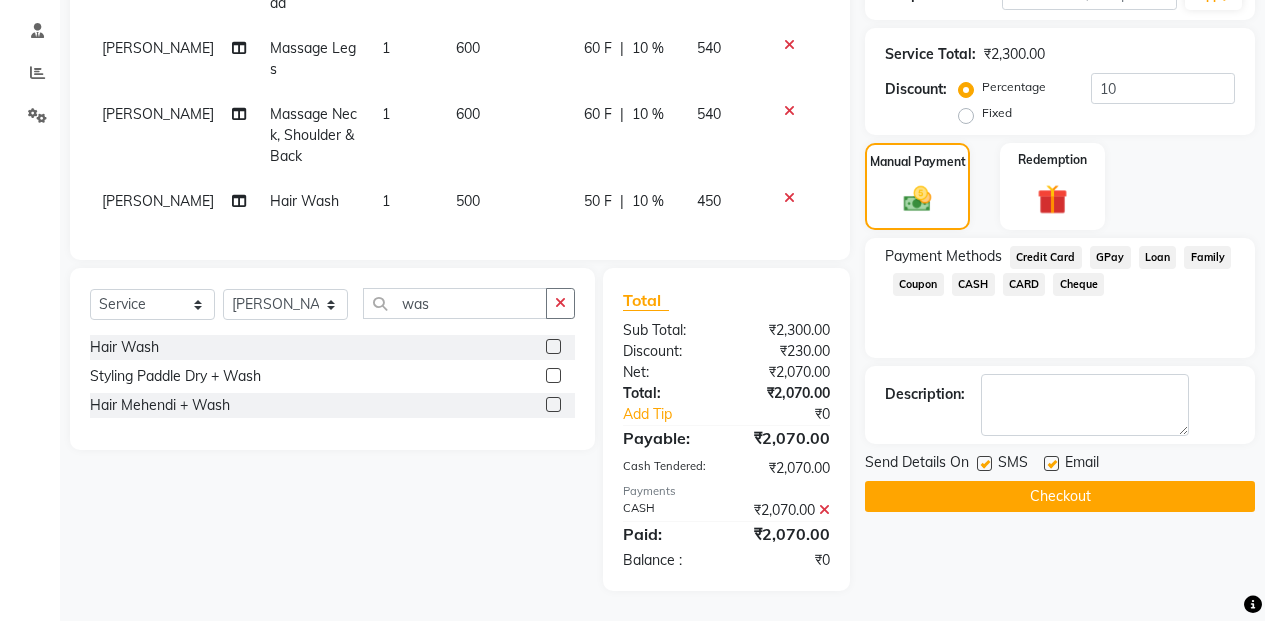 scroll, scrollTop: 406, scrollLeft: 0, axis: vertical 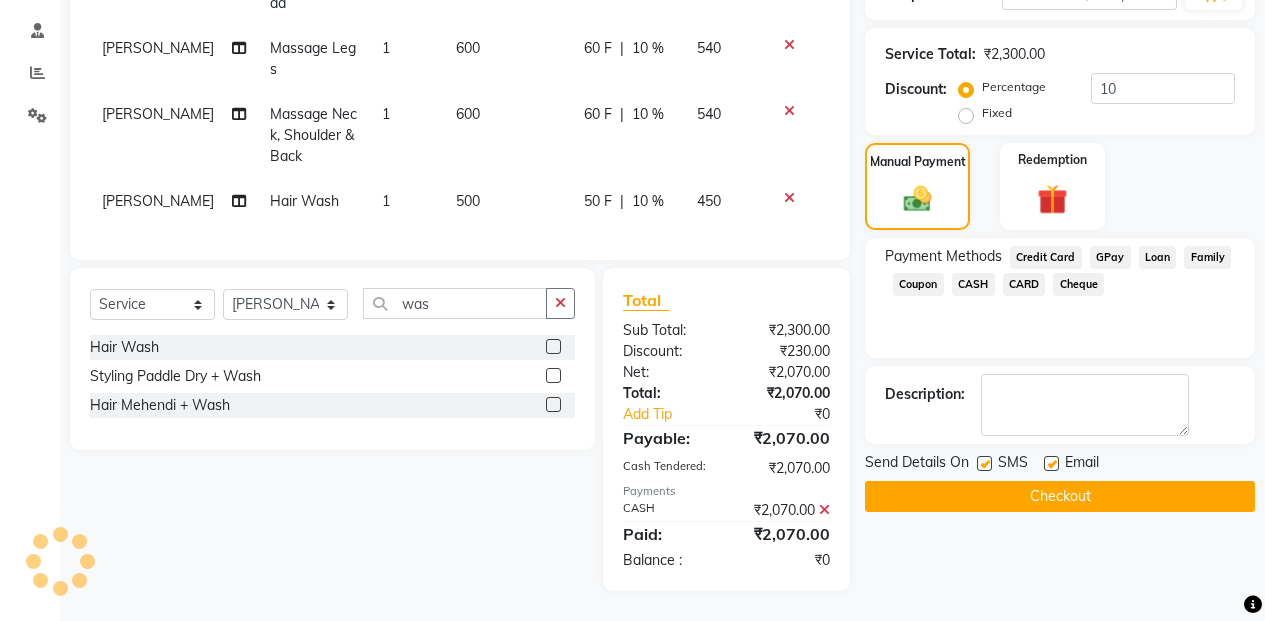 drag, startPoint x: 1028, startPoint y: 467, endPoint x: 1023, endPoint y: 447, distance: 20.615528 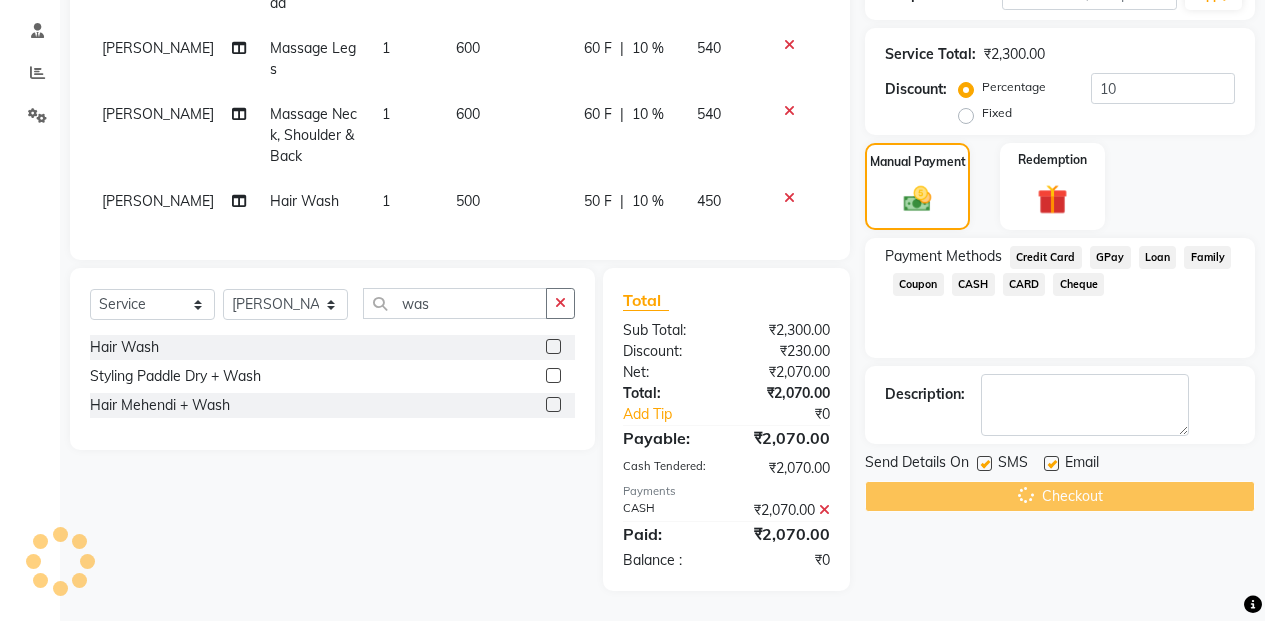 scroll, scrollTop: 0, scrollLeft: 0, axis: both 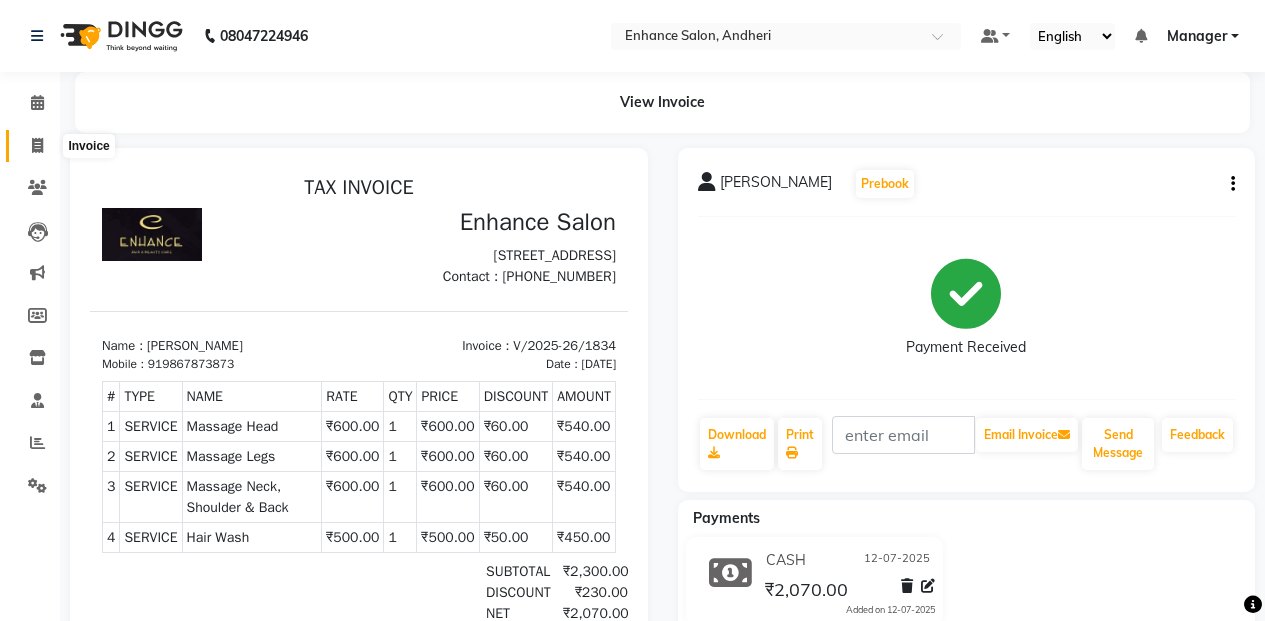 click 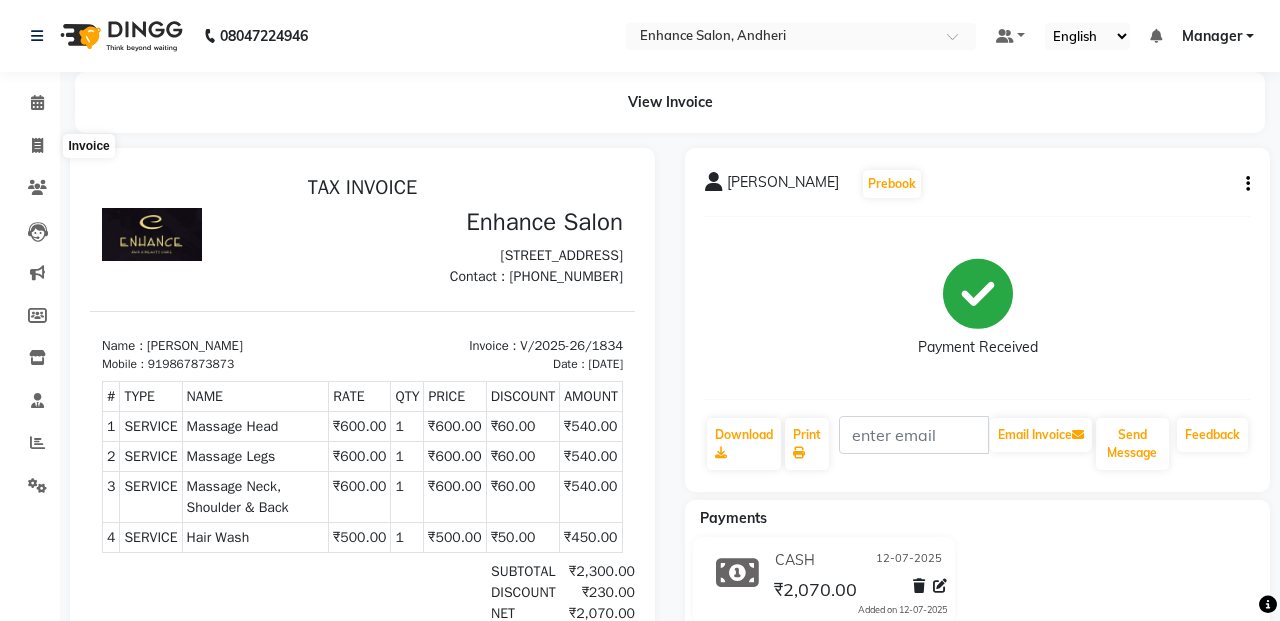 select on "7236" 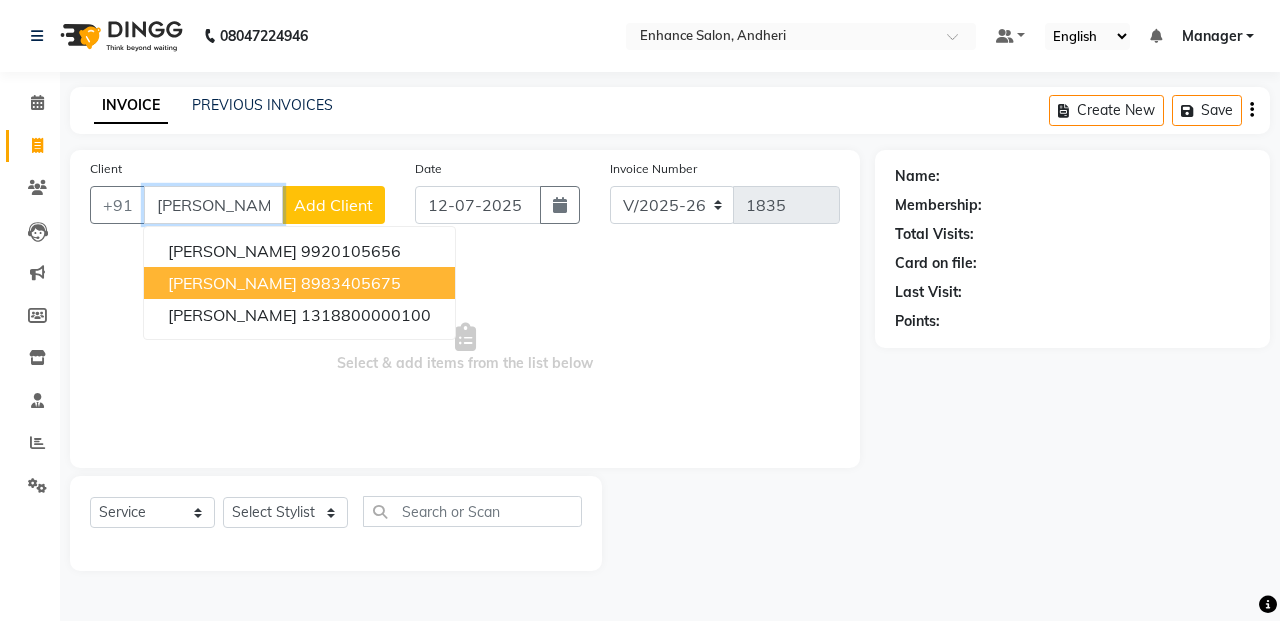 drag, startPoint x: 260, startPoint y: 282, endPoint x: 252, endPoint y: 346, distance: 64.49806 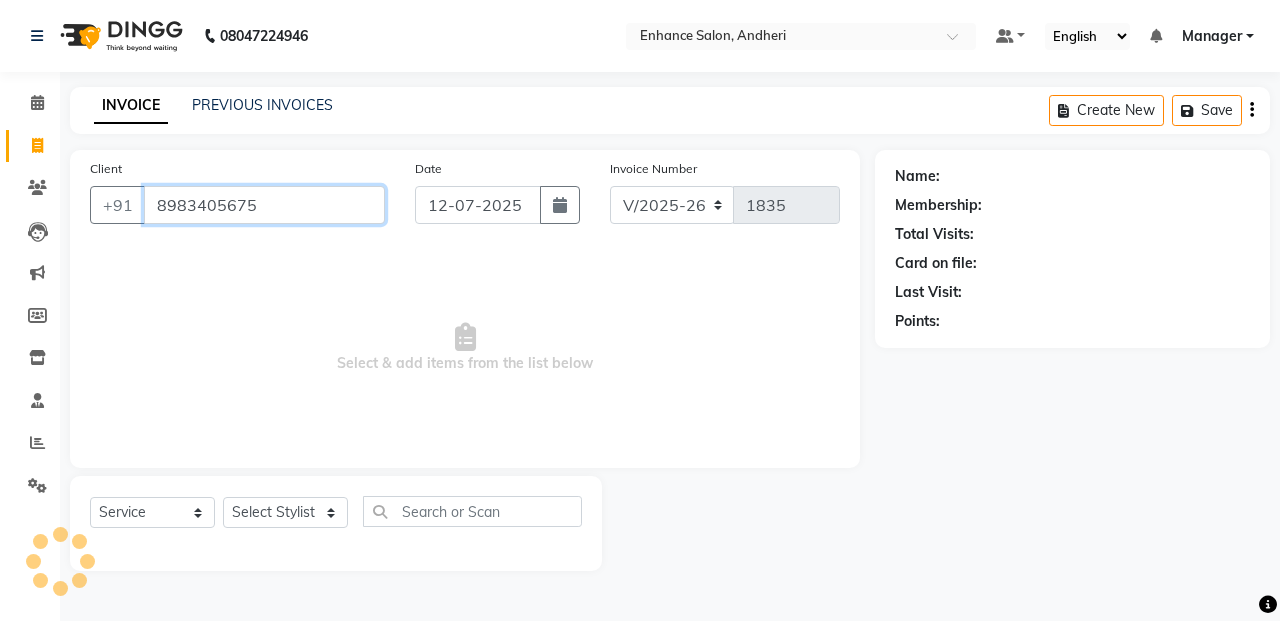 type on "8983405675" 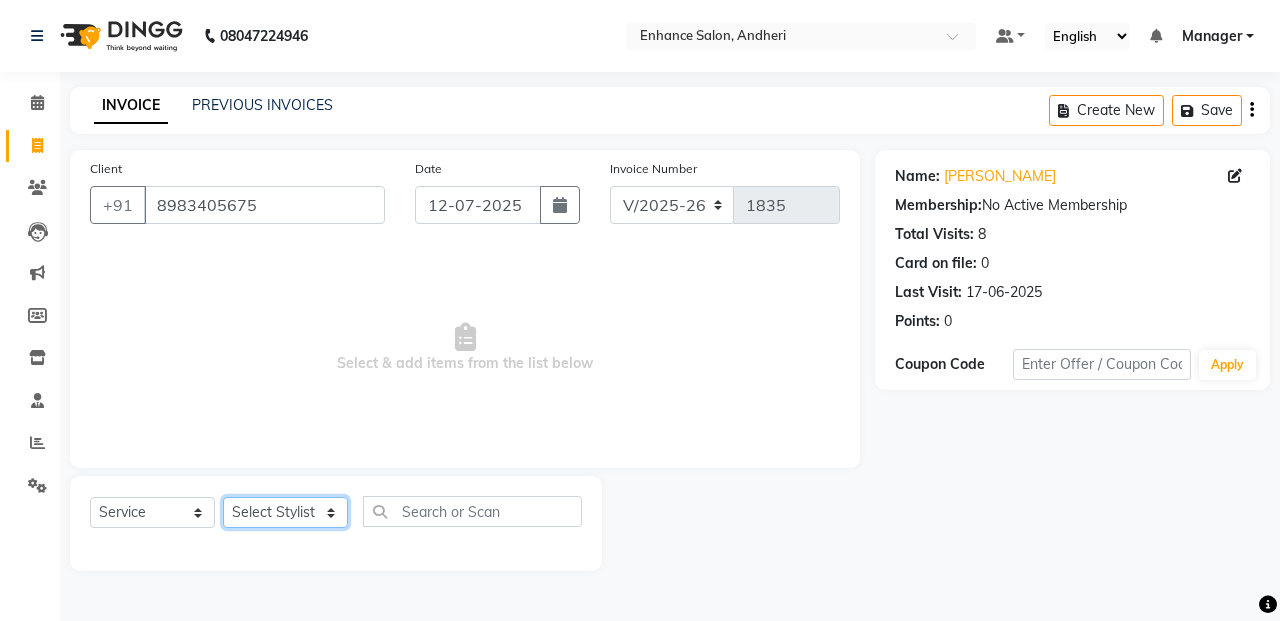 click on "Select Stylist Admin [PERSON_NAME] [PERSON_NAME] Manager [PERSON_NAME] [PERSON_NAME] [PERSON_NAME] POONAM [PERSON_NAME] [PERSON_NAME] nails [PERSON_NAME] MANGELA [PERSON_NAME] [PERSON_NAME] [PERSON_NAME] [PERSON_NAME]" 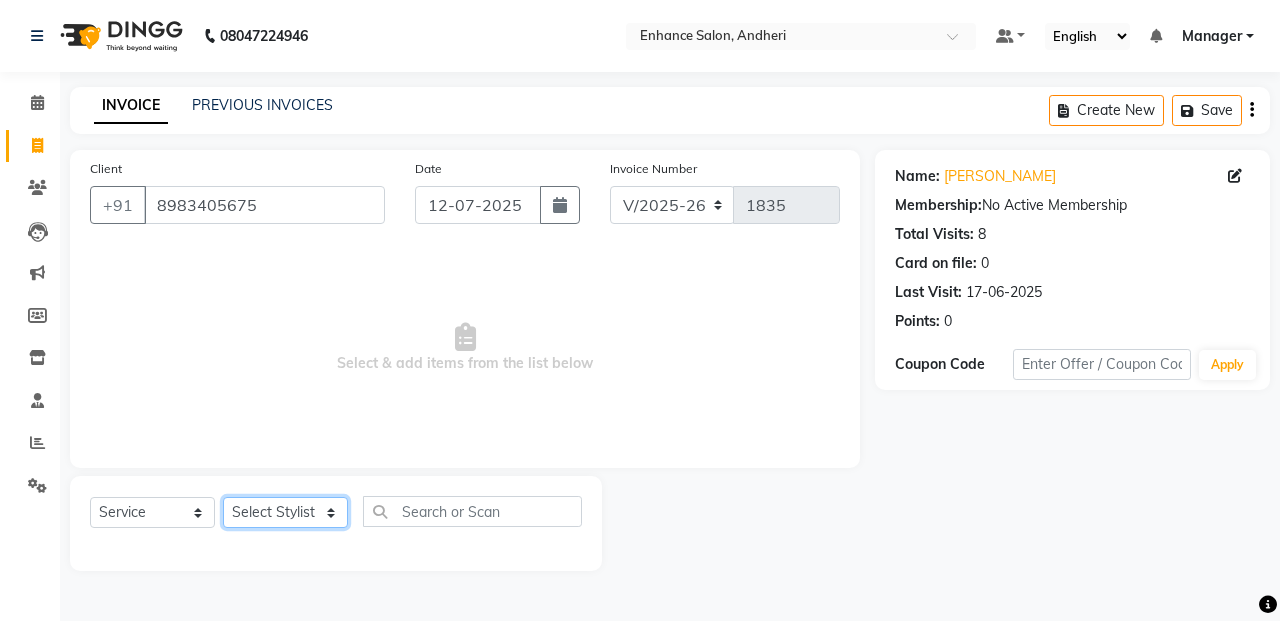 select on "61730" 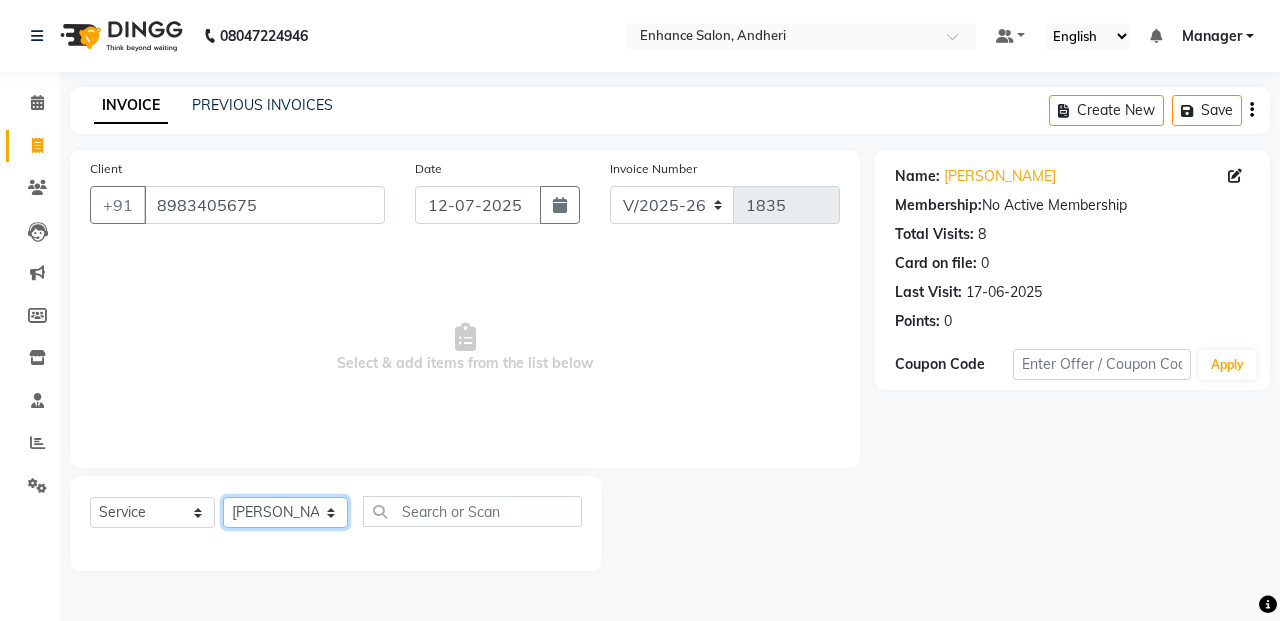 click on "Select Stylist Admin [PERSON_NAME] [PERSON_NAME] Manager [PERSON_NAME] [PERSON_NAME] [PERSON_NAME] POONAM [PERSON_NAME] [PERSON_NAME] nails [PERSON_NAME] MANGELA [PERSON_NAME] [PERSON_NAME] [PERSON_NAME] [PERSON_NAME]" 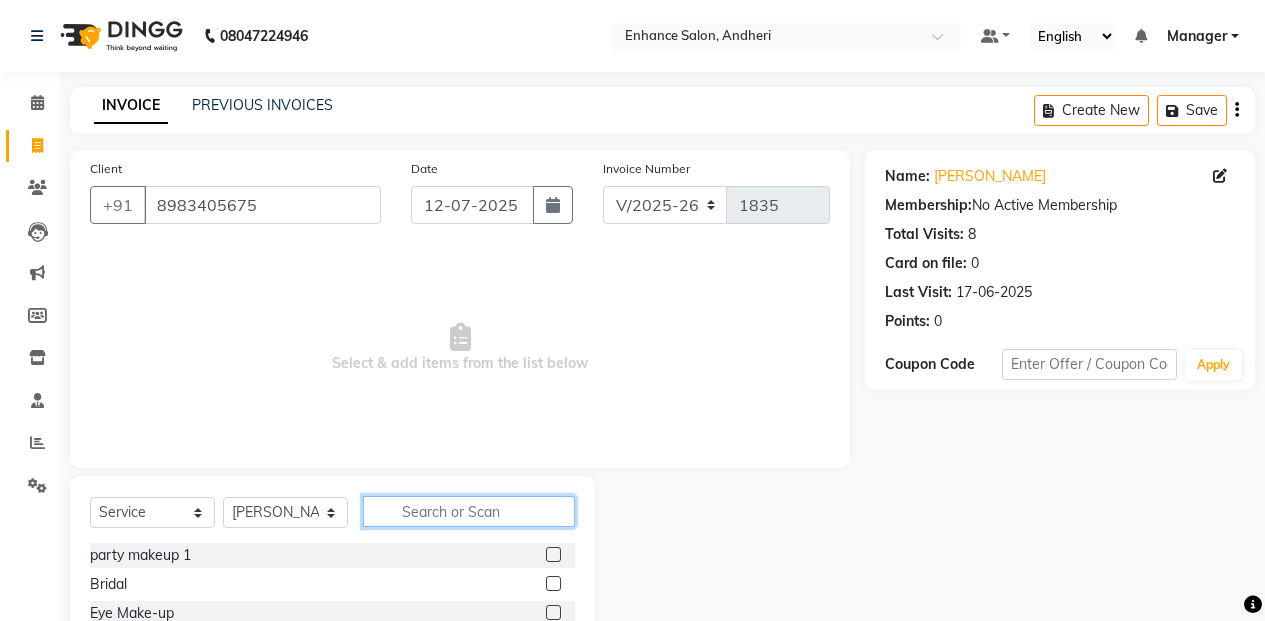 click 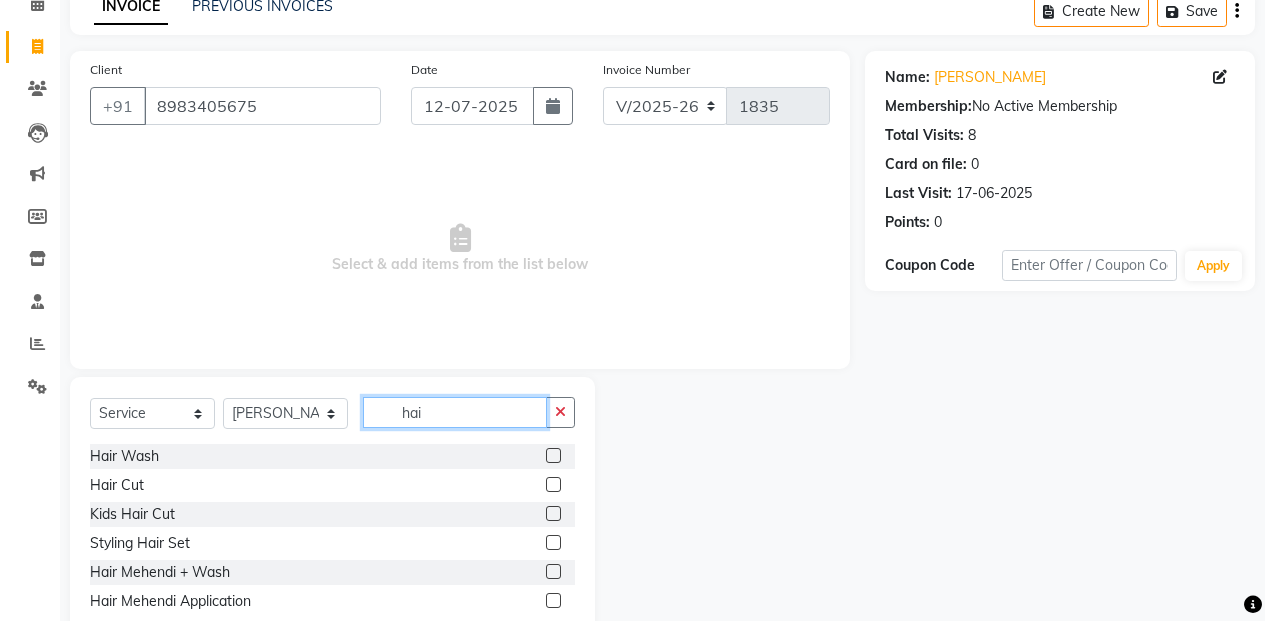 scroll, scrollTop: 100, scrollLeft: 0, axis: vertical 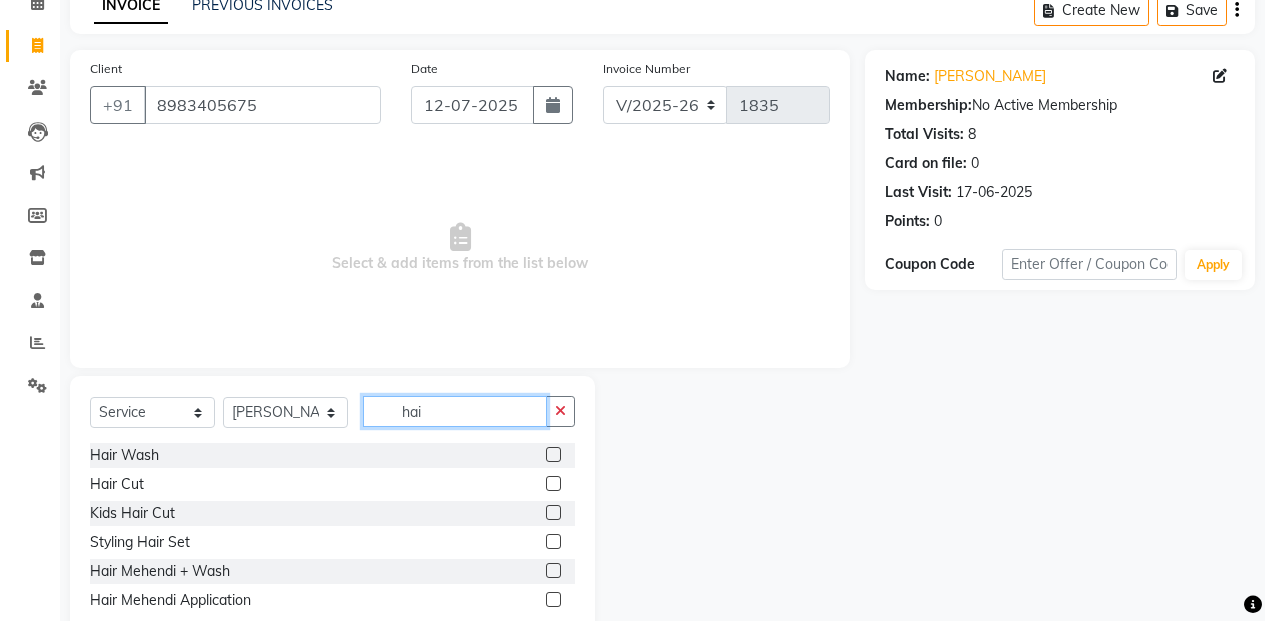 type on "hai" 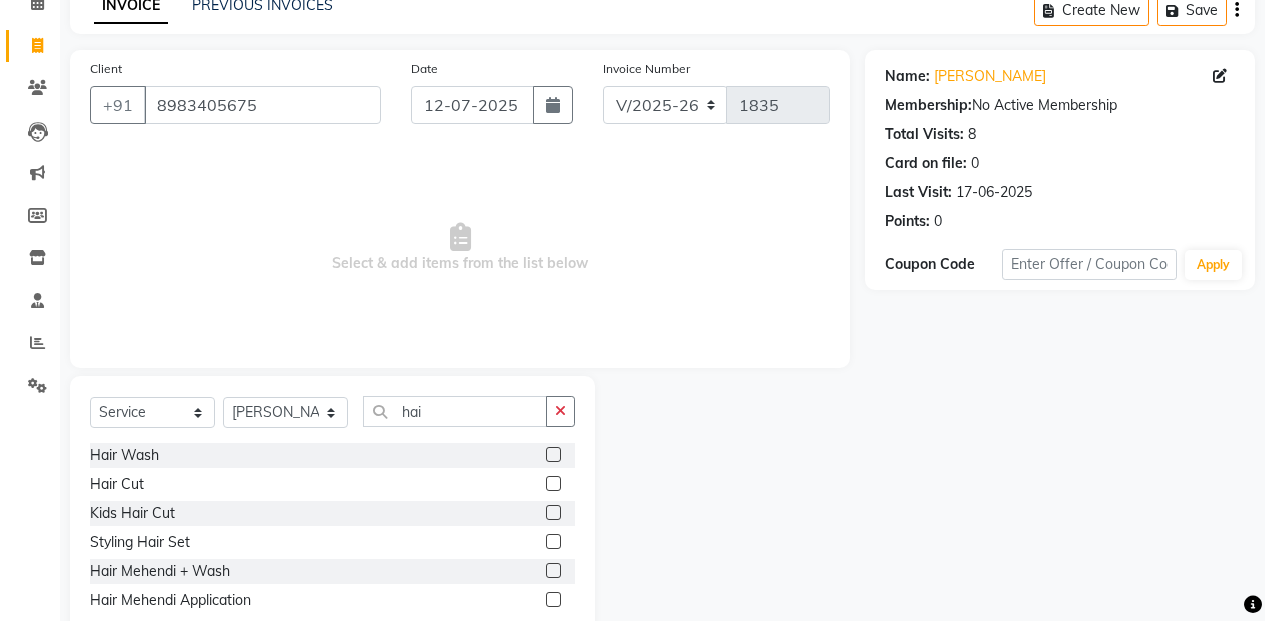 click 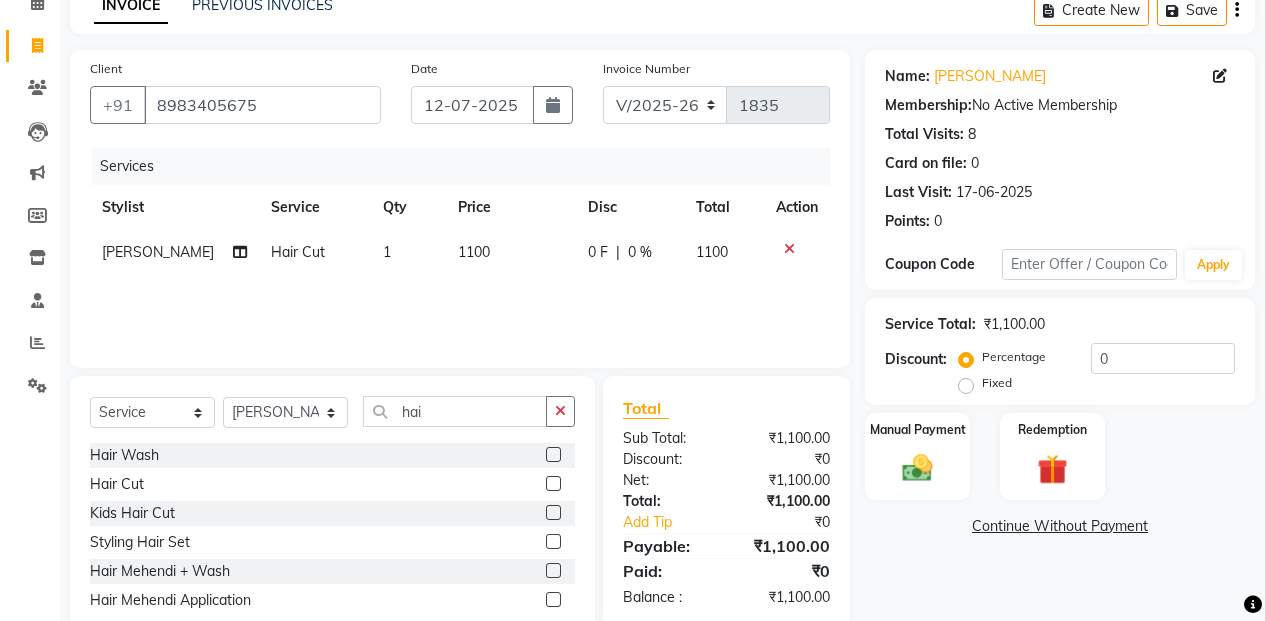 click 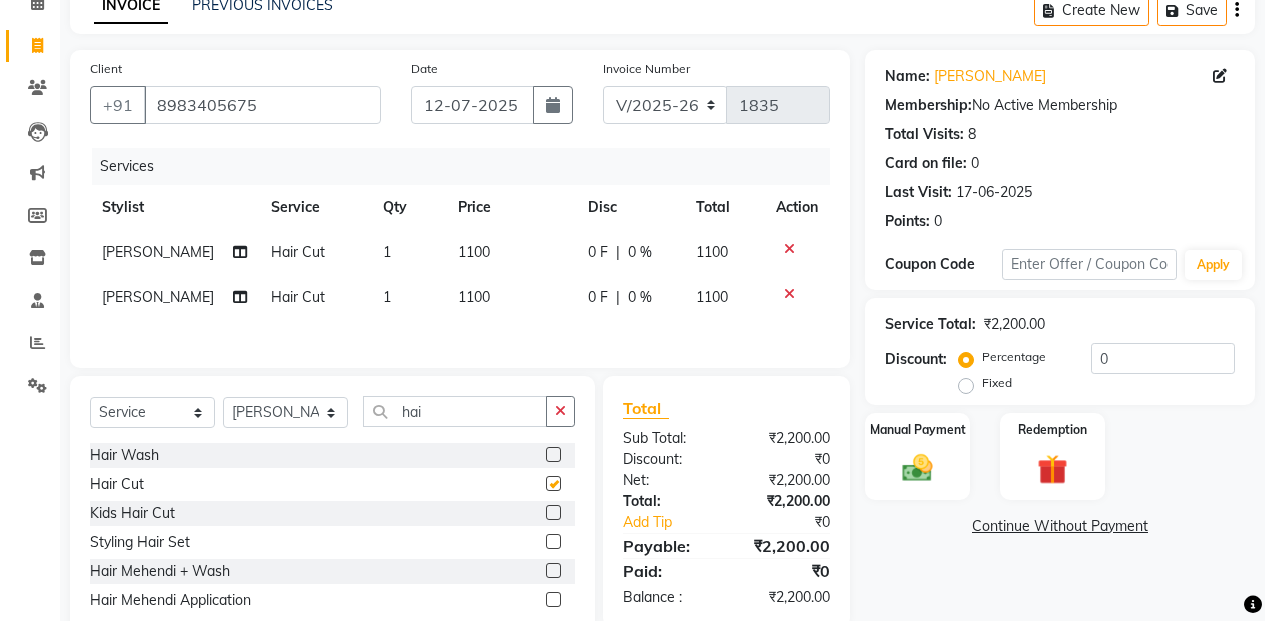 checkbox on "false" 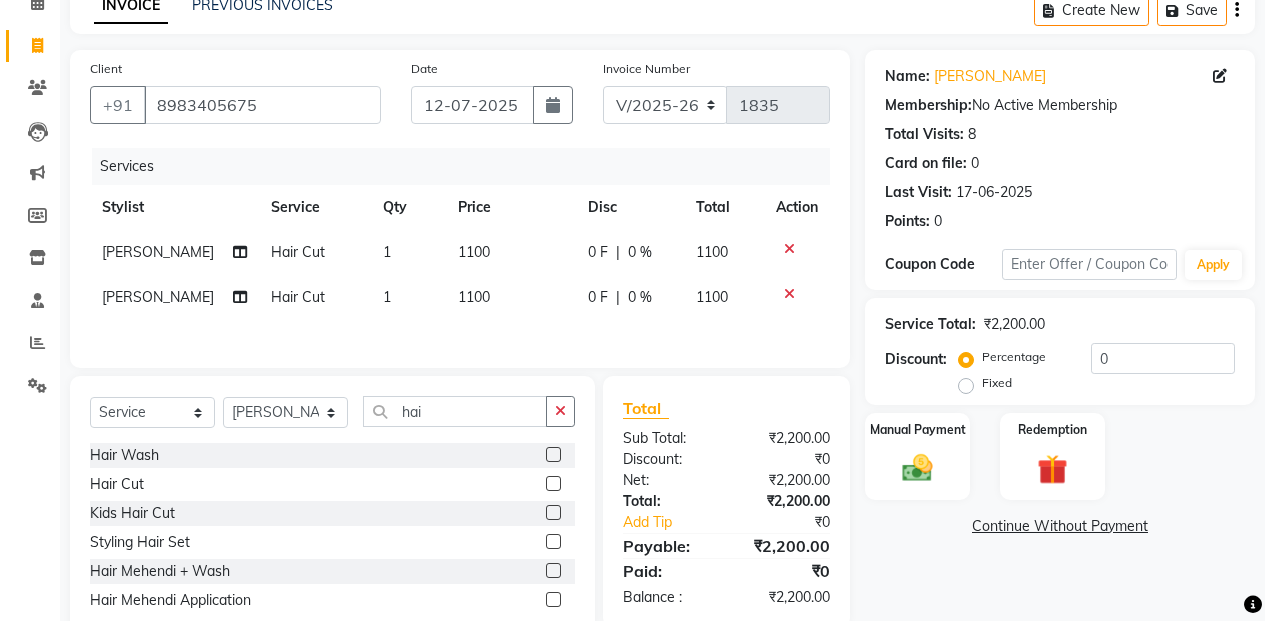 click on "Hair Cut" 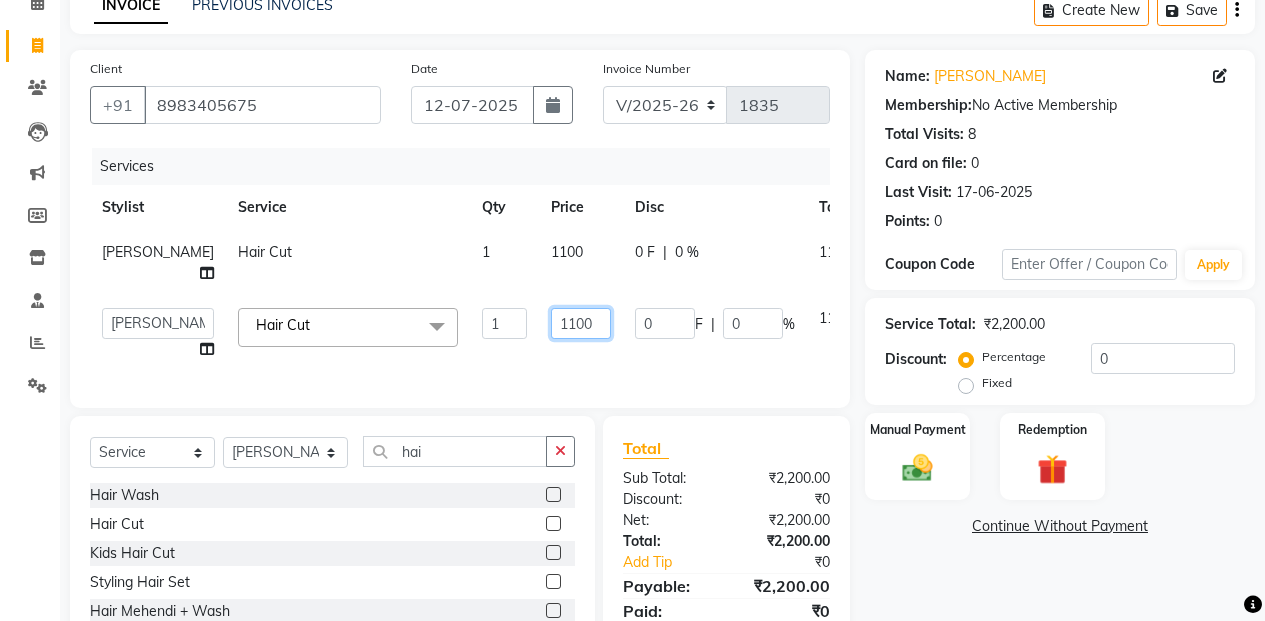 click on "1100" 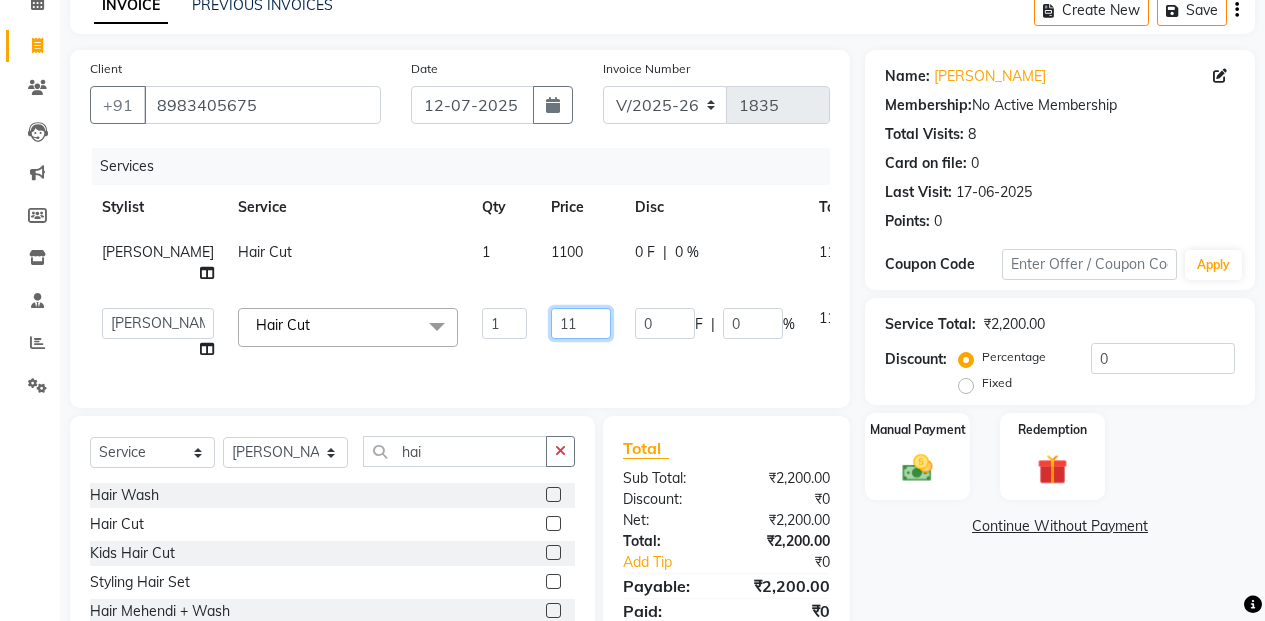 type on "1" 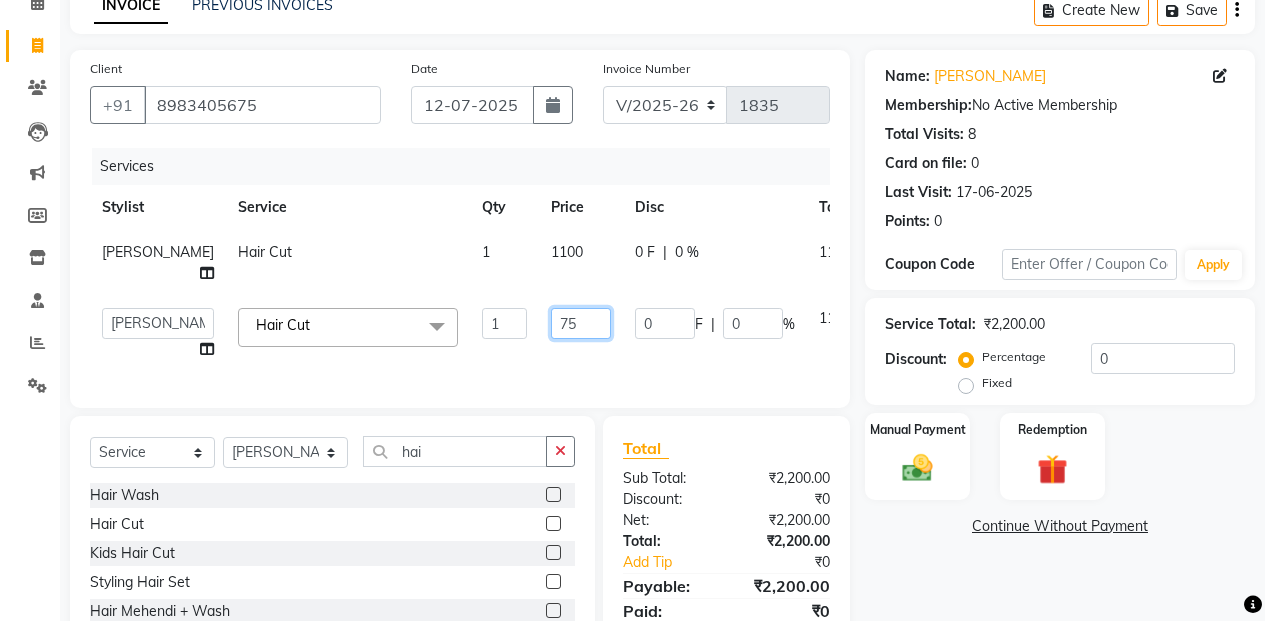 type on "750" 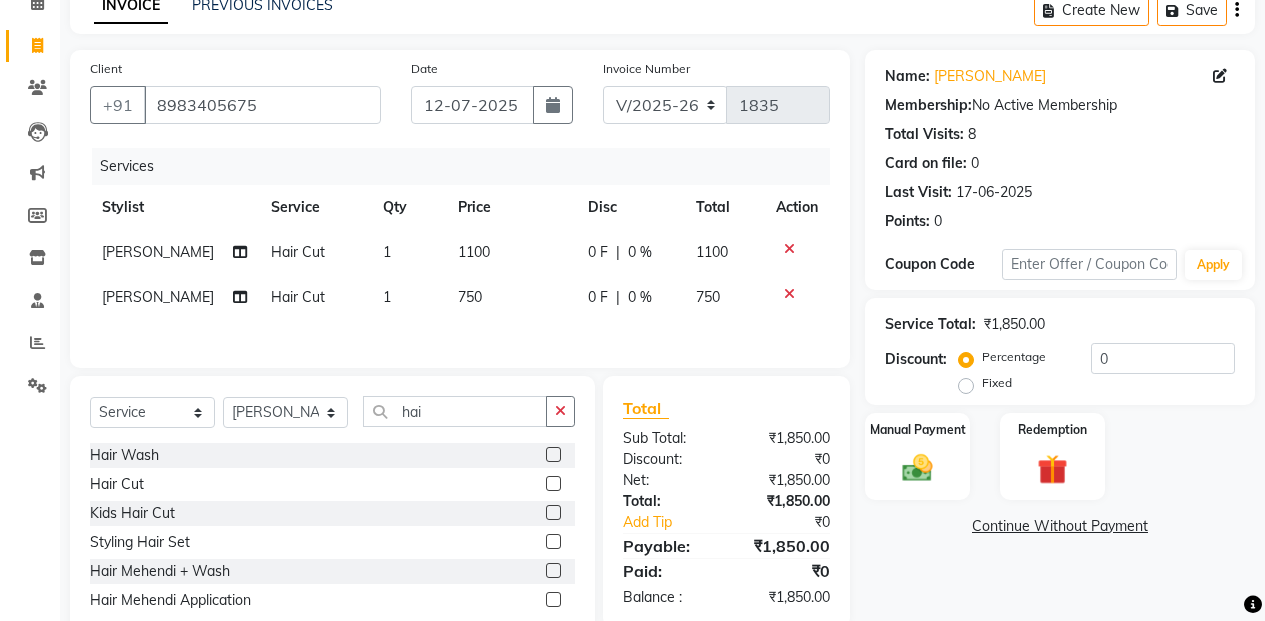 click on "Hair Cut" 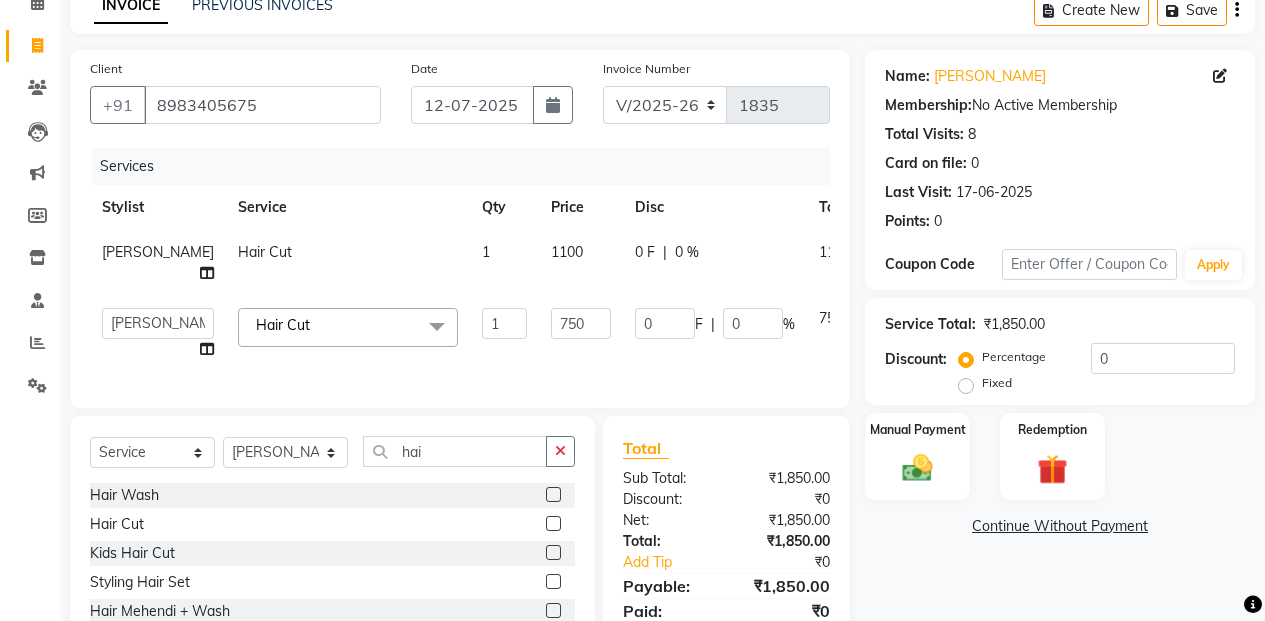 click on "Hair Cut  x" 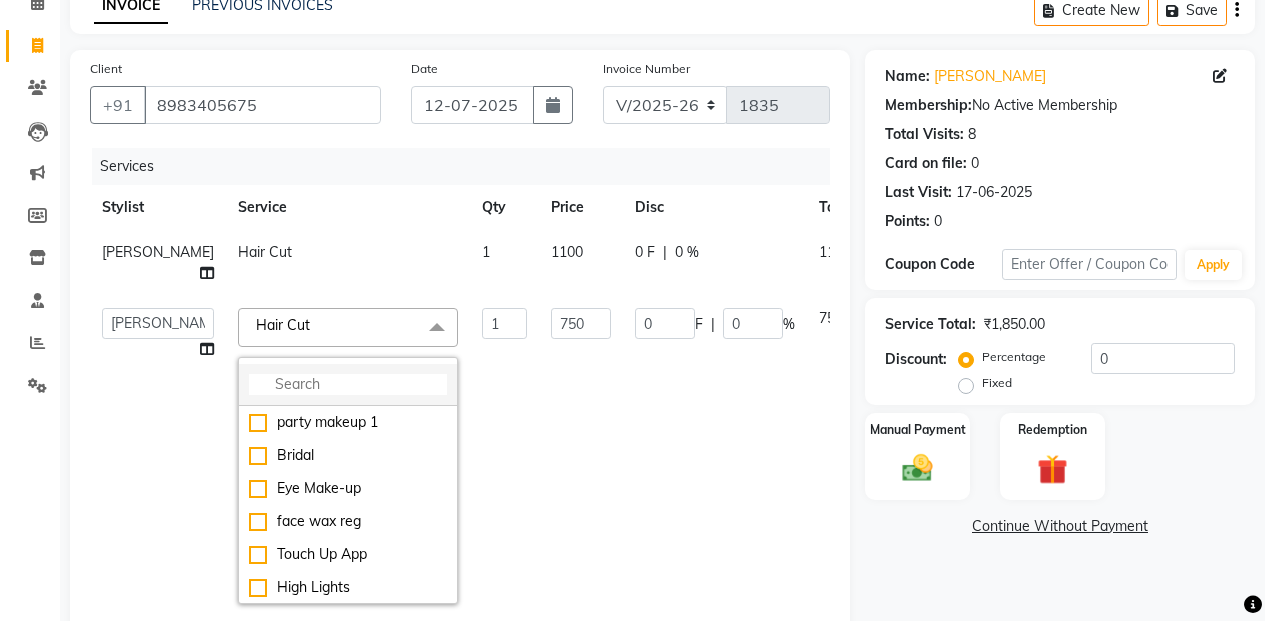 click 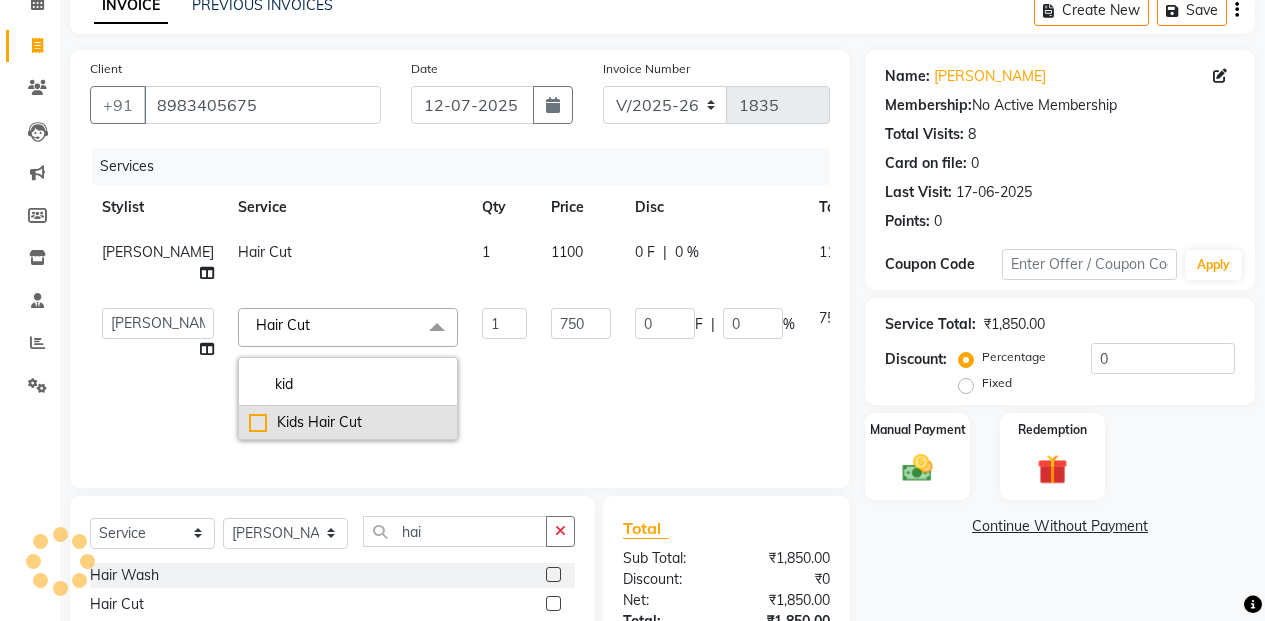 type on "kid" 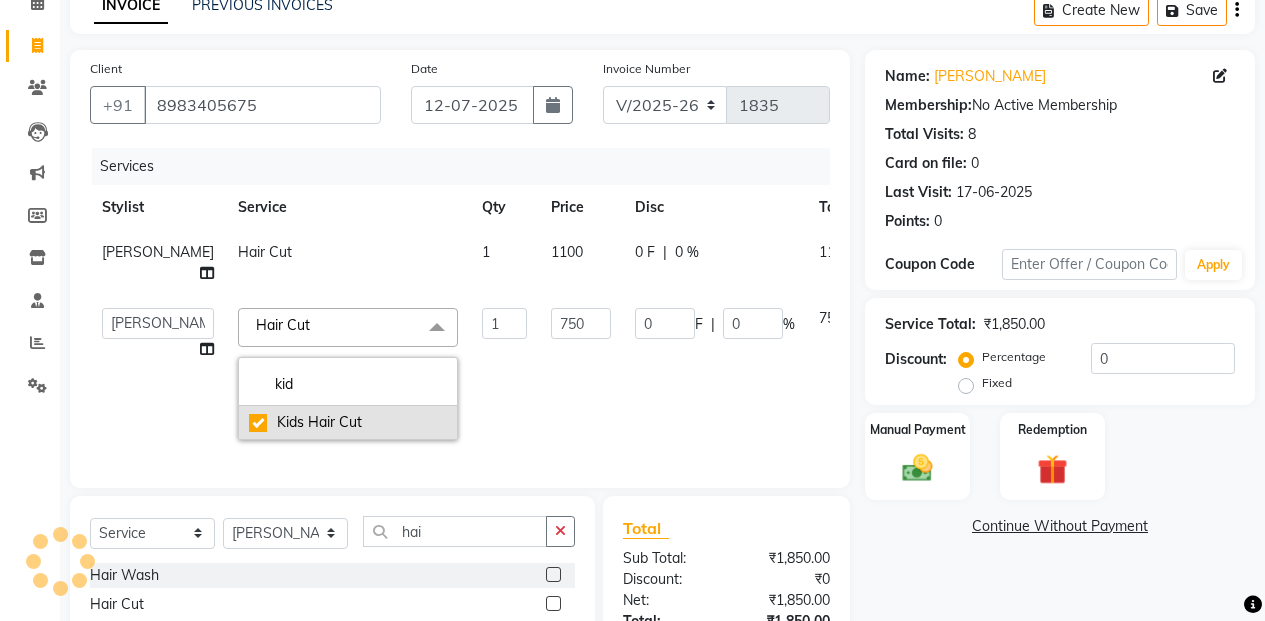type on "800" 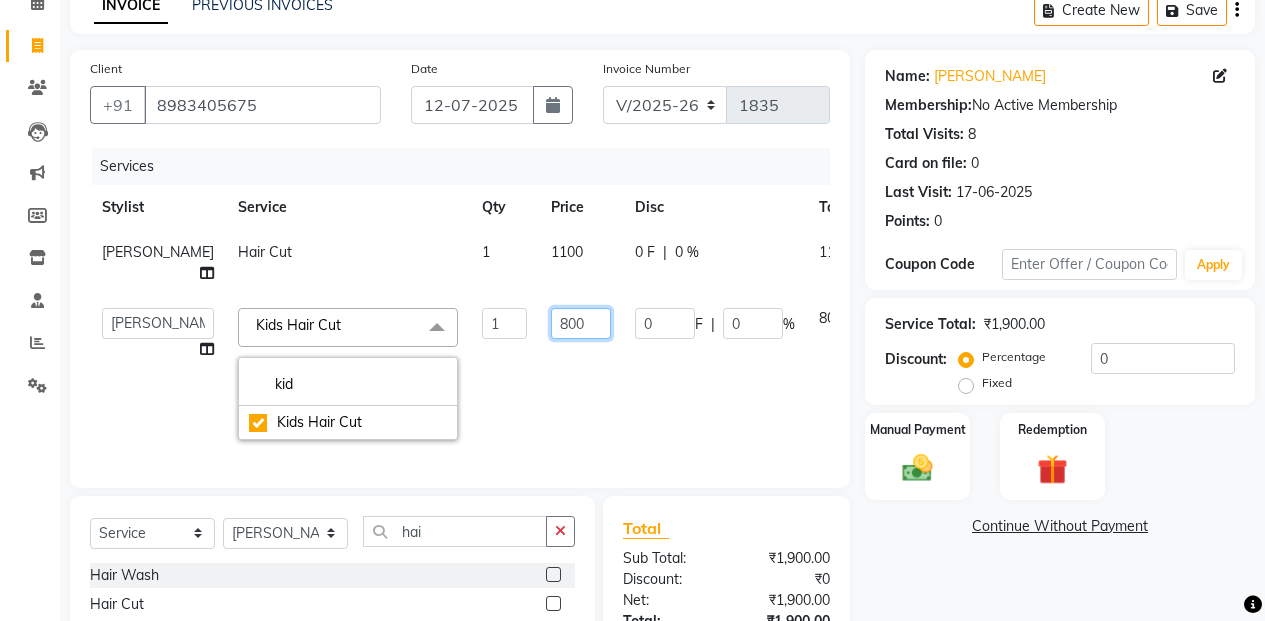 click on "800" 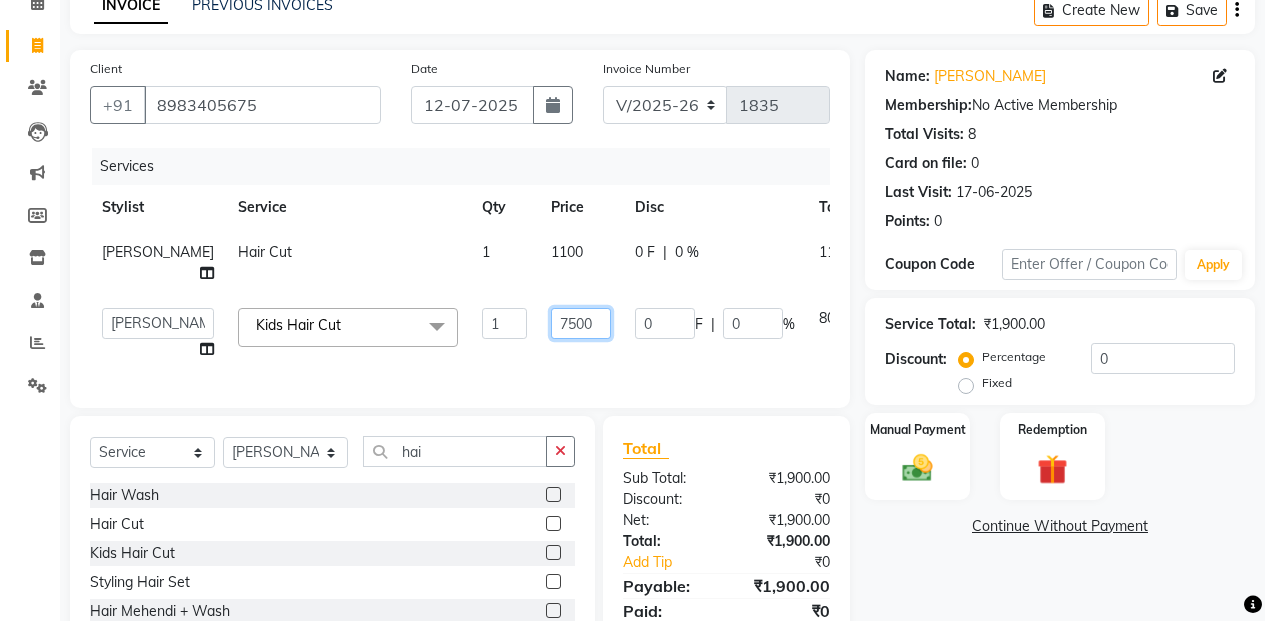 type on "750" 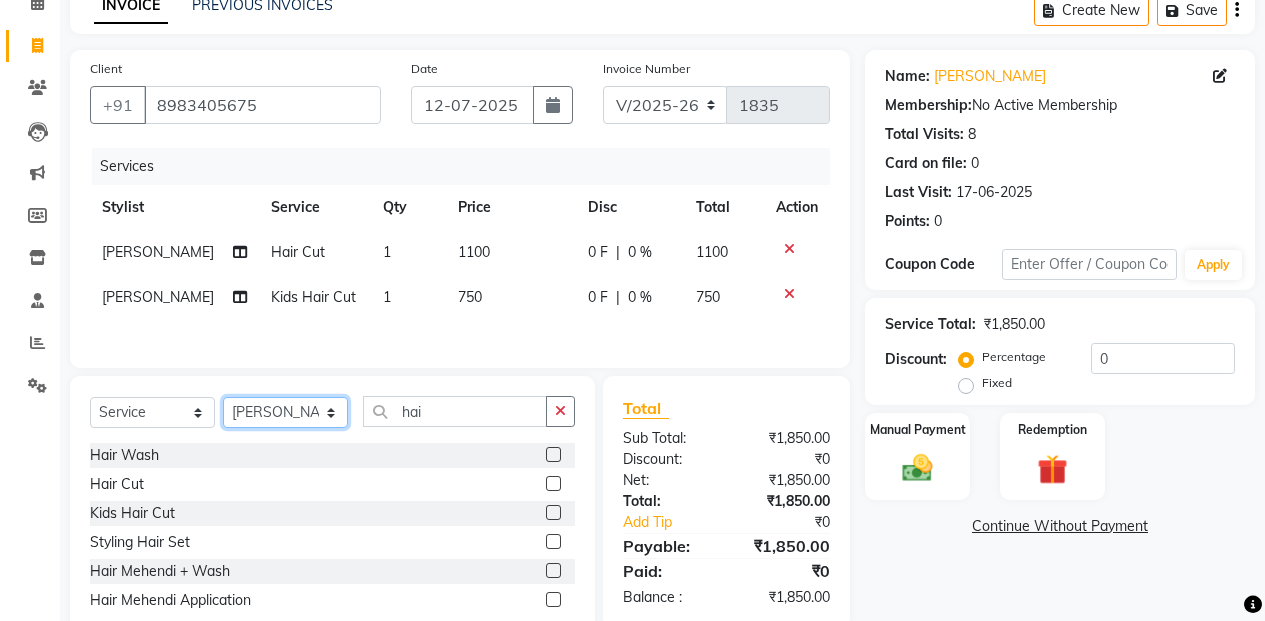 drag, startPoint x: 311, startPoint y: 501, endPoint x: 309, endPoint y: 491, distance: 10.198039 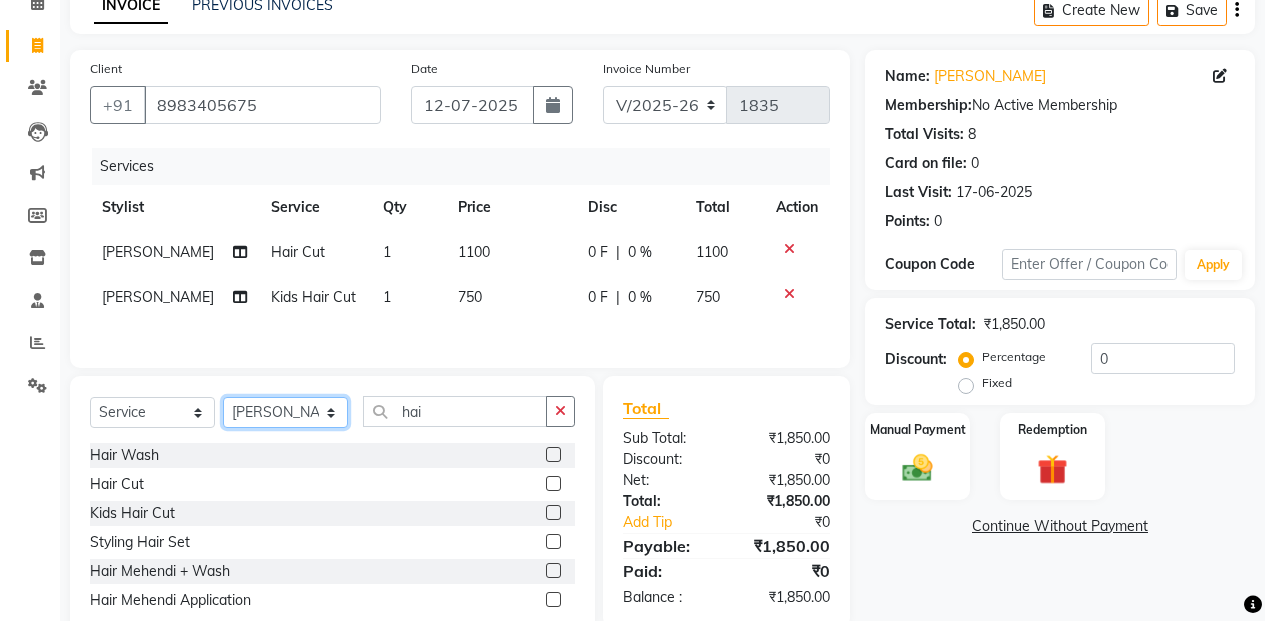 select on "61735" 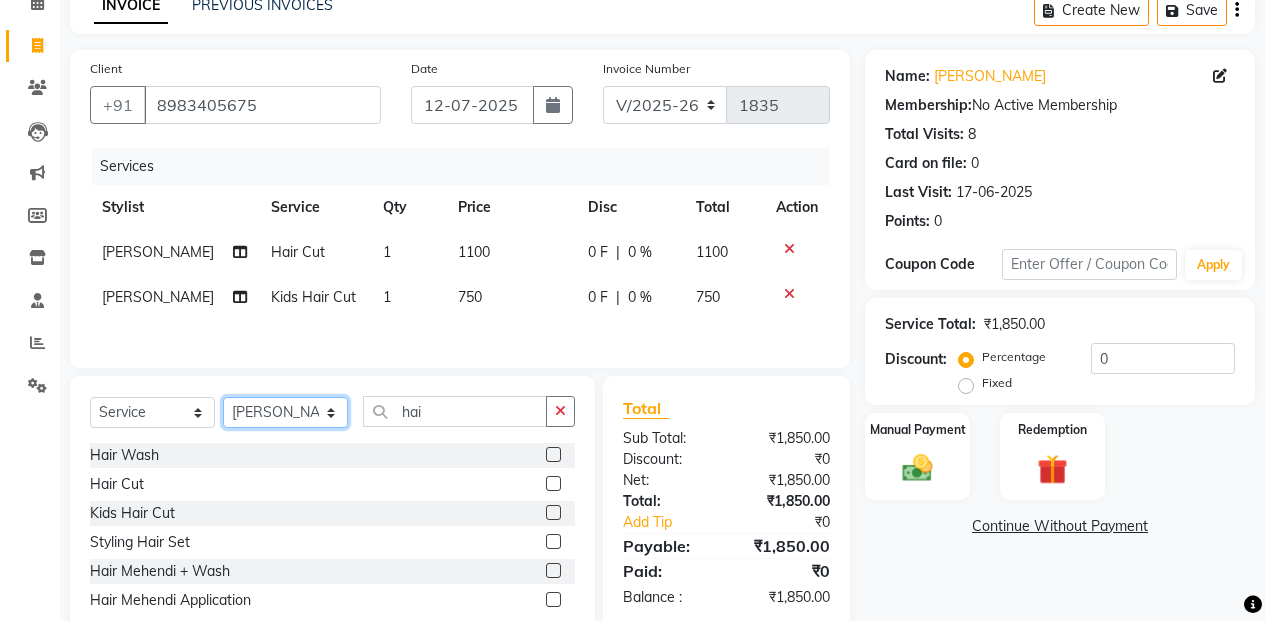 click on "Select Stylist Admin [PERSON_NAME] [PERSON_NAME] Manager [PERSON_NAME] [PERSON_NAME] [PERSON_NAME] POONAM [PERSON_NAME] [PERSON_NAME] nails [PERSON_NAME] MANGELA [PERSON_NAME] [PERSON_NAME] [PERSON_NAME] [PERSON_NAME]" 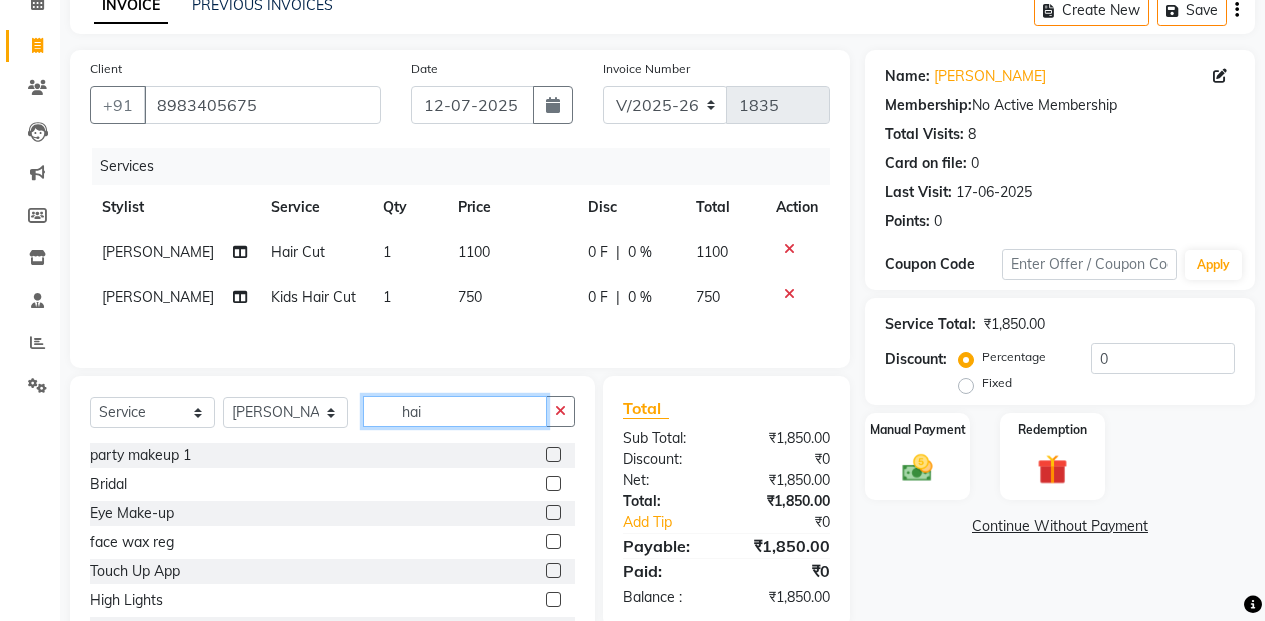 click on "hai" 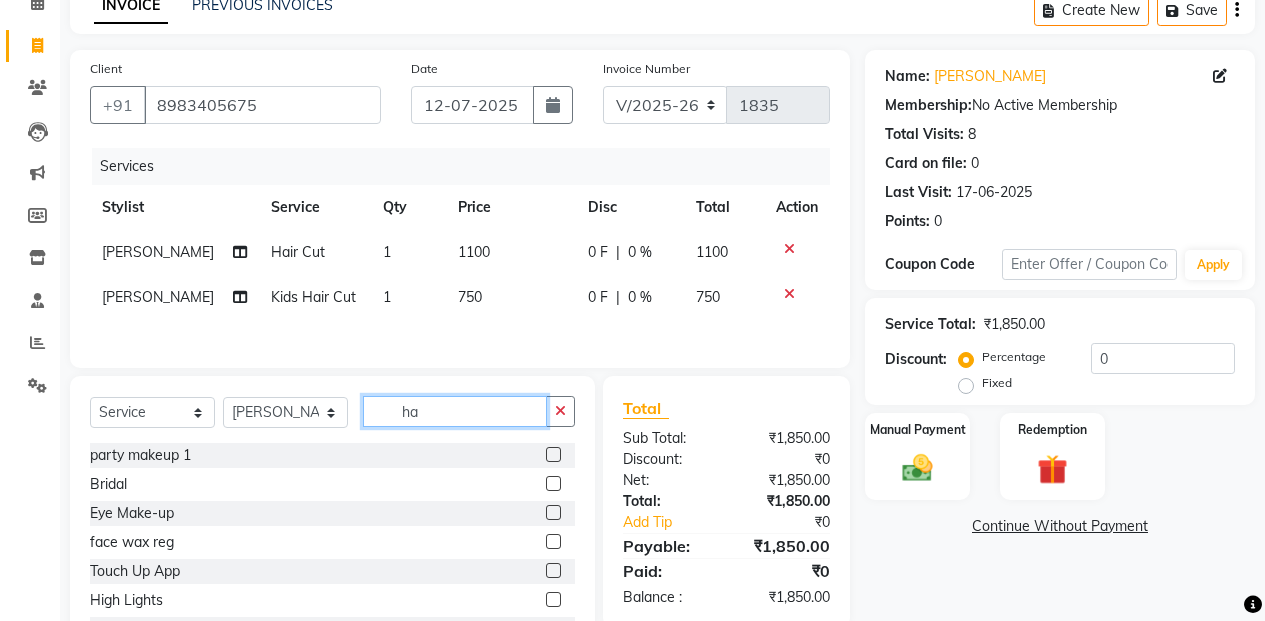type on "h" 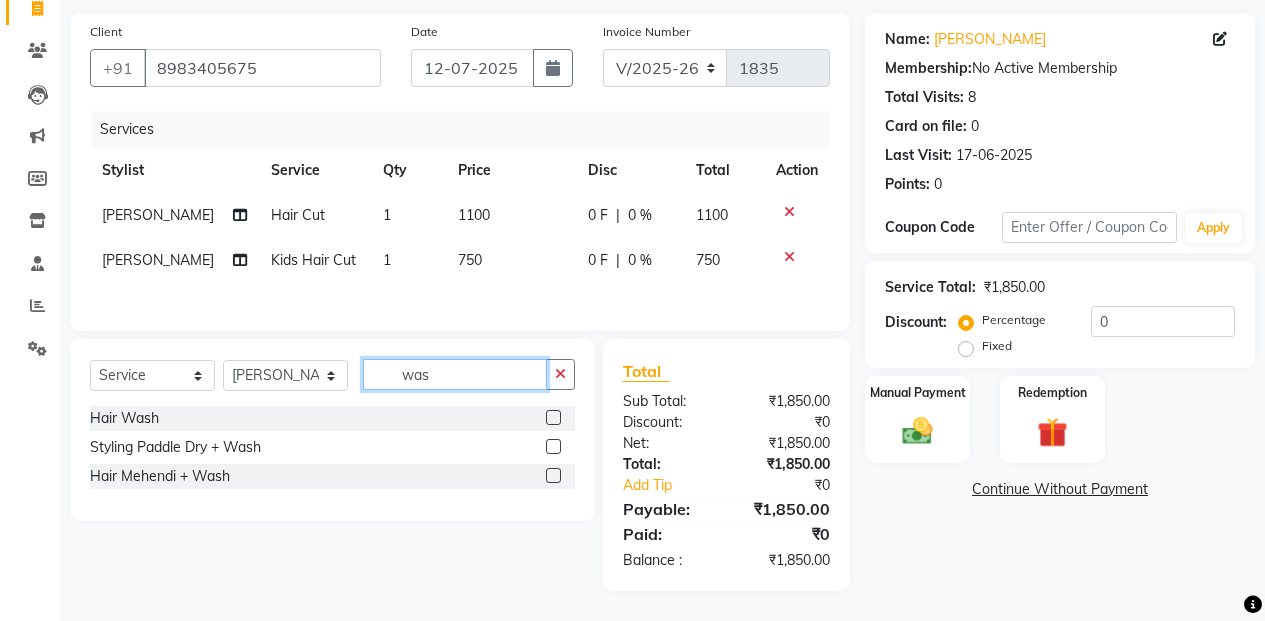 scroll, scrollTop: 182, scrollLeft: 0, axis: vertical 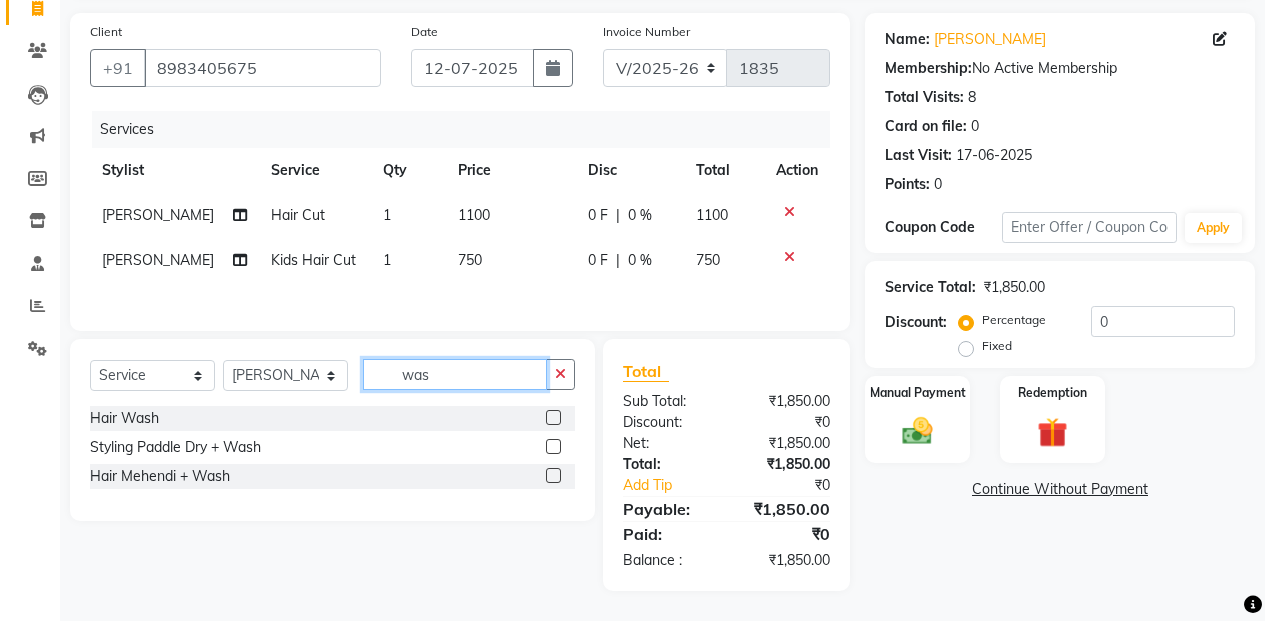 type on "was" 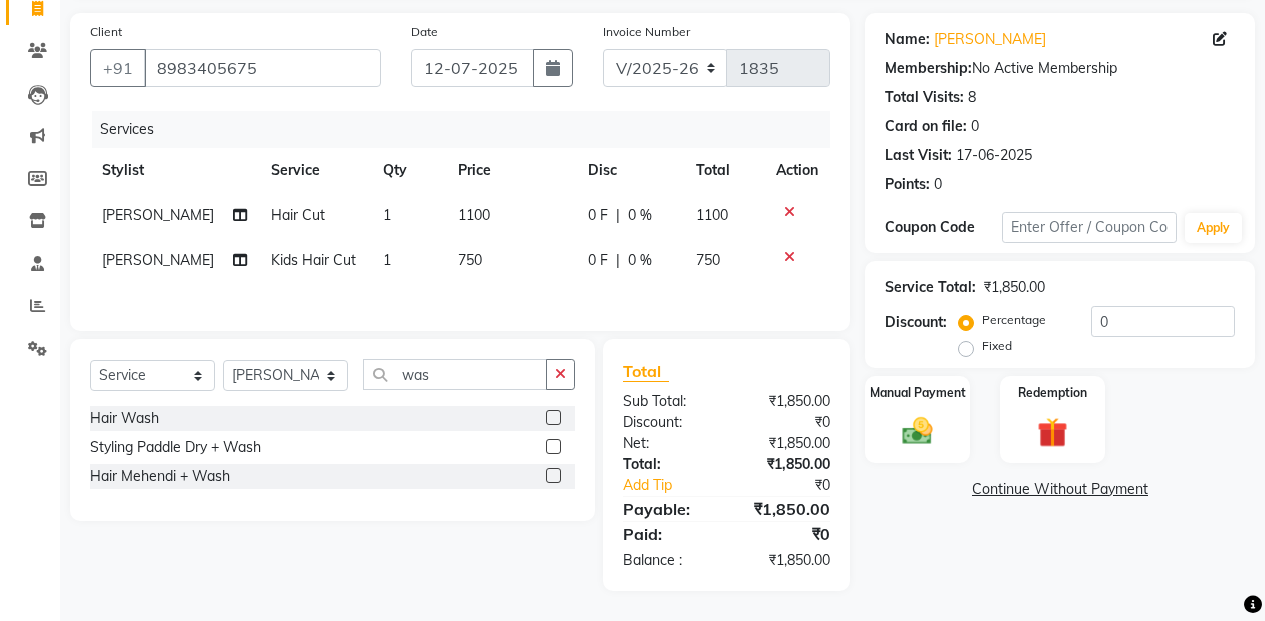 click 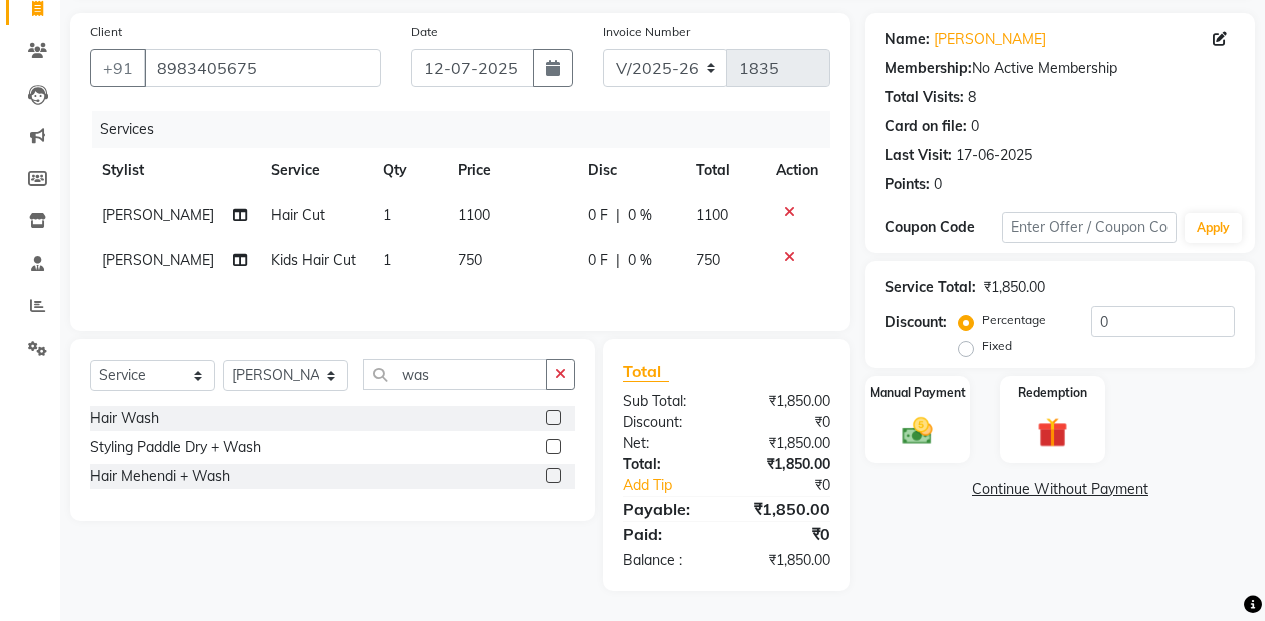 click at bounding box center (552, 418) 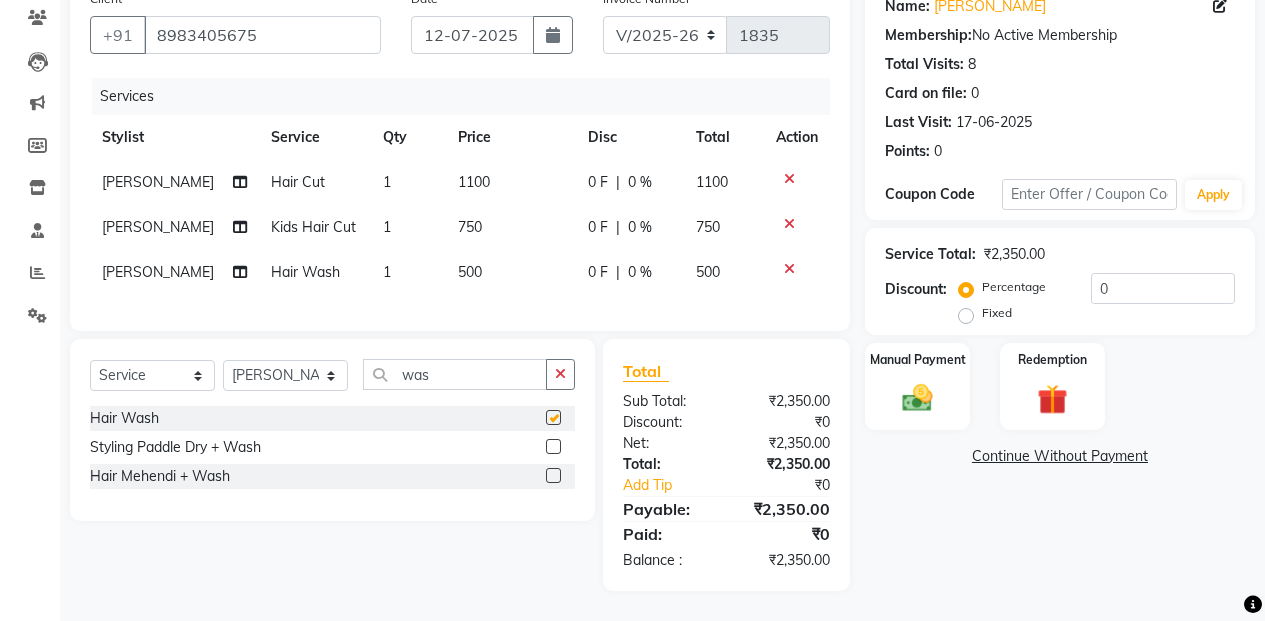 scroll, scrollTop: 185, scrollLeft: 0, axis: vertical 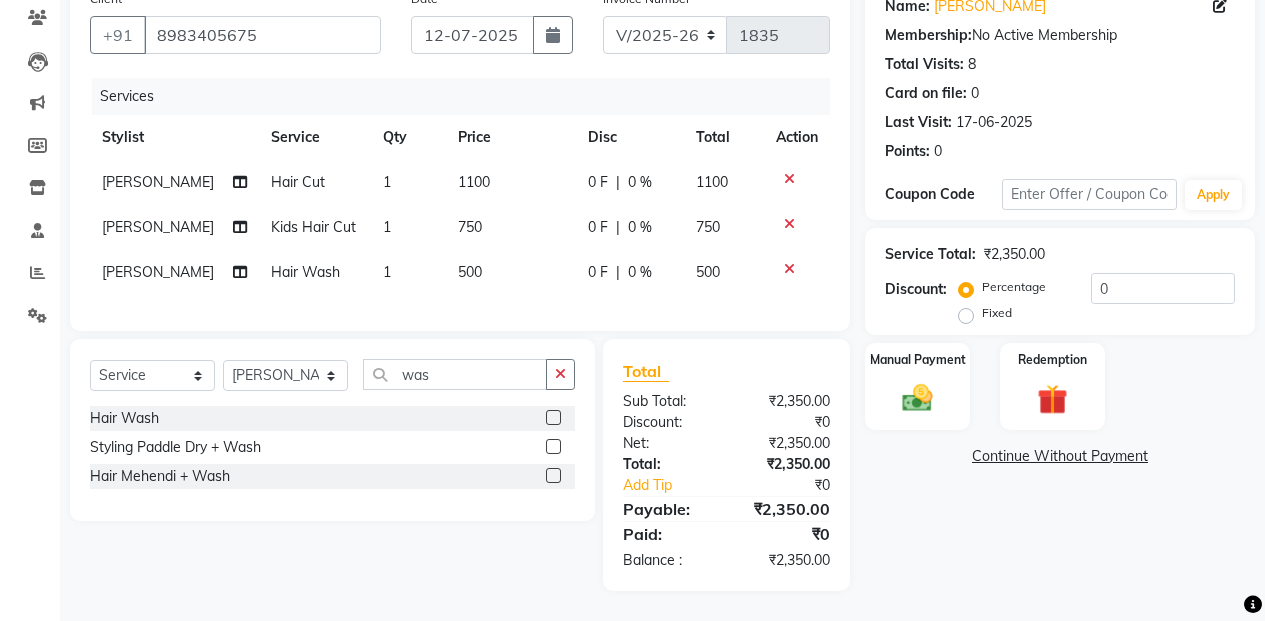 checkbox on "false" 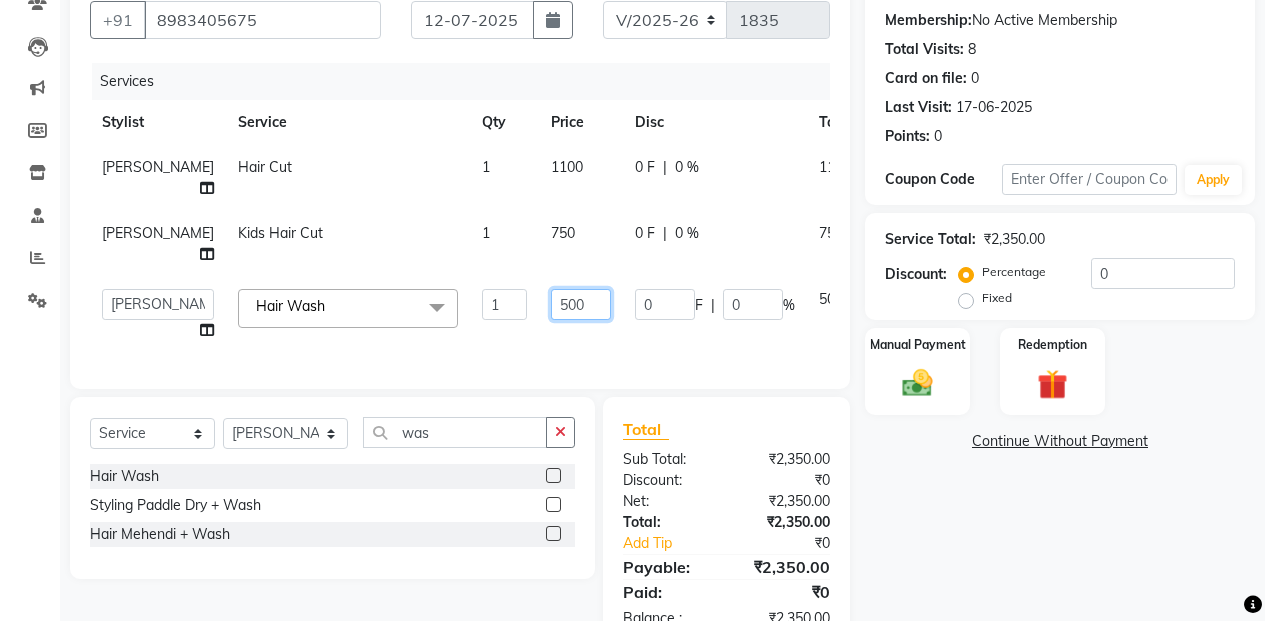 click on "500" 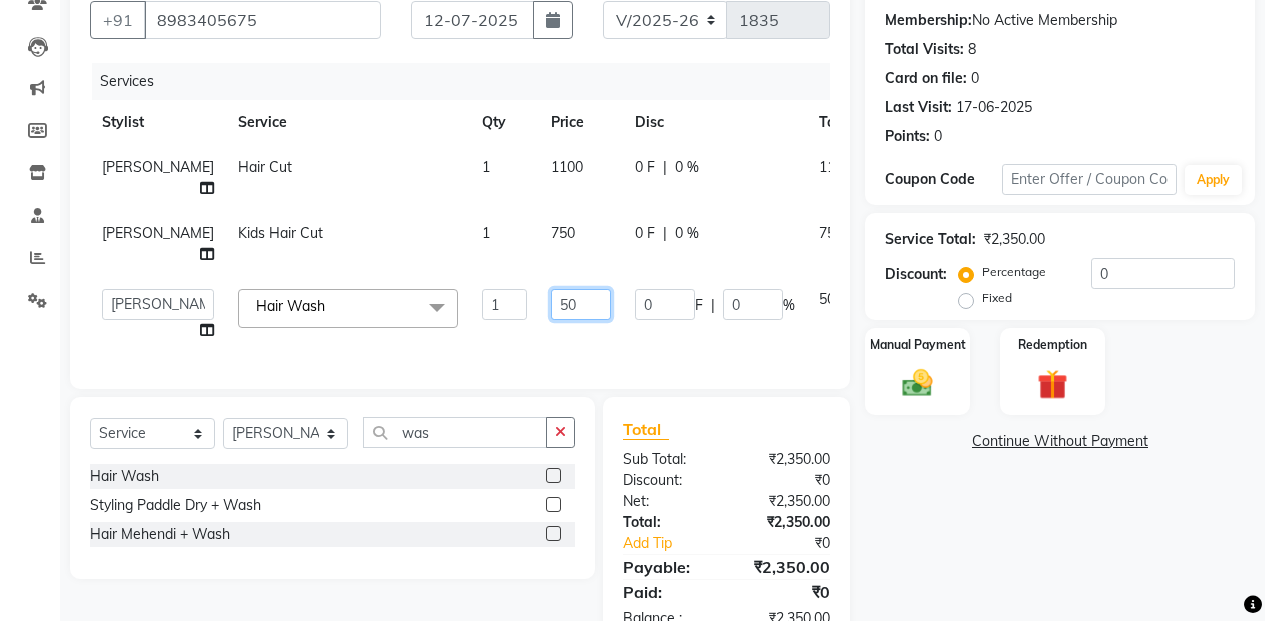 type on "5" 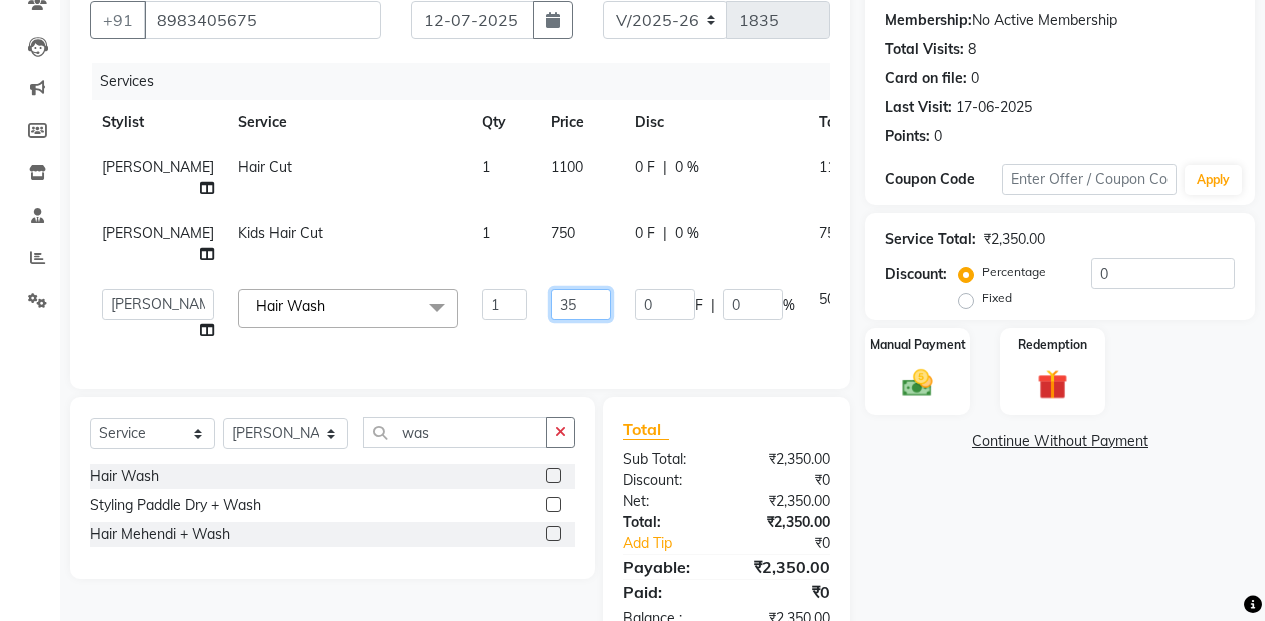 type on "350" 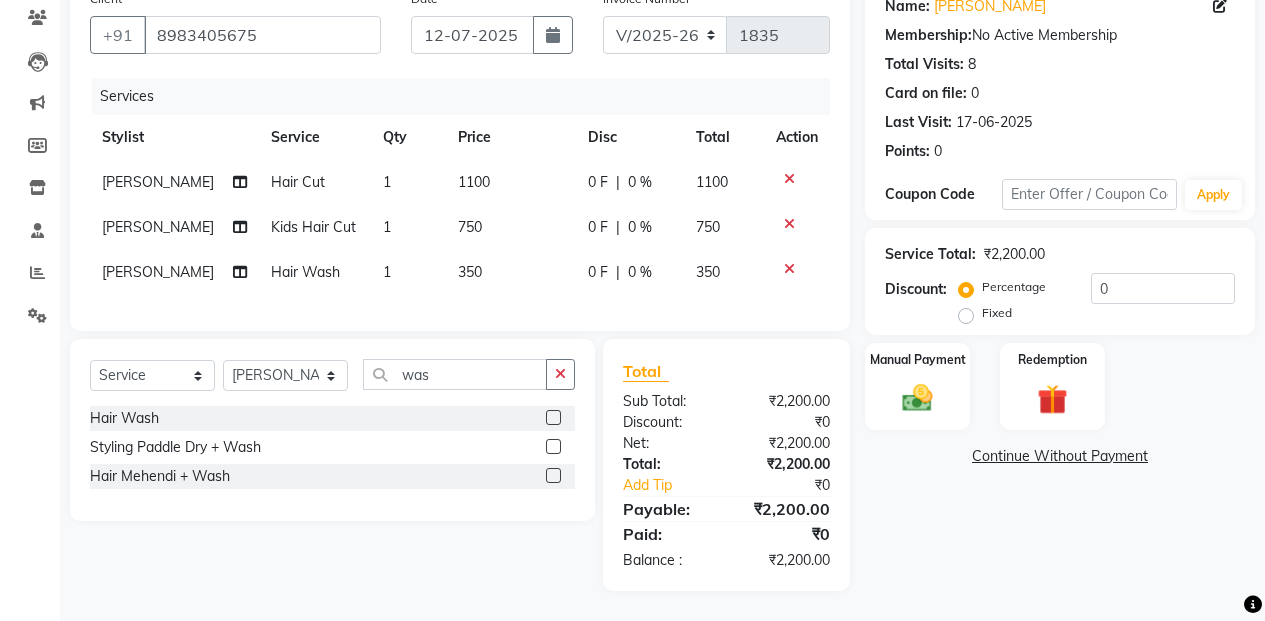 scroll, scrollTop: 185, scrollLeft: 0, axis: vertical 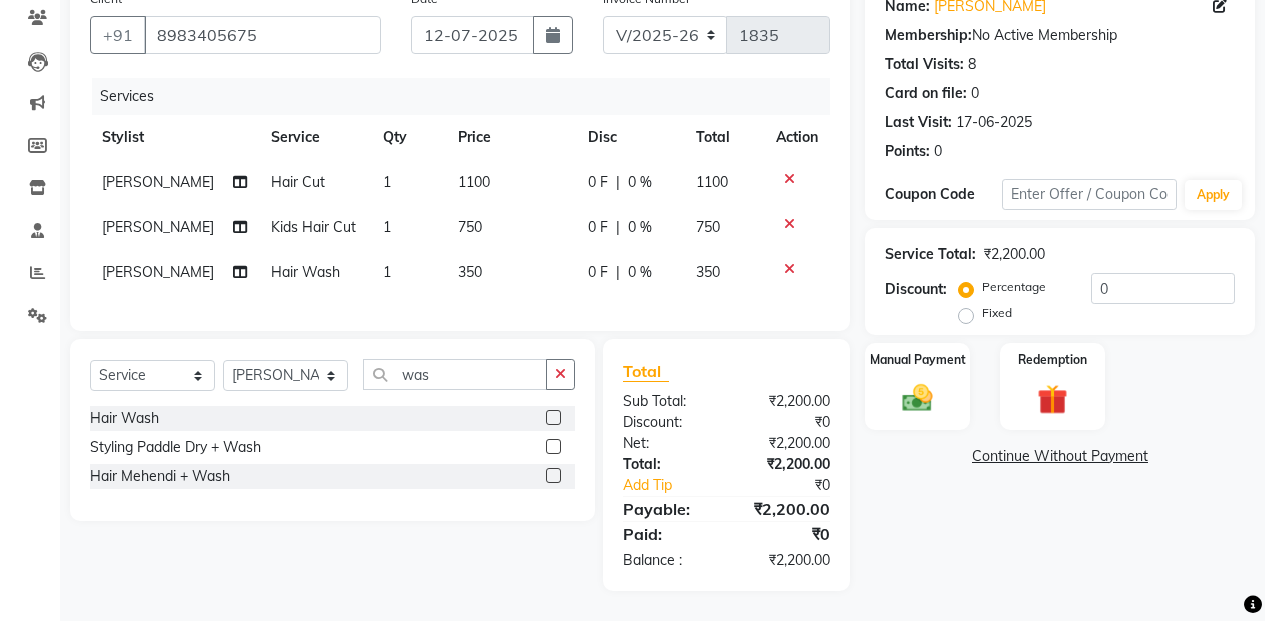 click on "Name: [PERSON_NAME] Membership:  No Active Membership  Total Visits:  8 Card on file:  0 Last Visit:   [DATE] Points:   0  Coupon Code Apply Service Total:  ₹2,200.00  Discount:  Percentage   Fixed  0 Manual Payment Redemption  Continue Without Payment" 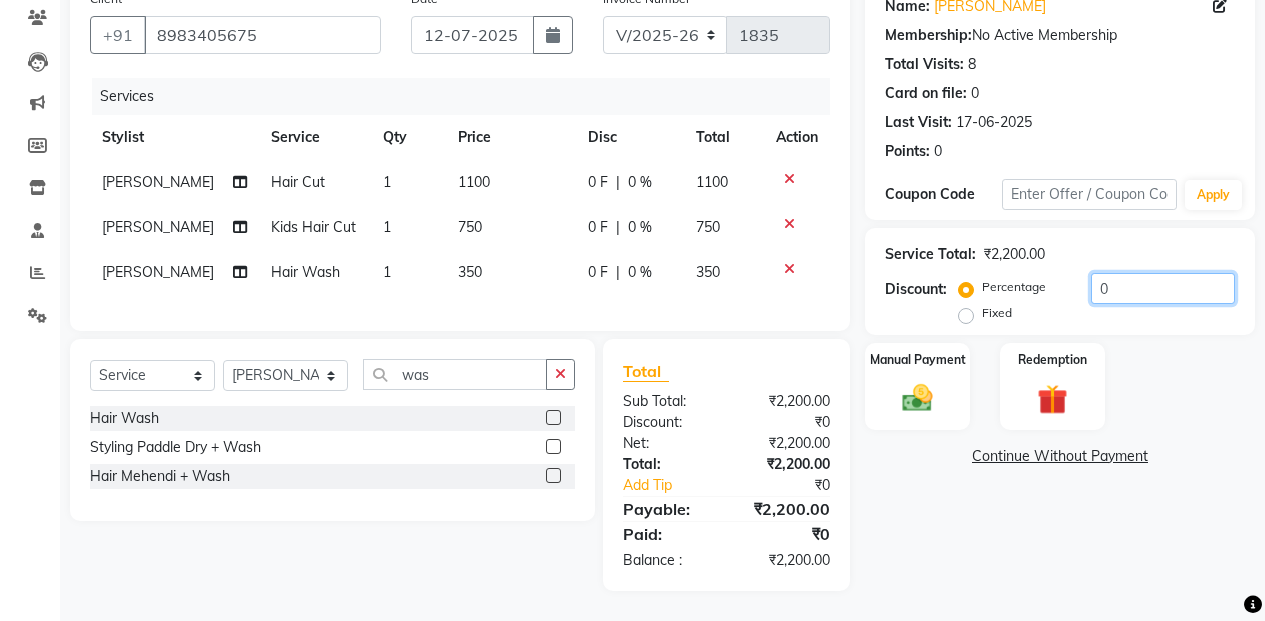 click on "0" 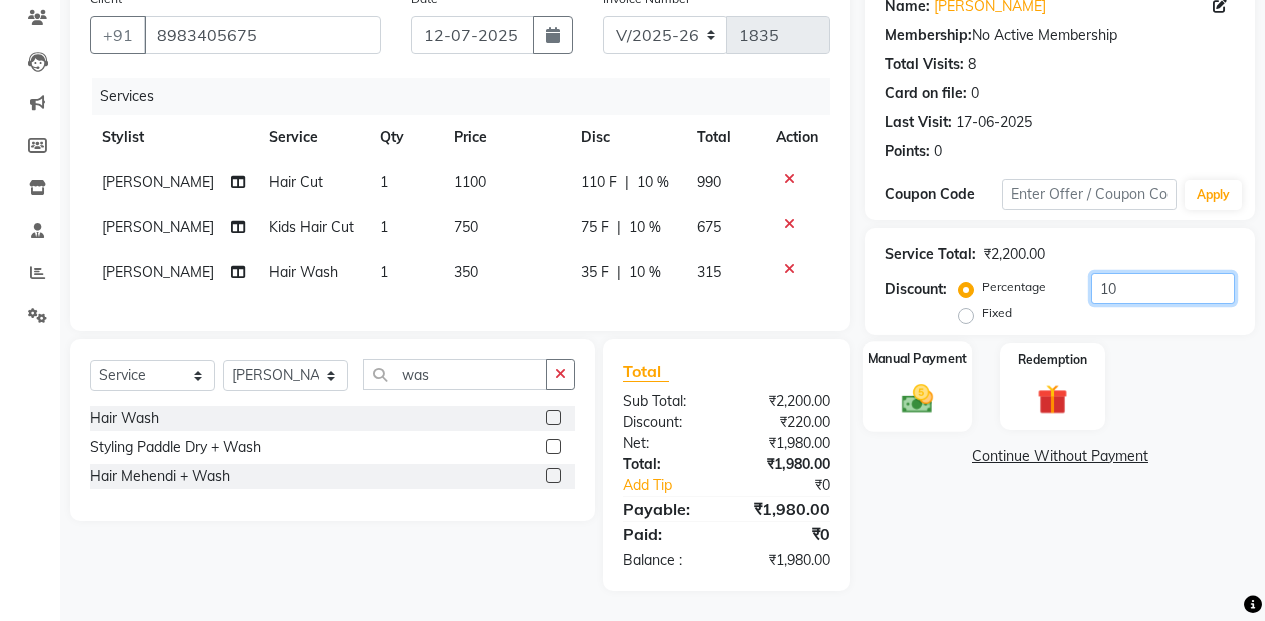 type on "10" 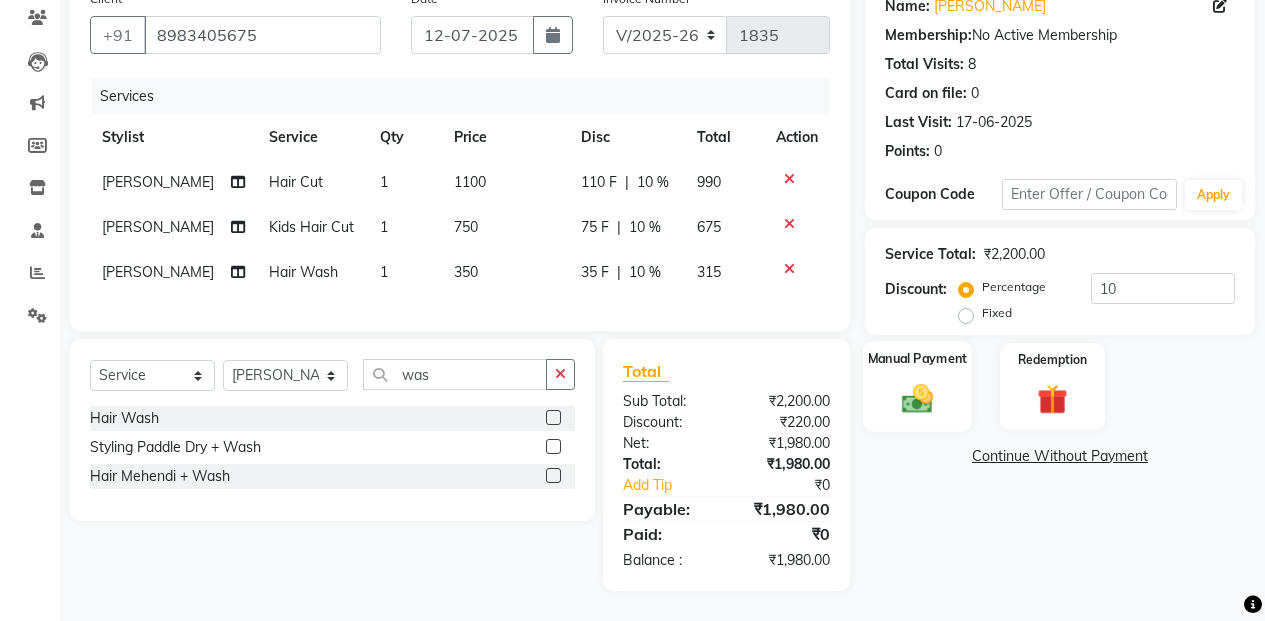 click on "Manual Payment" 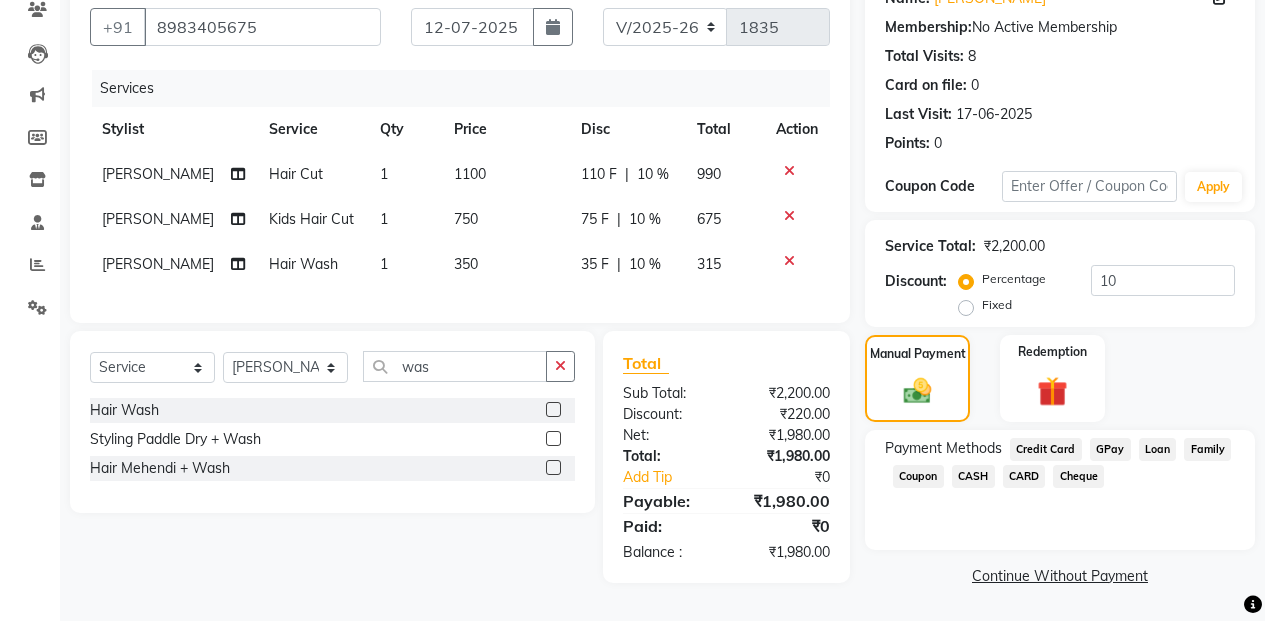 click on "GPay" 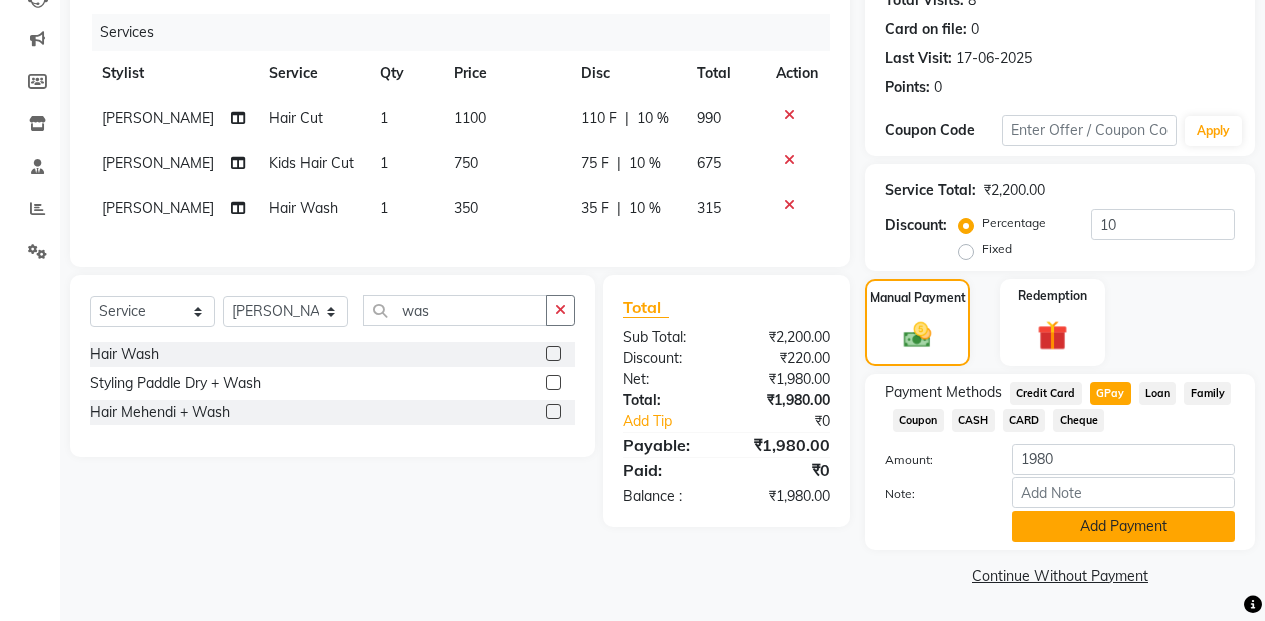 click on "Add Payment" 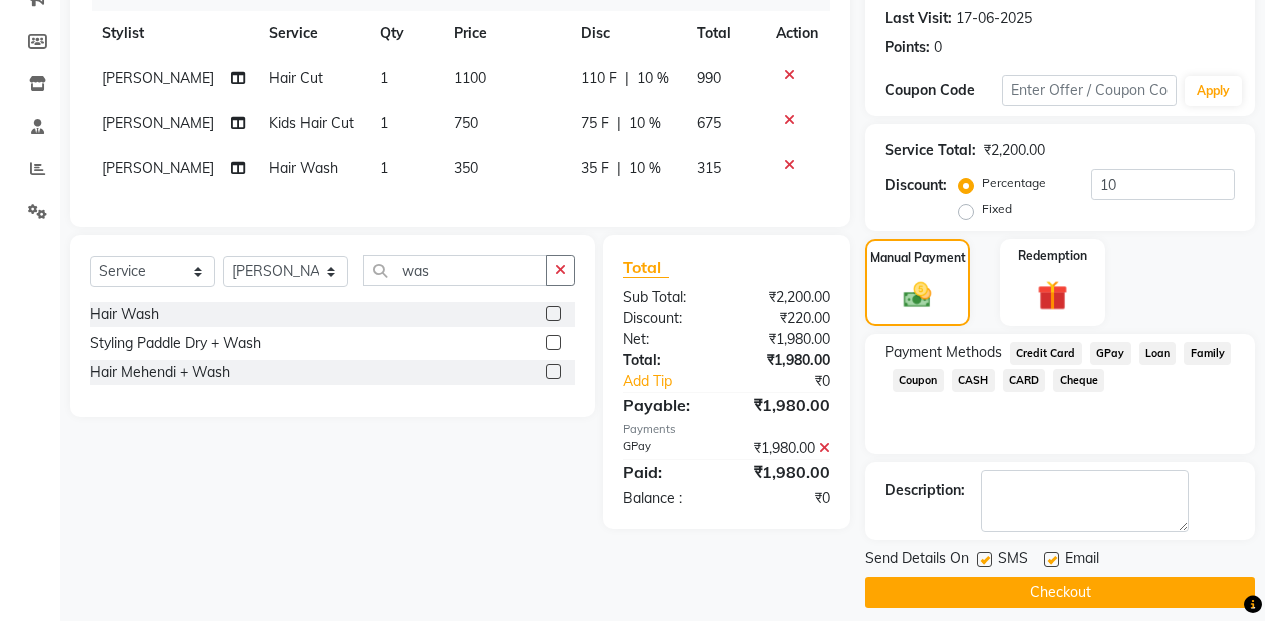 scroll, scrollTop: 291, scrollLeft: 0, axis: vertical 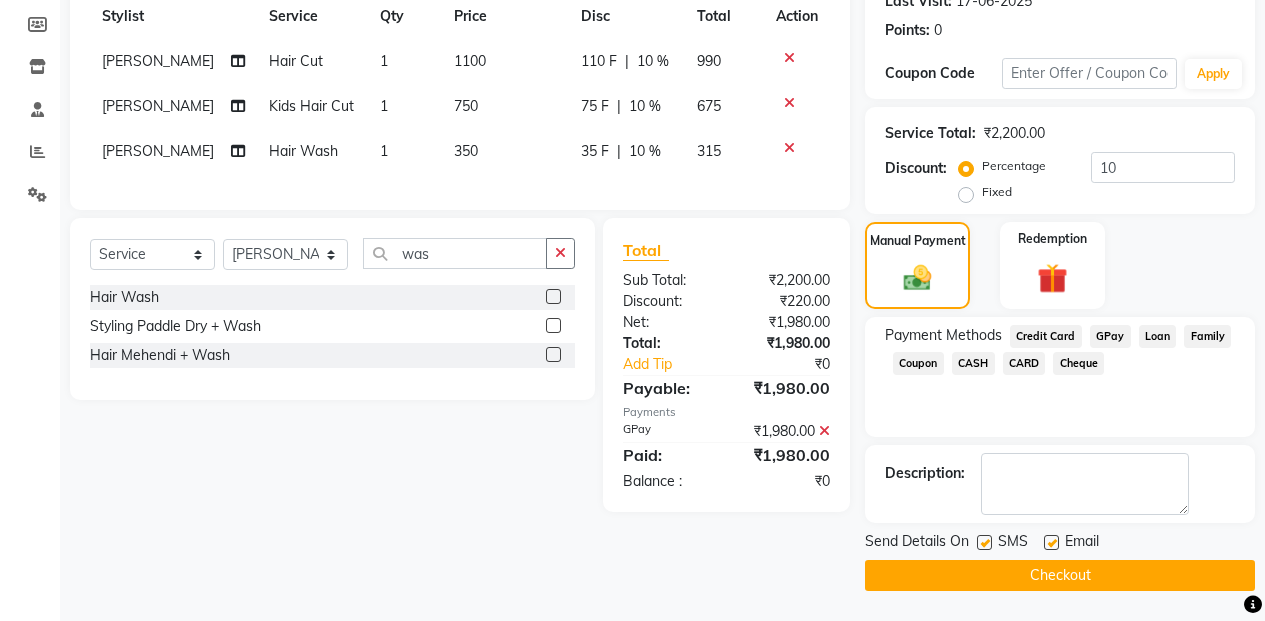 click on "Checkout" 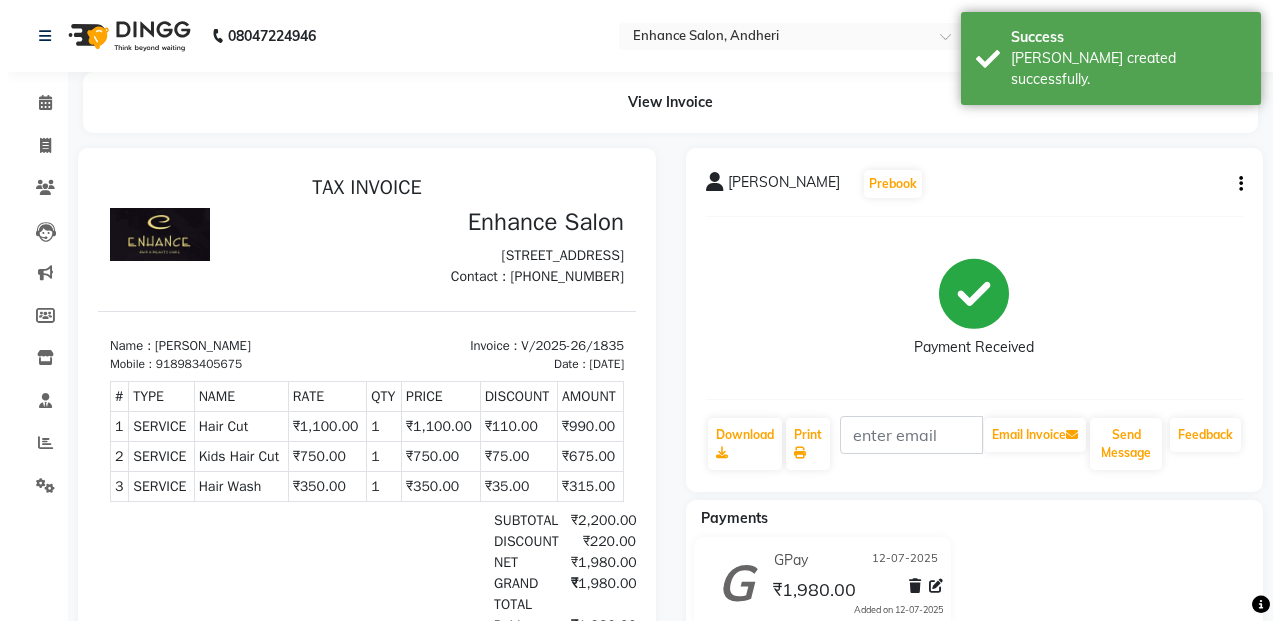 scroll, scrollTop: 0, scrollLeft: 0, axis: both 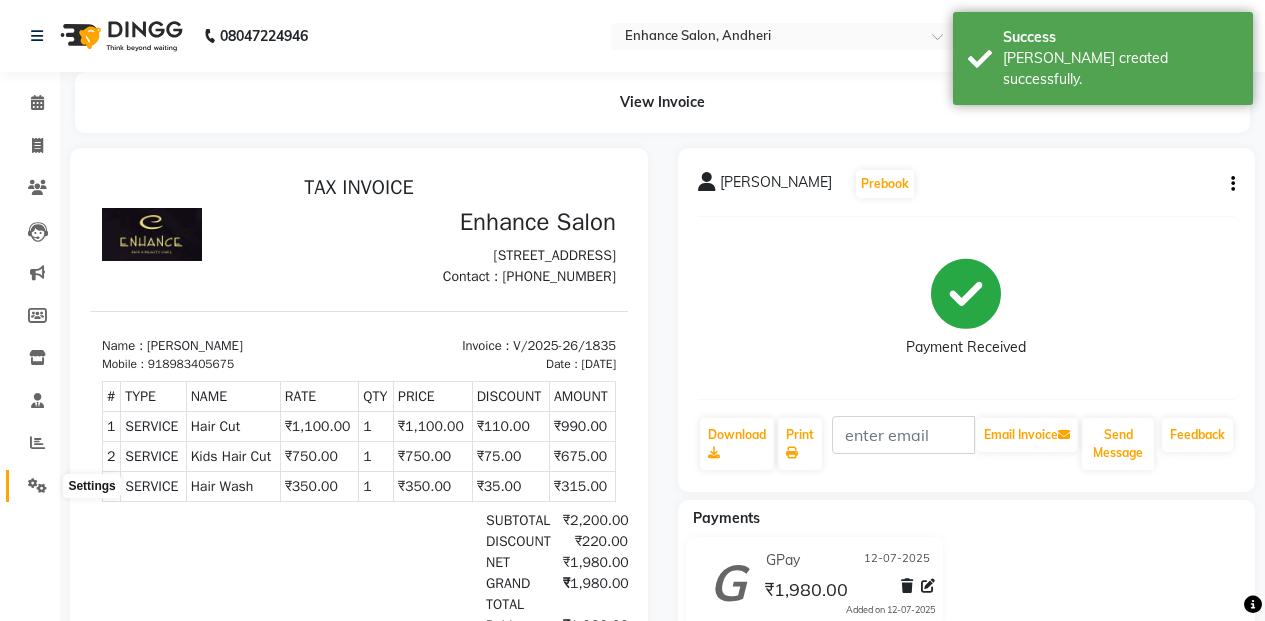 click 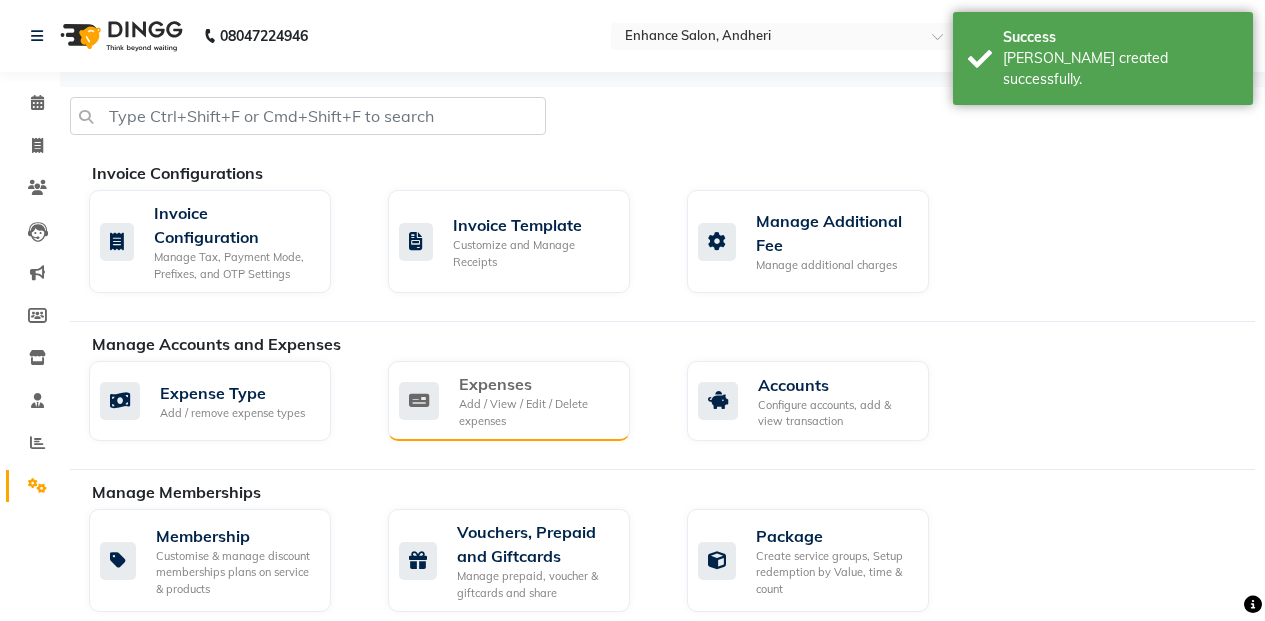 click on "Expenses Add / View / Edit / Delete expenses" 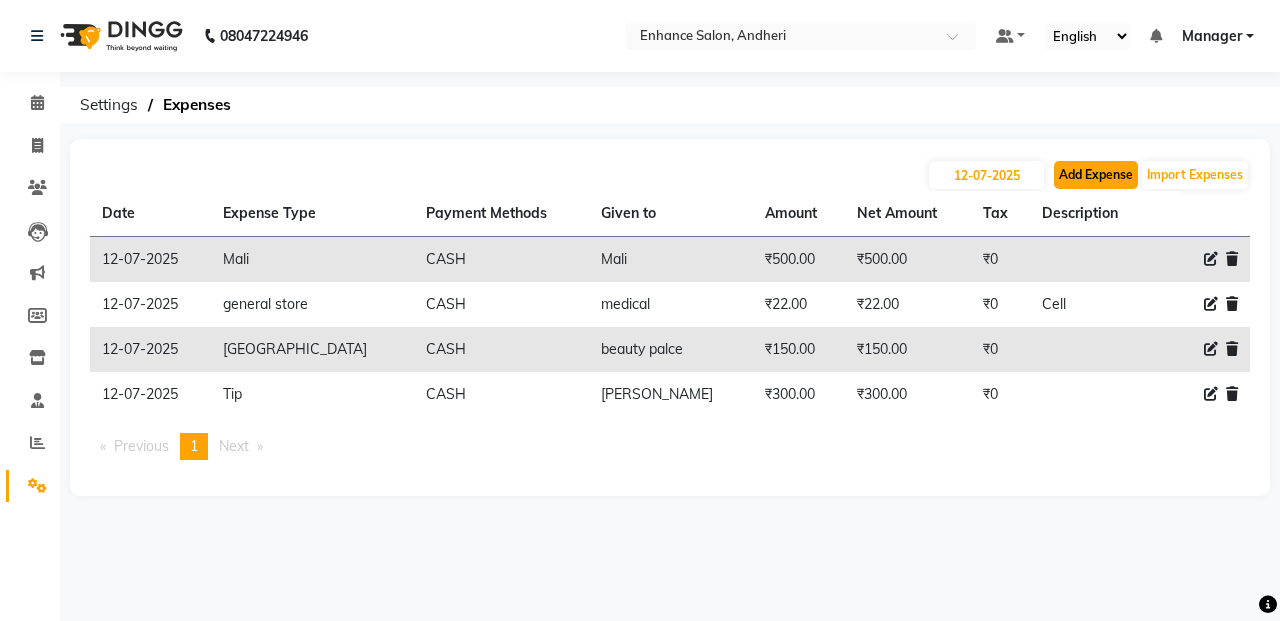 click on "Add Expense" 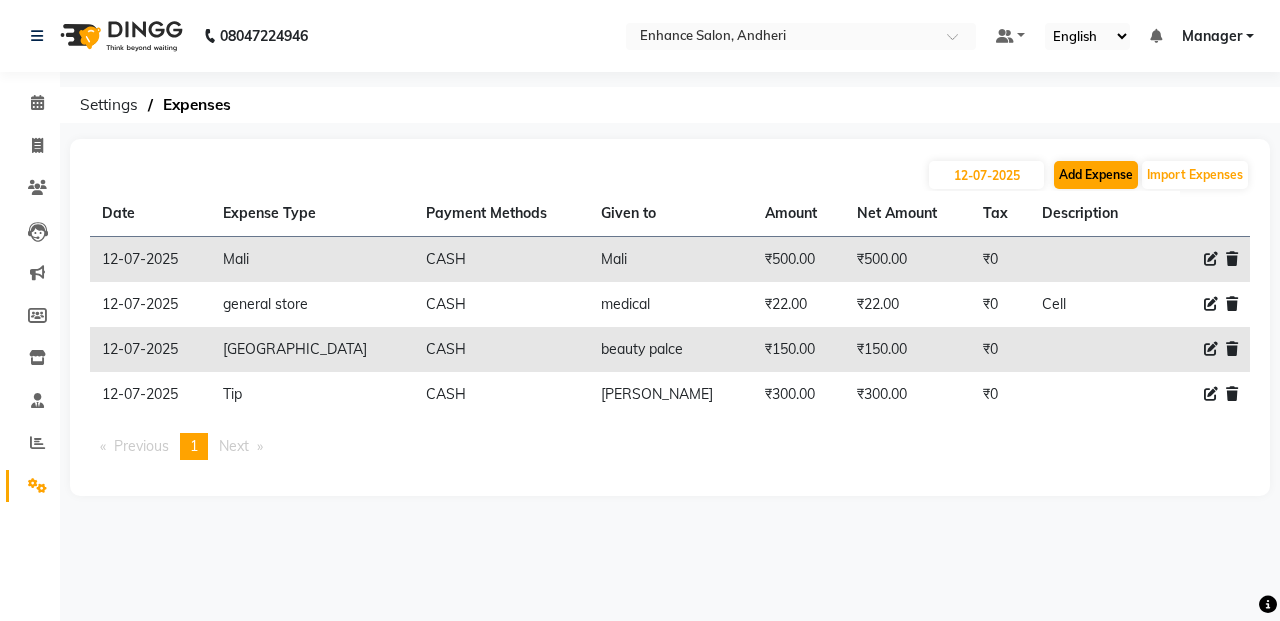 select on "1" 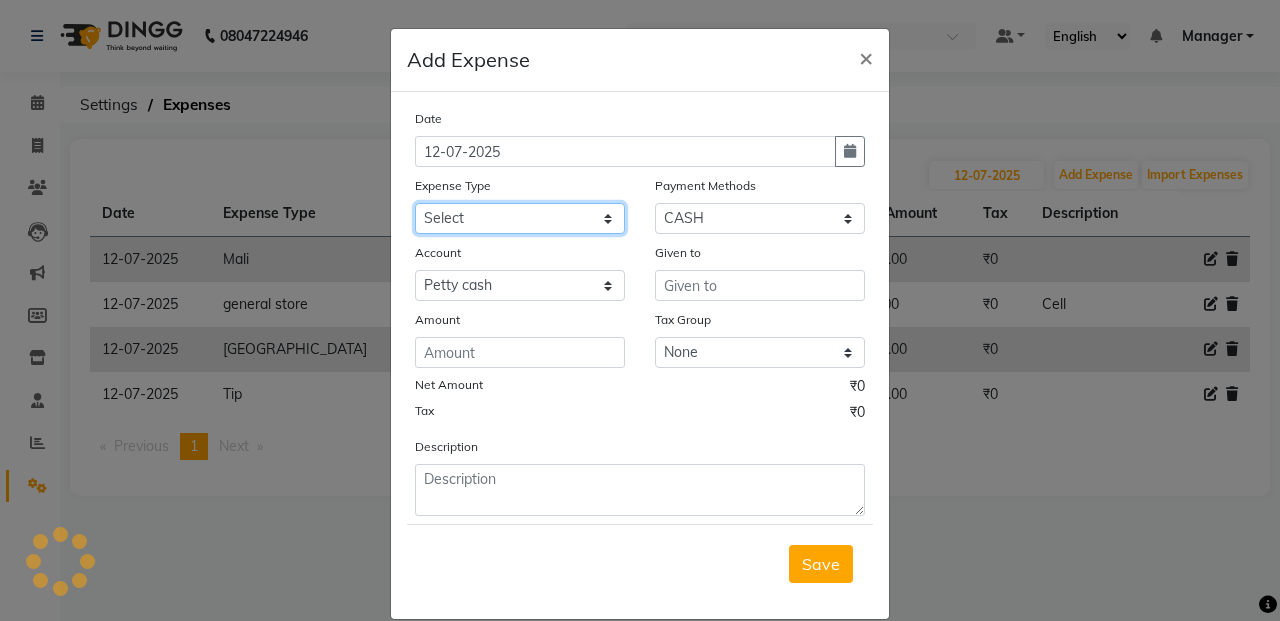 click on "Select Advance Salary Air Condition [PERSON_NAME] Aroma auto money Beauty Bazaar Beauty Palace Beauty Zone Blue sky [PERSON_NAME] [MEDICAL_DATA] cell phone Client Snack dejado nails deja returned Dhobi Dione Dmart electrician Electricity Equipment Eyelash Floractive Fragnace general store getwell medical GST Laundry Loreal Maintenance Mali [PERSON_NAME] Milk Shake Miscellaneous Other overtime Pantry Product [PERSON_NAME] Nails Raza computer Rent restaurant Return money Salary Satnique serenite [PERSON_NAME] Soaked Social Media Staff Snacks stationary sweeper Tax Tea Manoj Tea & Refreshment Tip toiletry Utilities Water Bill wax we fast" 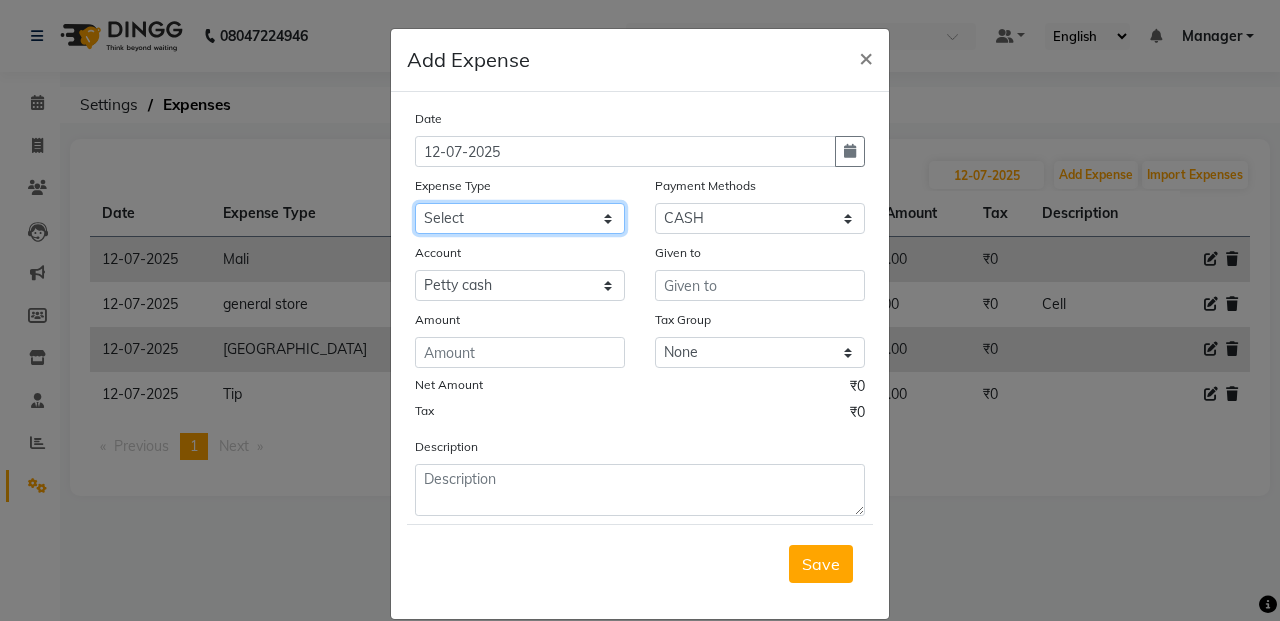 select on "18711" 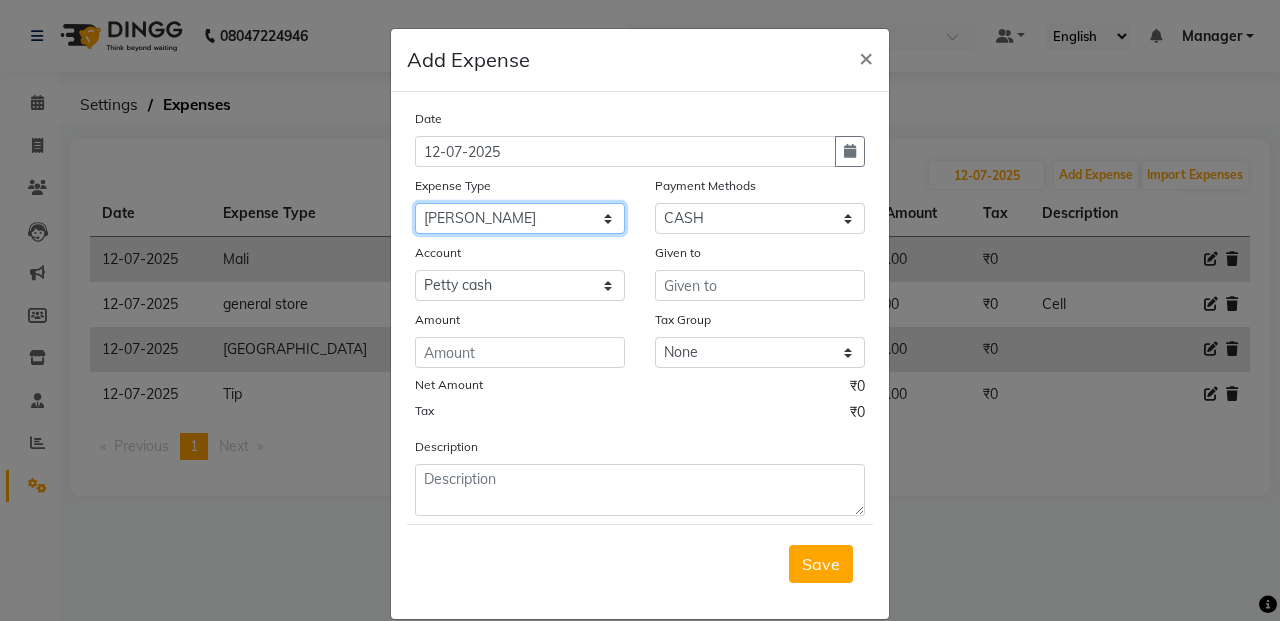 click on "Select Advance Salary Air Condition [PERSON_NAME] Aroma auto money Beauty Bazaar Beauty Palace Beauty Zone Blue sky [PERSON_NAME] [MEDICAL_DATA] cell phone Client Snack dejado nails deja returned Dhobi Dione Dmart electrician Electricity Equipment Eyelash Floractive Fragnace general store getwell medical GST Laundry Loreal Maintenance Mali [PERSON_NAME] Milk Shake Miscellaneous Other overtime Pantry Product [PERSON_NAME] Nails Raza computer Rent restaurant Return money Salary Satnique serenite [PERSON_NAME] Soaked Social Media Staff Snacks stationary sweeper Tax Tea Manoj Tea & Refreshment Tip toiletry Utilities Water Bill wax we fast" 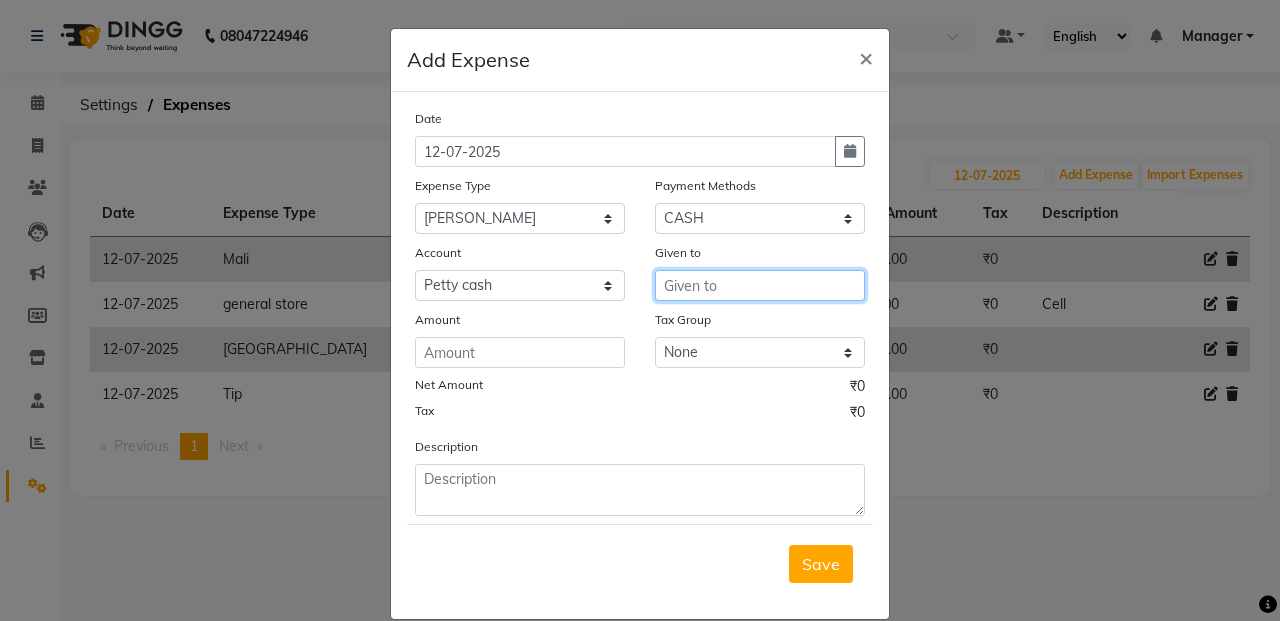 click at bounding box center (760, 285) 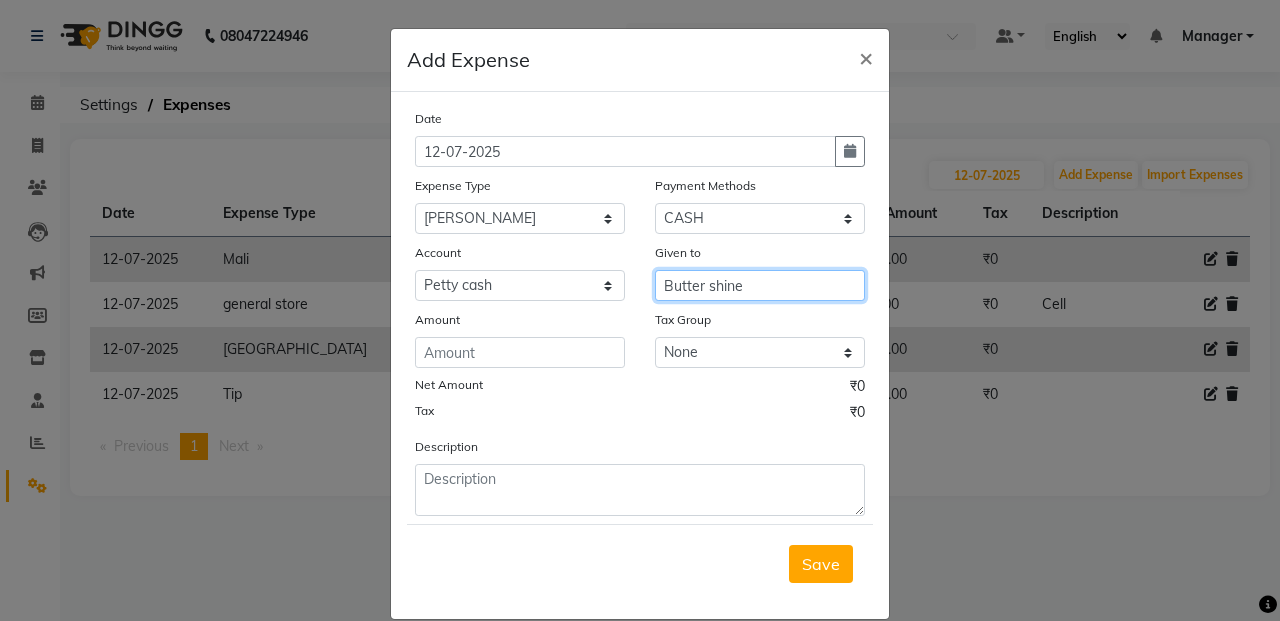 type on "Butter shine" 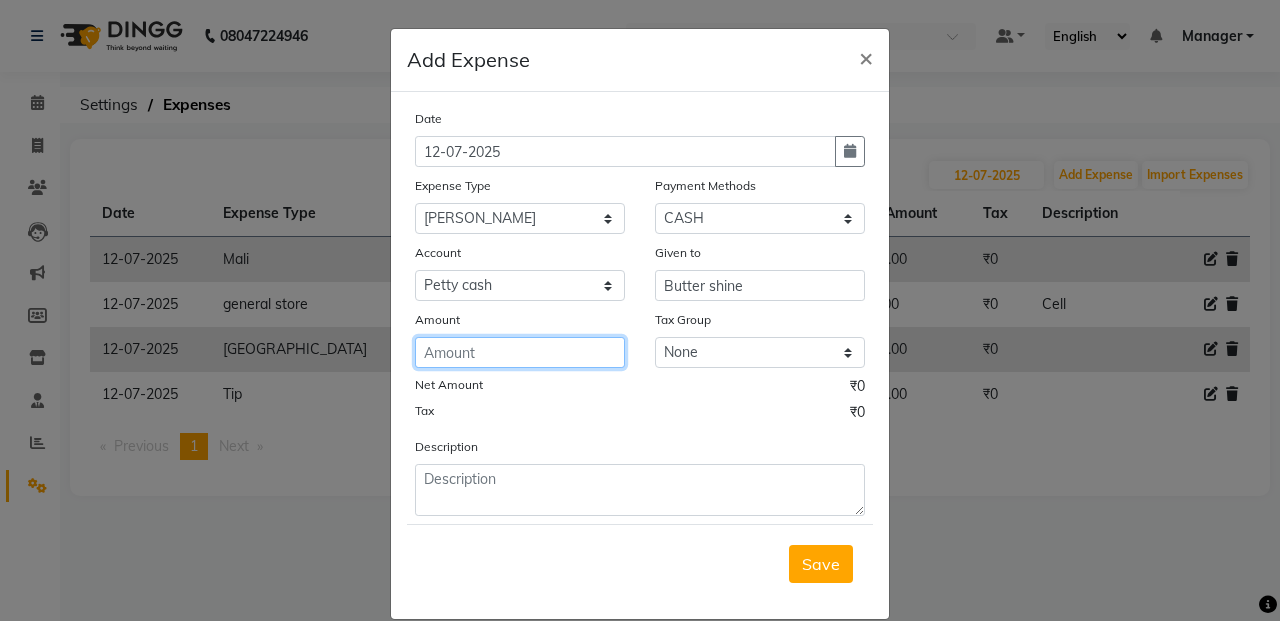 click 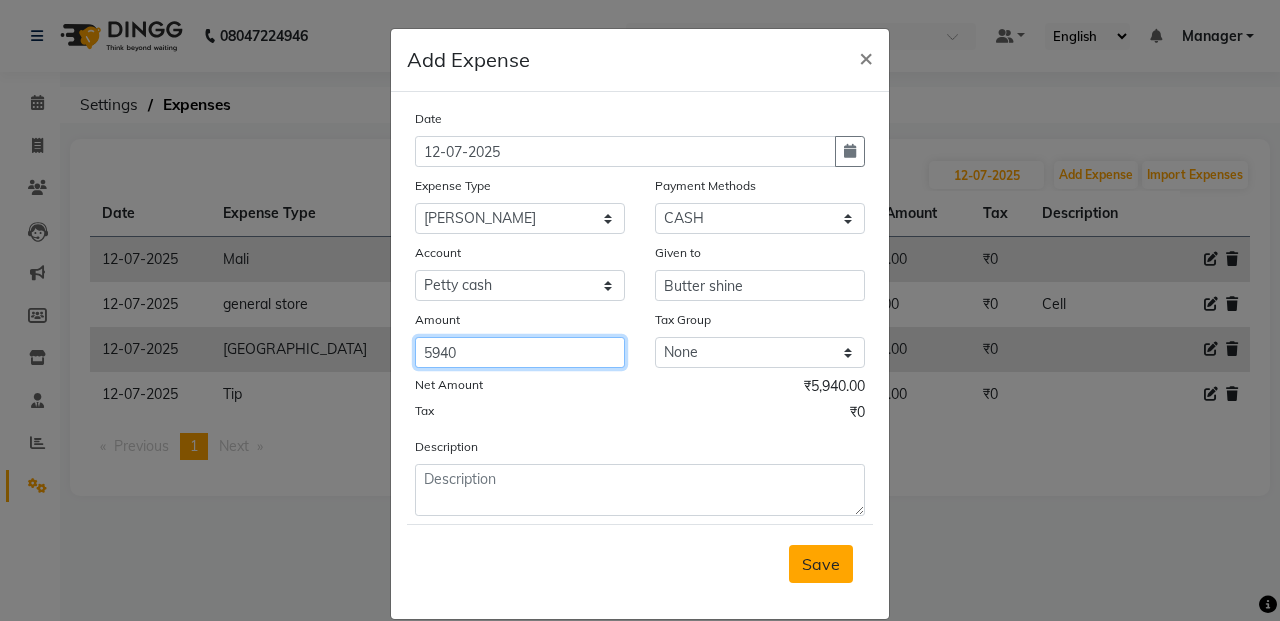type on "5940" 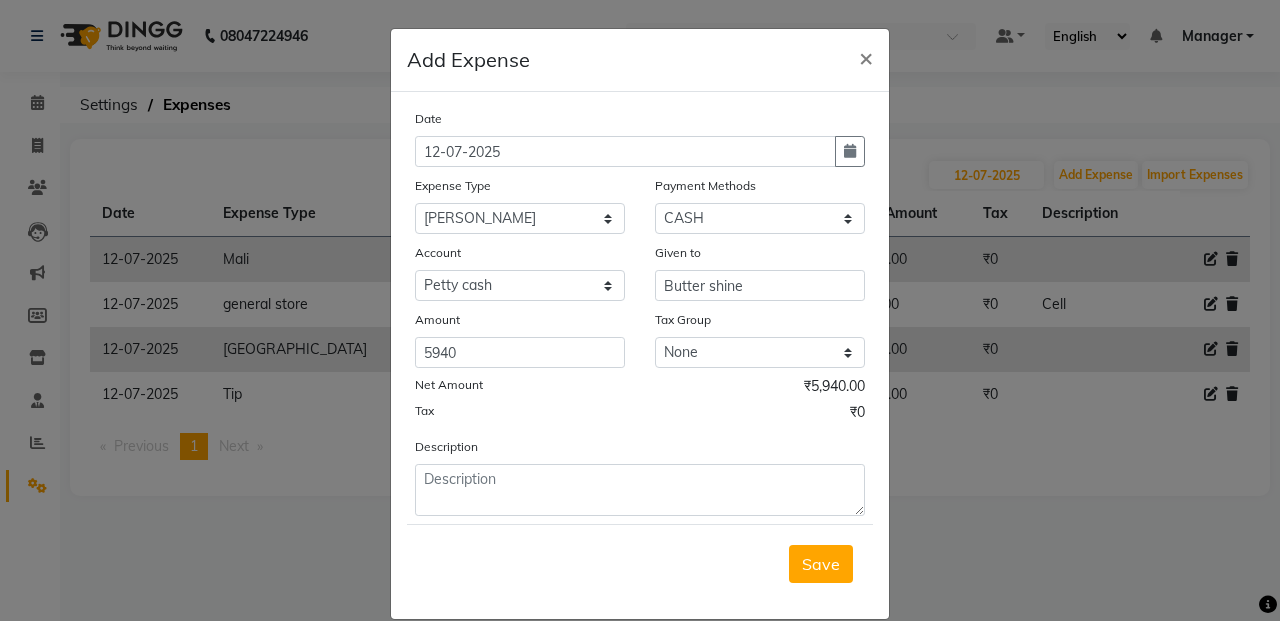 click on "Save" at bounding box center [821, 564] 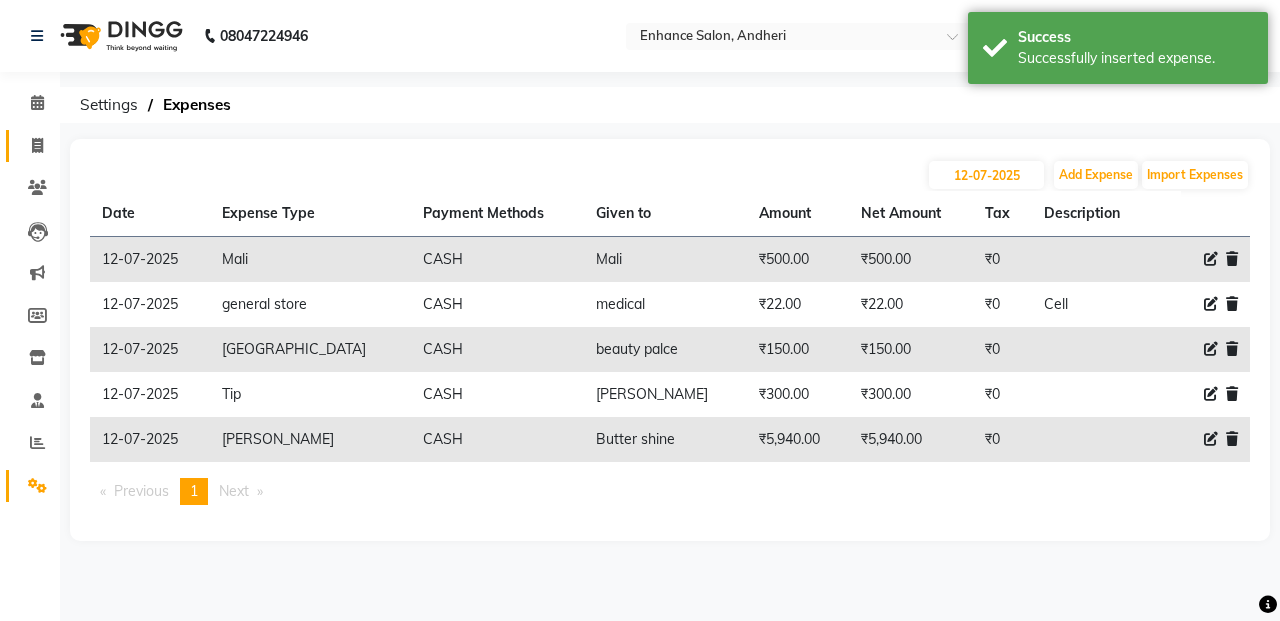 click on "Invoice" 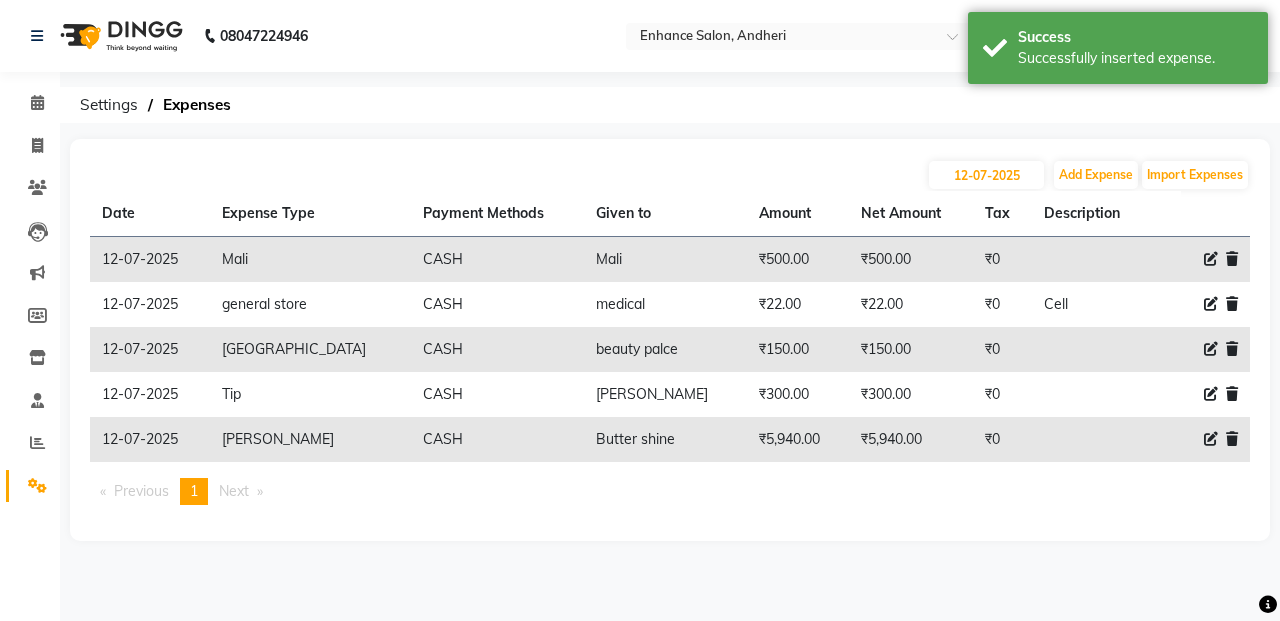 select on "service" 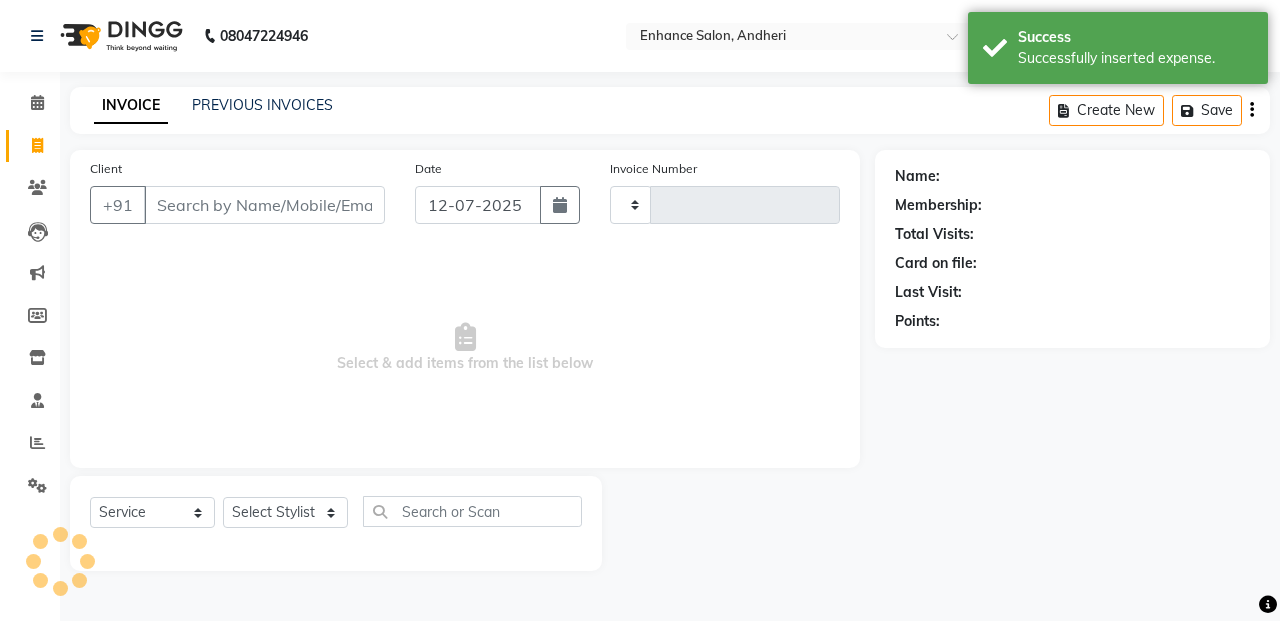 type on "1836" 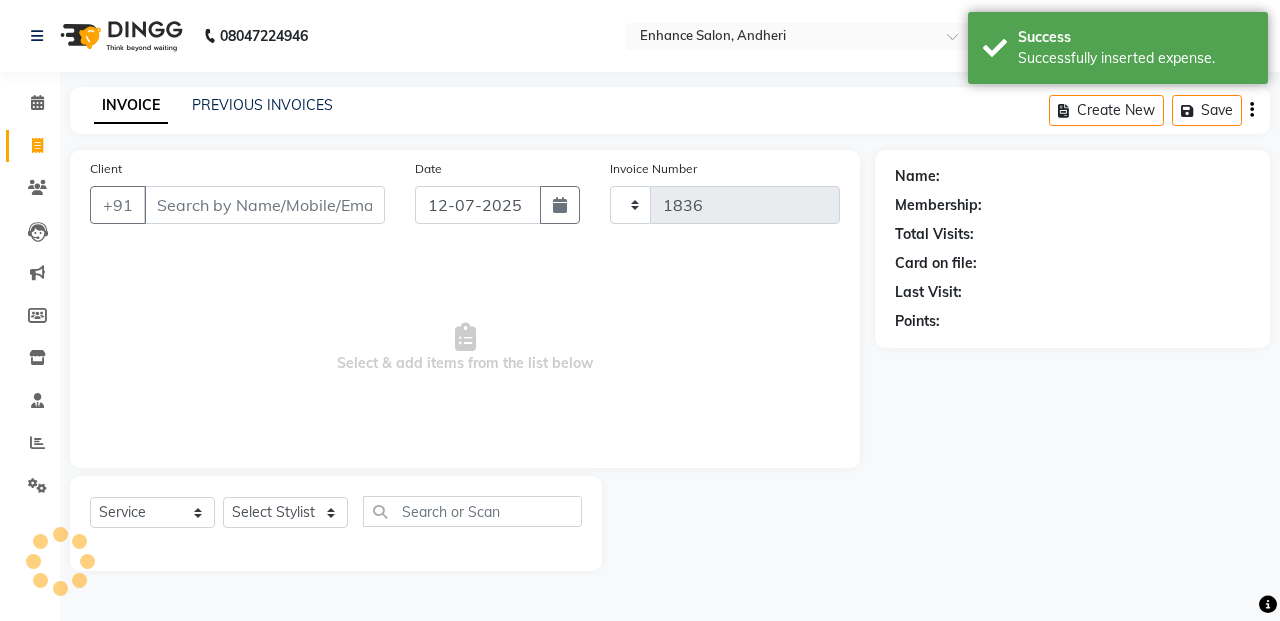 select on "7236" 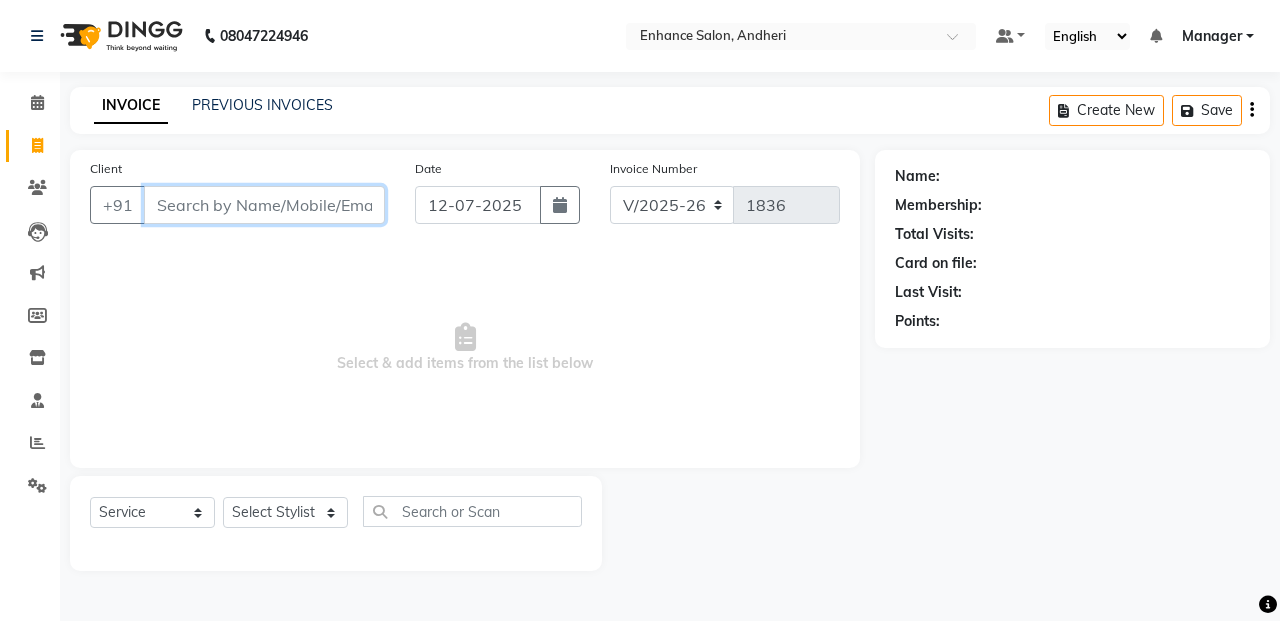click on "Client" at bounding box center [264, 205] 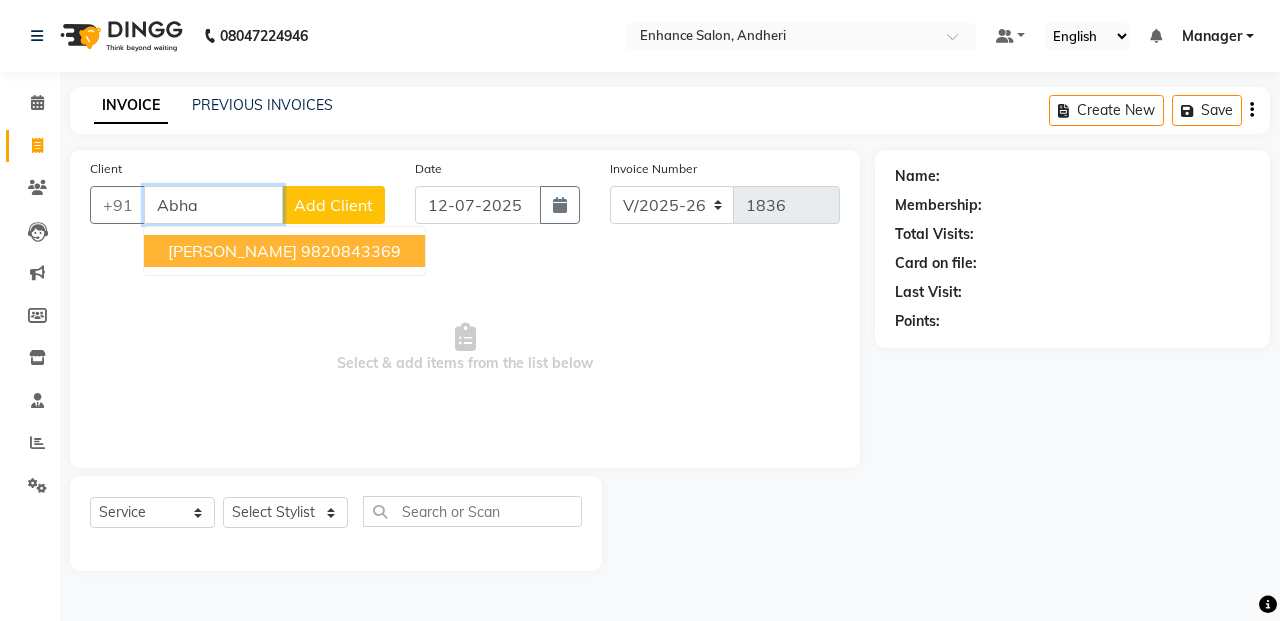 type on "Abha" 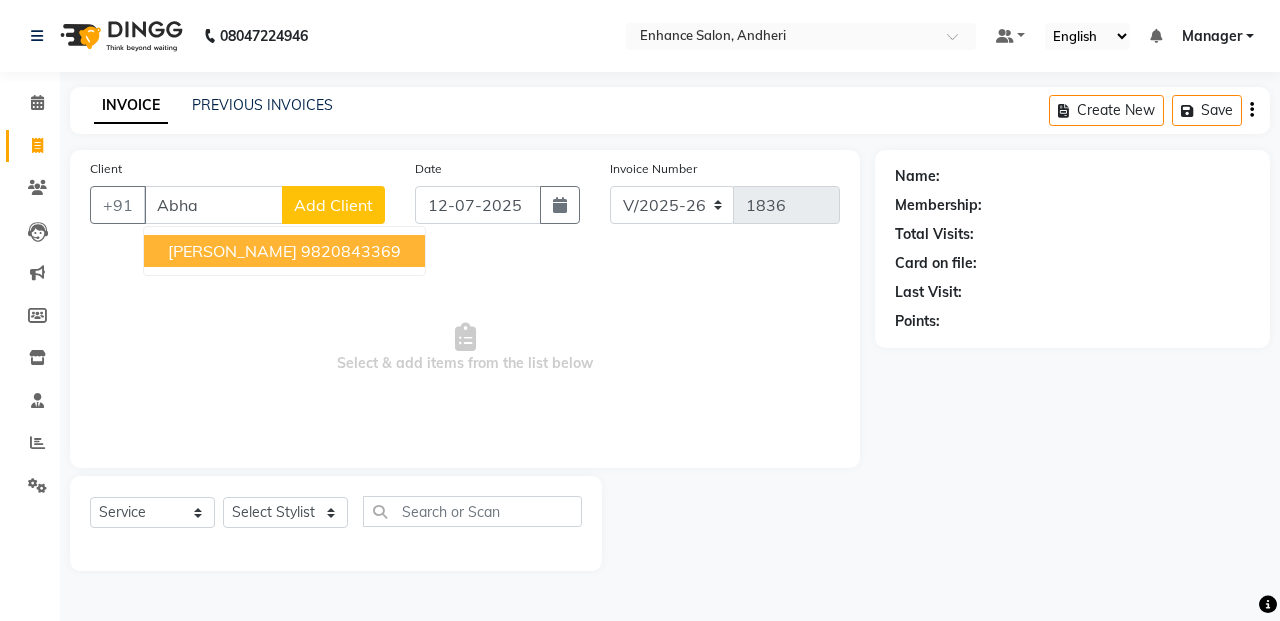 click on "Add Client" 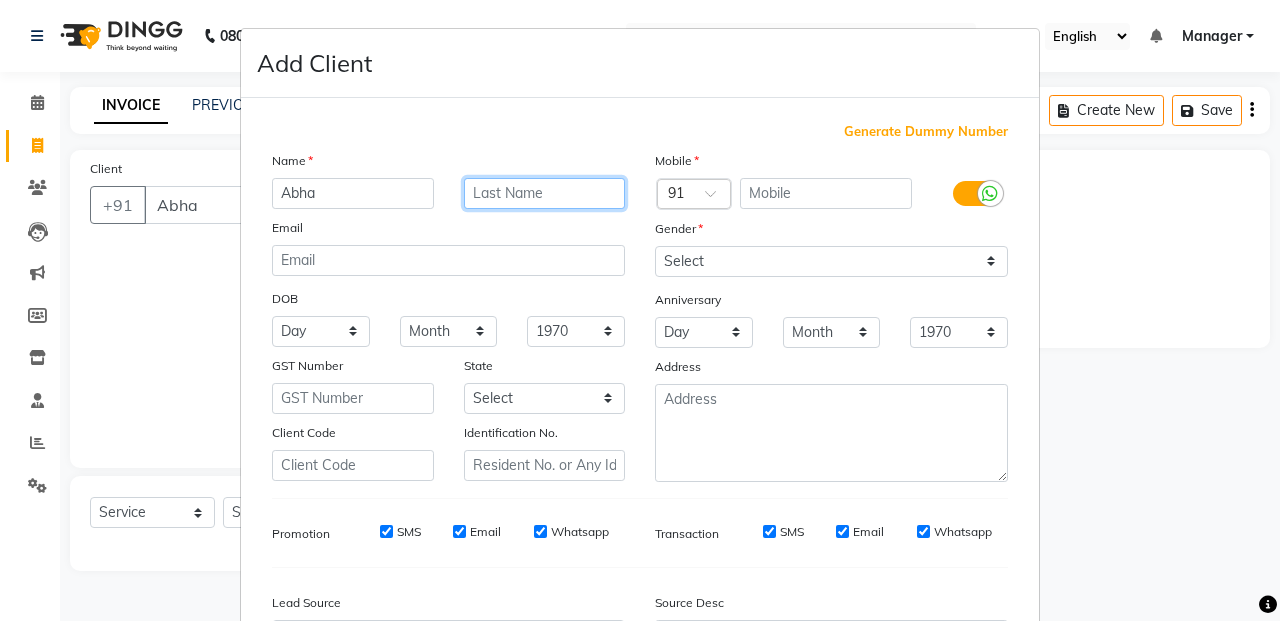 click at bounding box center [545, 193] 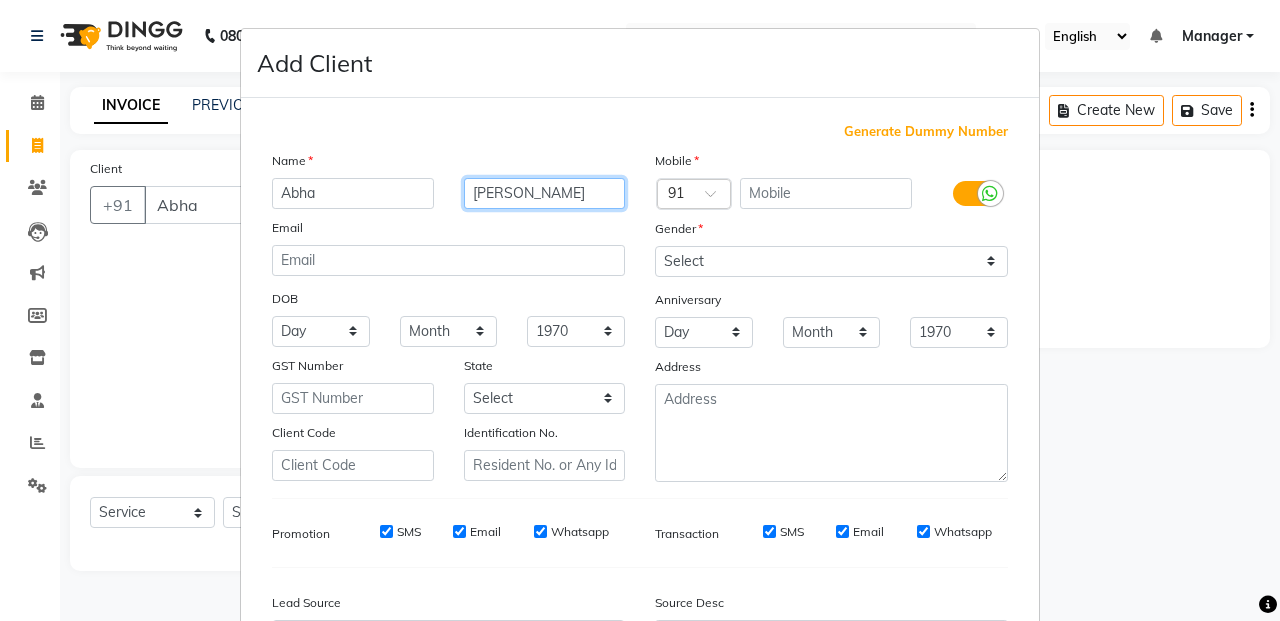type on "[PERSON_NAME]" 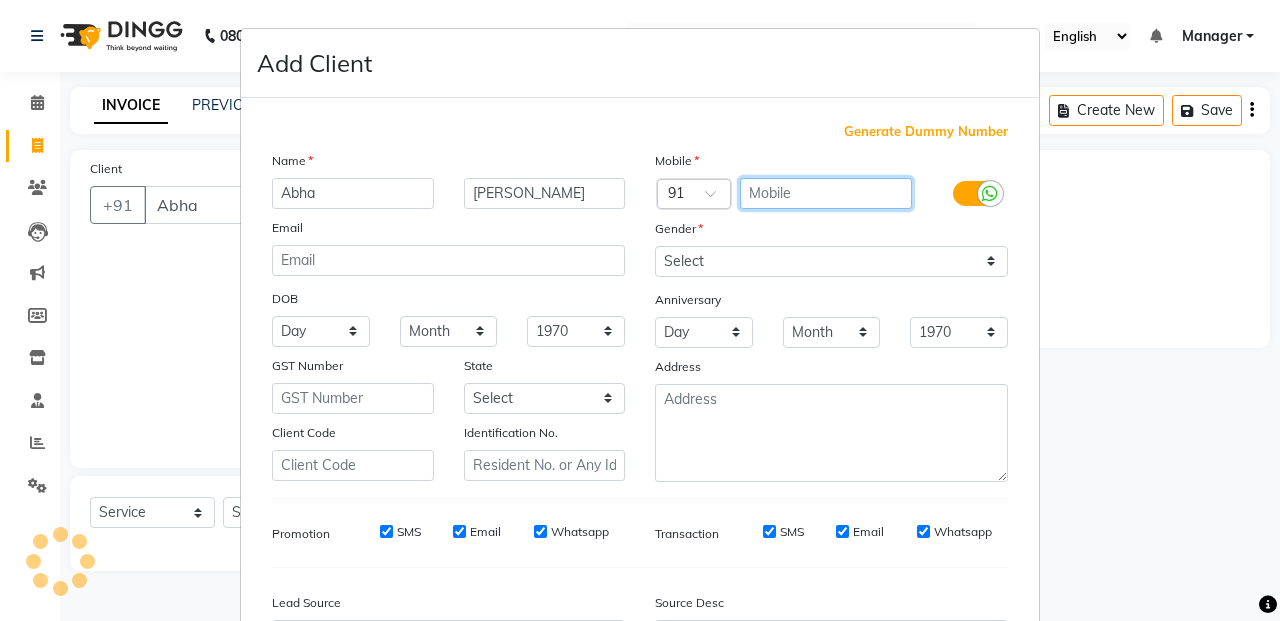 click at bounding box center [826, 193] 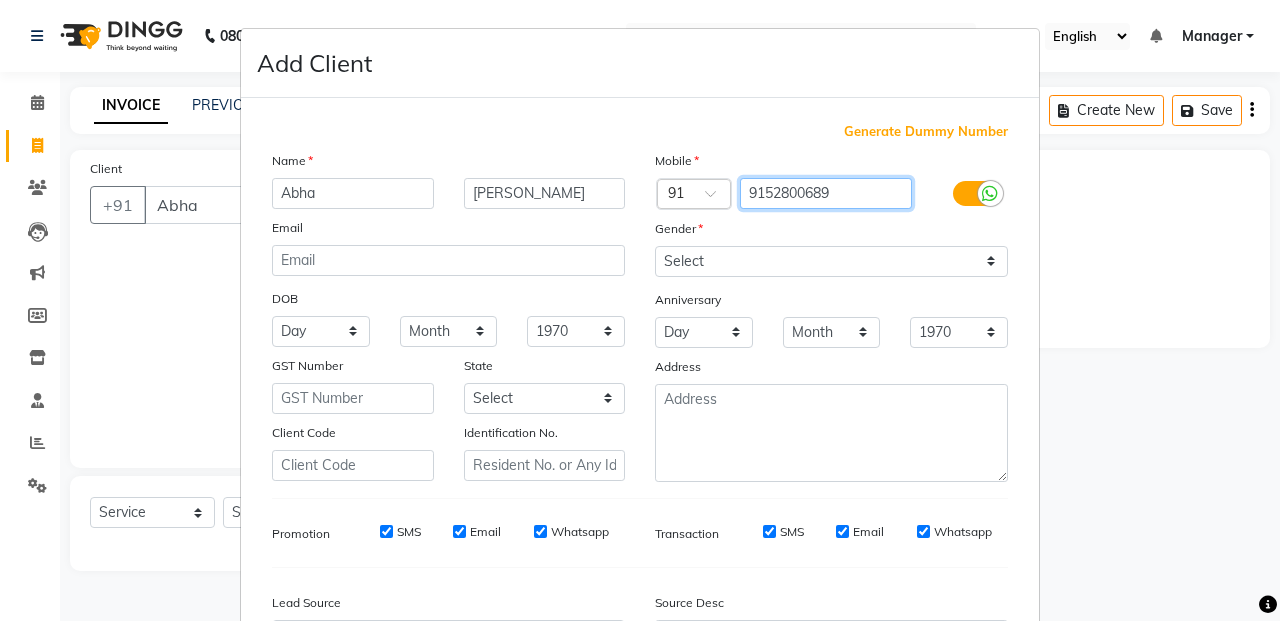 type on "9152800689" 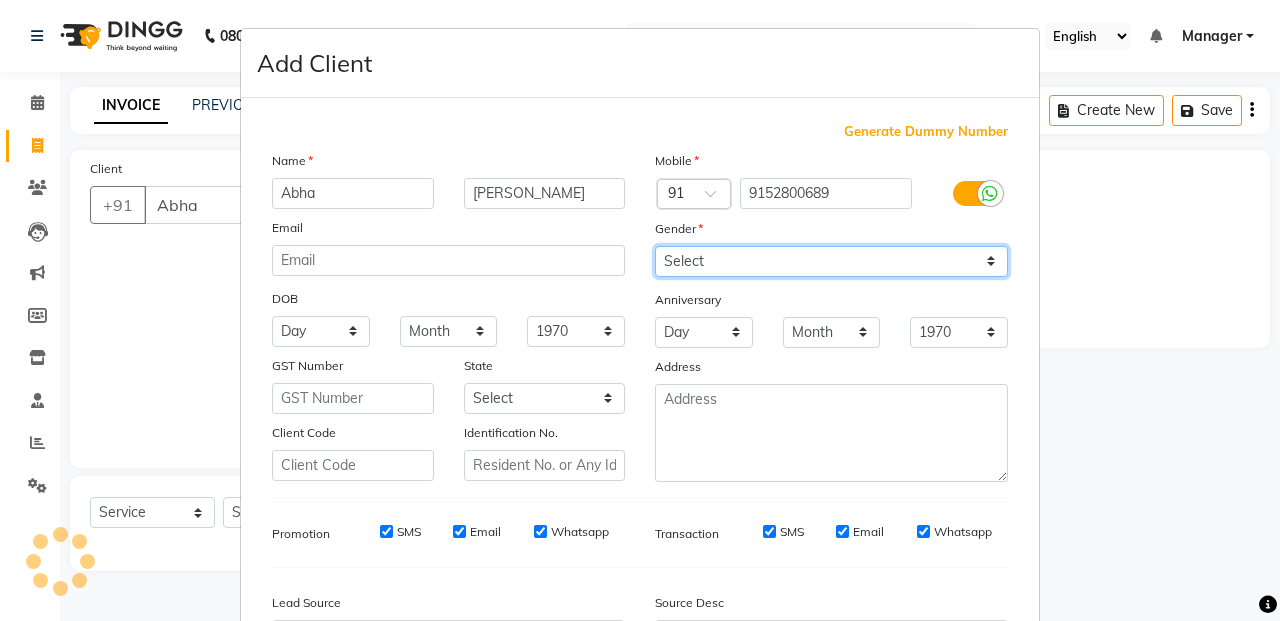 click on "Select [DEMOGRAPHIC_DATA] [DEMOGRAPHIC_DATA] Other Prefer Not To Say" at bounding box center [831, 261] 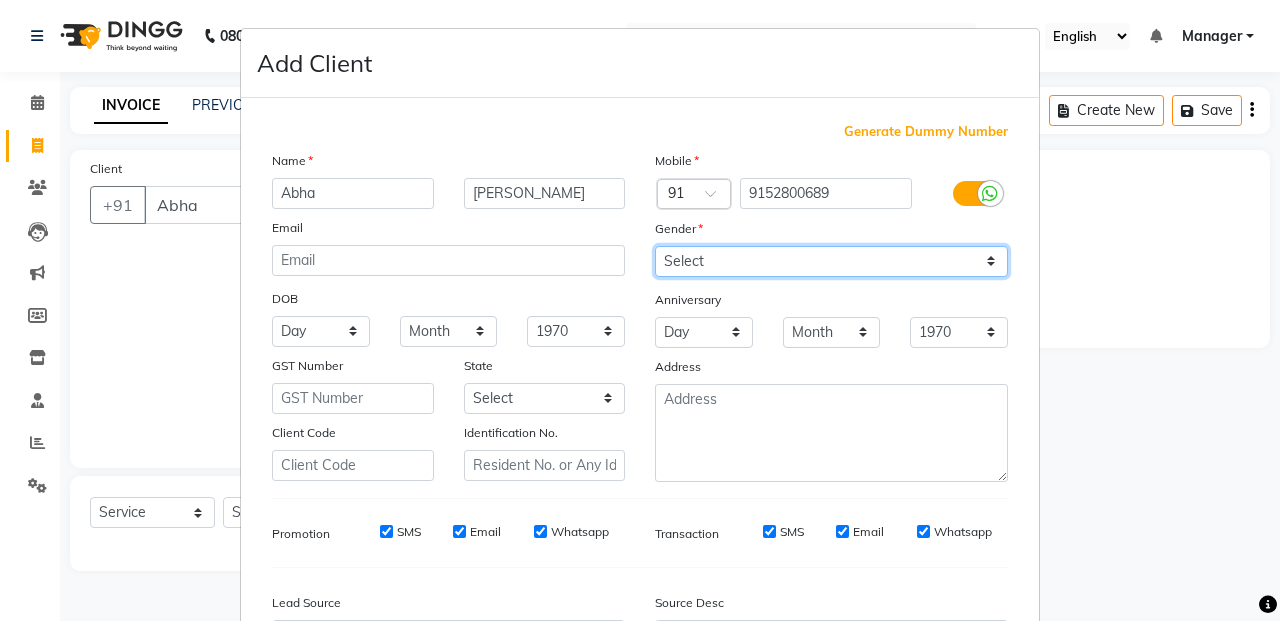 select on "[DEMOGRAPHIC_DATA]" 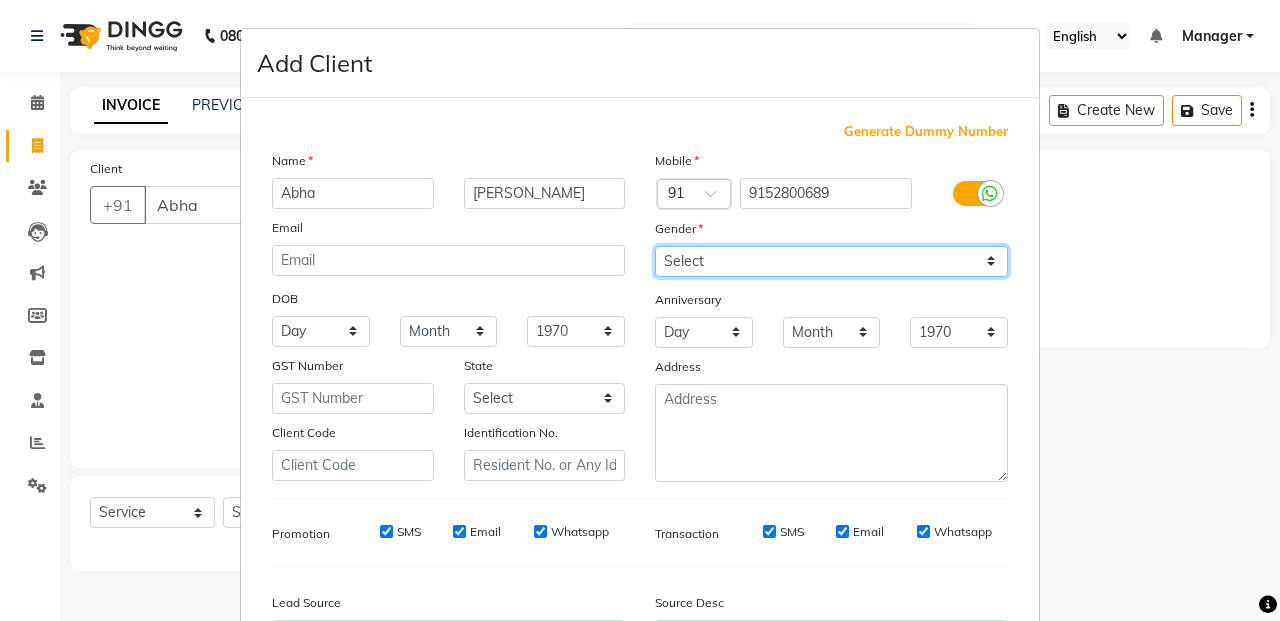 click on "Select [DEMOGRAPHIC_DATA] [DEMOGRAPHIC_DATA] Other Prefer Not To Say" at bounding box center (831, 261) 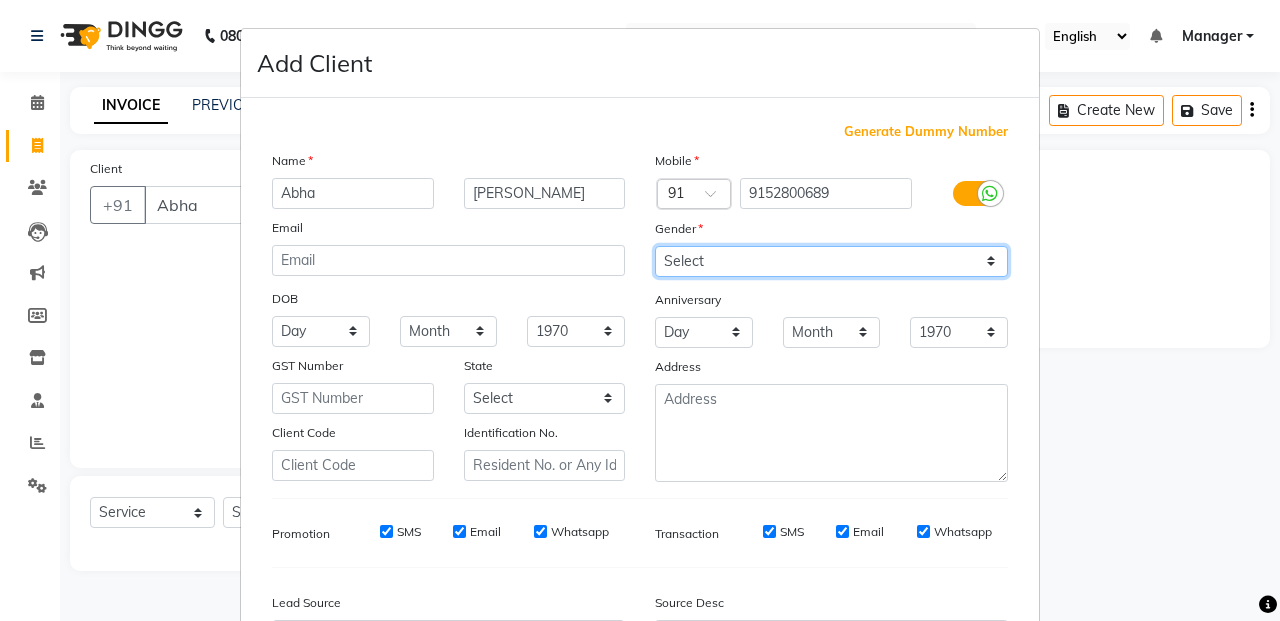 scroll, scrollTop: 228, scrollLeft: 0, axis: vertical 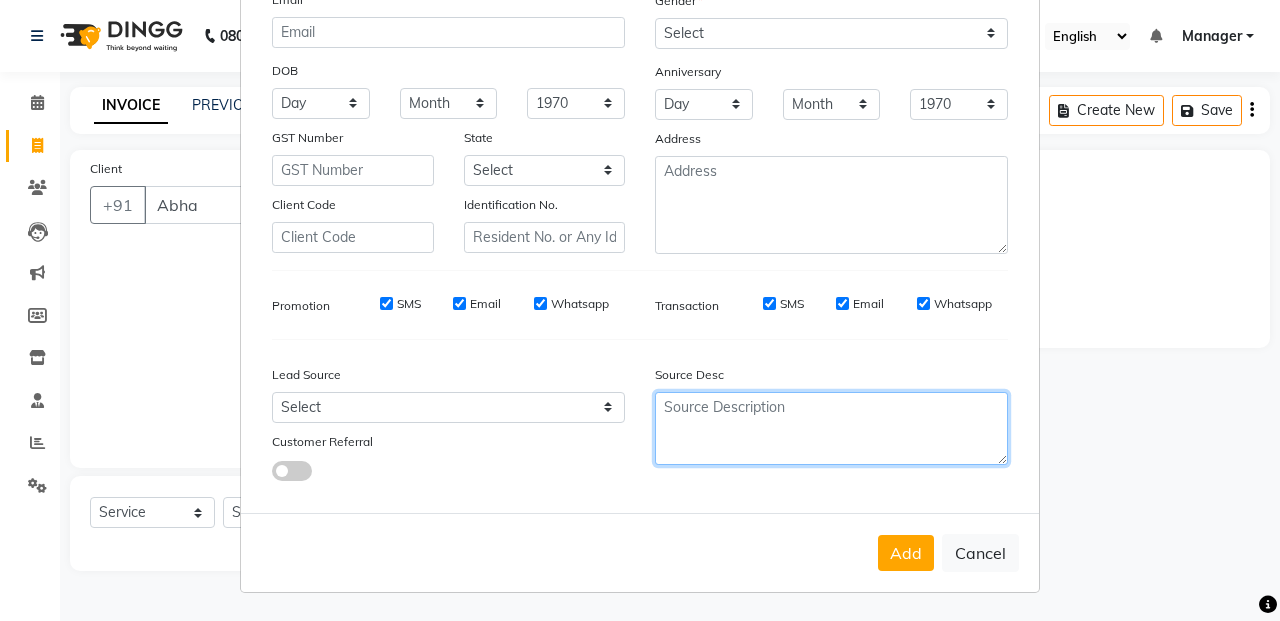 click at bounding box center [831, 428] 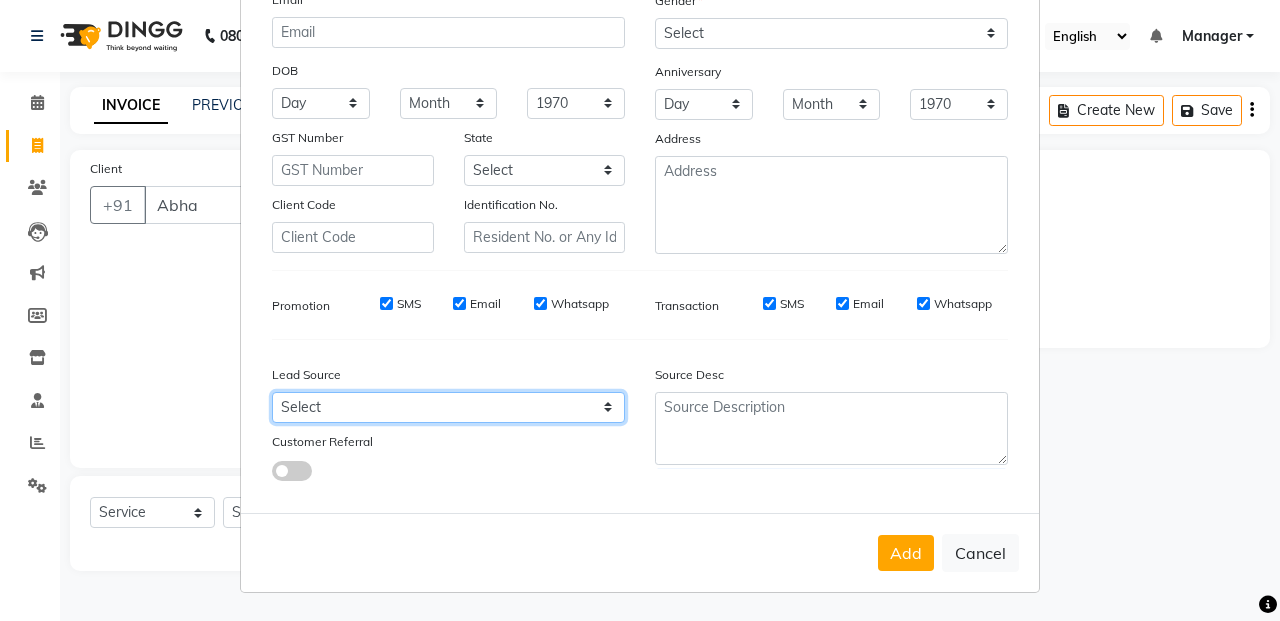 click on "Select Walk-in Referral Internet Friend Word of Mouth Advertisement Facebook JustDial Google Other" at bounding box center [448, 407] 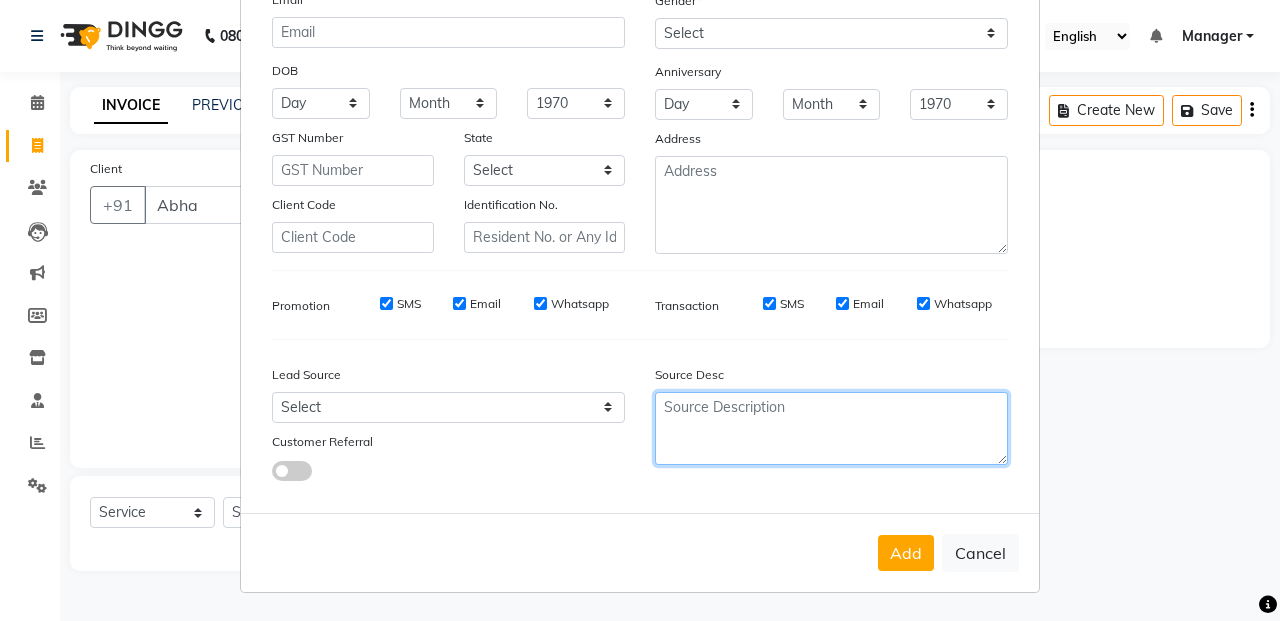 click at bounding box center [831, 428] 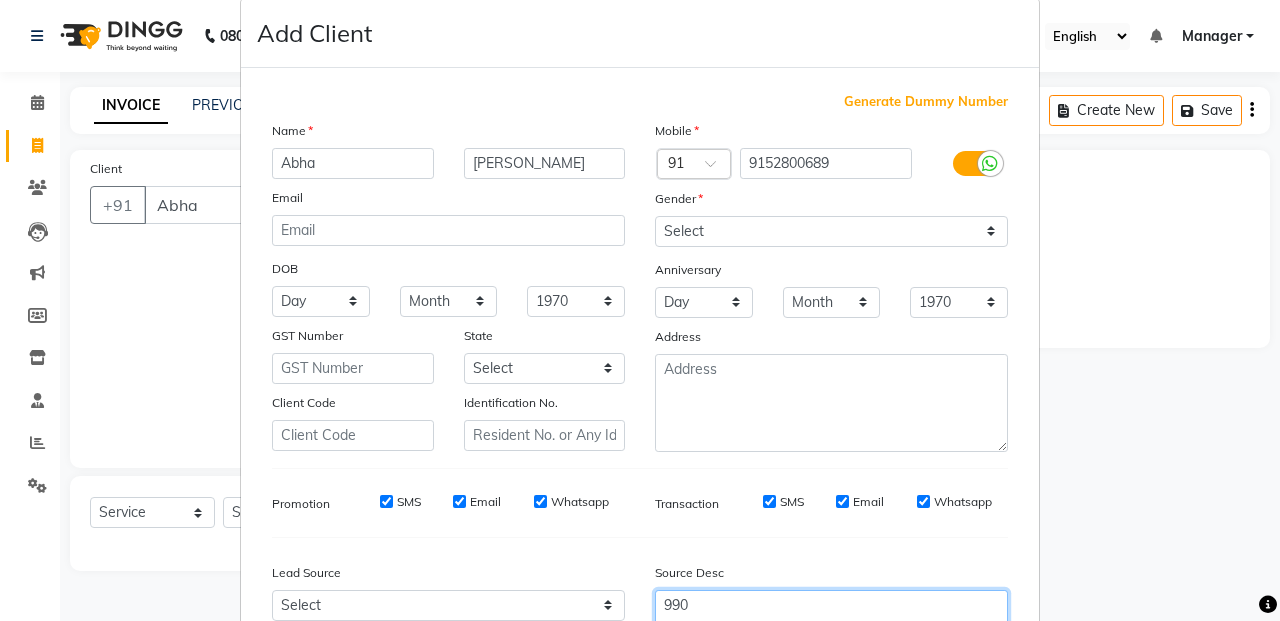 scroll, scrollTop: 28, scrollLeft: 0, axis: vertical 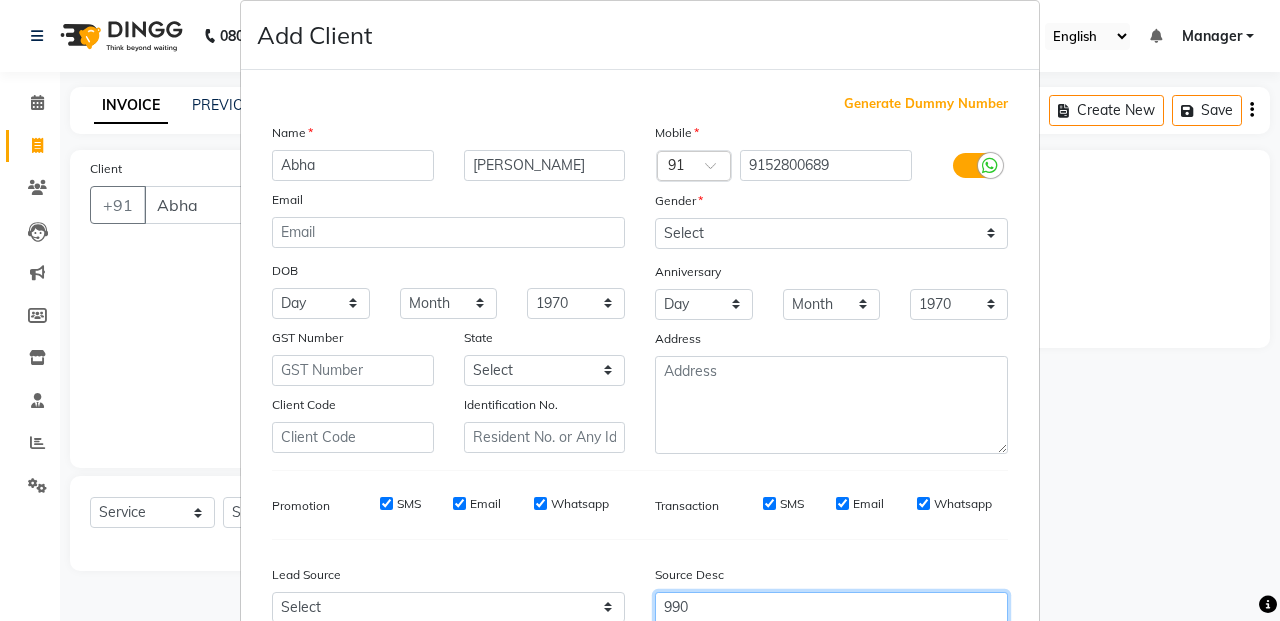 type on "990" 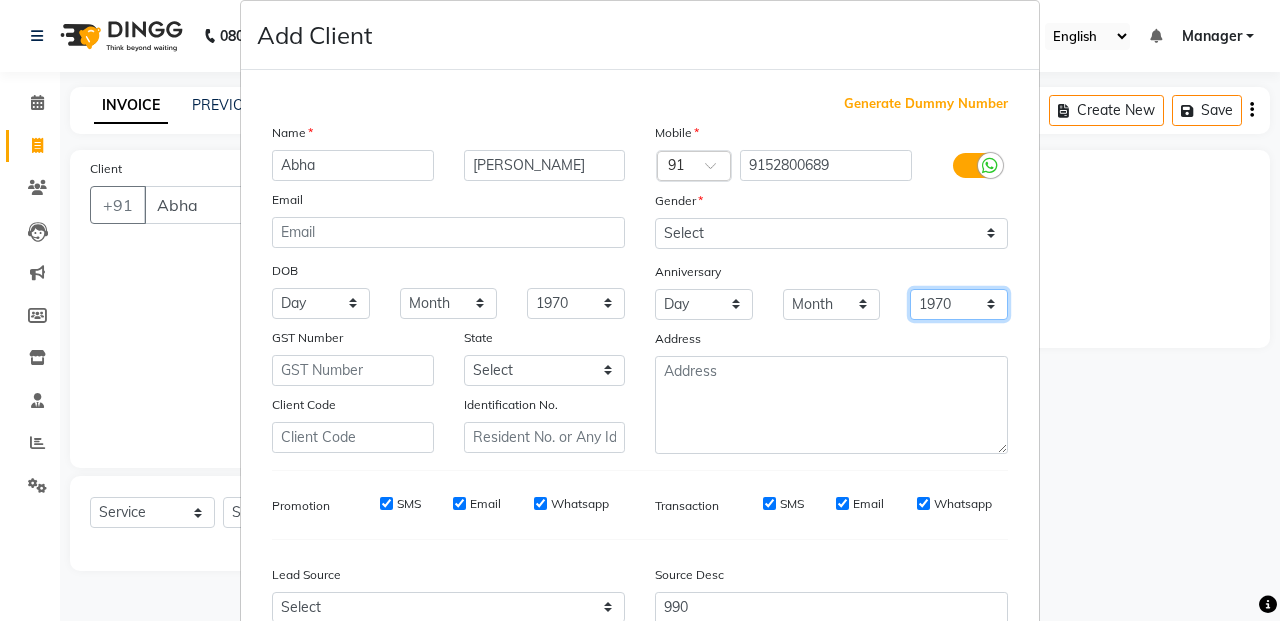 click on "1970 1971 1972 1973 1974 1975 1976 1977 1978 1979 1980 1981 1982 1983 1984 1985 1986 1987 1988 1989 1990 1991 1992 1993 1994 1995 1996 1997 1998 1999 2000 2001 2002 2003 2004 2005 2006 2007 2008 2009 2010 2011 2012 2013 2014 2015 2016 2017 2018 2019 2020 2021 2022 2023 2024 2025" at bounding box center [959, 304] 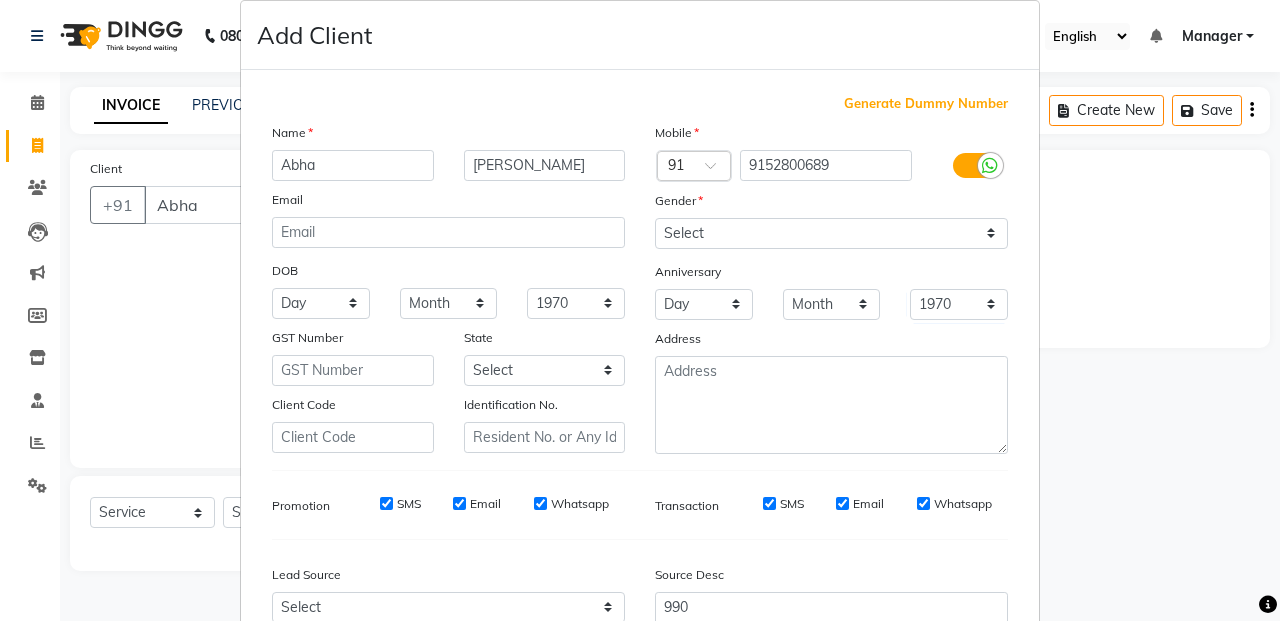 click on "Add Client Generate Dummy Number Name [PERSON_NAME] Email DOB Day 01 02 03 04 05 06 07 08 09 10 11 12 13 14 15 16 17 18 19 20 21 22 23 24 25 26 27 28 29 30 31 Month January February March April May June July August September October November [DATE] 1941 1942 1943 1944 1945 1946 1947 1948 1949 1950 1951 1952 1953 1954 1955 1956 1957 1958 1959 1960 1961 1962 1963 1964 1965 1966 1967 1968 1969 1970 1971 1972 1973 1974 1975 1976 1977 1978 1979 1980 1981 1982 1983 1984 1985 1986 1987 1988 1989 1990 1991 1992 1993 1994 1995 1996 1997 1998 1999 2000 2001 2002 2003 2004 2005 2006 2007 2008 2009 2010 2011 2012 2013 2014 2015 2016 2017 2018 2019 2020 2021 2022 2023 2024 GST Number State Select [GEOGRAPHIC_DATA] and [GEOGRAPHIC_DATA] [GEOGRAPHIC_DATA] [GEOGRAPHIC_DATA] [GEOGRAPHIC_DATA] [GEOGRAPHIC_DATA] [GEOGRAPHIC_DATA] [GEOGRAPHIC_DATA] [GEOGRAPHIC_DATA] and [GEOGRAPHIC_DATA] [GEOGRAPHIC_DATA] and [GEOGRAPHIC_DATA] [GEOGRAPHIC_DATA] [GEOGRAPHIC_DATA] [GEOGRAPHIC_DATA] [GEOGRAPHIC_DATA] [GEOGRAPHIC_DATA] [GEOGRAPHIC_DATA] [GEOGRAPHIC_DATA] [GEOGRAPHIC_DATA] [GEOGRAPHIC_DATA] [GEOGRAPHIC_DATA] [GEOGRAPHIC_DATA] [GEOGRAPHIC_DATA] [GEOGRAPHIC_DATA] [GEOGRAPHIC_DATA] [GEOGRAPHIC_DATA] [GEOGRAPHIC_DATA] [GEOGRAPHIC_DATA] [GEOGRAPHIC_DATA] [GEOGRAPHIC_DATA] ×" at bounding box center (640, 310) 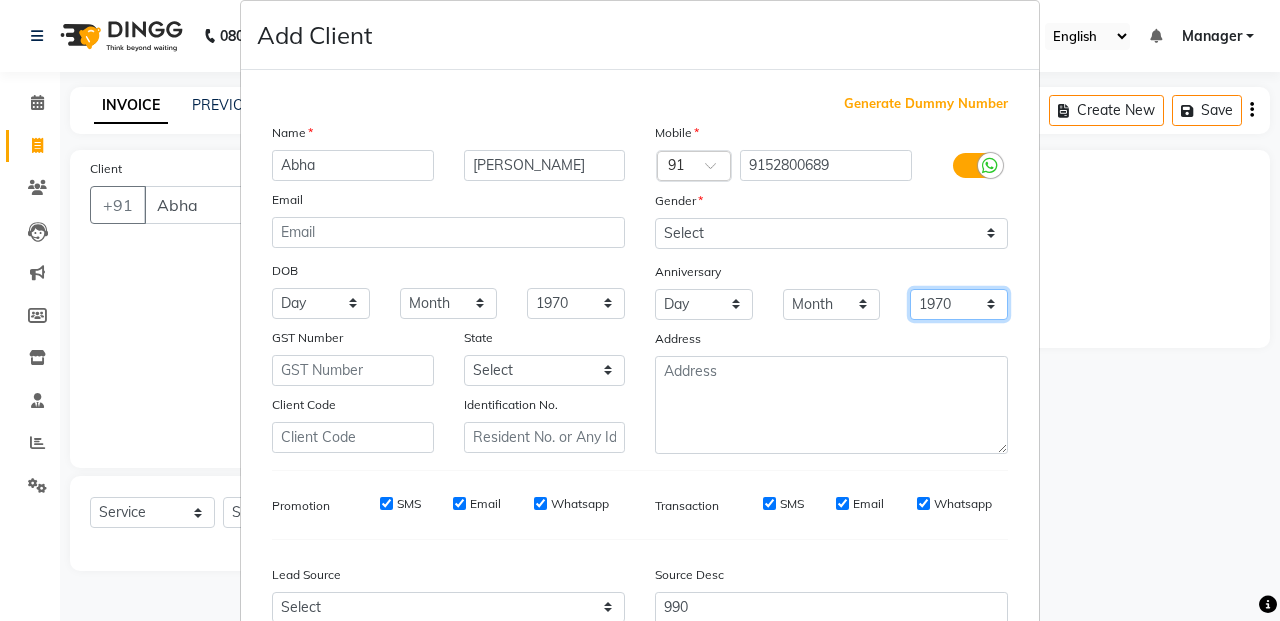 click on "1970 1971 1972 1973 1974 1975 1976 1977 1978 1979 1980 1981 1982 1983 1984 1985 1986 1987 1988 1989 1990 1991 1992 1993 1994 1995 1996 1997 1998 1999 2000 2001 2002 2003 2004 2005 2006 2007 2008 2009 2010 2011 2012 2013 2014 2015 2016 2017 2018 2019 2020 2021 2022 2023 2024 2025" at bounding box center [959, 304] 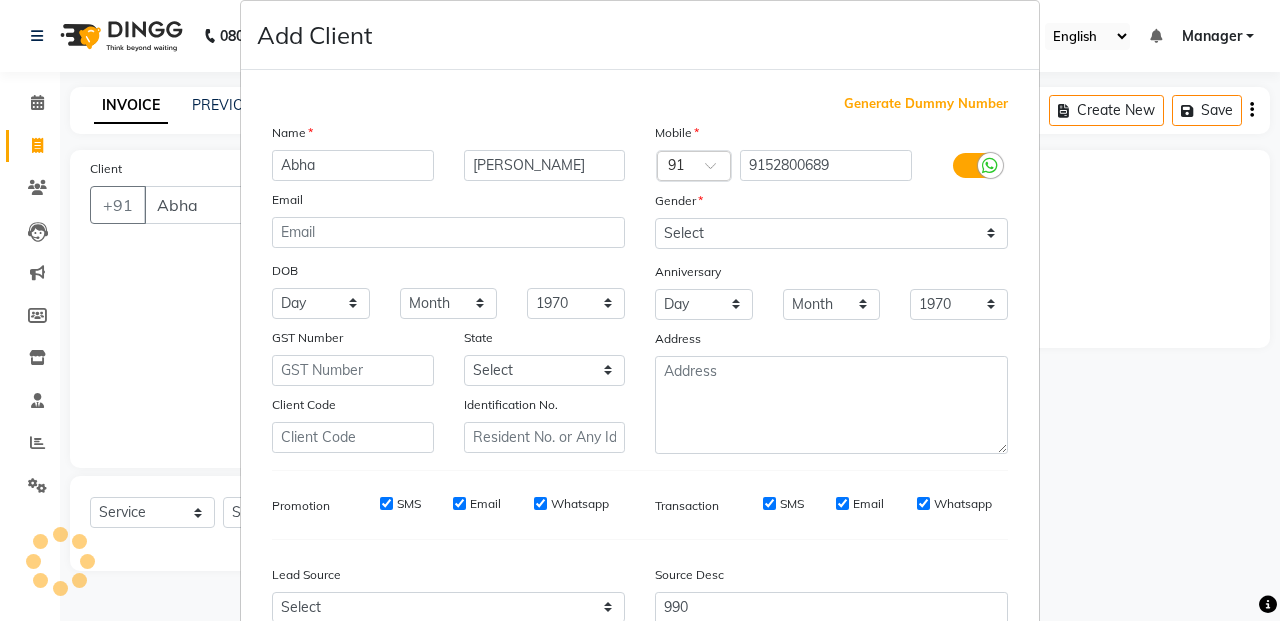 click on "Add Client Generate Dummy Number Name [PERSON_NAME] Email DOB Day 01 02 03 04 05 06 07 08 09 10 11 12 13 14 15 16 17 18 19 20 21 22 23 24 25 26 27 28 29 30 31 Month January February March April May June July August September October November [DATE] 1941 1942 1943 1944 1945 1946 1947 1948 1949 1950 1951 1952 1953 1954 1955 1956 1957 1958 1959 1960 1961 1962 1963 1964 1965 1966 1967 1968 1969 1970 1971 1972 1973 1974 1975 1976 1977 1978 1979 1980 1981 1982 1983 1984 1985 1986 1987 1988 1989 1990 1991 1992 1993 1994 1995 1996 1997 1998 1999 2000 2001 2002 2003 2004 2005 2006 2007 2008 2009 2010 2011 2012 2013 2014 2015 2016 2017 2018 2019 2020 2021 2022 2023 2024 GST Number State Select [GEOGRAPHIC_DATA] and [GEOGRAPHIC_DATA] [GEOGRAPHIC_DATA] [GEOGRAPHIC_DATA] [GEOGRAPHIC_DATA] [GEOGRAPHIC_DATA] [GEOGRAPHIC_DATA] [GEOGRAPHIC_DATA] [GEOGRAPHIC_DATA] and [GEOGRAPHIC_DATA] [GEOGRAPHIC_DATA] and [GEOGRAPHIC_DATA] [GEOGRAPHIC_DATA] [GEOGRAPHIC_DATA] [GEOGRAPHIC_DATA] [GEOGRAPHIC_DATA] [GEOGRAPHIC_DATA] [GEOGRAPHIC_DATA] [GEOGRAPHIC_DATA] [GEOGRAPHIC_DATA] [GEOGRAPHIC_DATA] [GEOGRAPHIC_DATA] [GEOGRAPHIC_DATA] [GEOGRAPHIC_DATA] [GEOGRAPHIC_DATA] [GEOGRAPHIC_DATA] [GEOGRAPHIC_DATA] [GEOGRAPHIC_DATA] [GEOGRAPHIC_DATA] [GEOGRAPHIC_DATA] [GEOGRAPHIC_DATA] ×" at bounding box center [640, 310] 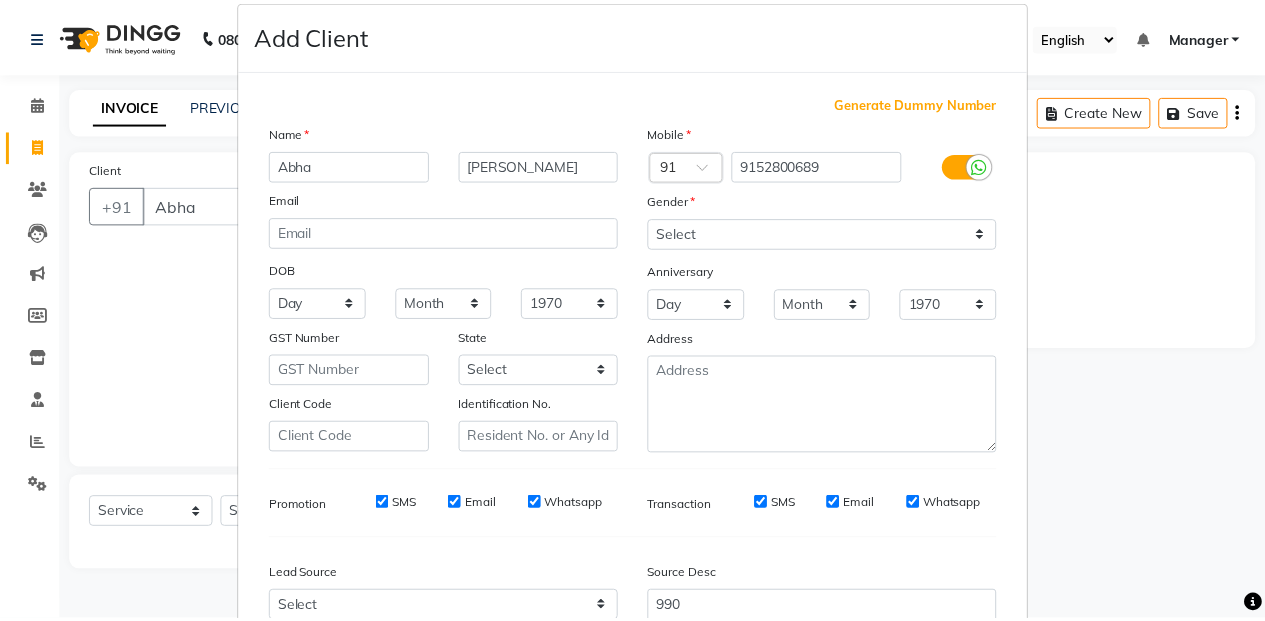 scroll, scrollTop: 228, scrollLeft: 0, axis: vertical 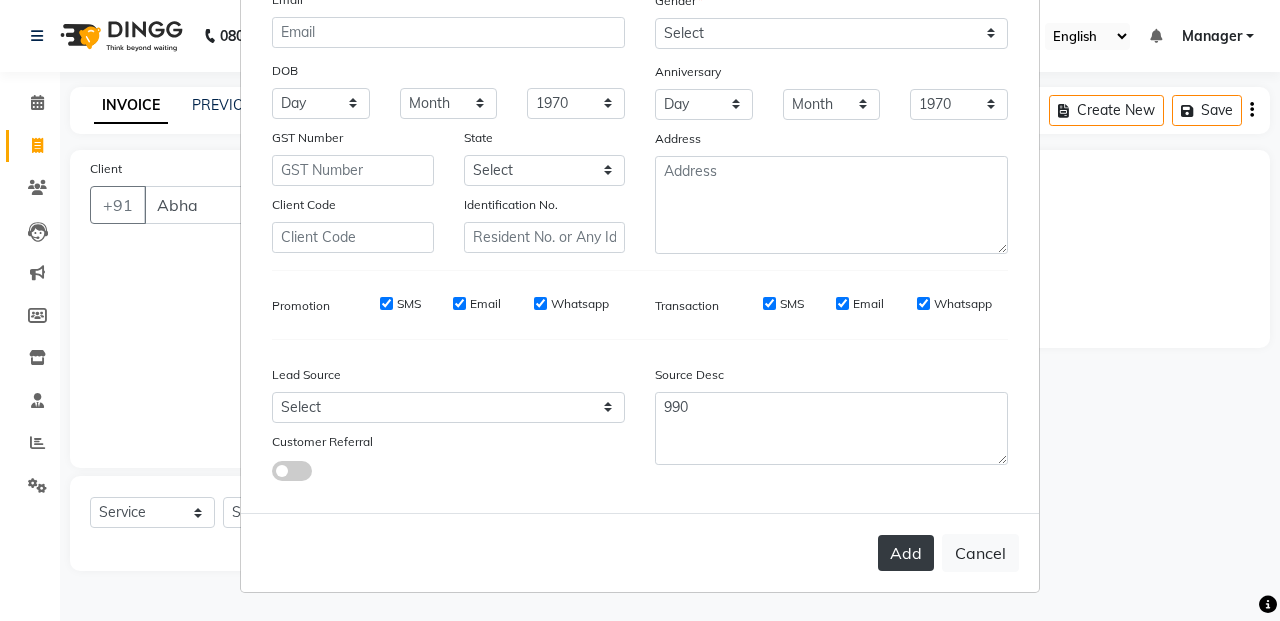 click on "Add" at bounding box center [906, 553] 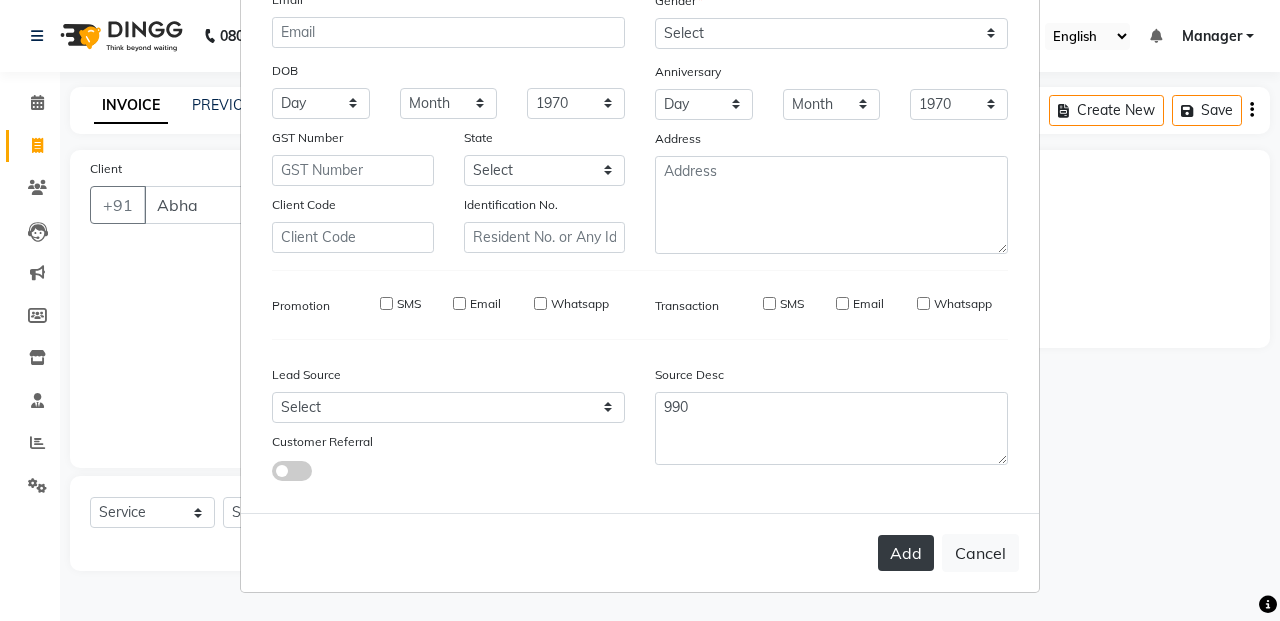 type on "9152800689" 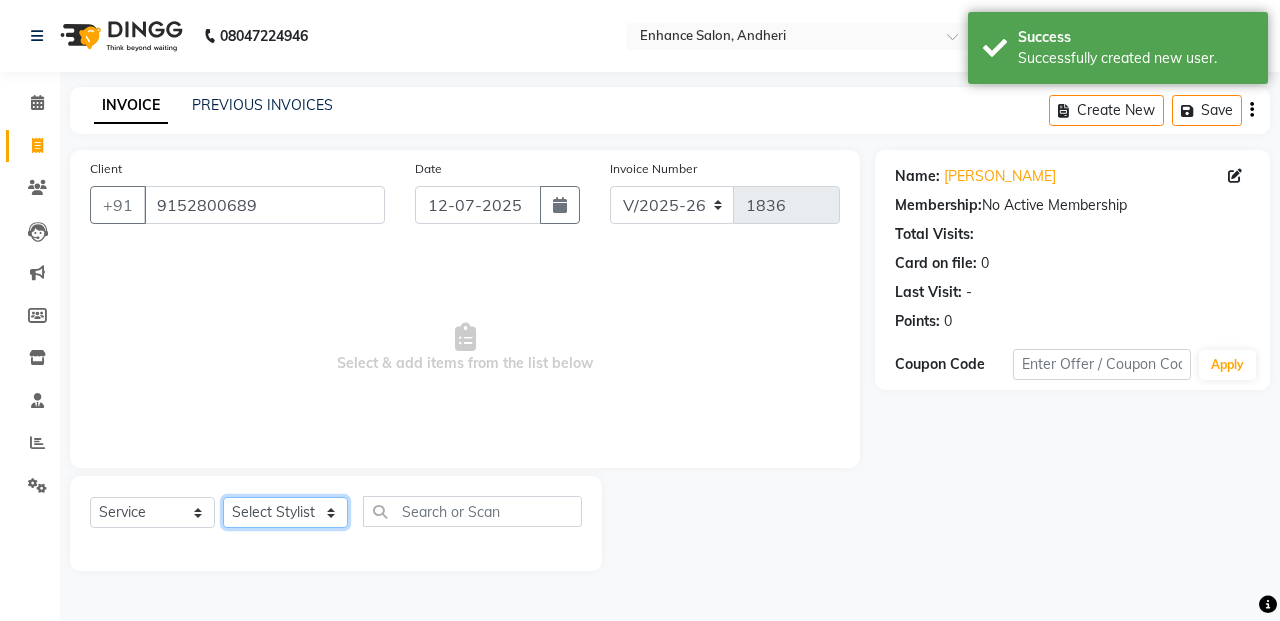 click on "Select Stylist Admin [PERSON_NAME] [PERSON_NAME] Manager [PERSON_NAME] [PERSON_NAME] [PERSON_NAME] POONAM [PERSON_NAME] [PERSON_NAME] nails [PERSON_NAME] MANGELA [PERSON_NAME] [PERSON_NAME] [PERSON_NAME] [PERSON_NAME]" 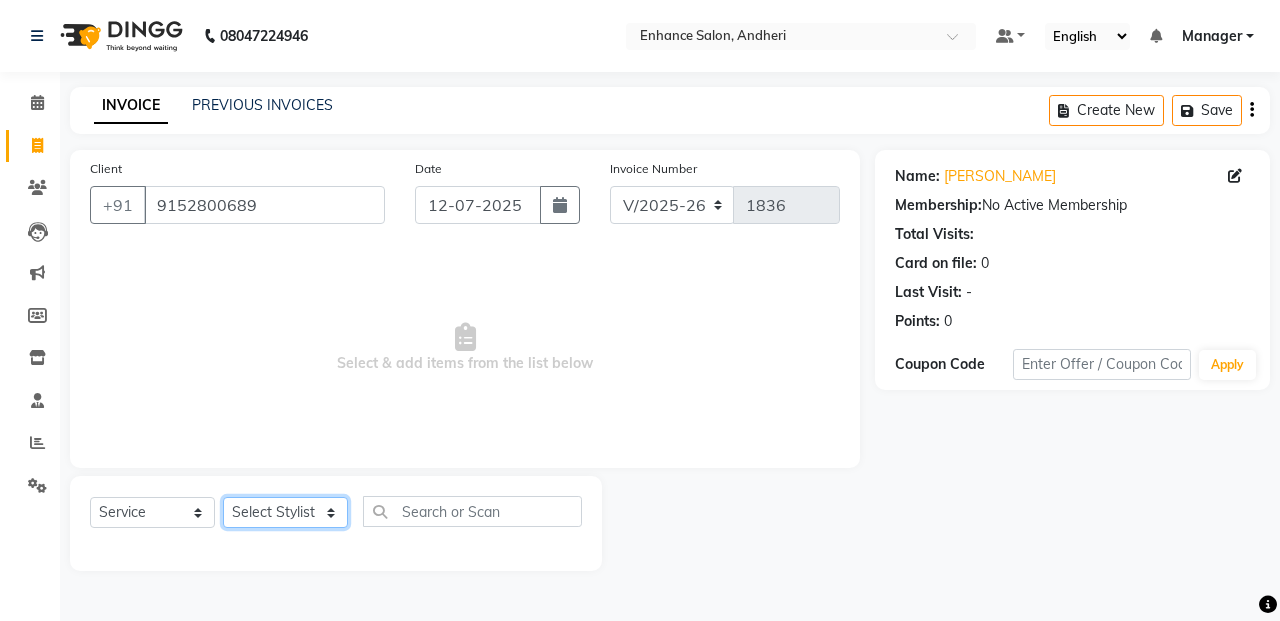 select on "61732" 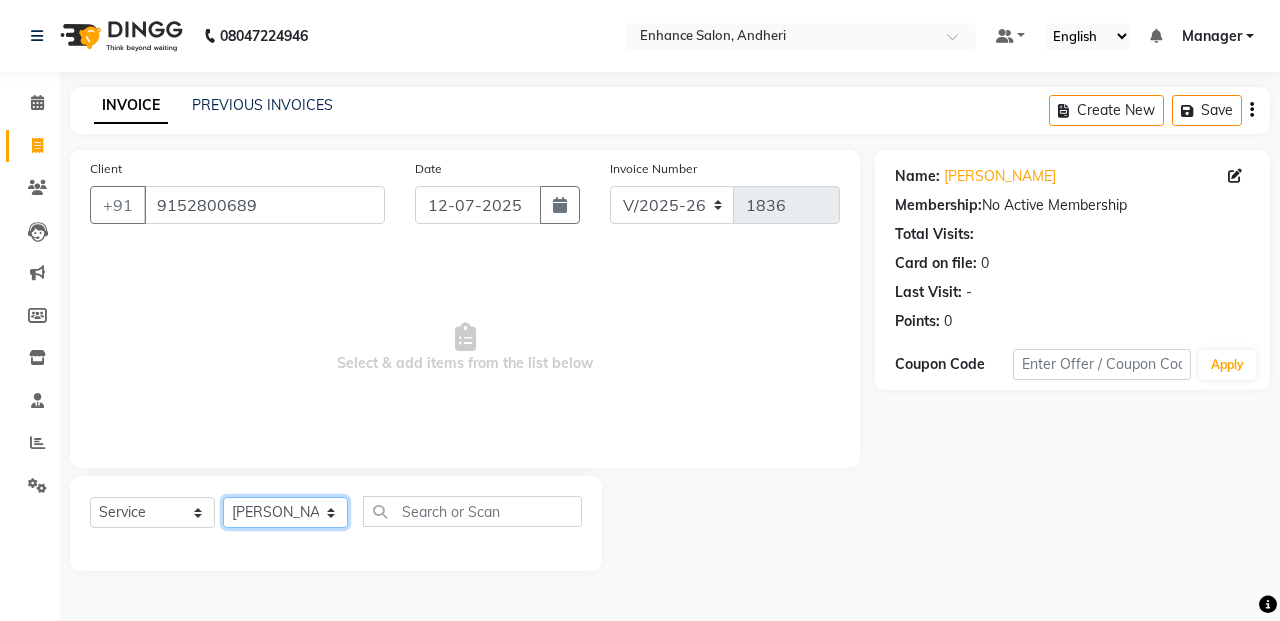 click on "Select Stylist Admin [PERSON_NAME] [PERSON_NAME] Manager [PERSON_NAME] [PERSON_NAME] [PERSON_NAME] POONAM [PERSON_NAME] [PERSON_NAME] nails [PERSON_NAME] MANGELA [PERSON_NAME] [PERSON_NAME] [PERSON_NAME] [PERSON_NAME]" 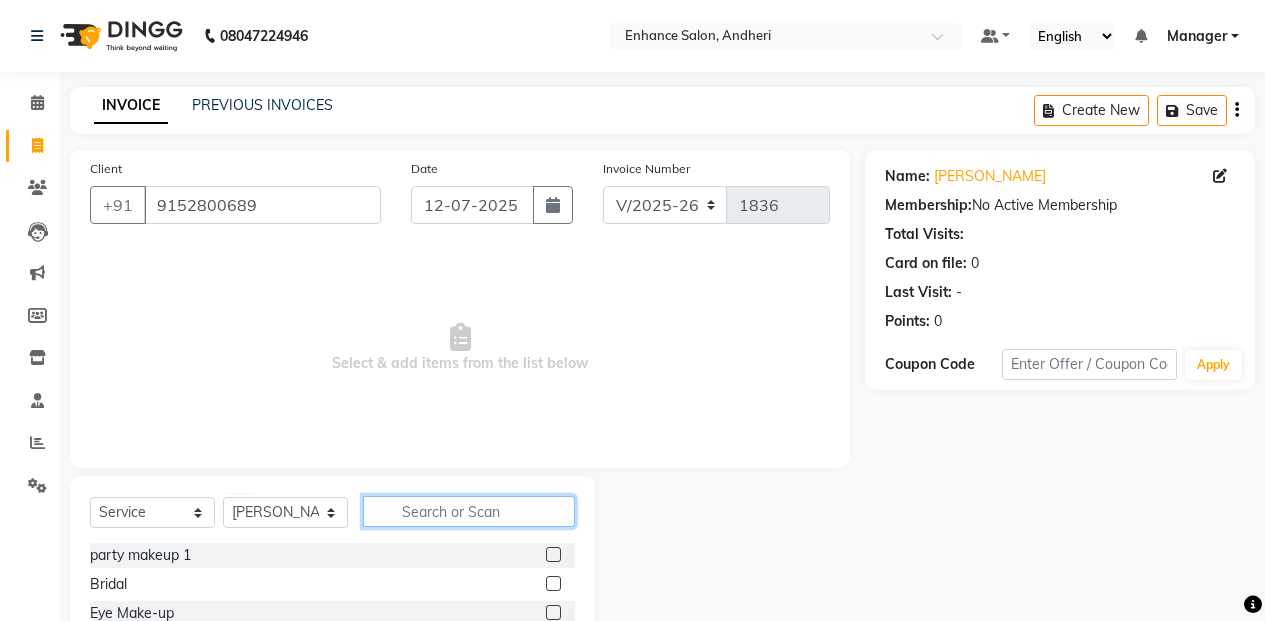 click 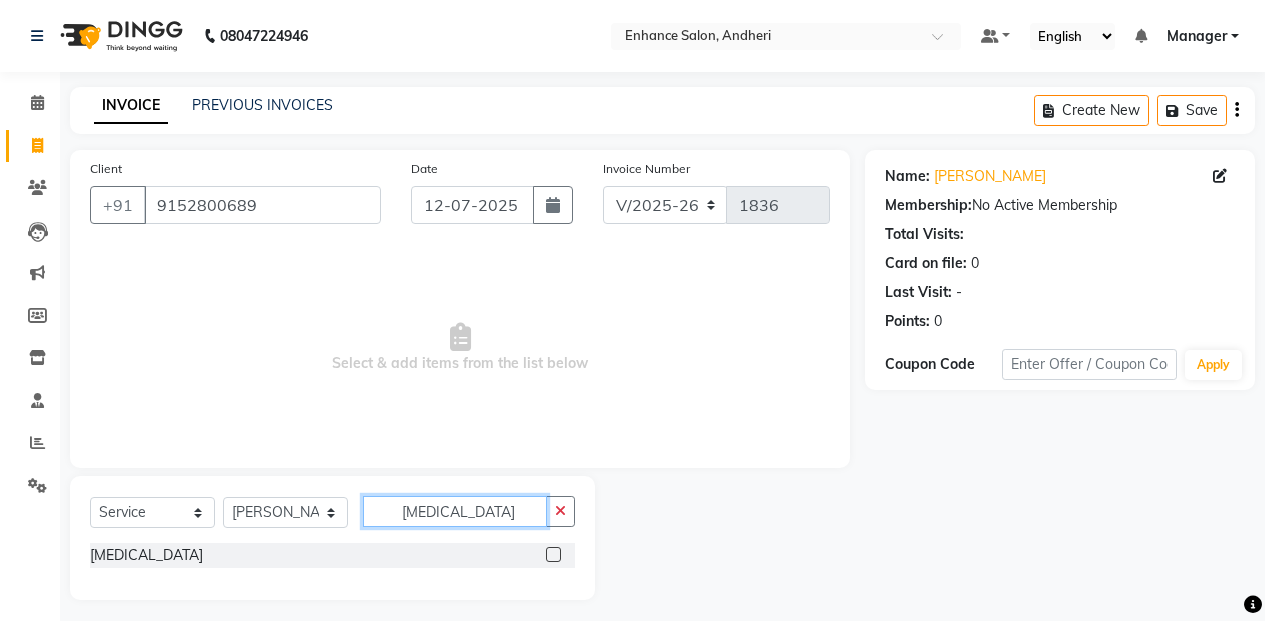 type on "[MEDICAL_DATA]" 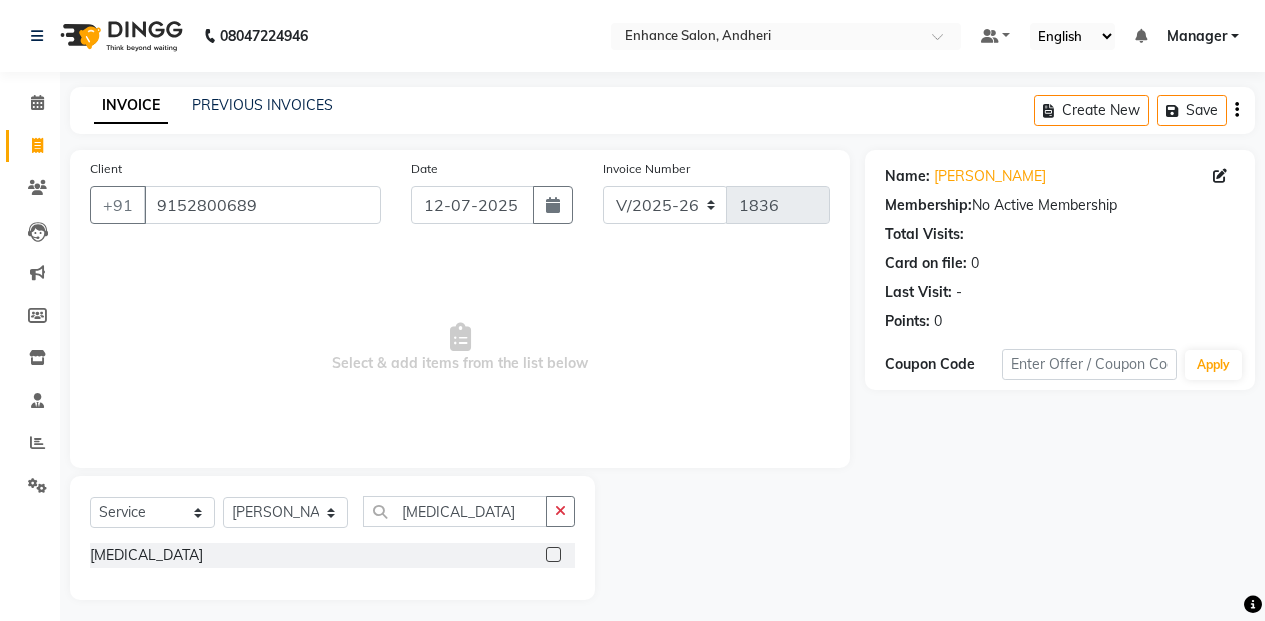 click 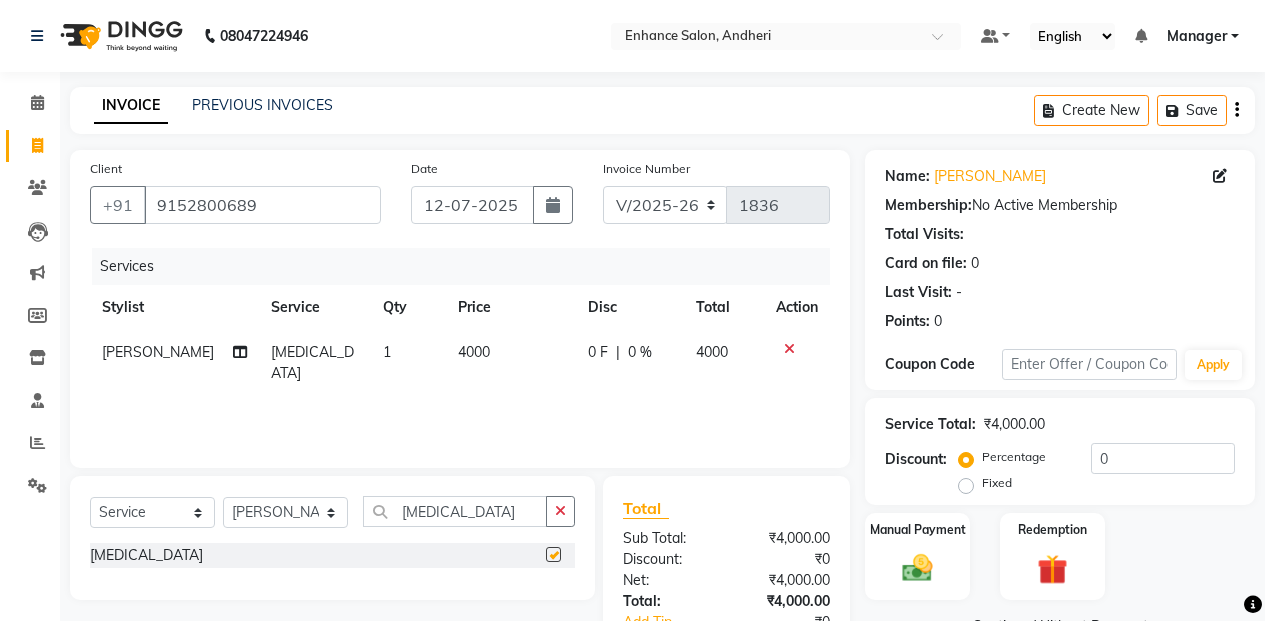 checkbox on "false" 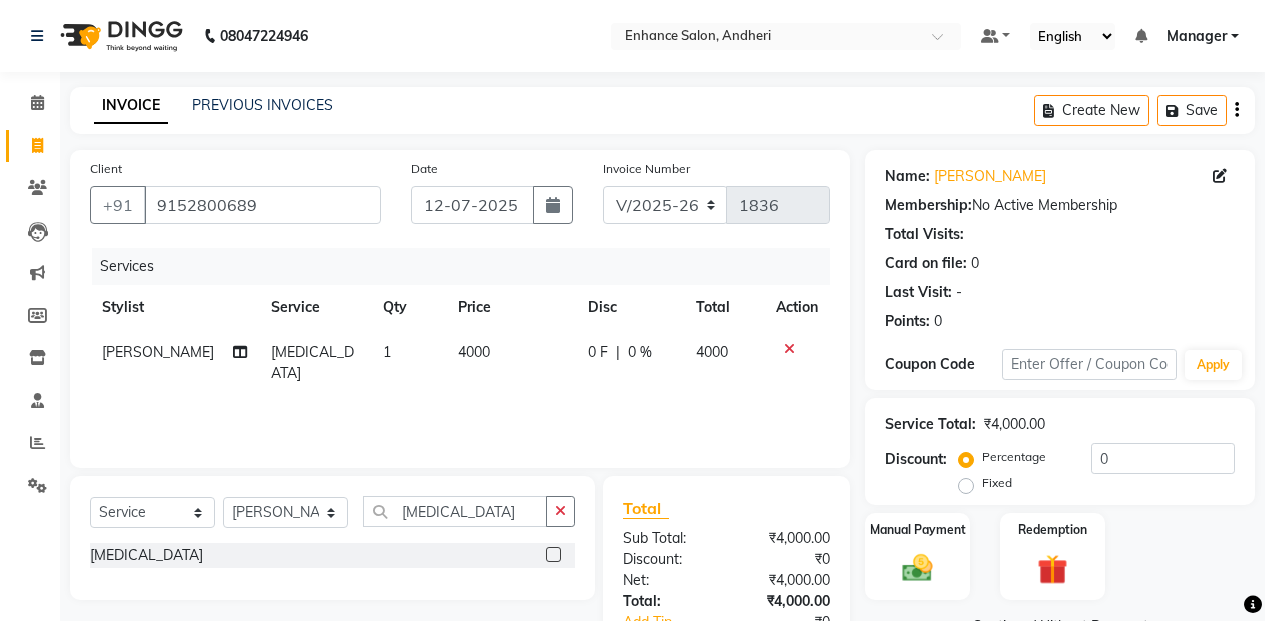 click on "4000" 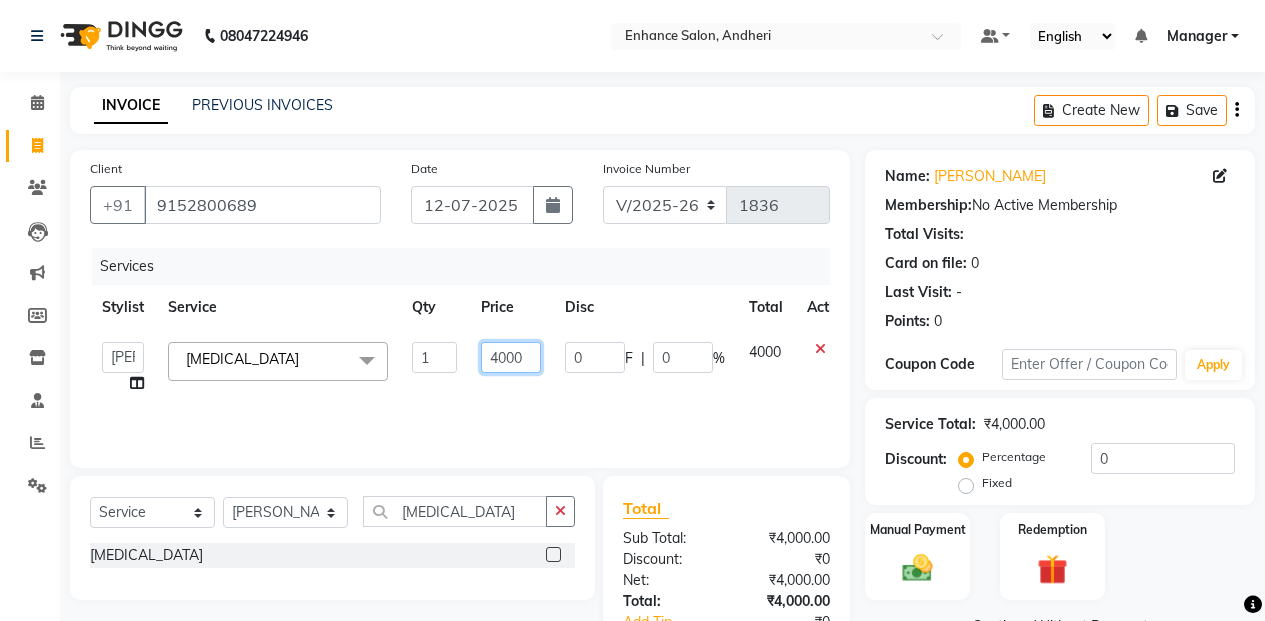 click on "4000" 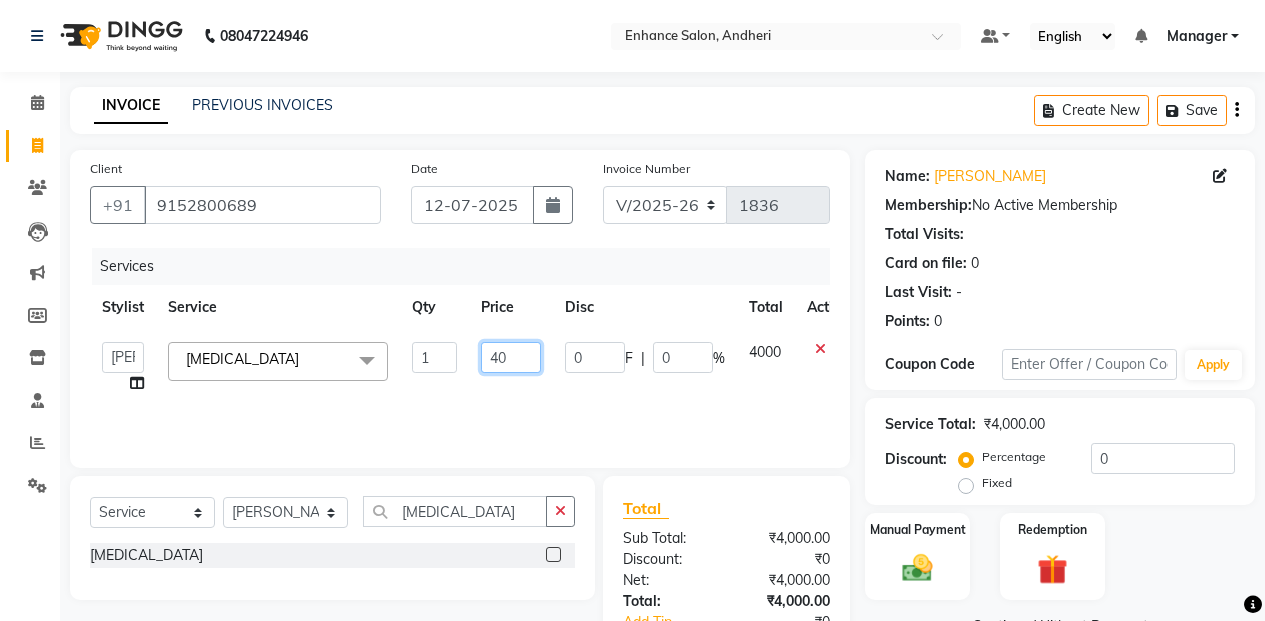 type on "4" 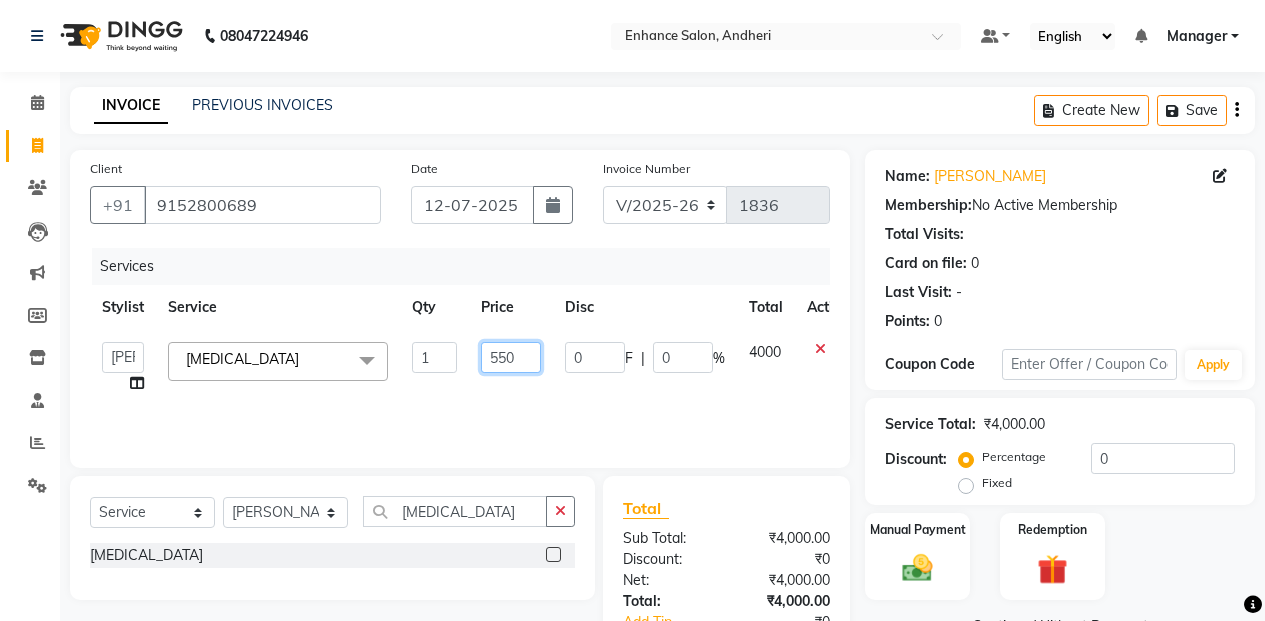 type on "5500" 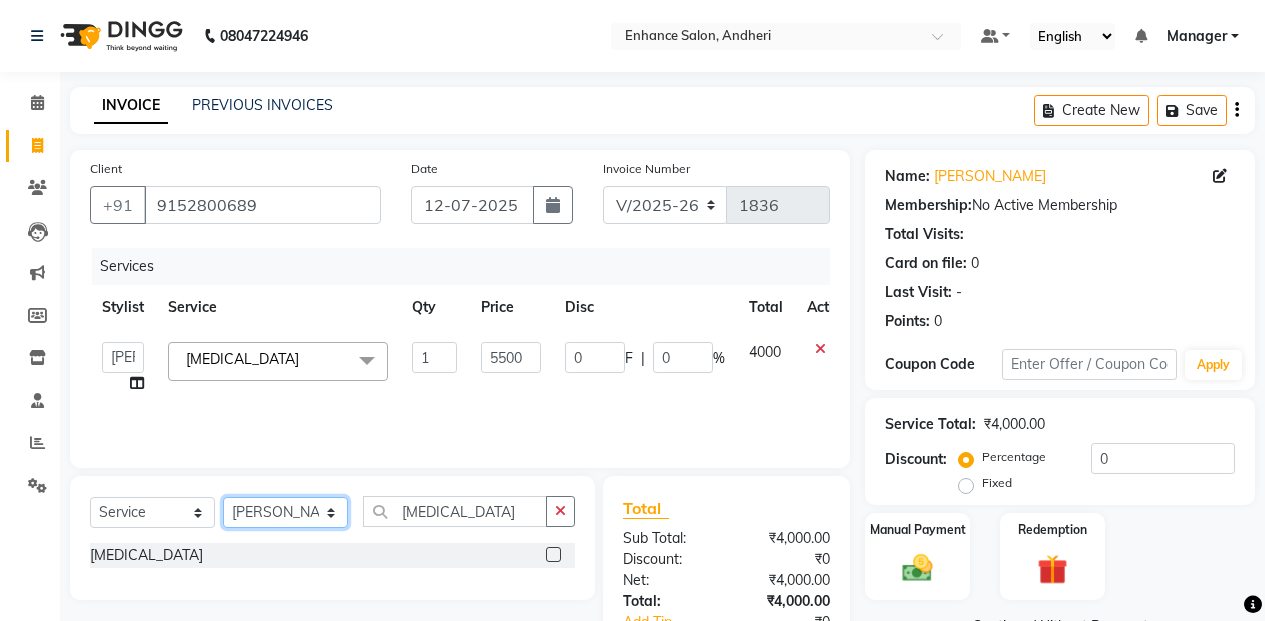 click on "Select Stylist Admin [PERSON_NAME] [PERSON_NAME] Manager [PERSON_NAME] [PERSON_NAME] [PERSON_NAME] POONAM [PERSON_NAME] [PERSON_NAME] nails [PERSON_NAME] MANGELA [PERSON_NAME] [PERSON_NAME] [PERSON_NAME] [PERSON_NAME]" 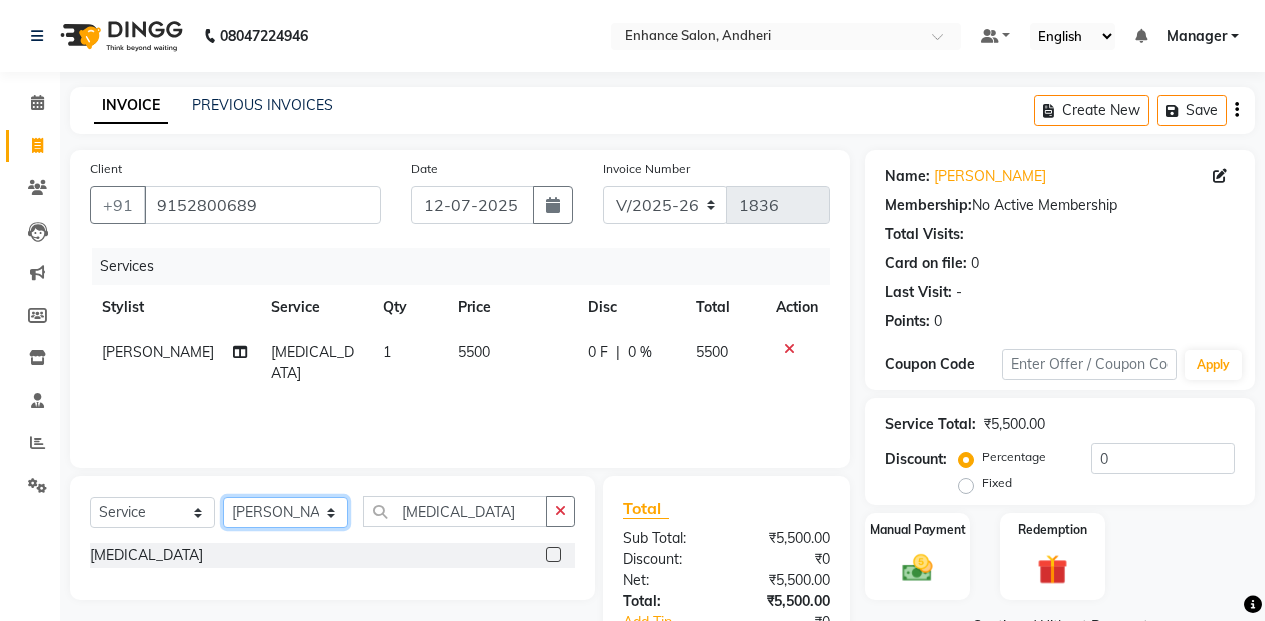 select on "61730" 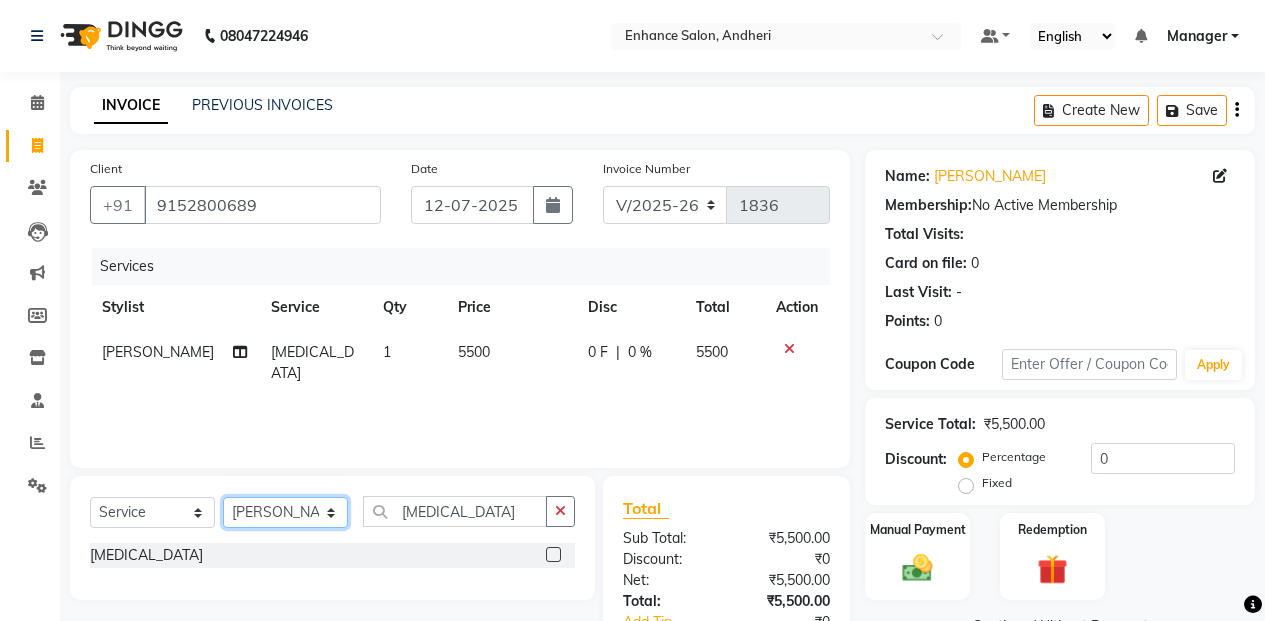 click on "Select Stylist Admin [PERSON_NAME] [PERSON_NAME] Manager [PERSON_NAME] [PERSON_NAME] [PERSON_NAME] POONAM [PERSON_NAME] [PERSON_NAME] nails [PERSON_NAME] MANGELA [PERSON_NAME] [PERSON_NAME] [PERSON_NAME] [PERSON_NAME]" 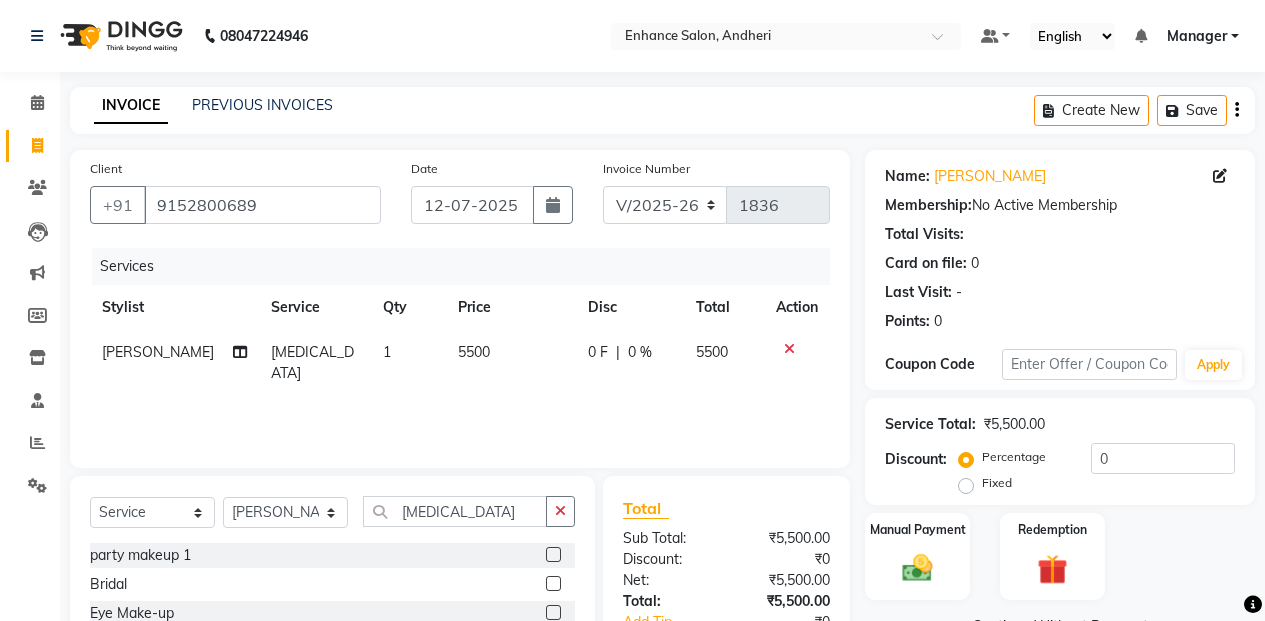 click 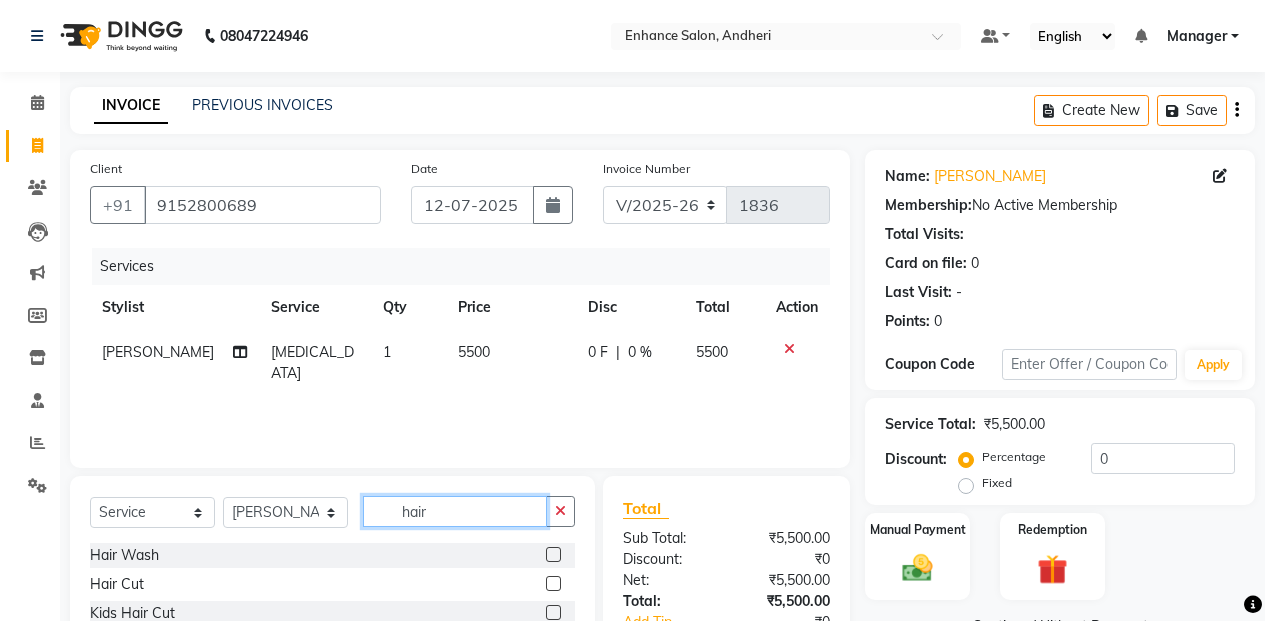 type on "hair" 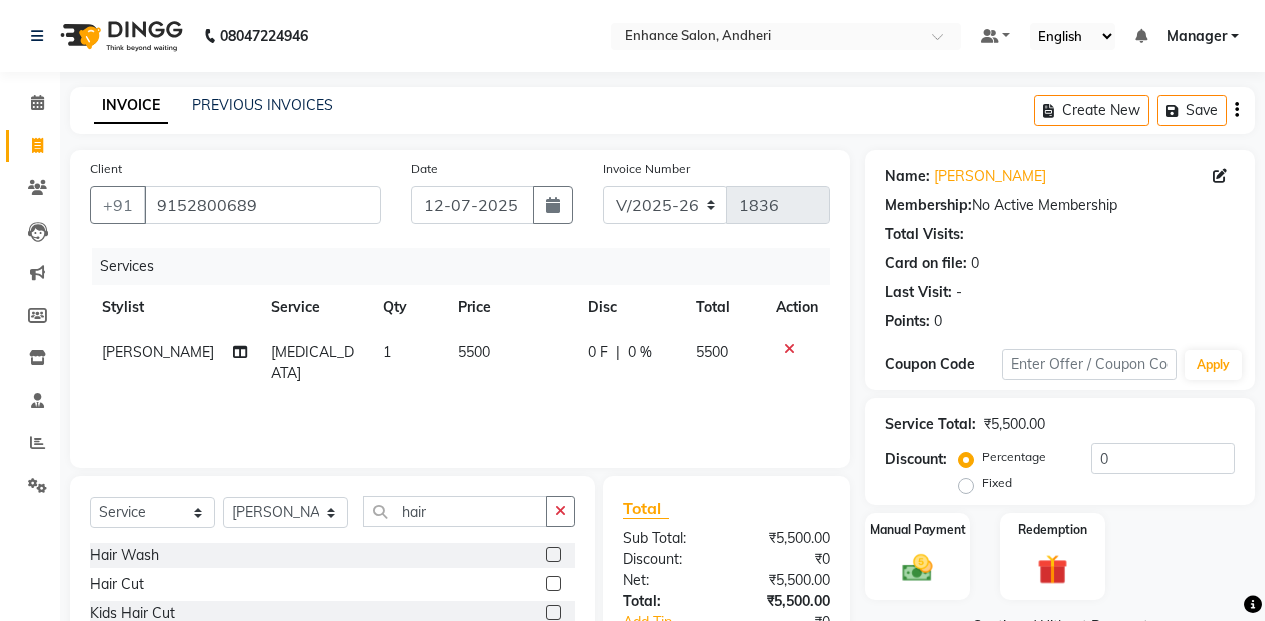 click 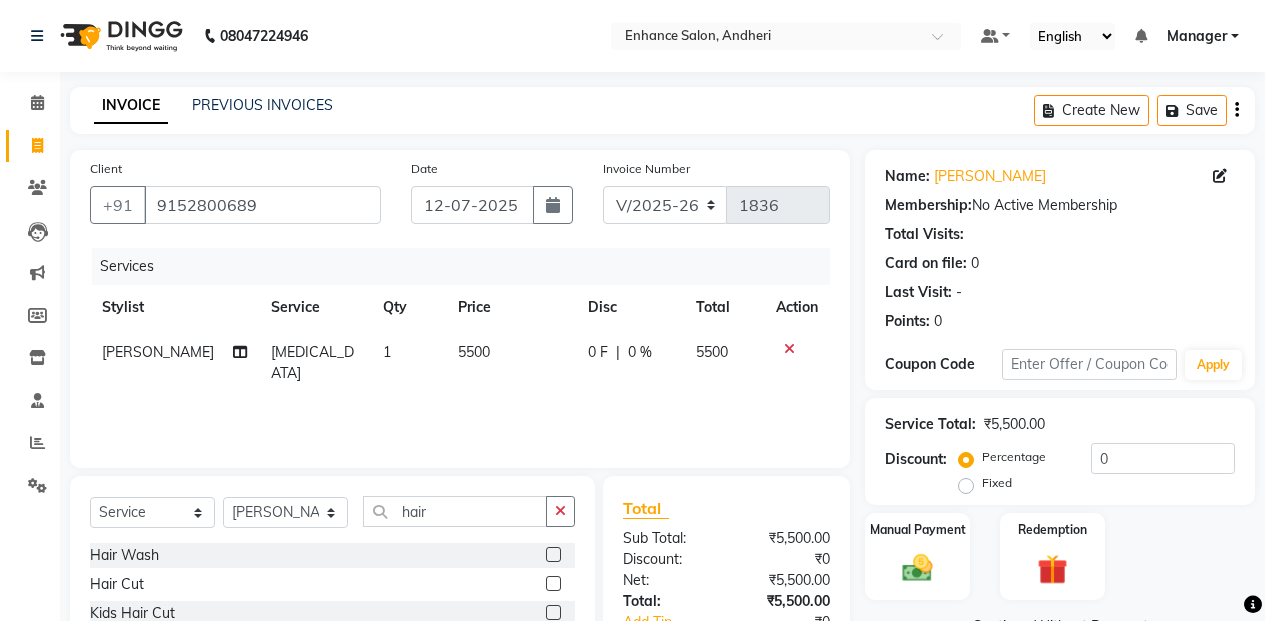 click at bounding box center [552, 584] 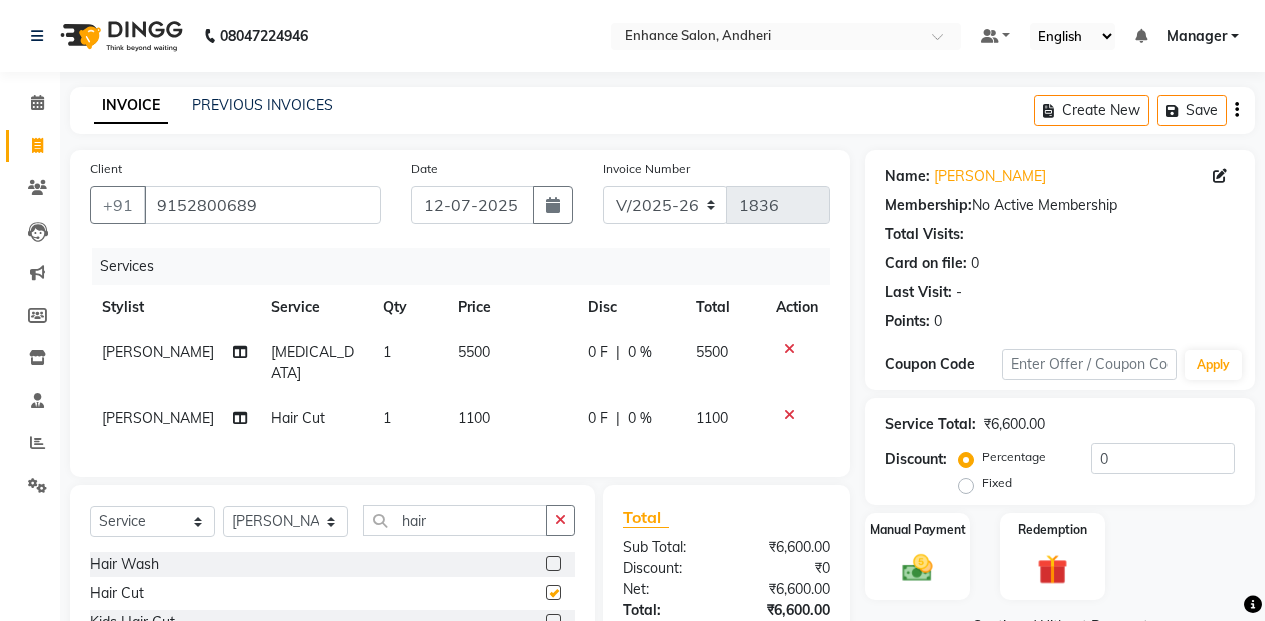 checkbox on "false" 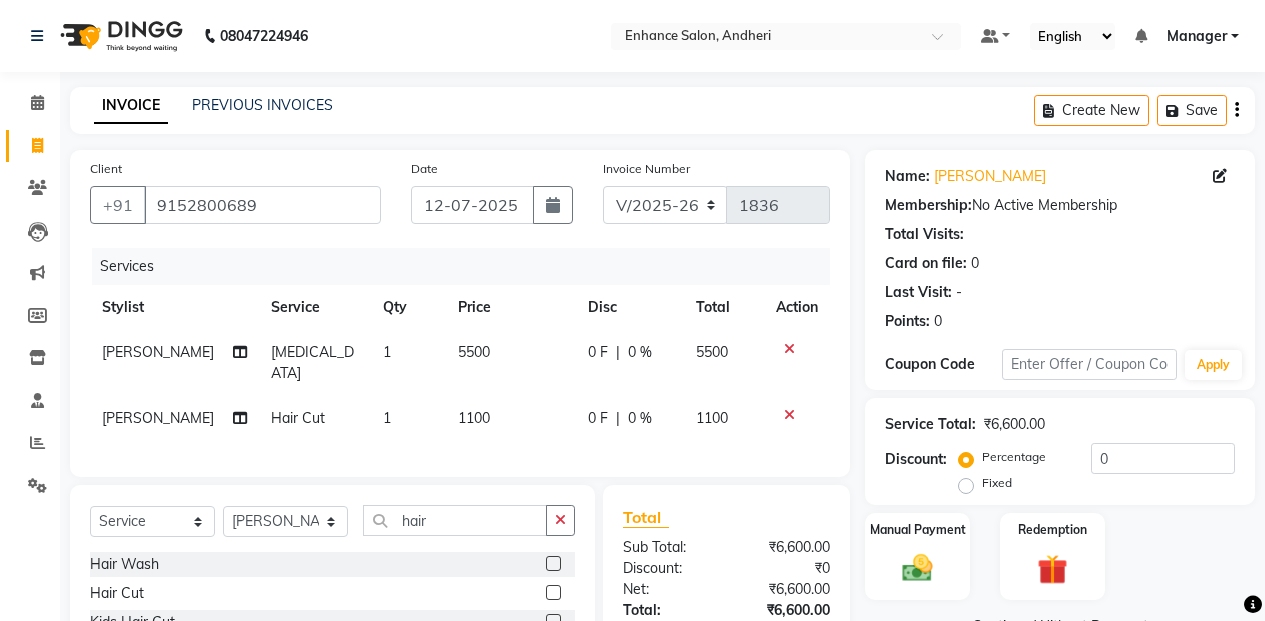 click on "0 F | 0 %" 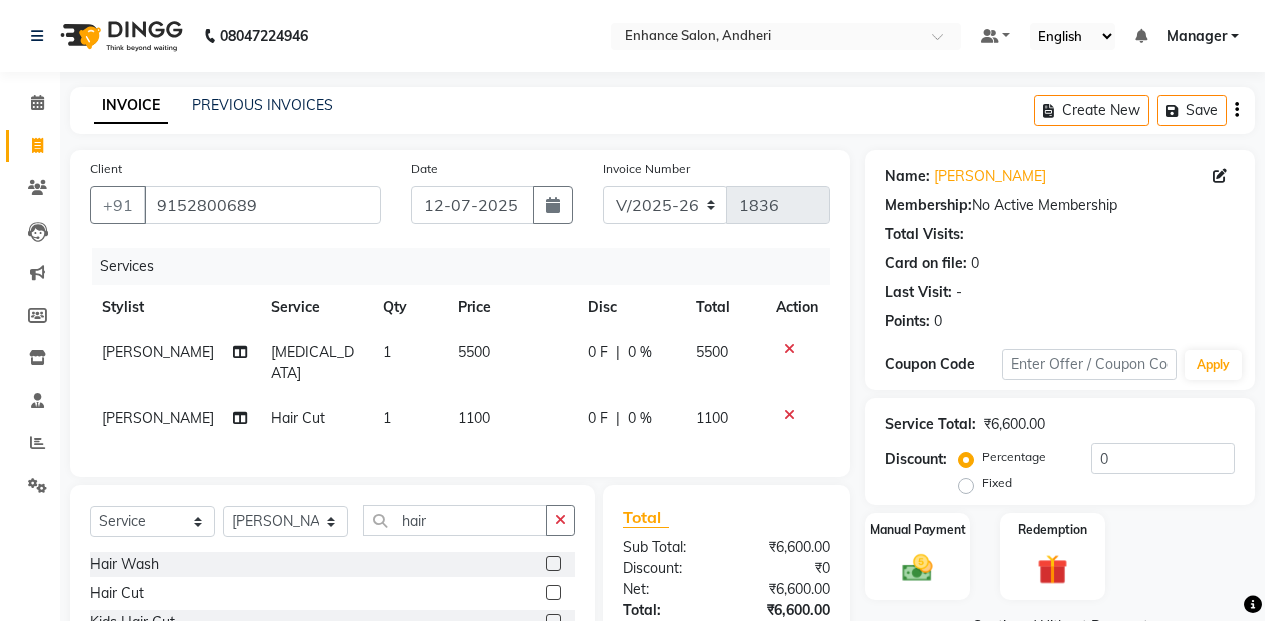select on "61730" 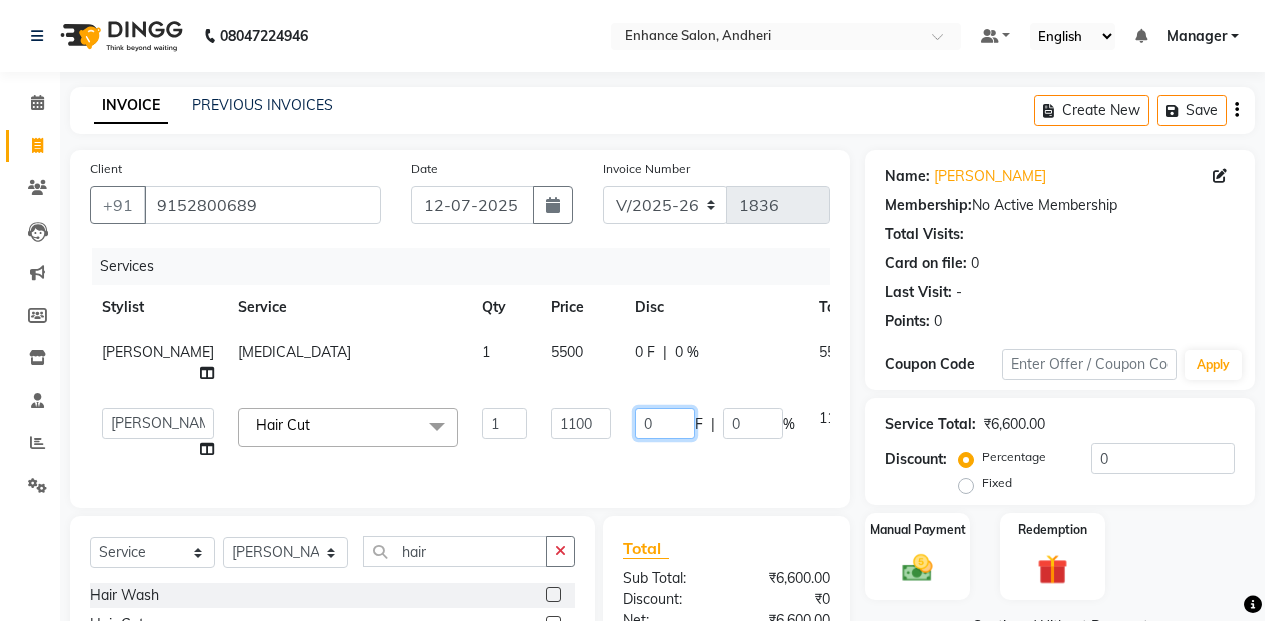 click on "0" 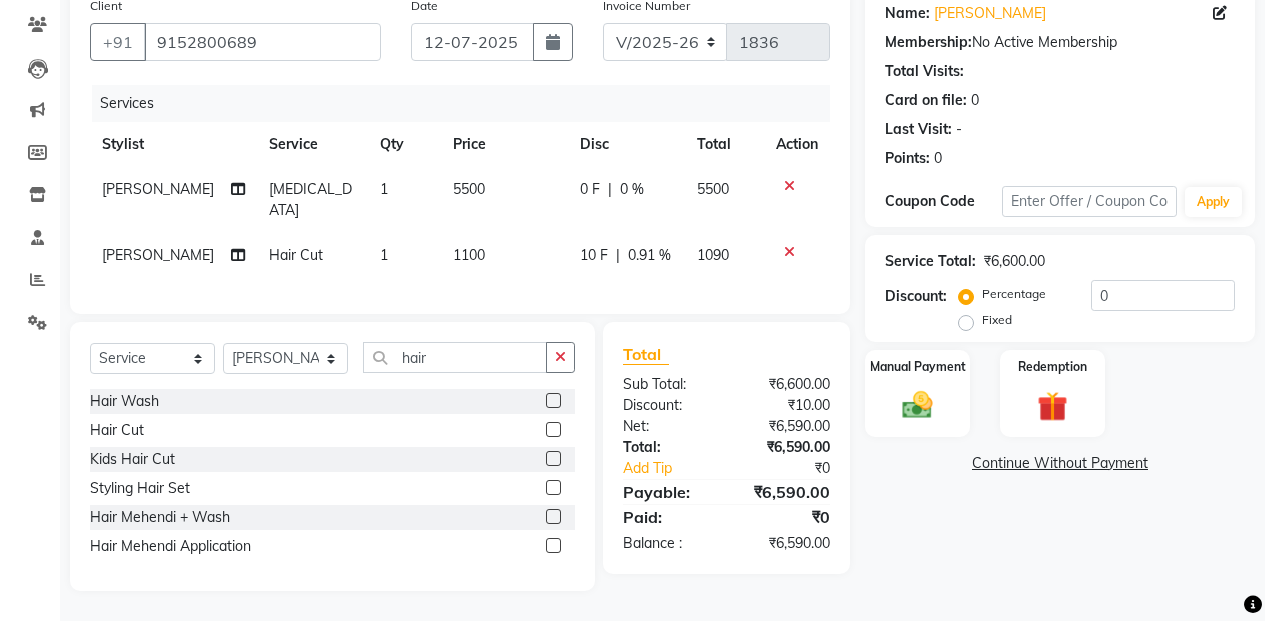 scroll, scrollTop: 199, scrollLeft: 0, axis: vertical 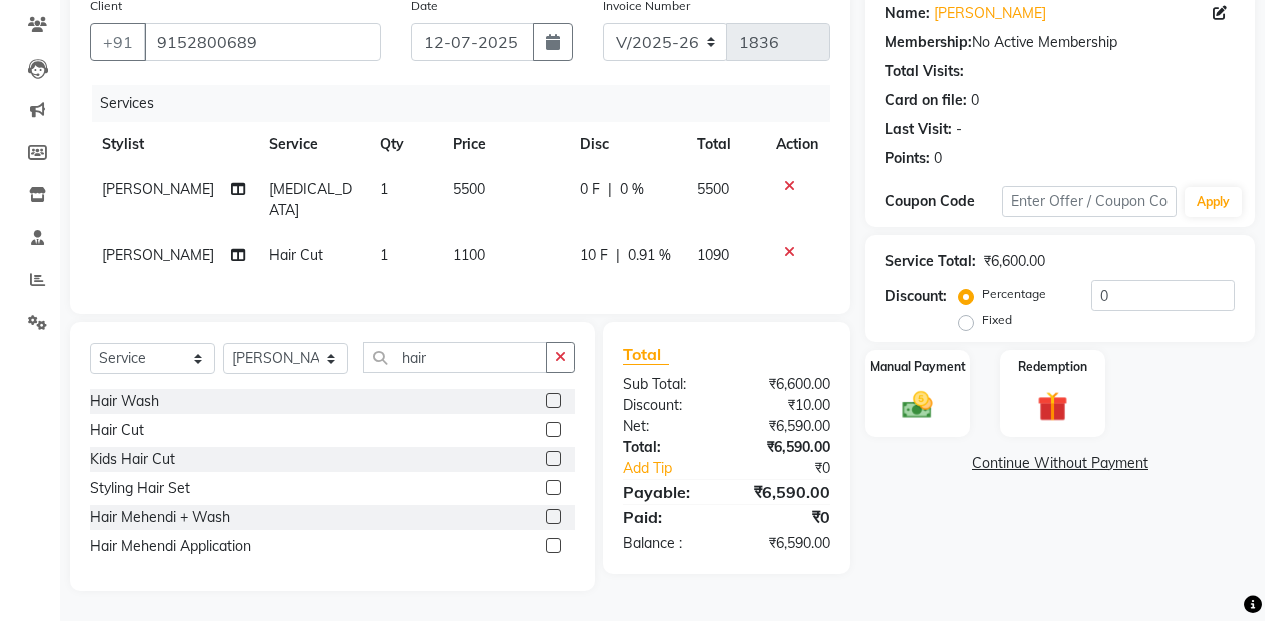 click on "Name: [PERSON_NAME] Membership:  No Active Membership  Total Visits:   Card on file:  0 Last Visit:   - Points:   0  Coupon Code Apply Service Total:  ₹6,600.00  Discount:  Percentage   Fixed  0 Manual Payment Redemption  Continue Without Payment" 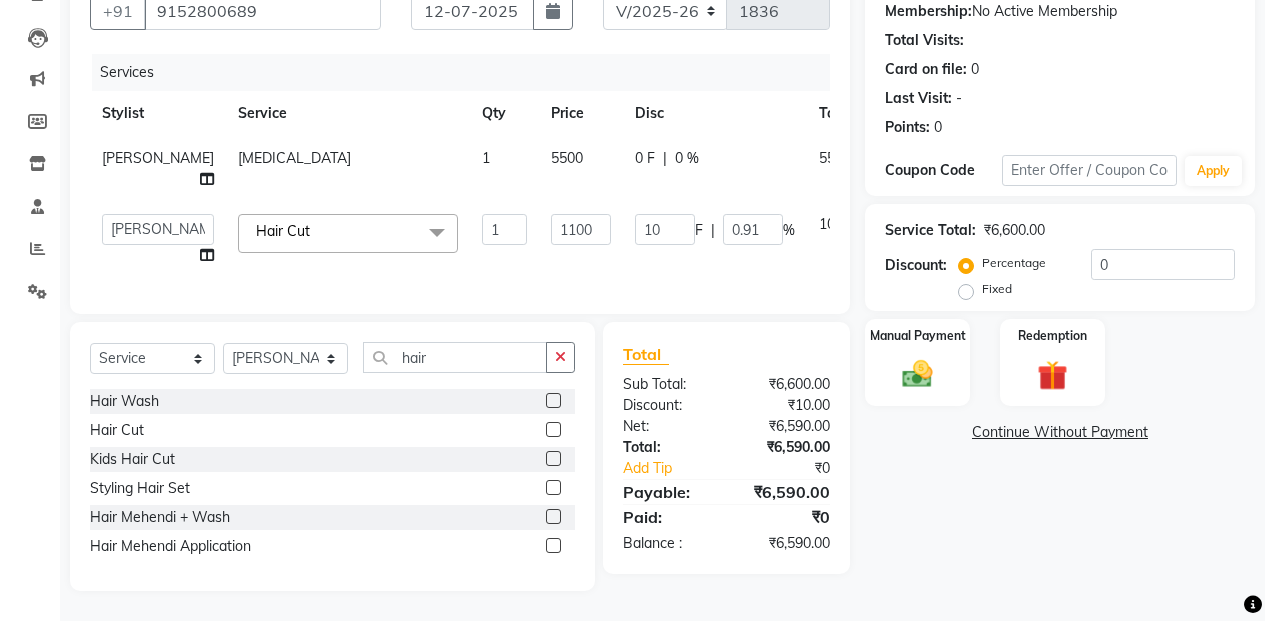 scroll, scrollTop: 230, scrollLeft: 0, axis: vertical 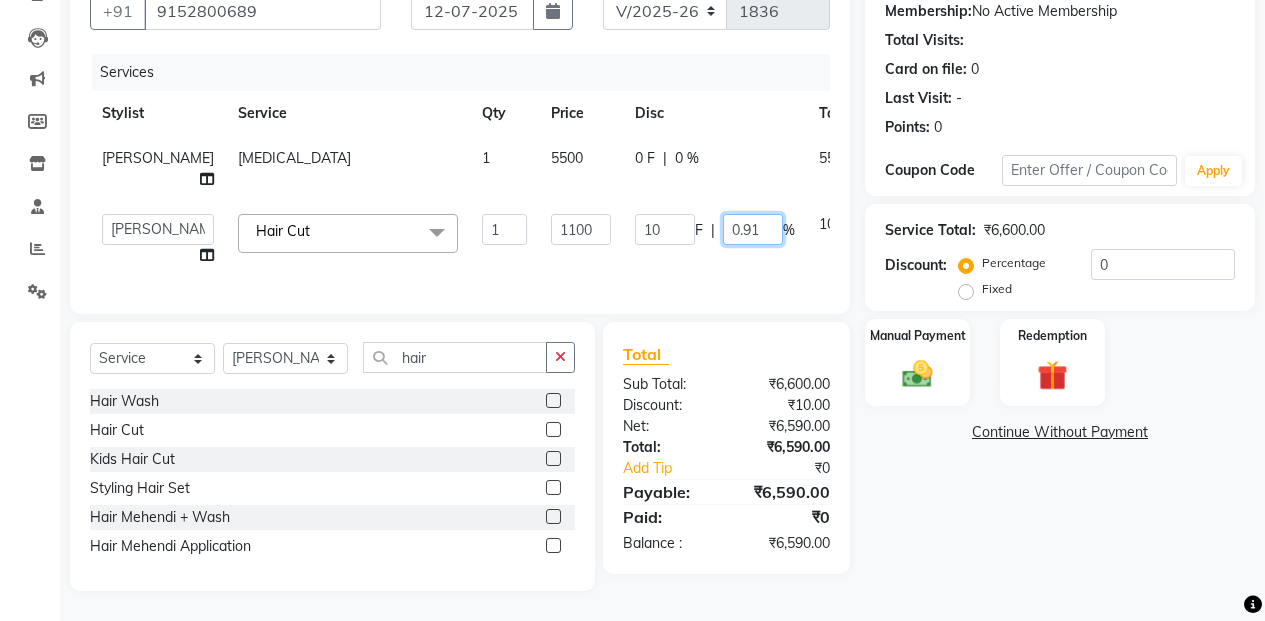 click on "0.91" 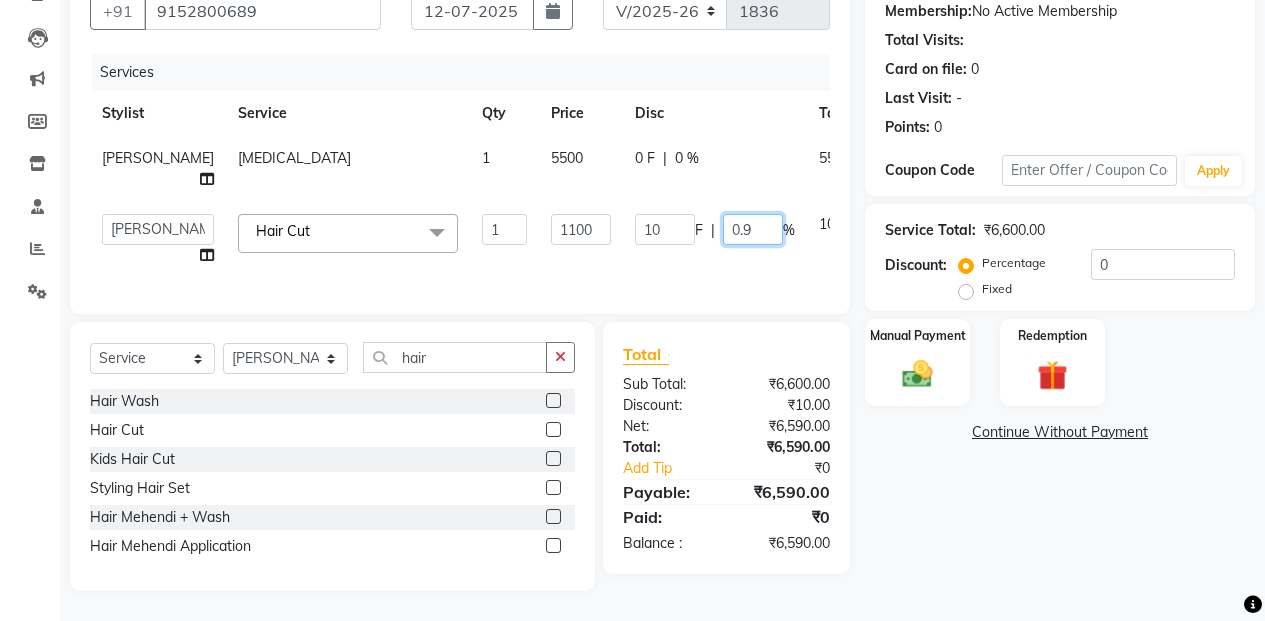 type 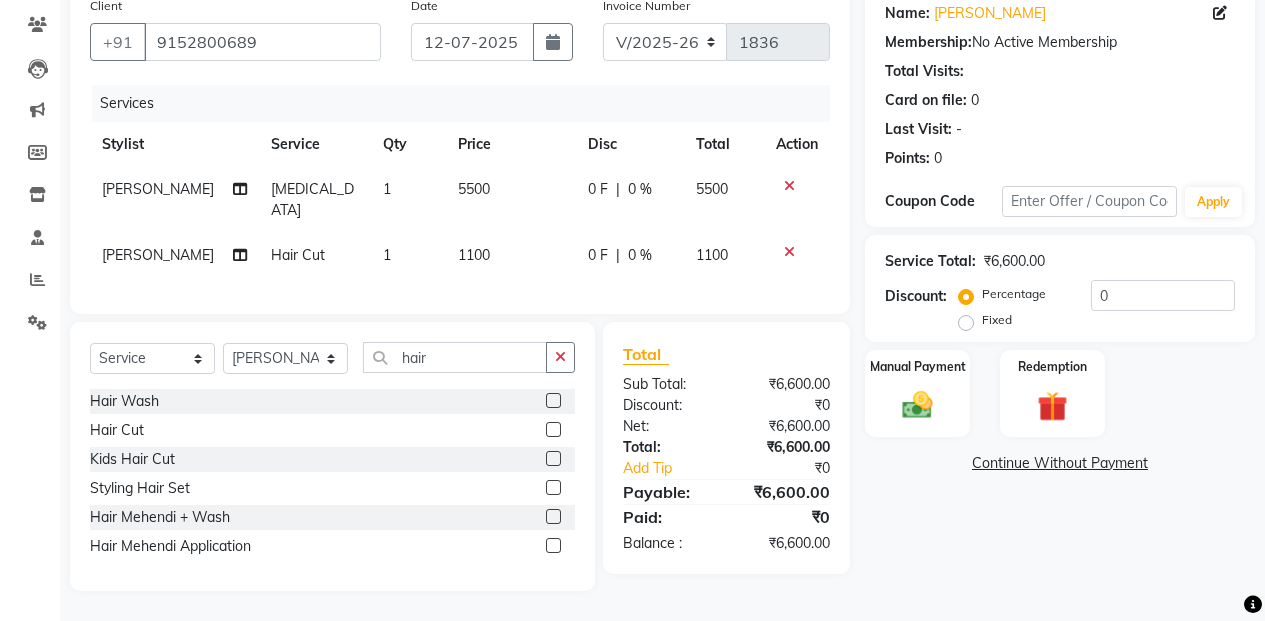 click on "1100" 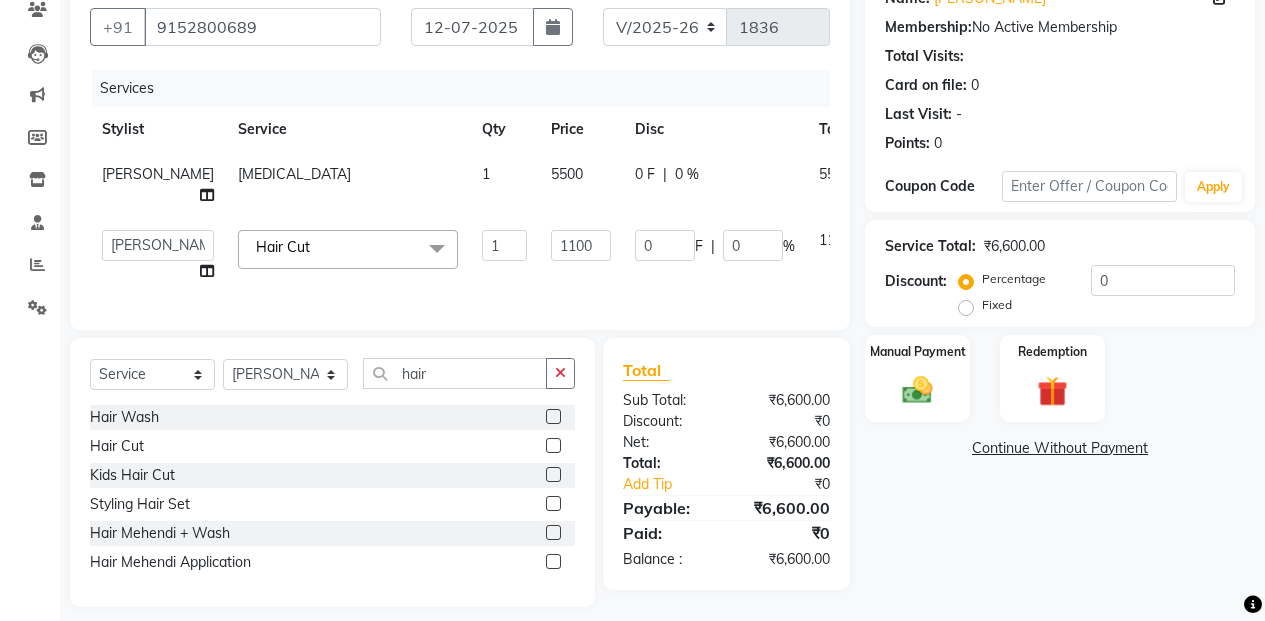 scroll, scrollTop: 230, scrollLeft: 0, axis: vertical 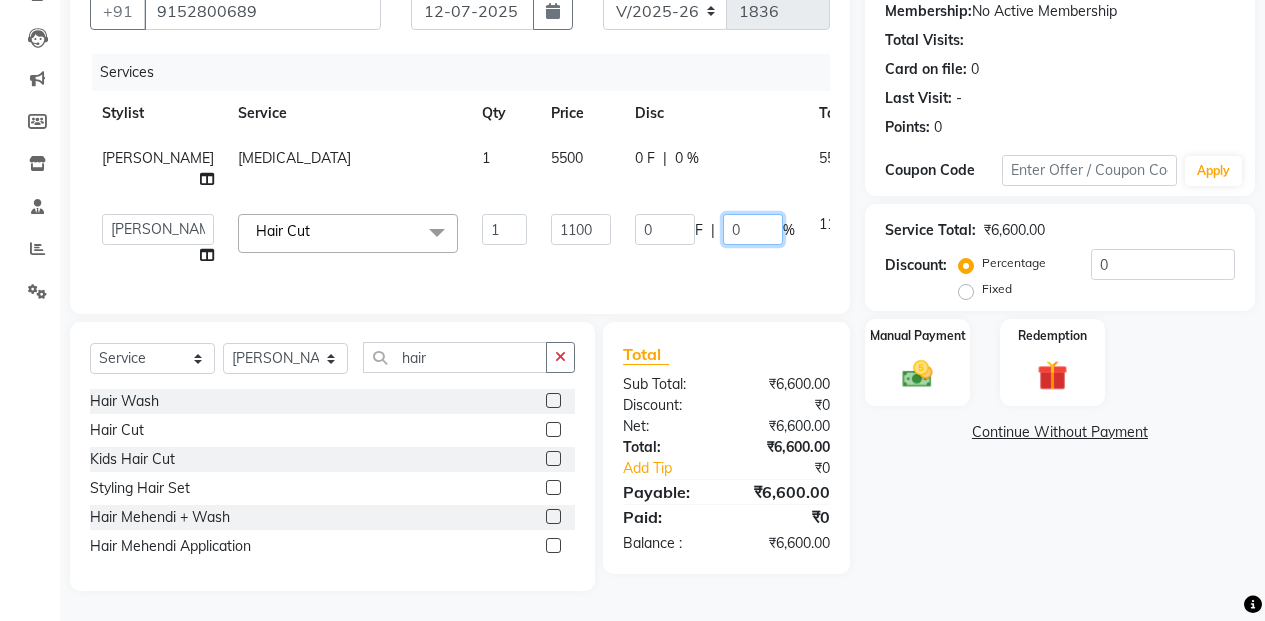 click on "0" 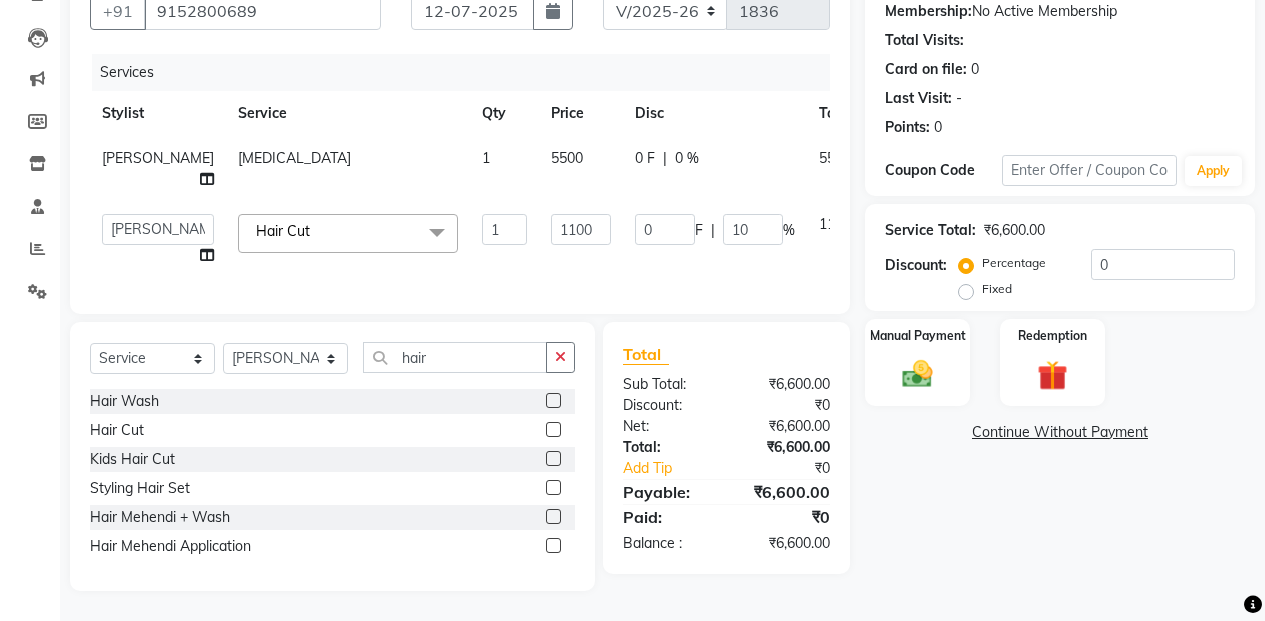 scroll, scrollTop: 199, scrollLeft: 0, axis: vertical 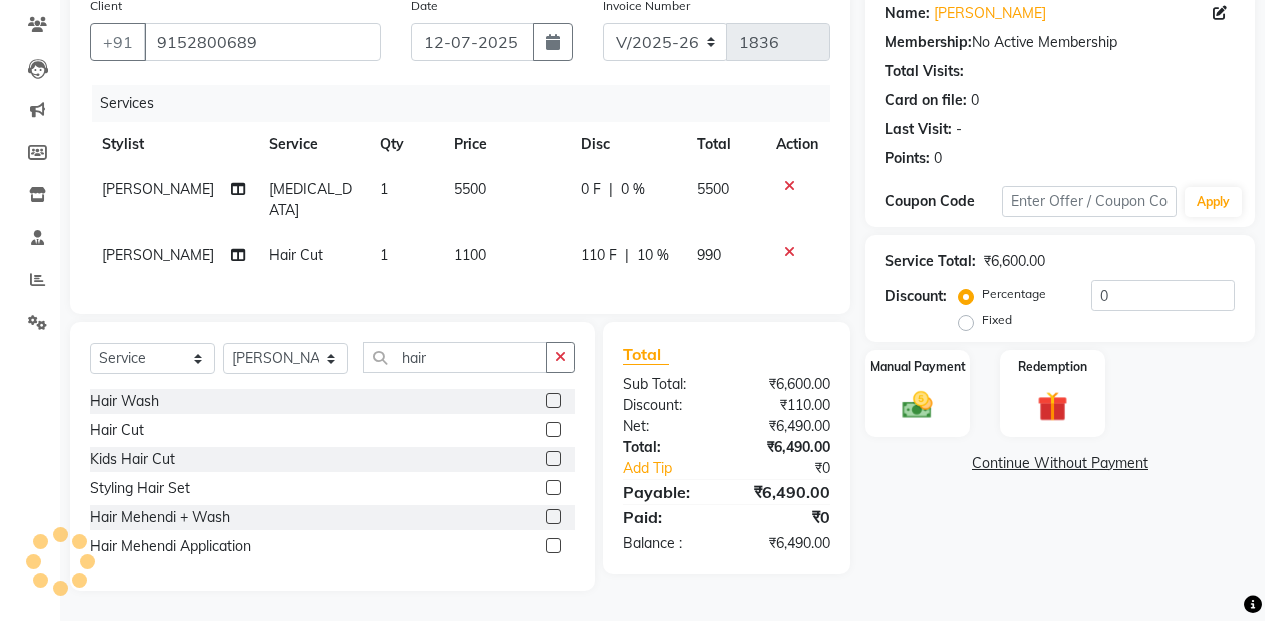 click on "₹110.00" 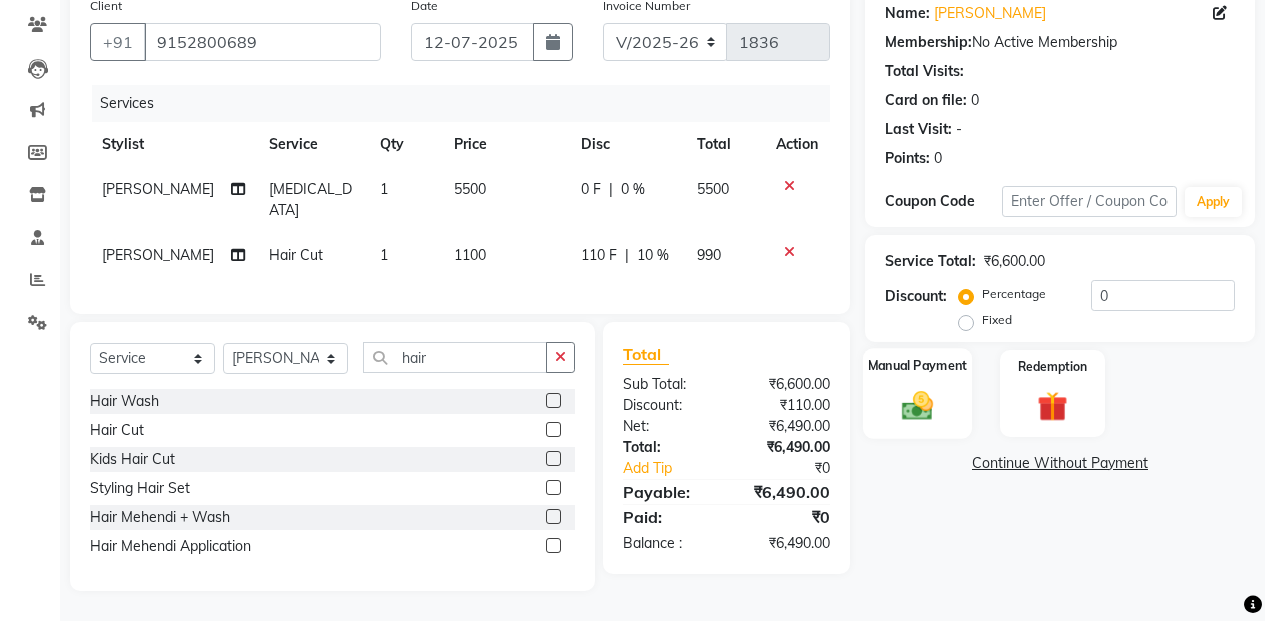 click 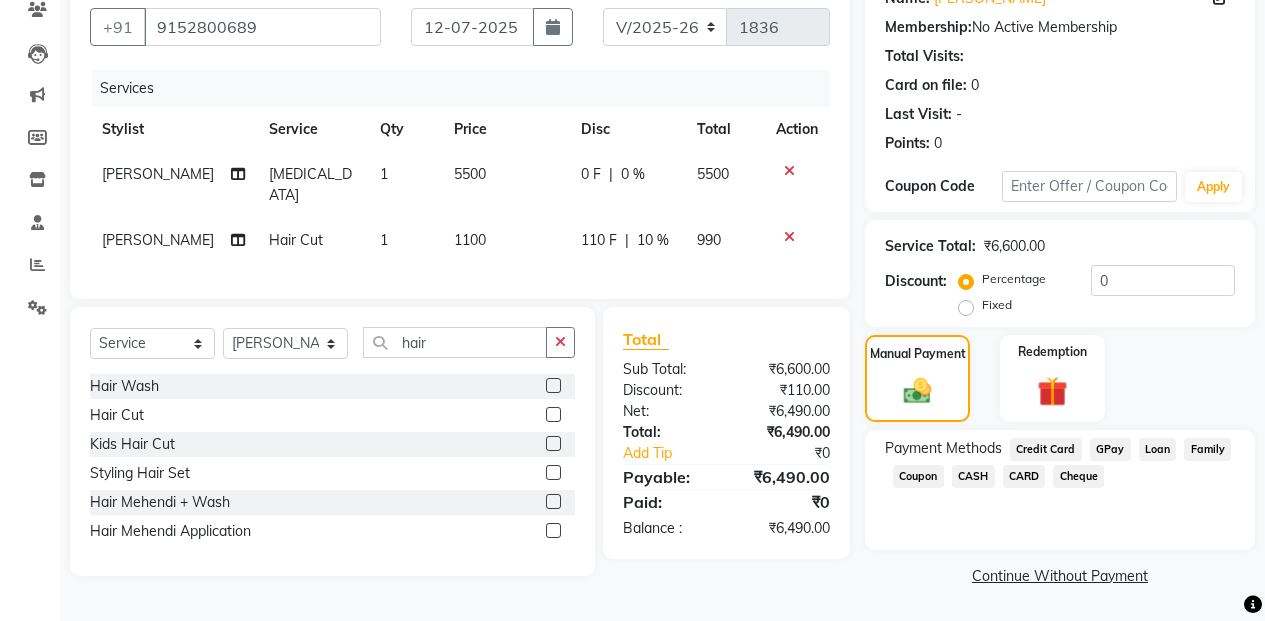 click on "CASH" 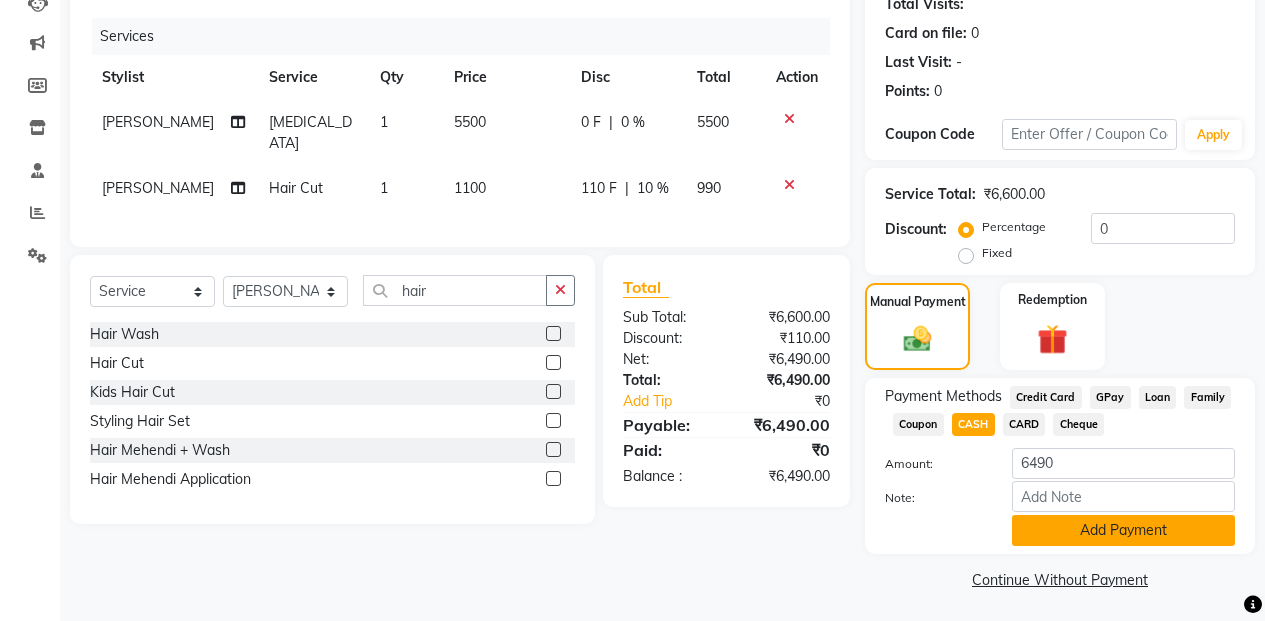 click on "Add Payment" 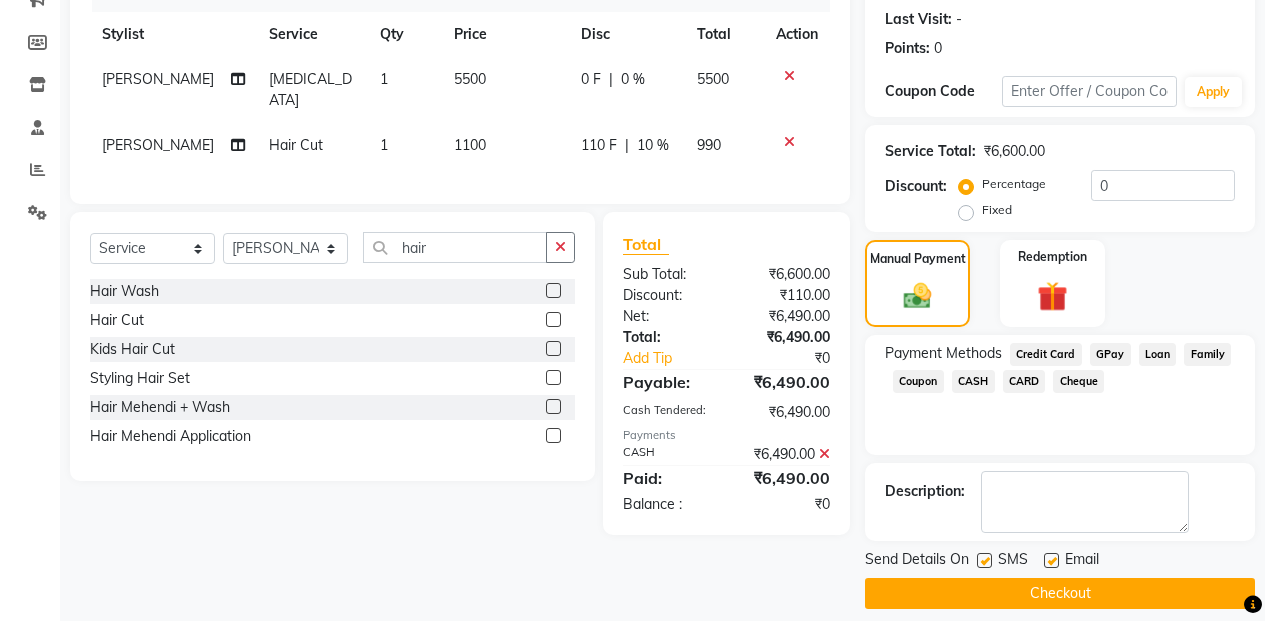 scroll, scrollTop: 291, scrollLeft: 0, axis: vertical 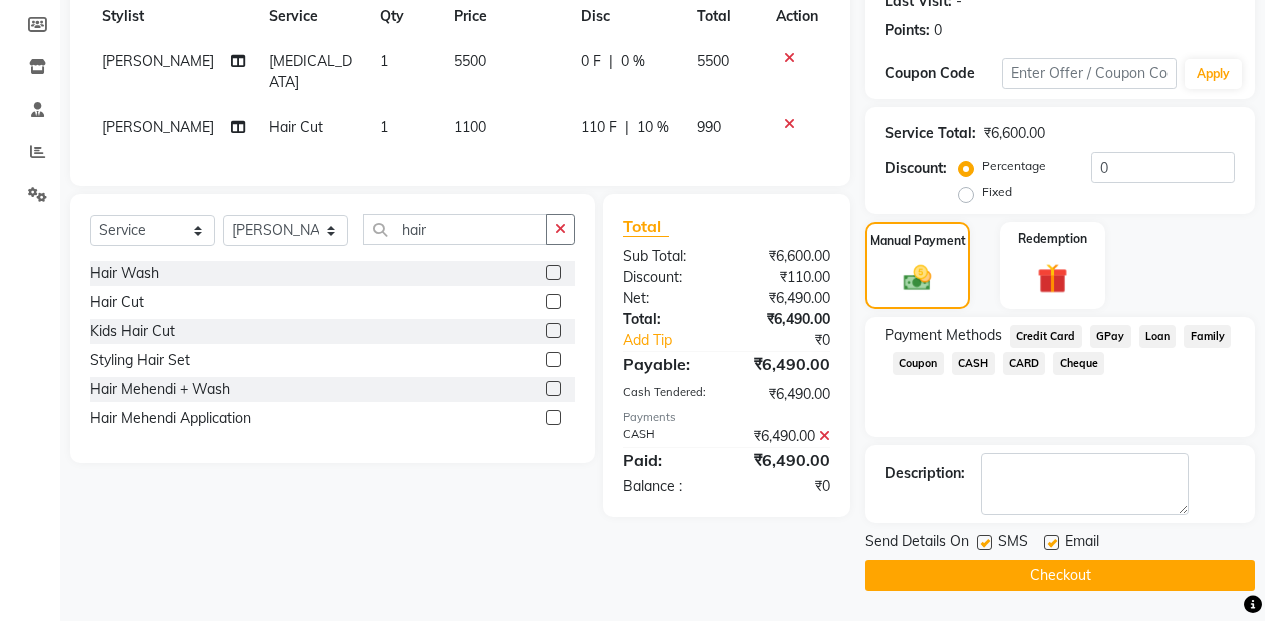 click on "Checkout" 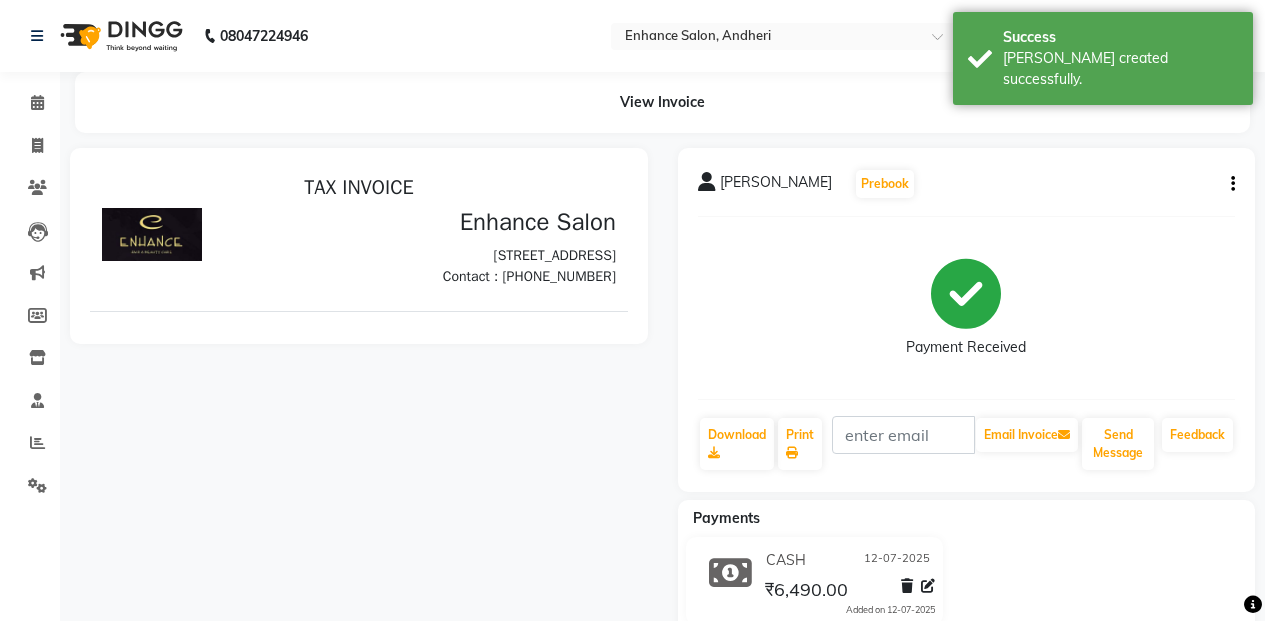 scroll, scrollTop: 0, scrollLeft: 0, axis: both 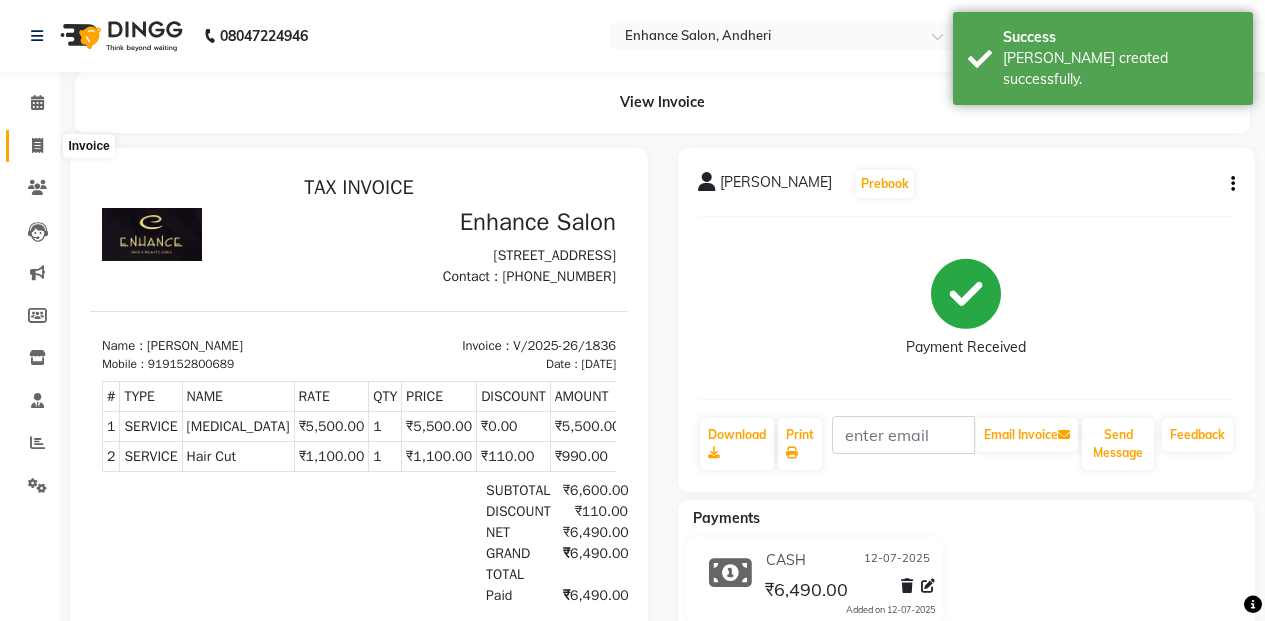 click 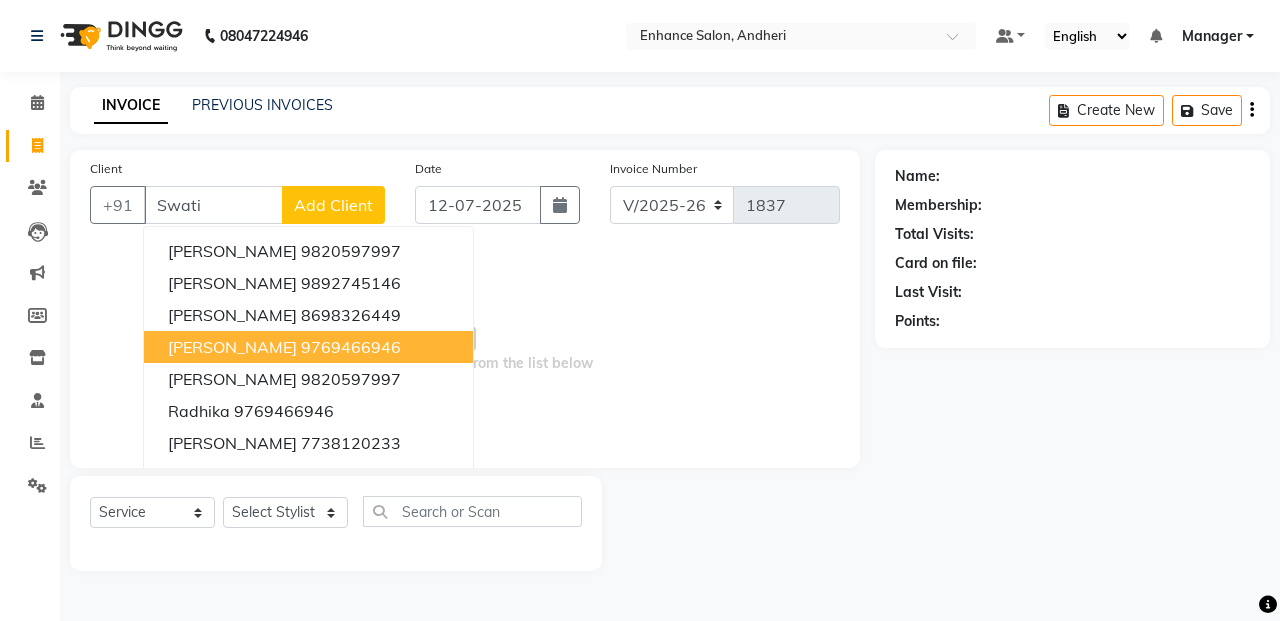 click on "[PERSON_NAME]" at bounding box center (232, 347) 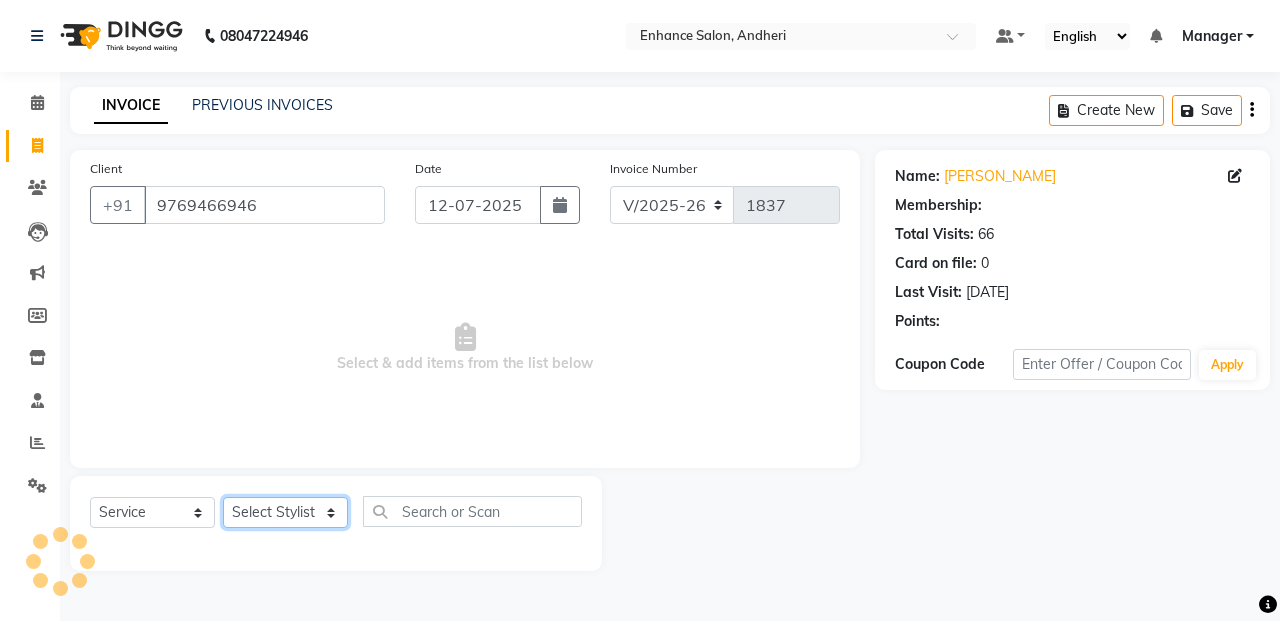 click on "Select Stylist Admin [PERSON_NAME] [PERSON_NAME] Manager [PERSON_NAME] [PERSON_NAME] [PERSON_NAME] POONAM [PERSON_NAME] [PERSON_NAME] nails [PERSON_NAME] MANGELA [PERSON_NAME] [PERSON_NAME] [PERSON_NAME] [PERSON_NAME]" 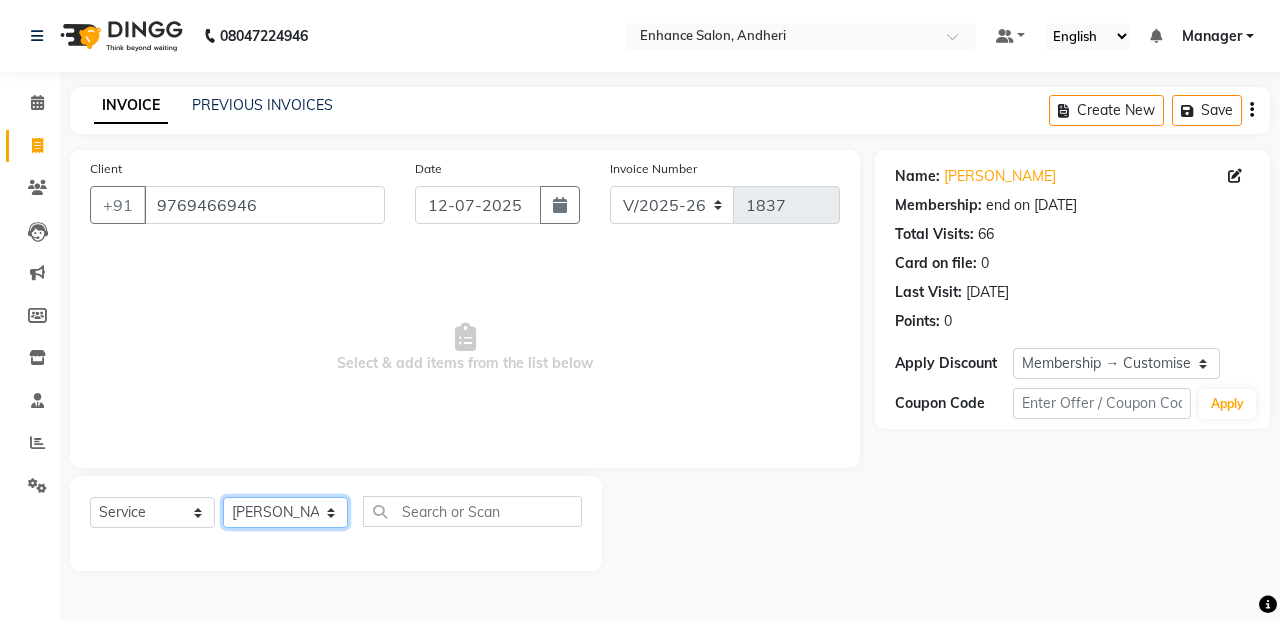 click on "Select Stylist Admin [PERSON_NAME] [PERSON_NAME] Manager [PERSON_NAME] [PERSON_NAME] [PERSON_NAME] POONAM [PERSON_NAME] [PERSON_NAME] nails [PERSON_NAME] MANGELA [PERSON_NAME] [PERSON_NAME] [PERSON_NAME] [PERSON_NAME]" 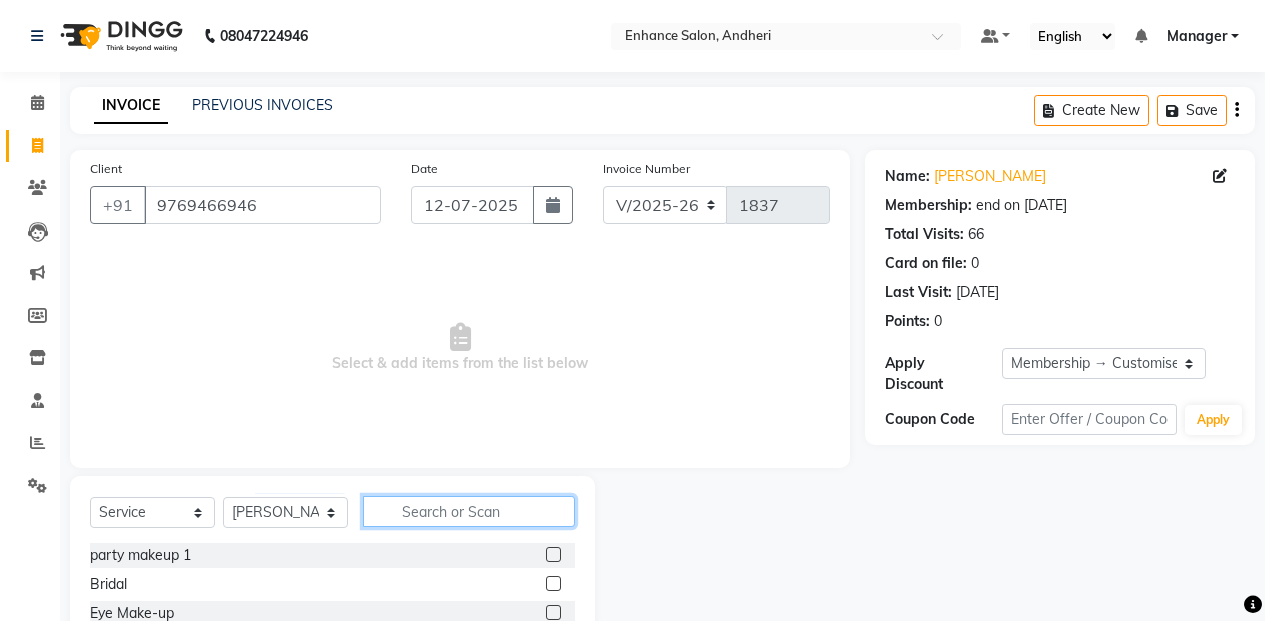 click 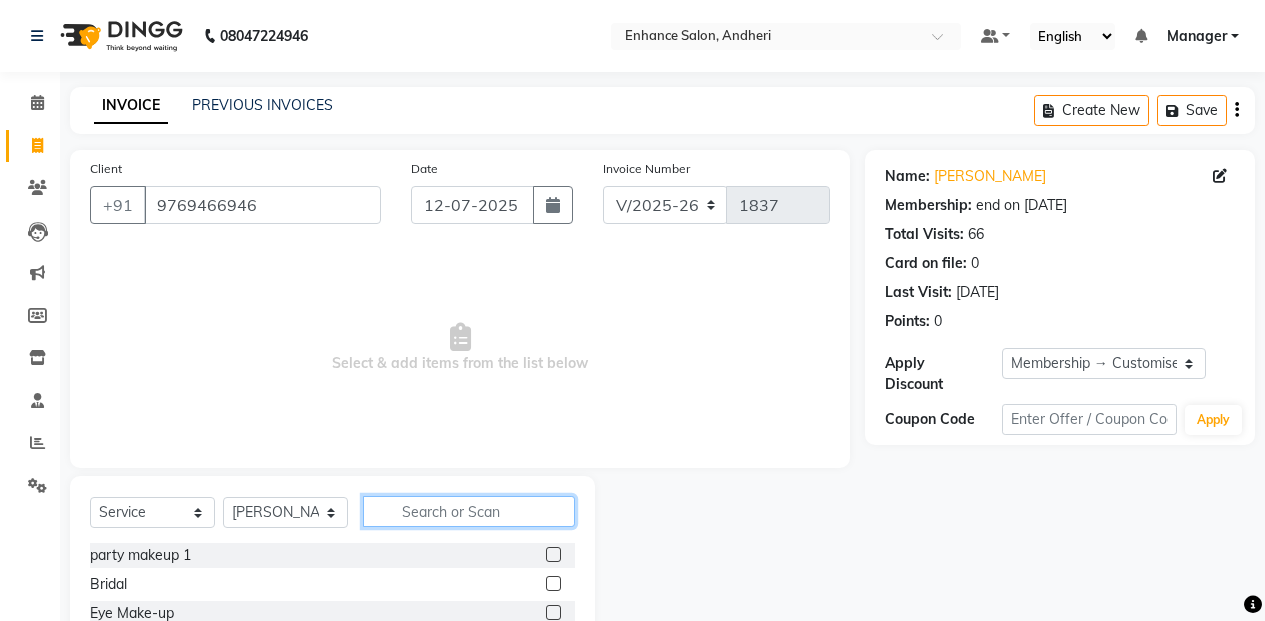 click 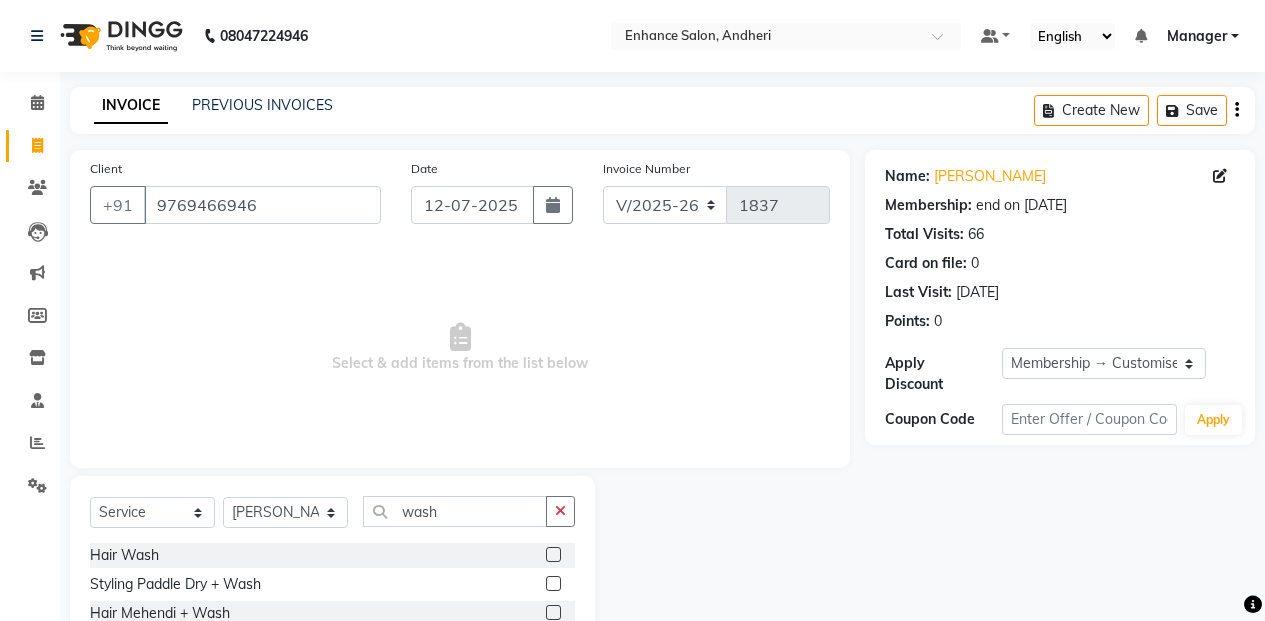 click 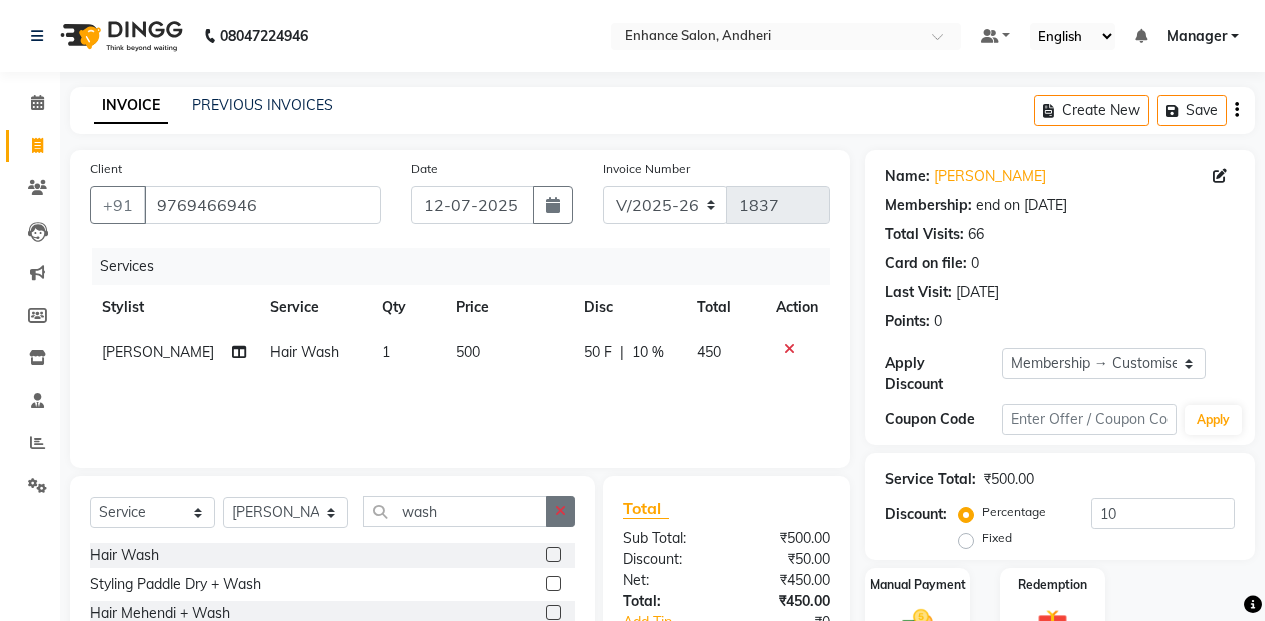 click 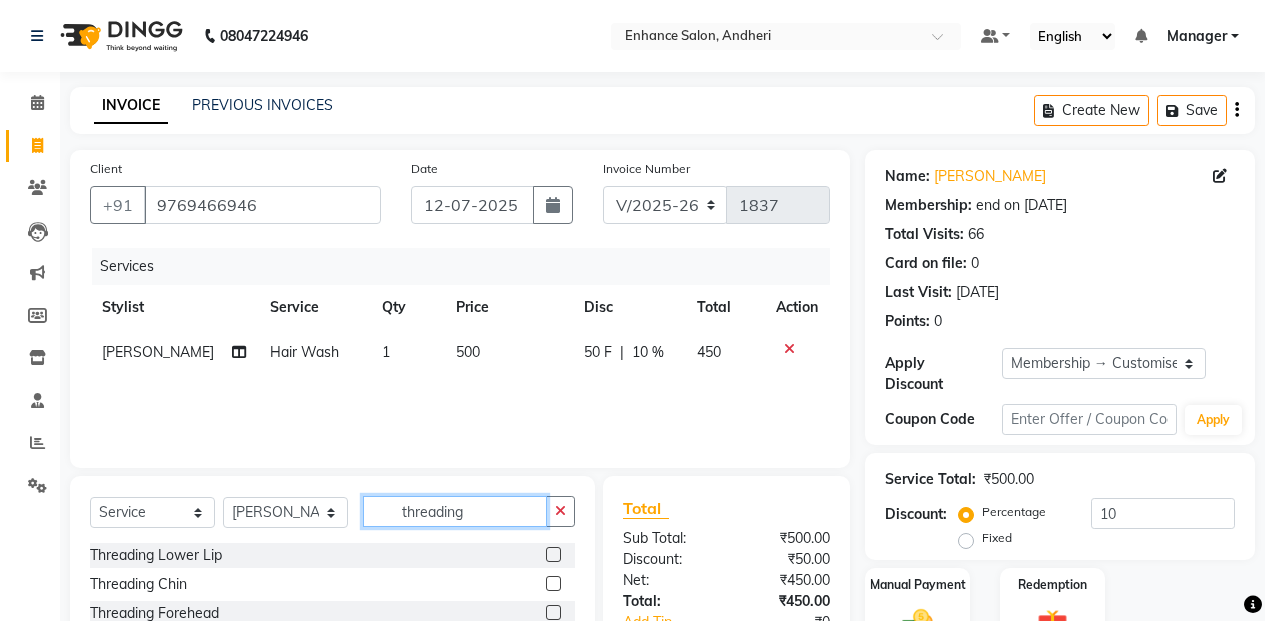 scroll, scrollTop: 3, scrollLeft: 0, axis: vertical 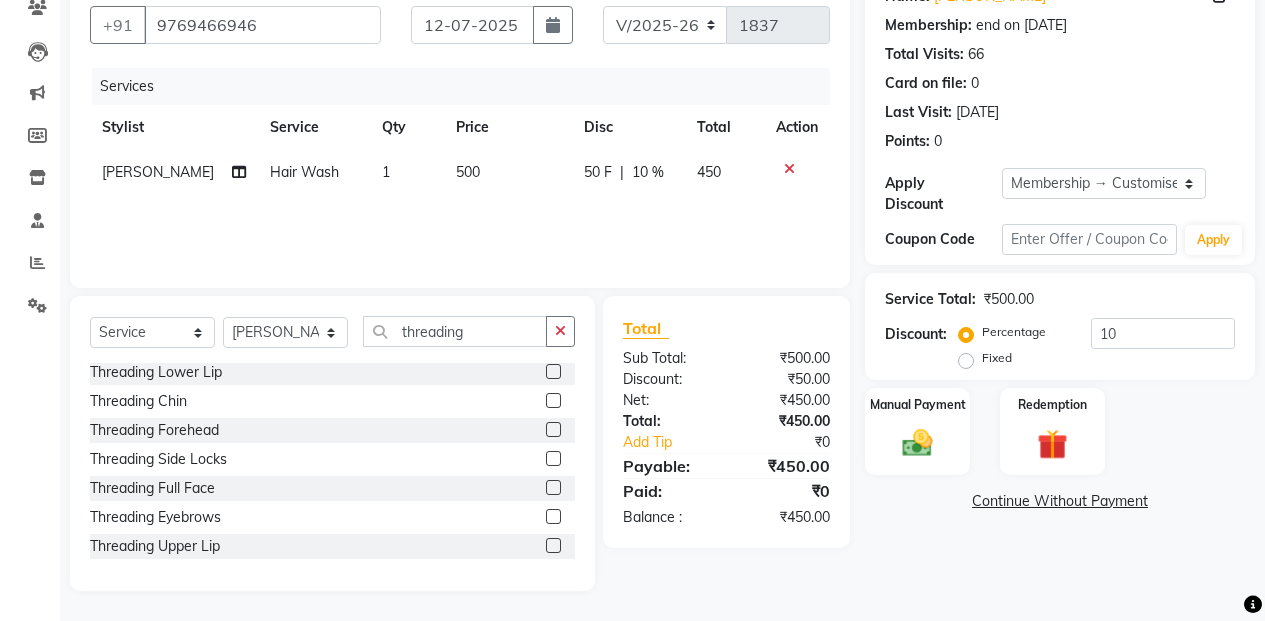 click 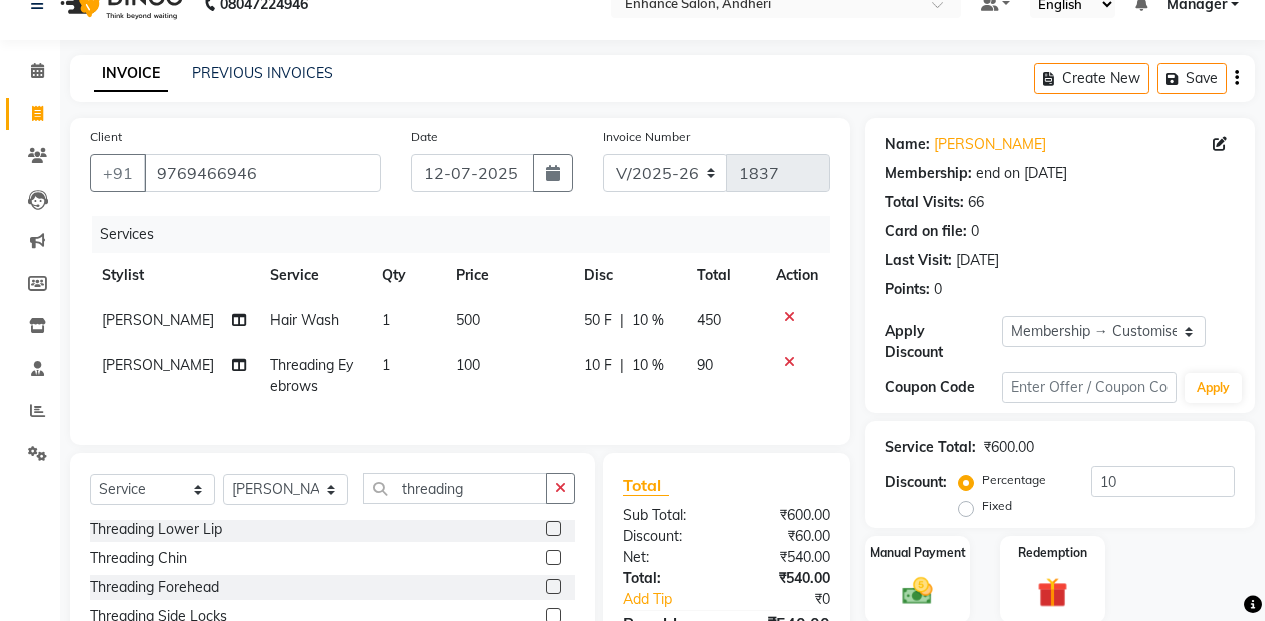 scroll, scrollTop: 25, scrollLeft: 0, axis: vertical 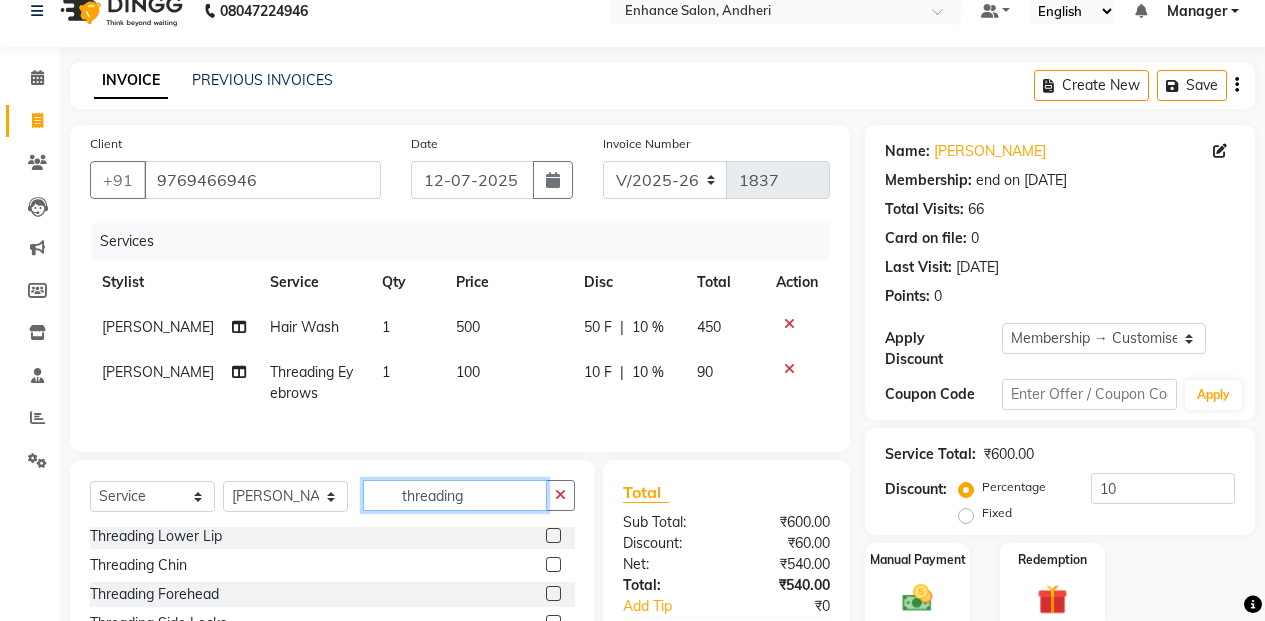 click on "threading" 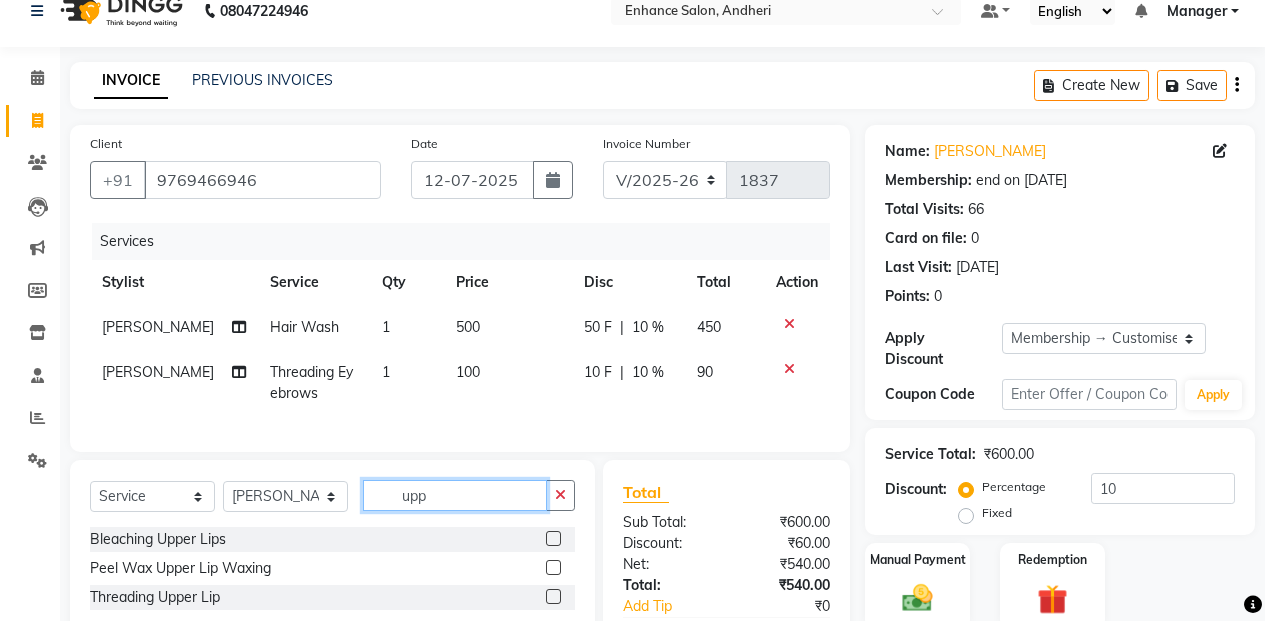 scroll, scrollTop: 0, scrollLeft: 0, axis: both 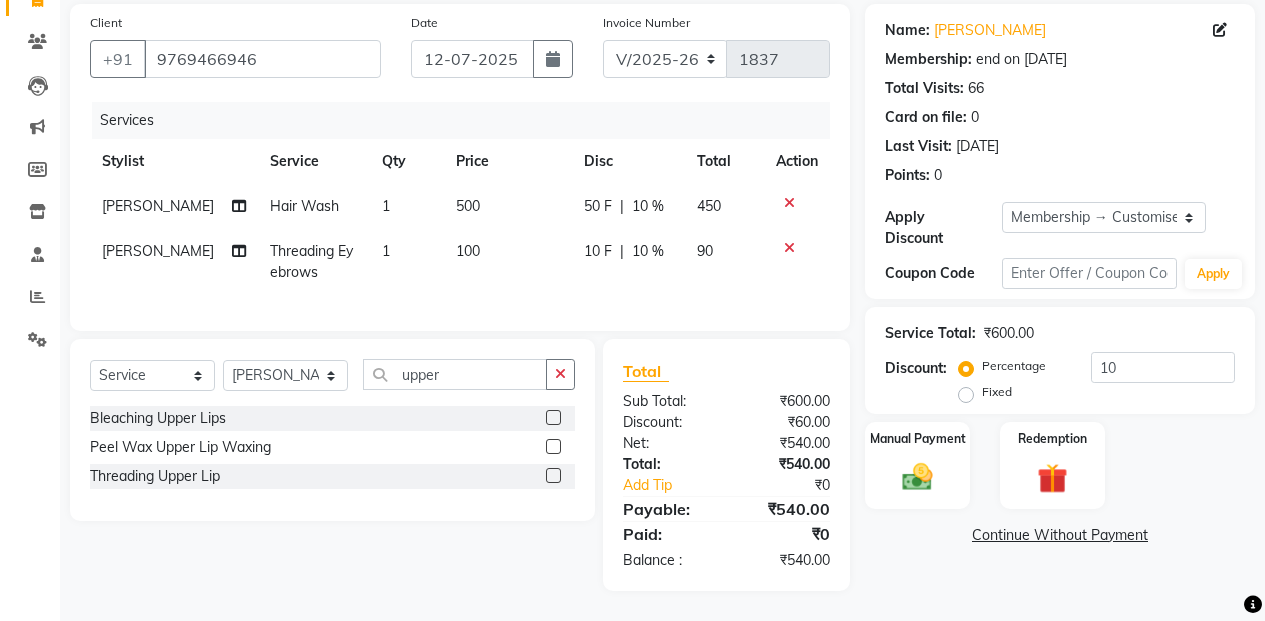 click 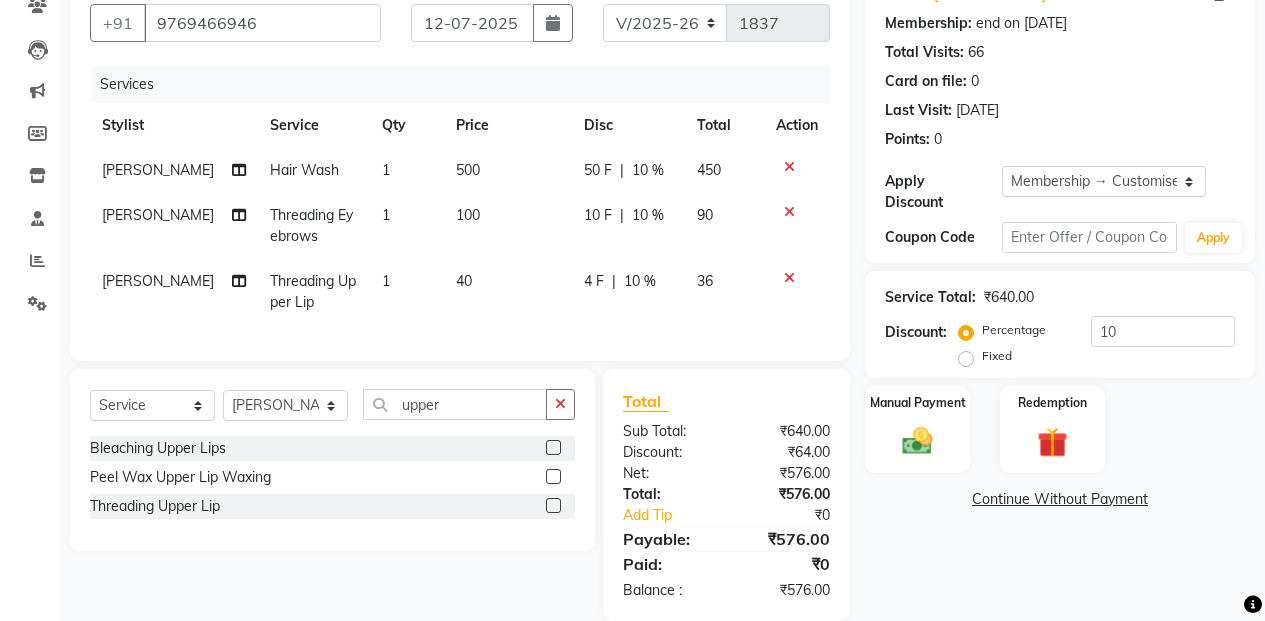 click on "Name: [PERSON_NAME] Membership: end on [DATE] Total Visits:  66 Card on file:  0 Last Visit:   [DATE] Points:   0  Apply Discount Select Membership → Customised_membership Coupon Code Apply Service Total:  ₹640.00  Discount:  Percentage   Fixed  10 Manual Payment Redemption  Continue Without Payment" 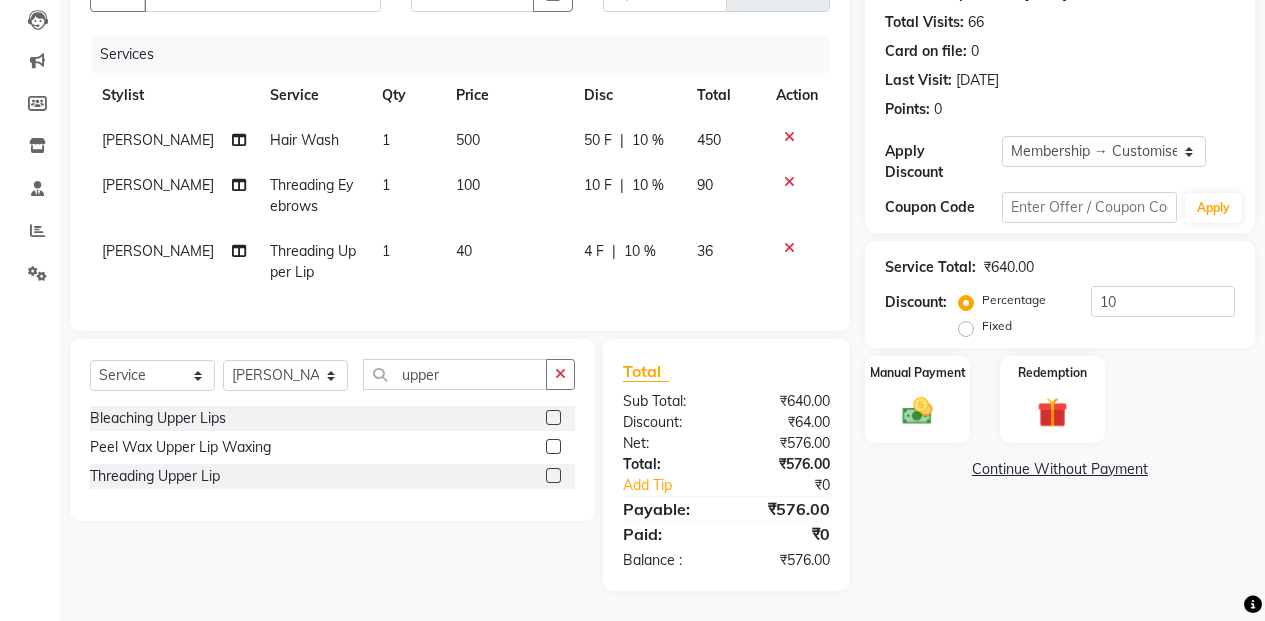 scroll, scrollTop: 148, scrollLeft: 0, axis: vertical 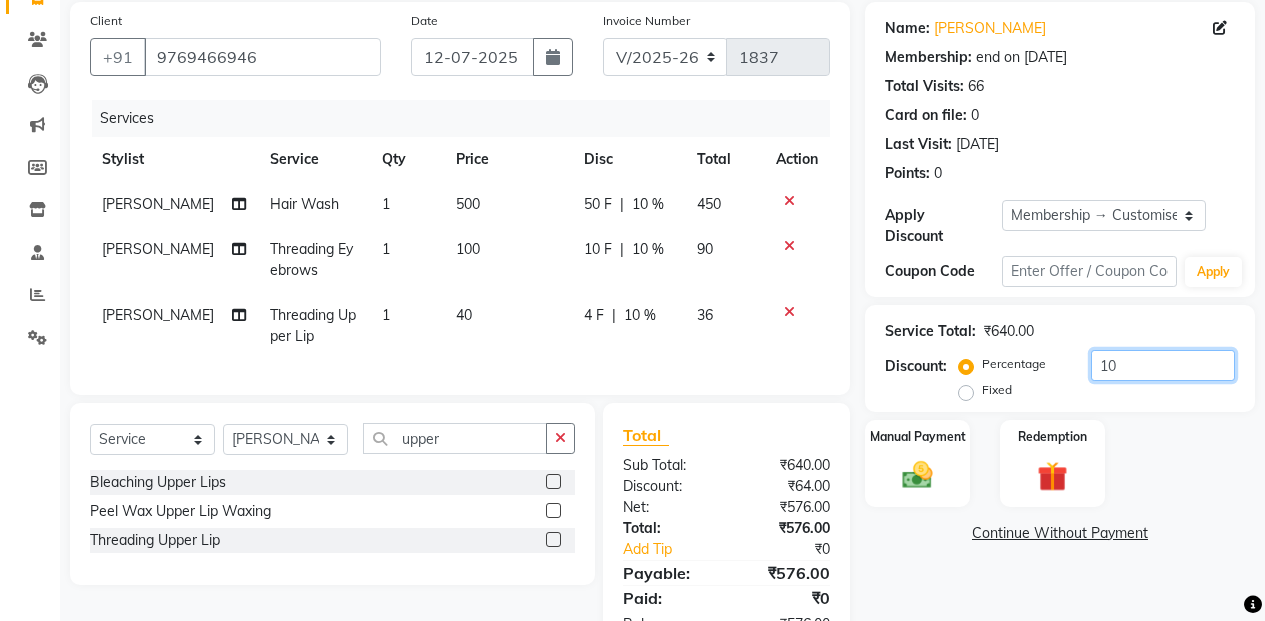click on "10" 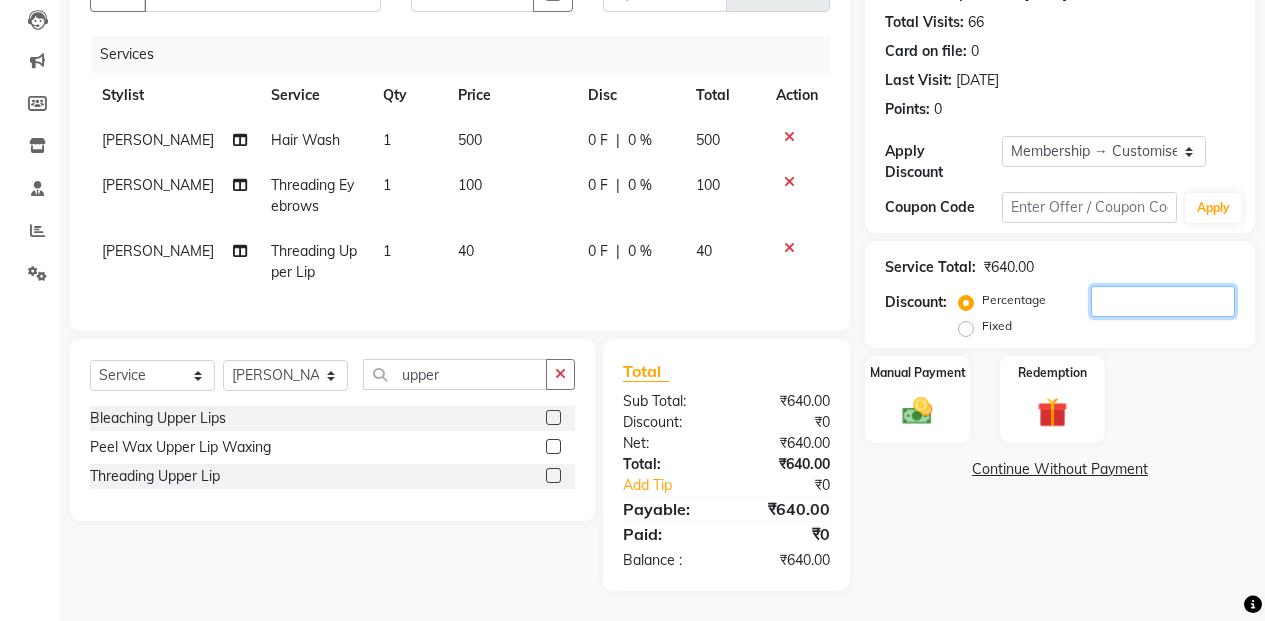 scroll, scrollTop: 248, scrollLeft: 0, axis: vertical 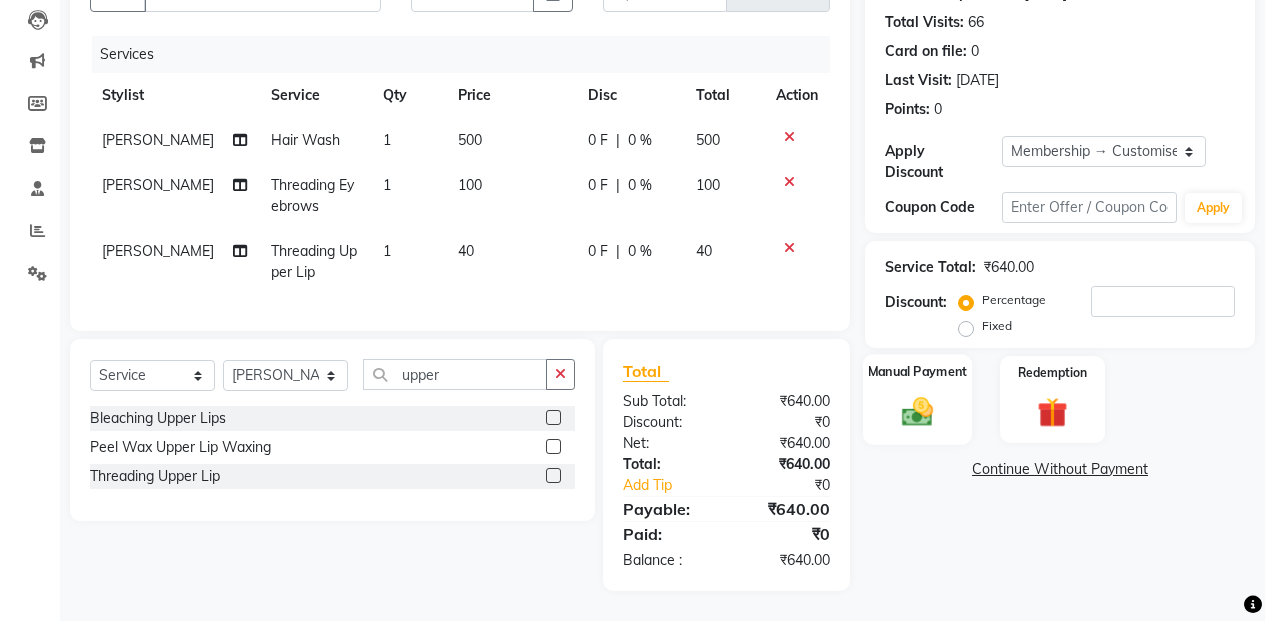click on "Manual Payment" 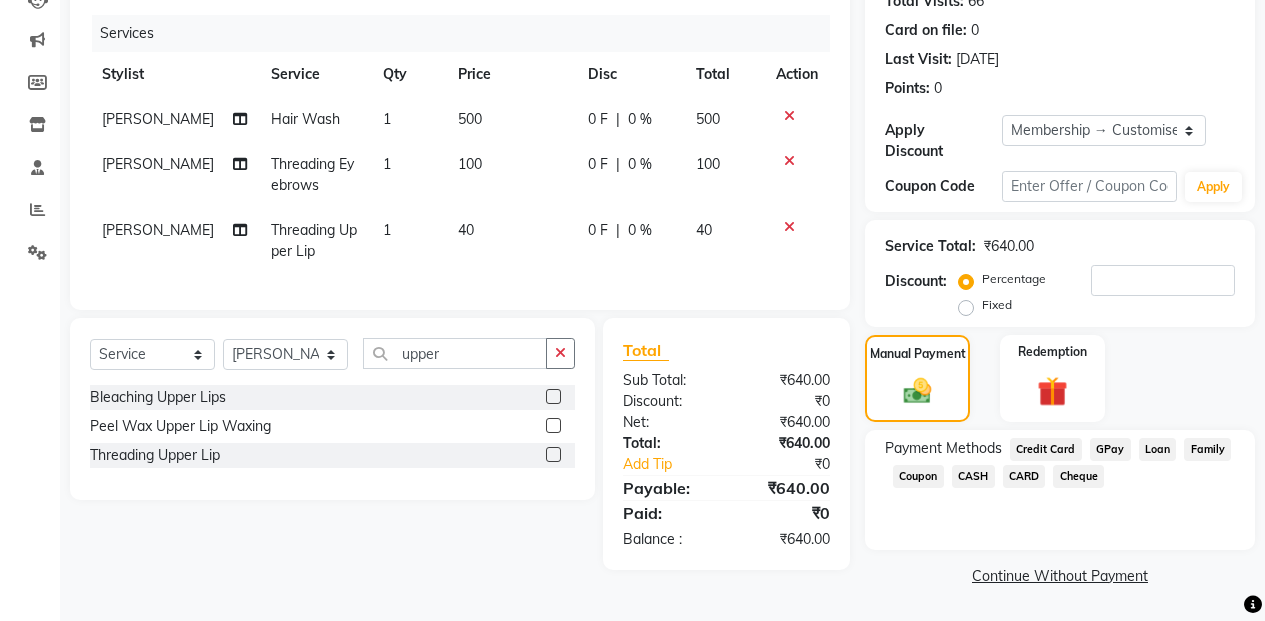 click on "GPay" 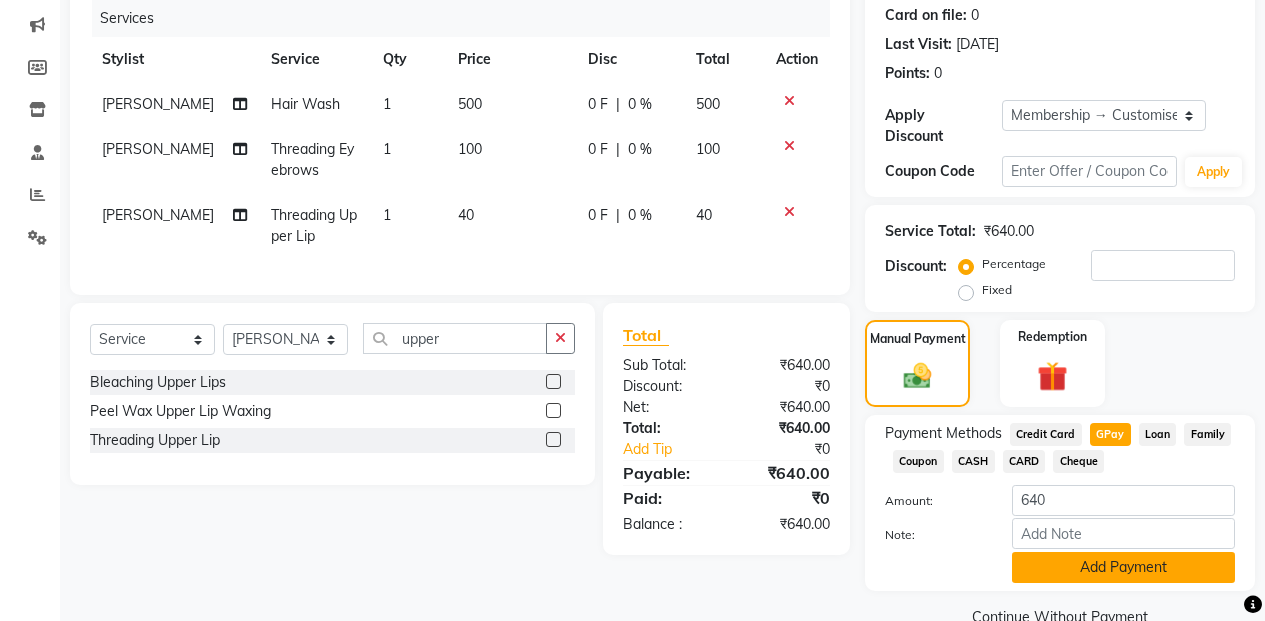 click on "Add Payment" 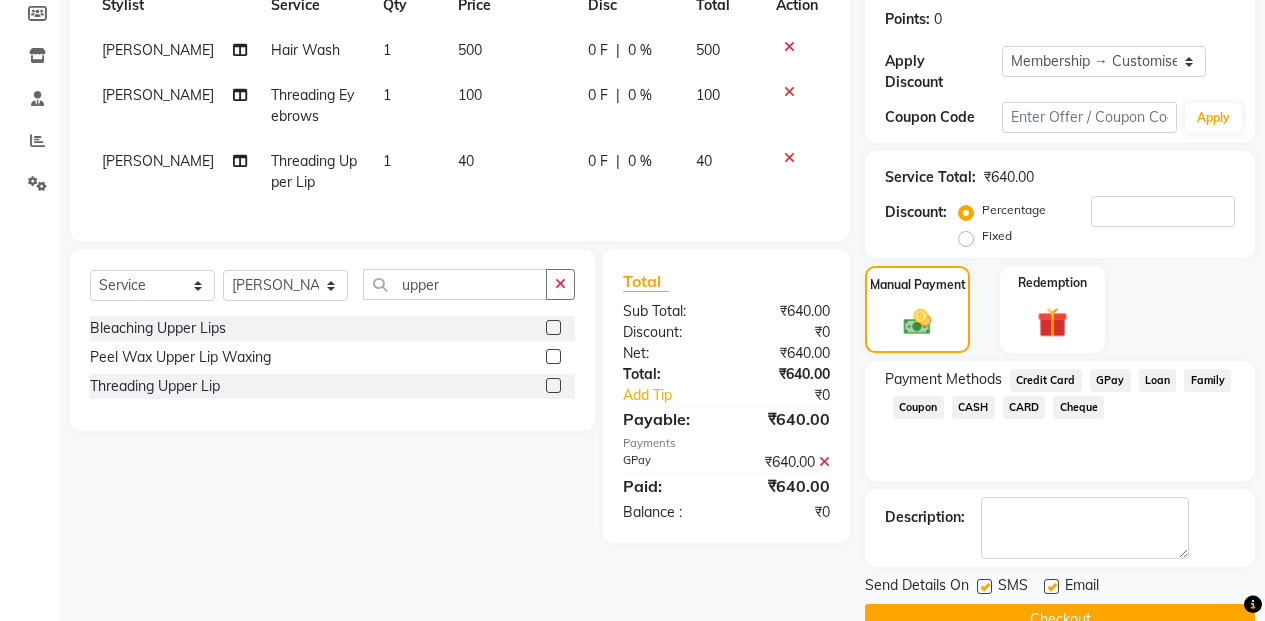 scroll, scrollTop: 330, scrollLeft: 0, axis: vertical 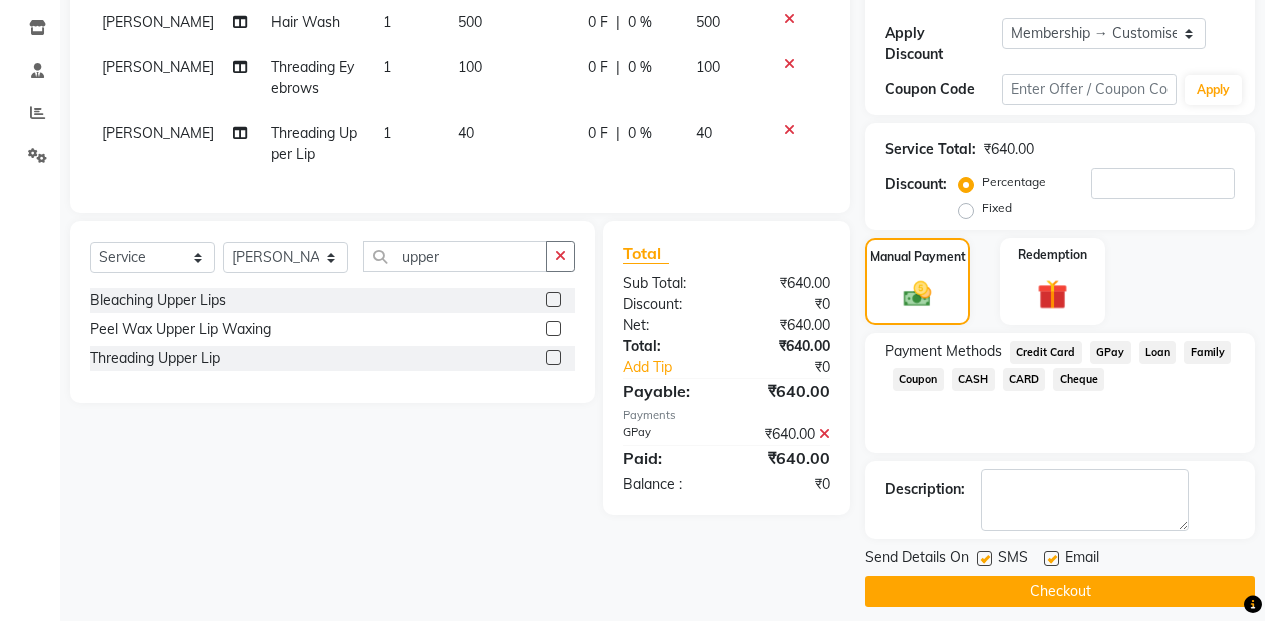 click on "Checkout" 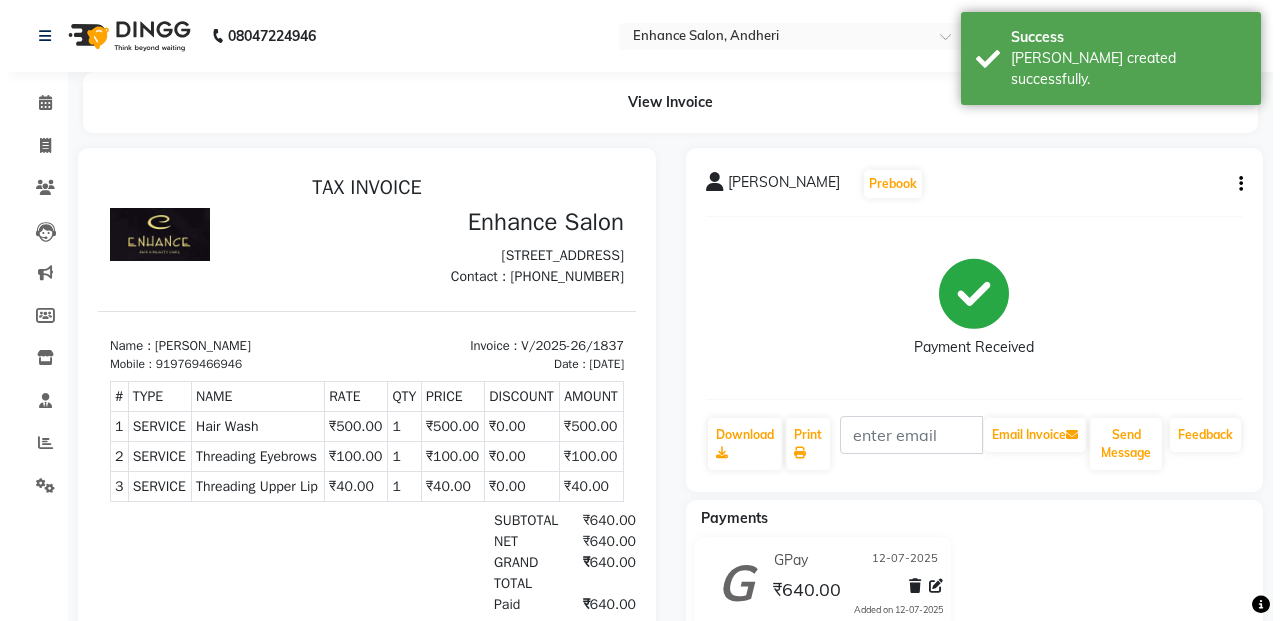 scroll, scrollTop: 0, scrollLeft: 0, axis: both 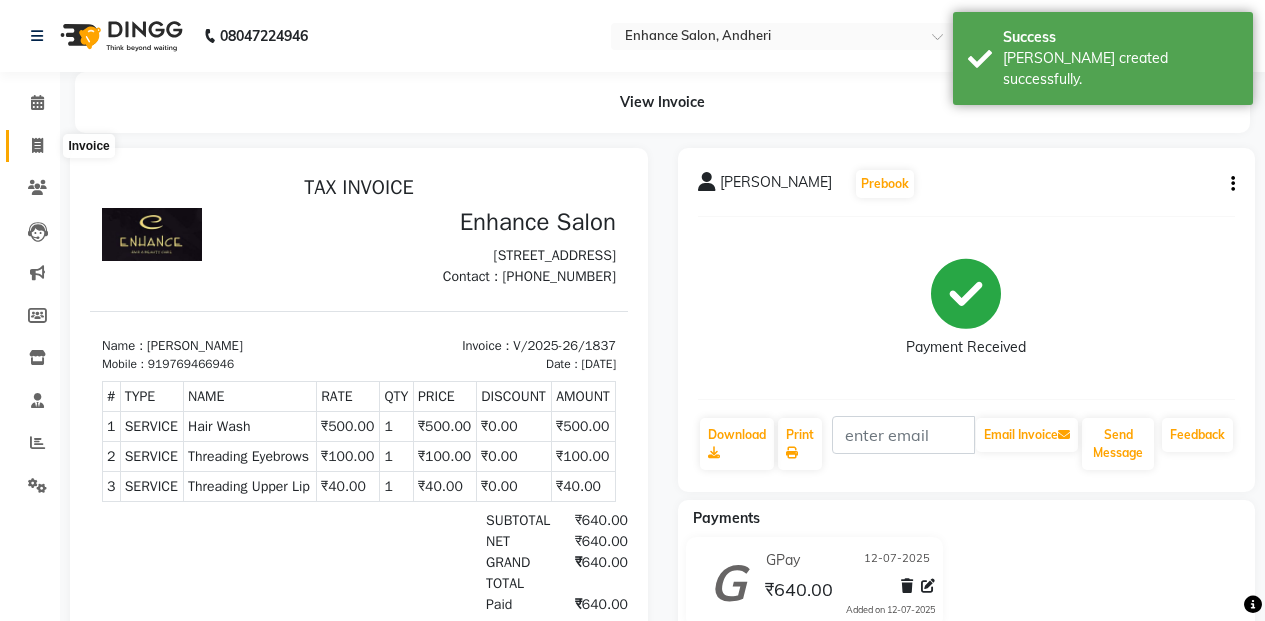 click 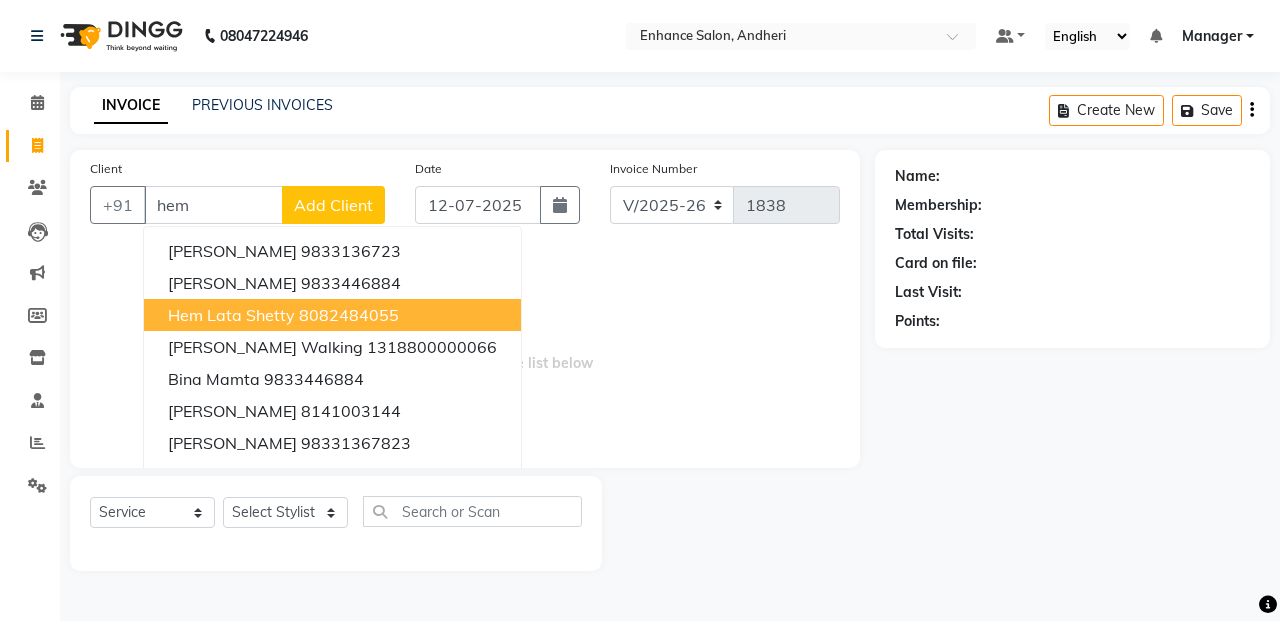 click on "Hem lata Shetty" at bounding box center [231, 315] 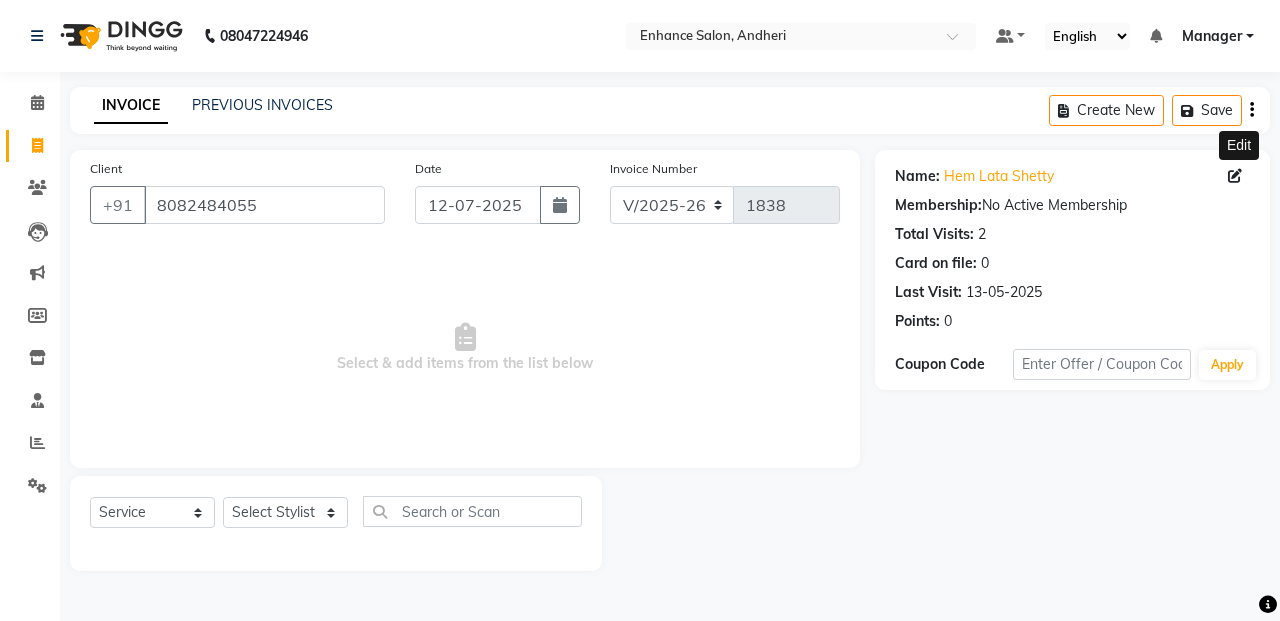 click 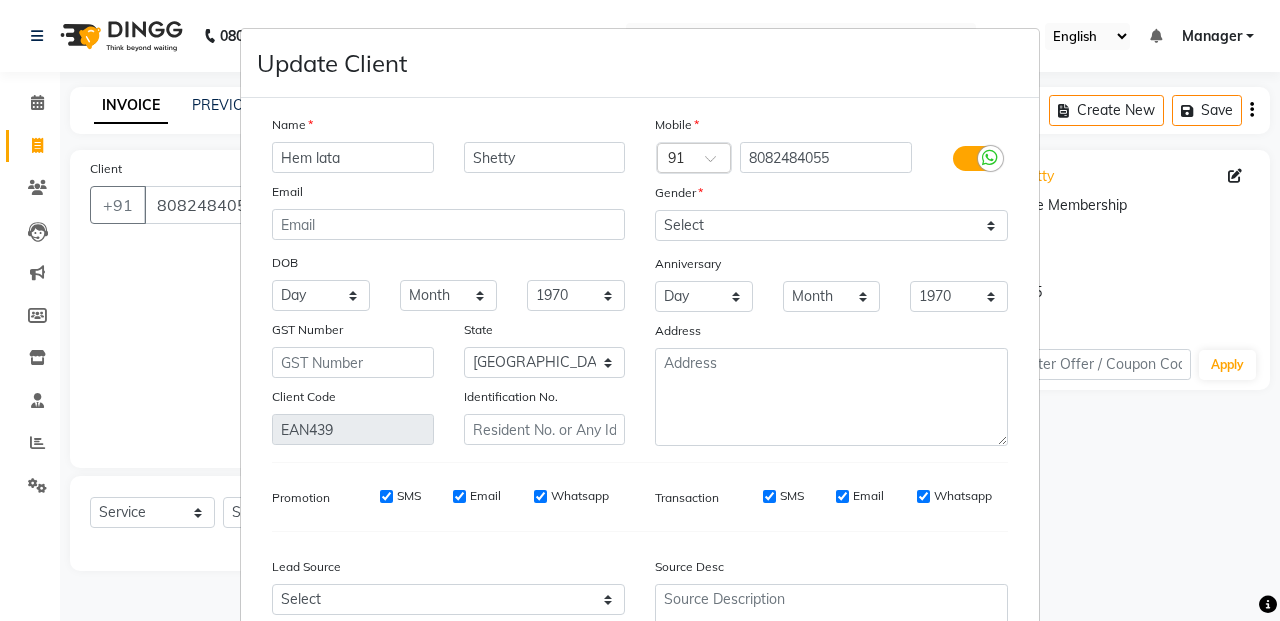 click on "Hem lata" at bounding box center (353, 157) 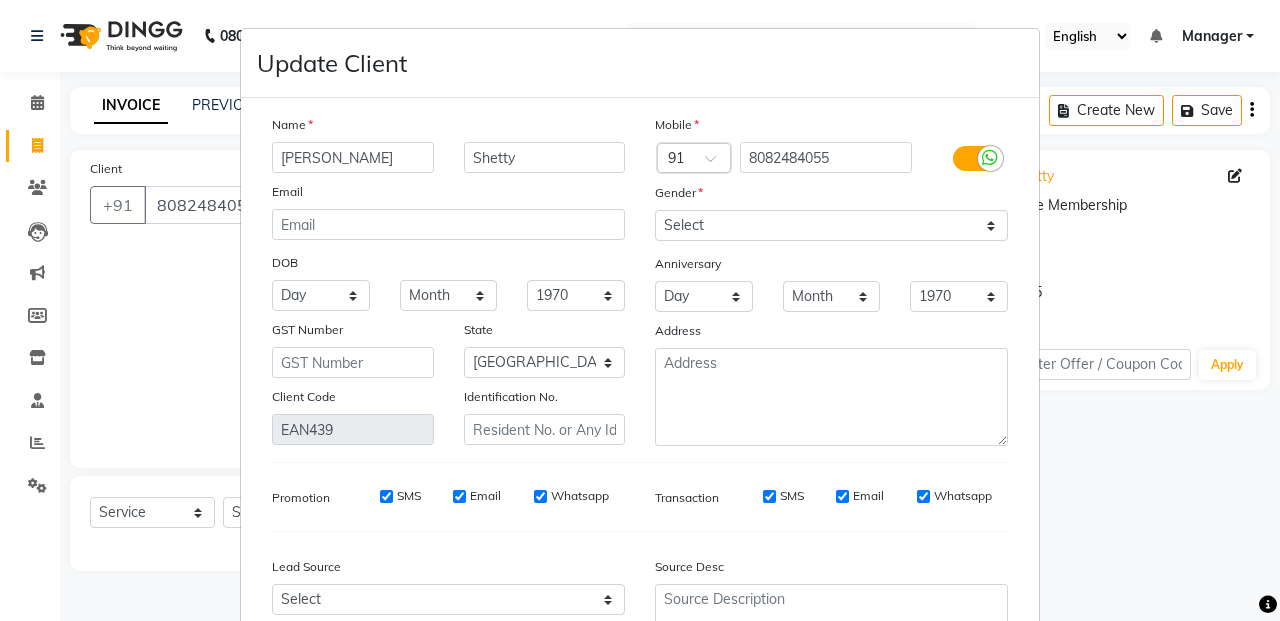 click on "Update Client Name [PERSON_NAME] Email DOB Day 01 02 03 04 05 06 07 08 09 10 11 12 13 14 15 16 17 18 19 20 21 22 23 24 25 26 27 28 29 30 31 Month January February March April May June July August September October November [DATE] 1941 1942 1943 1944 1945 1946 1947 1948 1949 1950 1951 1952 1953 1954 1955 1956 1957 1958 1959 1960 1961 1962 1963 1964 1965 1966 1967 1968 1969 1970 1971 1972 1973 1974 1975 1976 1977 1978 1979 1980 1981 1982 1983 1984 1985 1986 1987 1988 1989 1990 1991 1992 1993 1994 1995 1996 1997 1998 1999 2000 2001 2002 2003 2004 2005 2006 2007 2008 2009 2010 2011 2012 2013 2014 2015 2016 2017 2018 2019 2020 2021 2022 2023 2024 GST Number State Select [GEOGRAPHIC_DATA] [GEOGRAPHIC_DATA] [GEOGRAPHIC_DATA] [GEOGRAPHIC_DATA] [GEOGRAPHIC_DATA] [GEOGRAPHIC_DATA] [GEOGRAPHIC_DATA] [GEOGRAPHIC_DATA] [GEOGRAPHIC_DATA] [GEOGRAPHIC_DATA] [GEOGRAPHIC_DATA] [GEOGRAPHIC_DATA] [GEOGRAPHIC_DATA] [GEOGRAPHIC_DATA] [GEOGRAPHIC_DATA] [GEOGRAPHIC_DATA] [GEOGRAPHIC_DATA] [GEOGRAPHIC_DATA] [GEOGRAPHIC_DATA] [GEOGRAPHIC_DATA] [GEOGRAPHIC_DATA] [GEOGRAPHIC_DATA] [GEOGRAPHIC_DATA] [GEOGRAPHIC_DATA] [GEOGRAPHIC_DATA] [GEOGRAPHIC_DATA] [GEOGRAPHIC_DATA] [GEOGRAPHIC_DATA] [GEOGRAPHIC_DATA] [GEOGRAPHIC_DATA] ×" at bounding box center [640, 310] 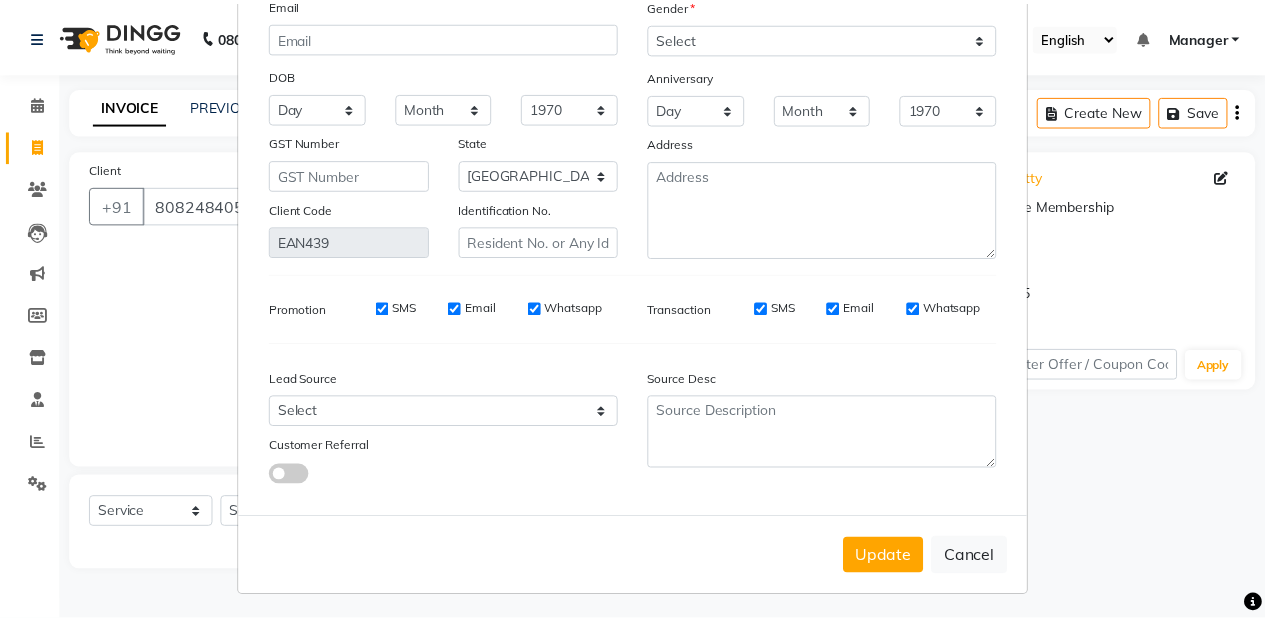 scroll, scrollTop: 192, scrollLeft: 0, axis: vertical 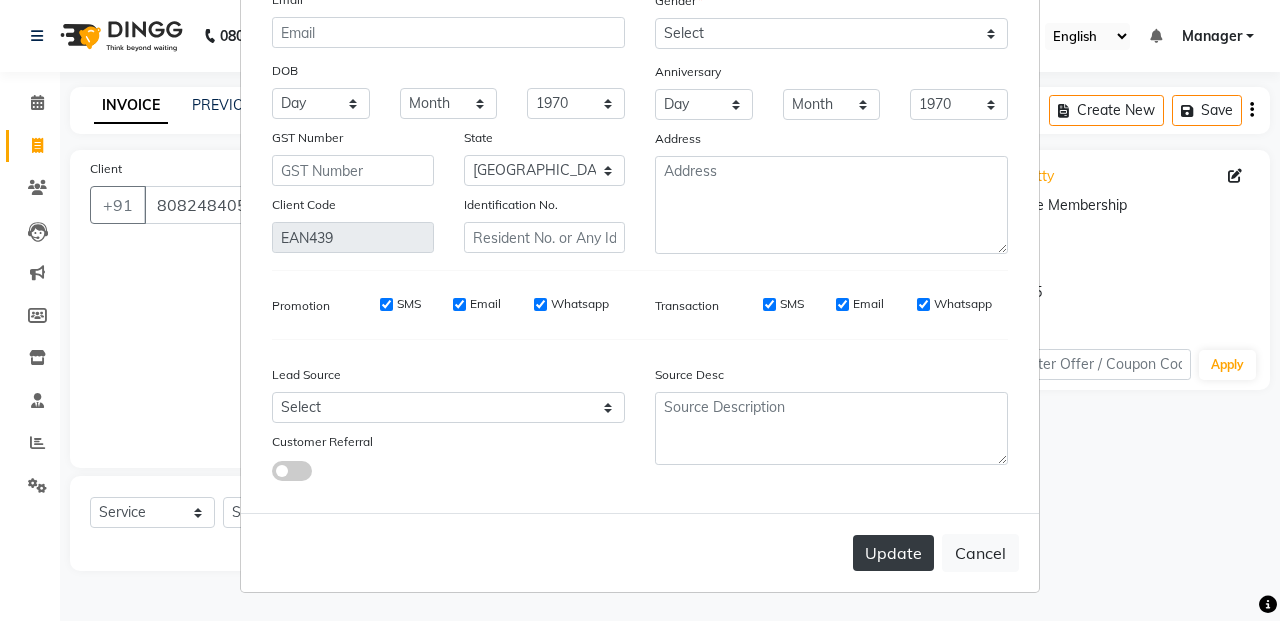 click on "Update" at bounding box center [893, 553] 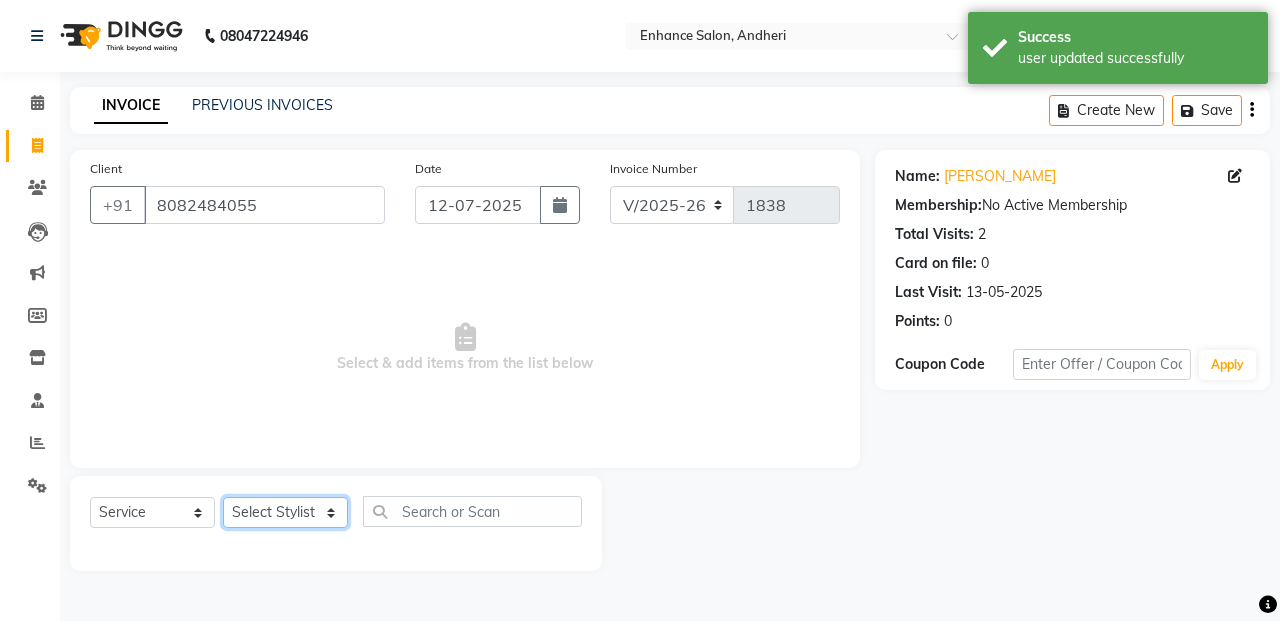 click on "Select Stylist Admin [PERSON_NAME] [PERSON_NAME] Manager [PERSON_NAME] [PERSON_NAME] [PERSON_NAME] POONAM [PERSON_NAME] [PERSON_NAME] nails [PERSON_NAME] MANGELA [PERSON_NAME] [PERSON_NAME] [PERSON_NAME] [PERSON_NAME]" 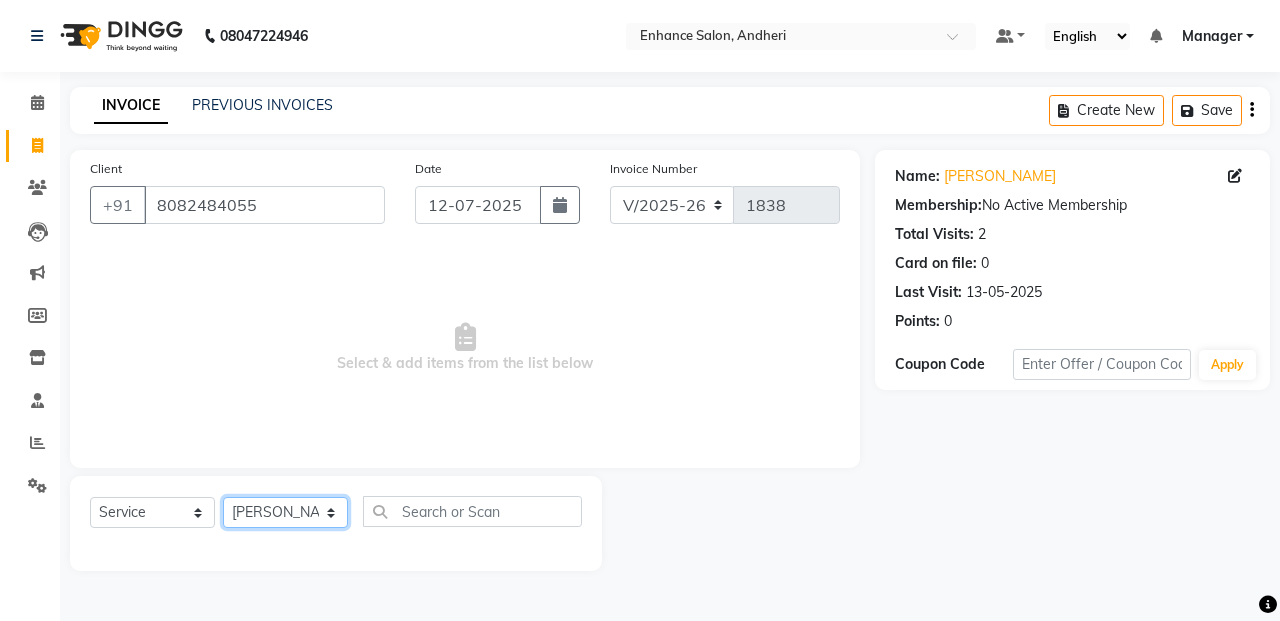 click on "Select Stylist Admin [PERSON_NAME] [PERSON_NAME] Manager [PERSON_NAME] [PERSON_NAME] [PERSON_NAME] POONAM [PERSON_NAME] [PERSON_NAME] nails [PERSON_NAME] MANGELA [PERSON_NAME] [PERSON_NAME] [PERSON_NAME] [PERSON_NAME]" 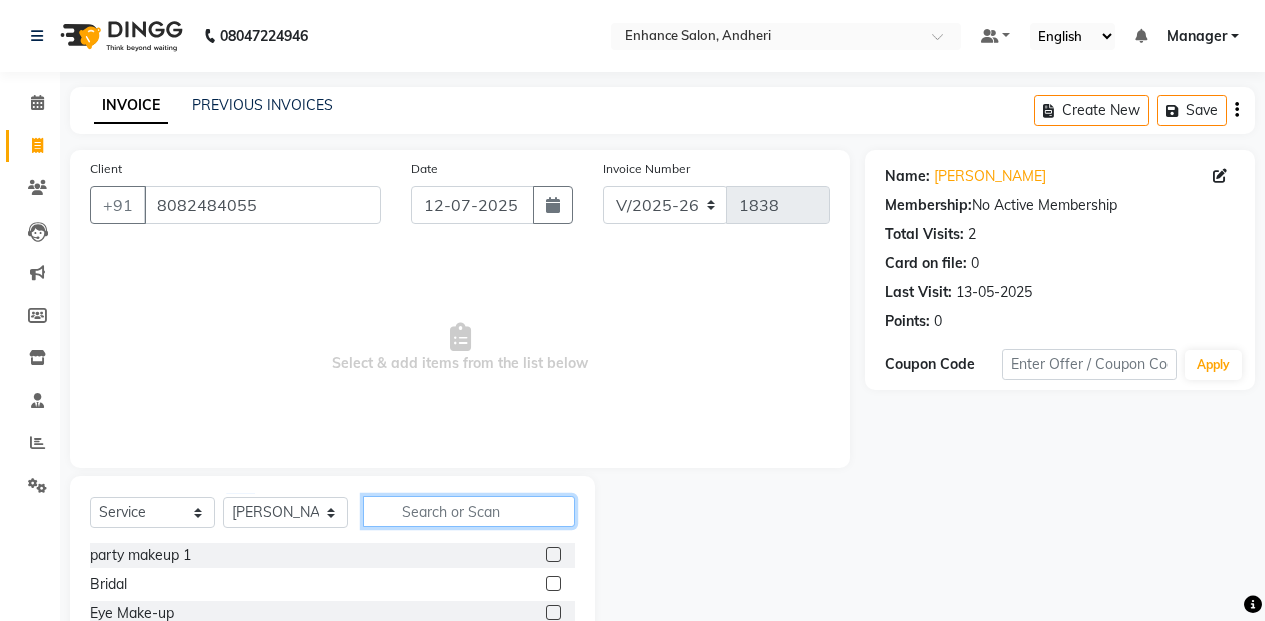 click 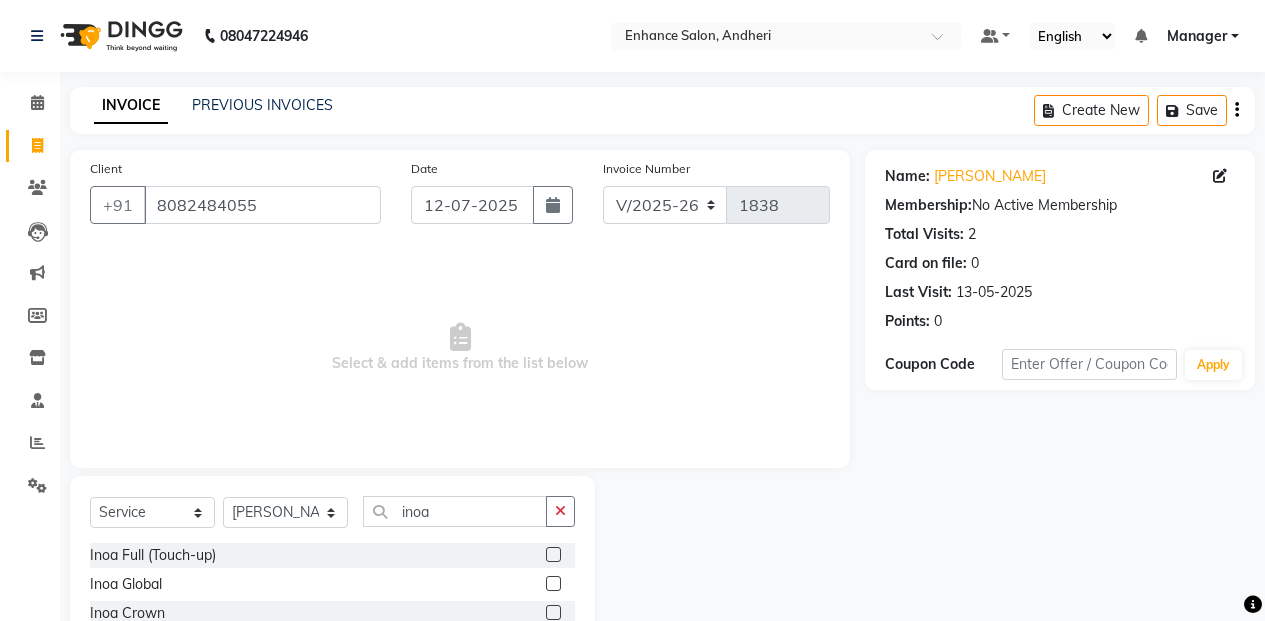click 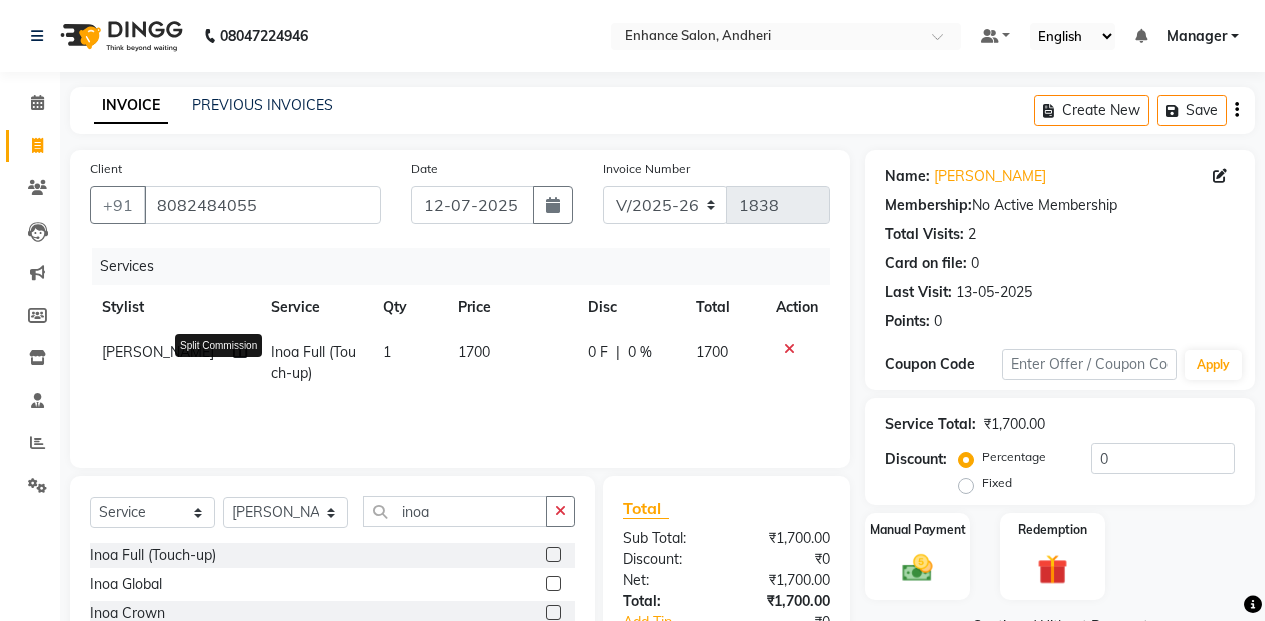 click 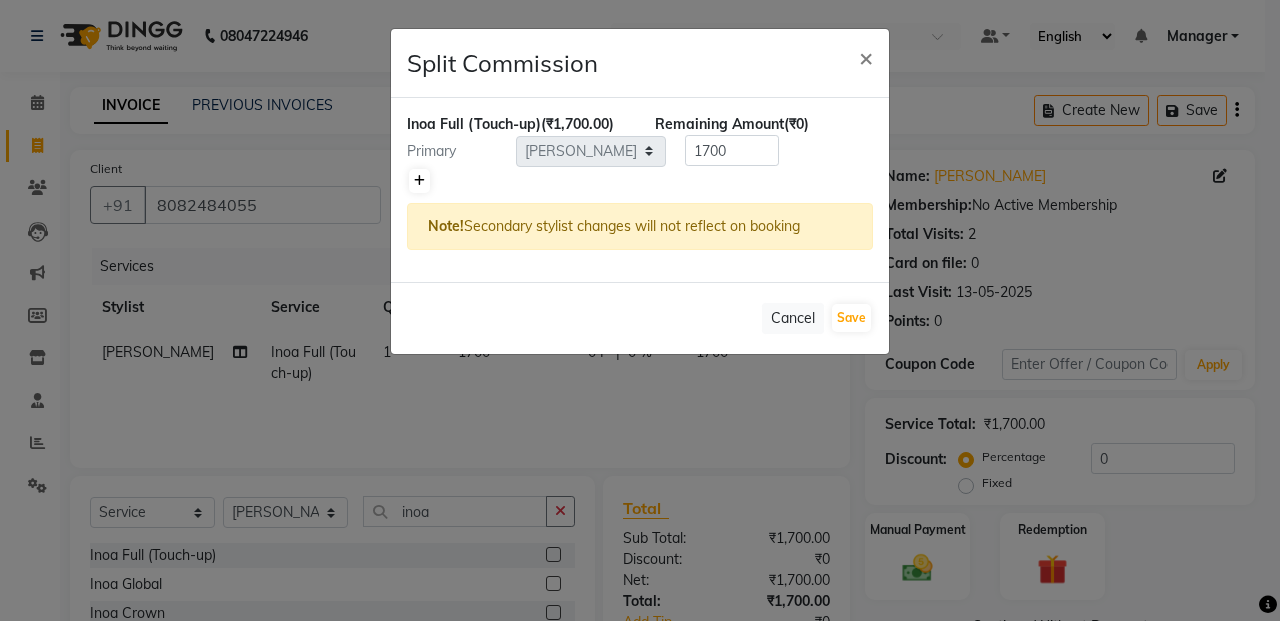 click 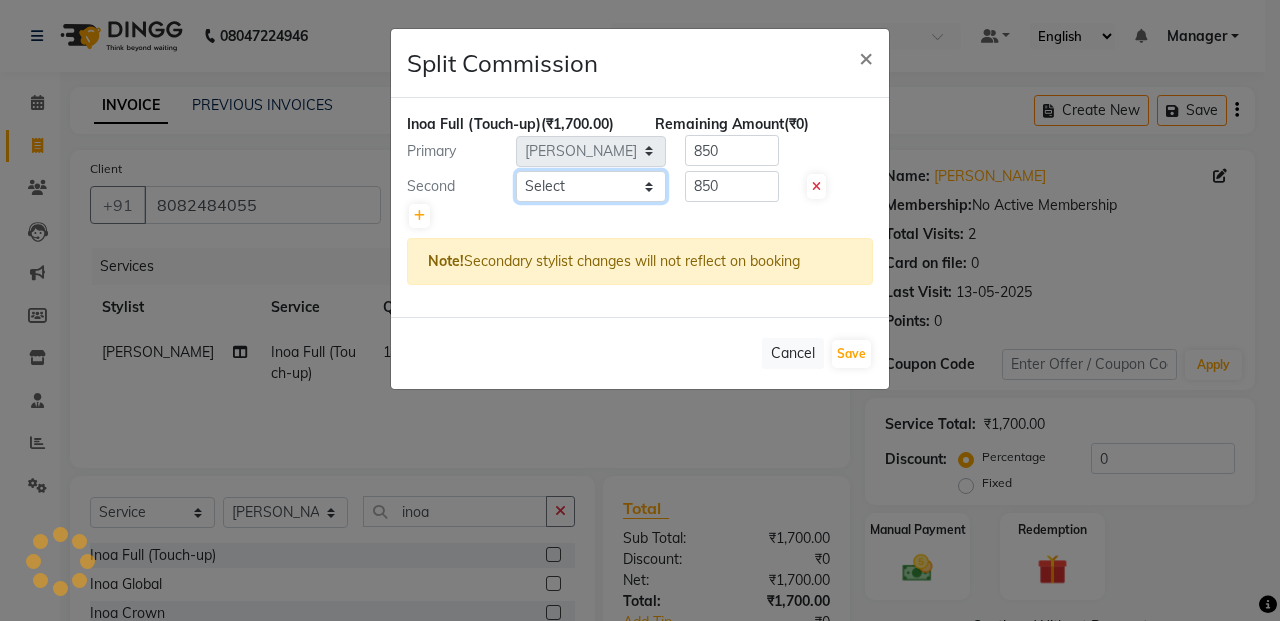 click on "Select  Admin   [PERSON_NAME]   [PERSON_NAME]   Manager   [PERSON_NAME]   [PERSON_NAME]   [PERSON_NAME]   POONAM [PERSON_NAME] [PERSON_NAME] nails   [PERSON_NAME] MANGELA   [PERSON_NAME]   [PERSON_NAME]   [PERSON_NAME] [PERSON_NAME]" 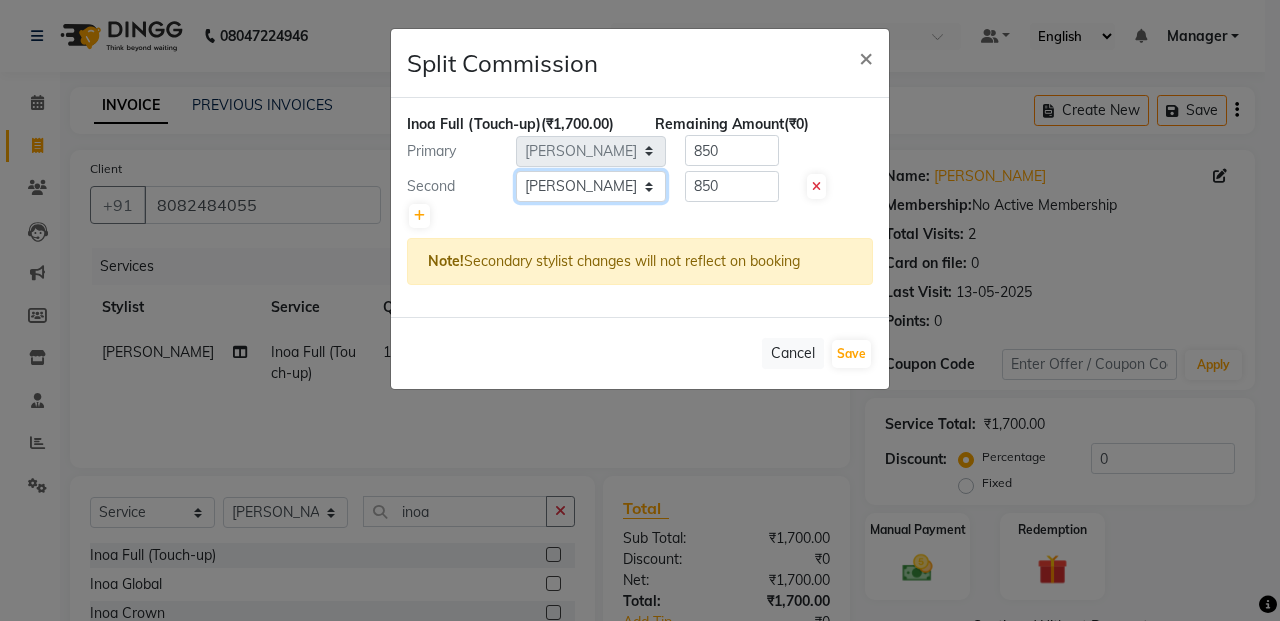click on "Select  Admin   [PERSON_NAME]   [PERSON_NAME]   Manager   [PERSON_NAME]   [PERSON_NAME]   [PERSON_NAME]   POONAM [PERSON_NAME] [PERSON_NAME] nails   [PERSON_NAME] MANGELA   [PERSON_NAME]   [PERSON_NAME]   [PERSON_NAME] [PERSON_NAME]" 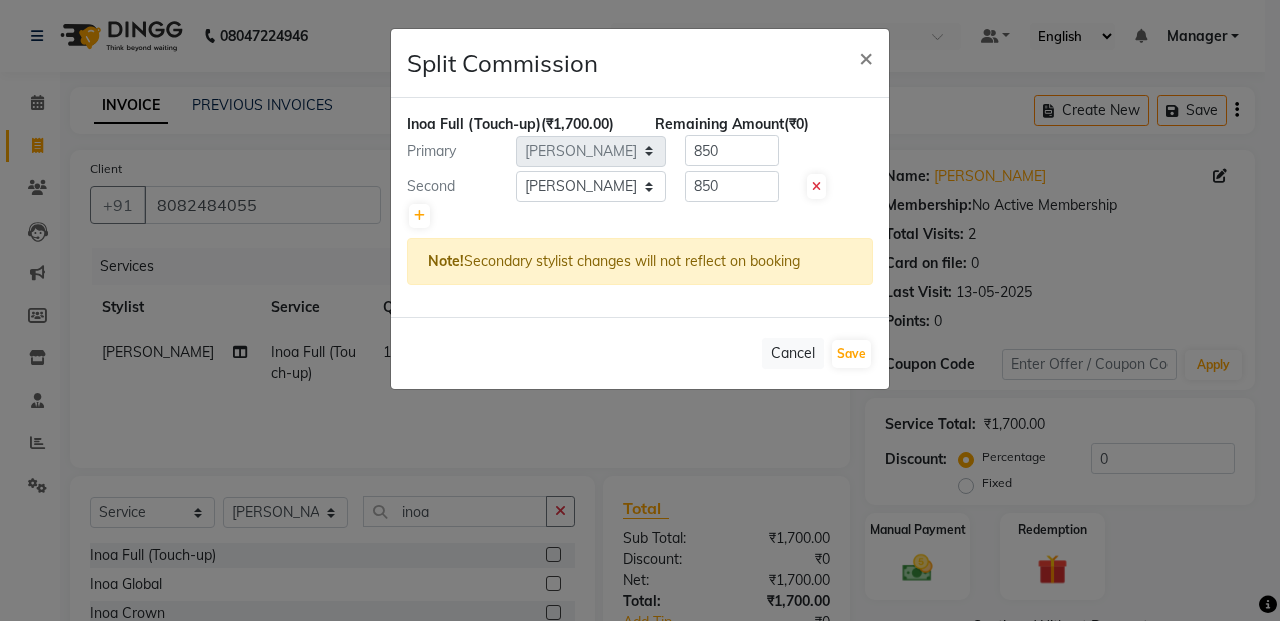 click 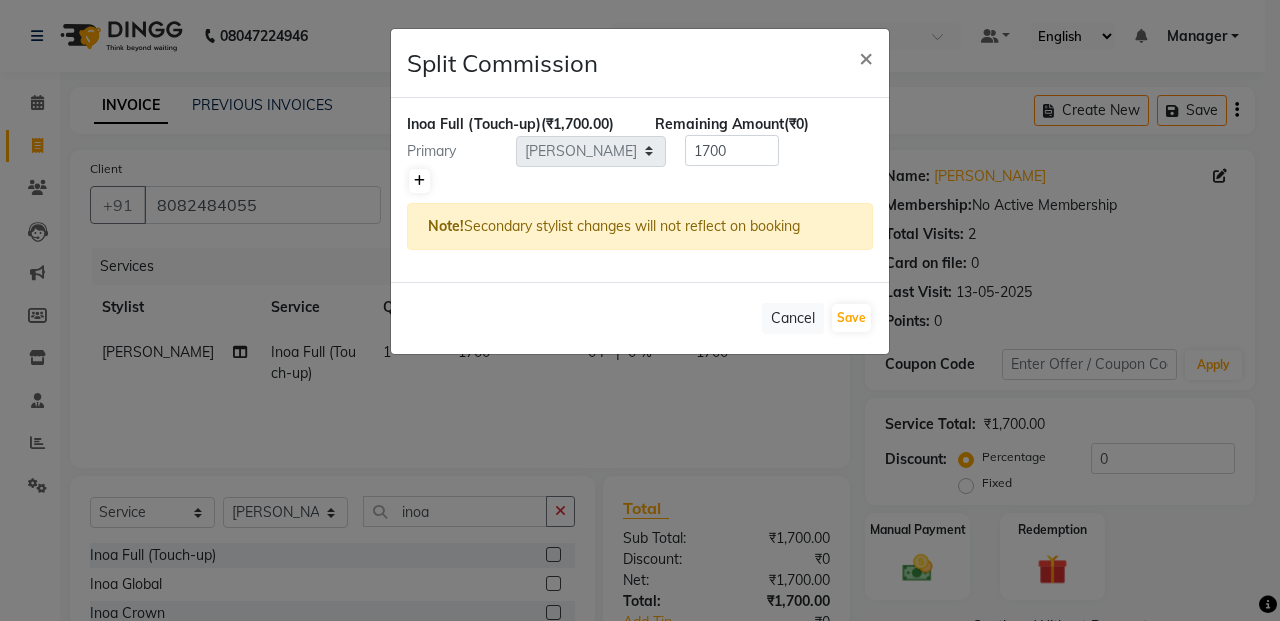 click 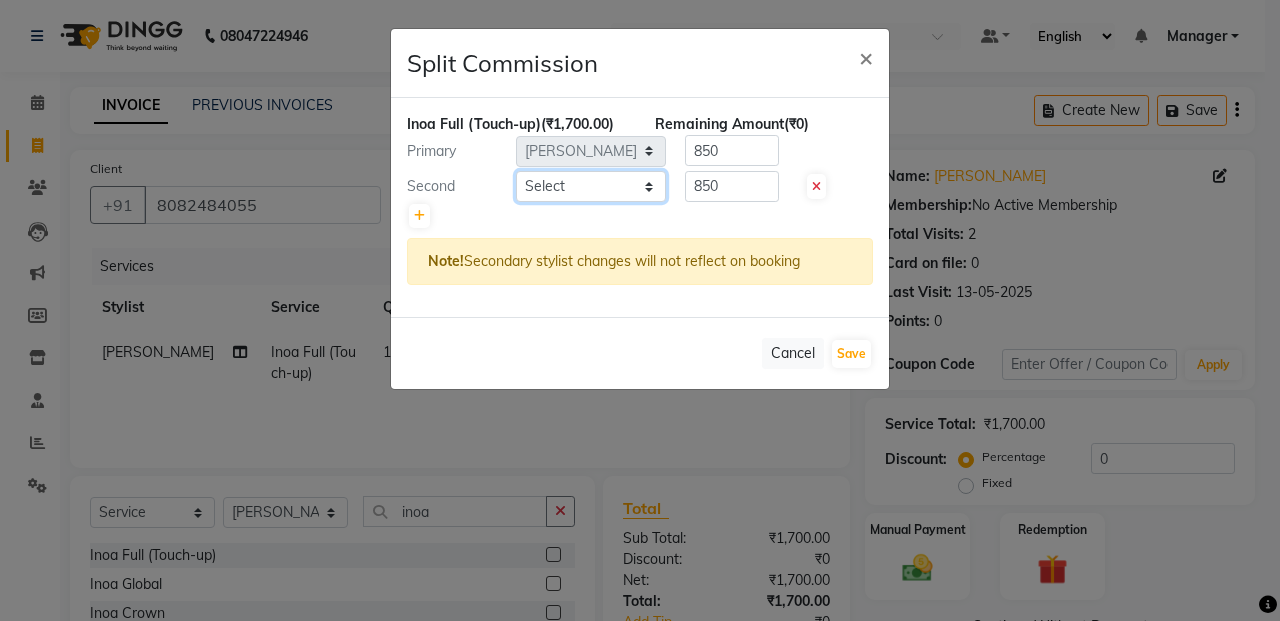 click on "Select  Admin   [PERSON_NAME]   [PERSON_NAME]   Manager   [PERSON_NAME]   [PERSON_NAME]   [PERSON_NAME]   POONAM [PERSON_NAME] [PERSON_NAME] nails   [PERSON_NAME] MANGELA   [PERSON_NAME]   [PERSON_NAME]   [PERSON_NAME] [PERSON_NAME]" 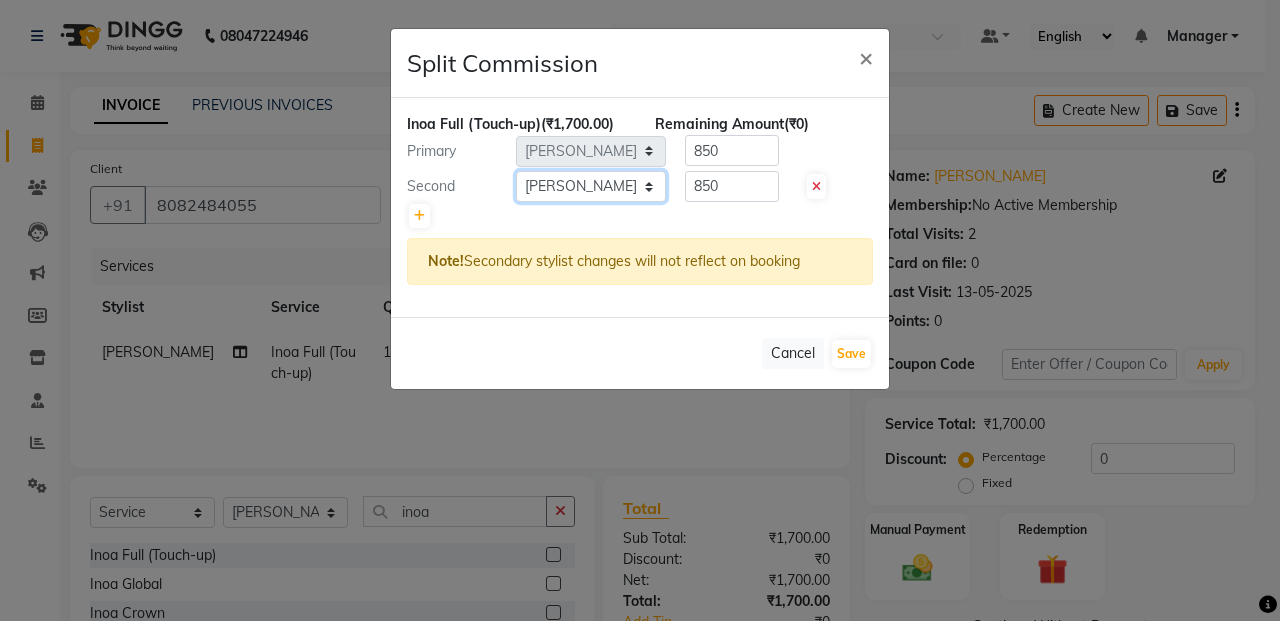 click on "Select  Admin   [PERSON_NAME]   [PERSON_NAME]   Manager   [PERSON_NAME]   [PERSON_NAME]   [PERSON_NAME]   POONAM [PERSON_NAME] [PERSON_NAME] nails   [PERSON_NAME] MANGELA   [PERSON_NAME]   [PERSON_NAME]   [PERSON_NAME] [PERSON_NAME]" 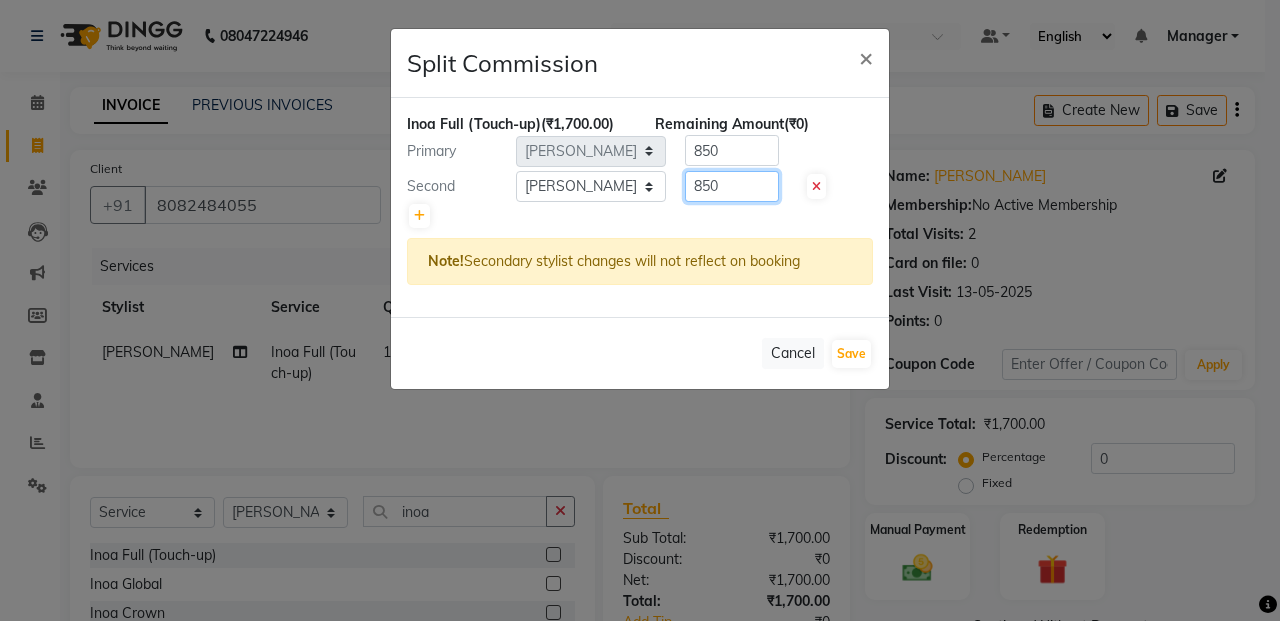 click on "850" 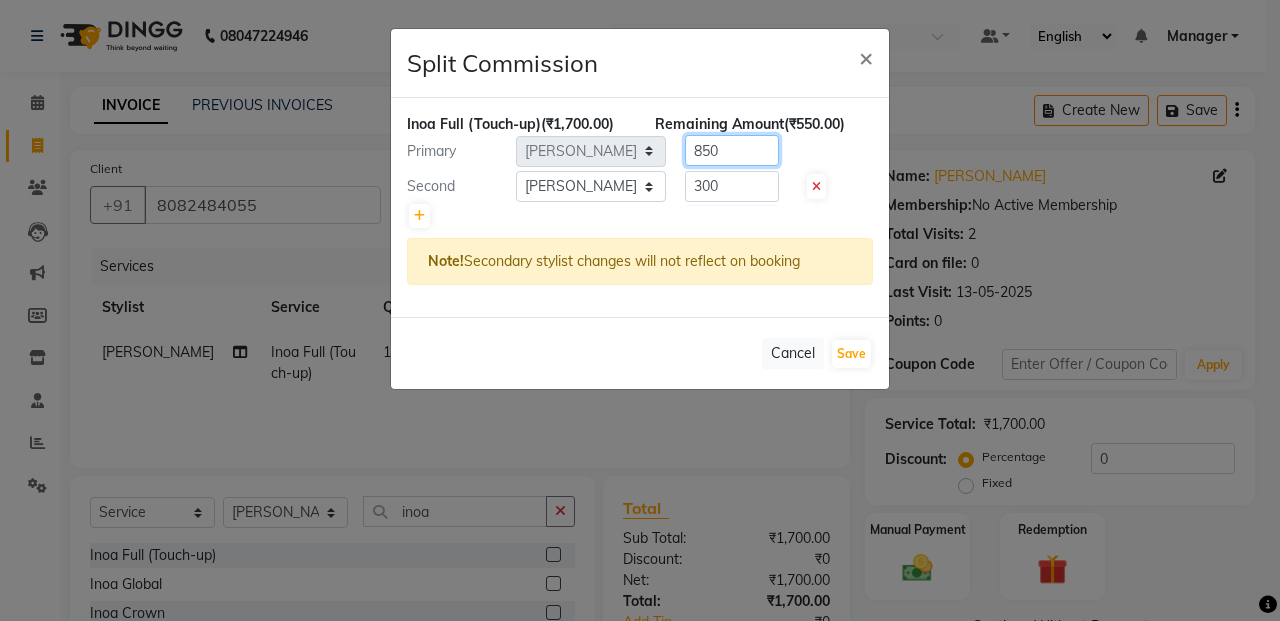 click on "850" 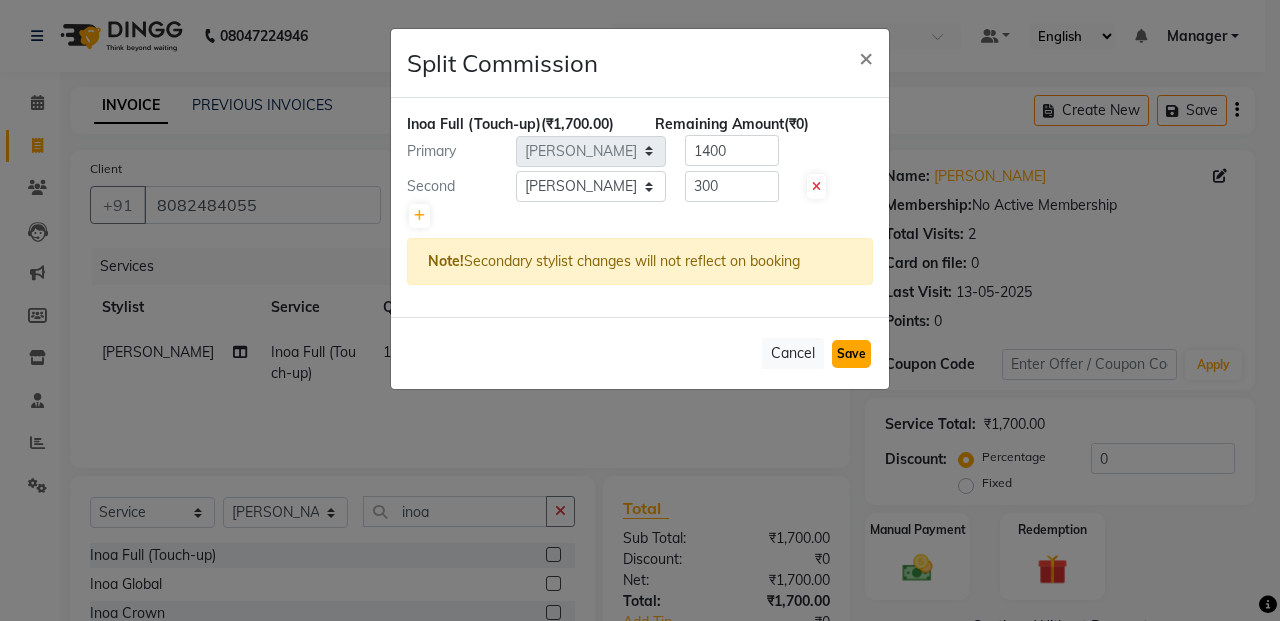 click on "Save" 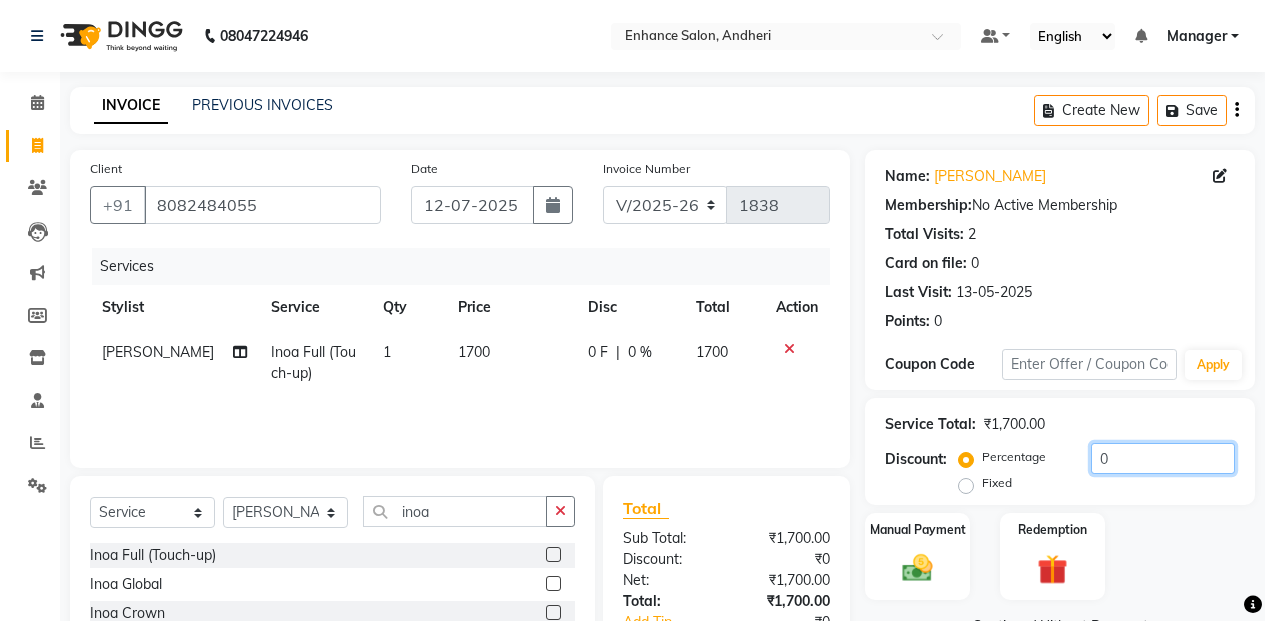 click on "0" 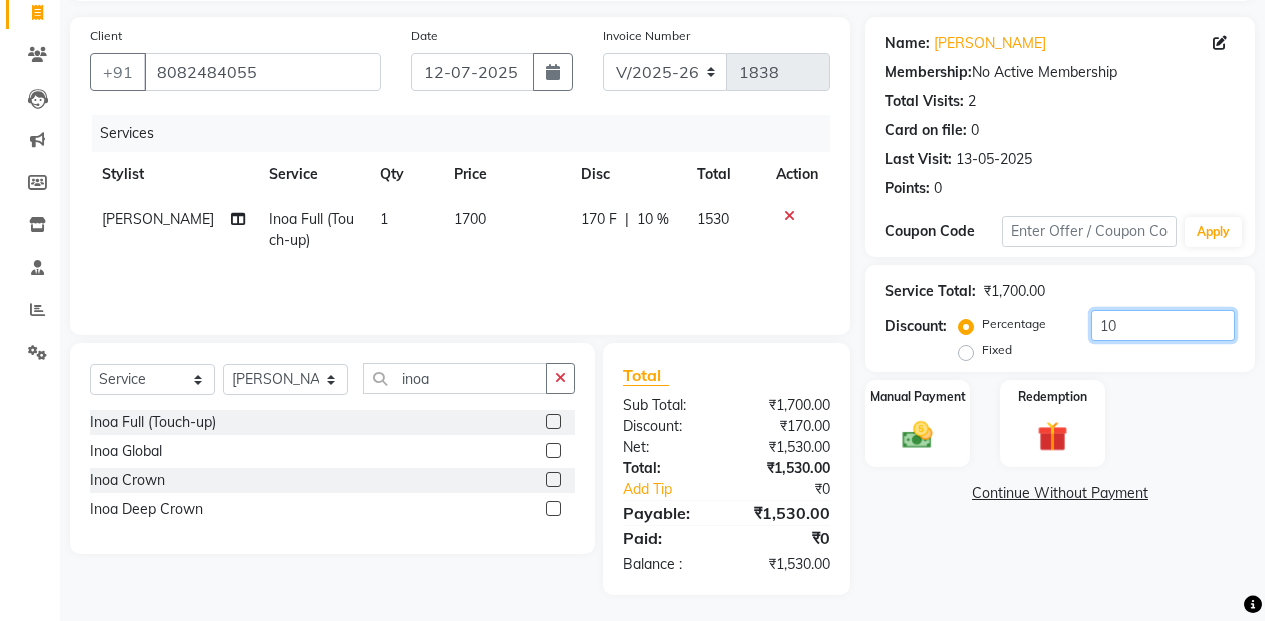 scroll, scrollTop: 137, scrollLeft: 0, axis: vertical 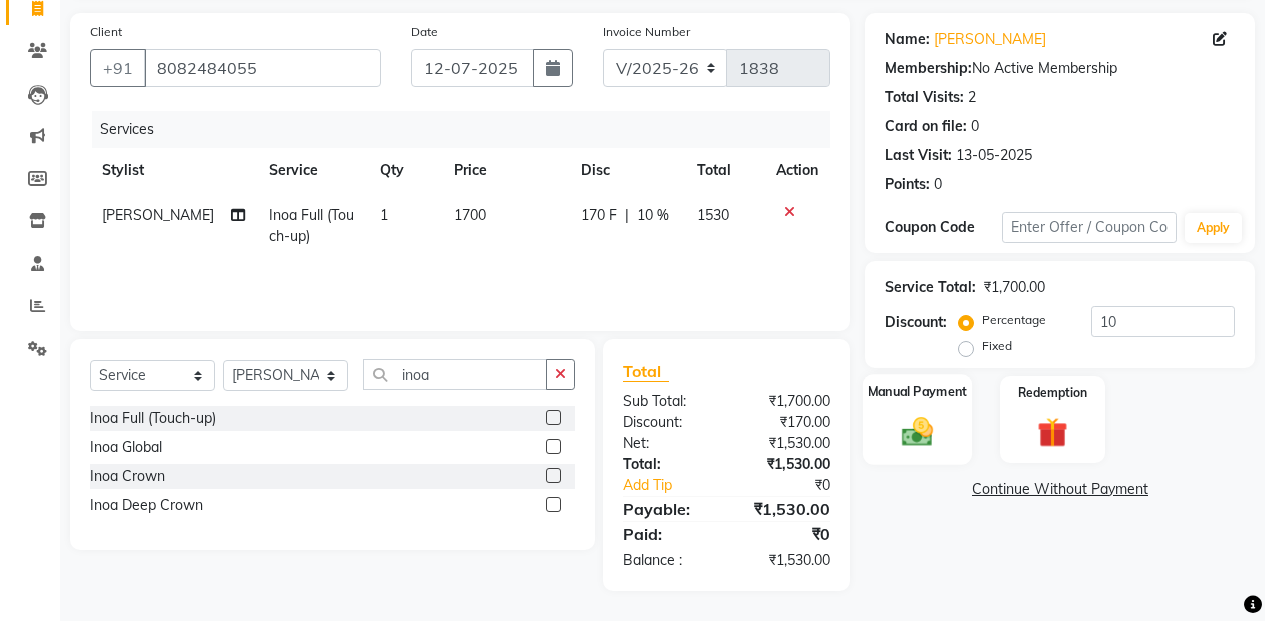 click 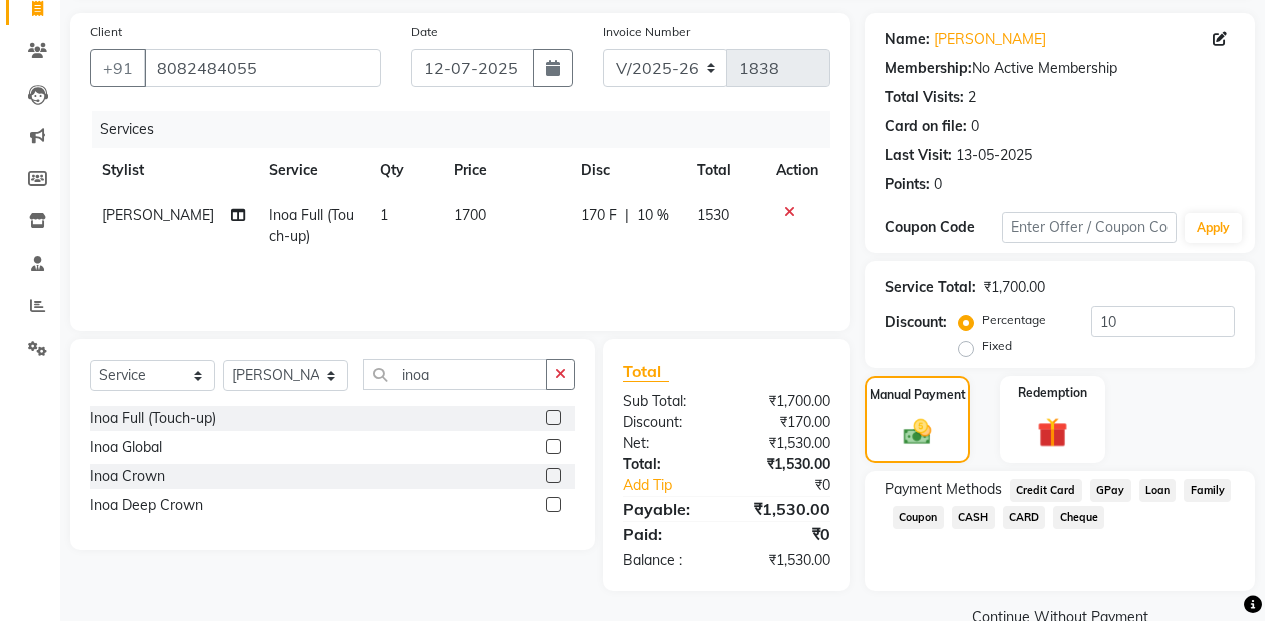 click on "CASH" 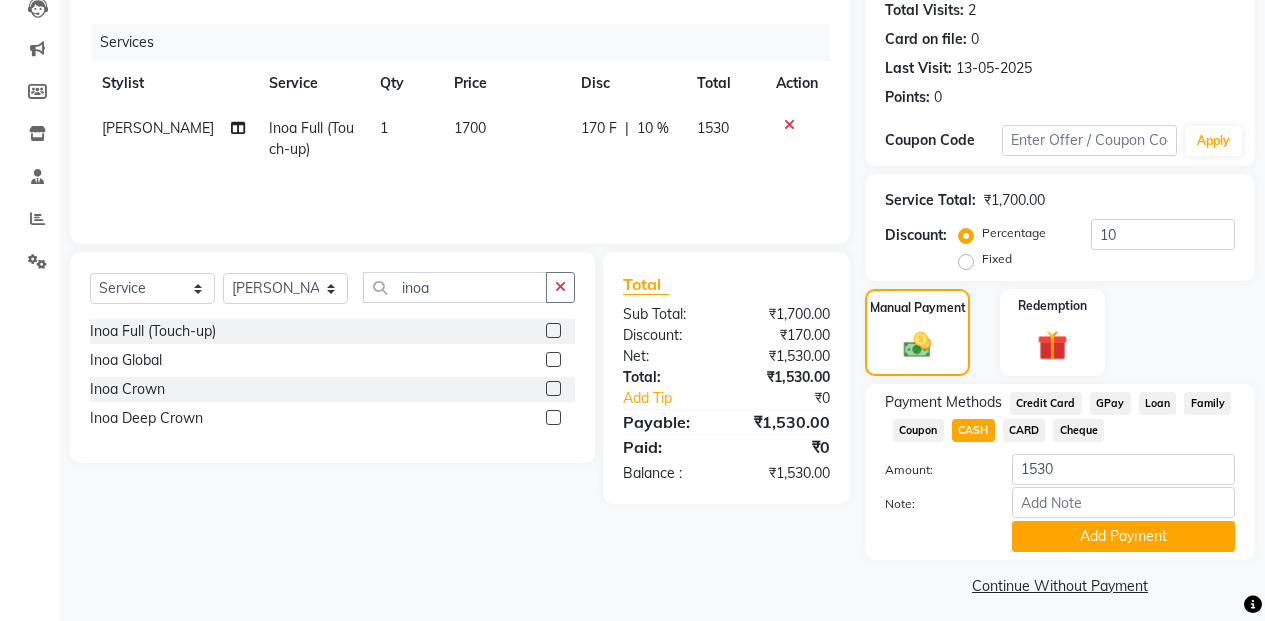 scroll, scrollTop: 234, scrollLeft: 0, axis: vertical 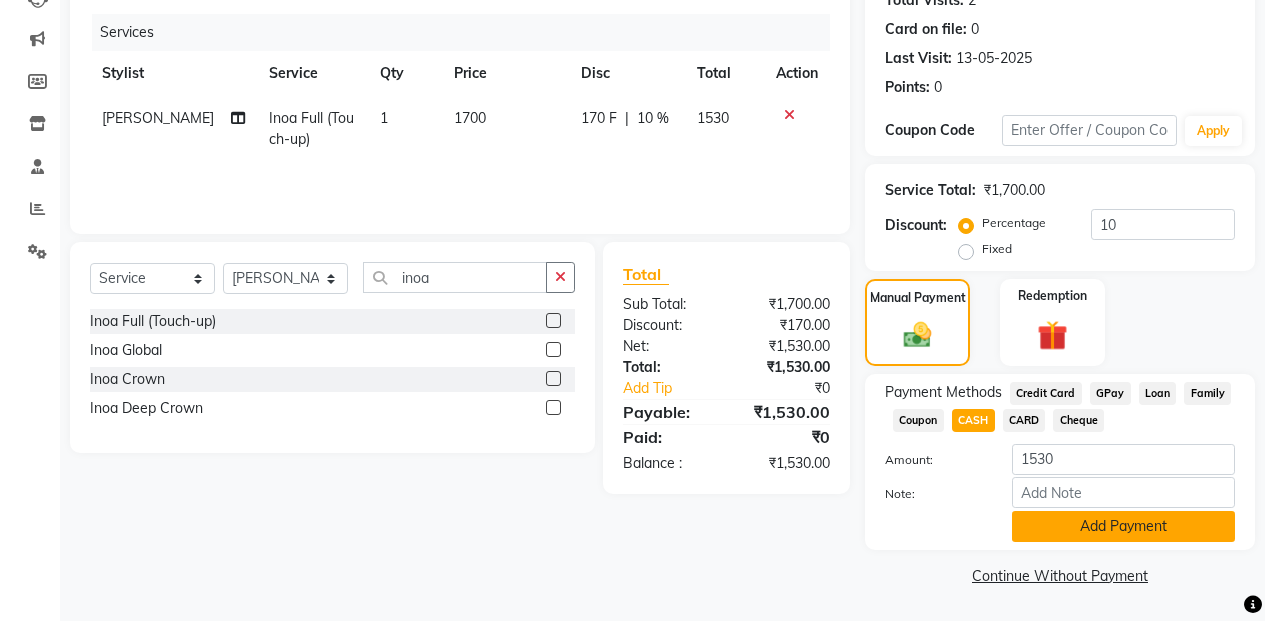 click on "Add Payment" 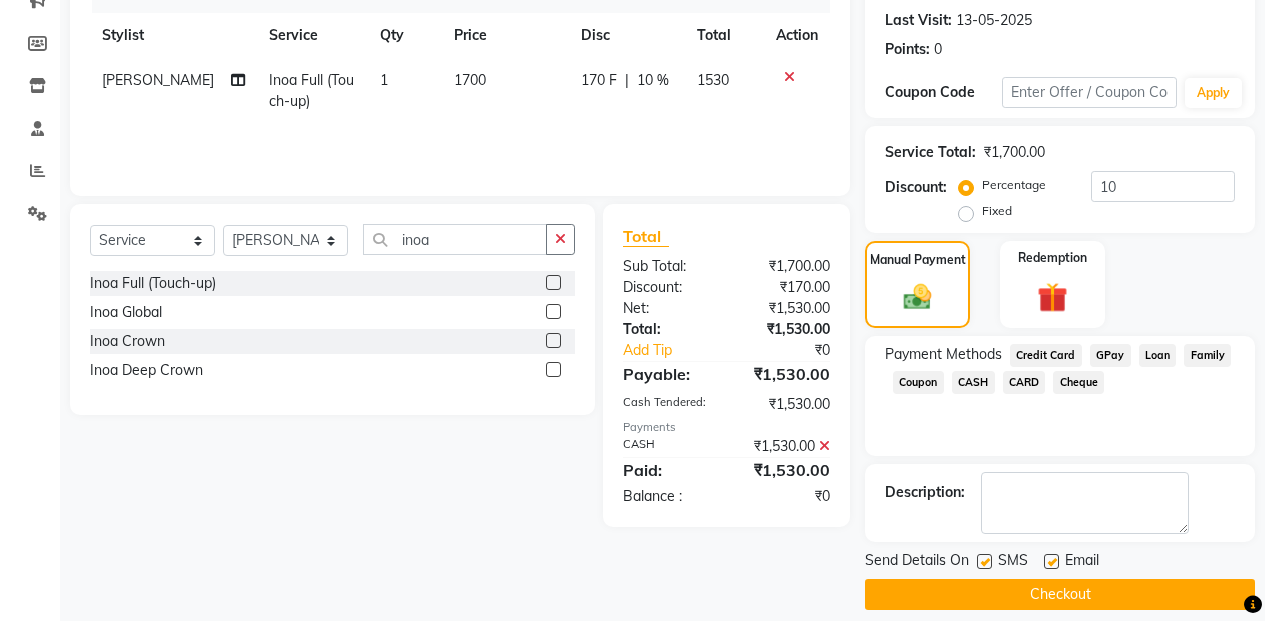 scroll, scrollTop: 291, scrollLeft: 0, axis: vertical 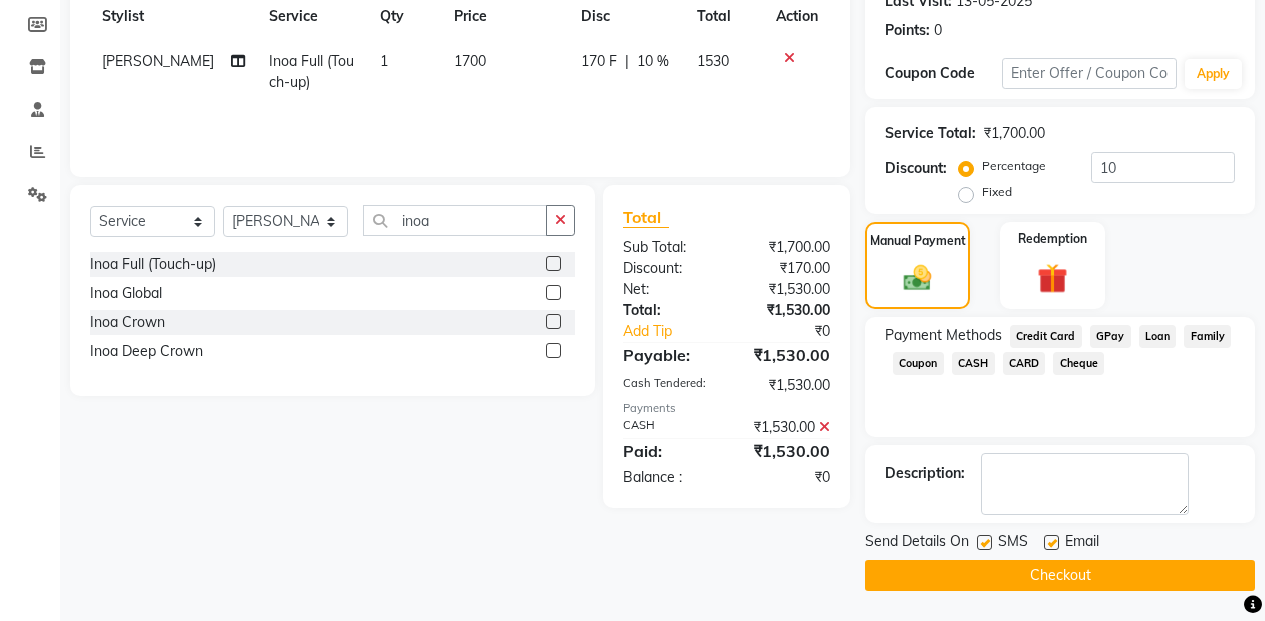 click on "Checkout" 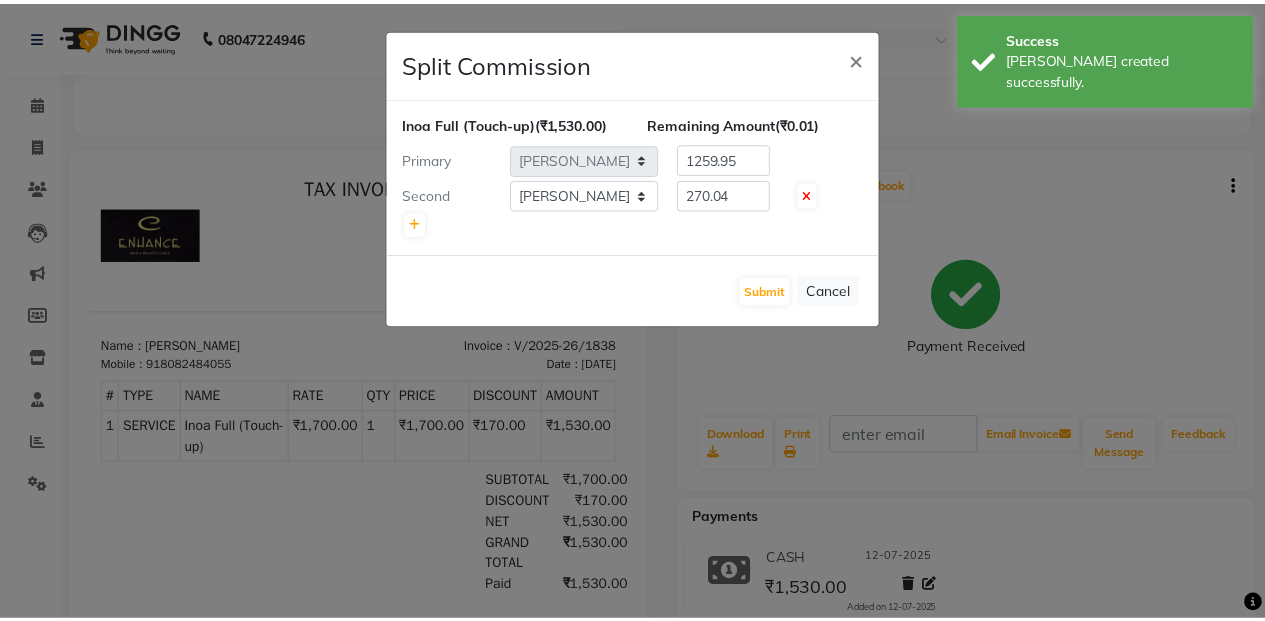 scroll, scrollTop: 0, scrollLeft: 0, axis: both 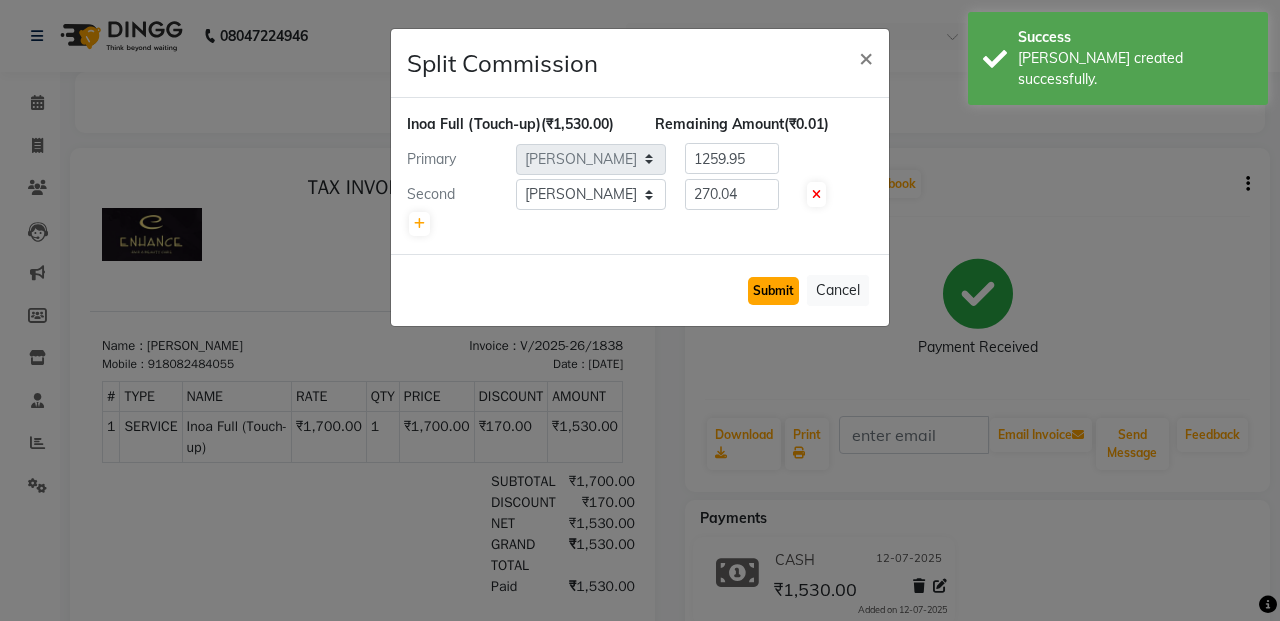 click on "Submit" 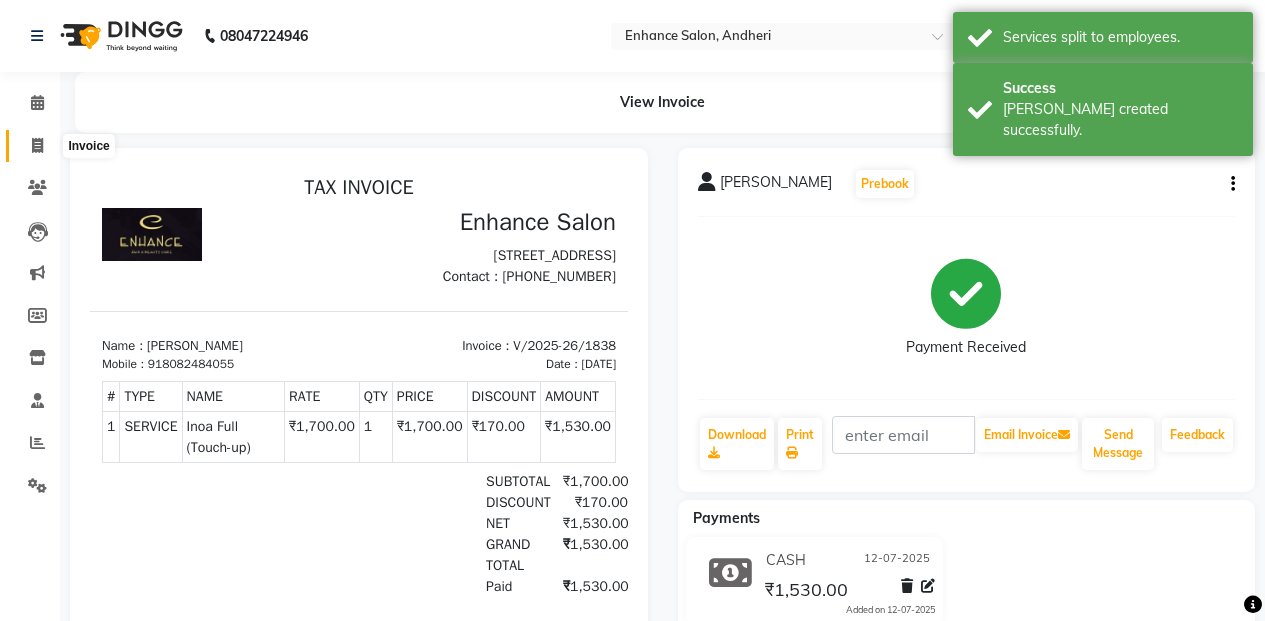click 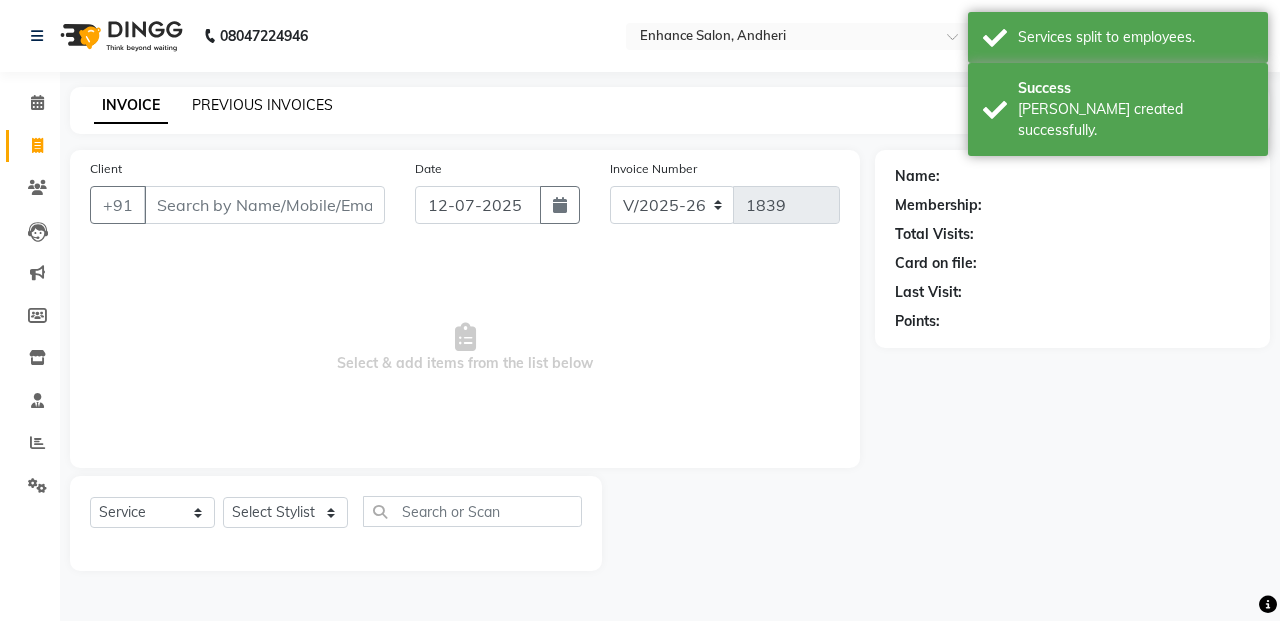 click on "PREVIOUS INVOICES" 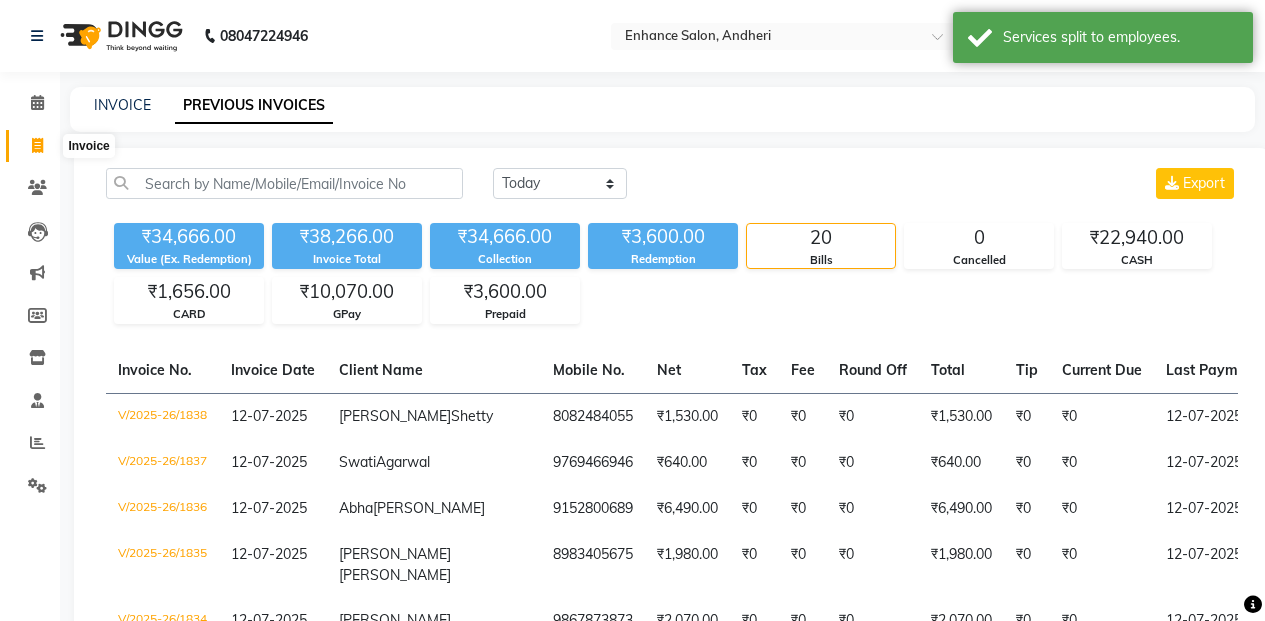 click 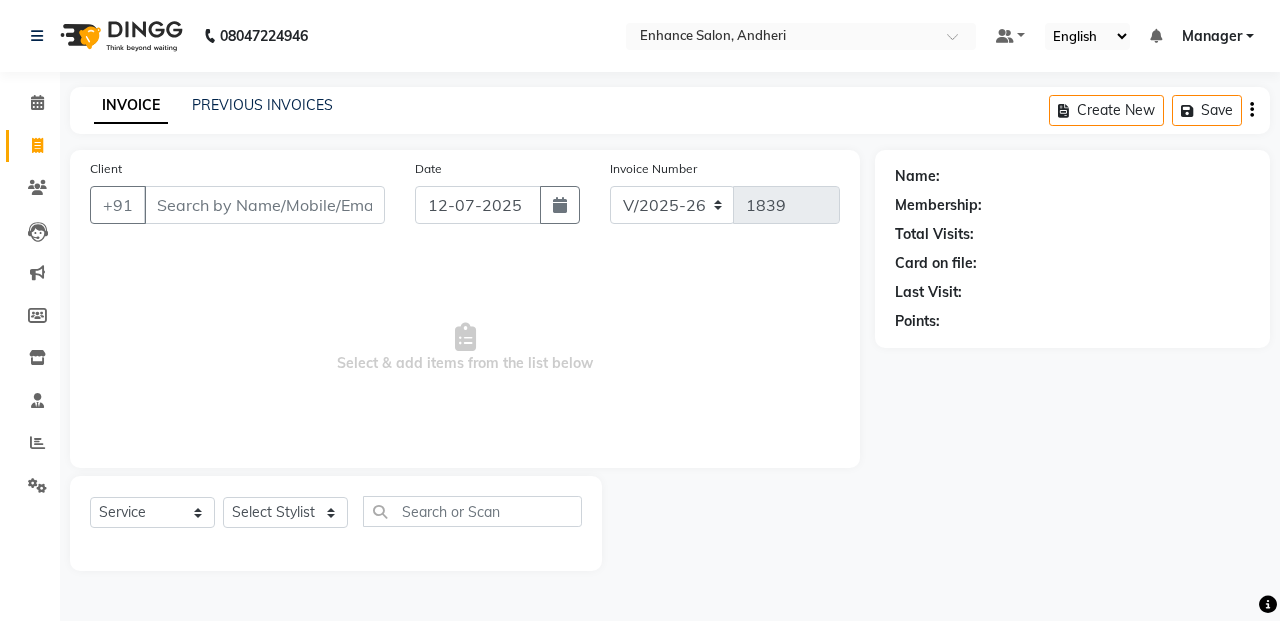 click on "Client" at bounding box center (264, 205) 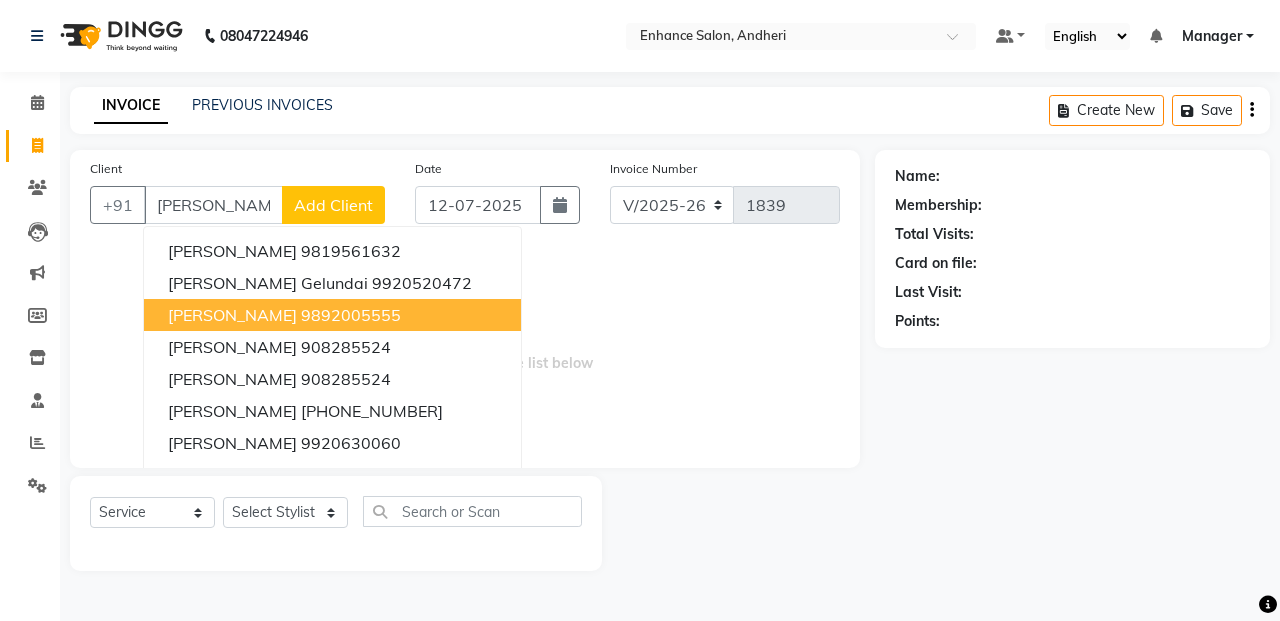 click on "[PERSON_NAME]" at bounding box center (232, 315) 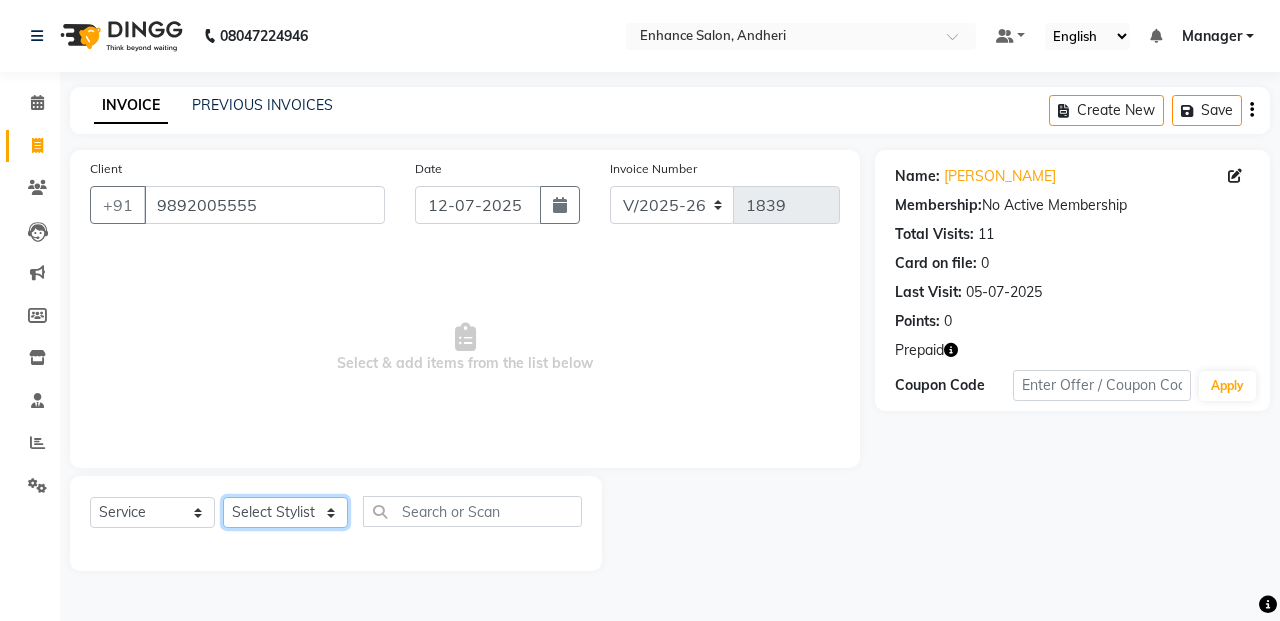 click on "Select Stylist Admin [PERSON_NAME] [PERSON_NAME] Manager [PERSON_NAME] [PERSON_NAME] [PERSON_NAME] POONAM [PERSON_NAME] [PERSON_NAME] nails [PERSON_NAME] MANGELA [PERSON_NAME] [PERSON_NAME] [PERSON_NAME] [PERSON_NAME]" 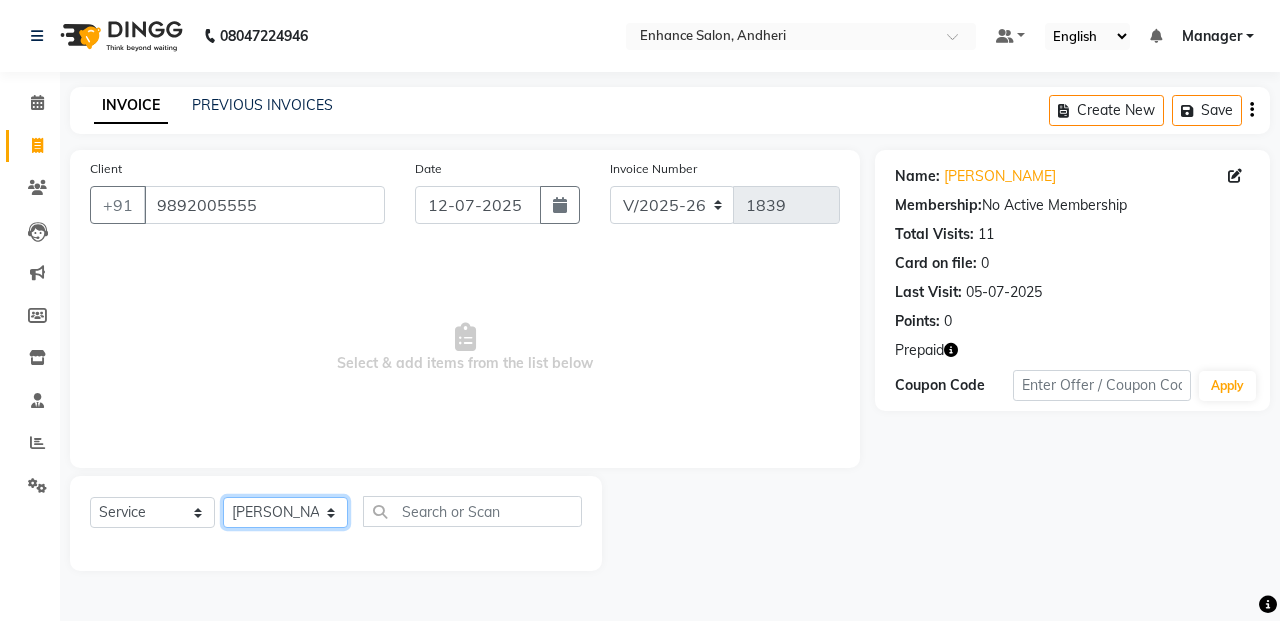 click on "Select Stylist Admin [PERSON_NAME] [PERSON_NAME] Manager [PERSON_NAME] [PERSON_NAME] [PERSON_NAME] POONAM [PERSON_NAME] [PERSON_NAME] nails [PERSON_NAME] MANGELA [PERSON_NAME] [PERSON_NAME] [PERSON_NAME] [PERSON_NAME]" 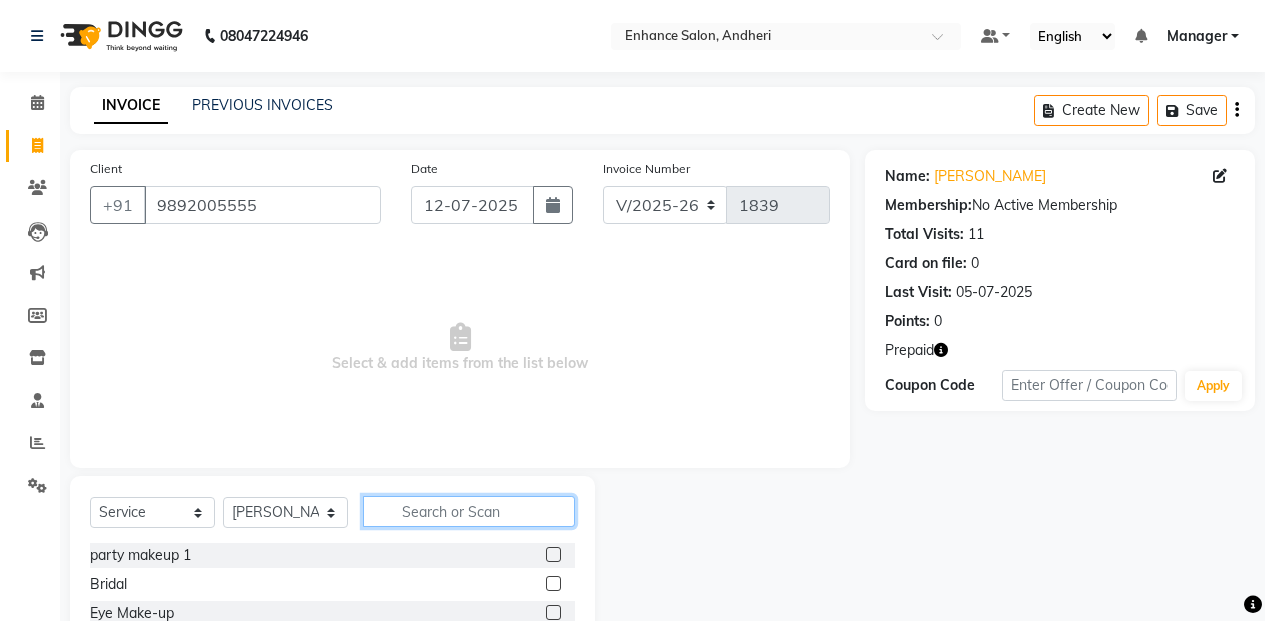 click 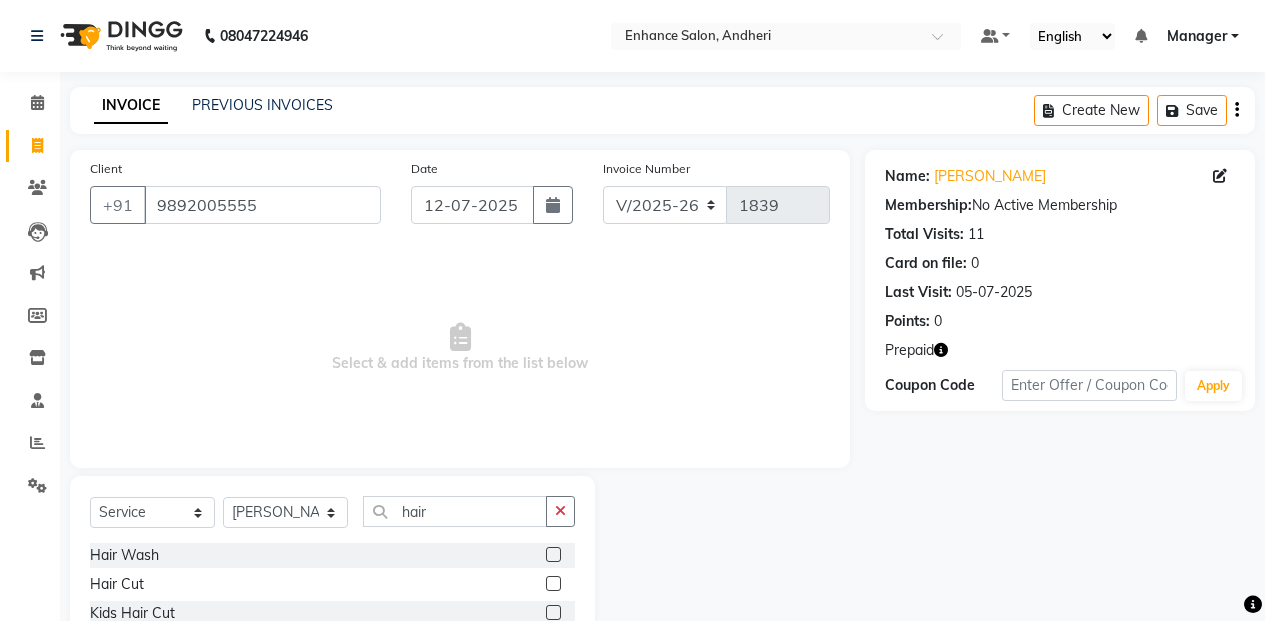 click 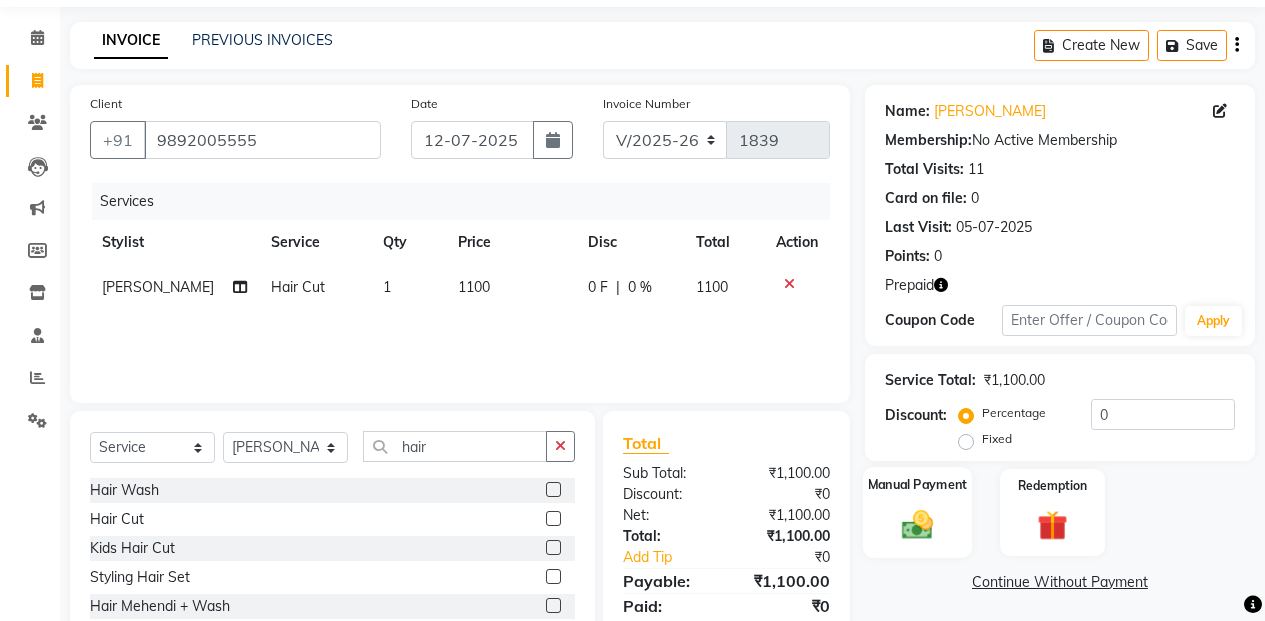 scroll, scrollTop: 100, scrollLeft: 0, axis: vertical 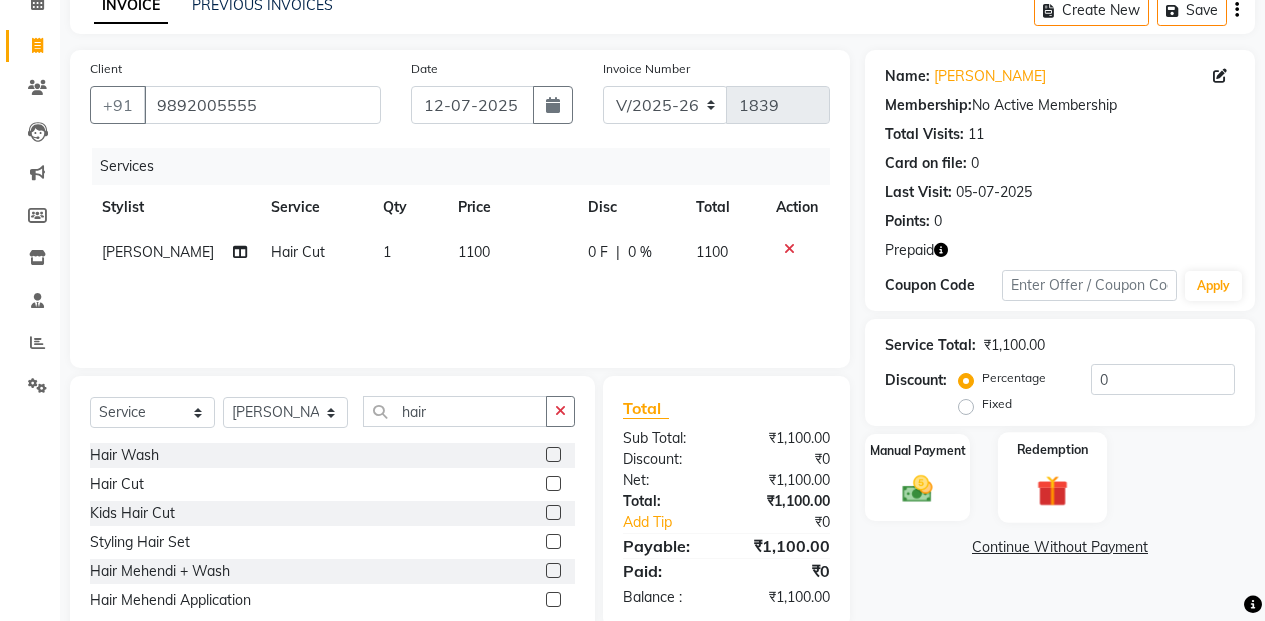 click on "Redemption" 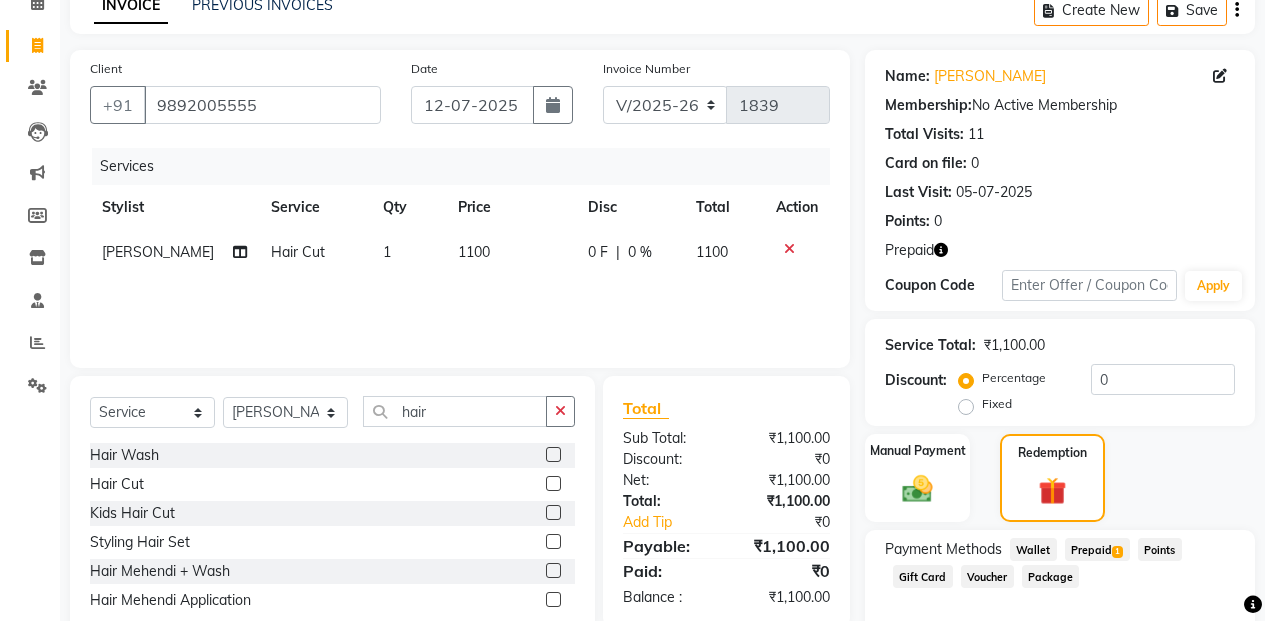 click on "Prepaid  1" 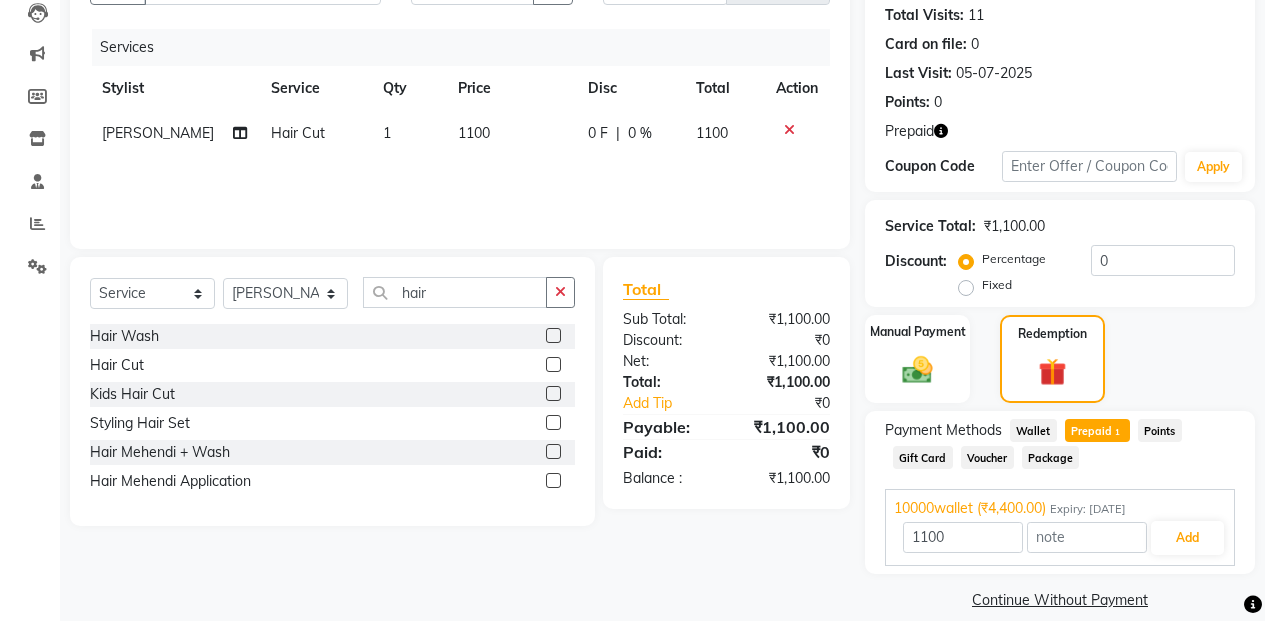 scroll, scrollTop: 243, scrollLeft: 0, axis: vertical 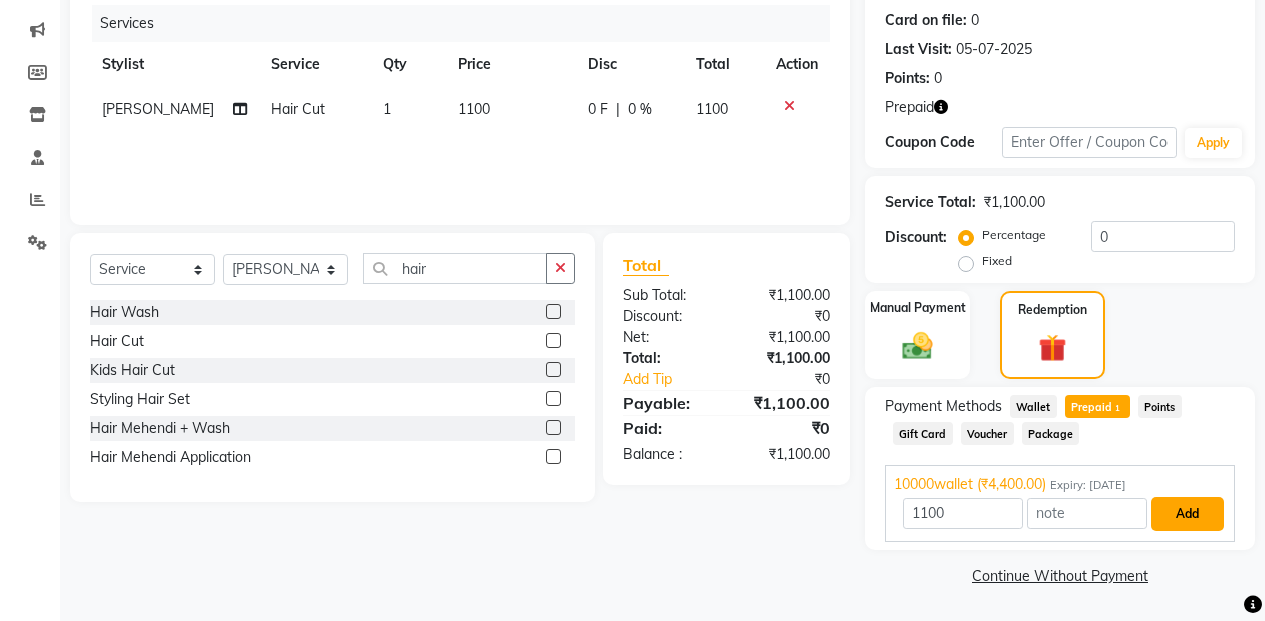 click on "Add" at bounding box center (1187, 514) 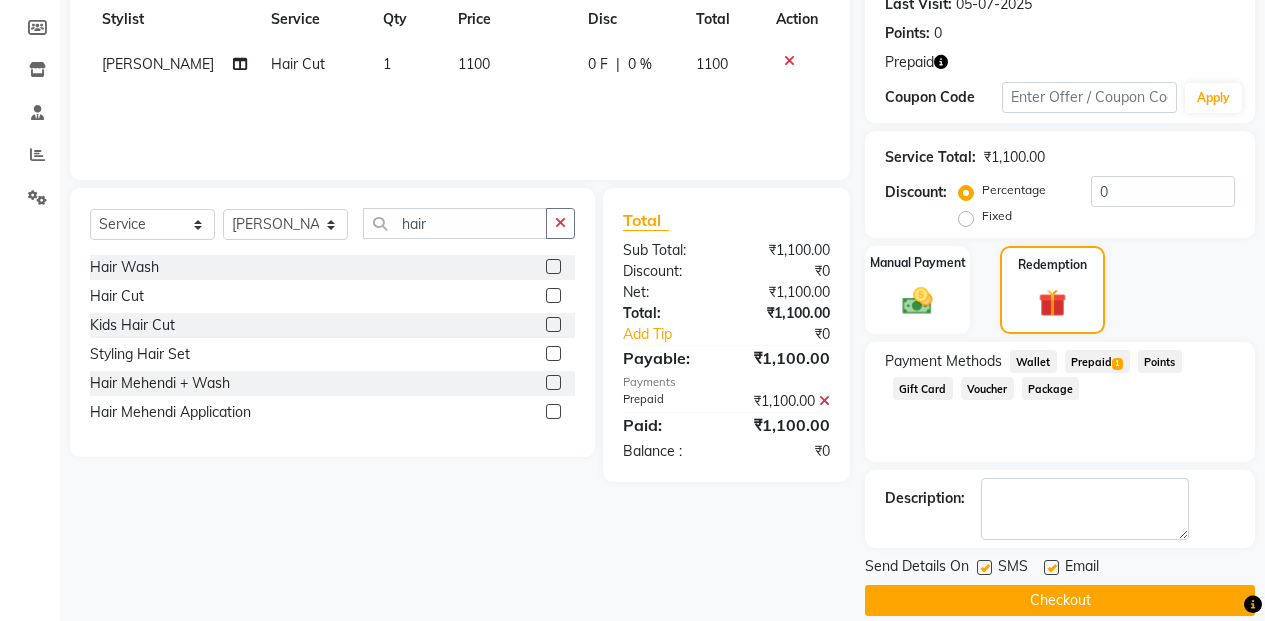 scroll, scrollTop: 313, scrollLeft: 0, axis: vertical 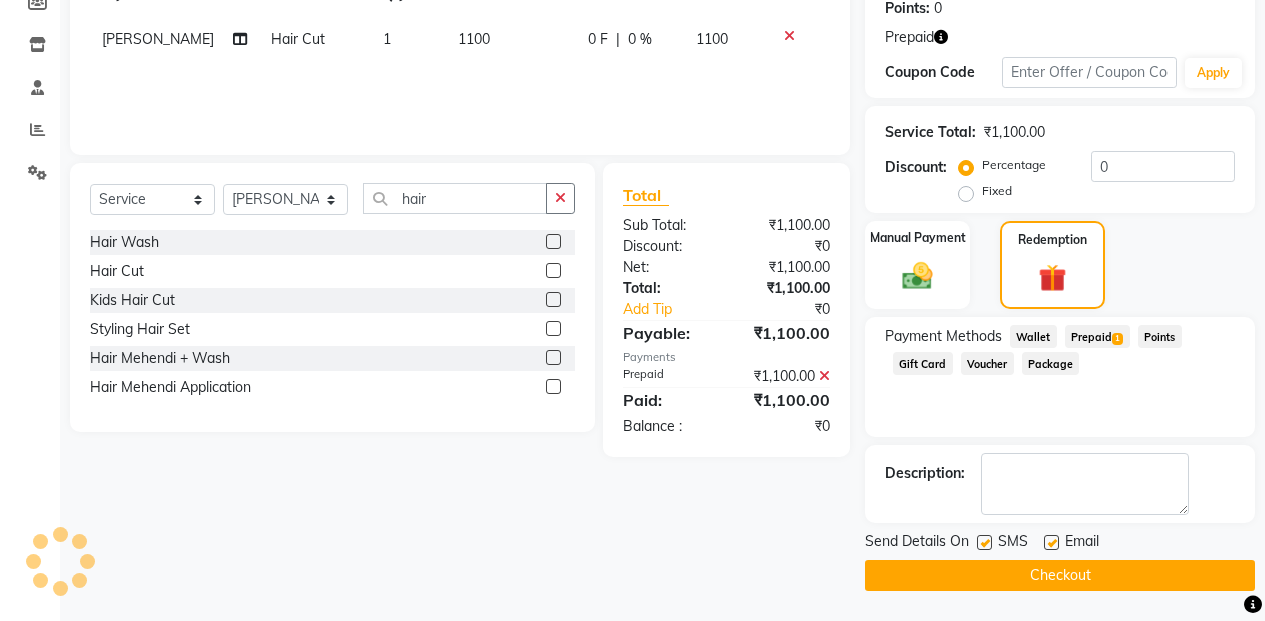 click on "Checkout" 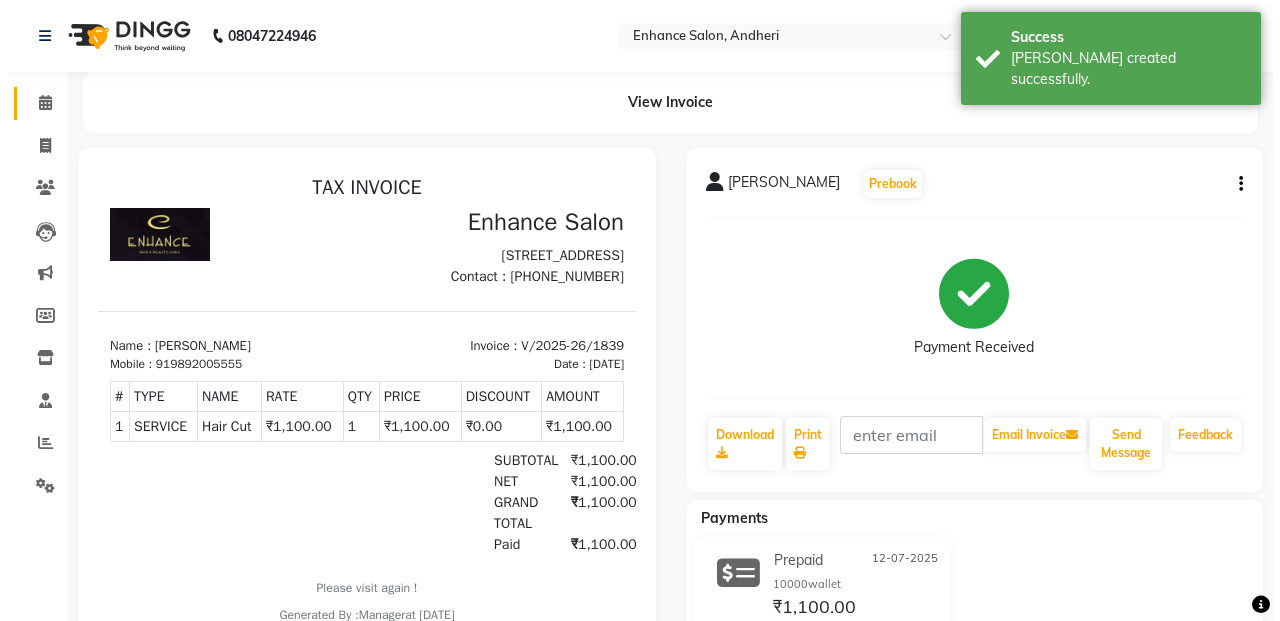 scroll, scrollTop: 0, scrollLeft: 0, axis: both 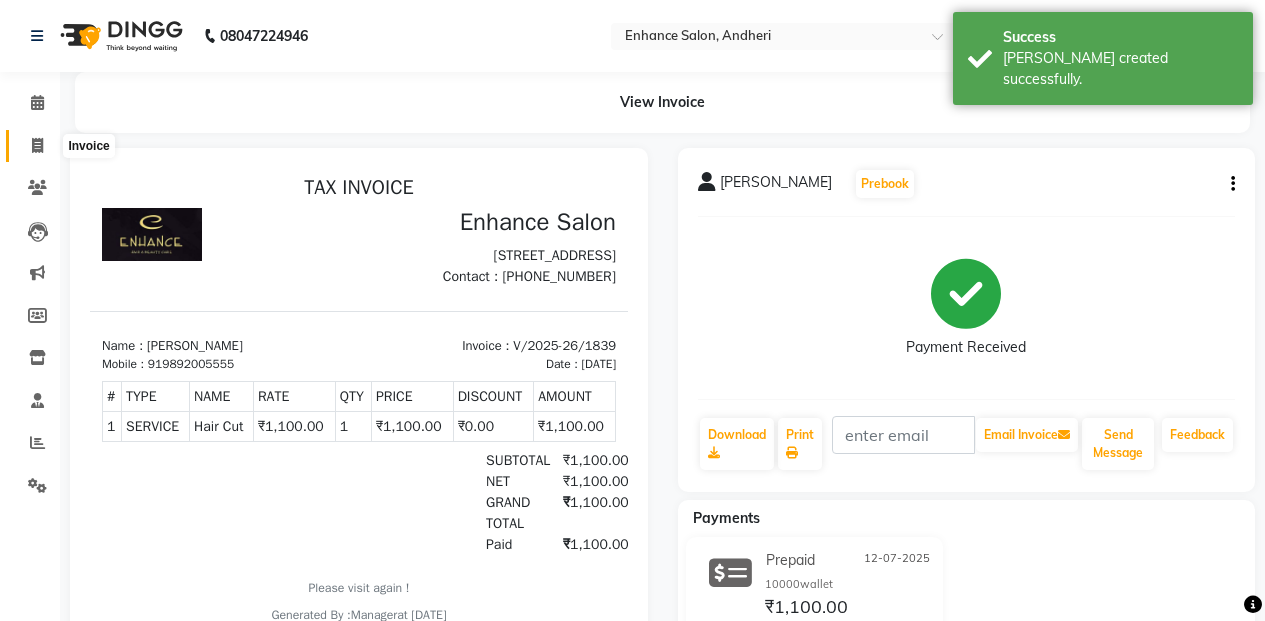 click 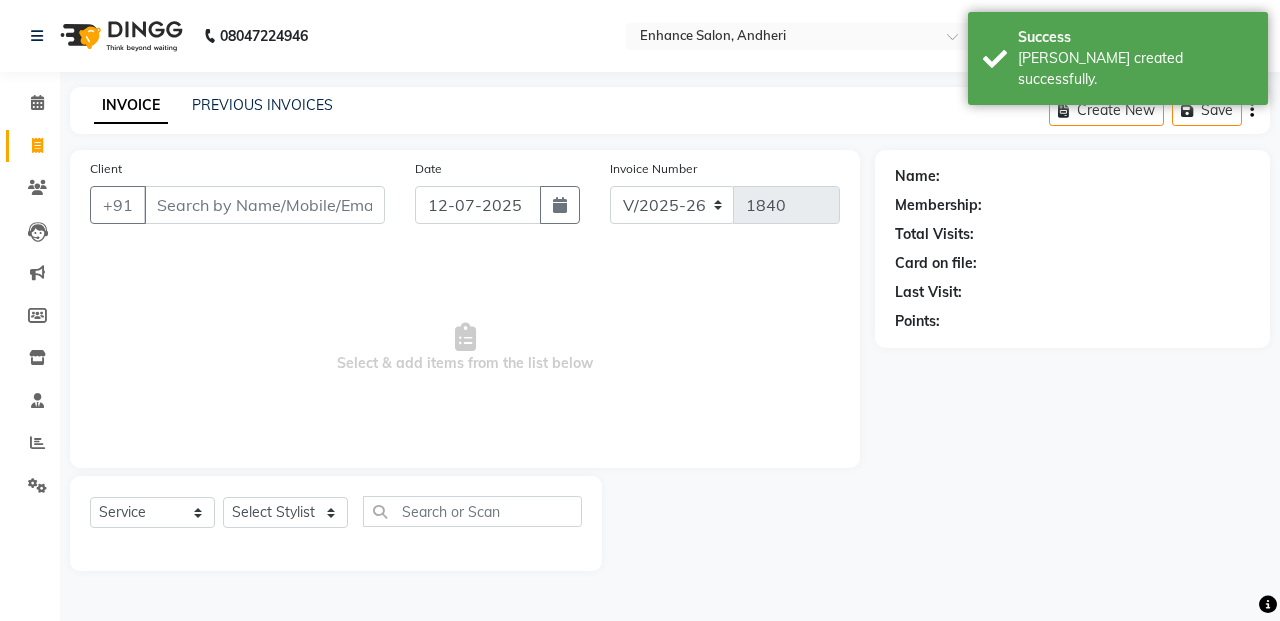 click on "Client" at bounding box center (264, 205) 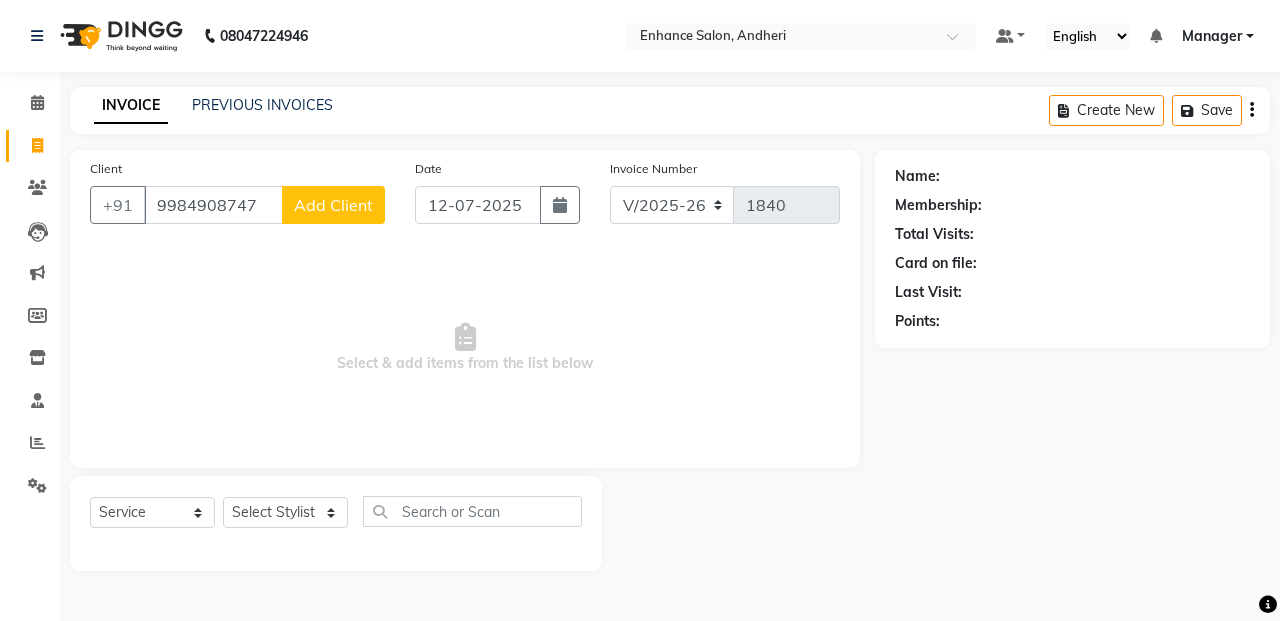click on "Add Client" 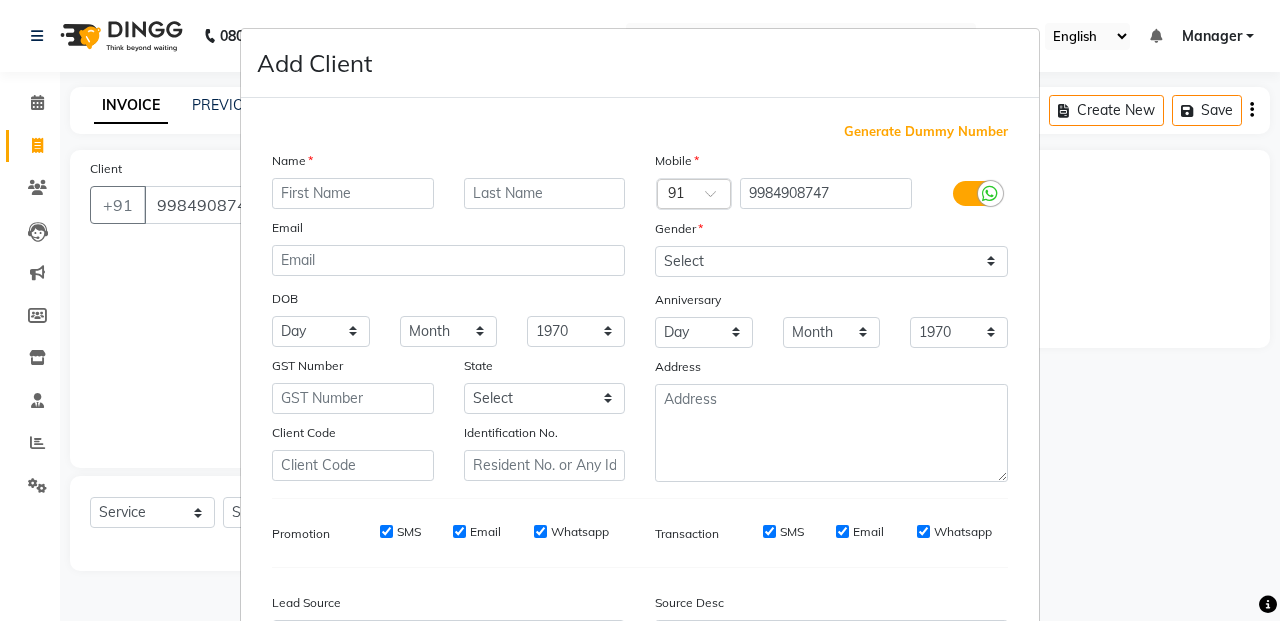 click at bounding box center (353, 193) 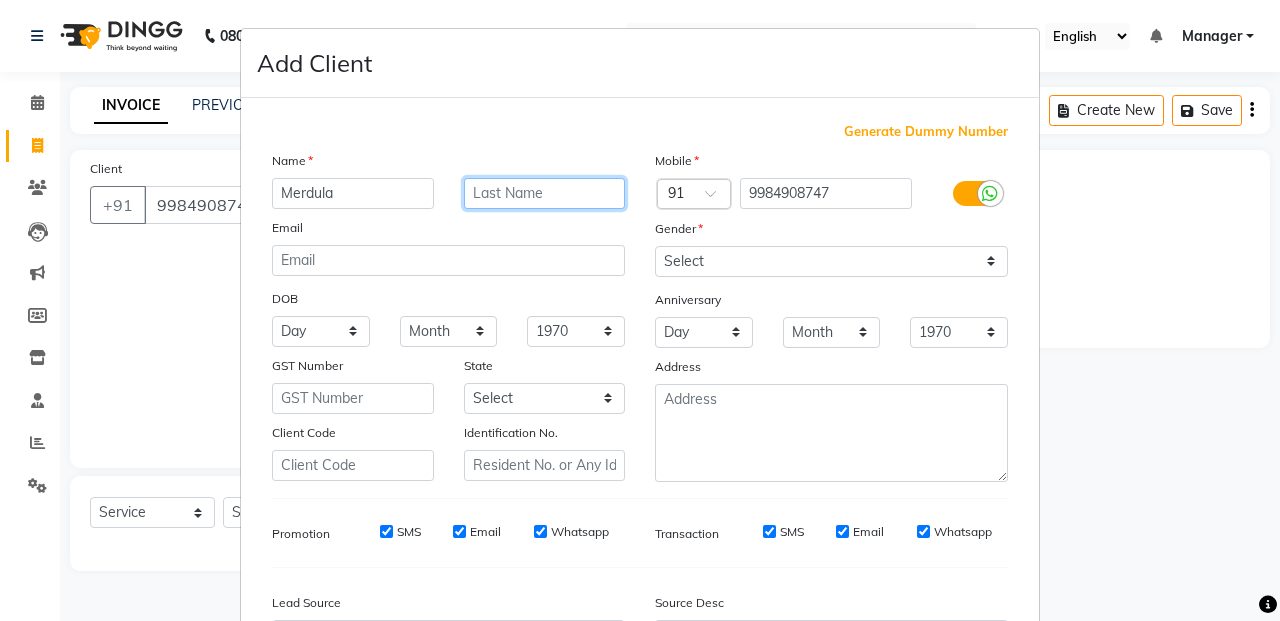 click at bounding box center [545, 193] 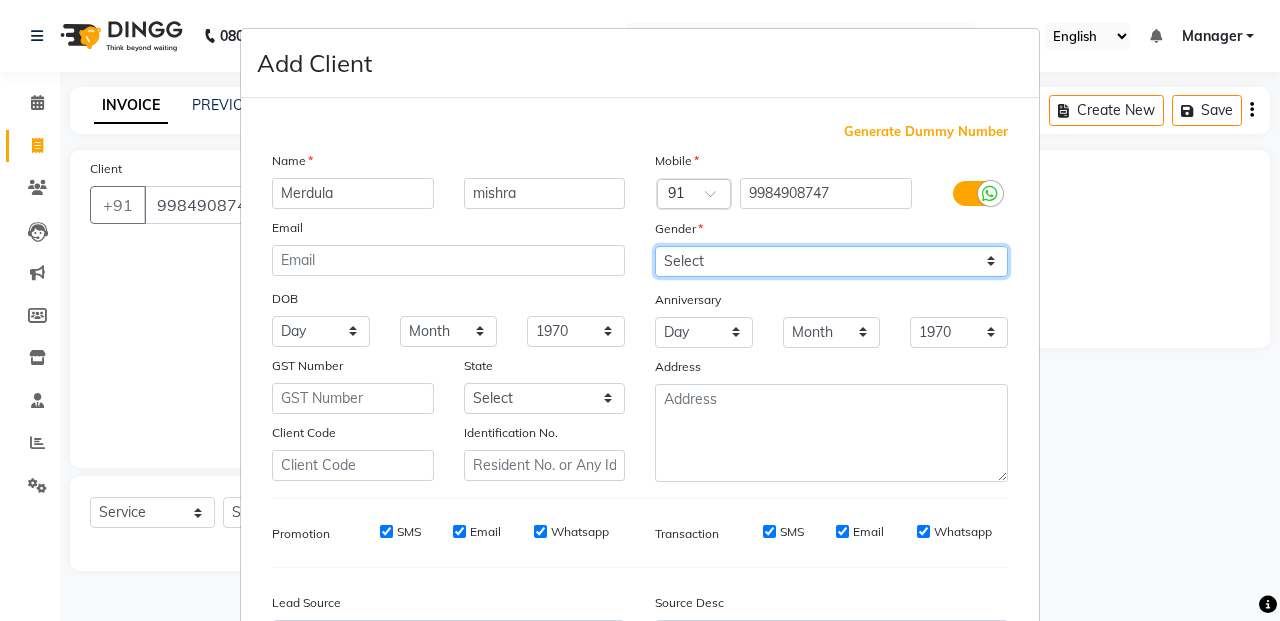 click on "Select [DEMOGRAPHIC_DATA] [DEMOGRAPHIC_DATA] Other Prefer Not To Say" at bounding box center (831, 261) 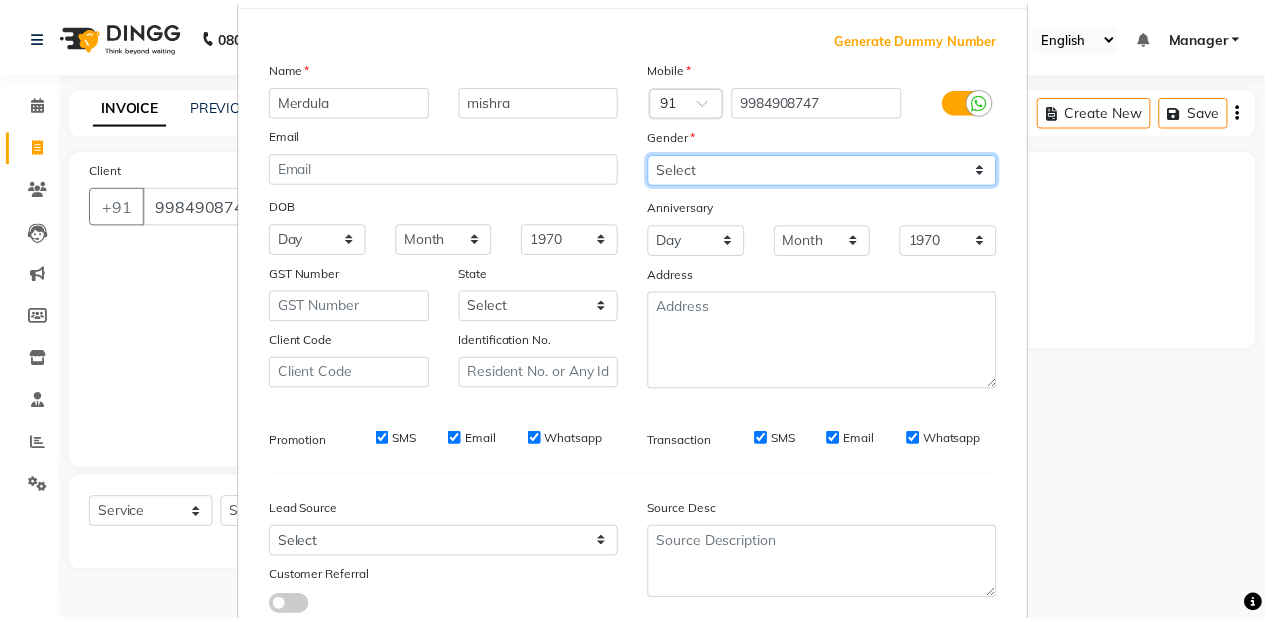 scroll, scrollTop: 200, scrollLeft: 0, axis: vertical 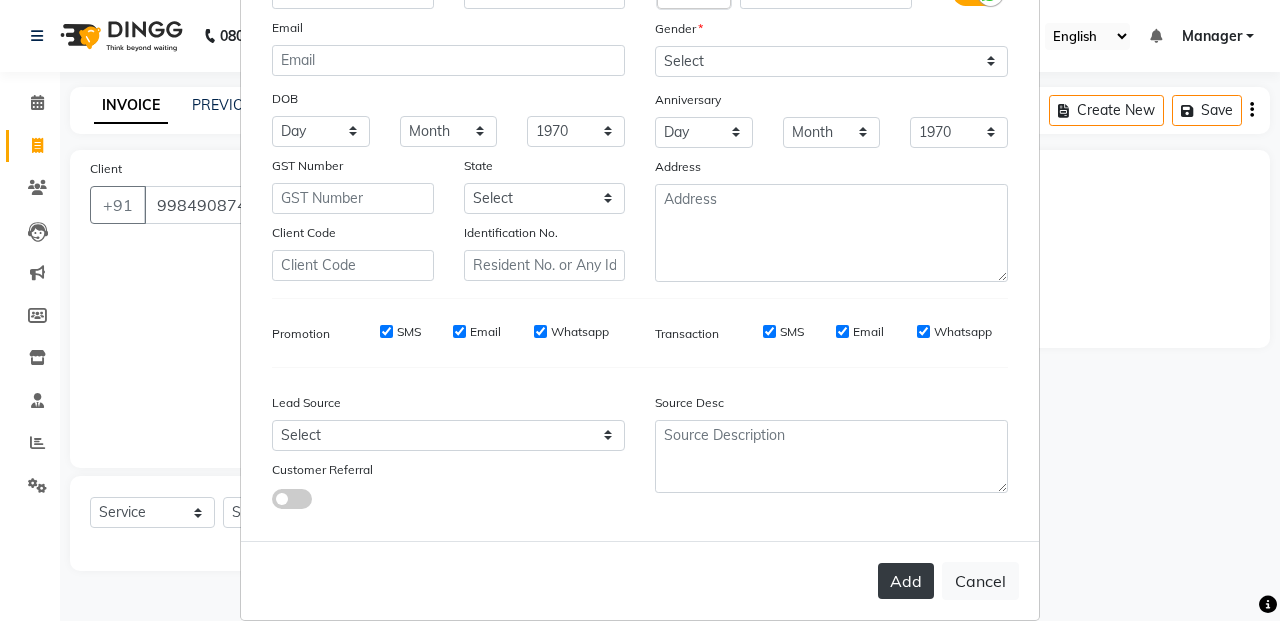 click on "Add" at bounding box center (906, 581) 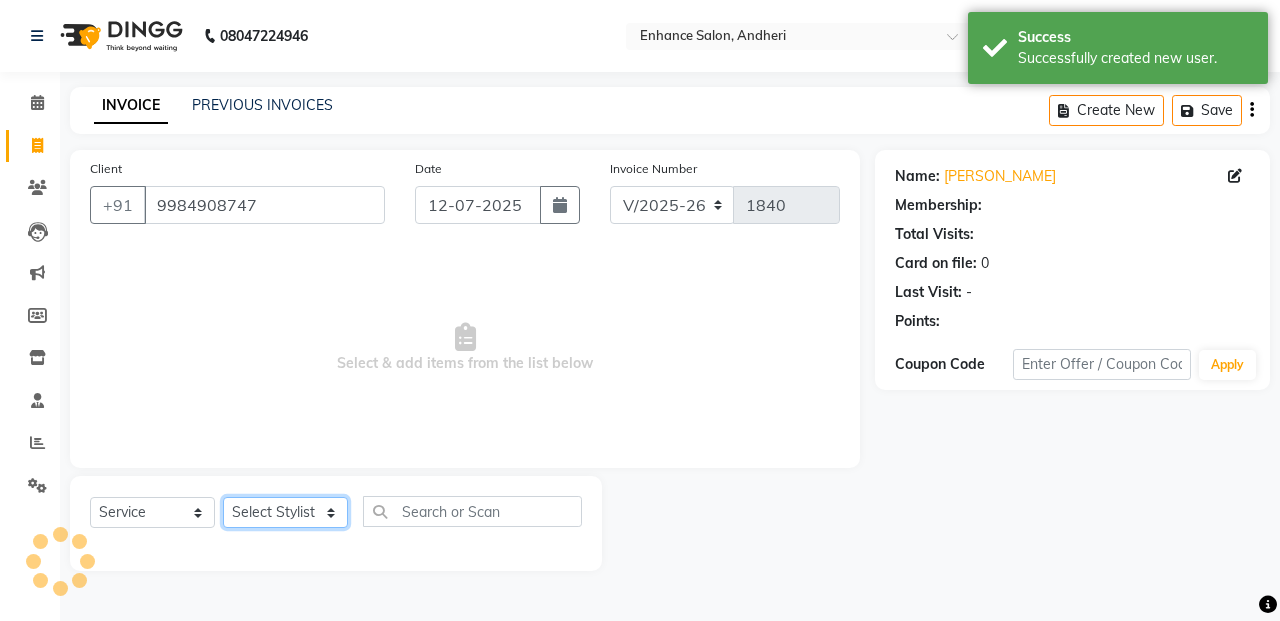 click on "Select Stylist Admin [PERSON_NAME] [PERSON_NAME] Manager [PERSON_NAME] [PERSON_NAME] [PERSON_NAME] POONAM [PERSON_NAME] [PERSON_NAME] nails [PERSON_NAME] MANGELA [PERSON_NAME] [PERSON_NAME] [PERSON_NAME] [PERSON_NAME]" 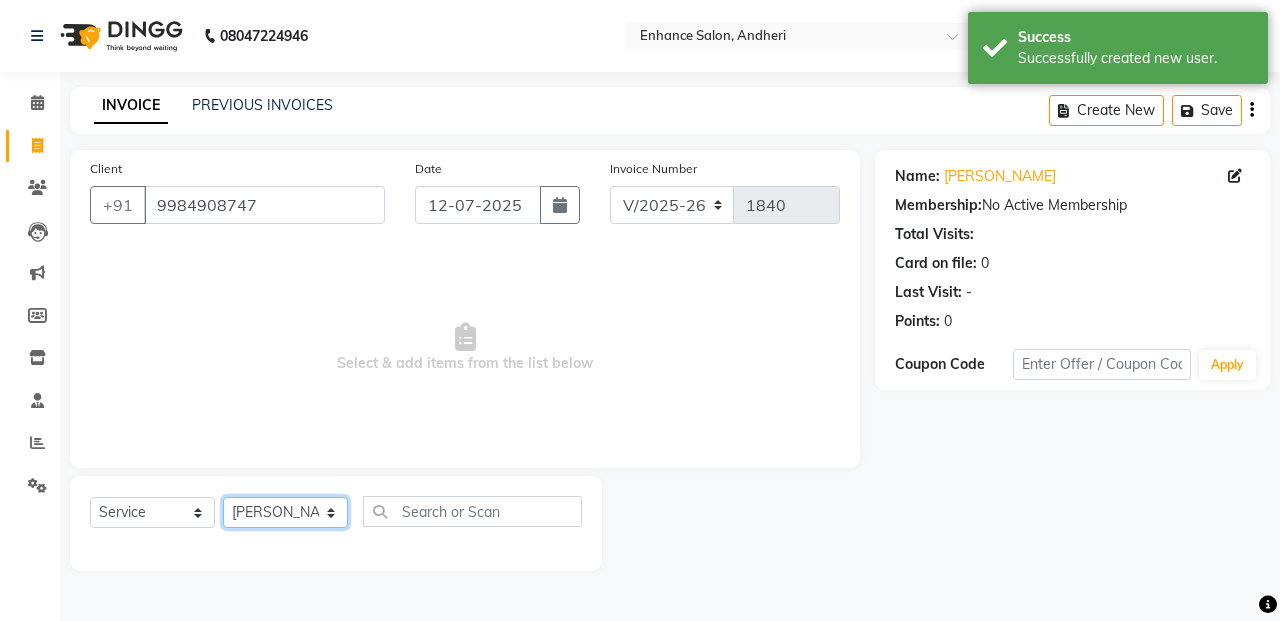 click on "Select Stylist Admin [PERSON_NAME] [PERSON_NAME] Manager [PERSON_NAME] [PERSON_NAME] [PERSON_NAME] POONAM [PERSON_NAME] [PERSON_NAME] nails [PERSON_NAME] MANGELA [PERSON_NAME] [PERSON_NAME] [PERSON_NAME] [PERSON_NAME]" 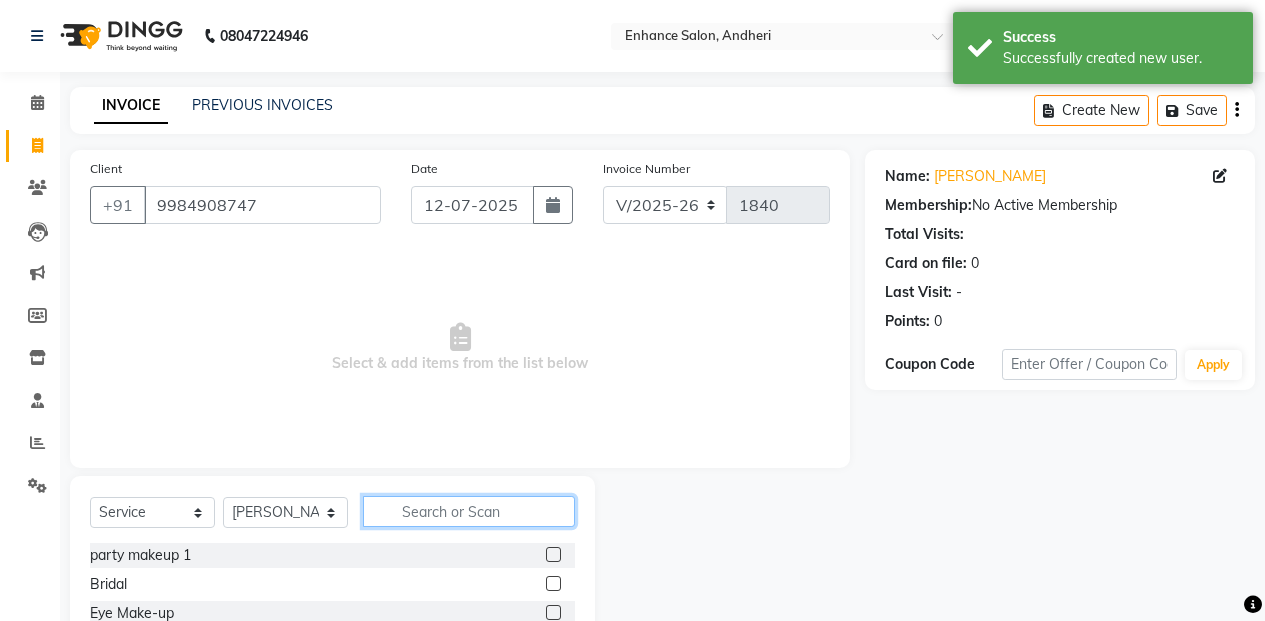 click 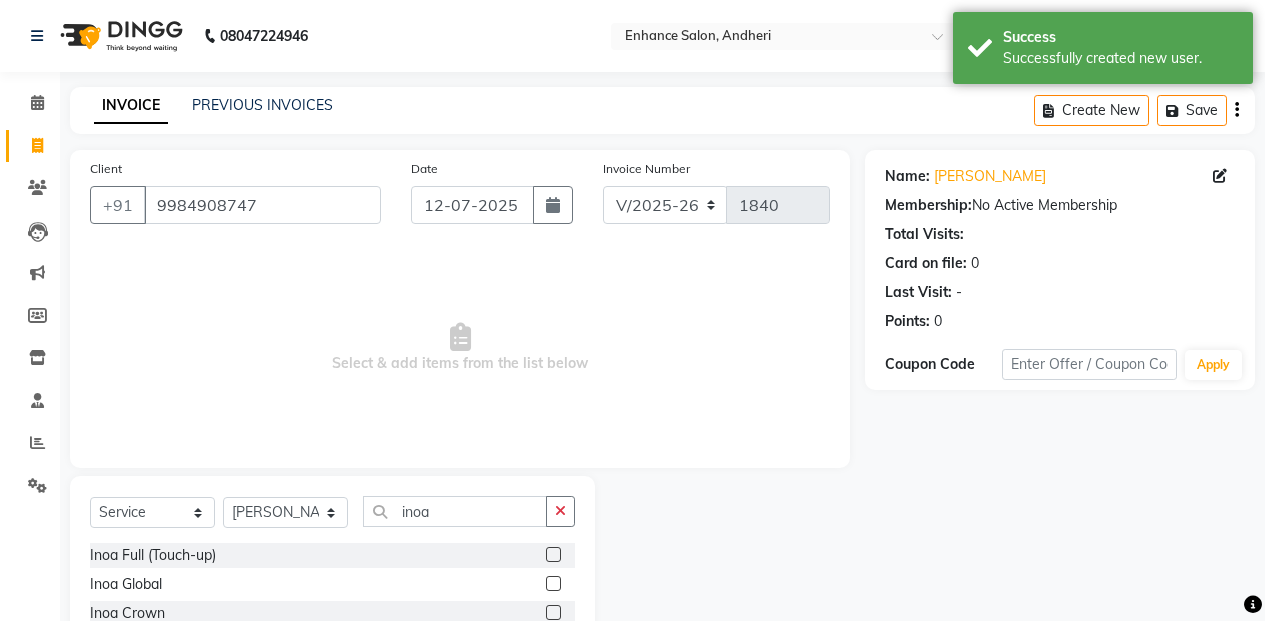 click 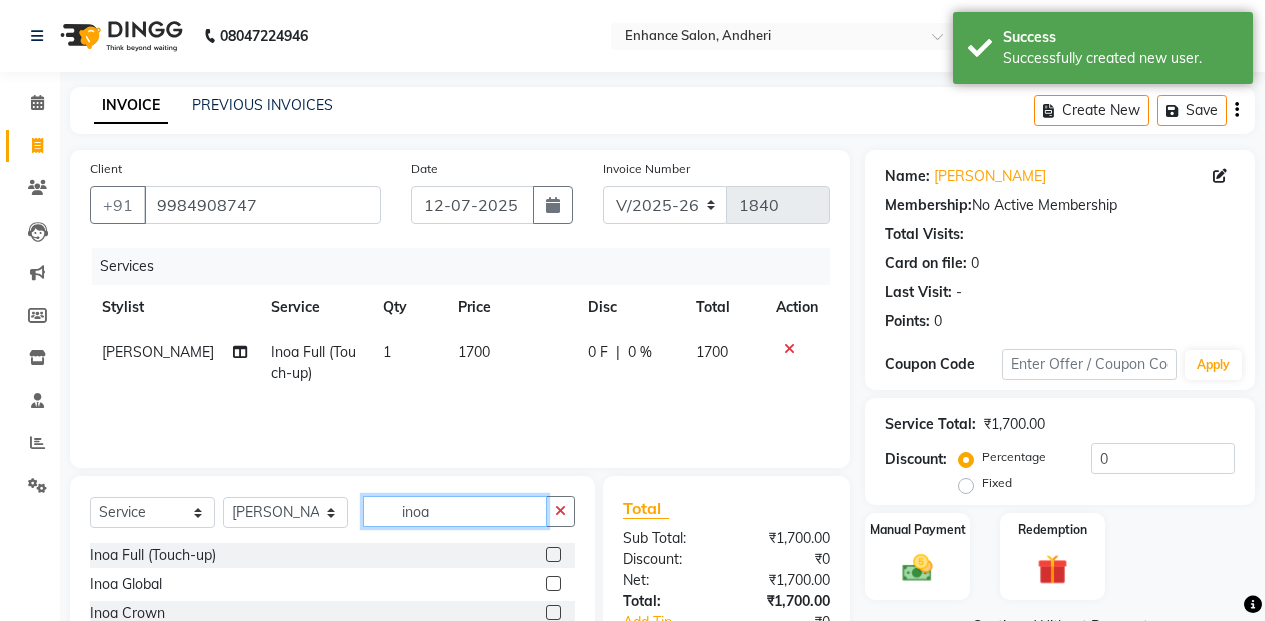 drag, startPoint x: 469, startPoint y: 518, endPoint x: 438, endPoint y: 523, distance: 31.400637 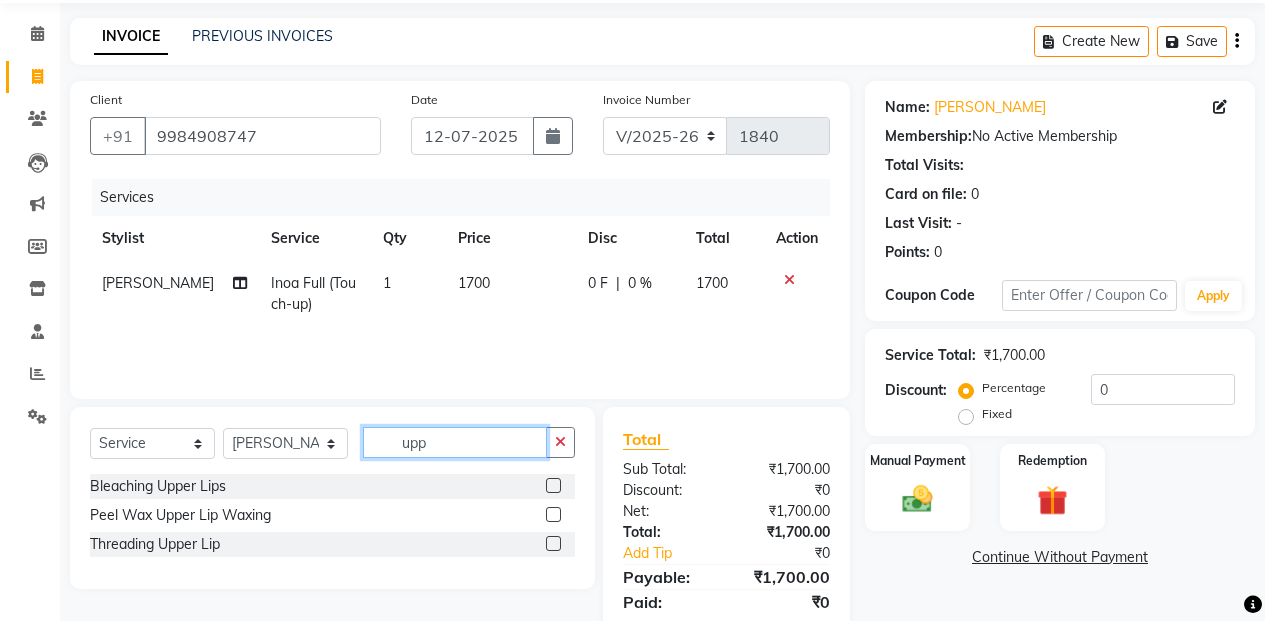 scroll, scrollTop: 137, scrollLeft: 0, axis: vertical 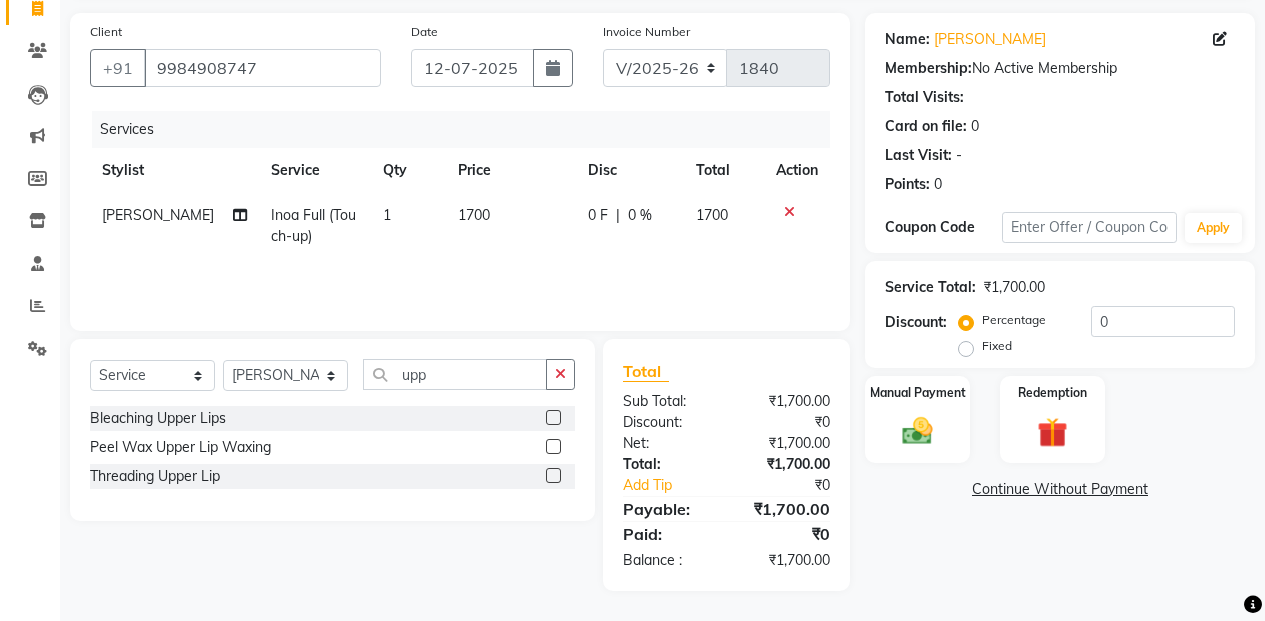 click 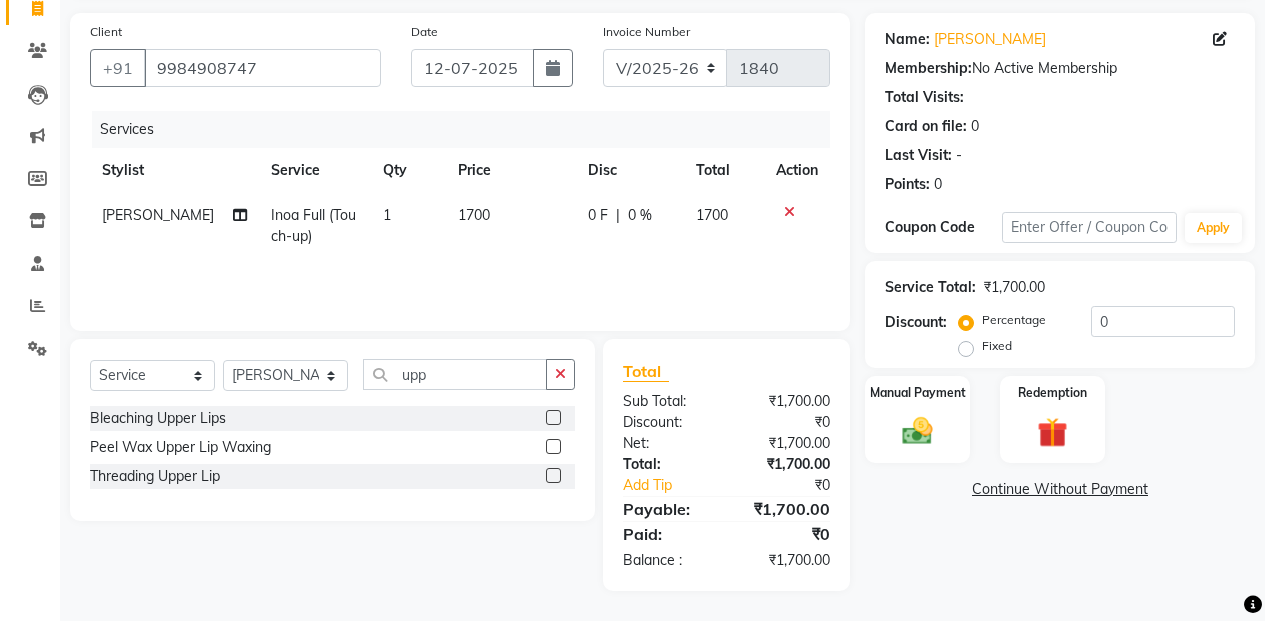 click 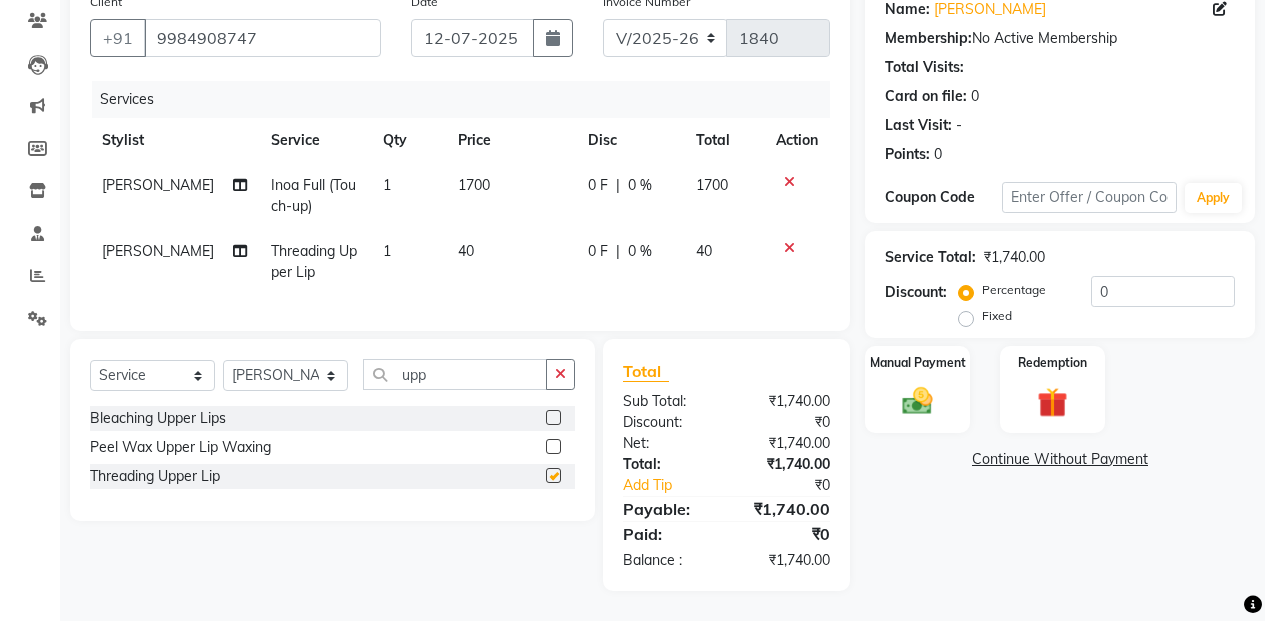 scroll, scrollTop: 182, scrollLeft: 0, axis: vertical 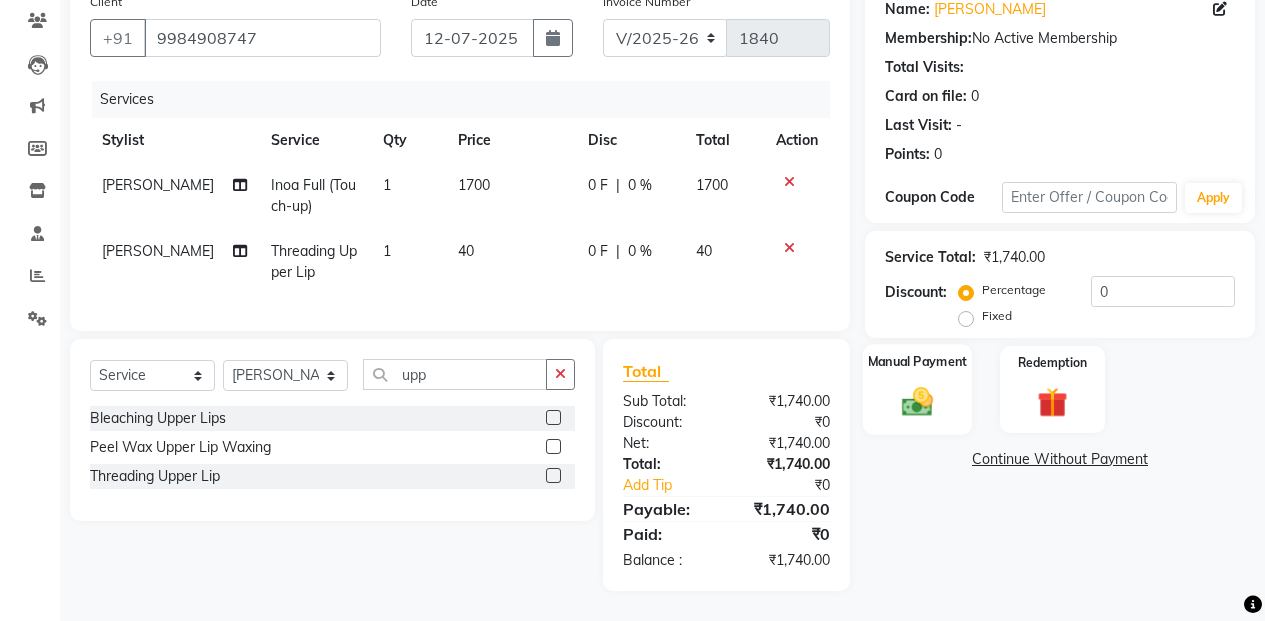 click 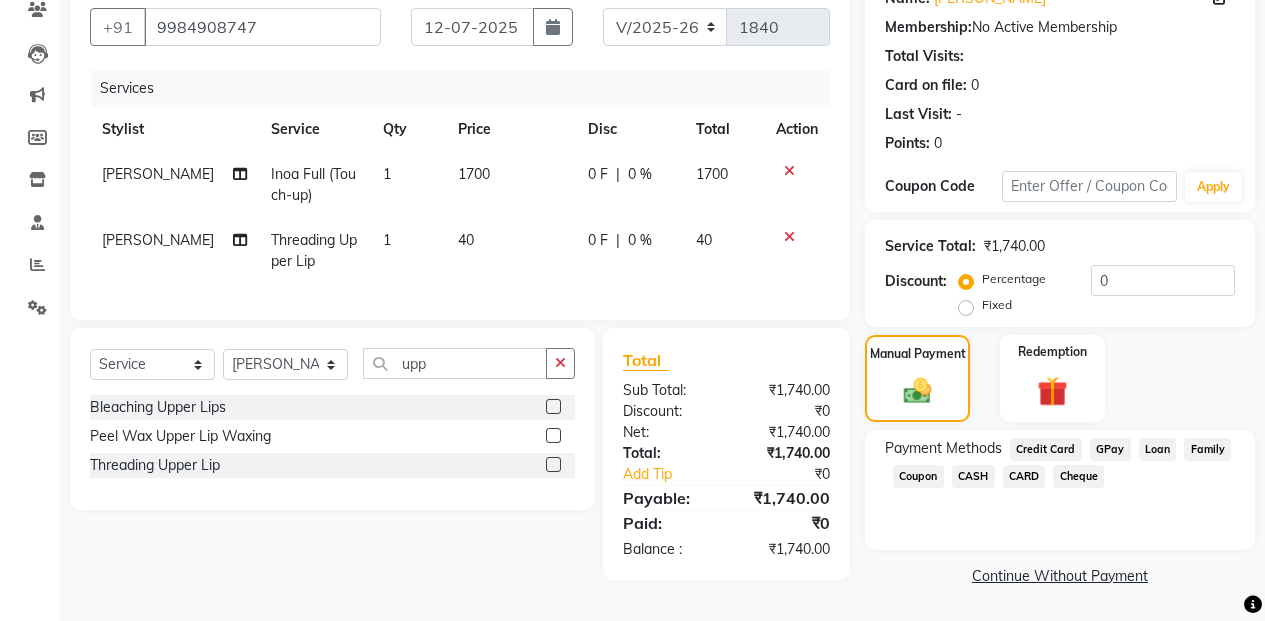 click on "GPay" 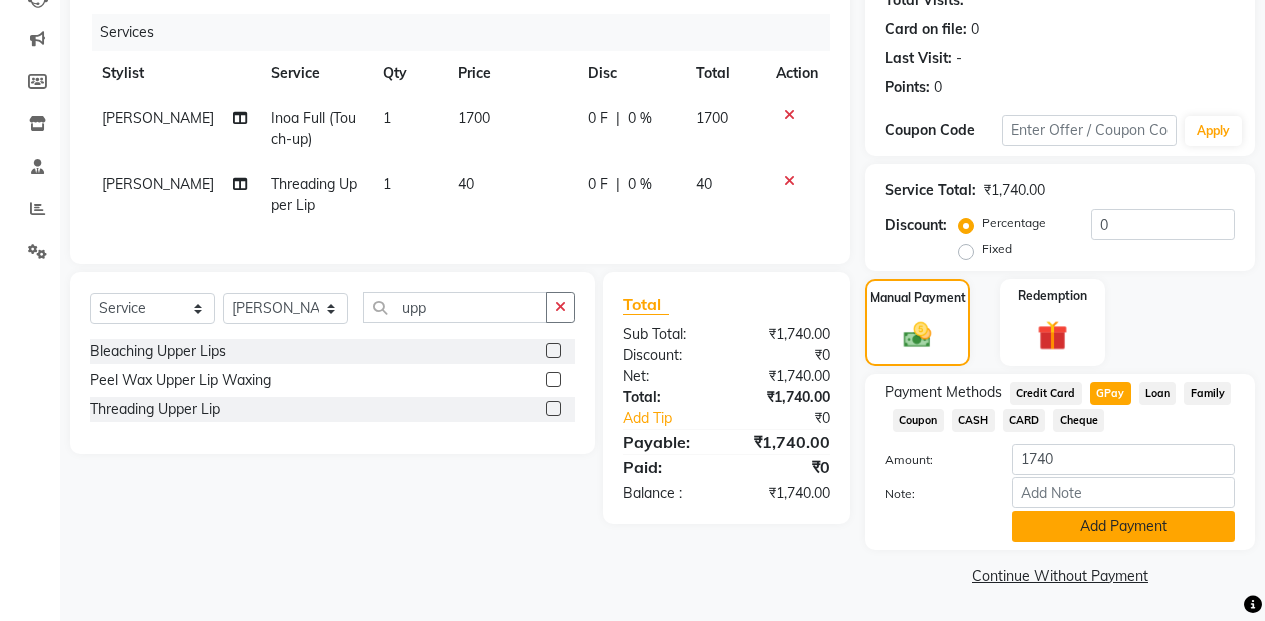 click on "Add Payment" 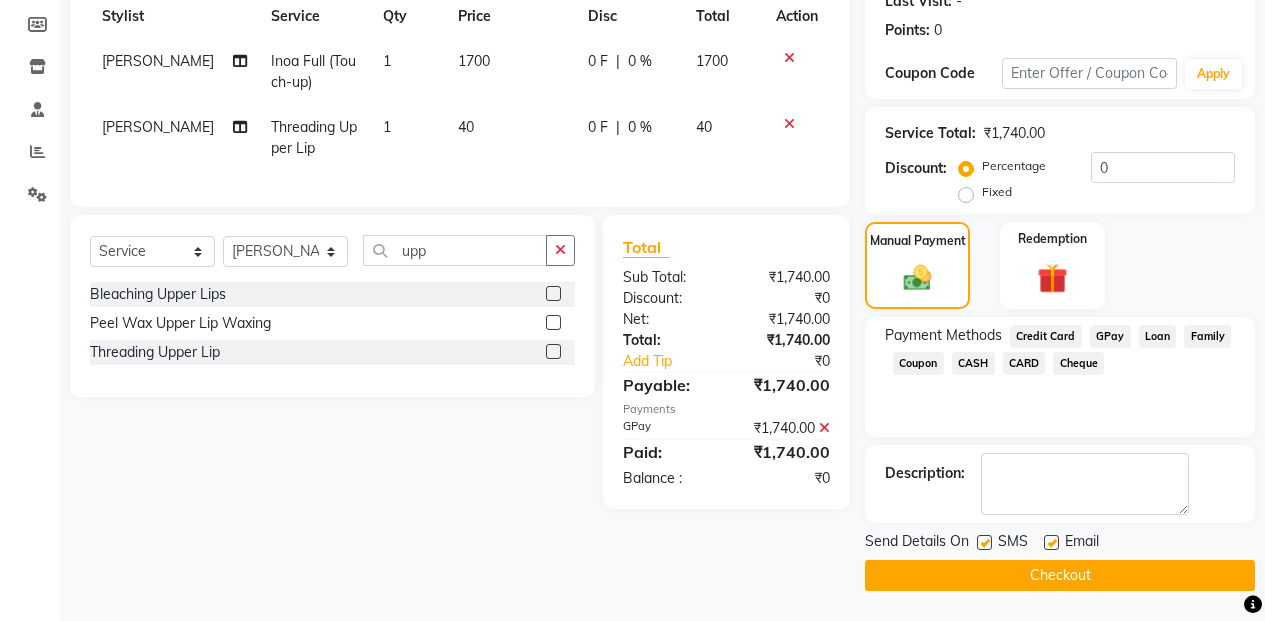 click on "Checkout" 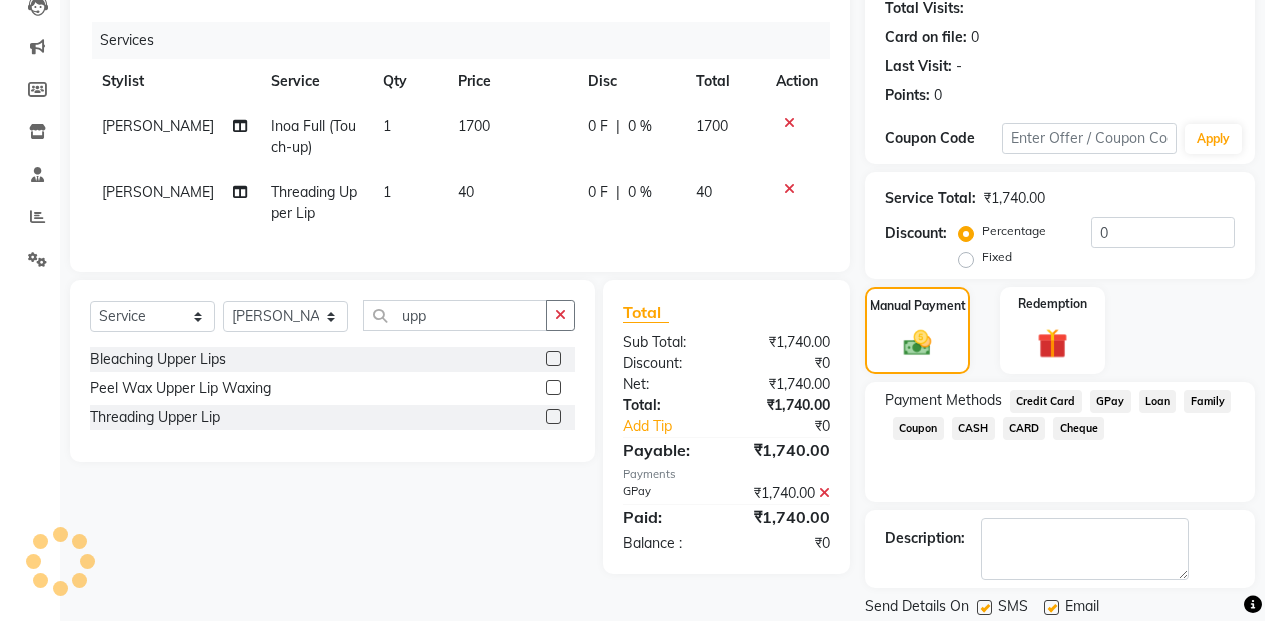 scroll, scrollTop: 191, scrollLeft: 0, axis: vertical 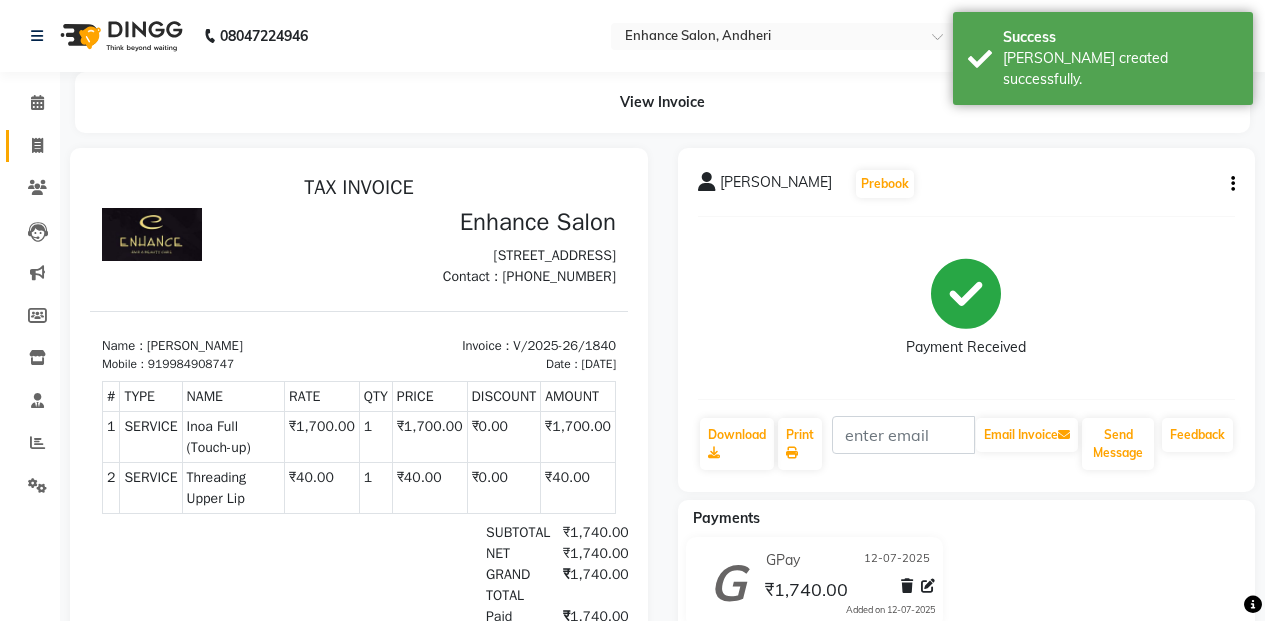 click on "Invoice" 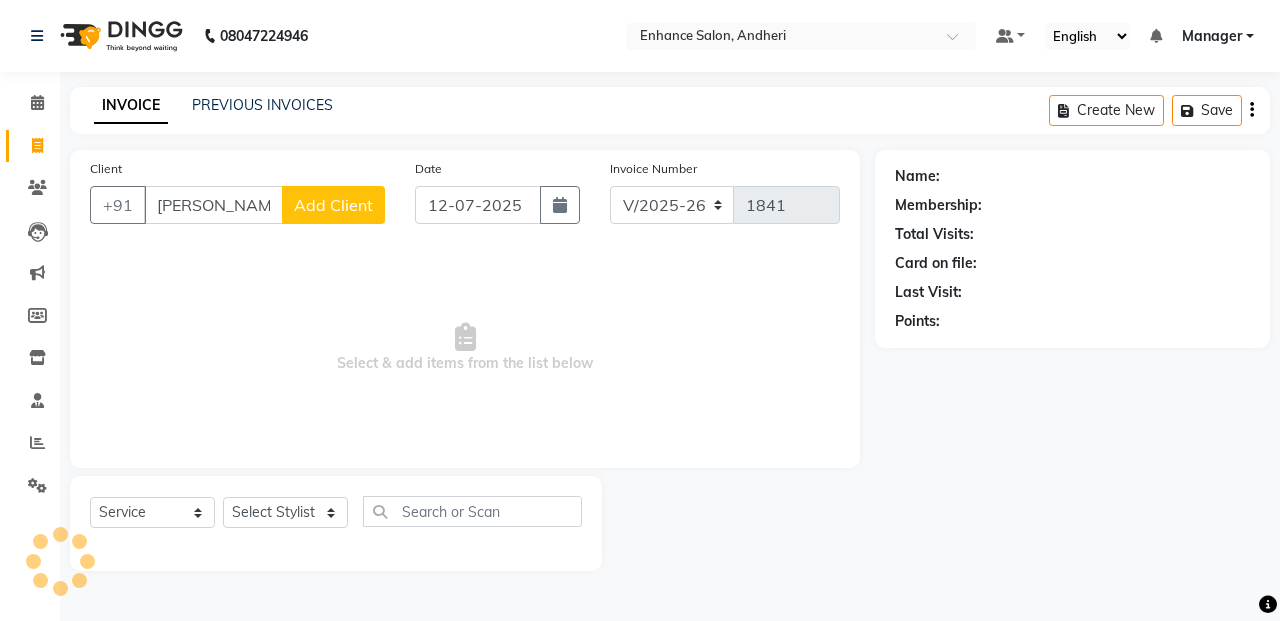 click on "Select & add items from the list below" at bounding box center (465, 348) 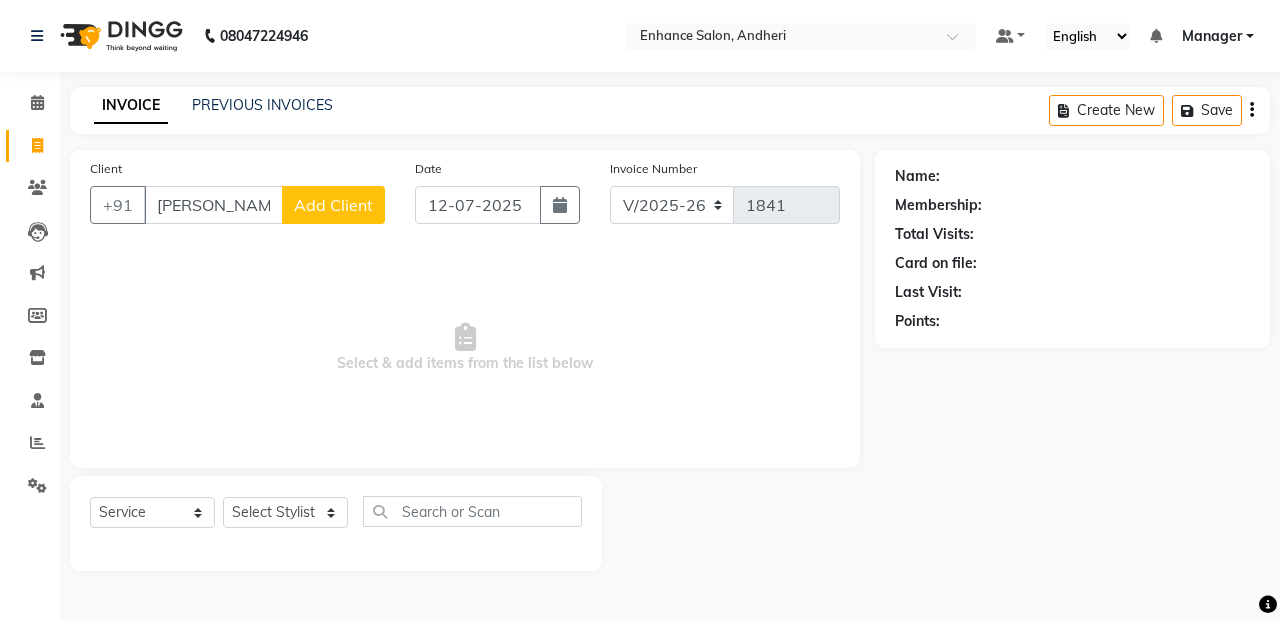 click on "Add Client" 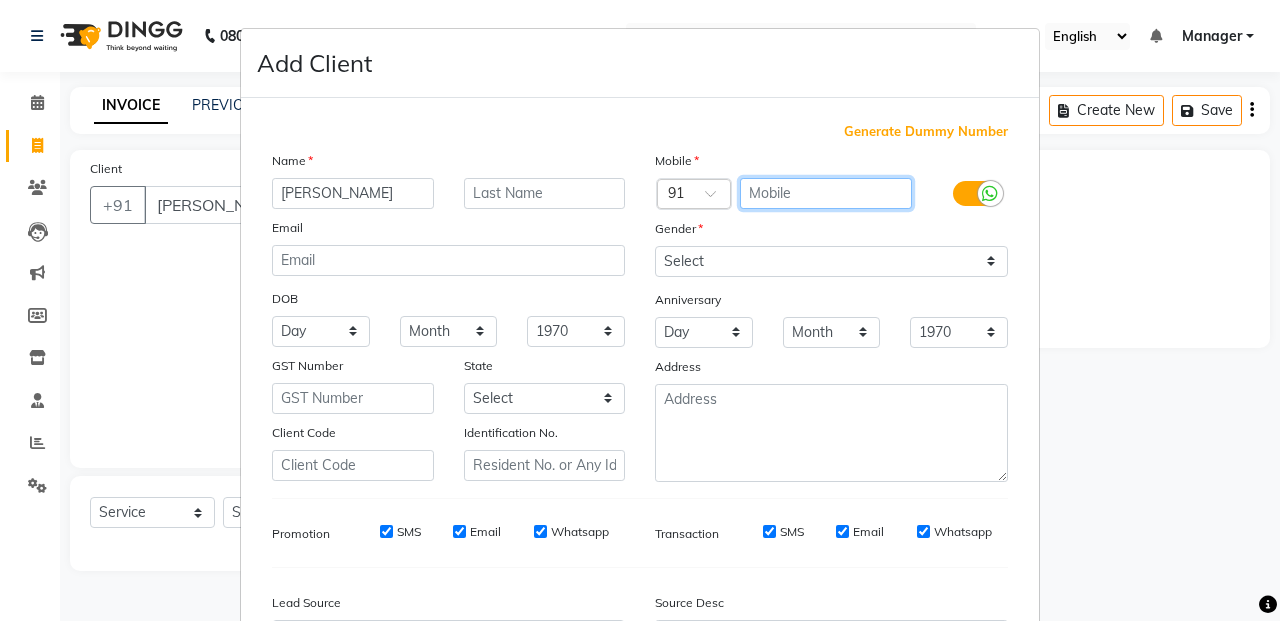 click at bounding box center [826, 193] 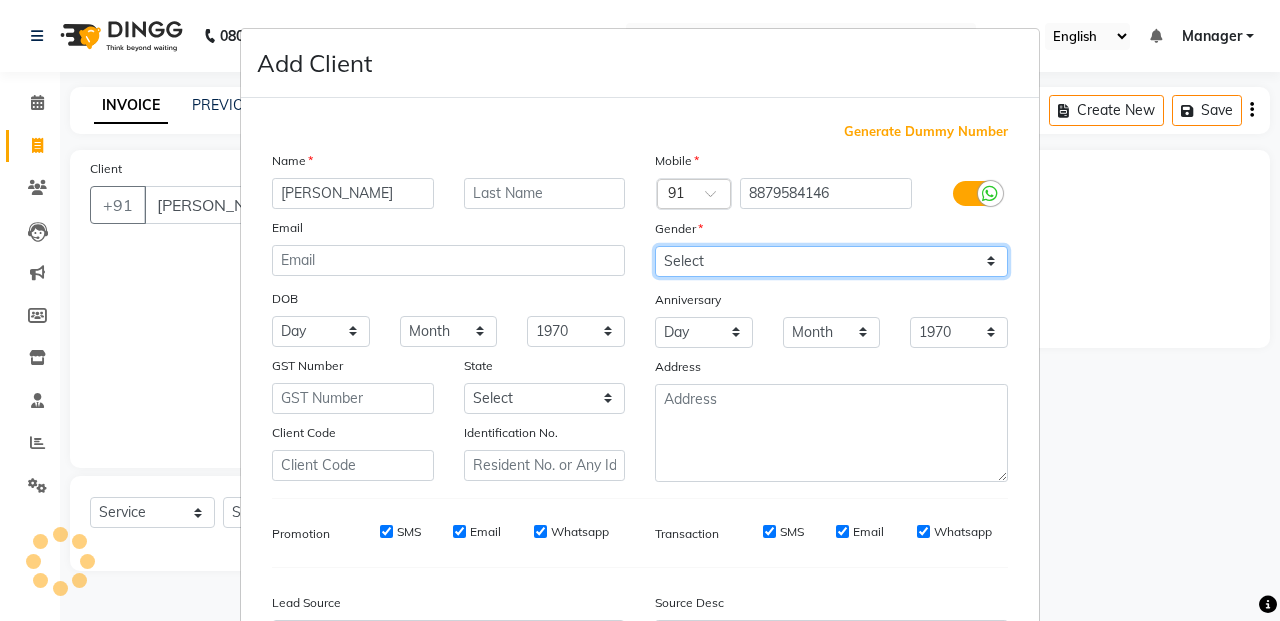 click on "Select [DEMOGRAPHIC_DATA] [DEMOGRAPHIC_DATA] Other Prefer Not To Say" at bounding box center [831, 261] 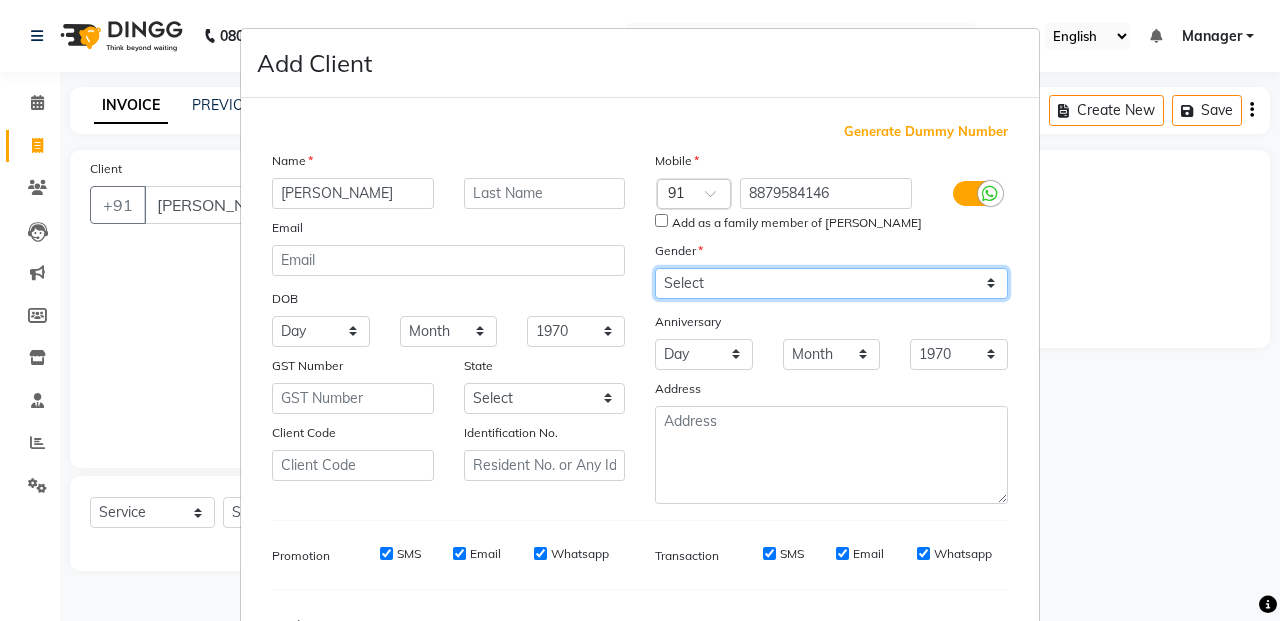 click on "Select [DEMOGRAPHIC_DATA] [DEMOGRAPHIC_DATA] Other Prefer Not To Say" at bounding box center (831, 283) 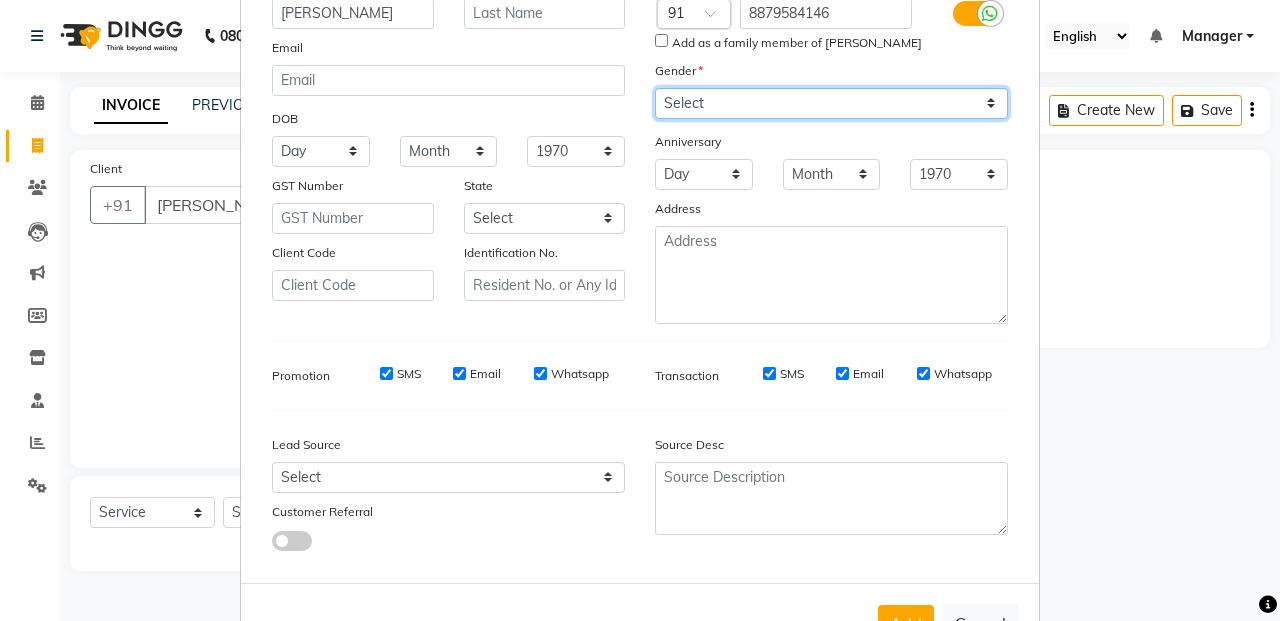 scroll, scrollTop: 250, scrollLeft: 0, axis: vertical 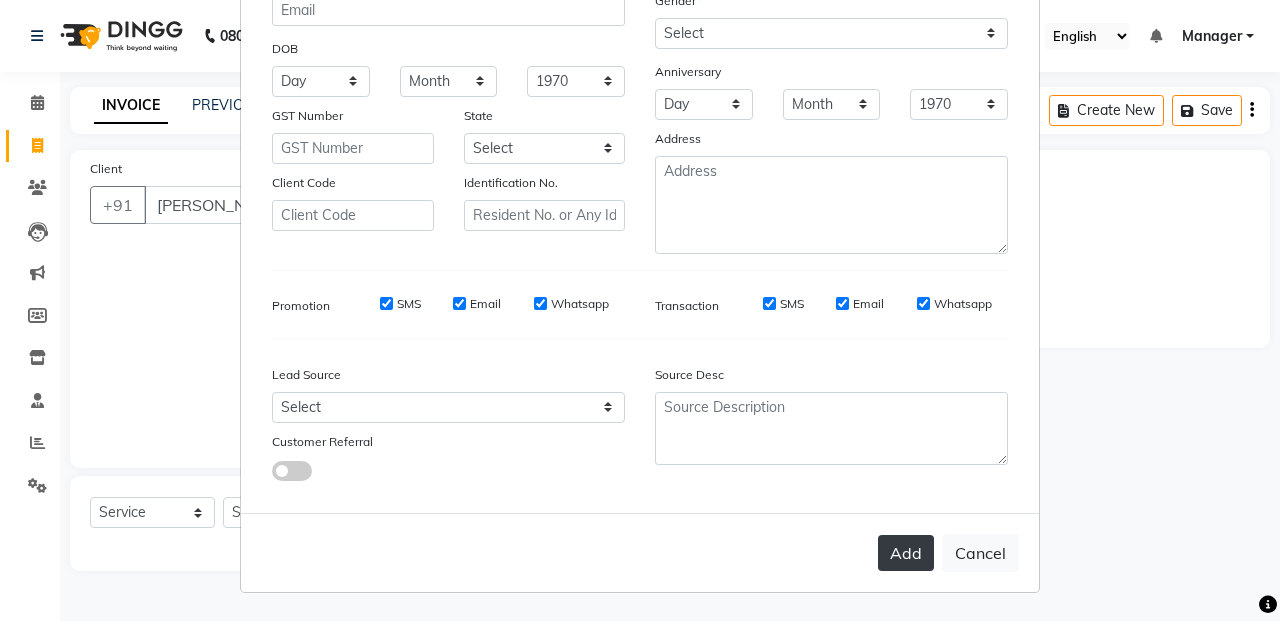 click on "Add" at bounding box center [906, 553] 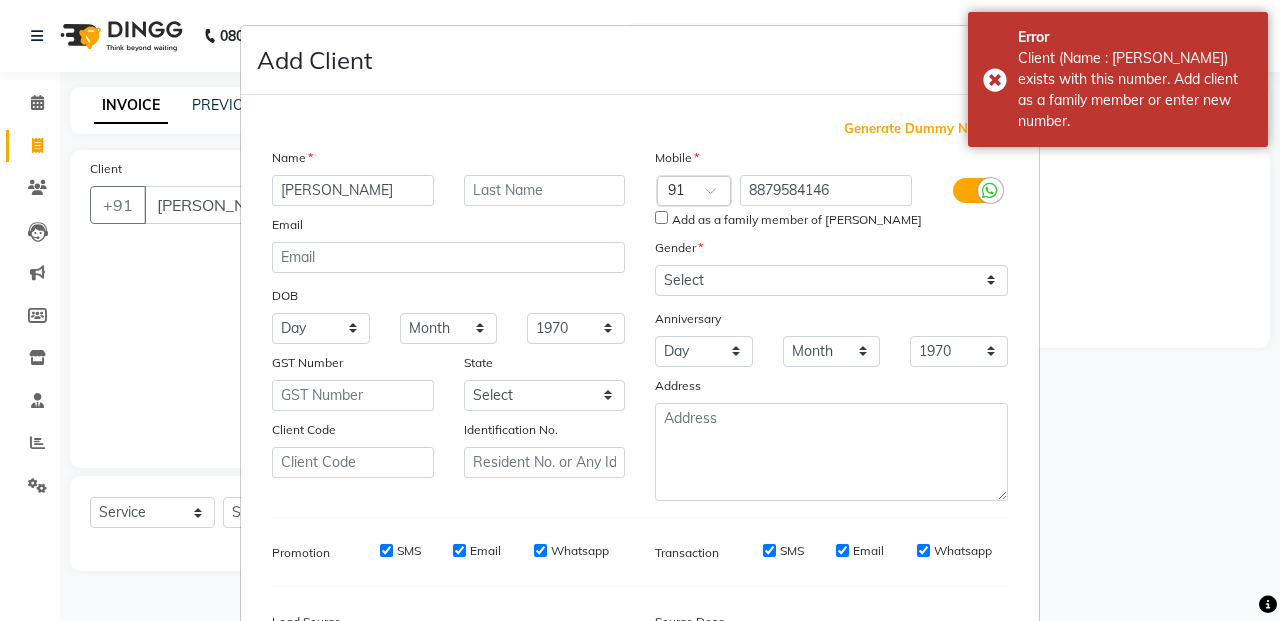 scroll, scrollTop: 0, scrollLeft: 0, axis: both 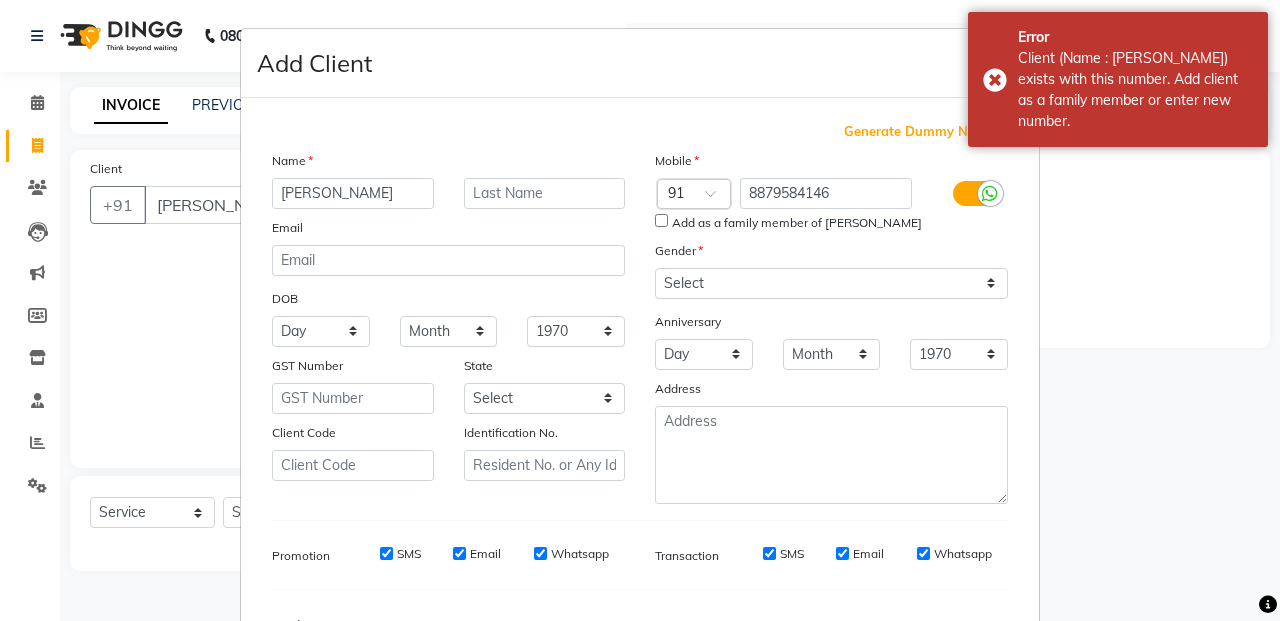click on "Add as a family member of [PERSON_NAME]" at bounding box center (661, 220) 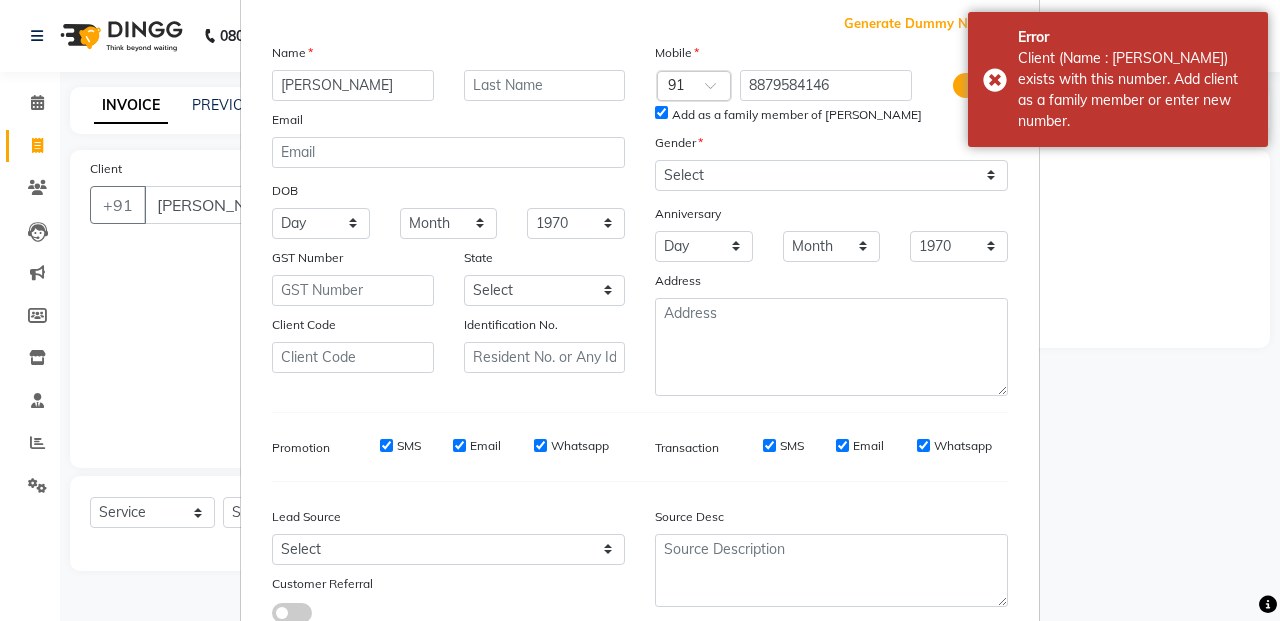 scroll, scrollTop: 250, scrollLeft: 0, axis: vertical 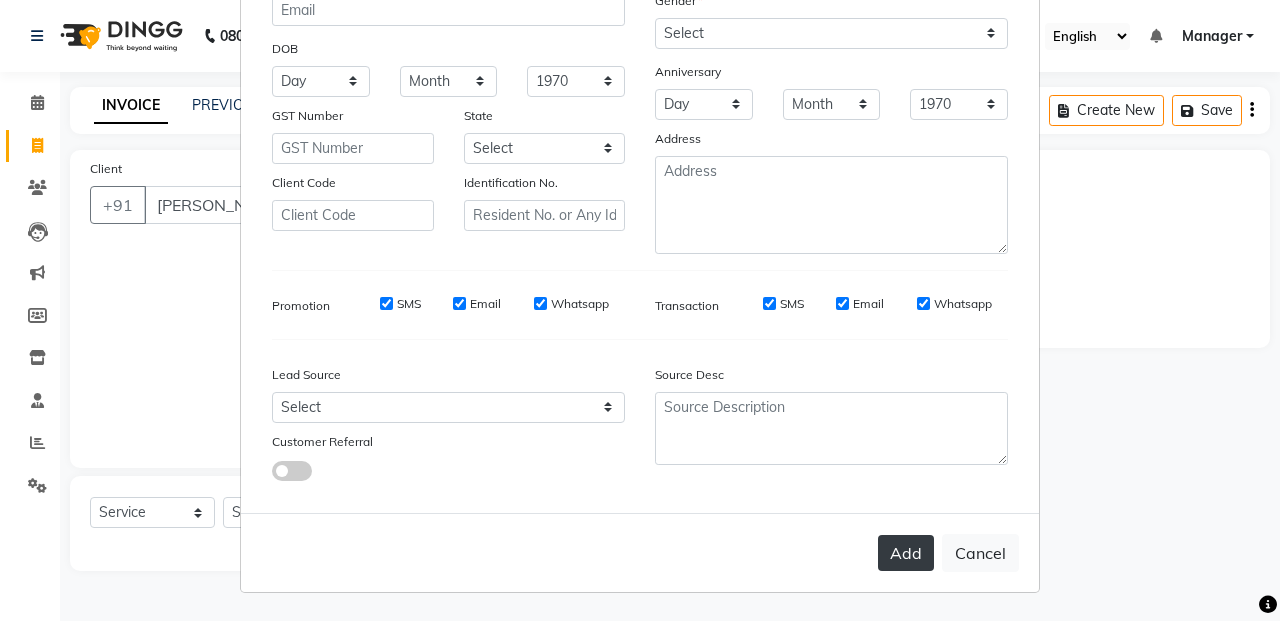 click on "Add" at bounding box center (906, 553) 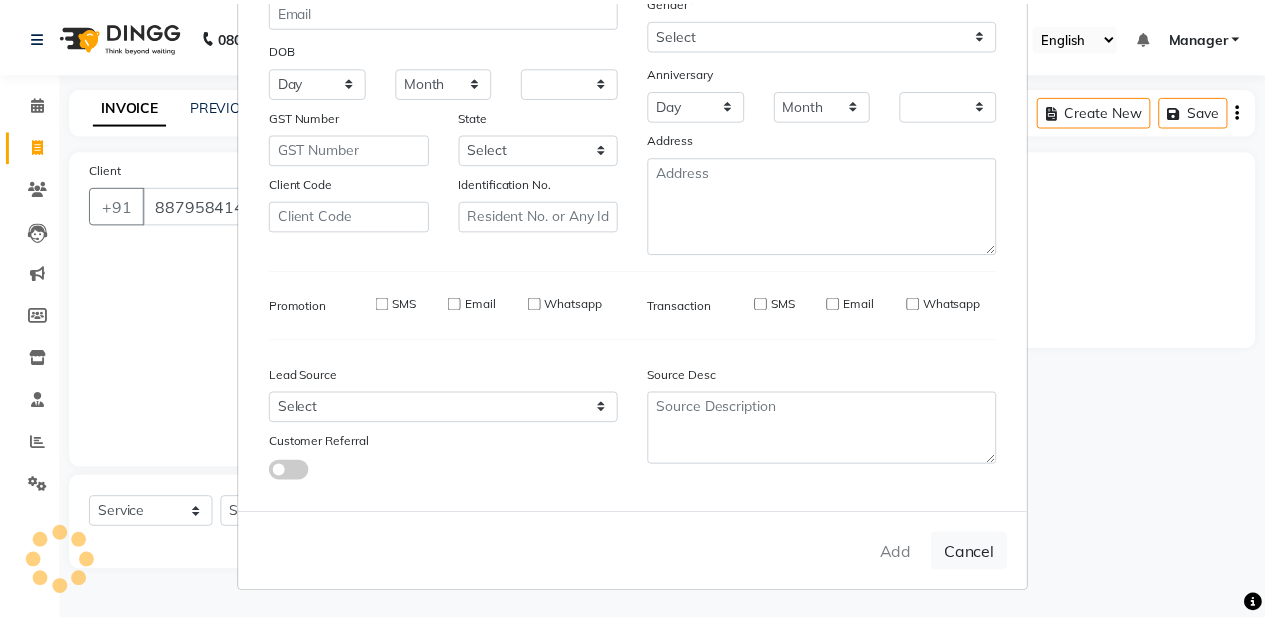 scroll, scrollTop: 228, scrollLeft: 0, axis: vertical 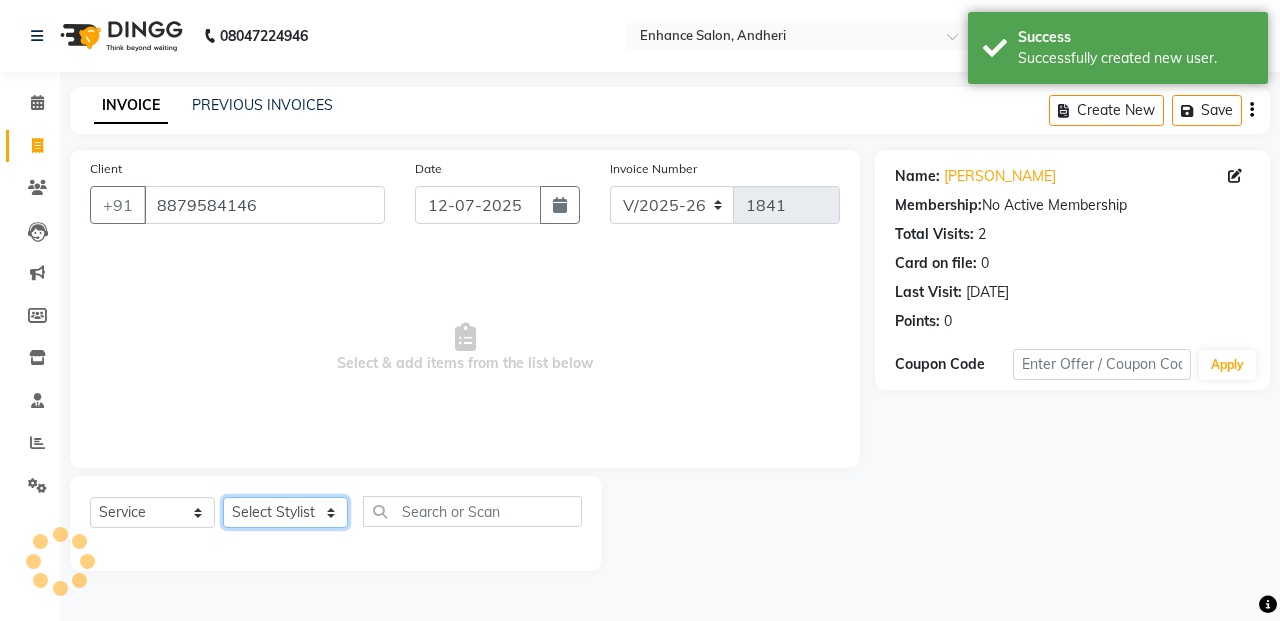 click on "Select Stylist Admin [PERSON_NAME] [PERSON_NAME] Manager [PERSON_NAME] [PERSON_NAME] [PERSON_NAME] POONAM [PERSON_NAME] [PERSON_NAME] nails [PERSON_NAME] MANGELA [PERSON_NAME] [PERSON_NAME] [PERSON_NAME] [PERSON_NAME]" 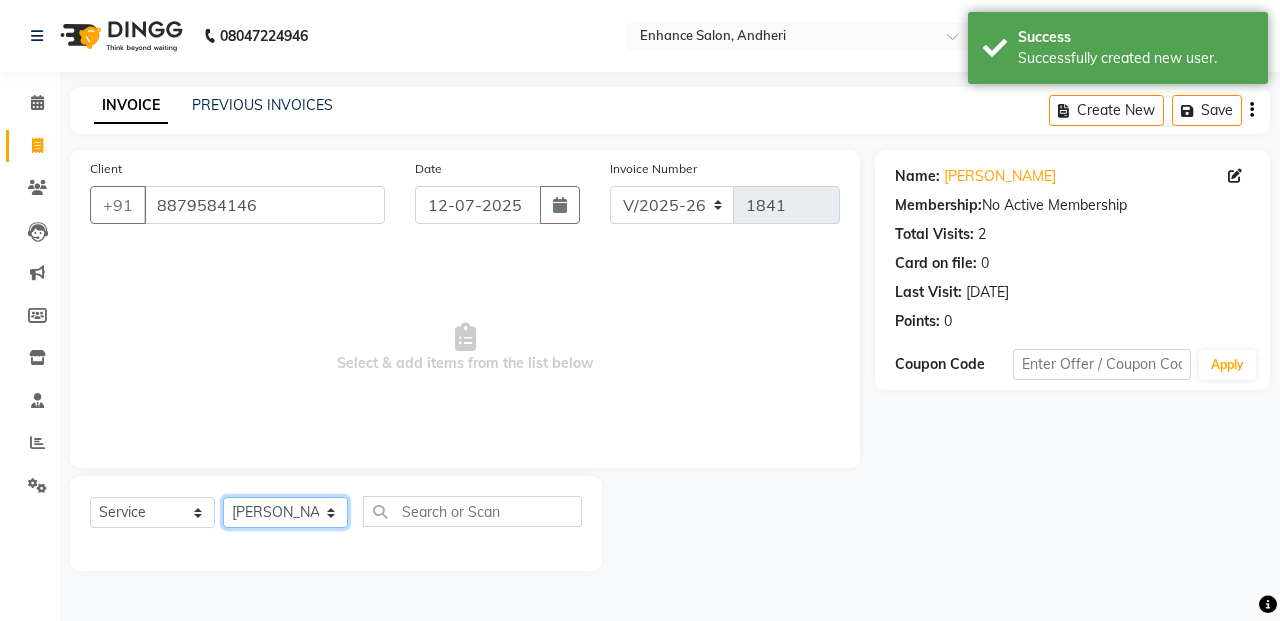 click on "Select Stylist Admin [PERSON_NAME] [PERSON_NAME] Manager [PERSON_NAME] [PERSON_NAME] [PERSON_NAME] POONAM [PERSON_NAME] [PERSON_NAME] nails [PERSON_NAME] MANGELA [PERSON_NAME] [PERSON_NAME] [PERSON_NAME] [PERSON_NAME]" 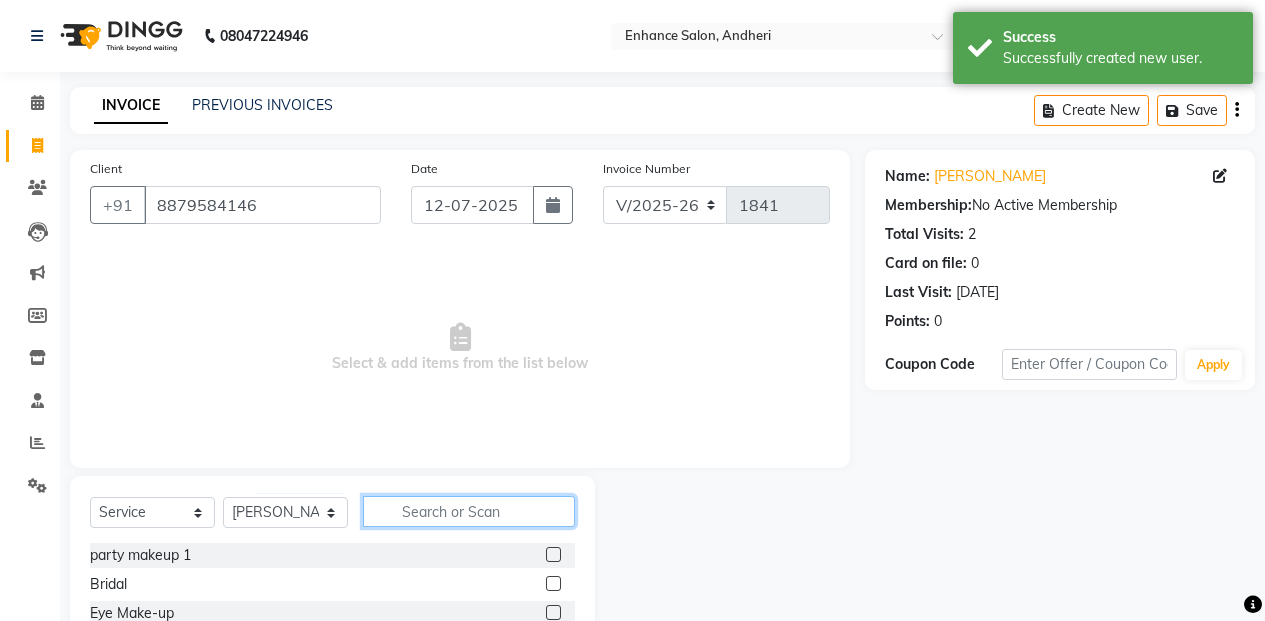 click 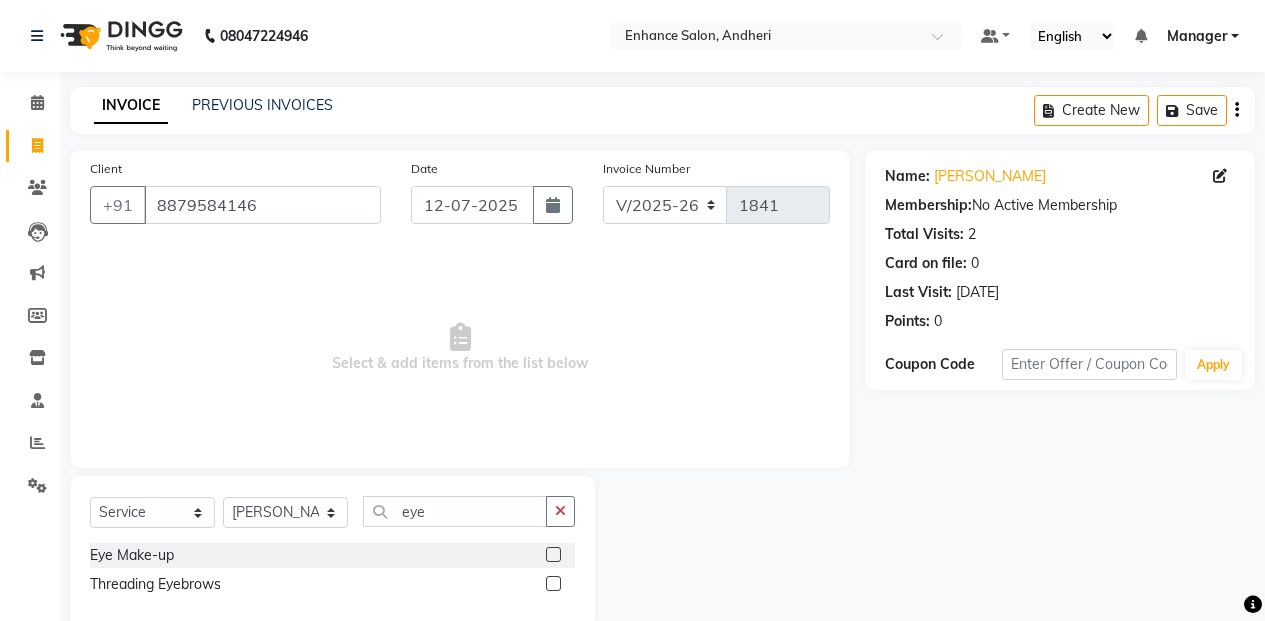 click 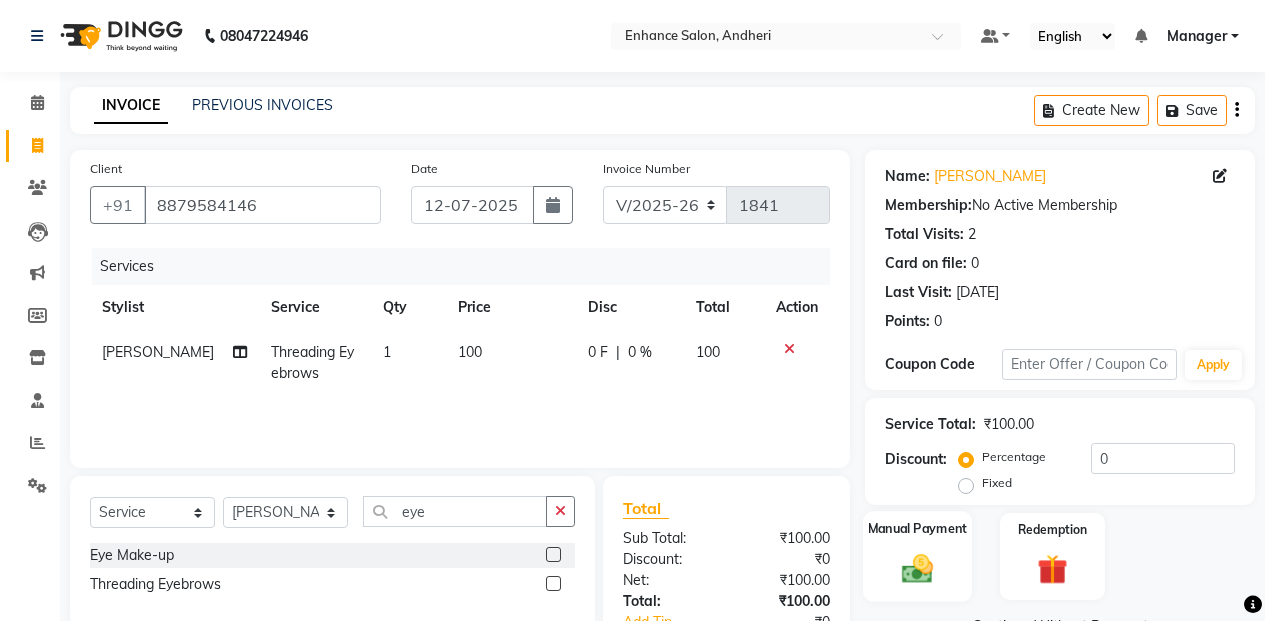 click 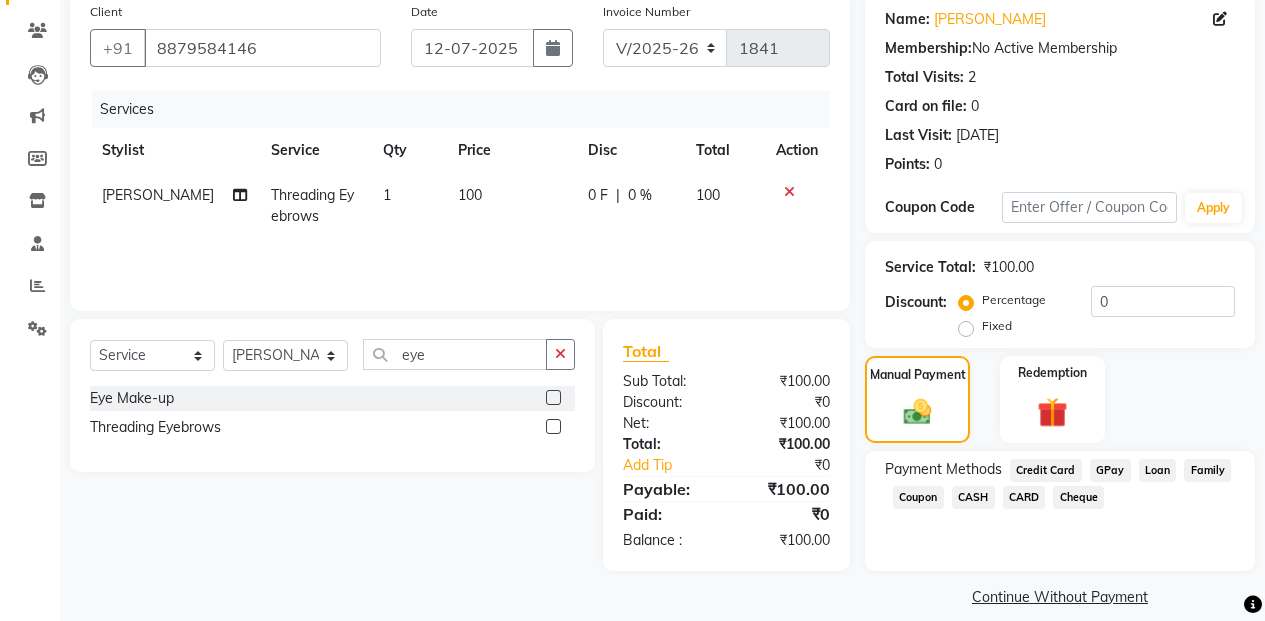 scroll, scrollTop: 178, scrollLeft: 0, axis: vertical 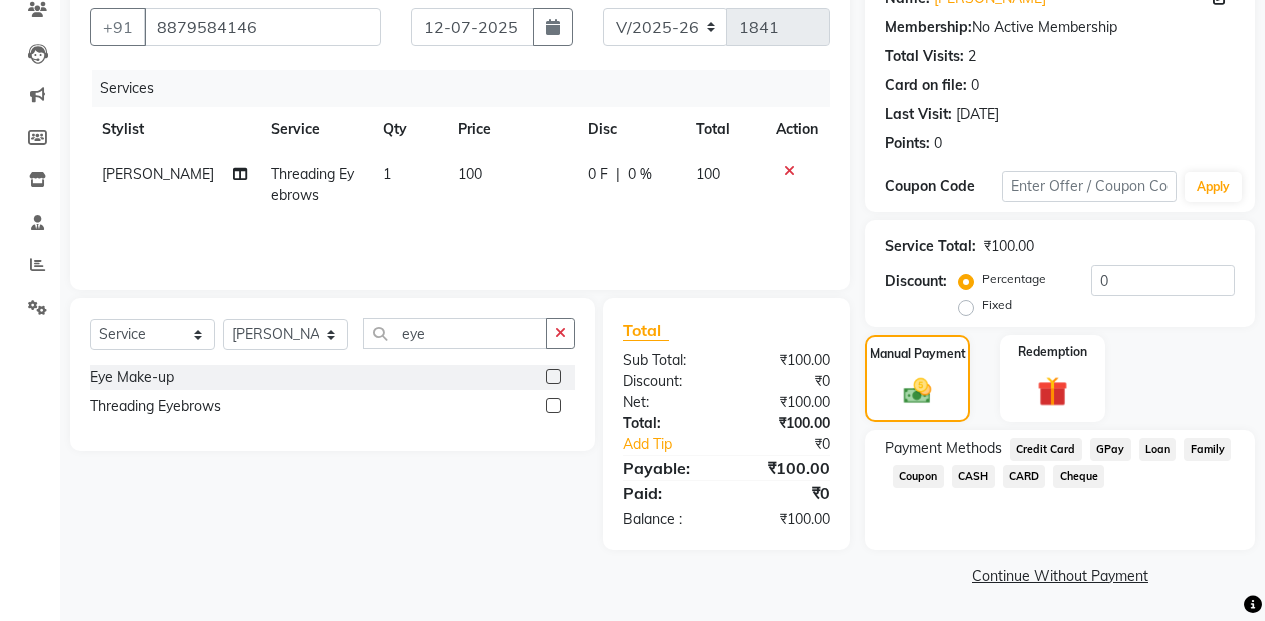 click on "CASH" 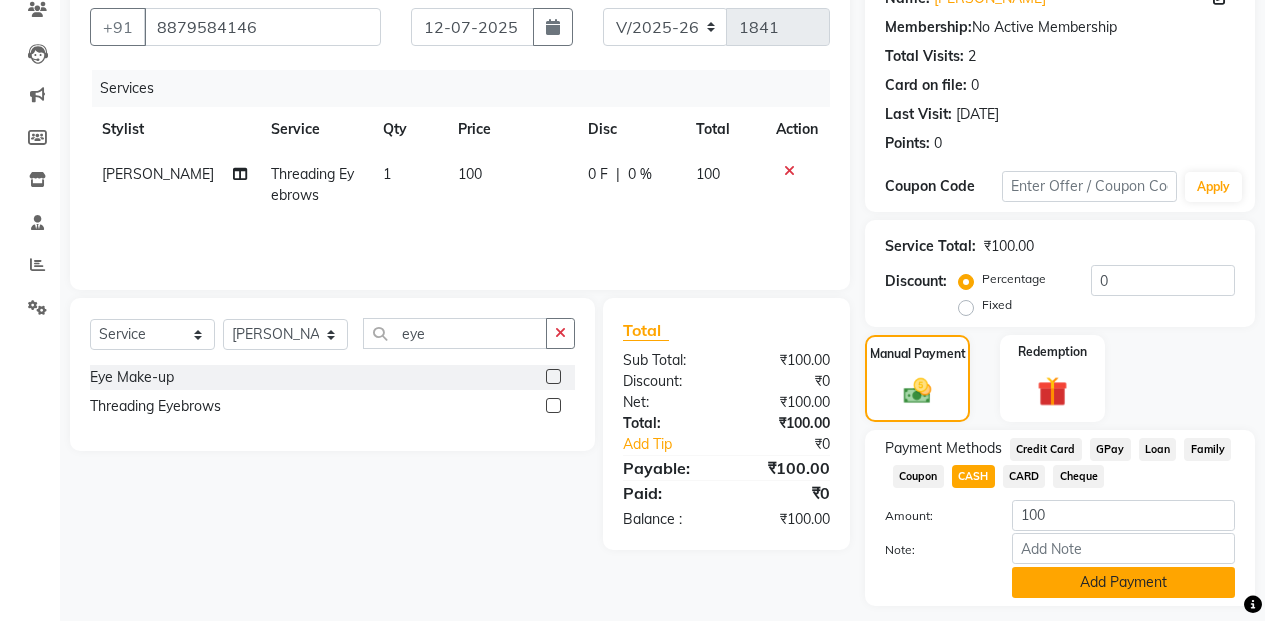 click on "Add Payment" 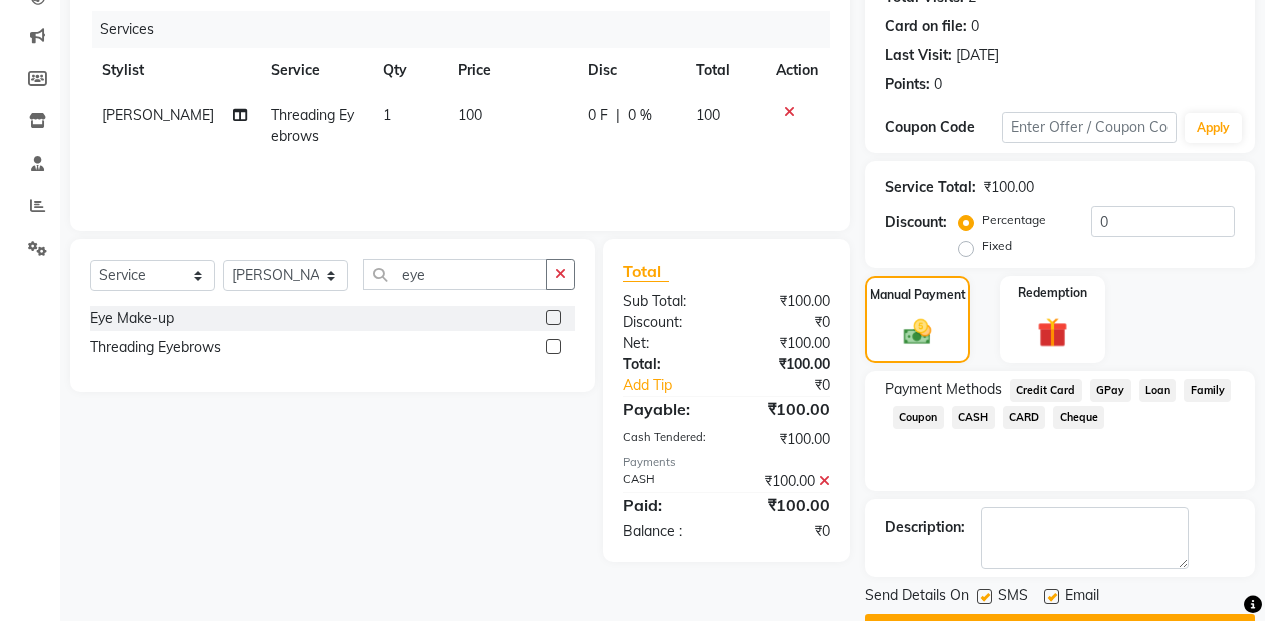 scroll, scrollTop: 291, scrollLeft: 0, axis: vertical 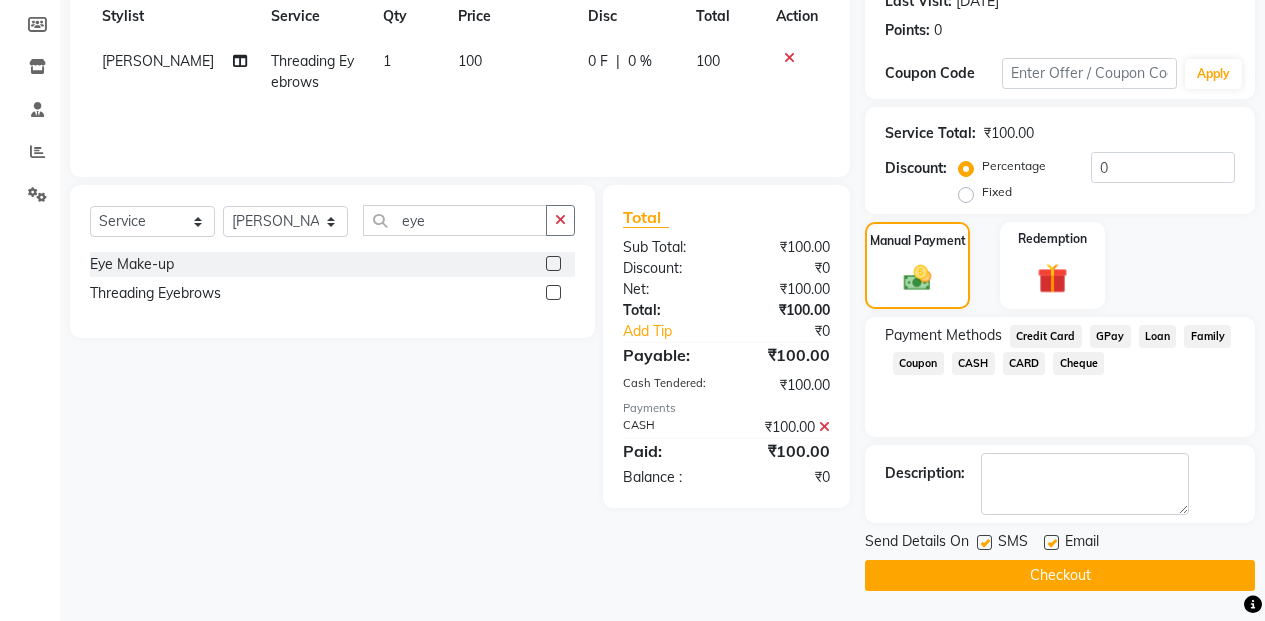click on "Checkout" 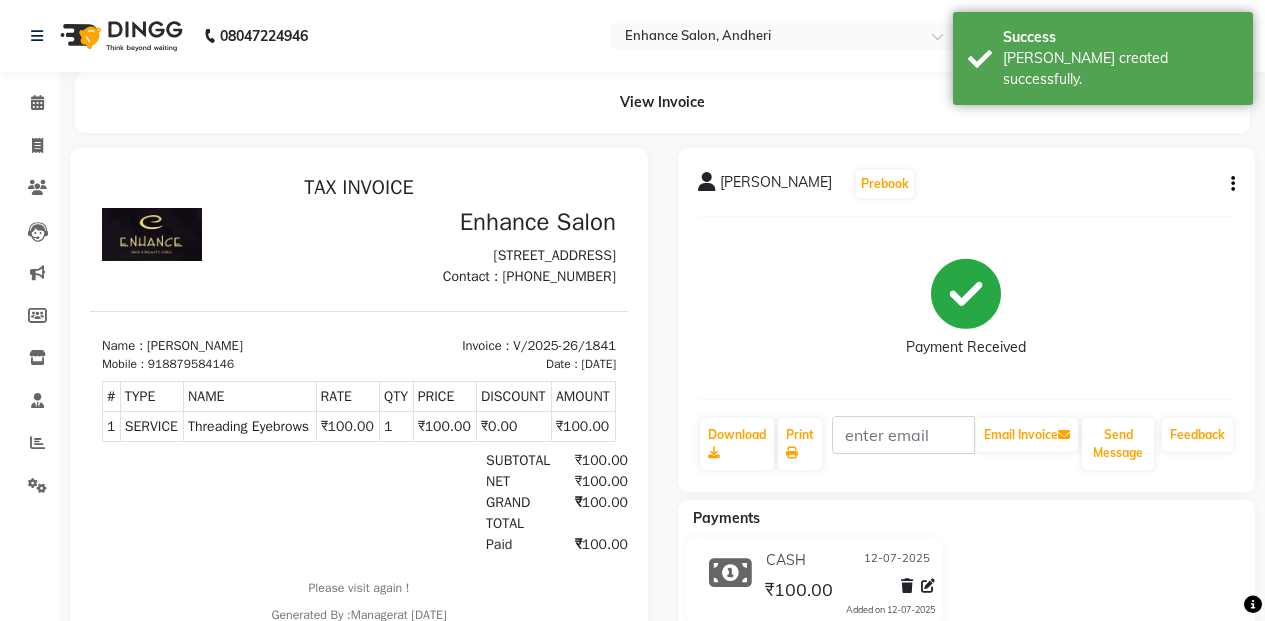 scroll, scrollTop: 0, scrollLeft: 0, axis: both 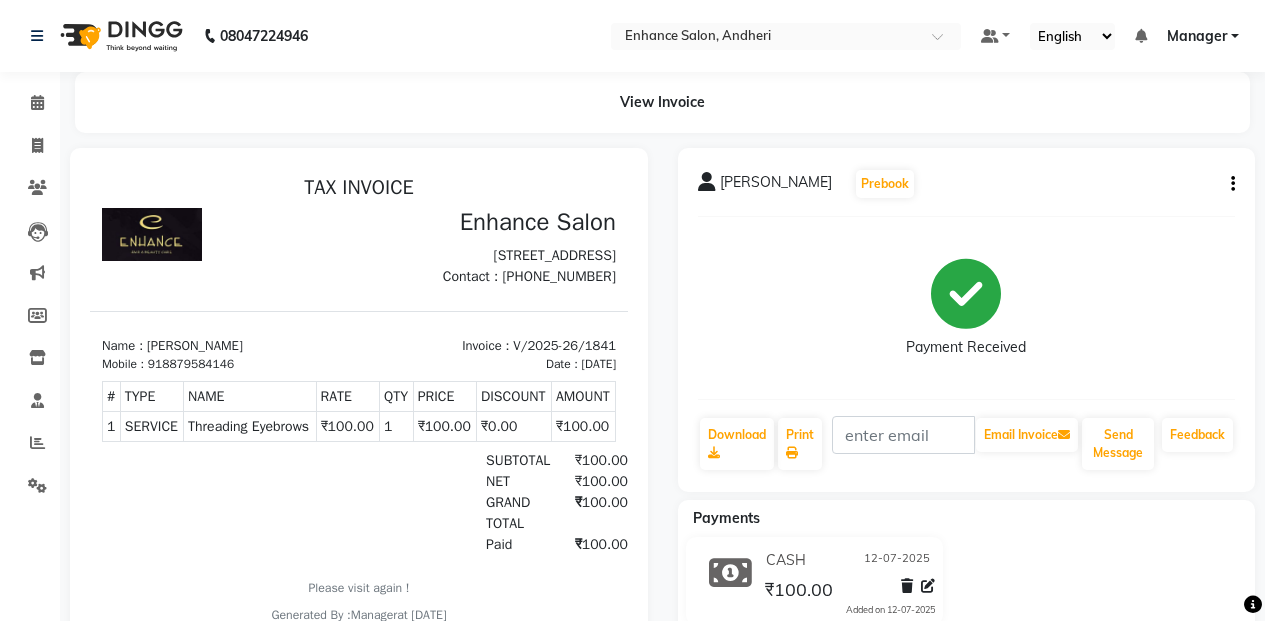 drag, startPoint x: 1019, startPoint y: 573, endPoint x: 1155, endPoint y: 614, distance: 142.04576 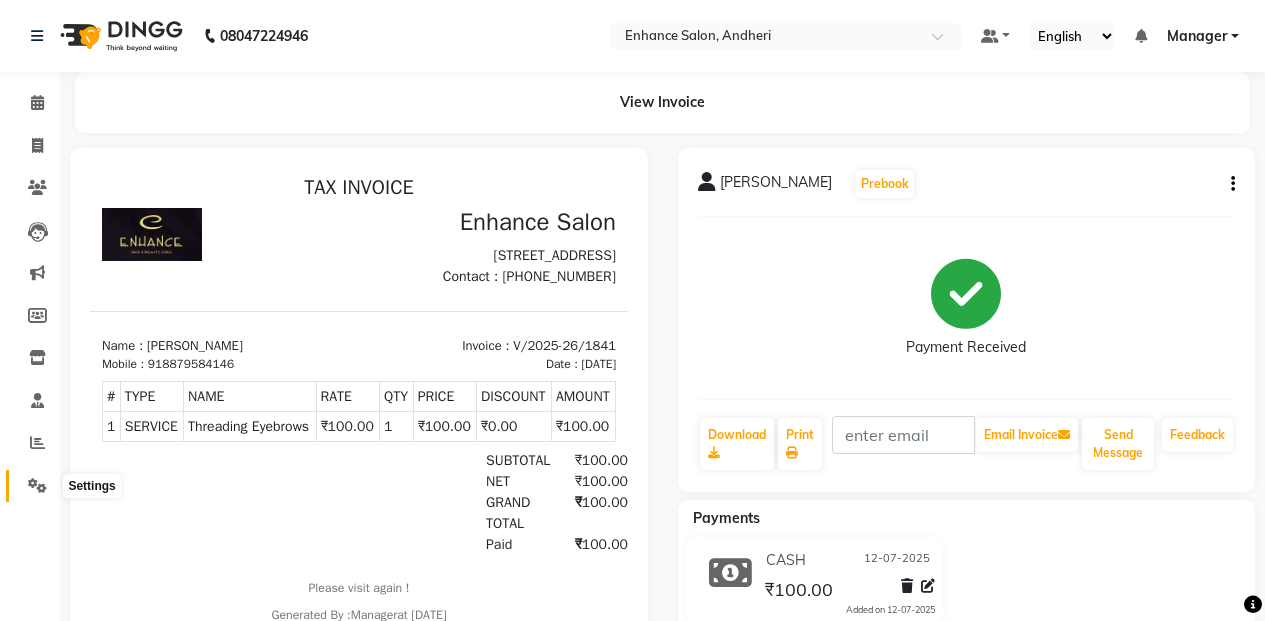 drag, startPoint x: 45, startPoint y: 480, endPoint x: 60, endPoint y: 485, distance: 15.811388 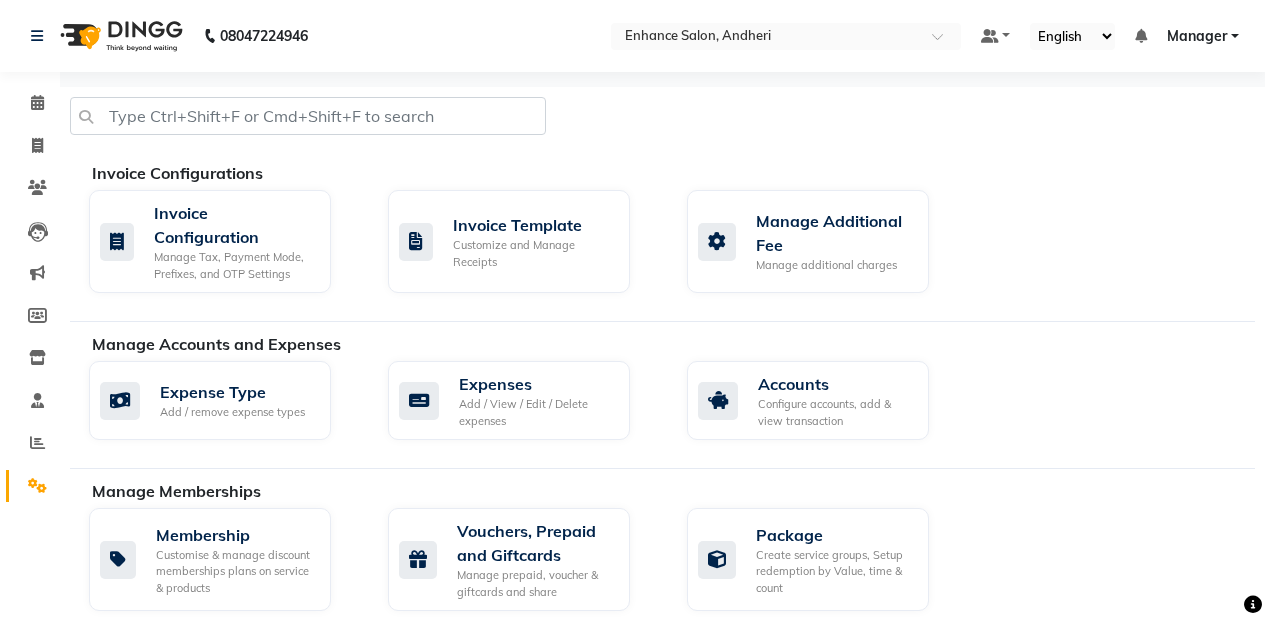 click on "Expense Type Add / remove expense types  Expenses Add / View / Edit / Delete expenses  Accounts Configure accounts, add & view transaction" 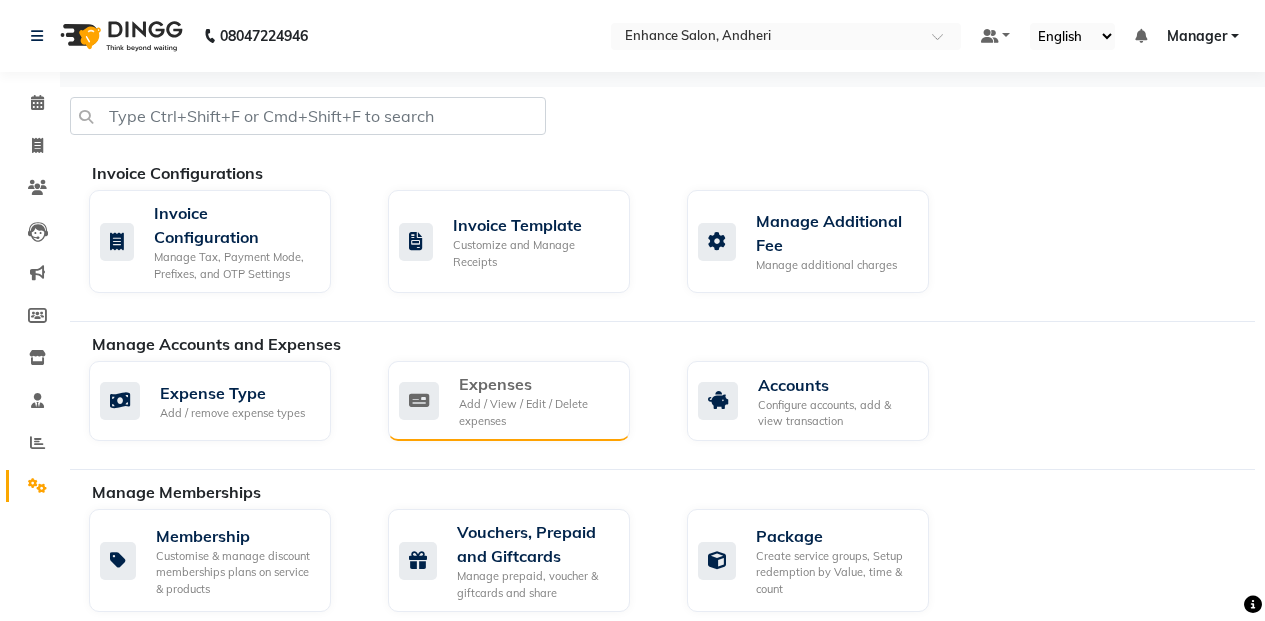 click on "Add / View / Edit / Delete expenses" 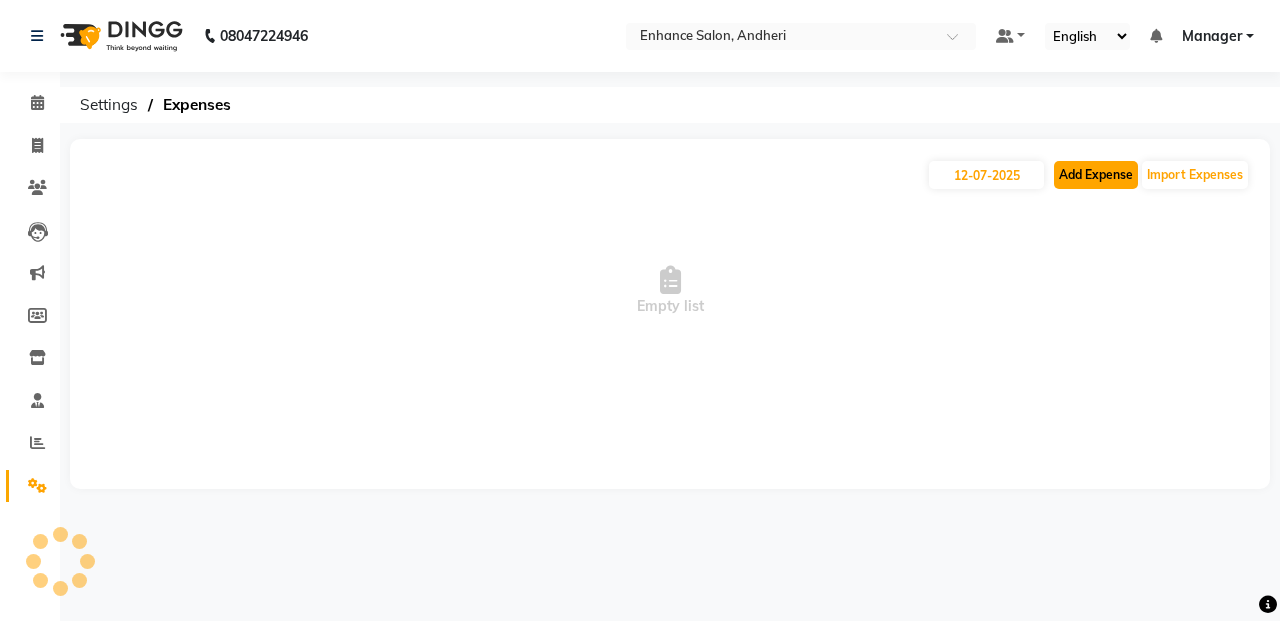 click on "Add Expense" 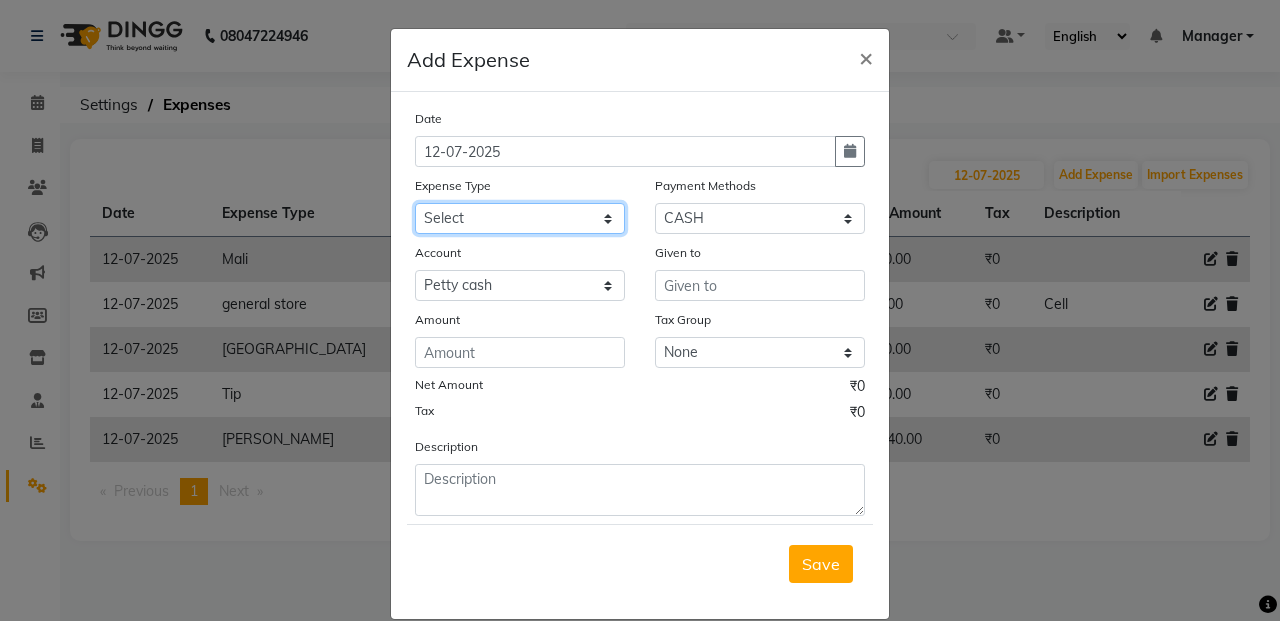 drag, startPoint x: 536, startPoint y: 216, endPoint x: 534, endPoint y: 230, distance: 14.142136 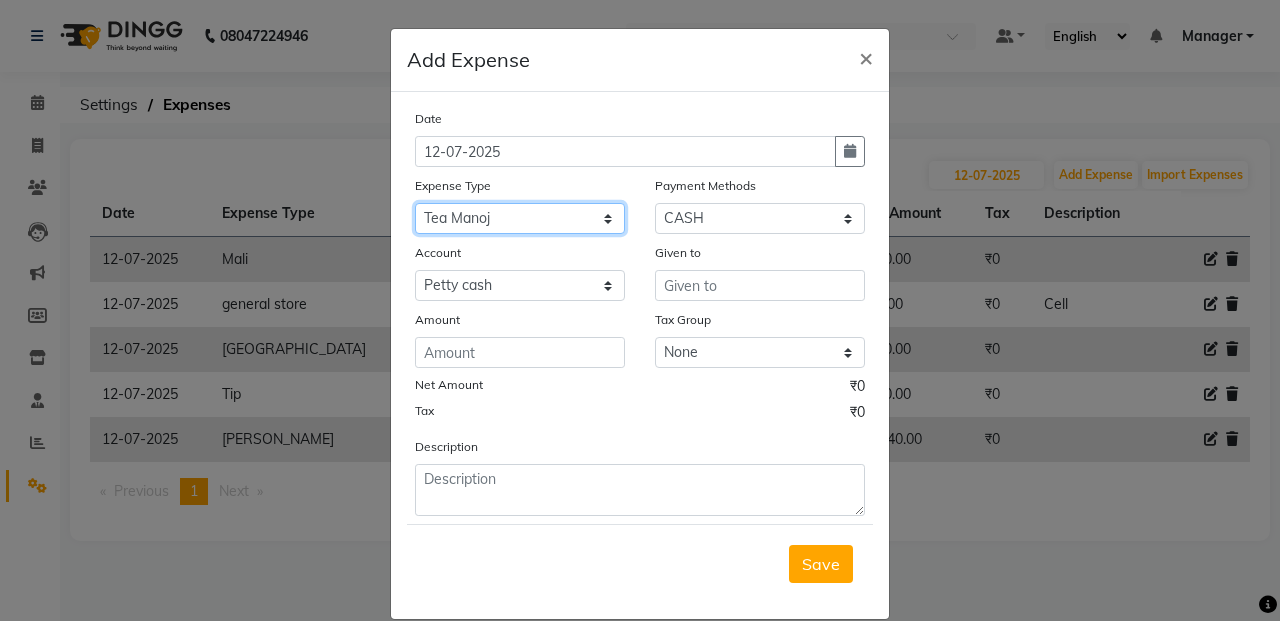 click on "Select Advance Salary Air Condition [PERSON_NAME] Aroma auto money Beauty Bazaar Beauty Palace Beauty Zone Blue sky [PERSON_NAME] [MEDICAL_DATA] cell phone Client Snack dejado nails deja returned Dhobi Dione Dmart electrician Electricity Equipment Eyelash Floractive Fragnace general store getwell medical GST Laundry Loreal Maintenance Mali [PERSON_NAME] Milk Shake Miscellaneous Other overtime Pantry Product [PERSON_NAME] Nails Raza computer Rent restaurant Return money Salary Satnique serenite [PERSON_NAME] Soaked Social Media Staff Snacks stationary sweeper Tax Tea Manoj Tea & Refreshment Tip toiletry Utilities Water Bill wax we fast" 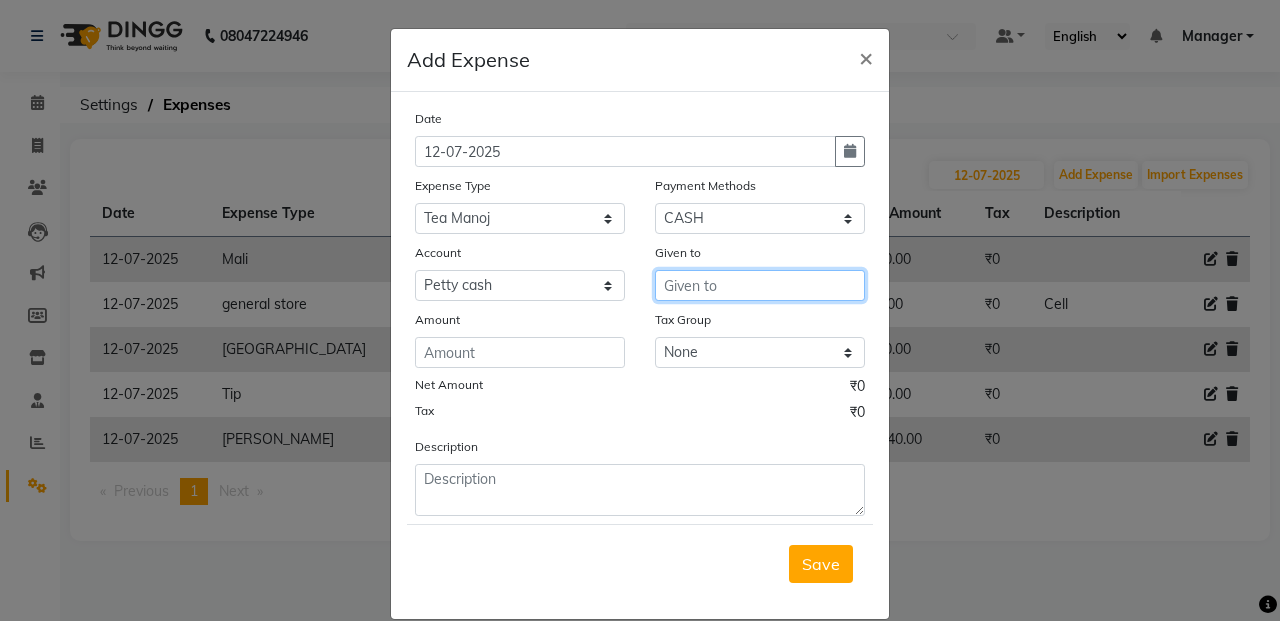 click at bounding box center [760, 285] 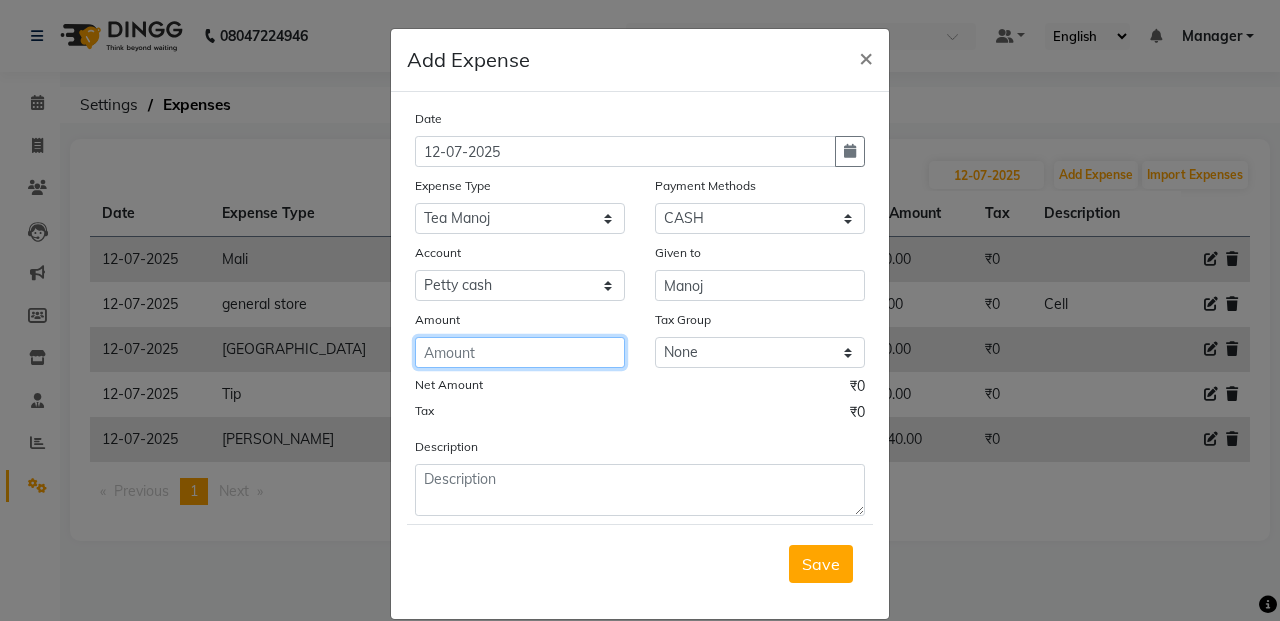 click 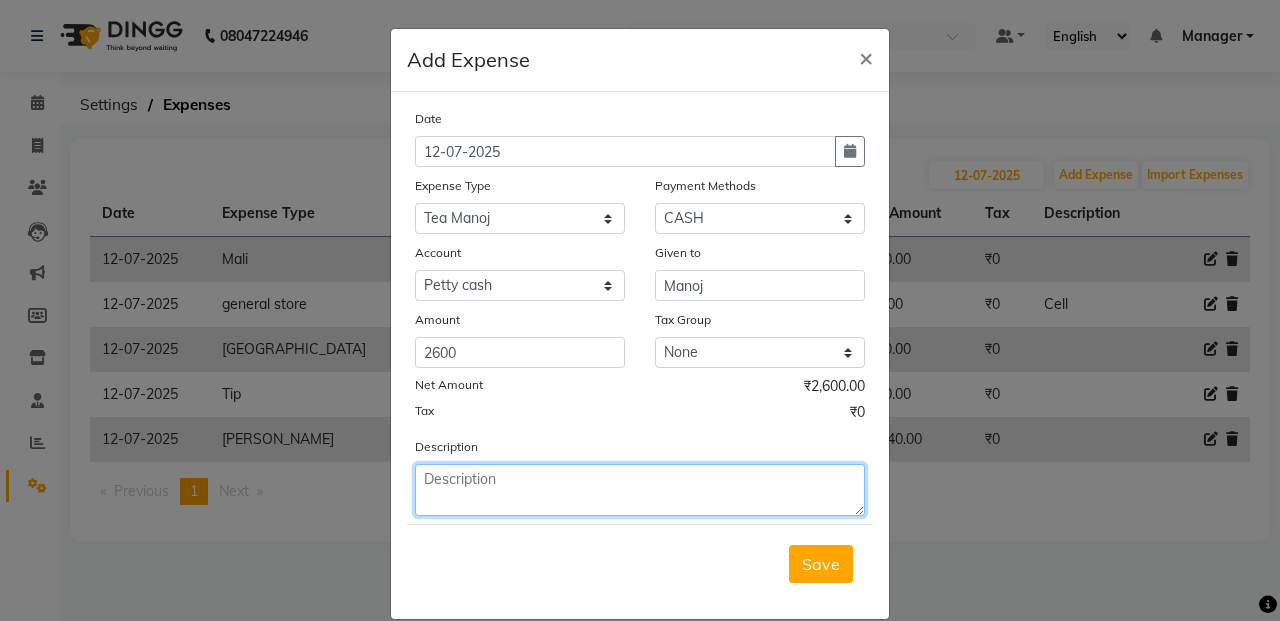 click 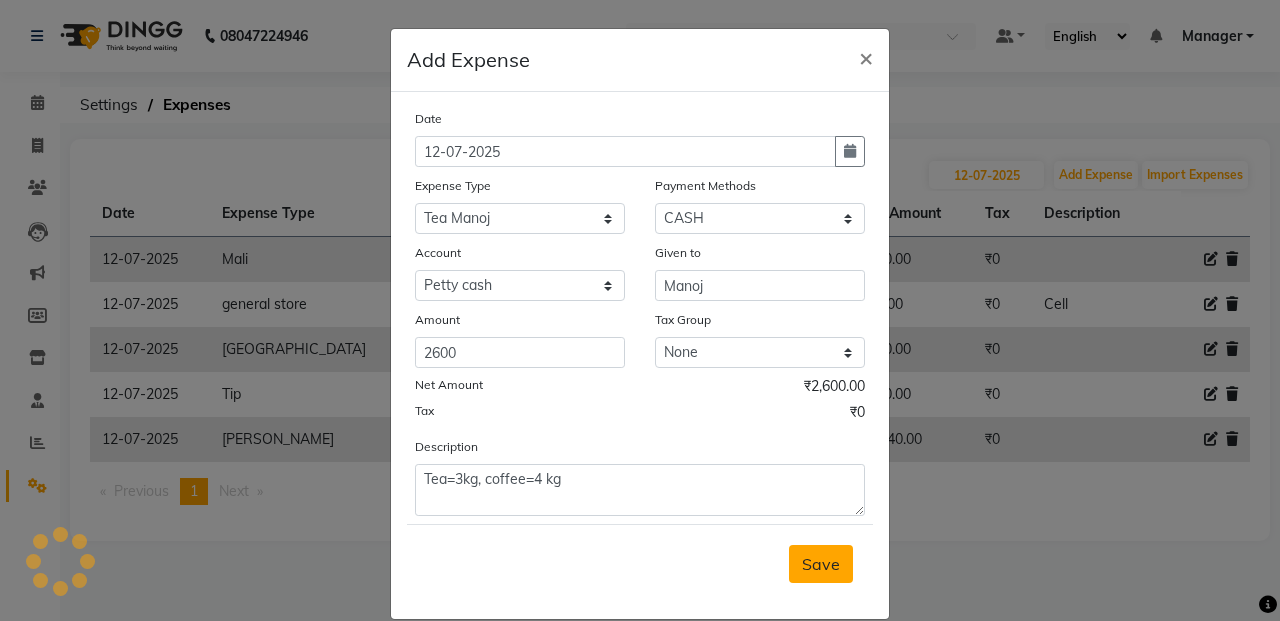 click on "Save" at bounding box center (821, 564) 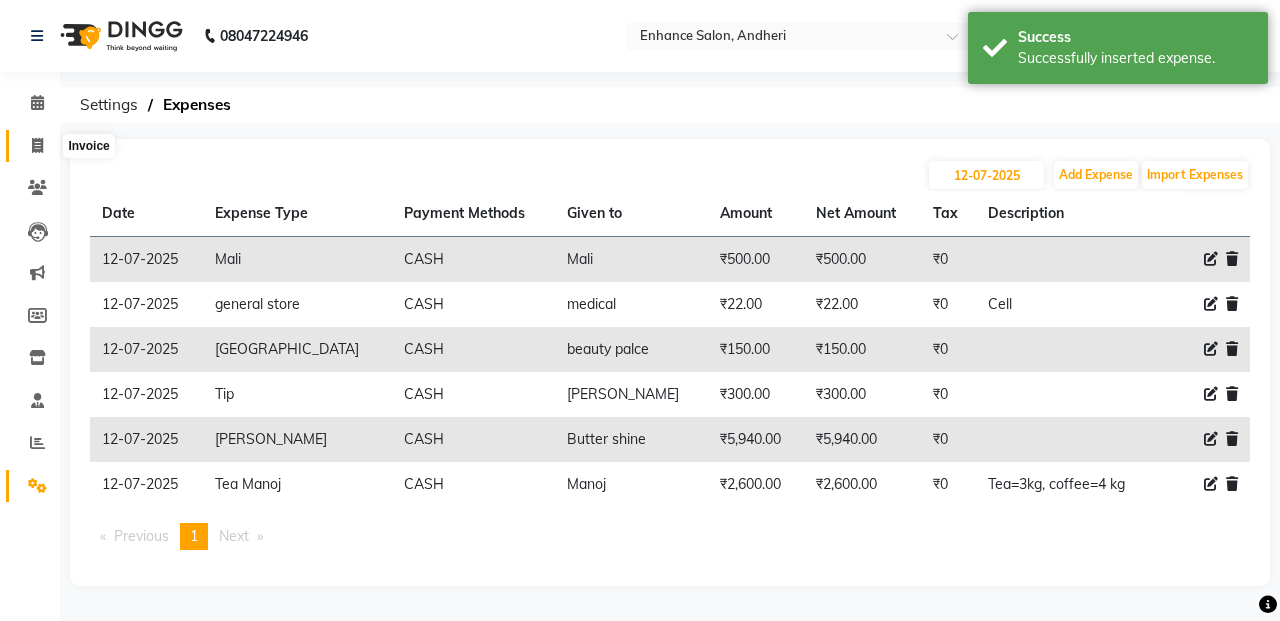 click 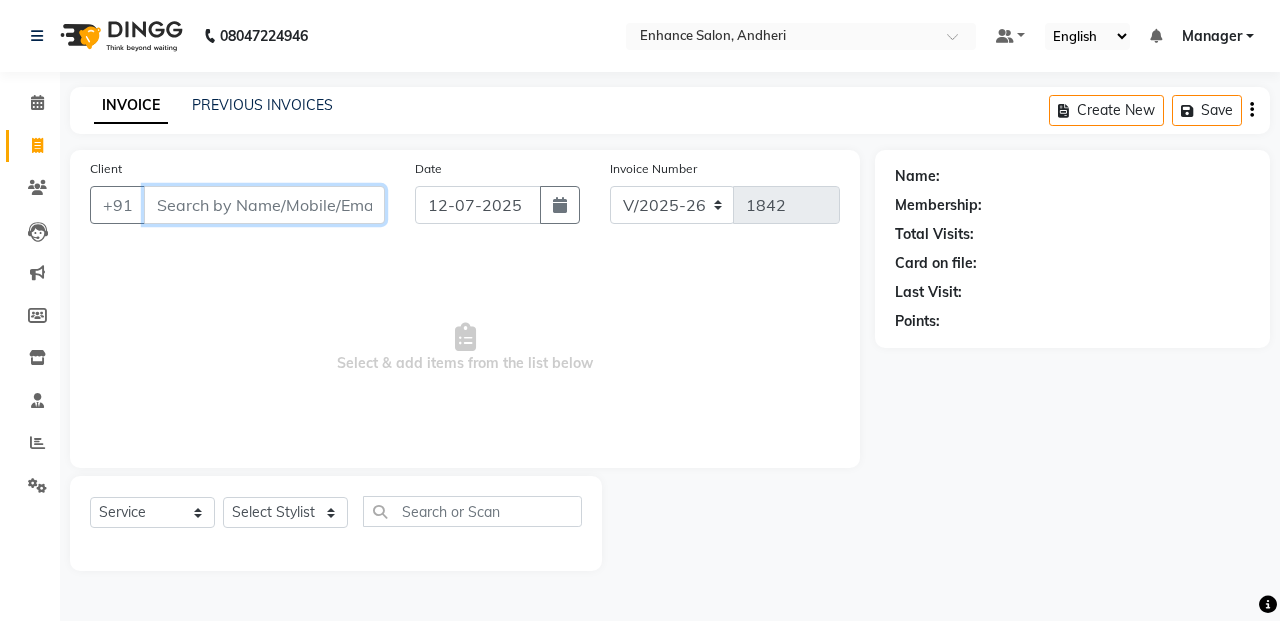 click on "Client" at bounding box center (264, 205) 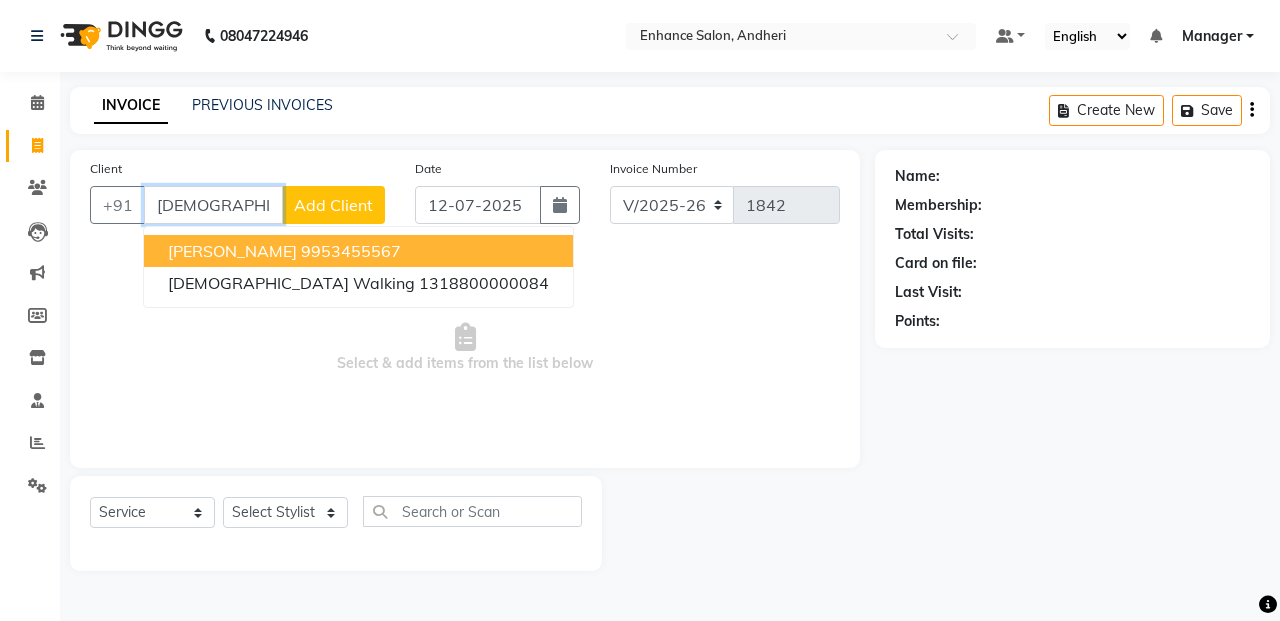 click on "[PERSON_NAME]  9953455567" at bounding box center (358, 251) 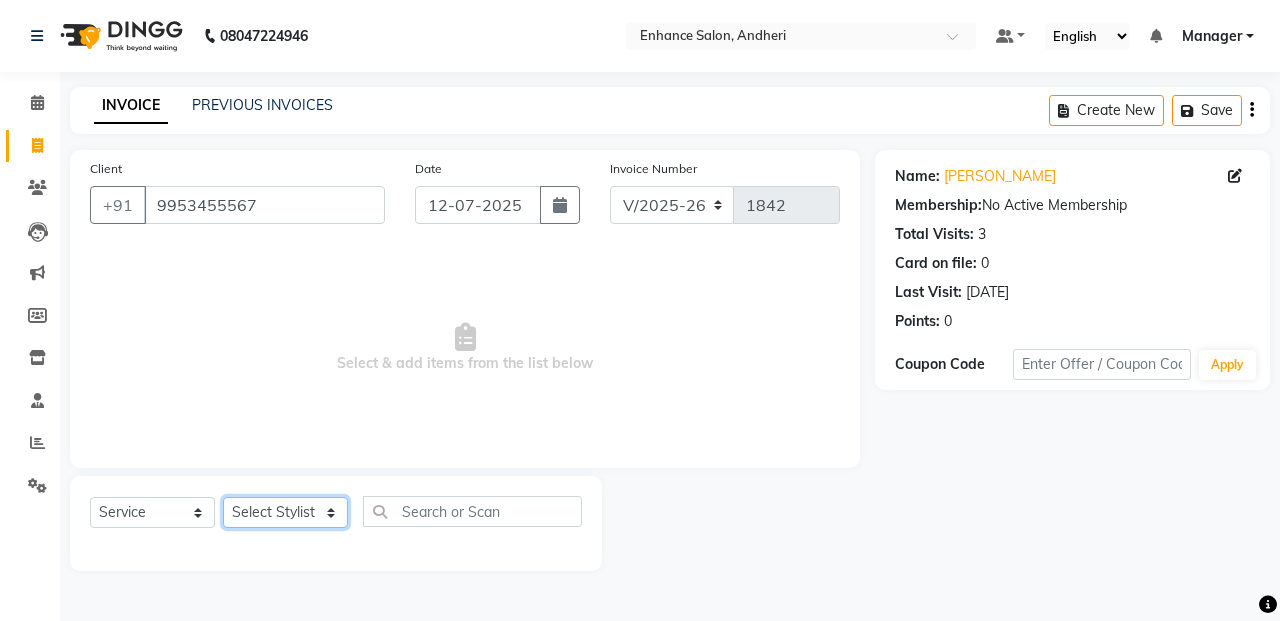 click on "Select Stylist Admin [PERSON_NAME] [PERSON_NAME] Manager [PERSON_NAME] [PERSON_NAME] [PERSON_NAME] POONAM [PERSON_NAME] [PERSON_NAME] nails [PERSON_NAME] MANGELA [PERSON_NAME] [PERSON_NAME] [PERSON_NAME] [PERSON_NAME]" 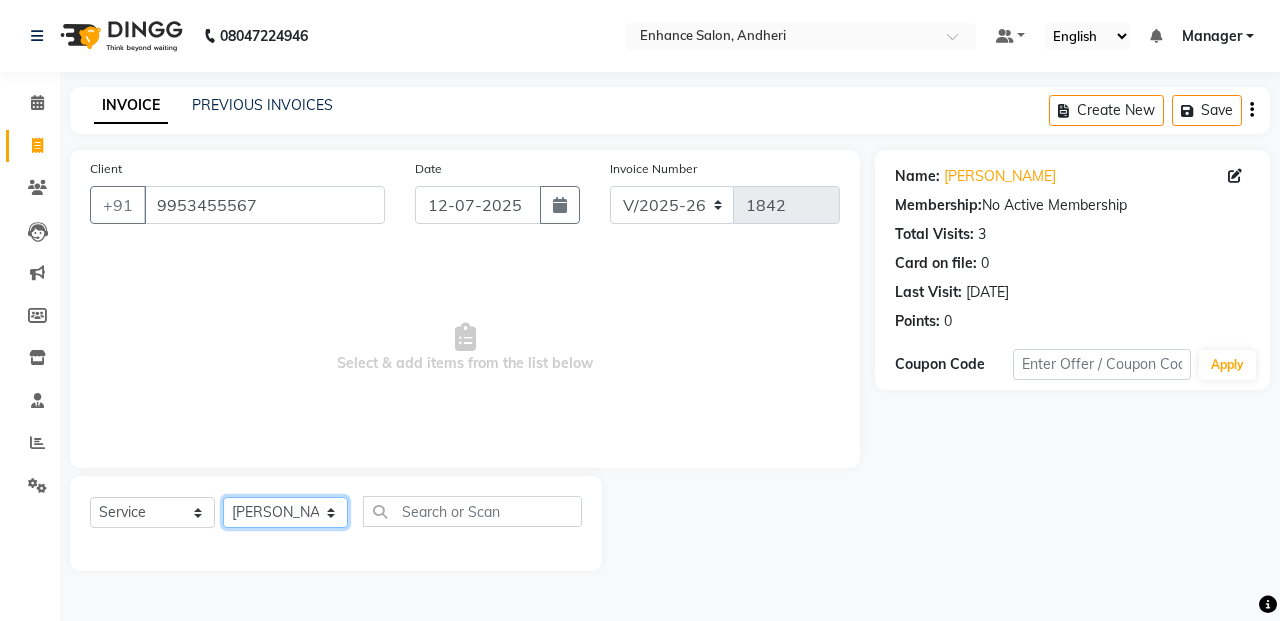 click on "Select Stylist Admin [PERSON_NAME] [PERSON_NAME] Manager [PERSON_NAME] [PERSON_NAME] [PERSON_NAME] POONAM [PERSON_NAME] [PERSON_NAME] nails [PERSON_NAME] MANGELA [PERSON_NAME] [PERSON_NAME] [PERSON_NAME] [PERSON_NAME]" 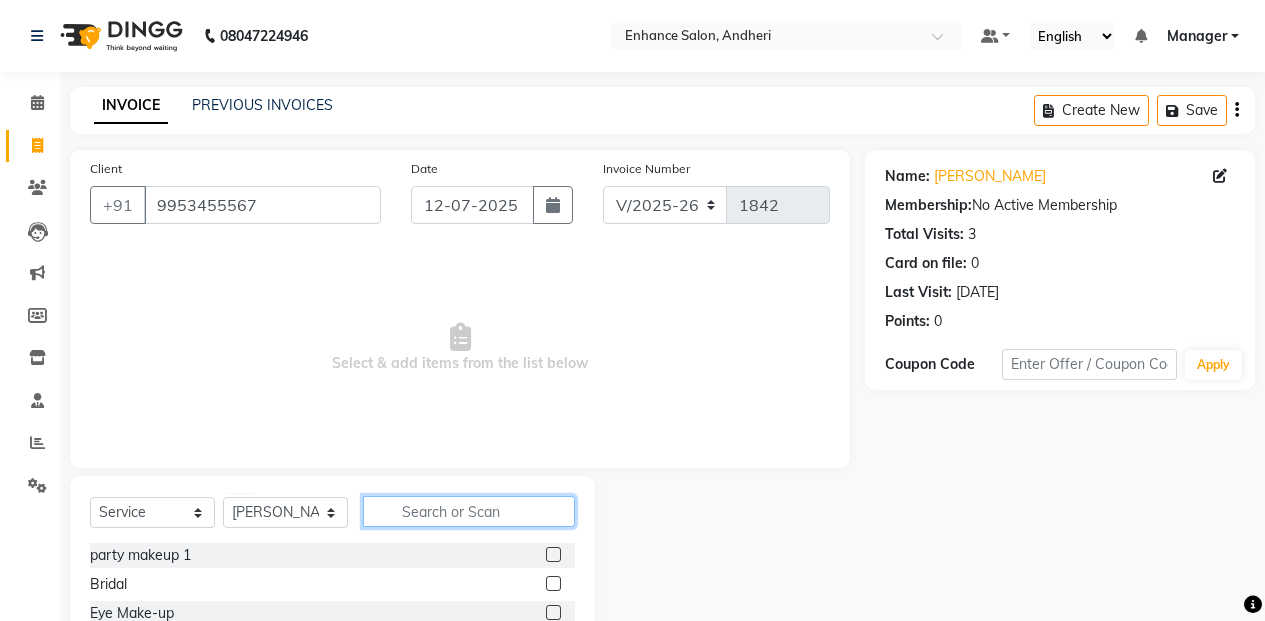 click 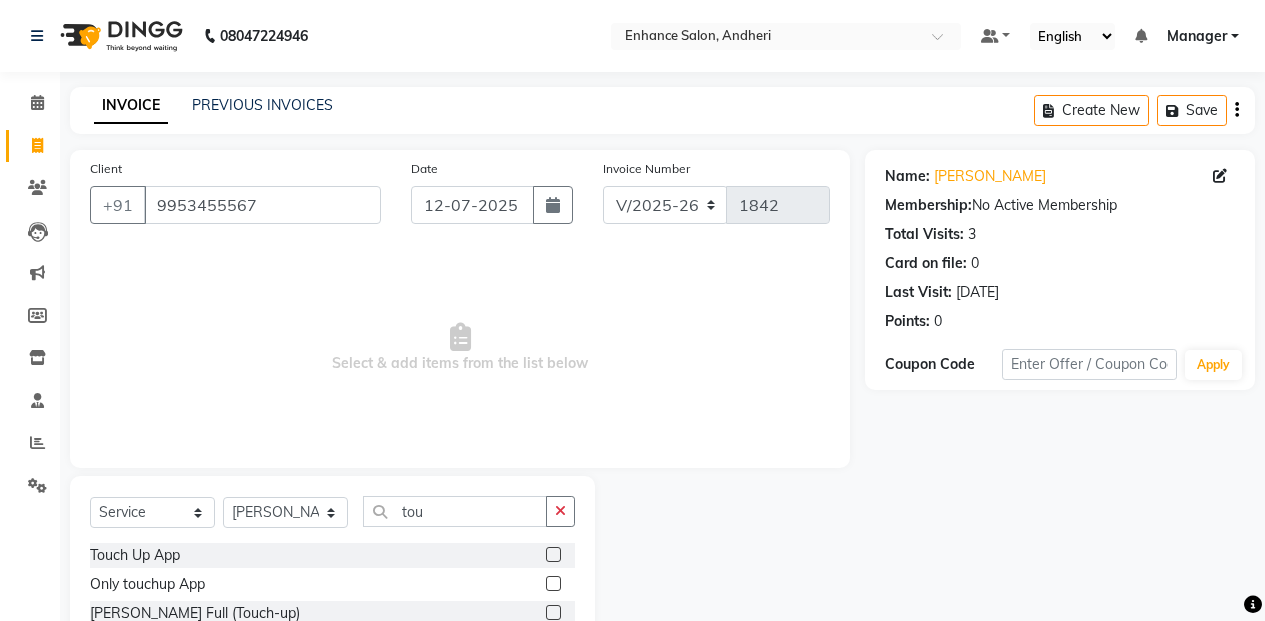 click 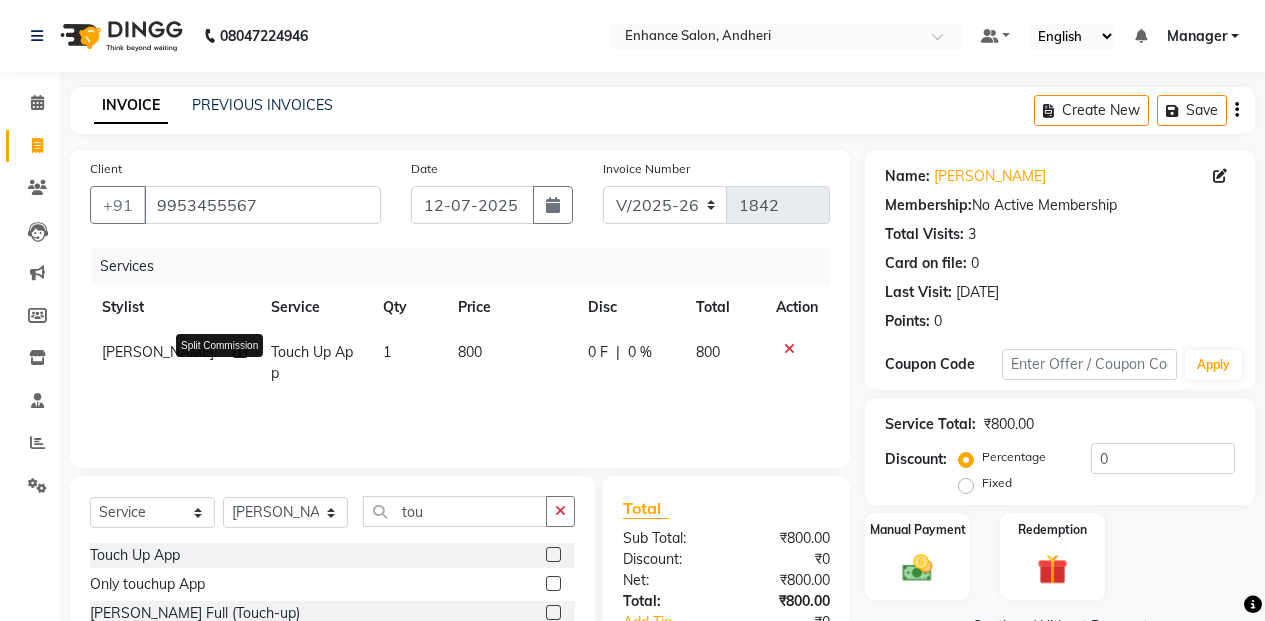 click 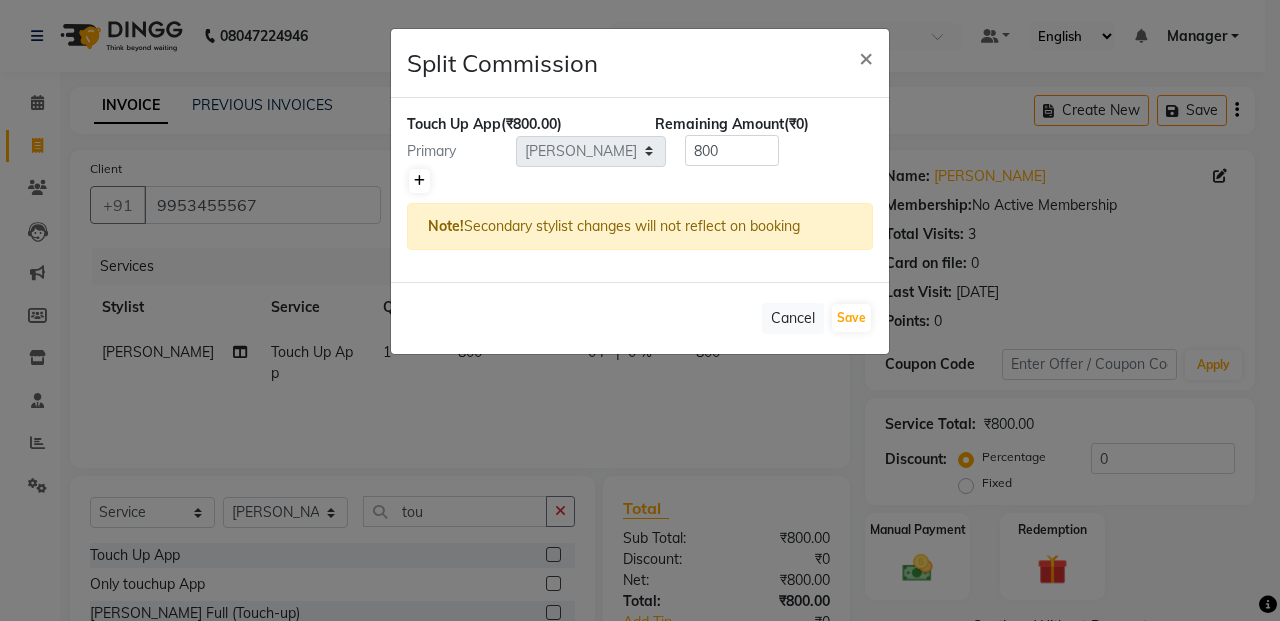 click 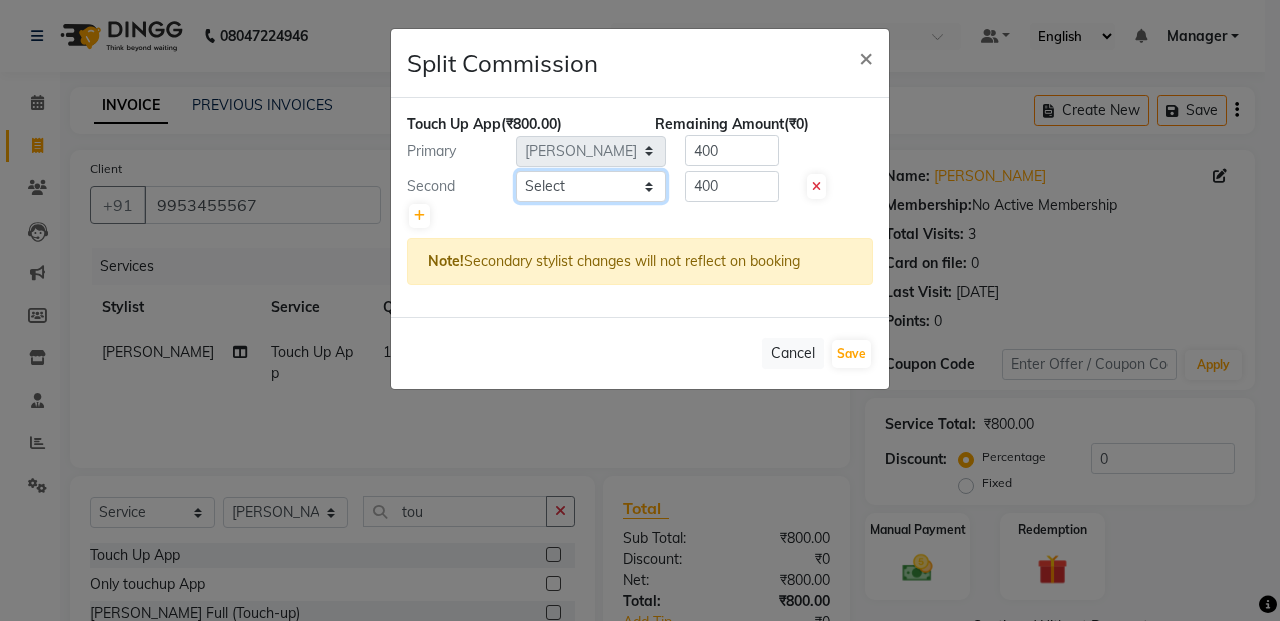 click on "Select  Admin   [PERSON_NAME]   [PERSON_NAME]   Manager   [PERSON_NAME]   [PERSON_NAME]   [PERSON_NAME]   POONAM [PERSON_NAME] [PERSON_NAME] nails   [PERSON_NAME] MANGELA   [PERSON_NAME]   [PERSON_NAME]   [PERSON_NAME] [PERSON_NAME]" 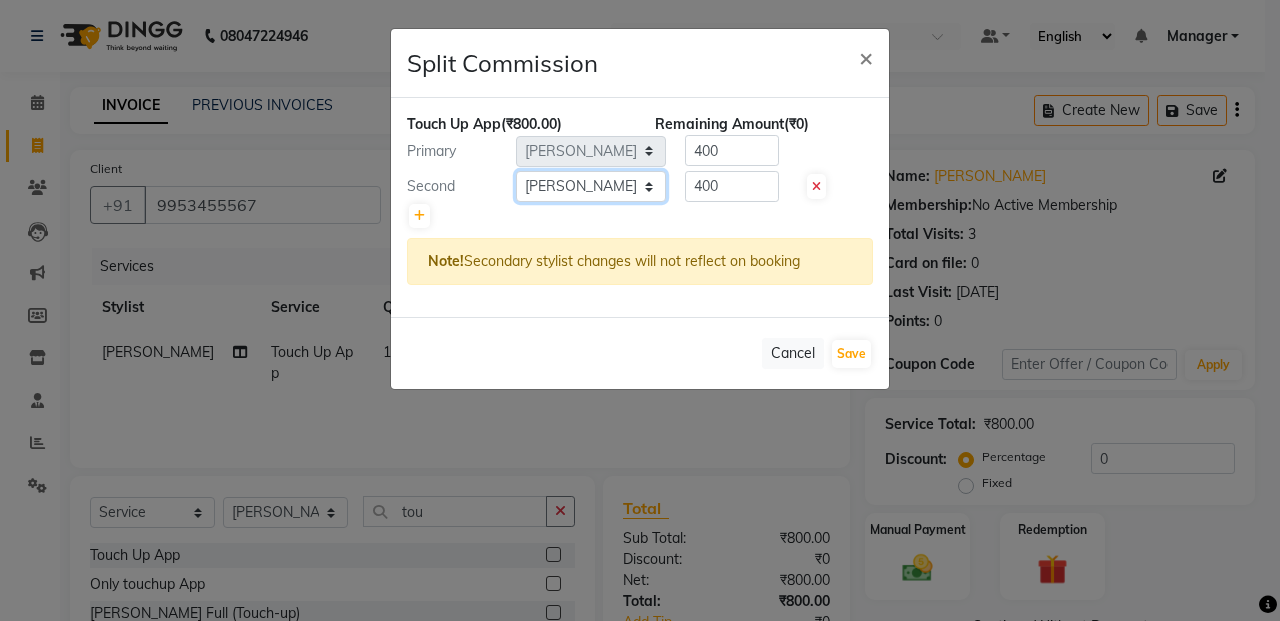 click on "Select  Admin   [PERSON_NAME]   [PERSON_NAME]   Manager   [PERSON_NAME]   [PERSON_NAME]   [PERSON_NAME]   POONAM [PERSON_NAME] [PERSON_NAME] nails   [PERSON_NAME] MANGELA   [PERSON_NAME]   [PERSON_NAME]   [PERSON_NAME] [PERSON_NAME]" 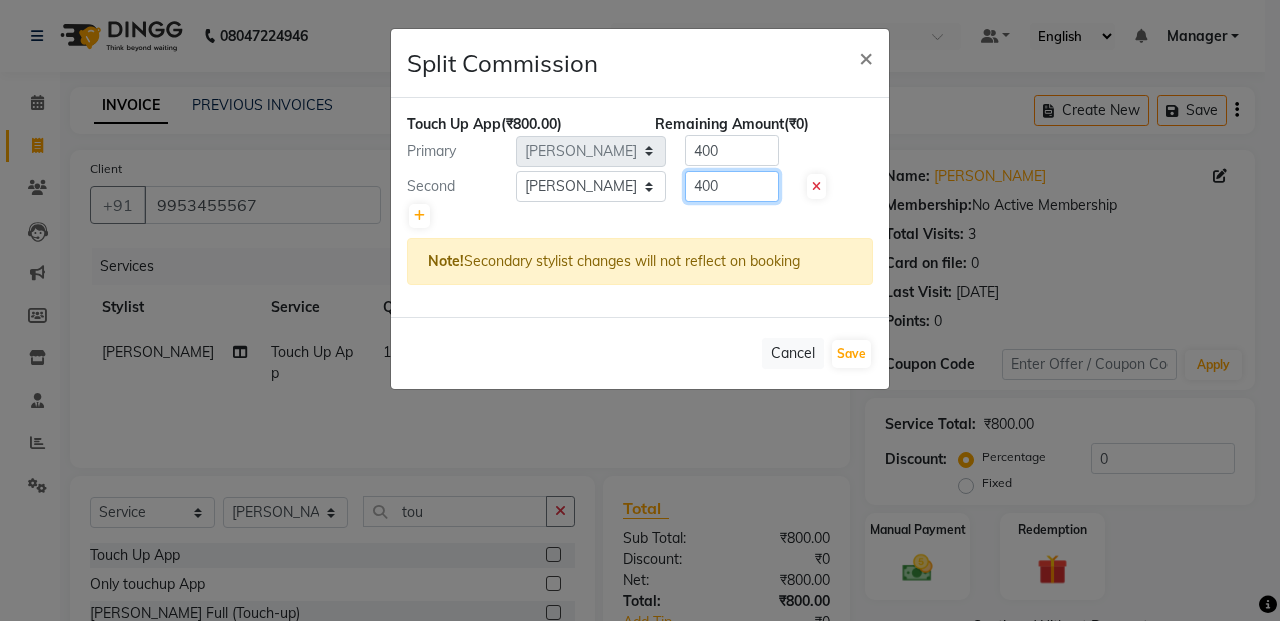 click on "400" 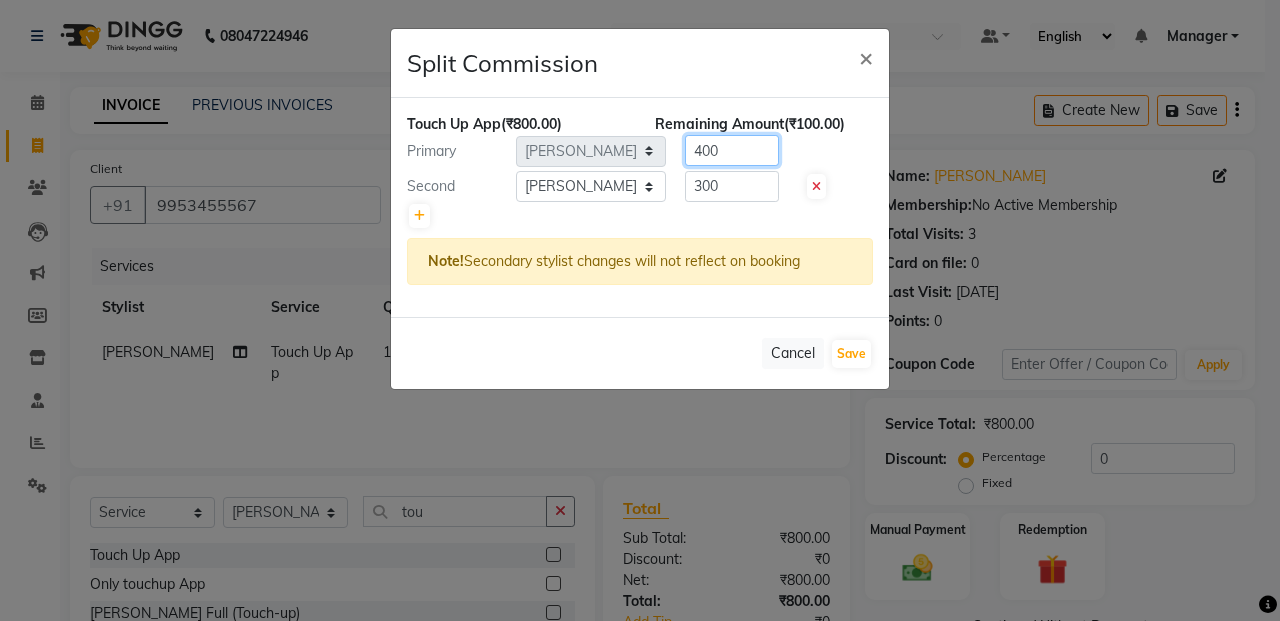 click on "400" 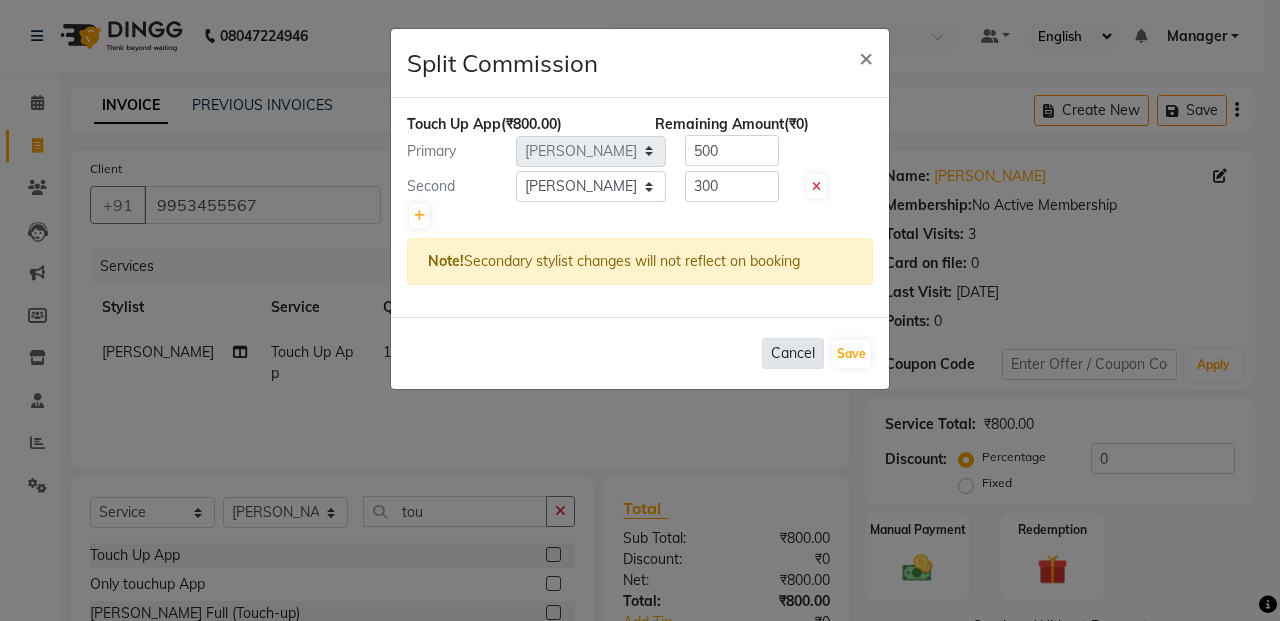 click on "Cancel" 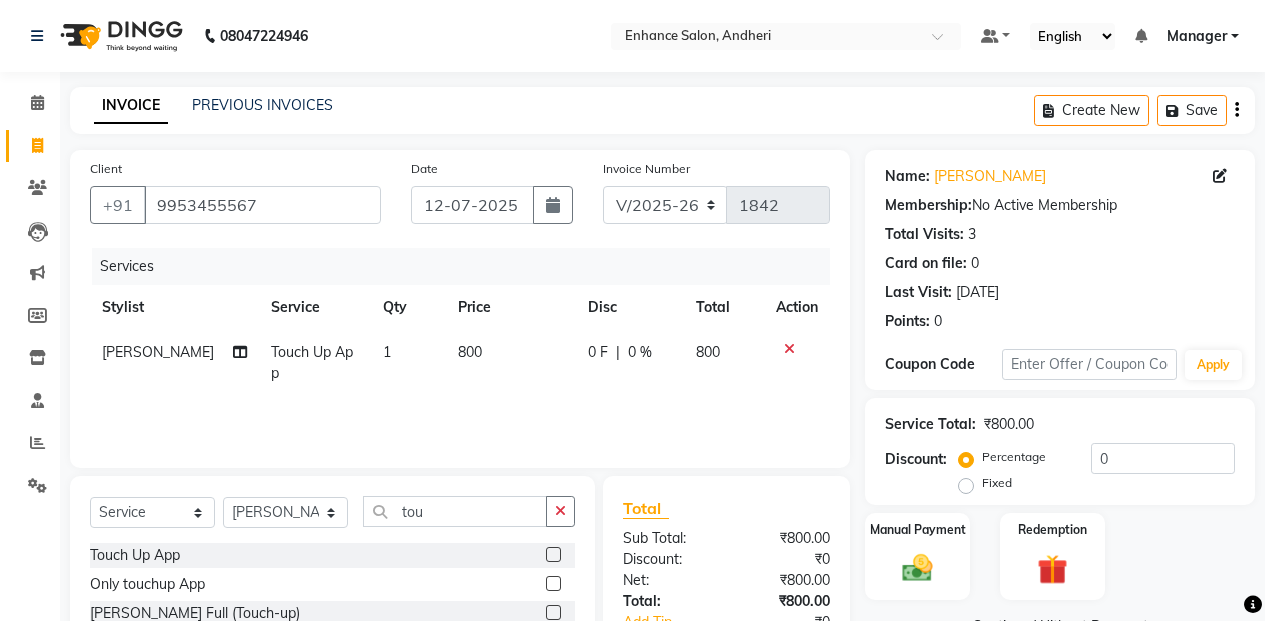 click on "800" 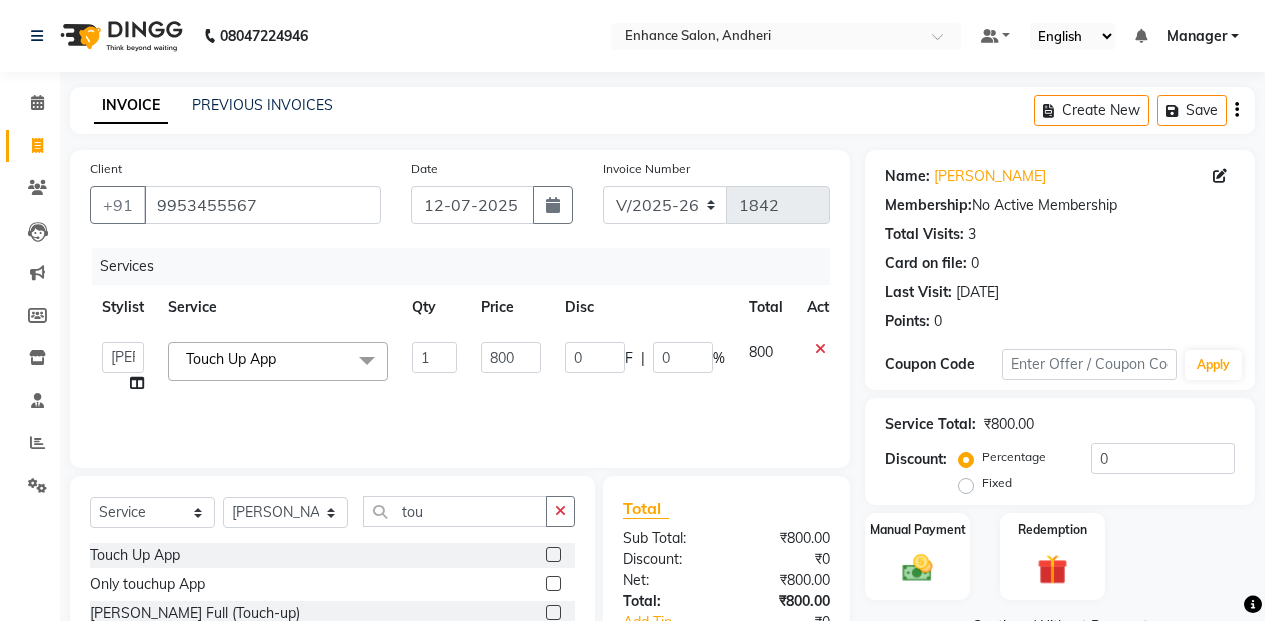 click 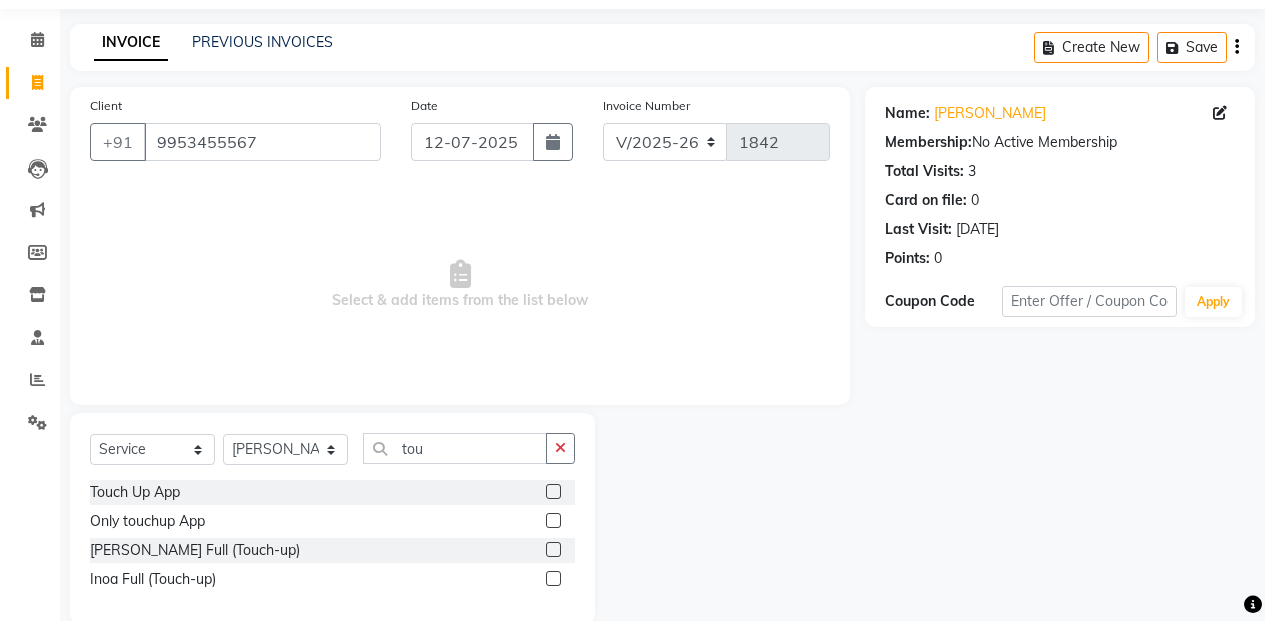 scroll, scrollTop: 96, scrollLeft: 0, axis: vertical 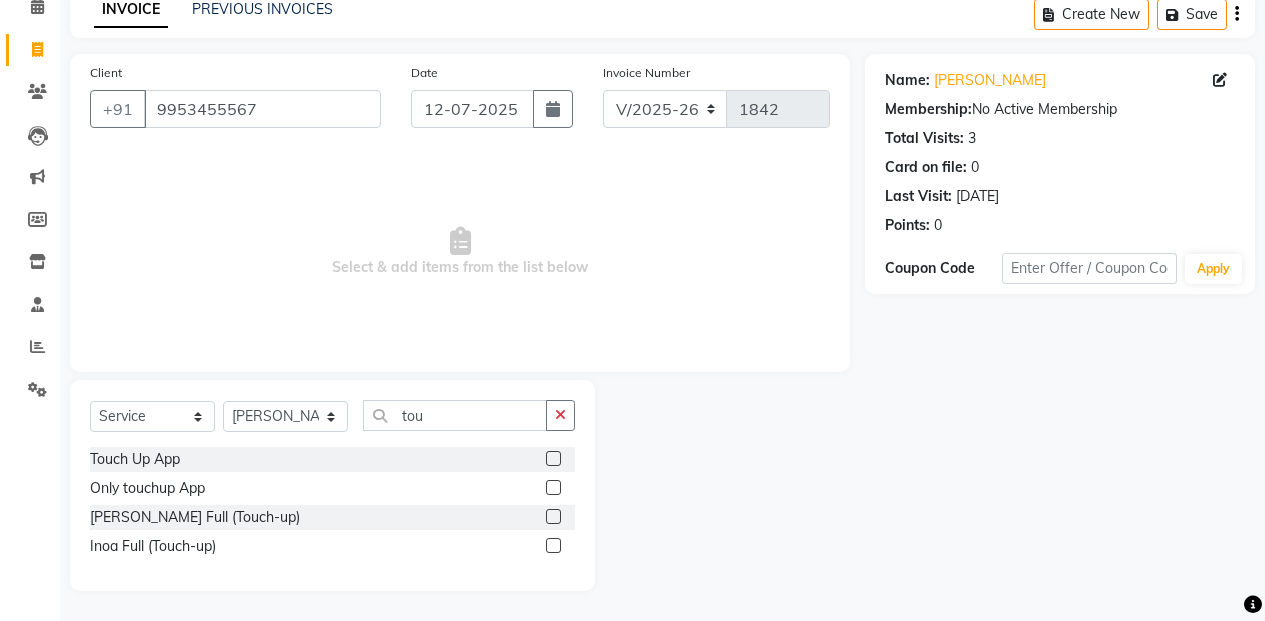 click 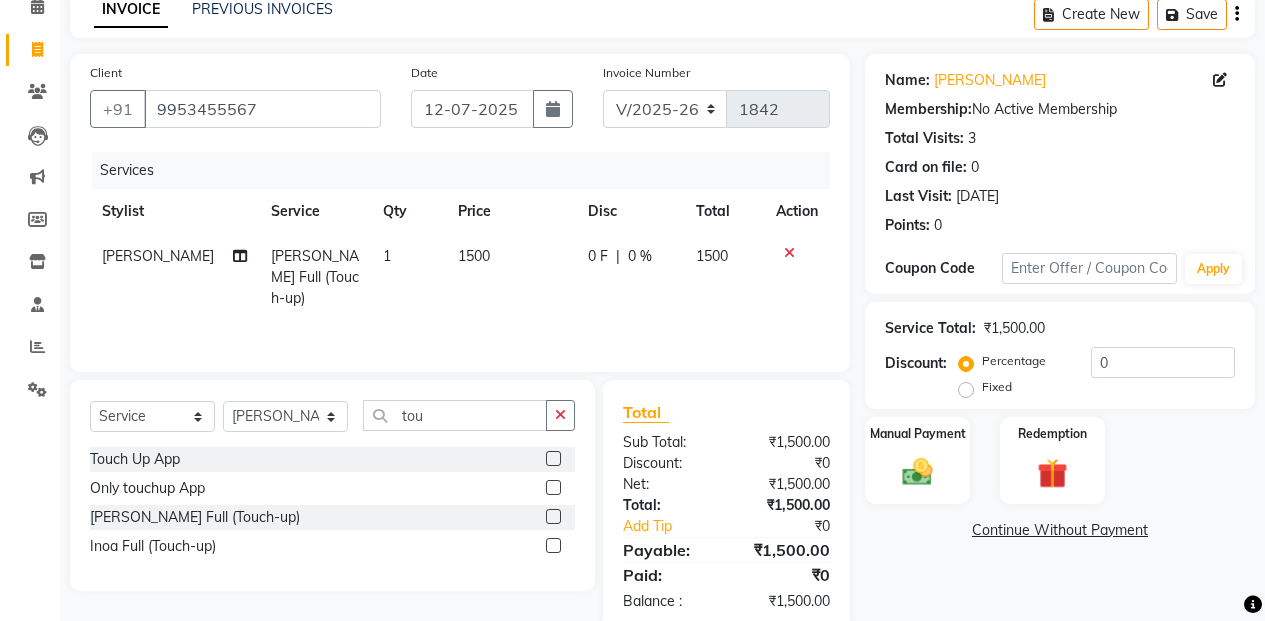 drag, startPoint x: 502, startPoint y: 228, endPoint x: 496, endPoint y: 244, distance: 17.088007 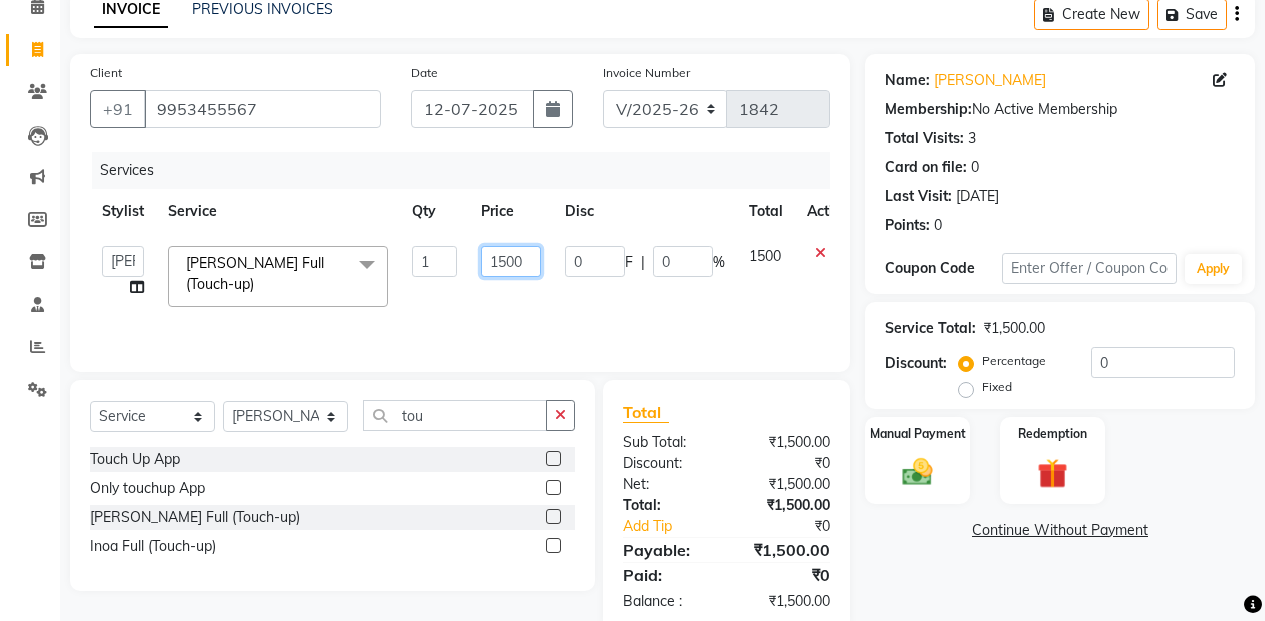 click on "1500" 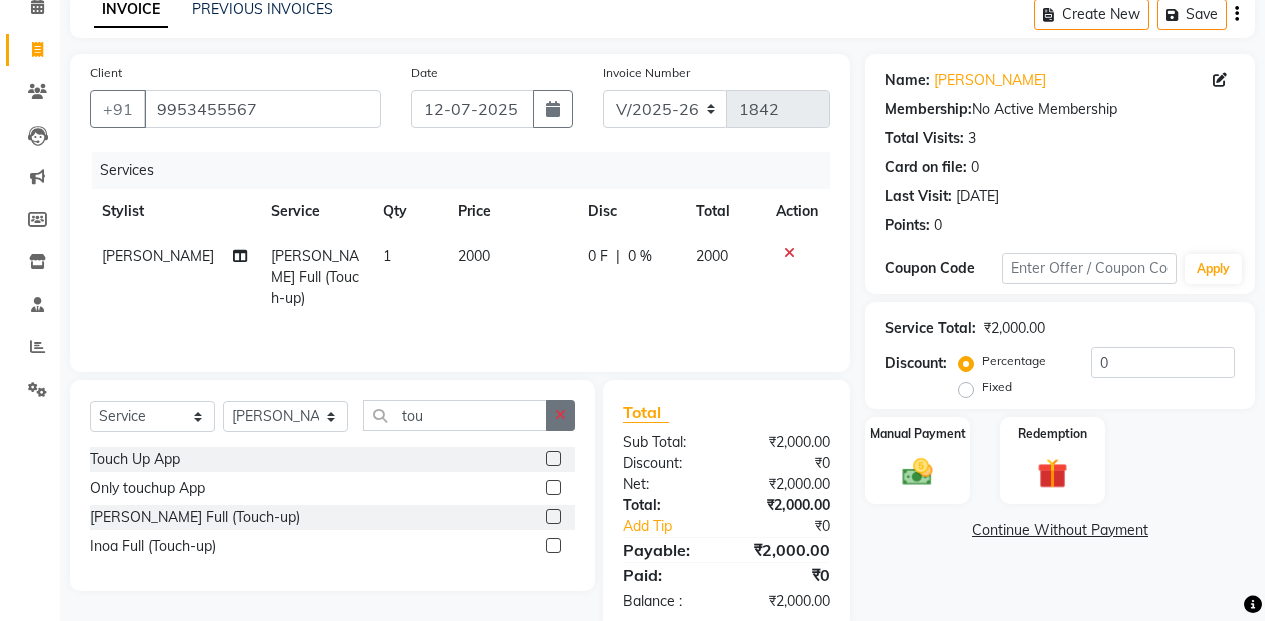 click 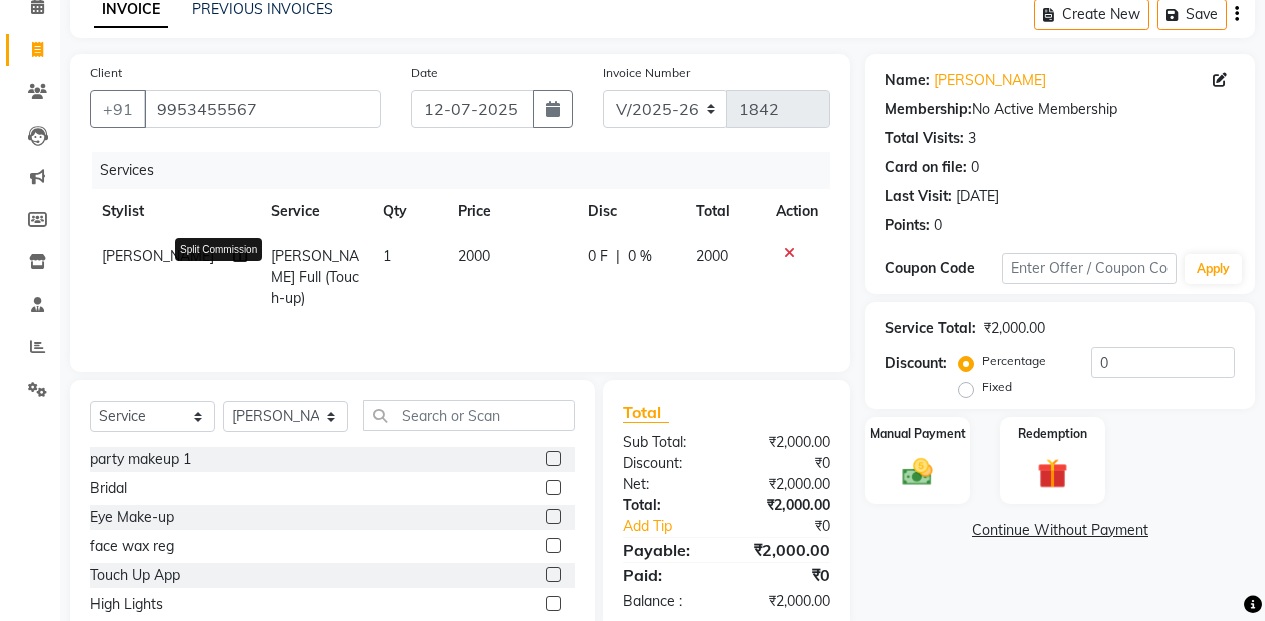 click 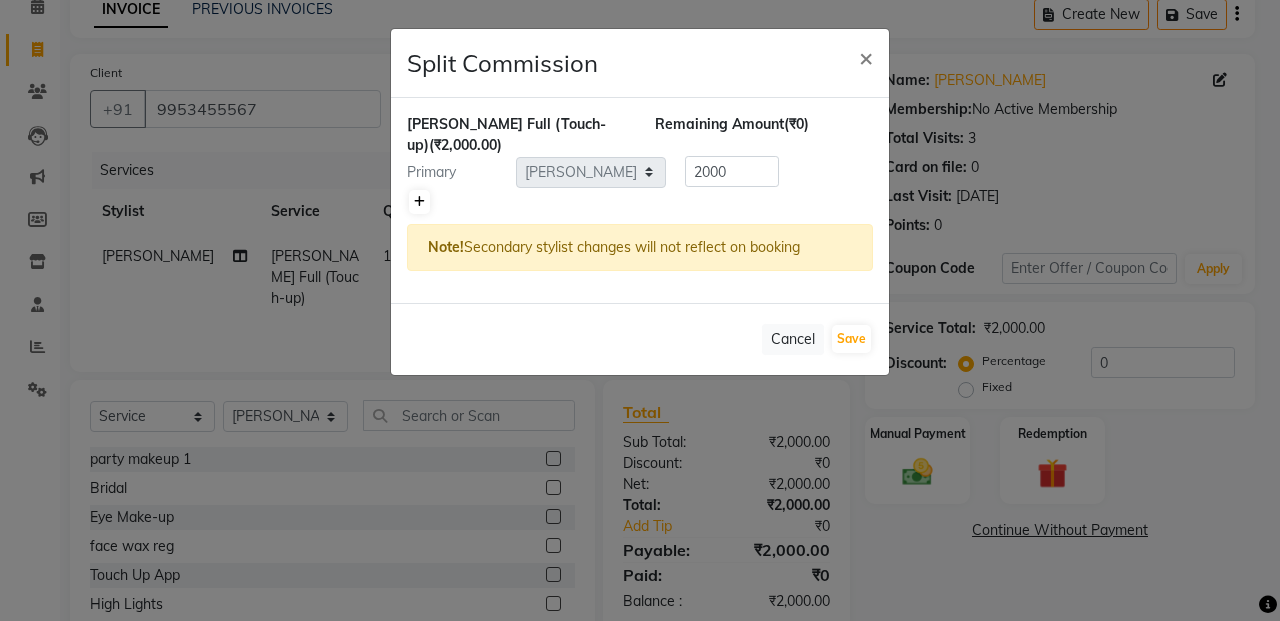 click 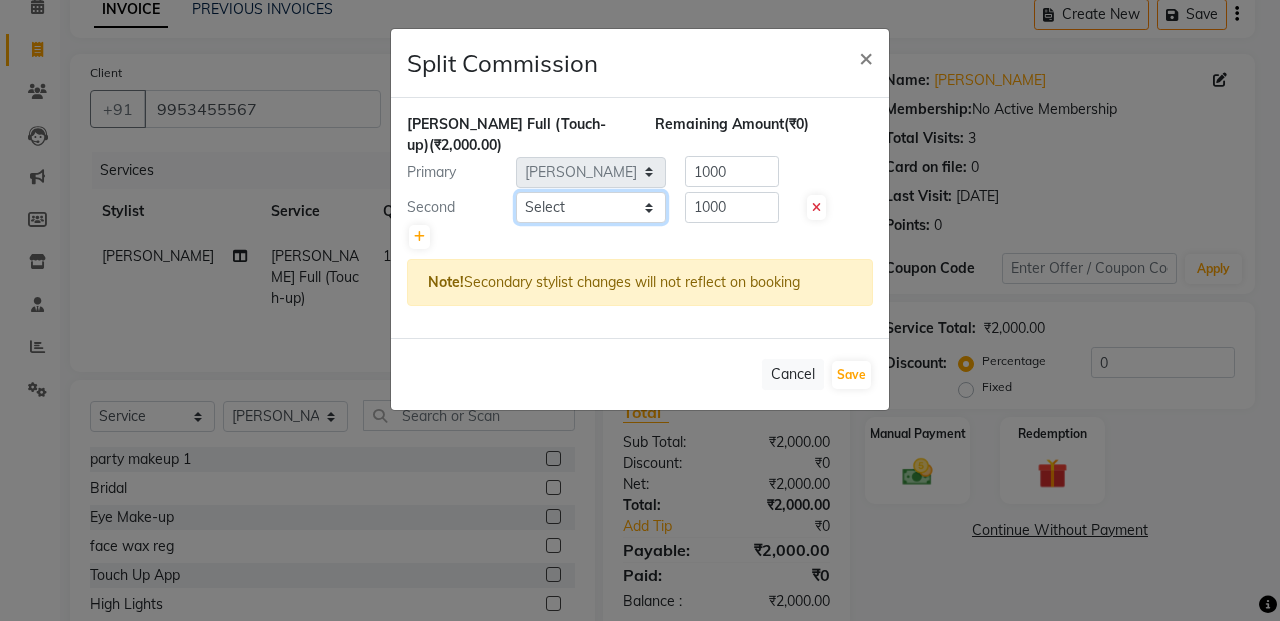 click on "Select  Admin   [PERSON_NAME]   [PERSON_NAME]   Manager   [PERSON_NAME]   [PERSON_NAME]   [PERSON_NAME]   POONAM [PERSON_NAME] [PERSON_NAME] nails   [PERSON_NAME] MANGELA   [PERSON_NAME]   [PERSON_NAME]   [PERSON_NAME] [PERSON_NAME]" 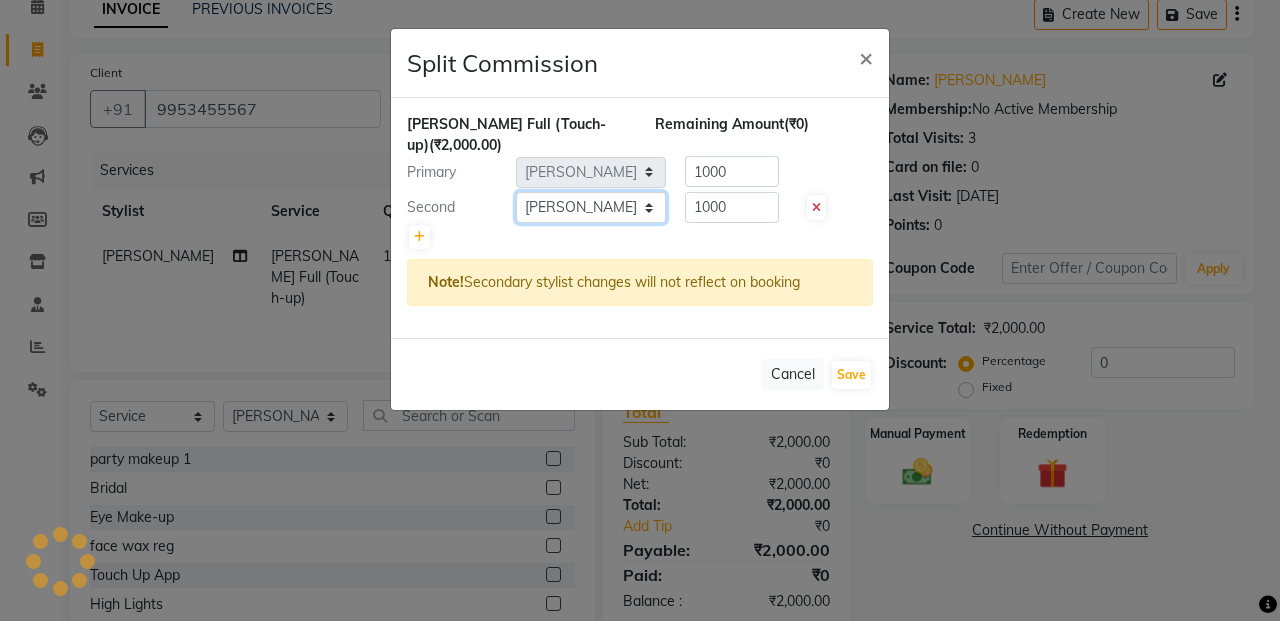 click on "Select  Admin   [PERSON_NAME]   [PERSON_NAME]   Manager   [PERSON_NAME]   [PERSON_NAME]   [PERSON_NAME]   POONAM [PERSON_NAME] [PERSON_NAME] nails   [PERSON_NAME] MANGELA   [PERSON_NAME]   [PERSON_NAME]   [PERSON_NAME] [PERSON_NAME]" 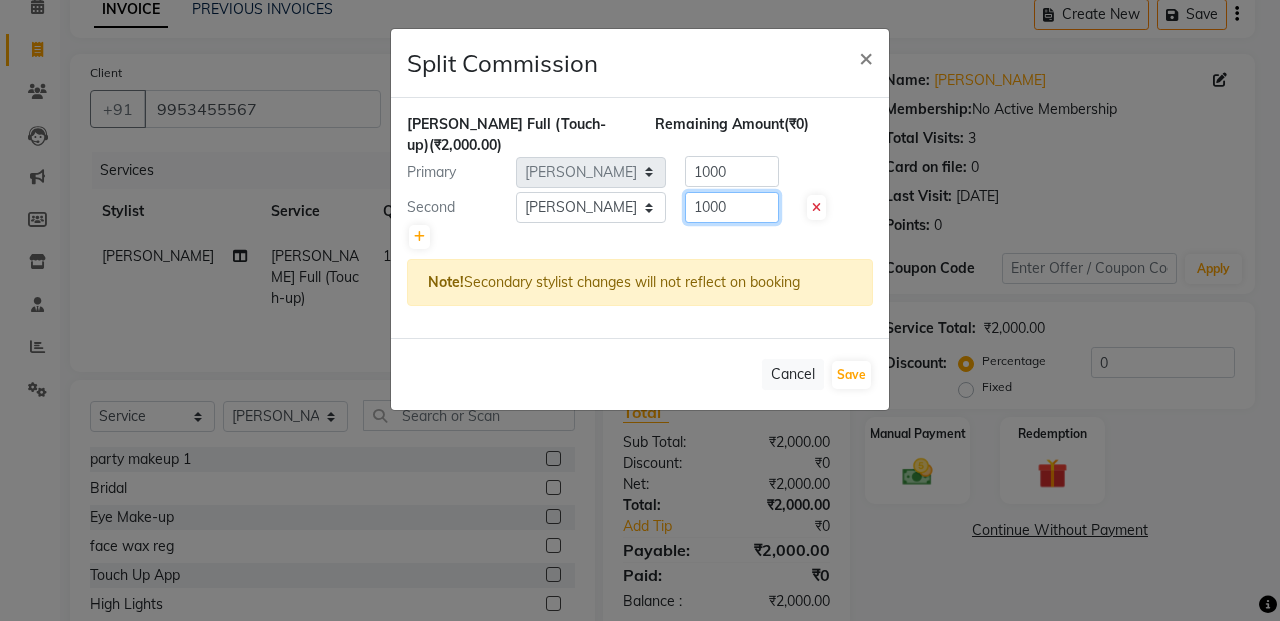 click on "1000" 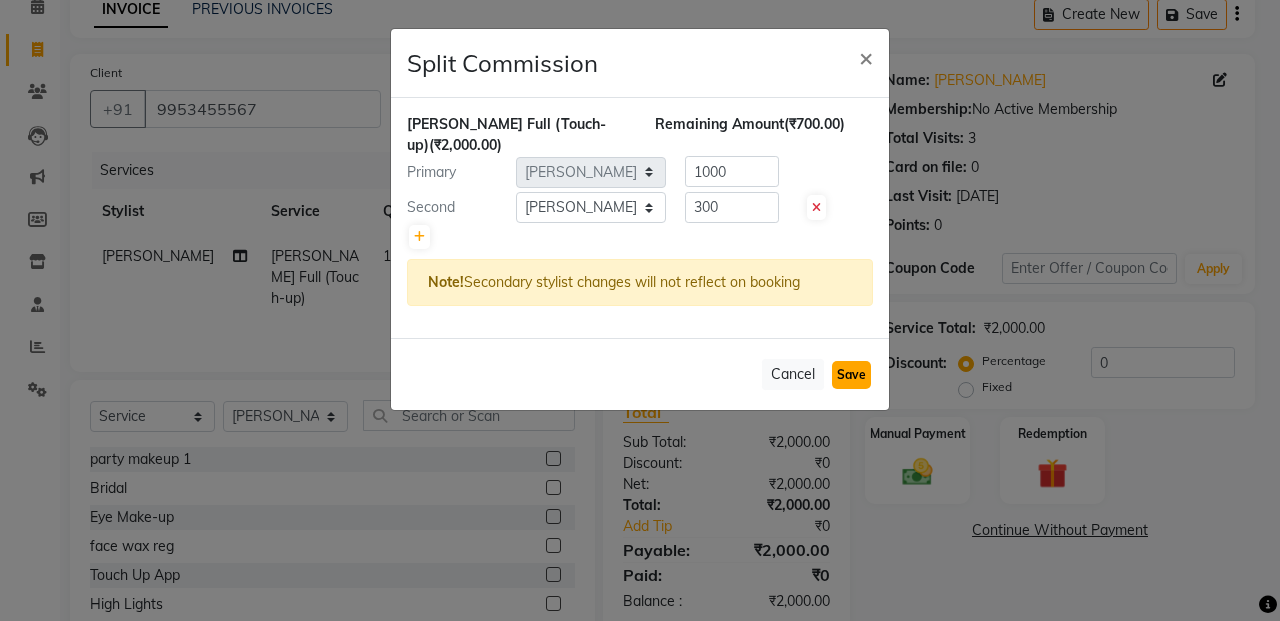 click on "Save" 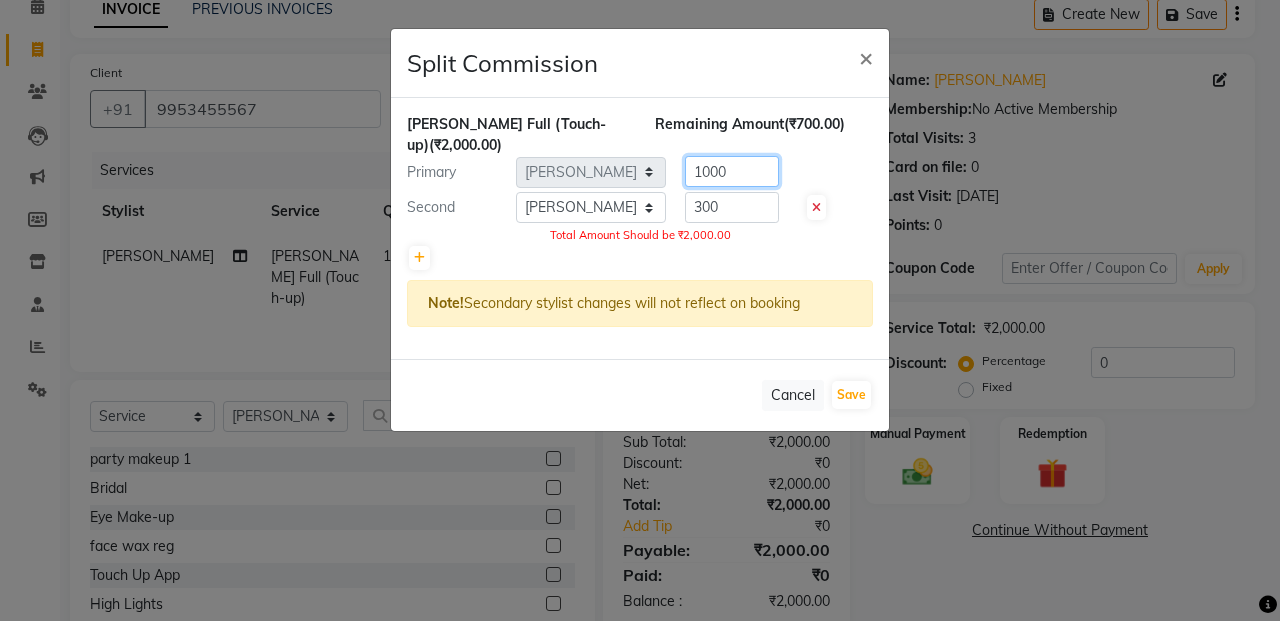 click on "1000" 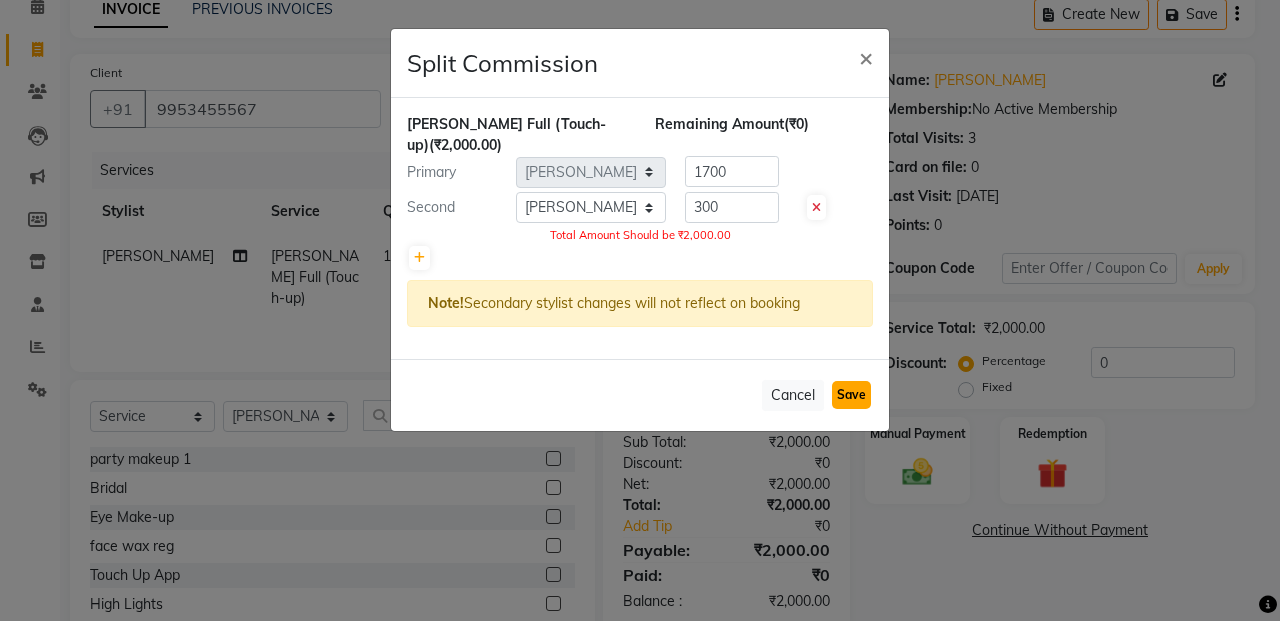 click on "Save" 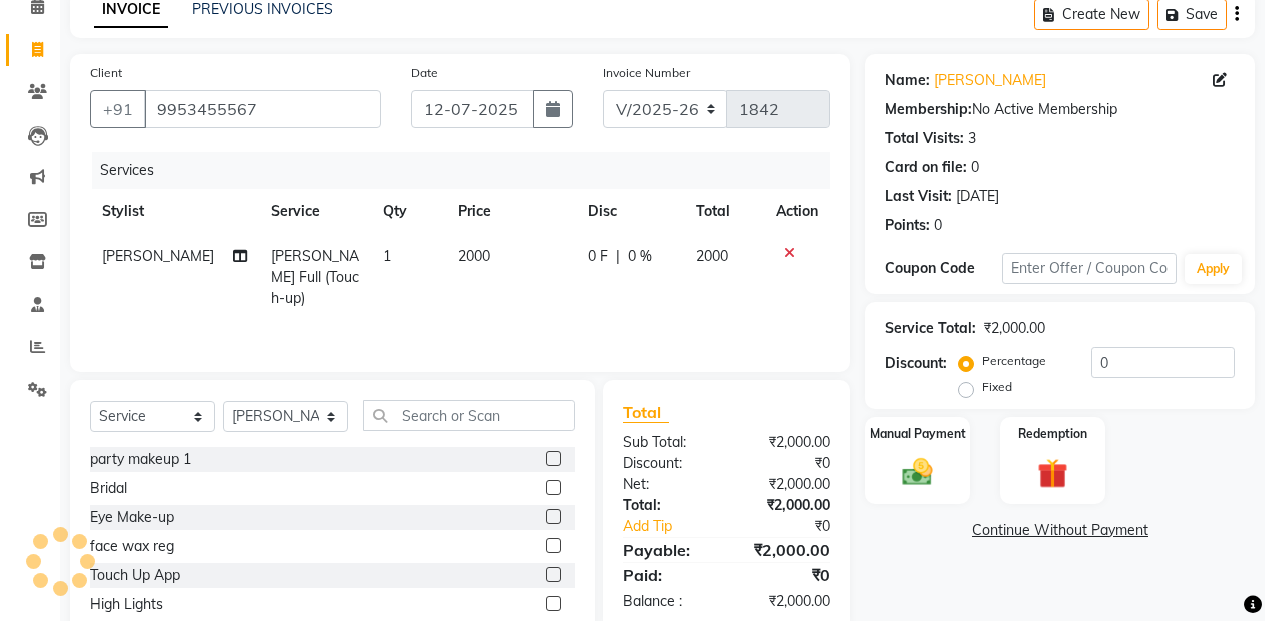 click on "[PERSON_NAME] Full (Touch-up)" 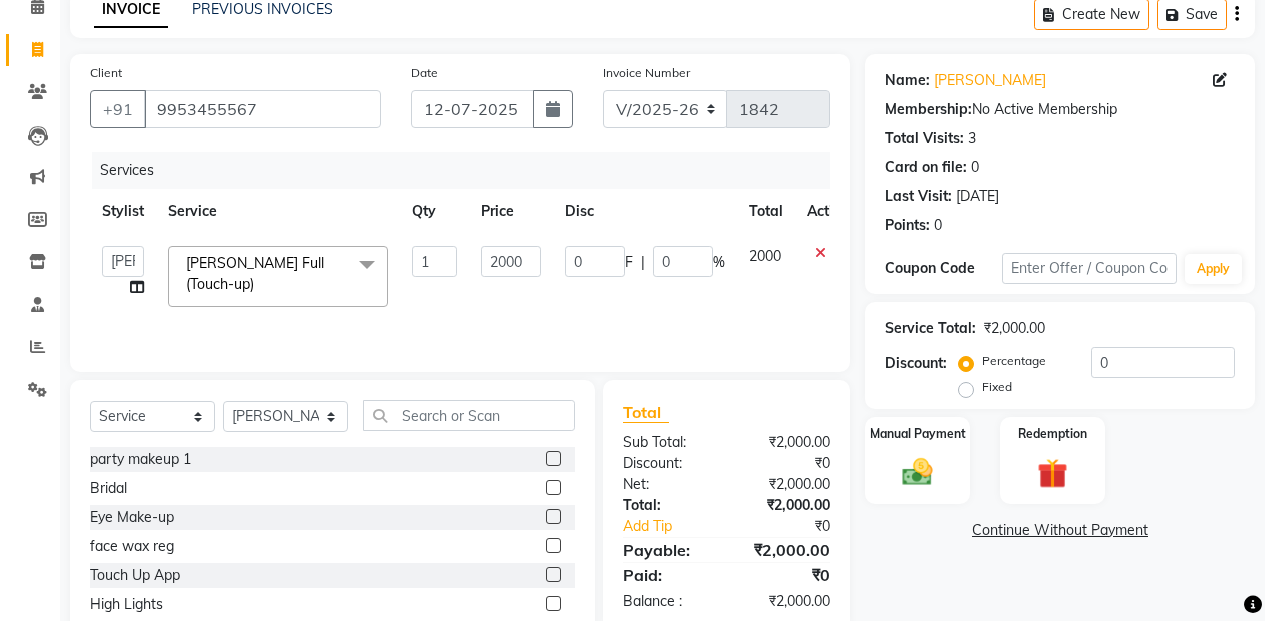click 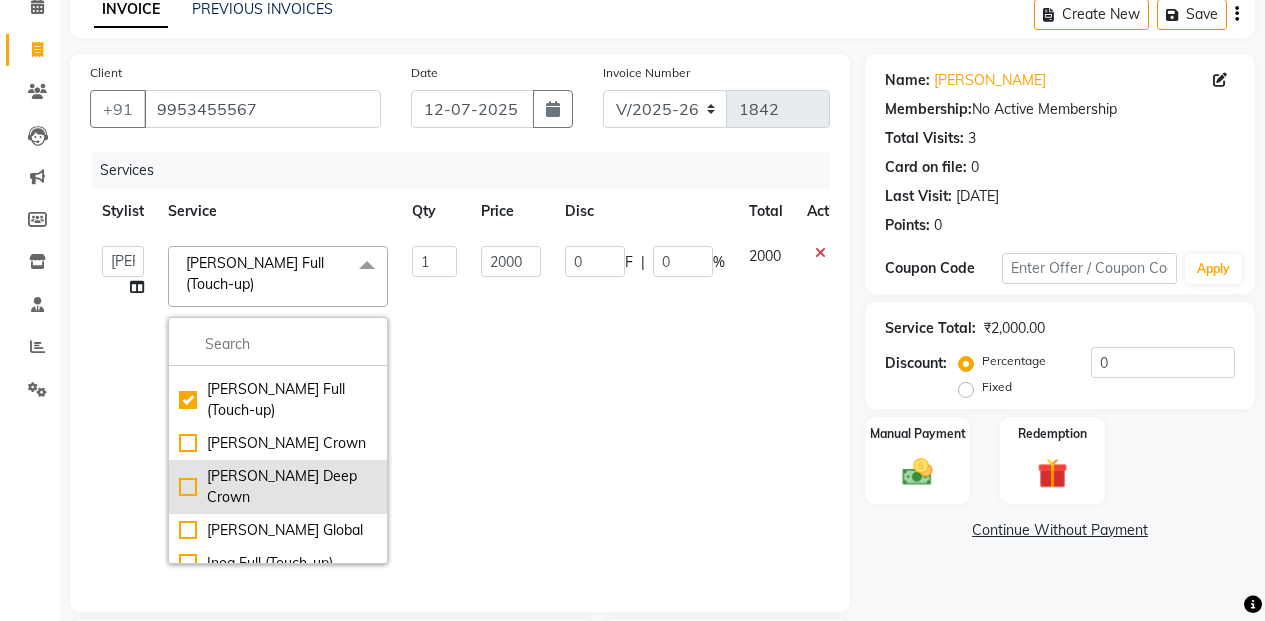 scroll, scrollTop: 1200, scrollLeft: 0, axis: vertical 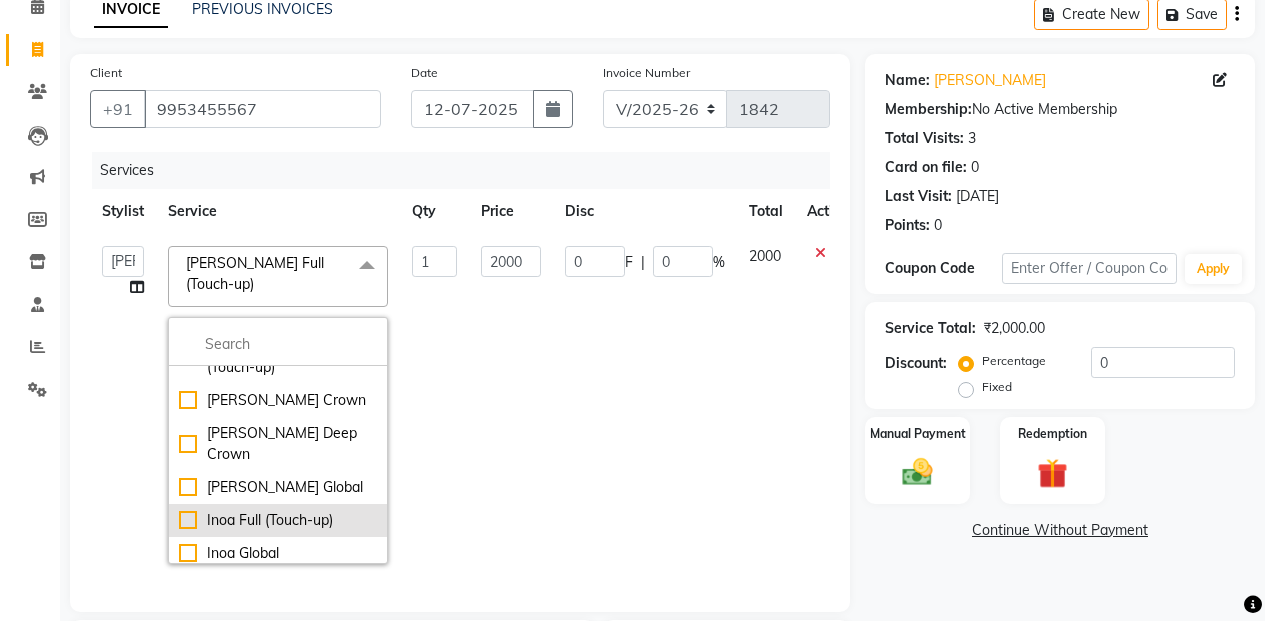click on "Inoa Full (Touch-up)" 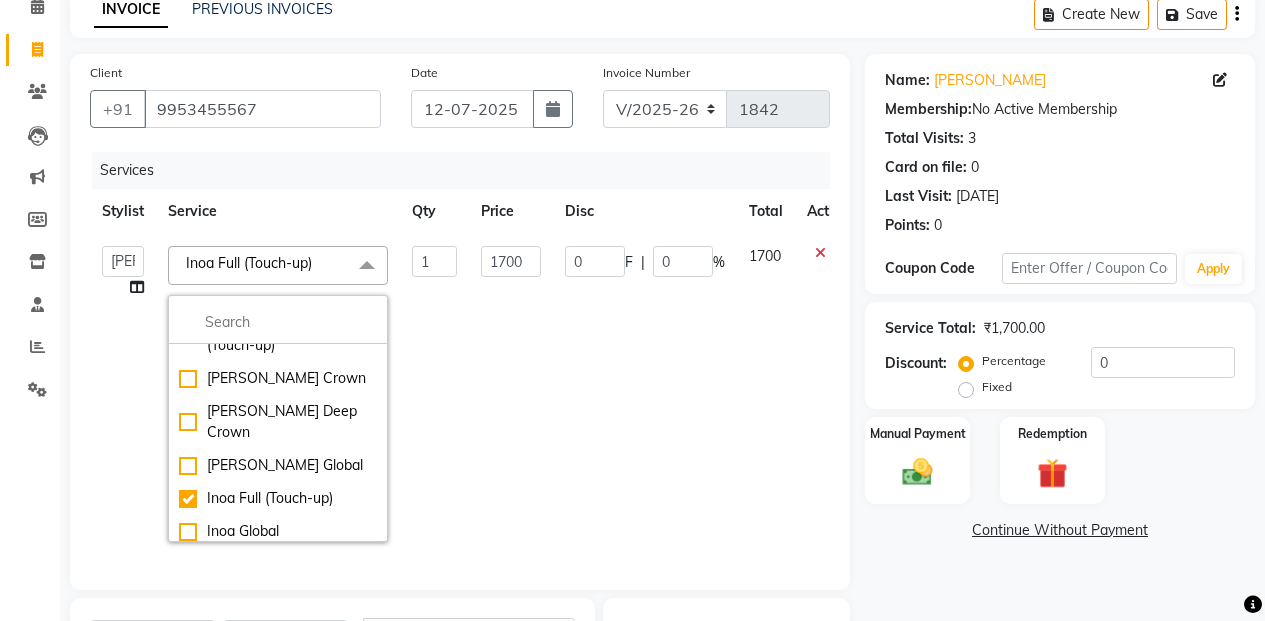 click on "1700" 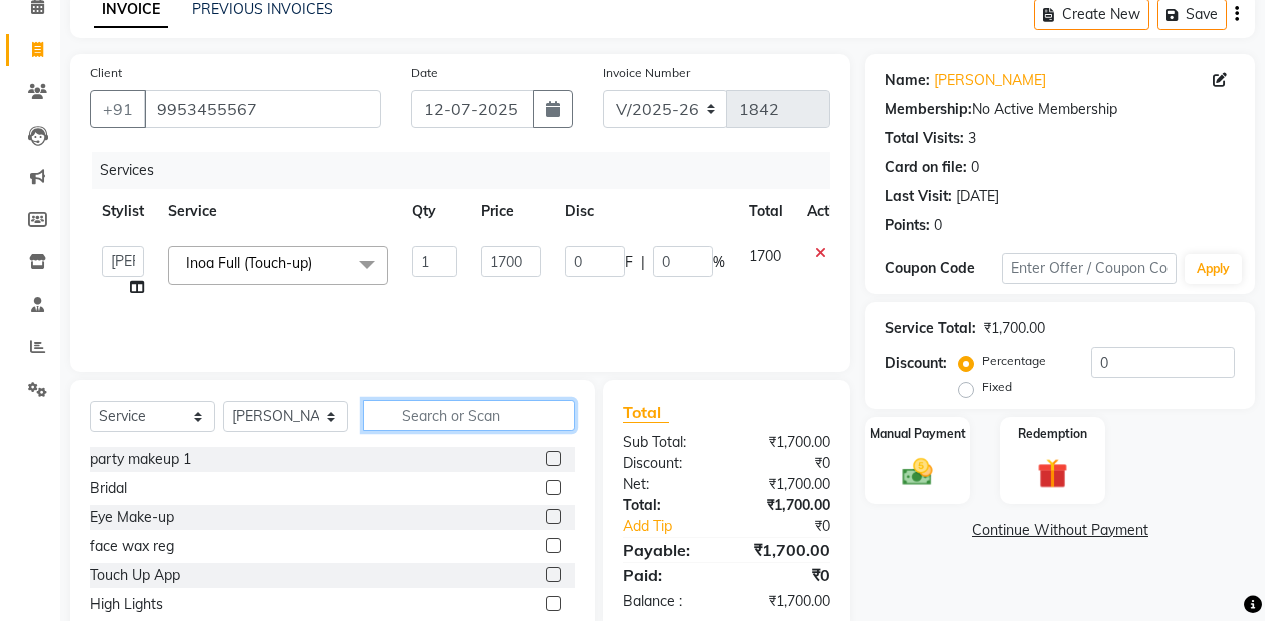 click 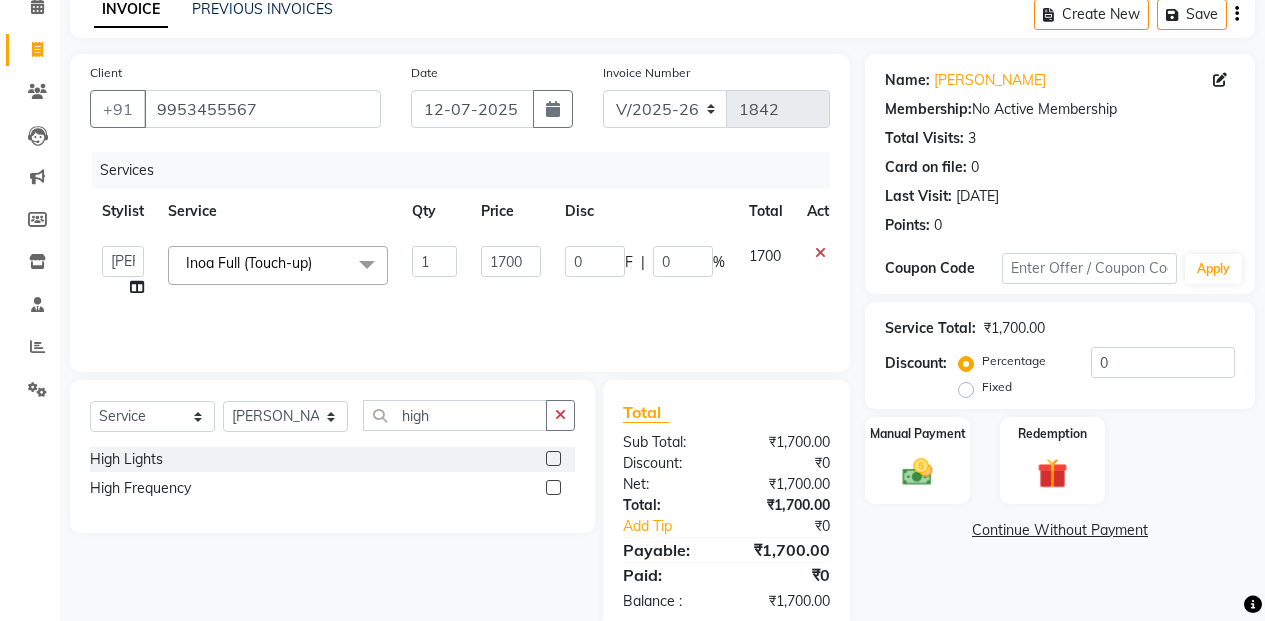 click 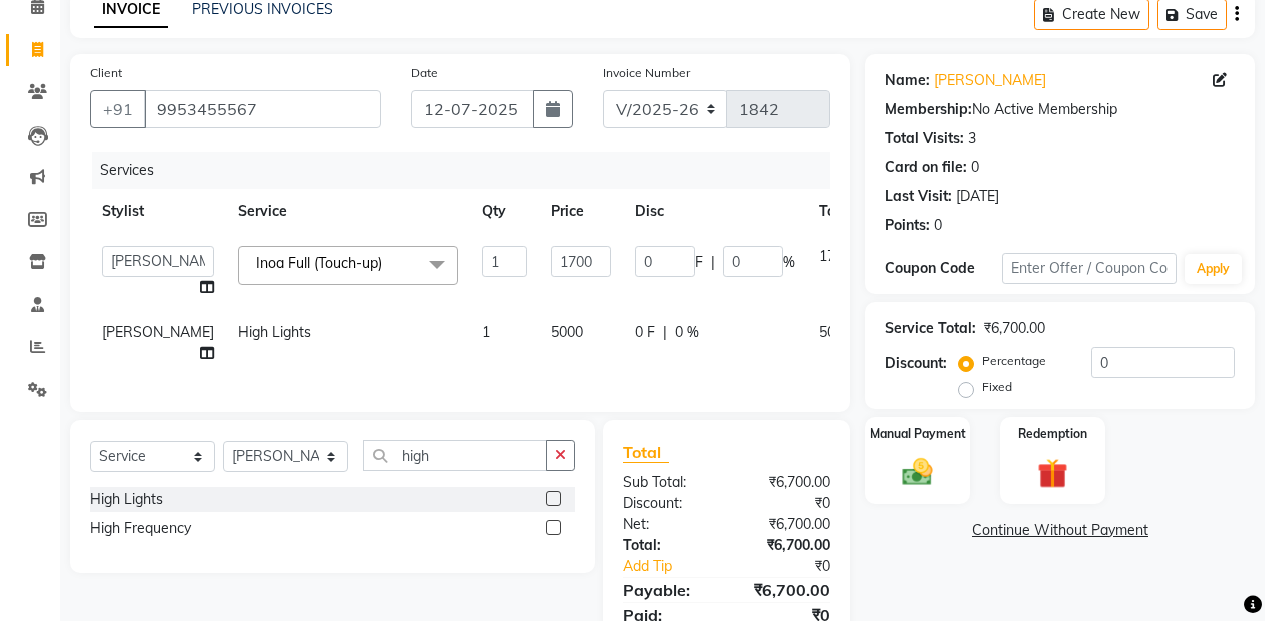 click on "5000" 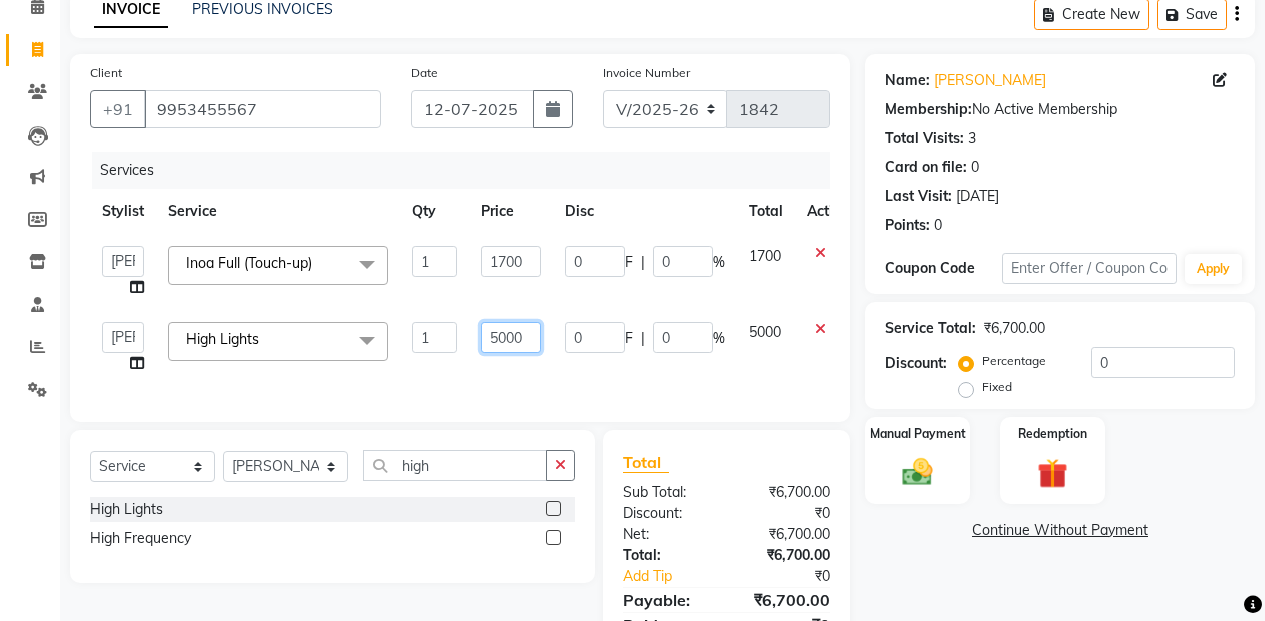 click on "5000" 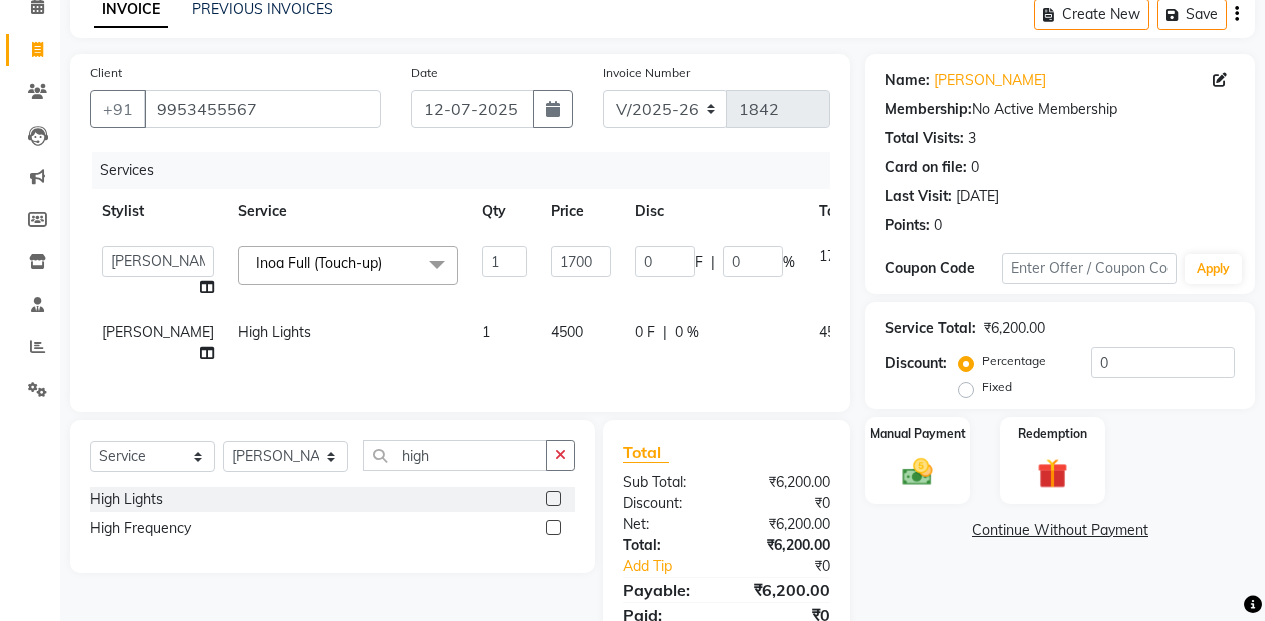 click on "[PERSON_NAME] Split Commission" 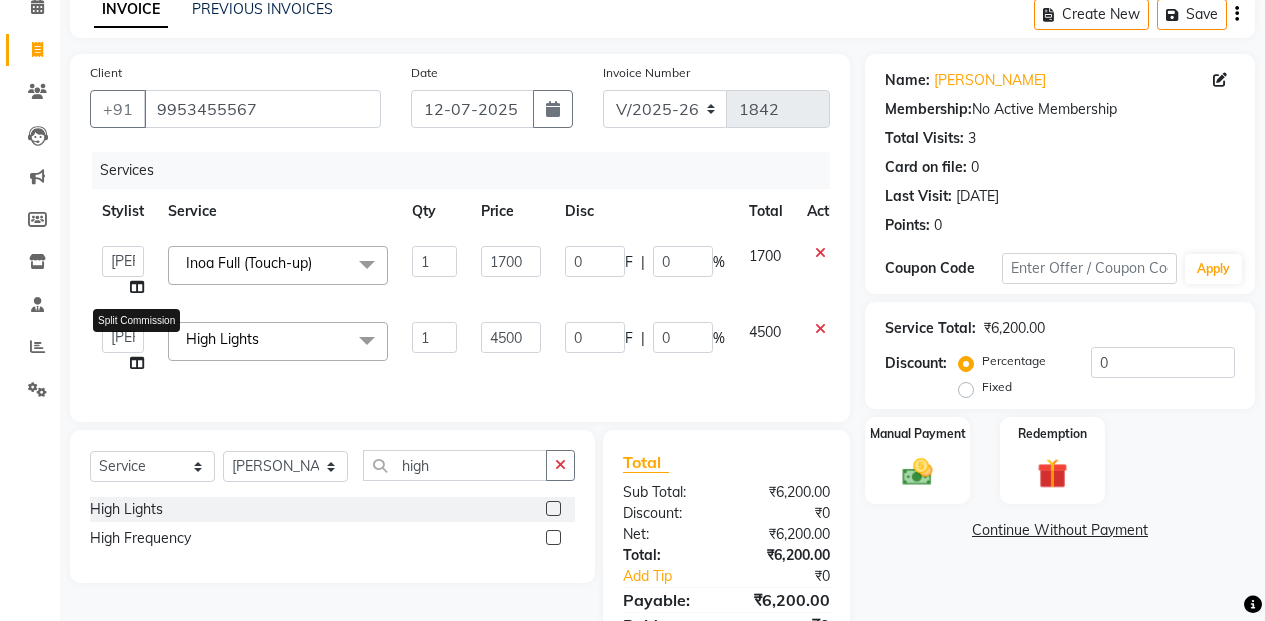 click 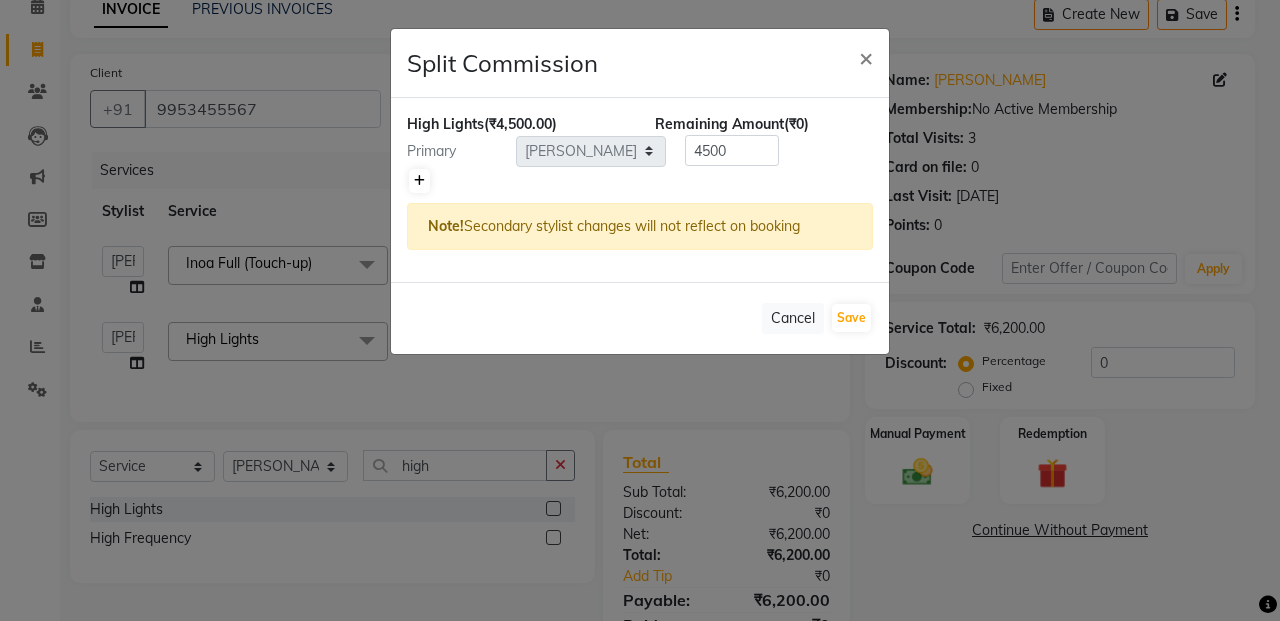 click 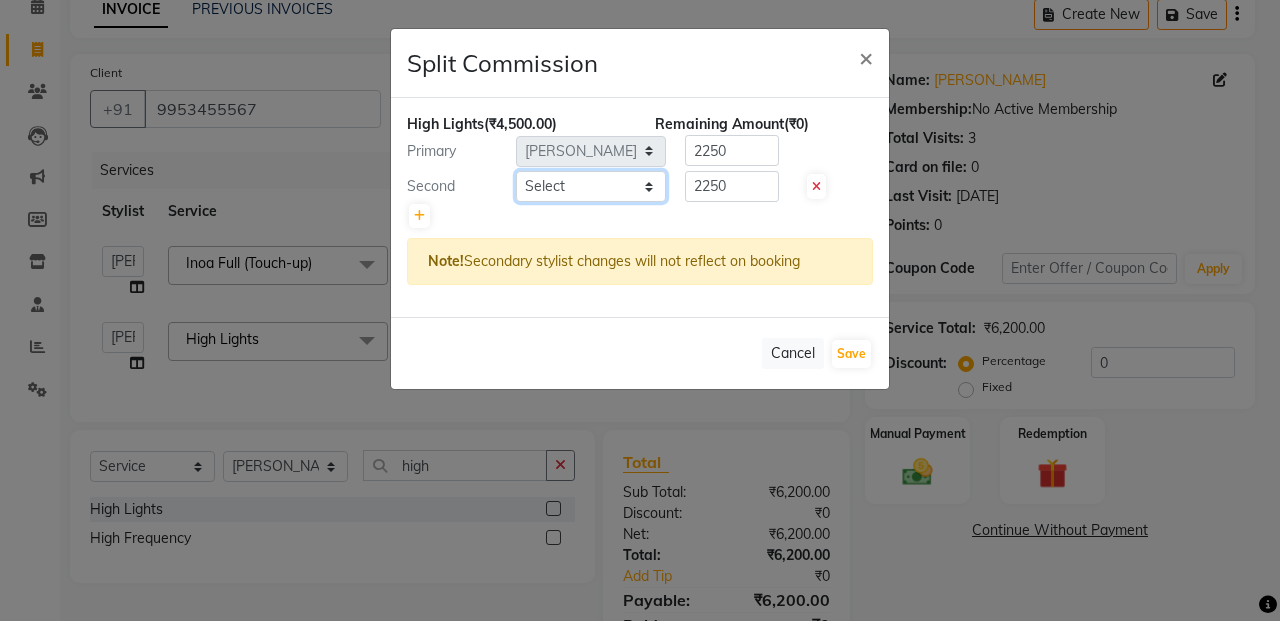click on "Select  Admin   [PERSON_NAME]   [PERSON_NAME]   Manager   [PERSON_NAME]   [PERSON_NAME]   [PERSON_NAME]   POONAM [PERSON_NAME] [PERSON_NAME] nails   [PERSON_NAME] MANGELA   [PERSON_NAME]   [PERSON_NAME]   [PERSON_NAME] [PERSON_NAME]" 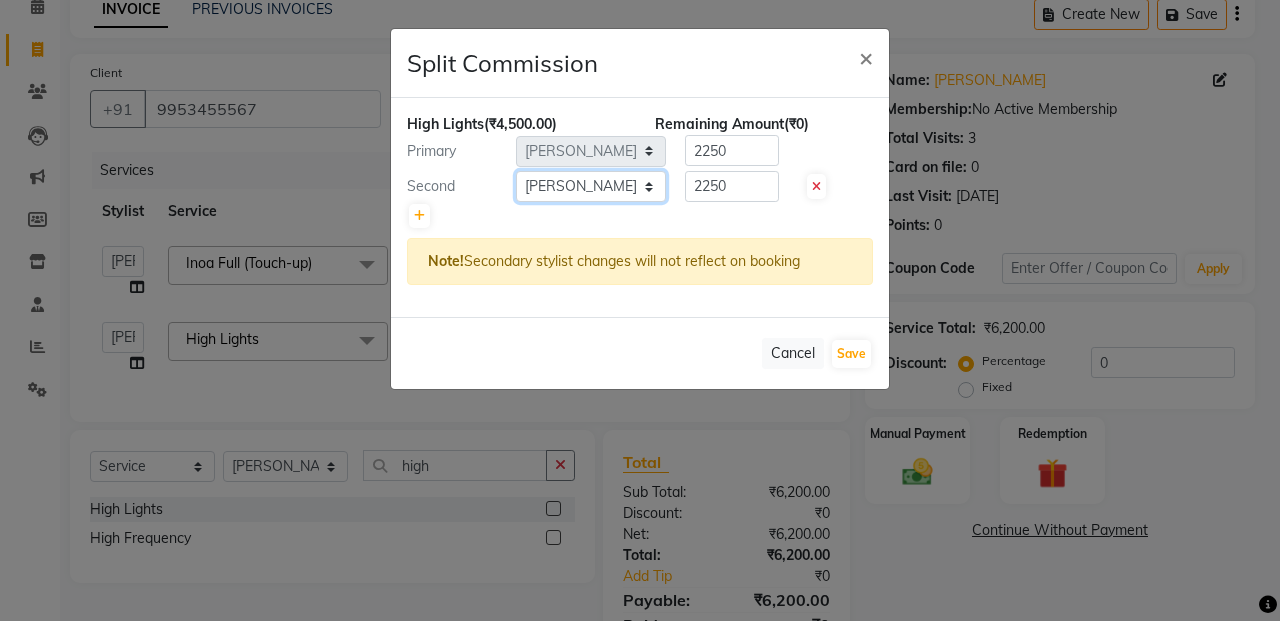 click on "Select  Admin   [PERSON_NAME]   [PERSON_NAME]   Manager   [PERSON_NAME]   [PERSON_NAME]   [PERSON_NAME]   POONAM [PERSON_NAME] [PERSON_NAME] nails   [PERSON_NAME] MANGELA   [PERSON_NAME]   [PERSON_NAME]   [PERSON_NAME] [PERSON_NAME]" 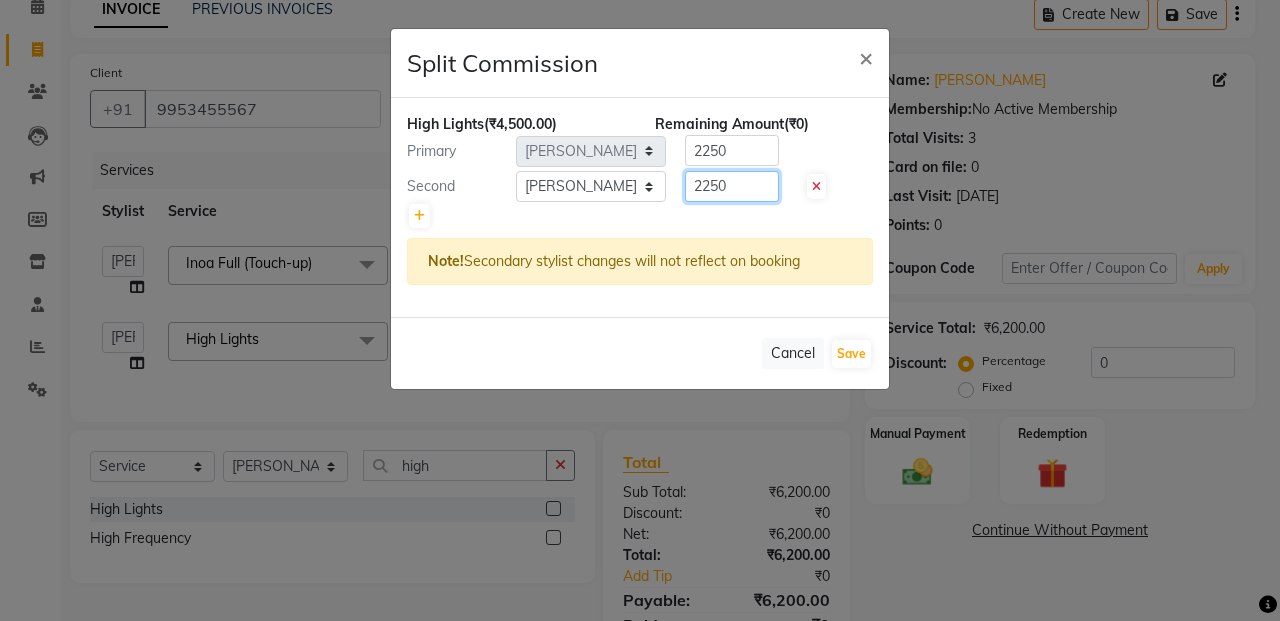 click on "2250" 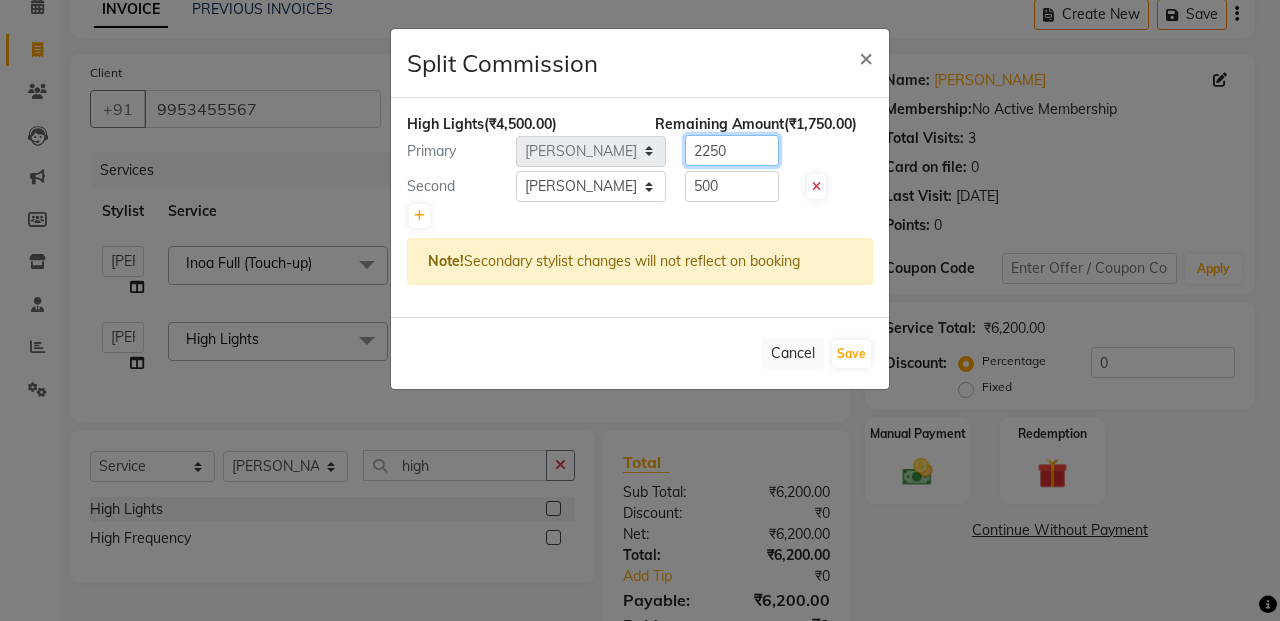 click on "2250" 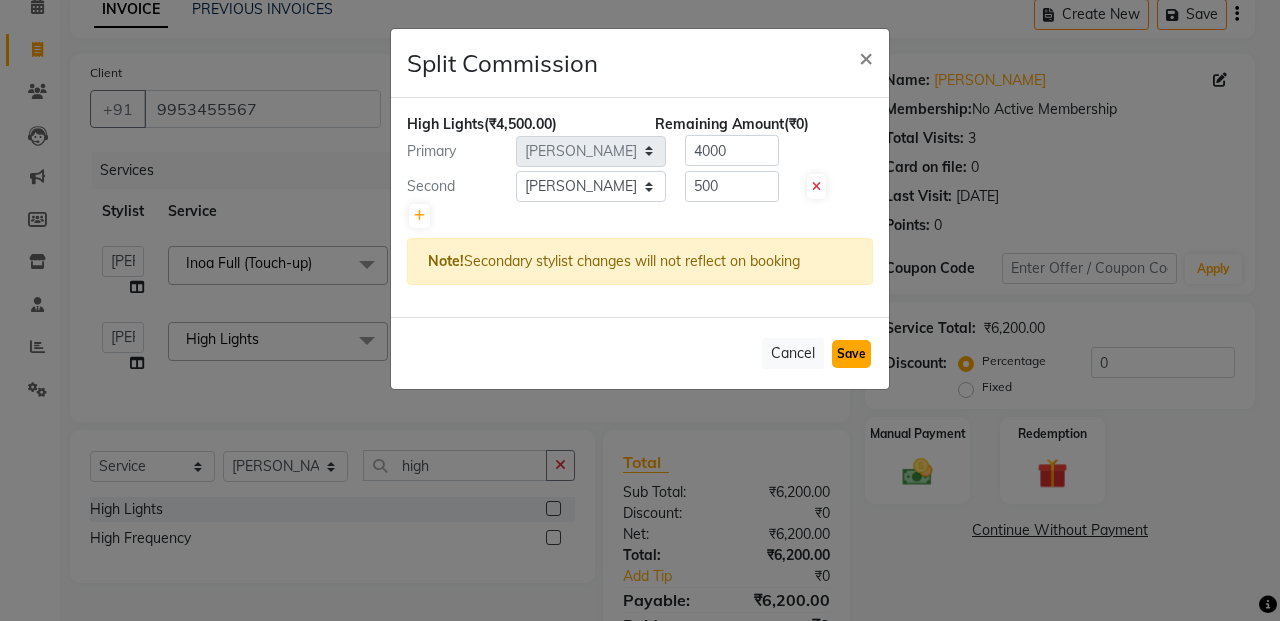 click on "Save" 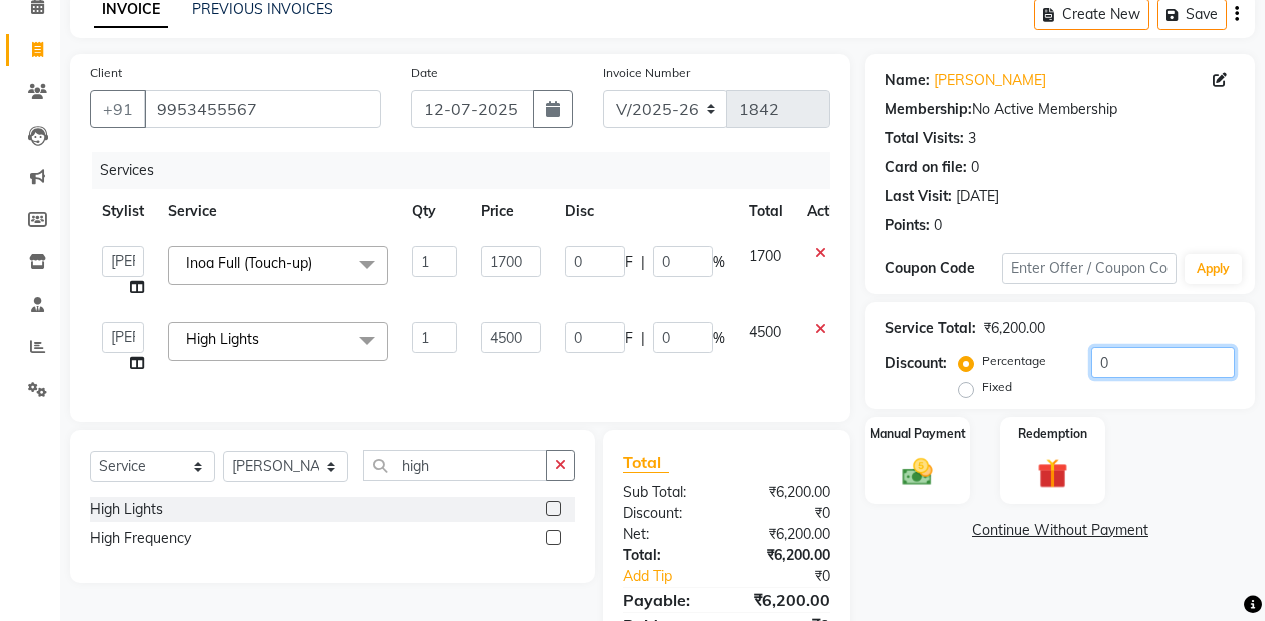 click on "0" 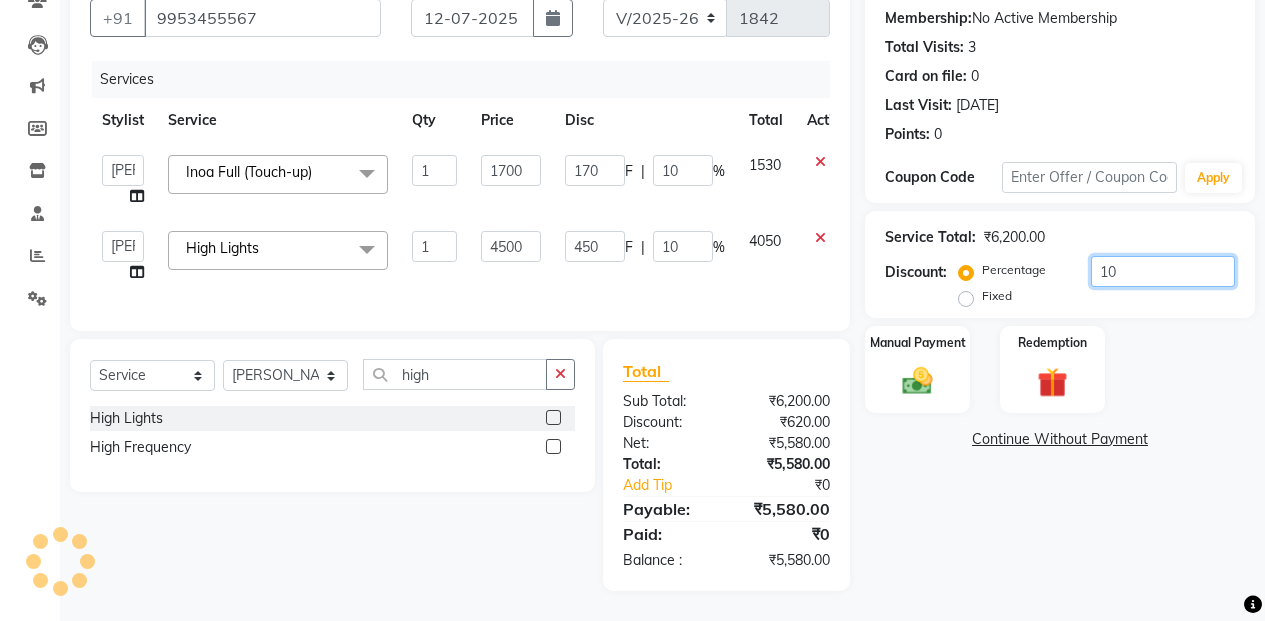 scroll, scrollTop: 202, scrollLeft: 0, axis: vertical 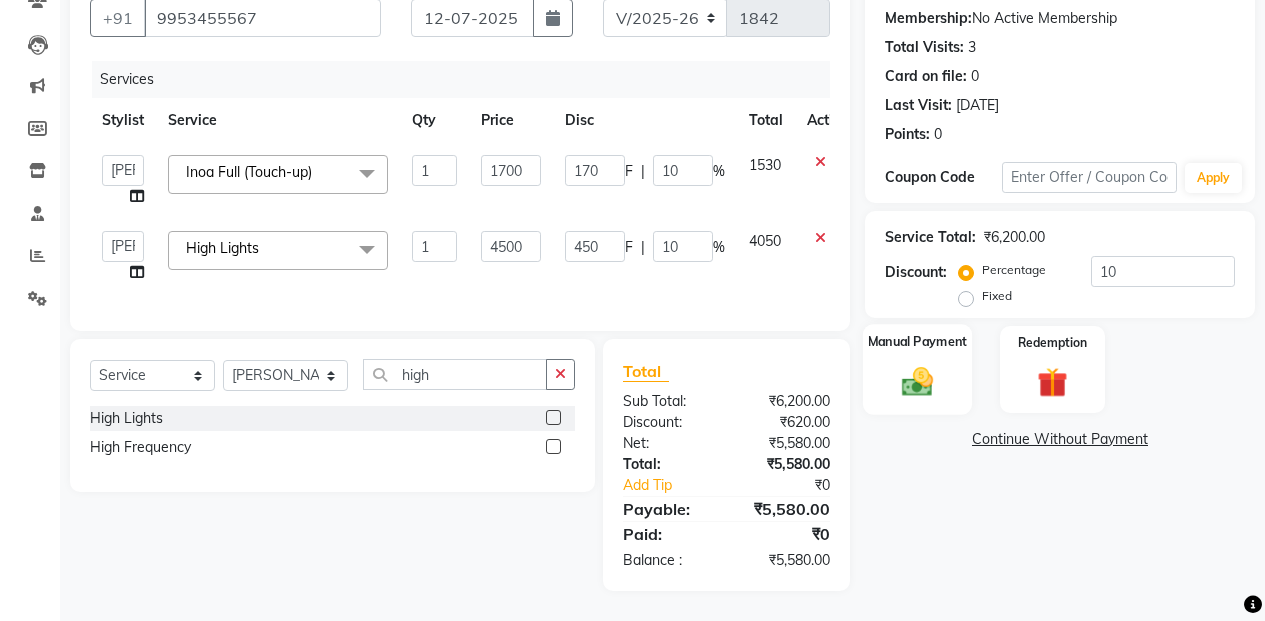 click on "Manual Payment" 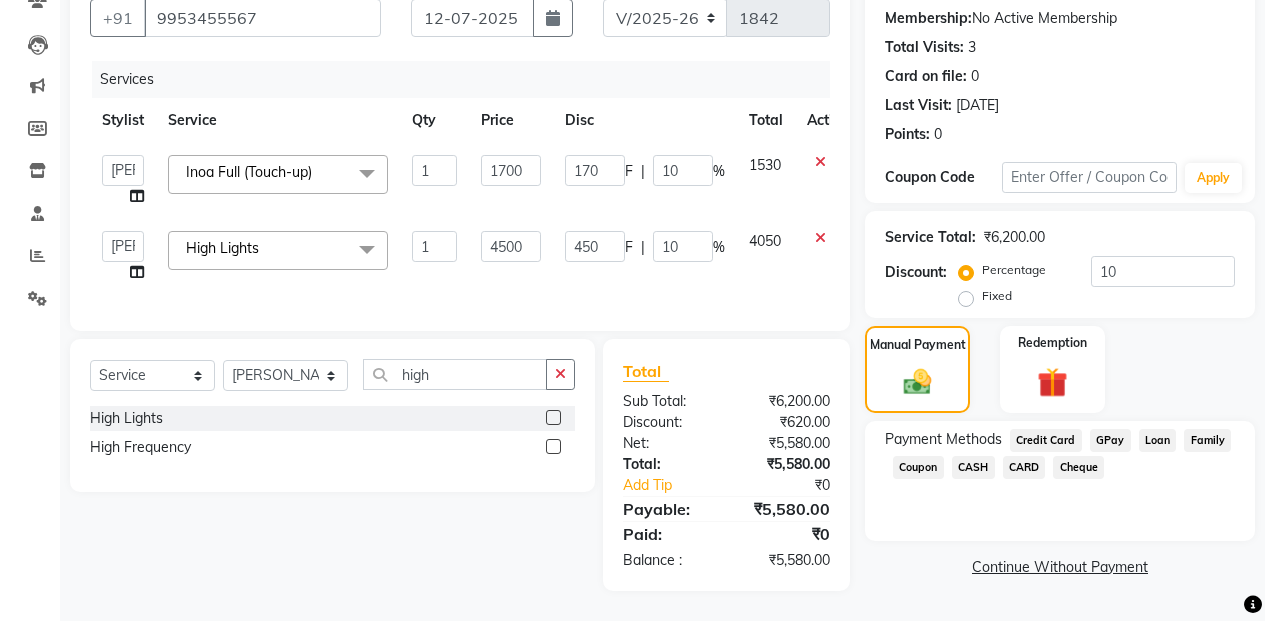 click on "GPay" 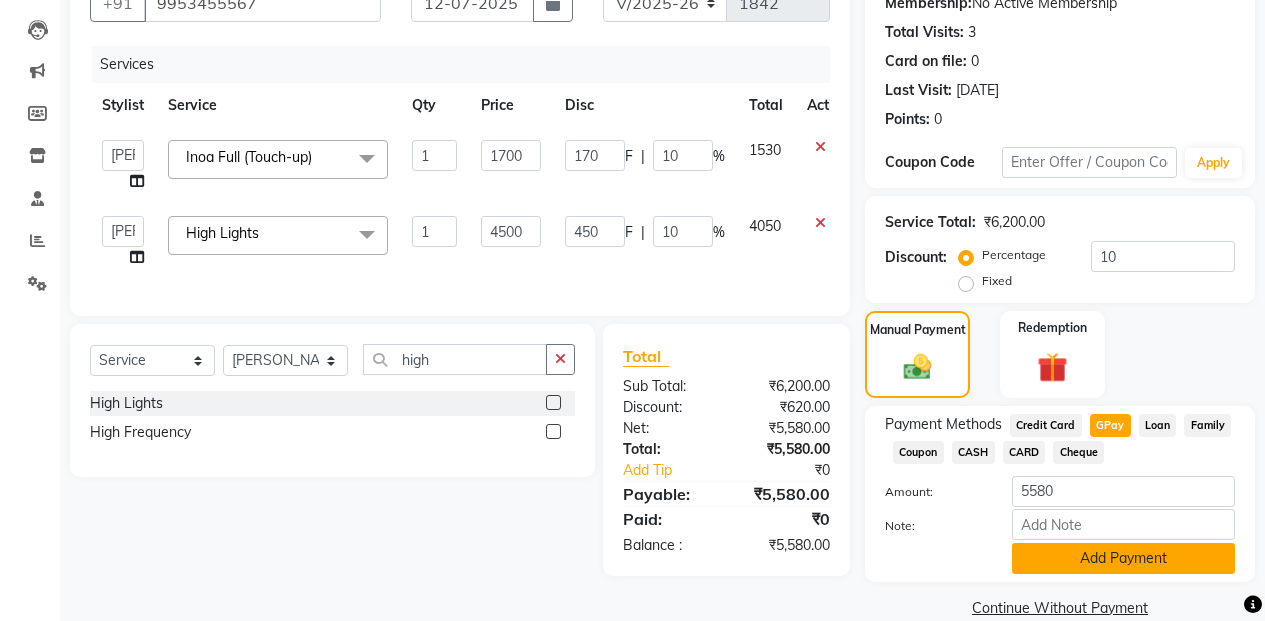 click on "Add Payment" 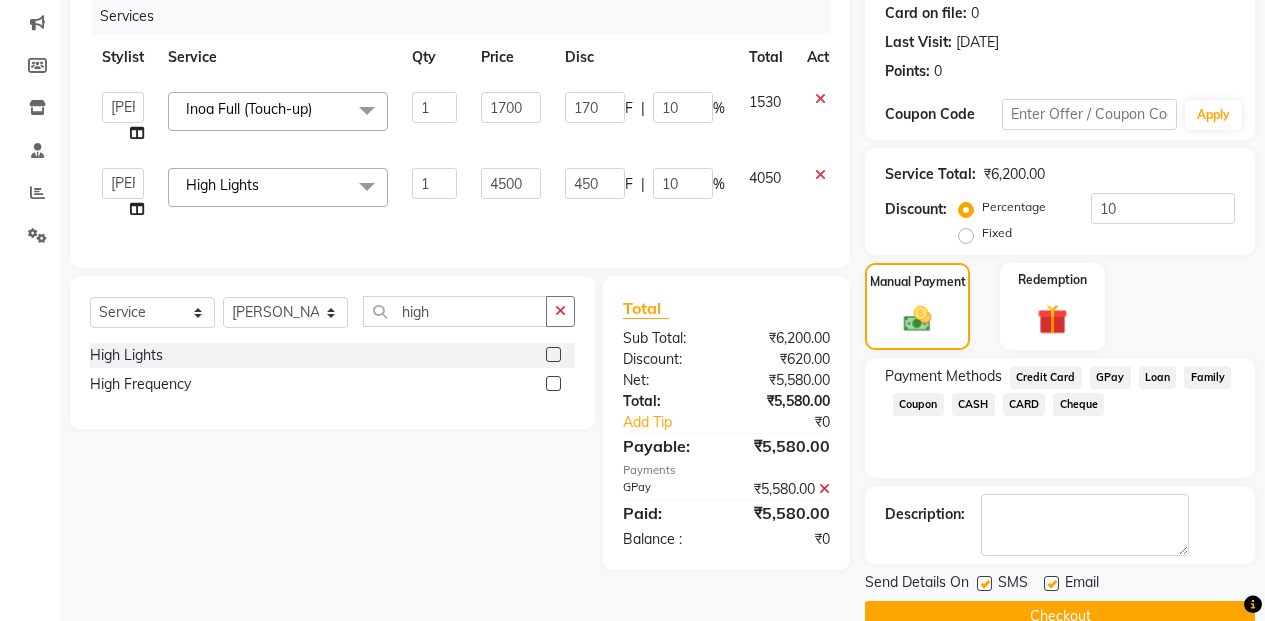 scroll, scrollTop: 291, scrollLeft: 0, axis: vertical 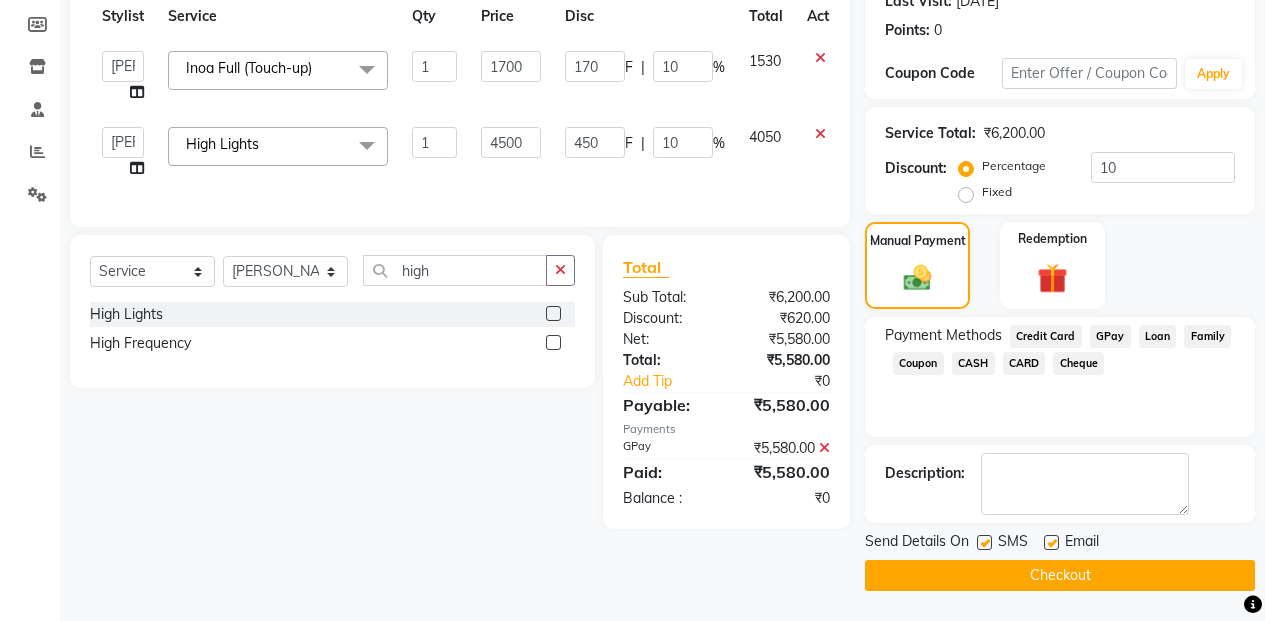 click on "Checkout" 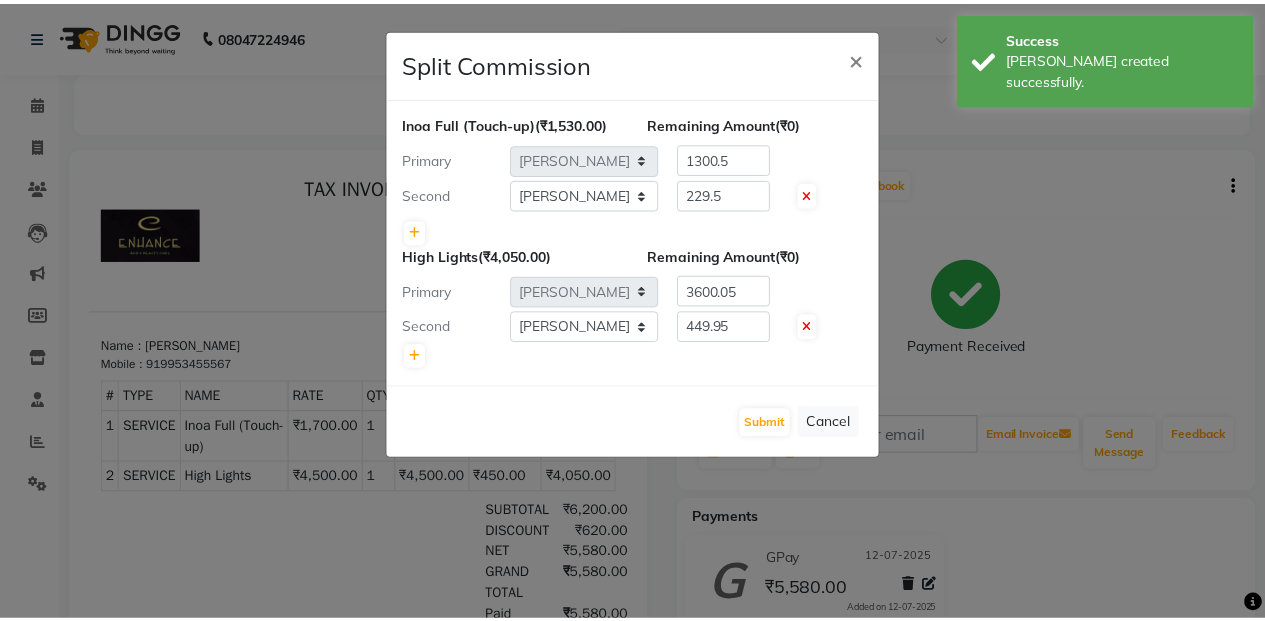 scroll, scrollTop: 0, scrollLeft: 0, axis: both 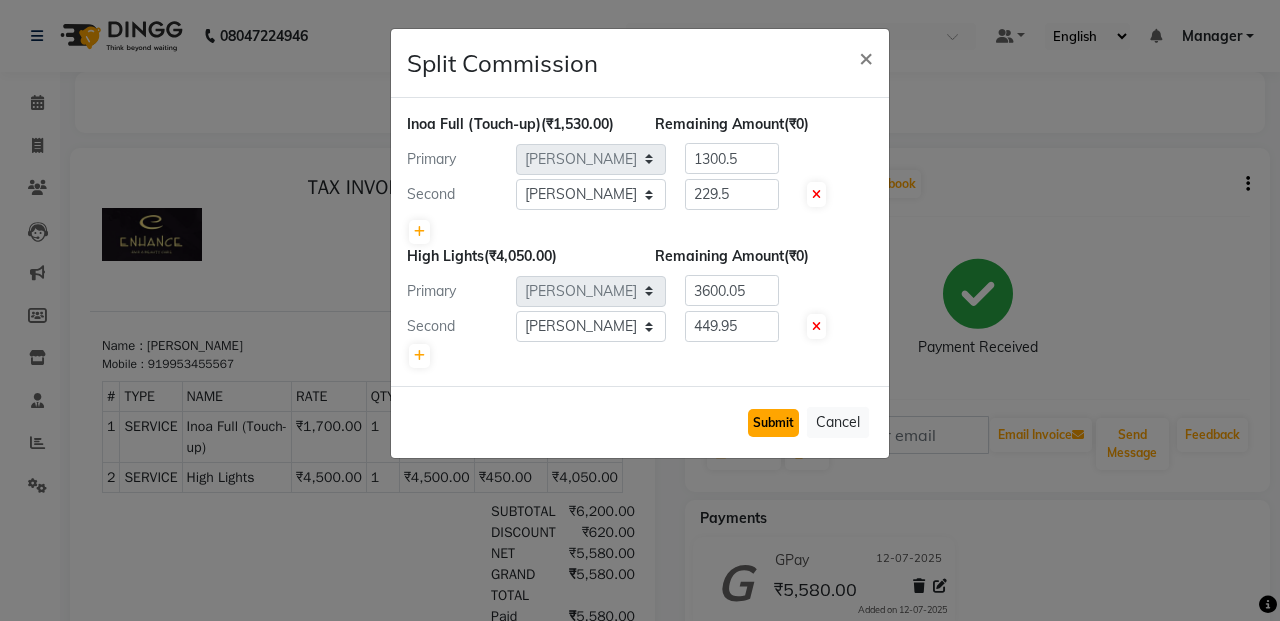 drag, startPoint x: 770, startPoint y: 423, endPoint x: 797, endPoint y: 467, distance: 51.62364 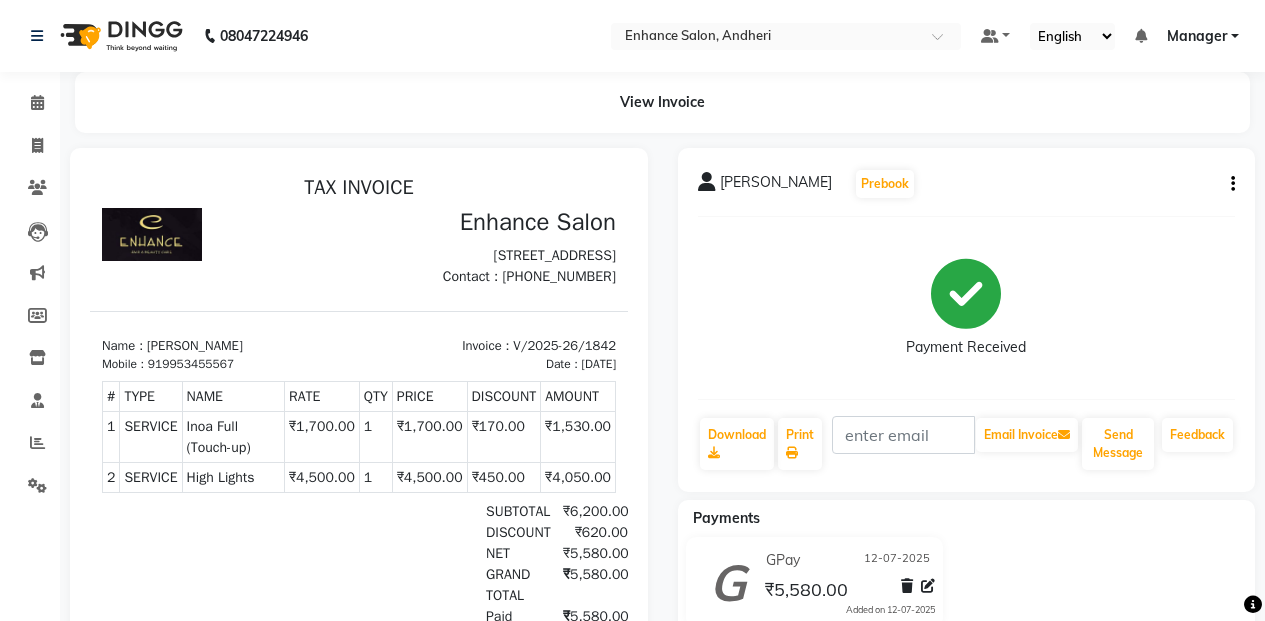 scroll, scrollTop: 100, scrollLeft: 0, axis: vertical 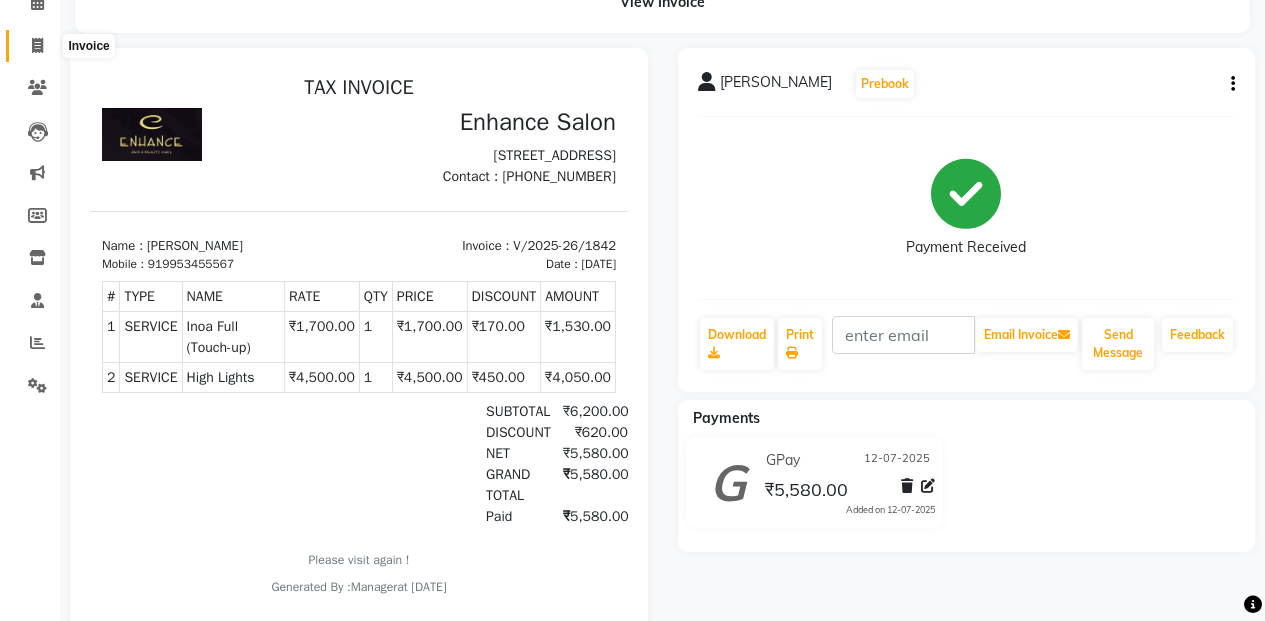 click 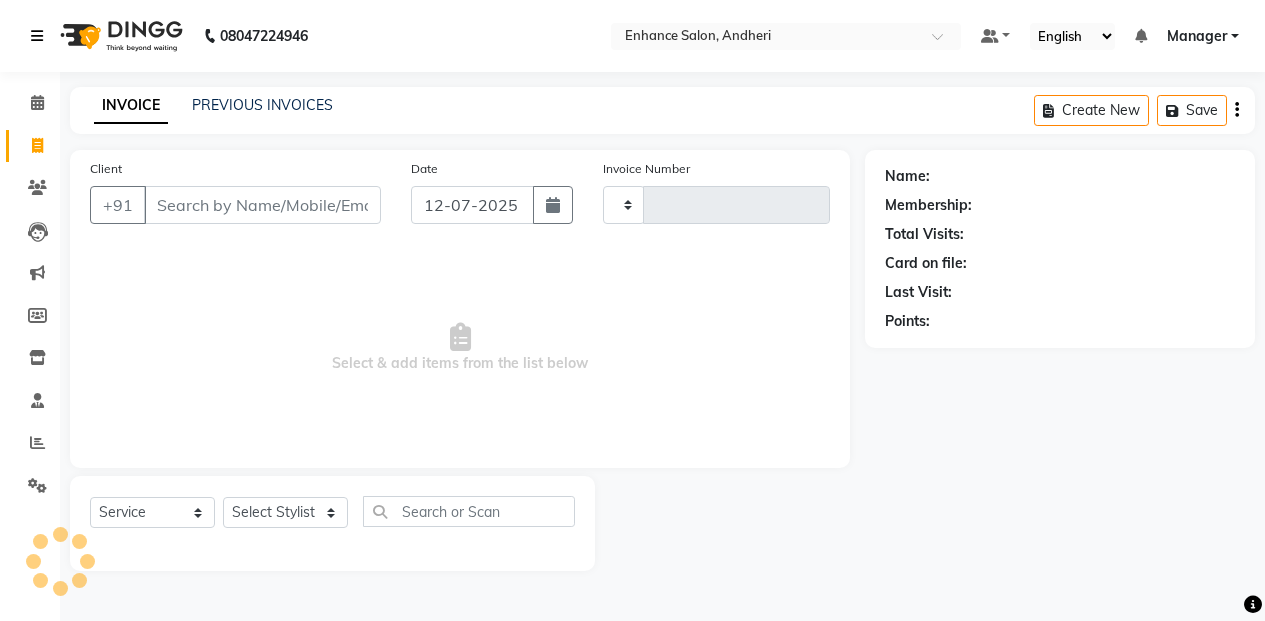 scroll, scrollTop: 0, scrollLeft: 0, axis: both 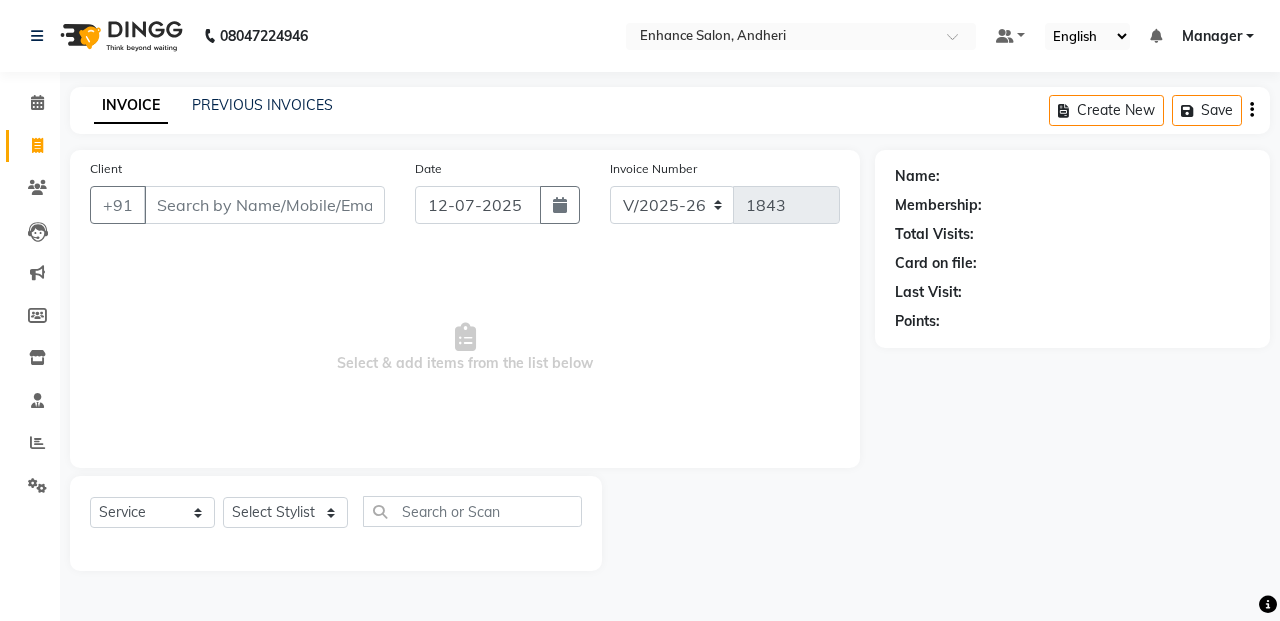 click on "Client" at bounding box center (264, 205) 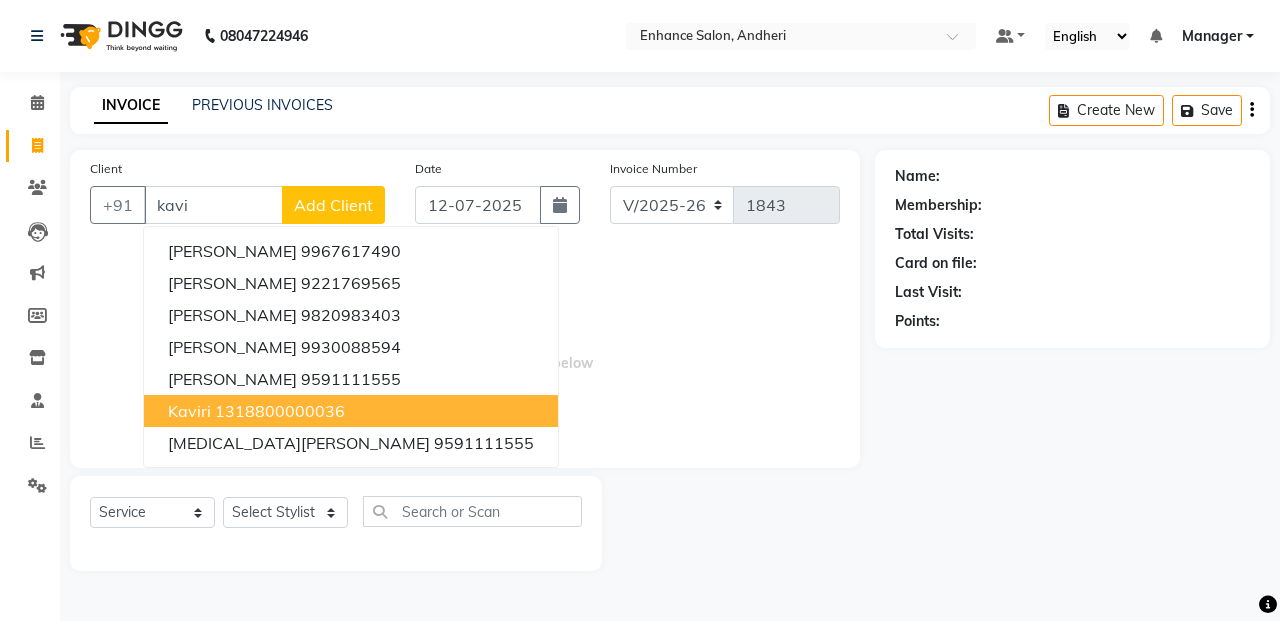 click on "1318800000036" at bounding box center [280, 411] 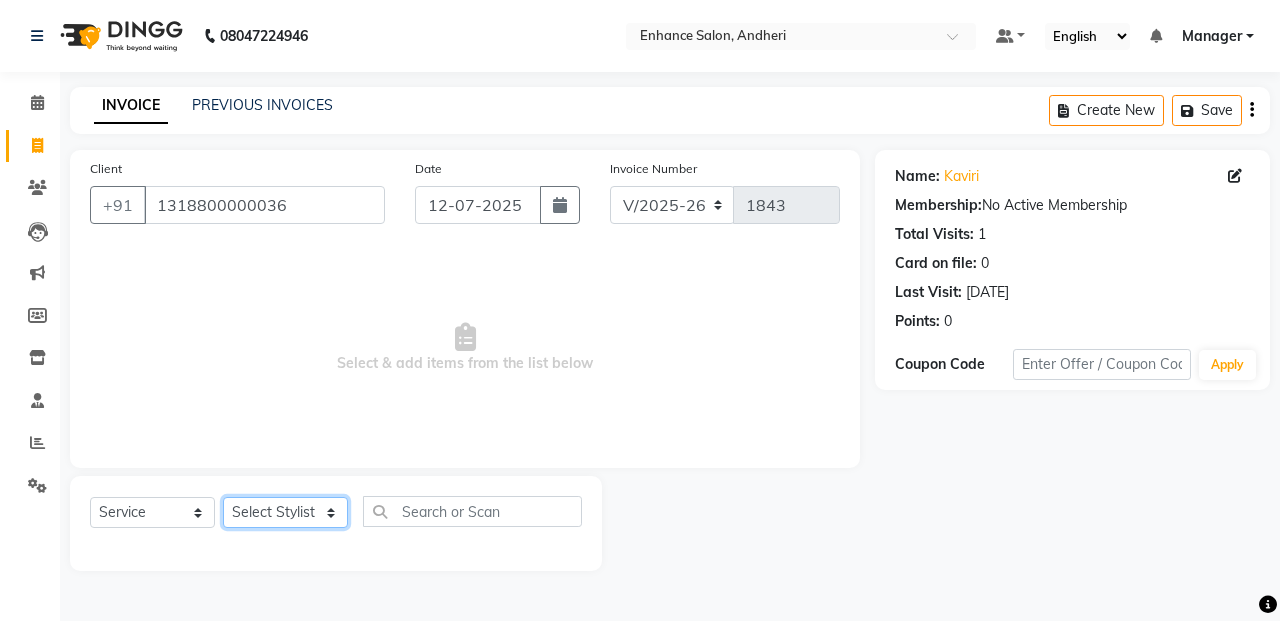 click on "Select Stylist Admin [PERSON_NAME] [PERSON_NAME] Manager [PERSON_NAME] [PERSON_NAME] [PERSON_NAME] POONAM [PERSON_NAME] [PERSON_NAME] nails [PERSON_NAME] MANGELA [PERSON_NAME] [PERSON_NAME] [PERSON_NAME] [PERSON_NAME]" 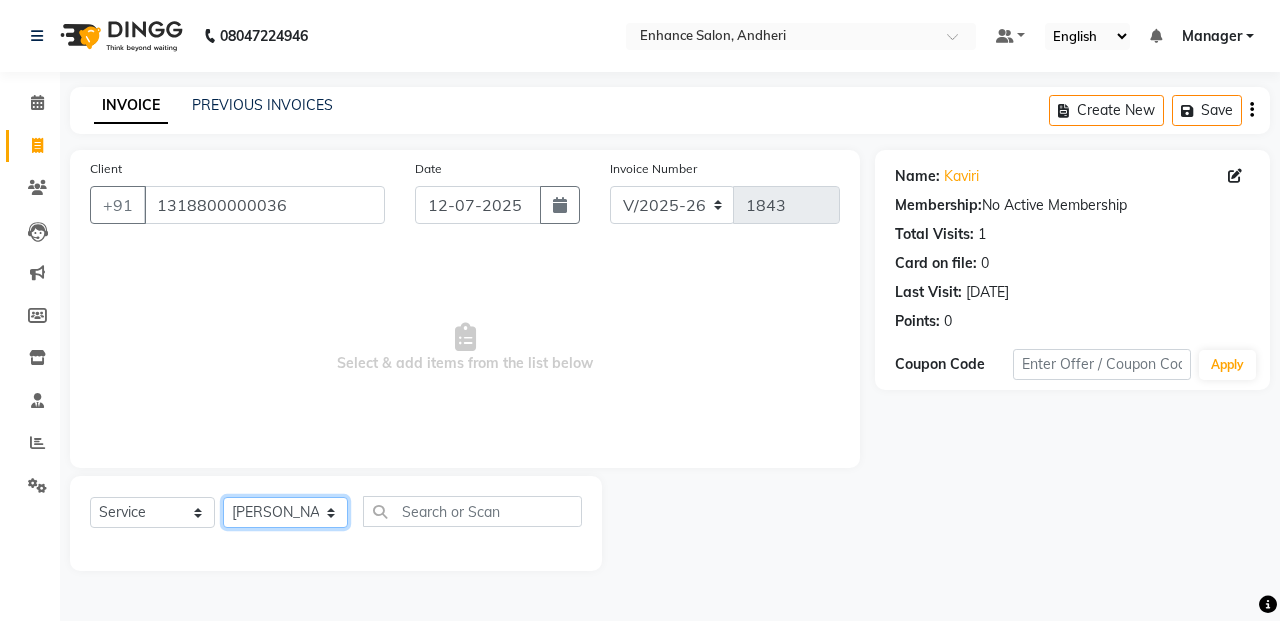 click on "Select Stylist Admin [PERSON_NAME] [PERSON_NAME] Manager [PERSON_NAME] [PERSON_NAME] [PERSON_NAME] POONAM [PERSON_NAME] [PERSON_NAME] nails [PERSON_NAME] MANGELA [PERSON_NAME] [PERSON_NAME] [PERSON_NAME] [PERSON_NAME]" 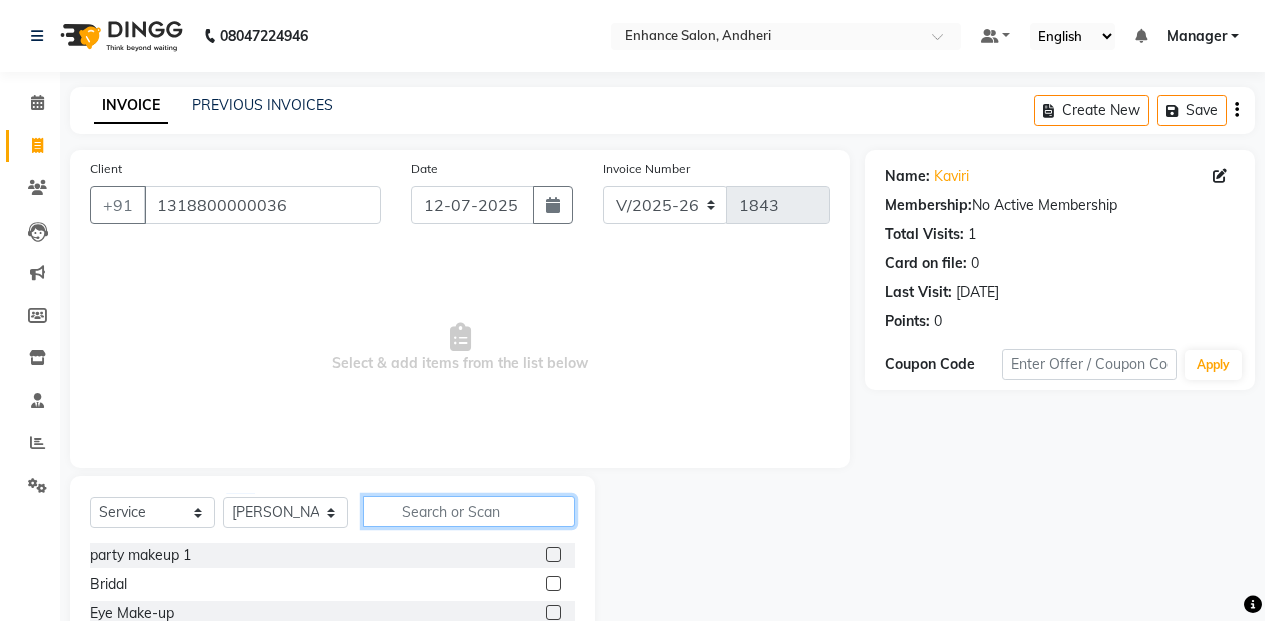 click 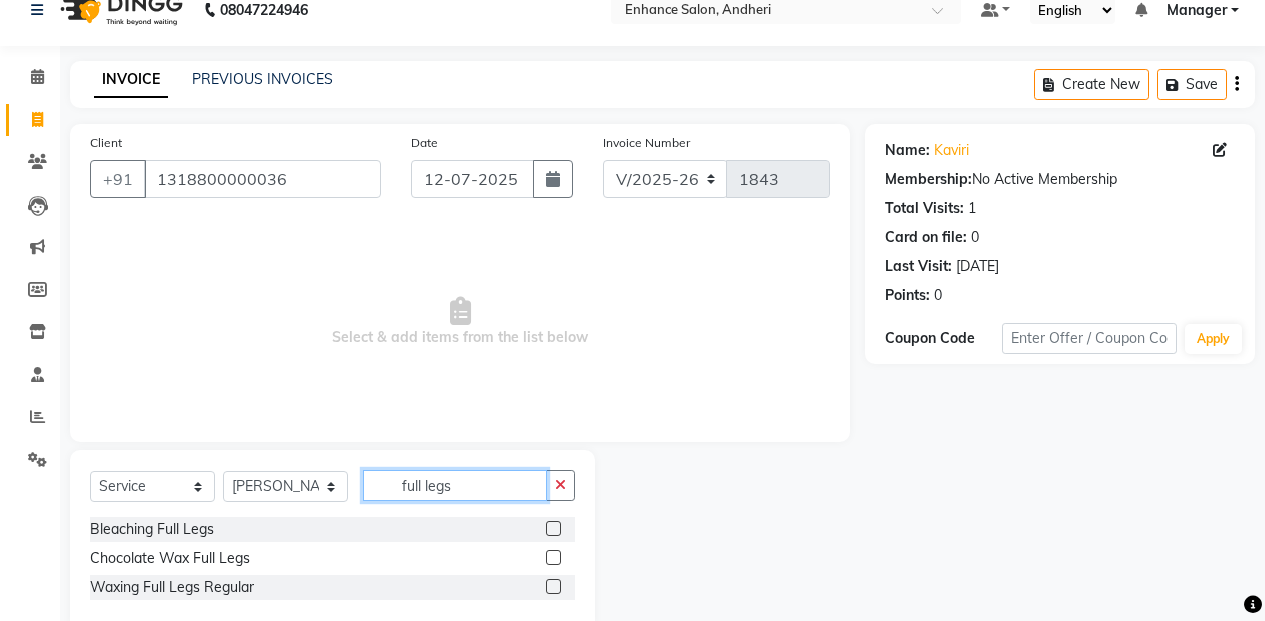scroll, scrollTop: 67, scrollLeft: 0, axis: vertical 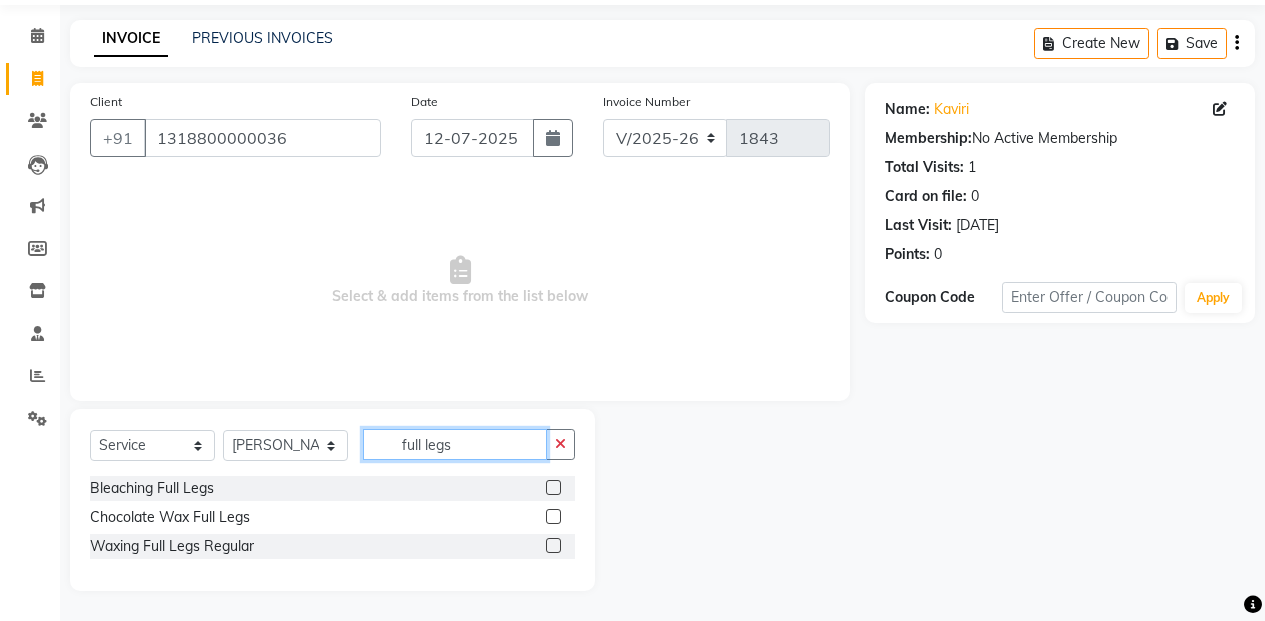click on "full legs" 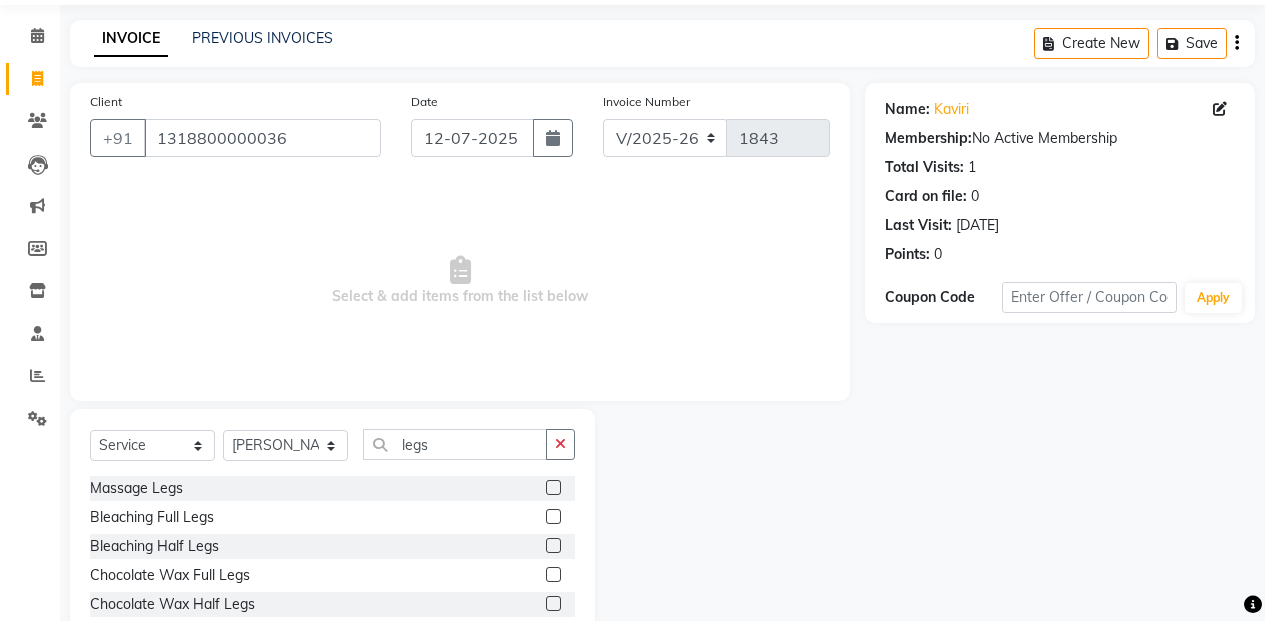 click 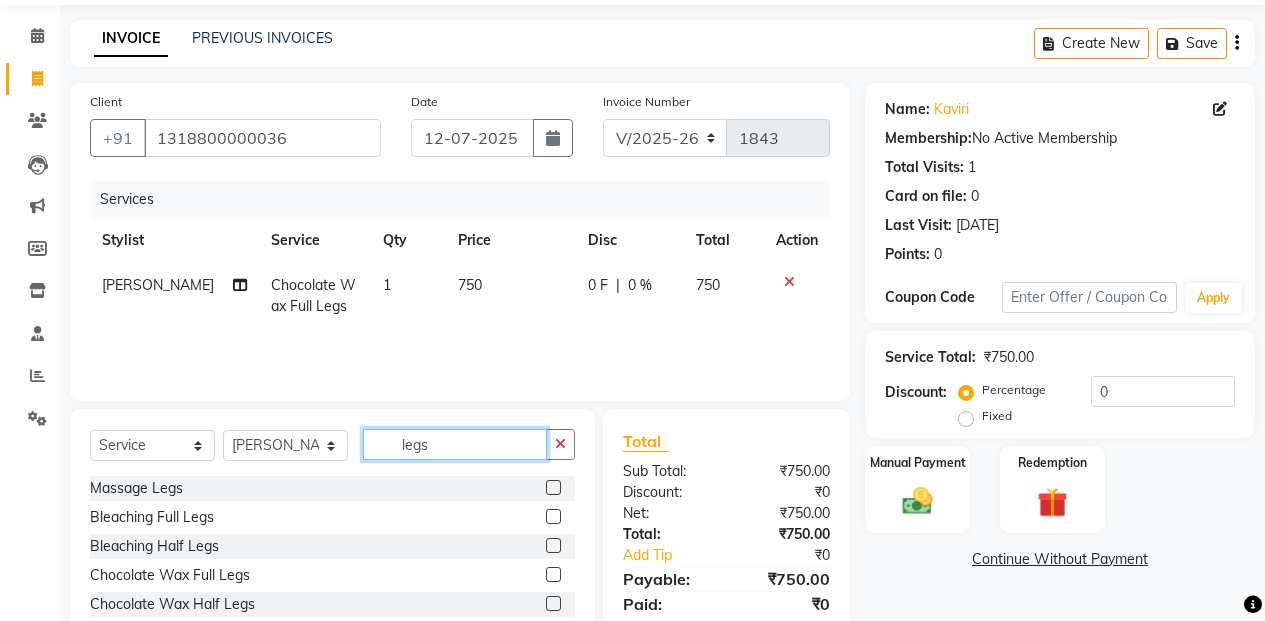 click on "legs" 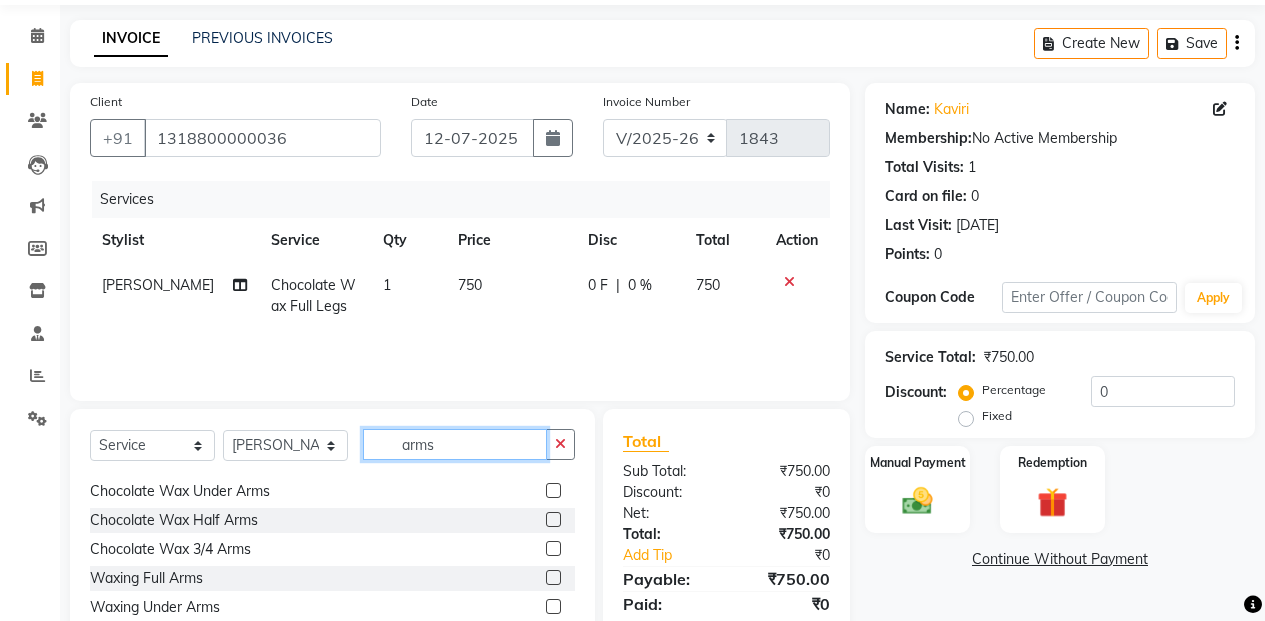 scroll, scrollTop: 100, scrollLeft: 0, axis: vertical 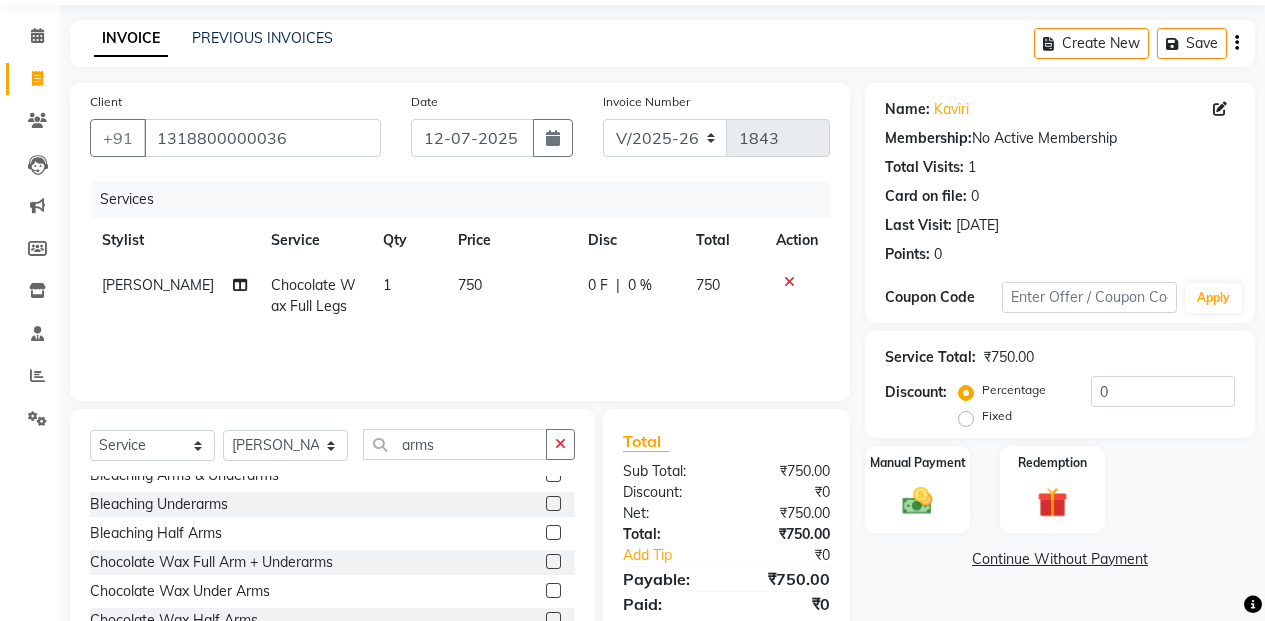 click 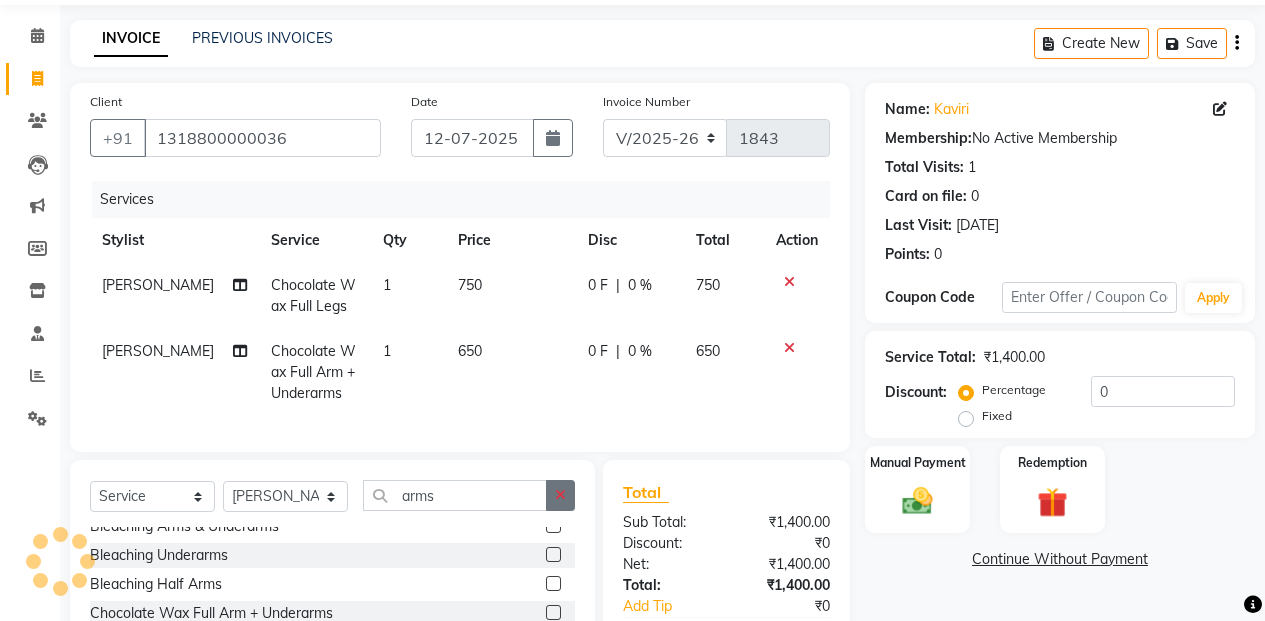 click 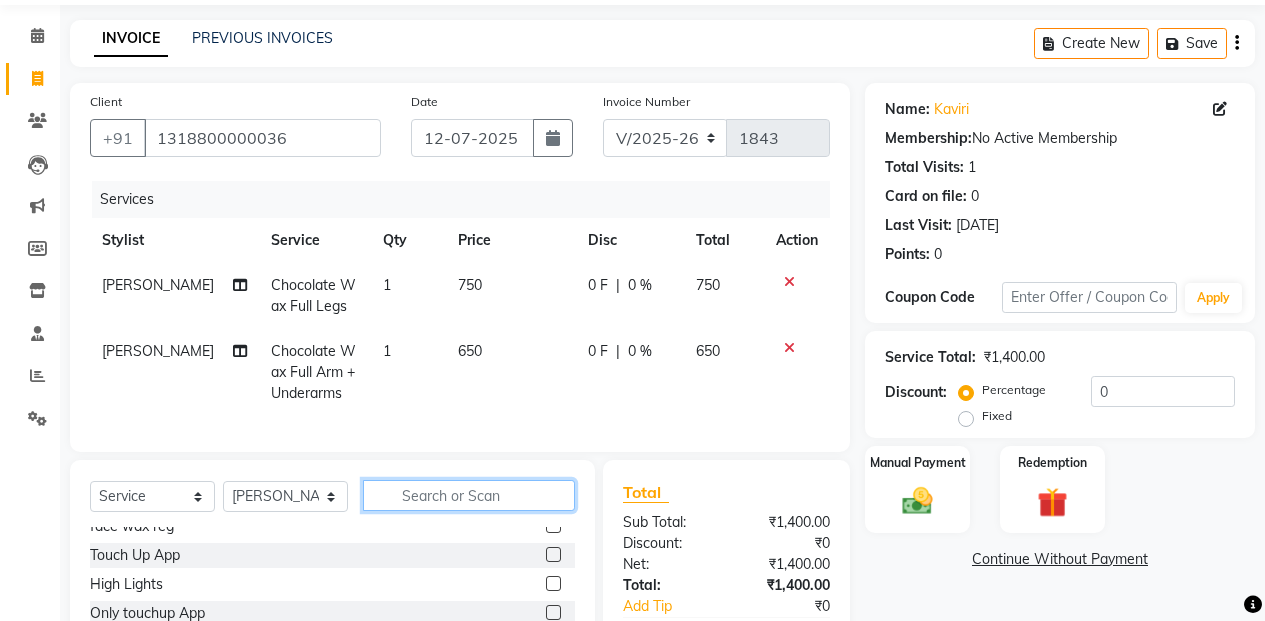 click 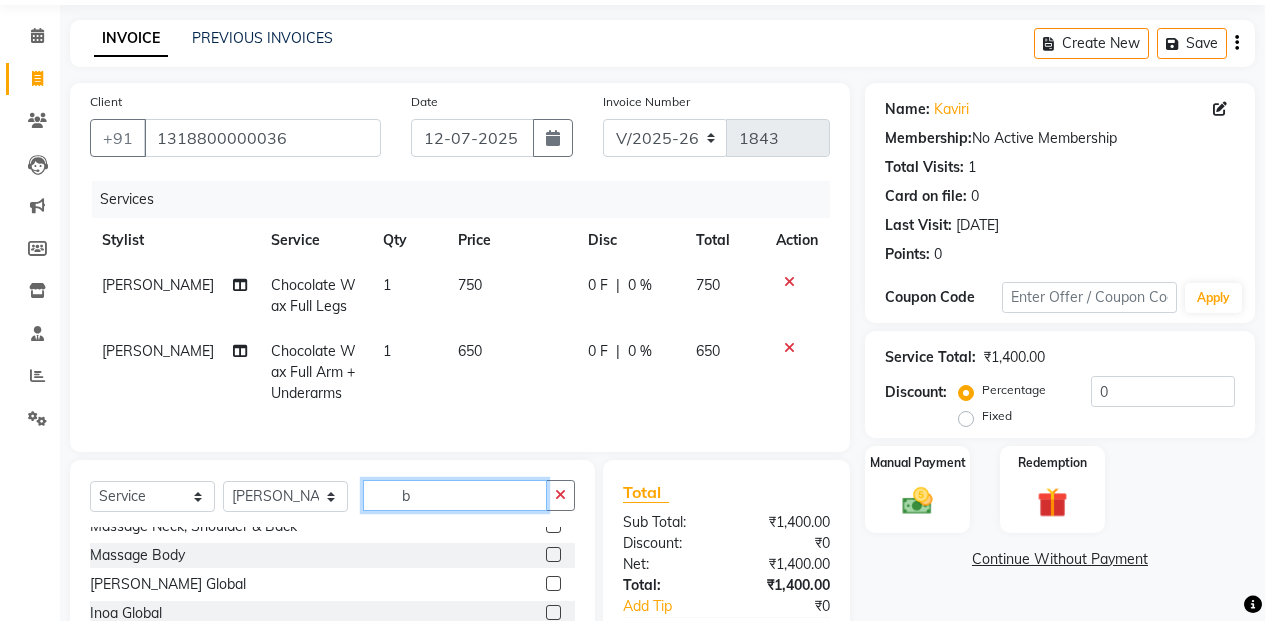 scroll, scrollTop: 0, scrollLeft: 0, axis: both 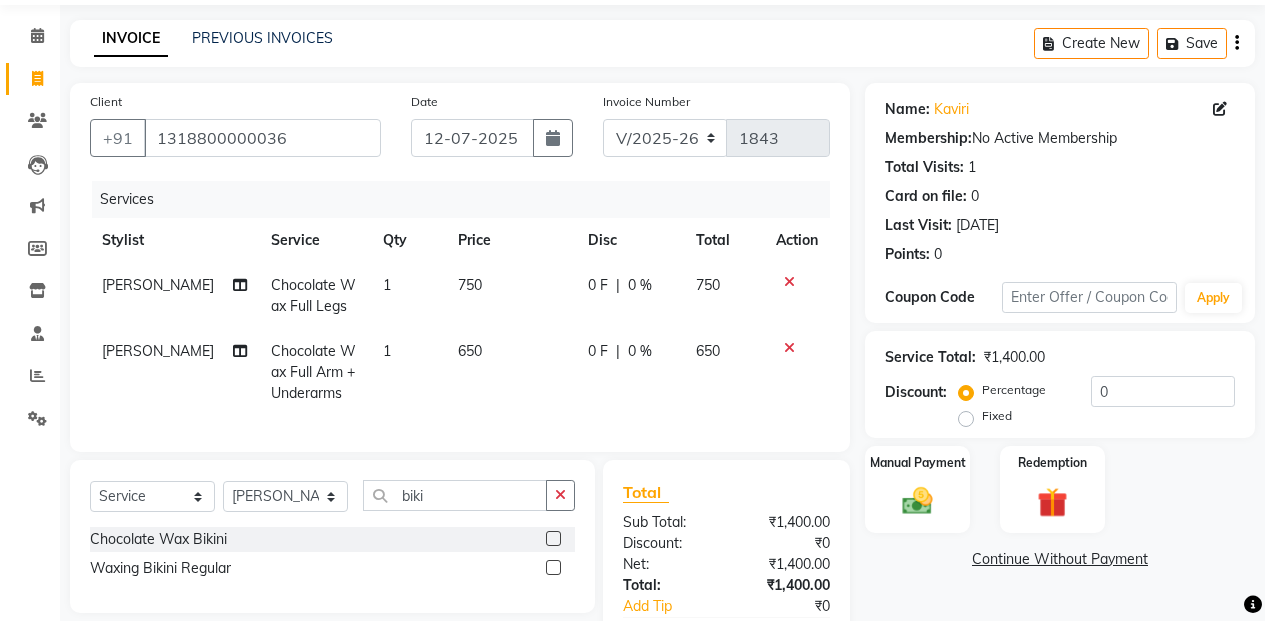 click 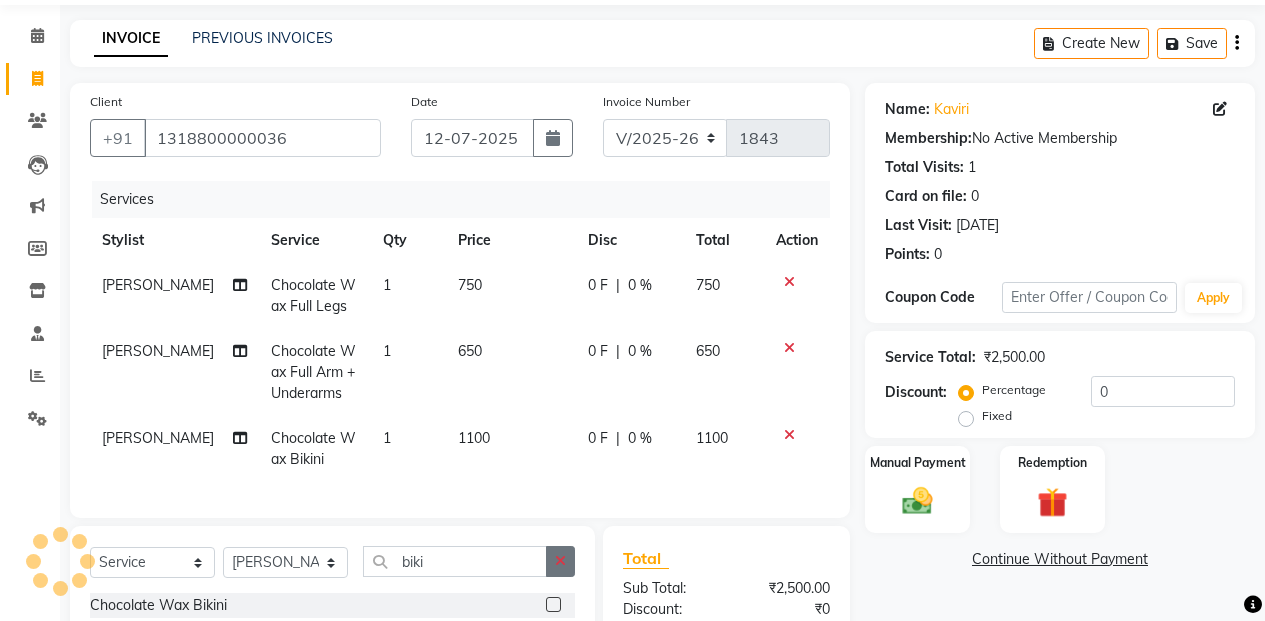 click 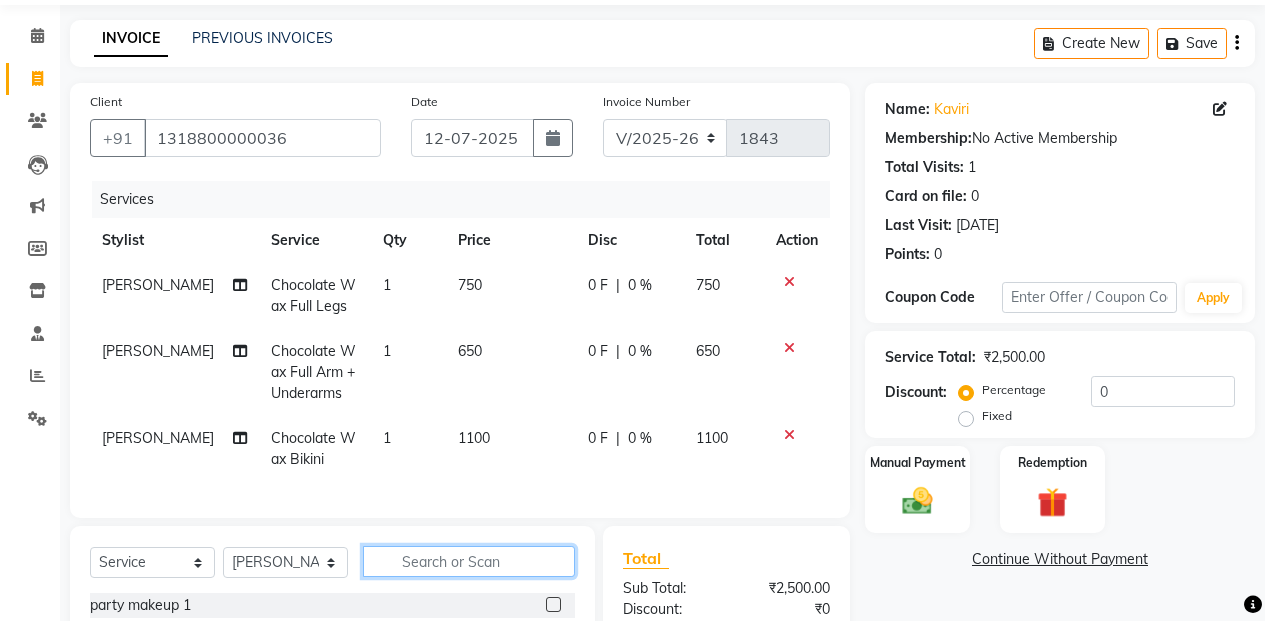 click 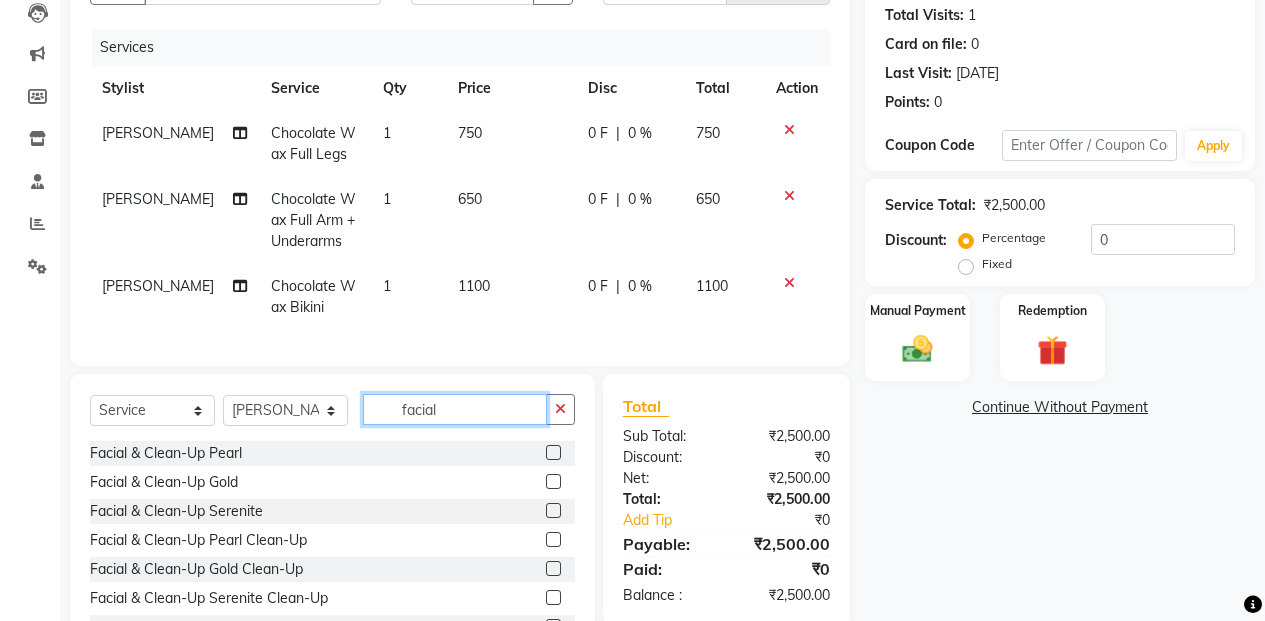 scroll, scrollTop: 267, scrollLeft: 0, axis: vertical 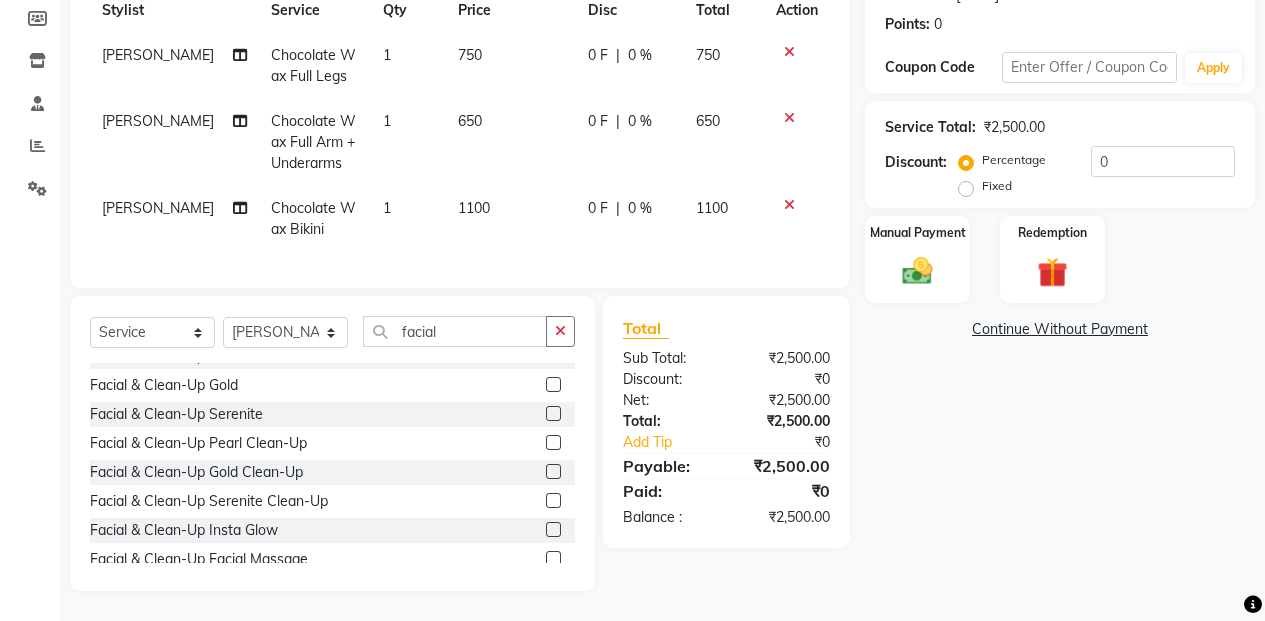 click 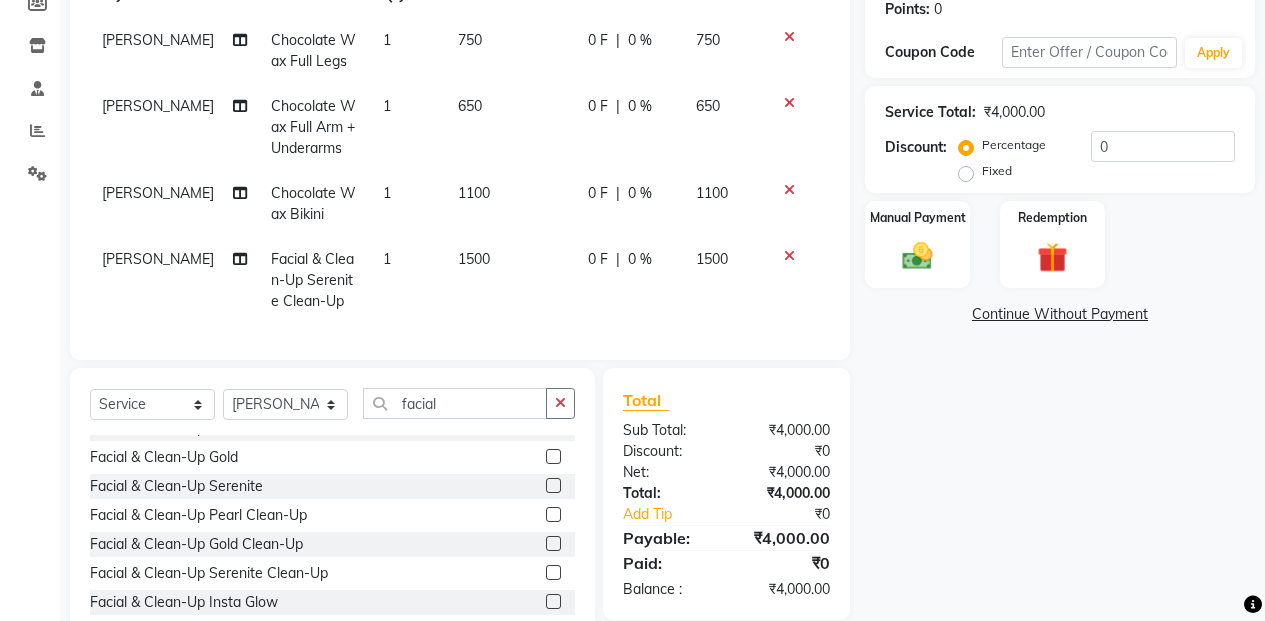 click 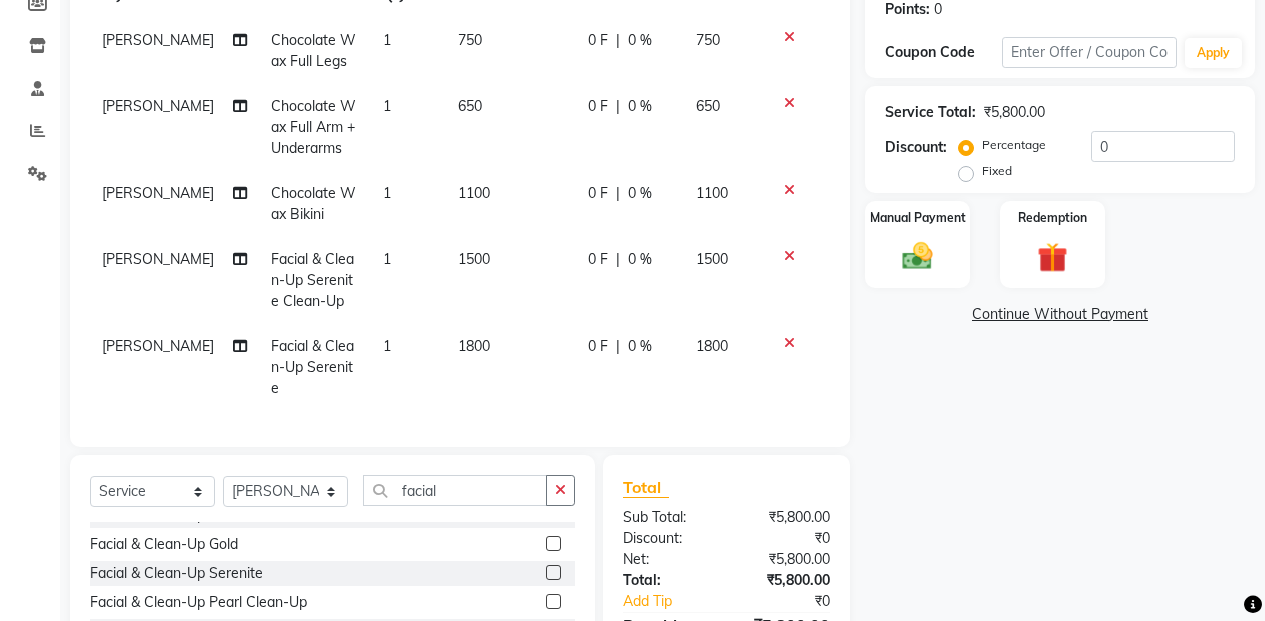 click 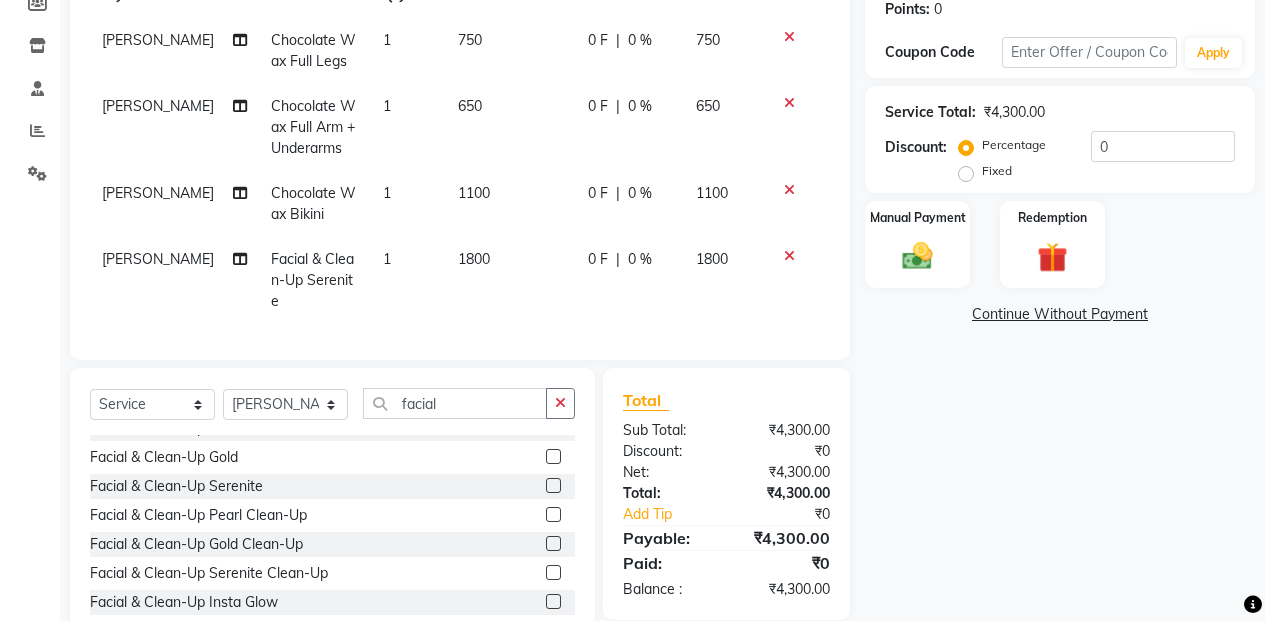 click on "1800" 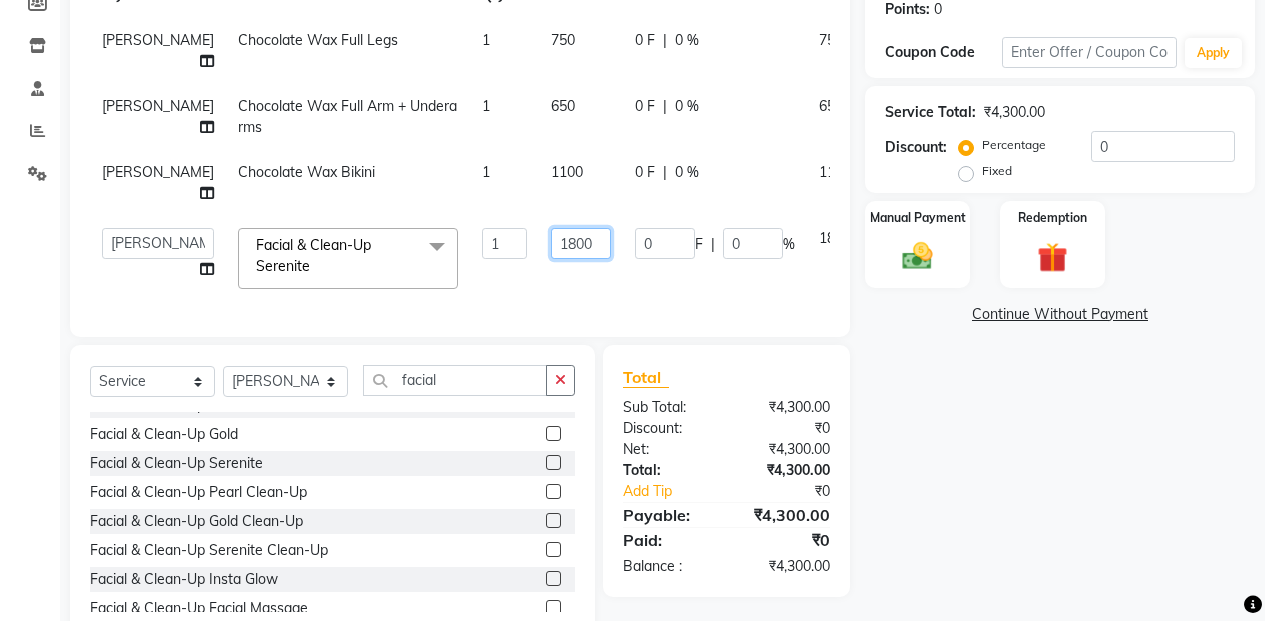click on "1800" 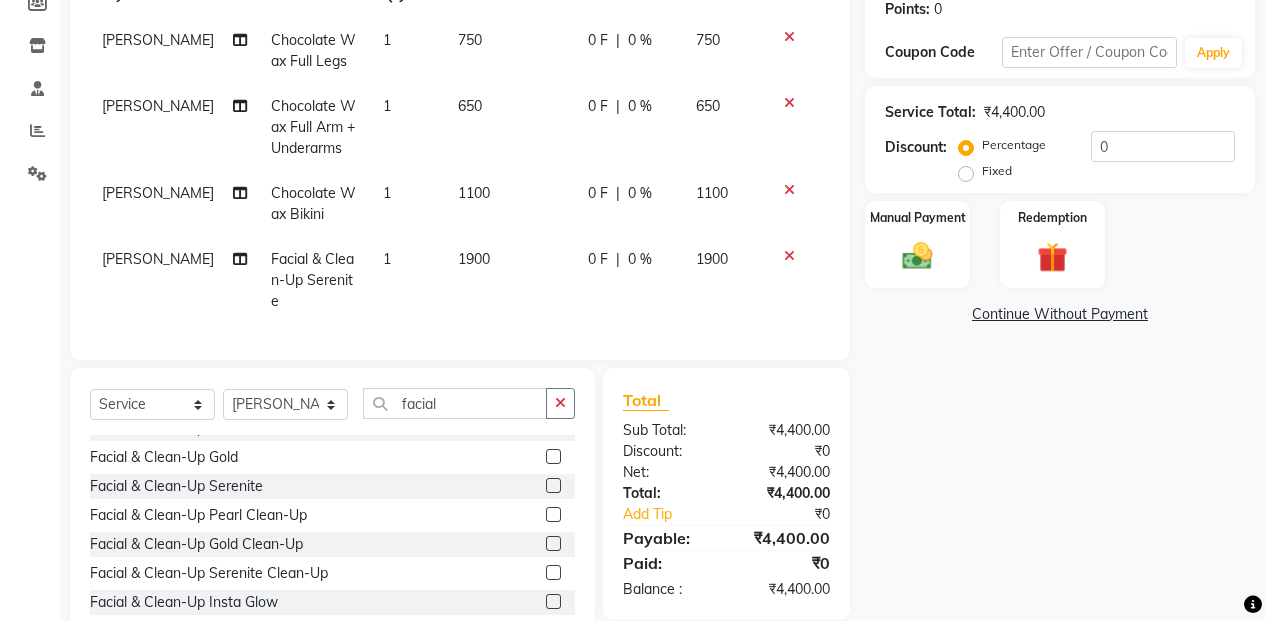 click on "Name: Kaviri  Membership:  No Active Membership  Total Visits:  1 Card on file:  0 Last Visit:   [DATE] Points:   0  Coupon Code Apply Service Total:  ₹4,400.00  Discount:  Percentage   Fixed  0 Manual Payment Redemption  Continue Without Payment" 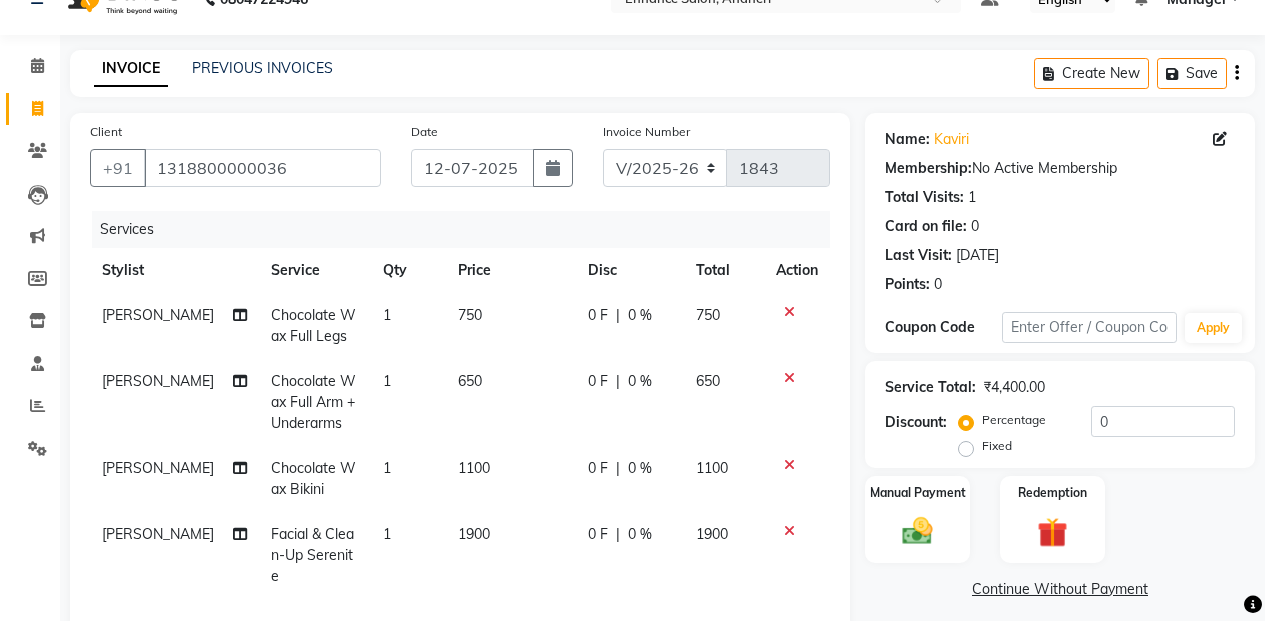 scroll, scrollTop: 12, scrollLeft: 0, axis: vertical 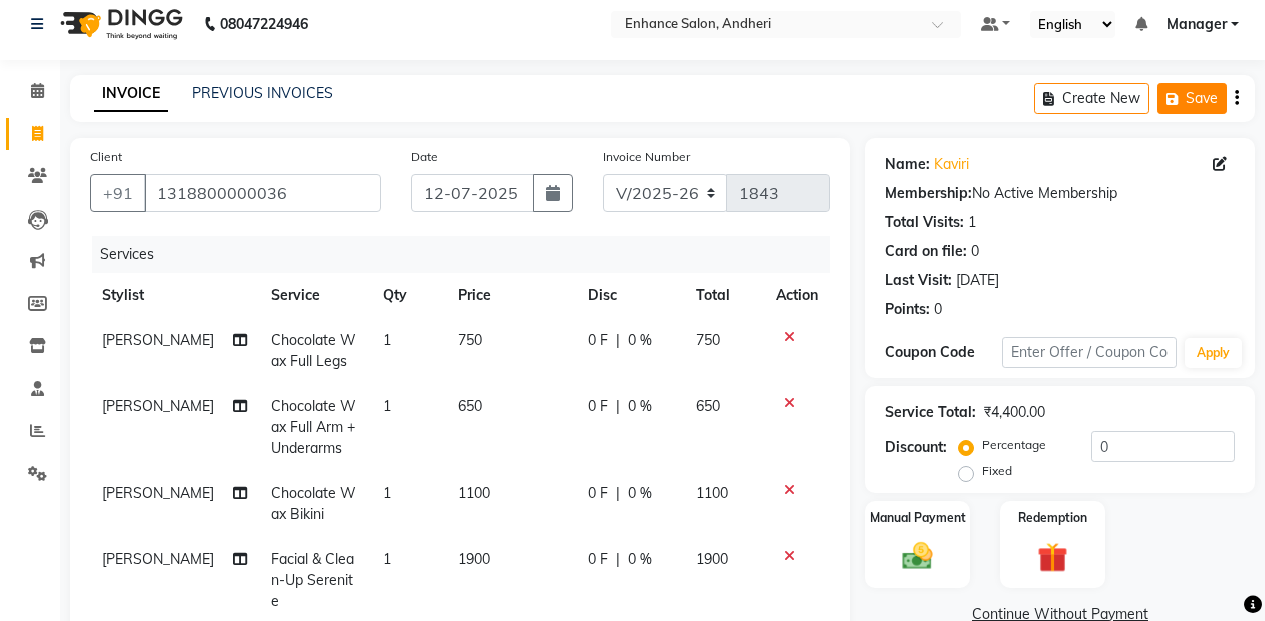 click on "Save" 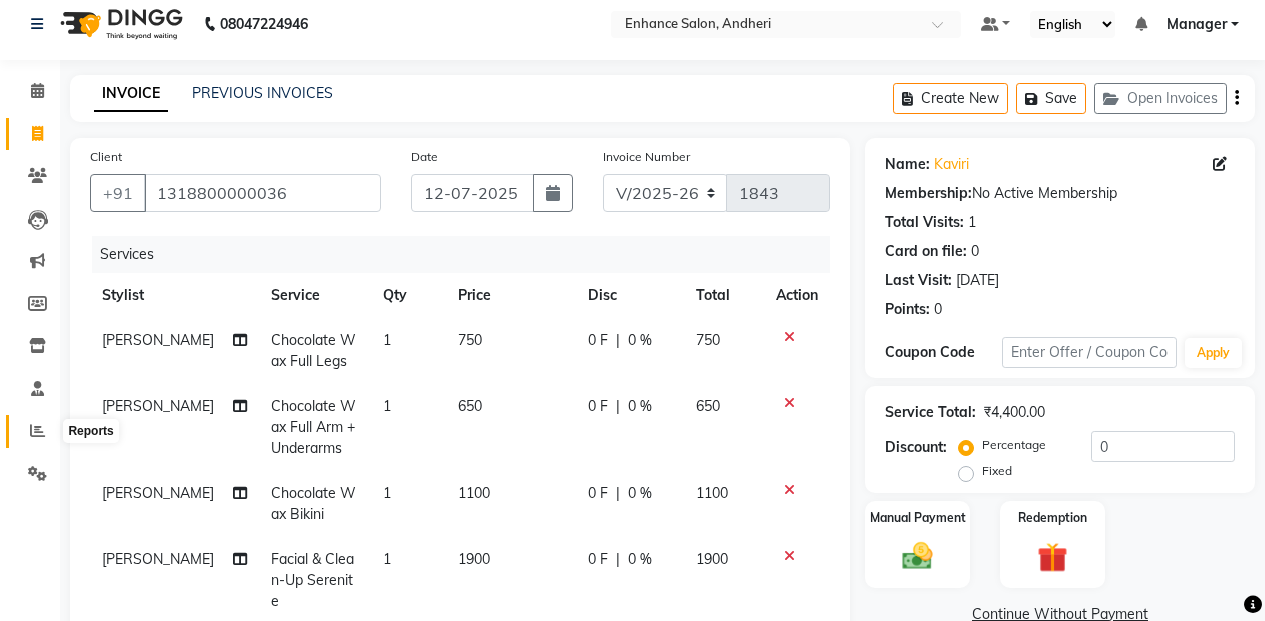 click 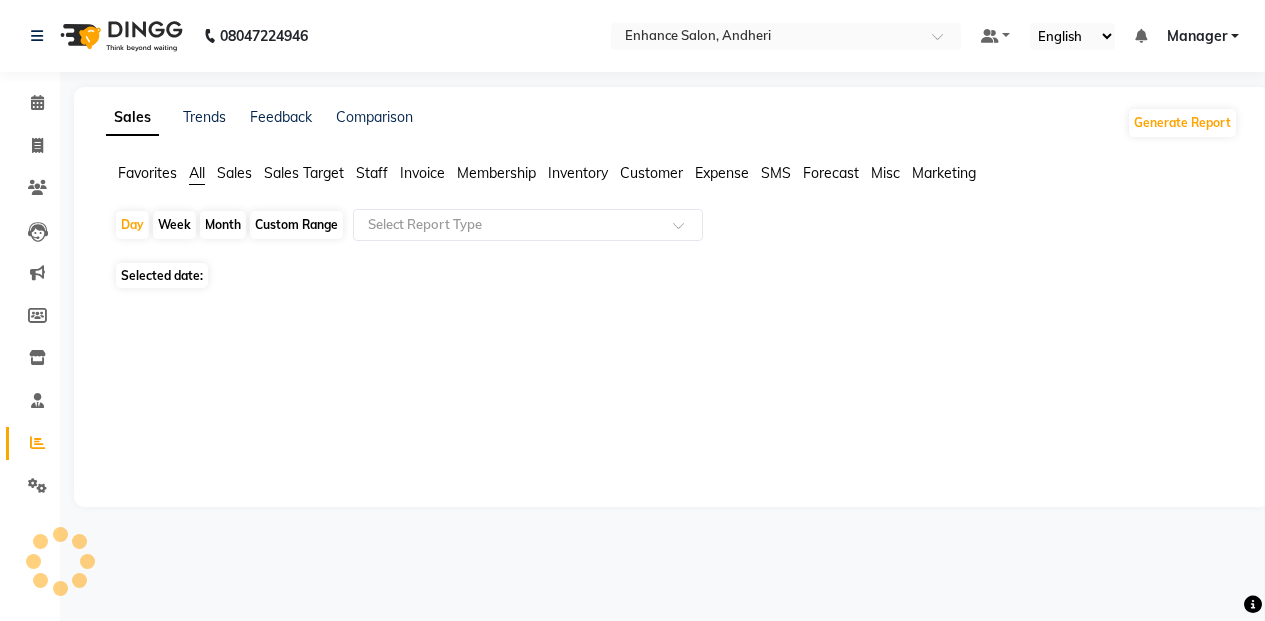 scroll, scrollTop: 0, scrollLeft: 0, axis: both 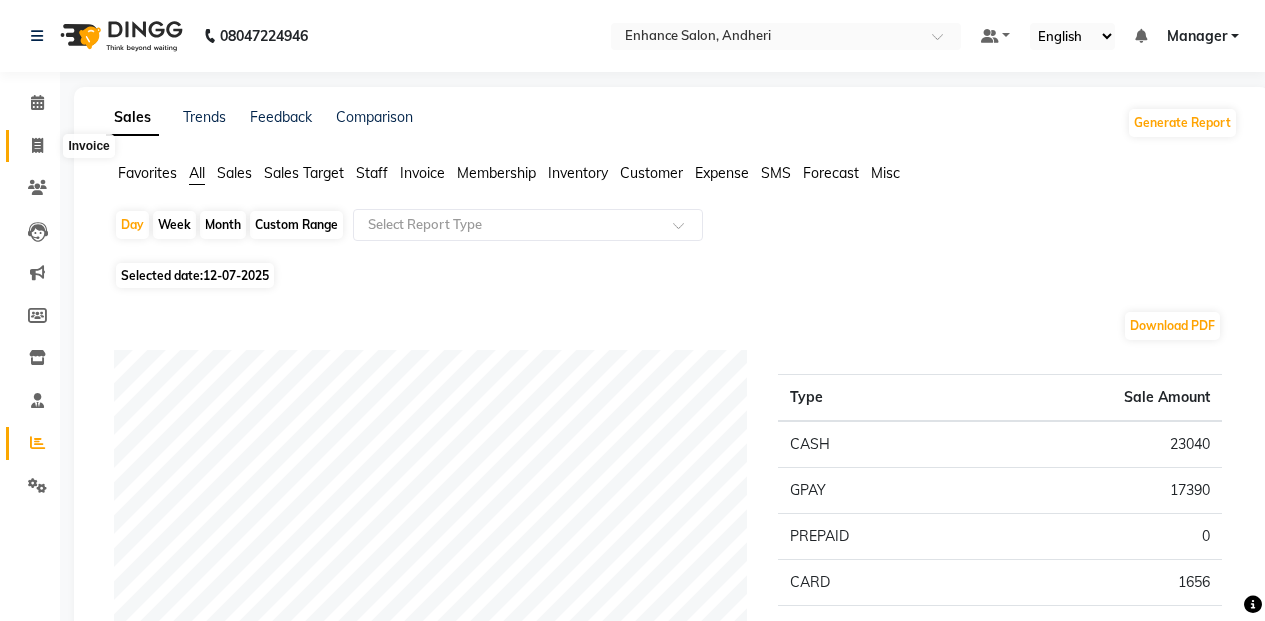 click 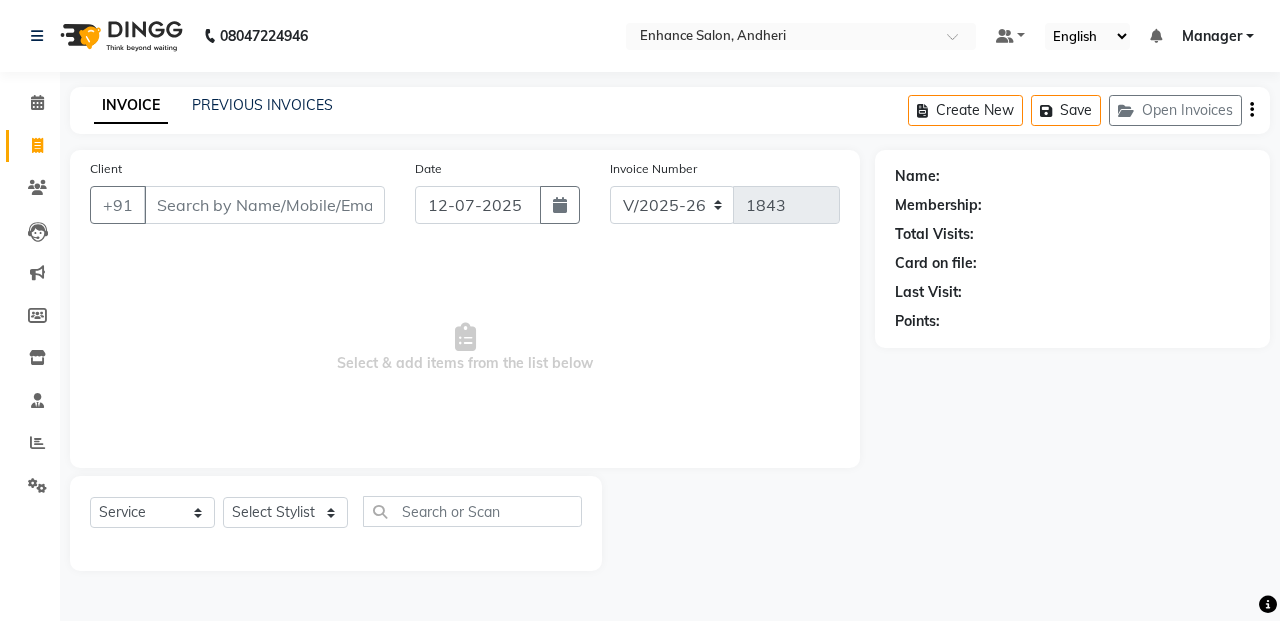 click on "Client" at bounding box center [264, 205] 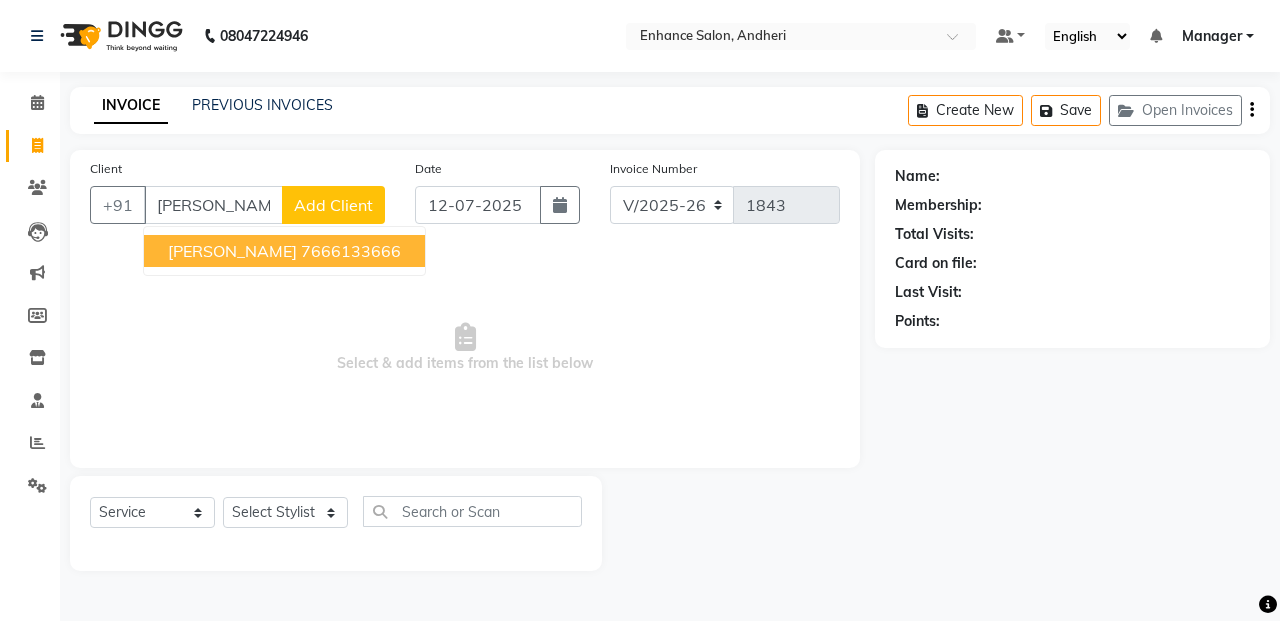 click on "[PERSON_NAME]" at bounding box center (232, 251) 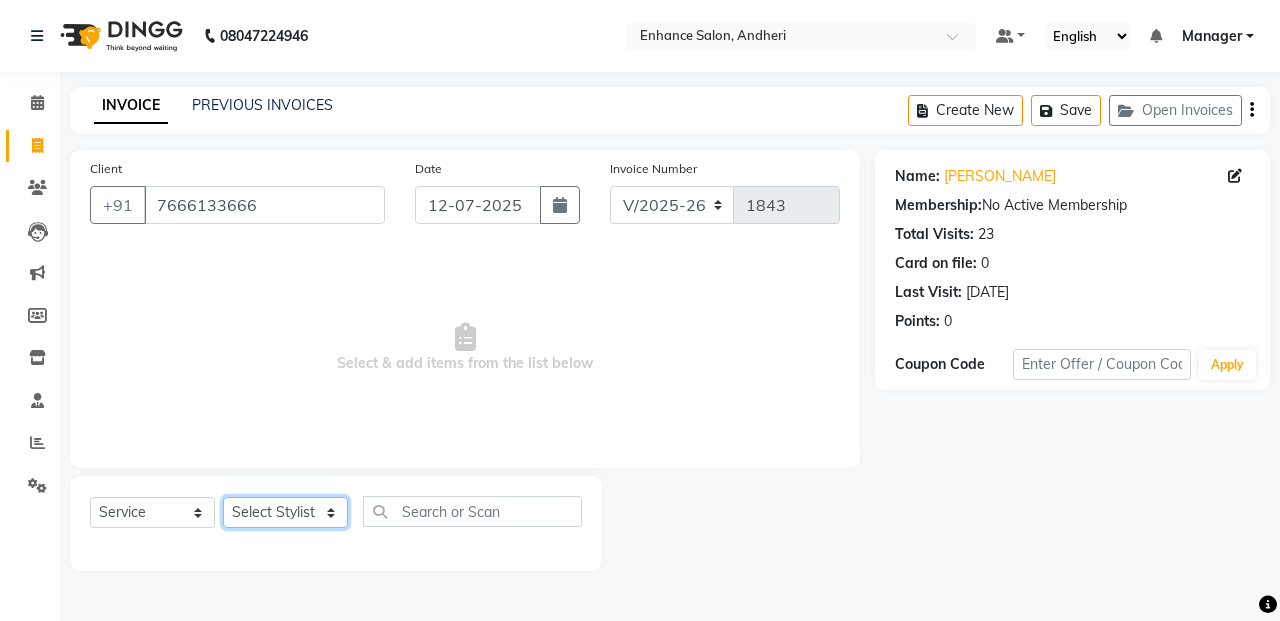 click on "Select Stylist Admin [PERSON_NAME] [PERSON_NAME] Manager [PERSON_NAME] [PERSON_NAME] [PERSON_NAME] POONAM [PERSON_NAME] [PERSON_NAME] nails [PERSON_NAME] MANGELA [PERSON_NAME] [PERSON_NAME] [PERSON_NAME] [PERSON_NAME]" 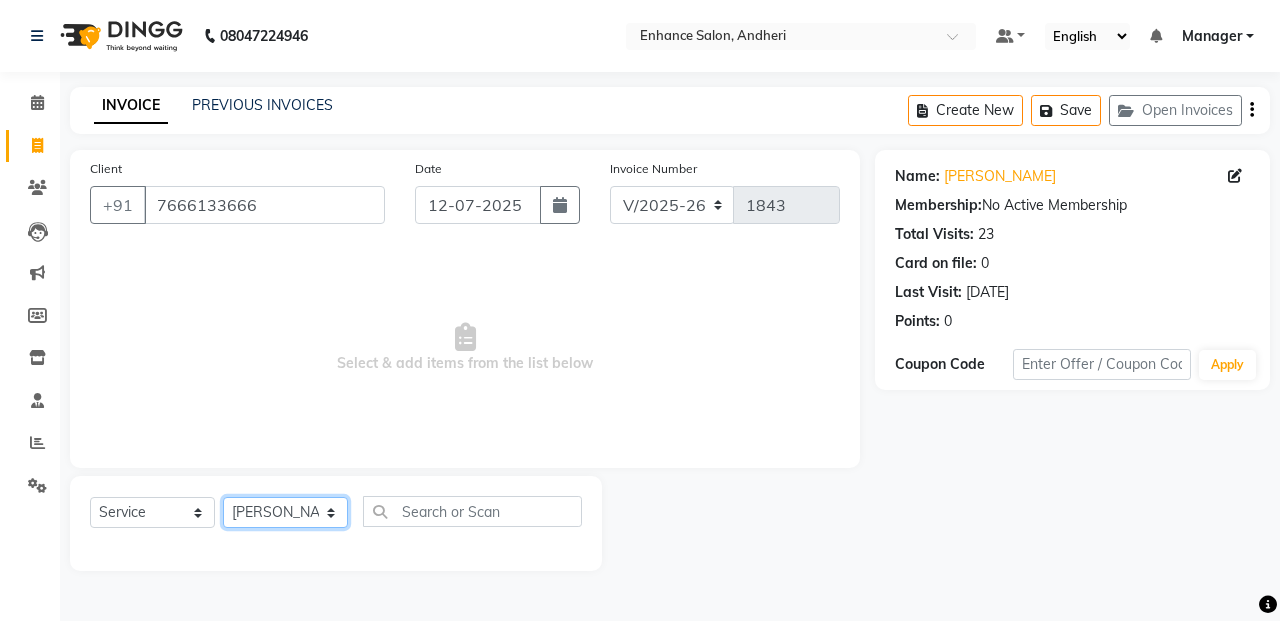 click on "Select Stylist Admin [PERSON_NAME] [PERSON_NAME] Manager [PERSON_NAME] [PERSON_NAME] [PERSON_NAME] POONAM [PERSON_NAME] [PERSON_NAME] nails [PERSON_NAME] MANGELA [PERSON_NAME] [PERSON_NAME] [PERSON_NAME] [PERSON_NAME]" 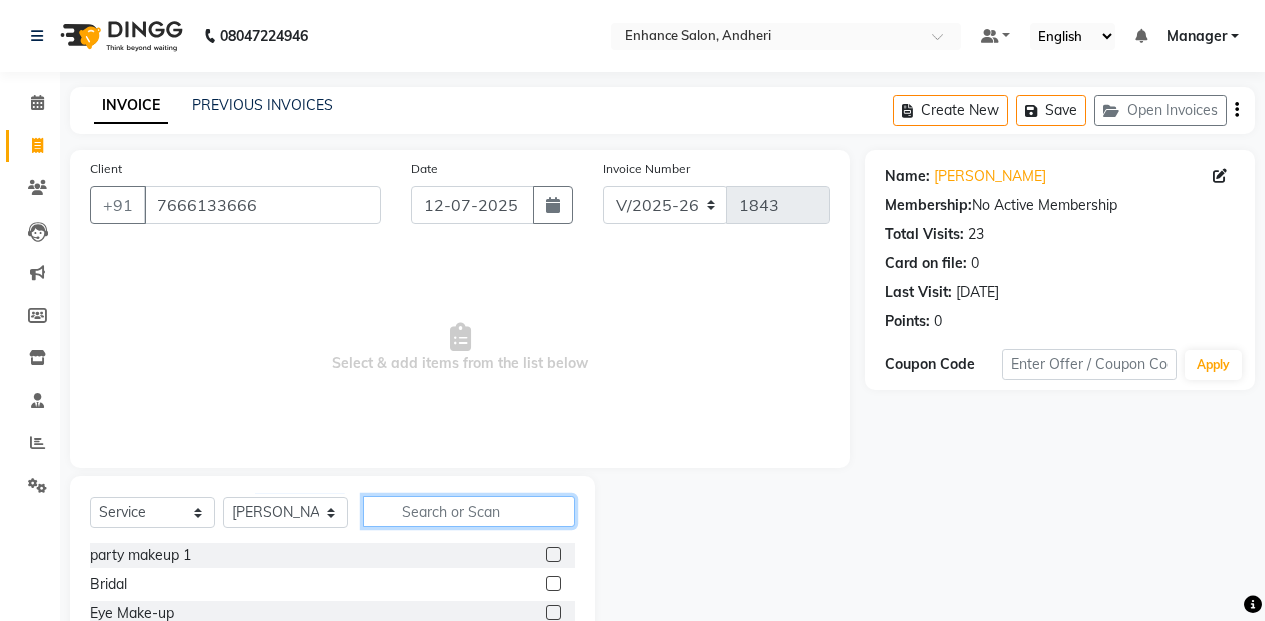 click 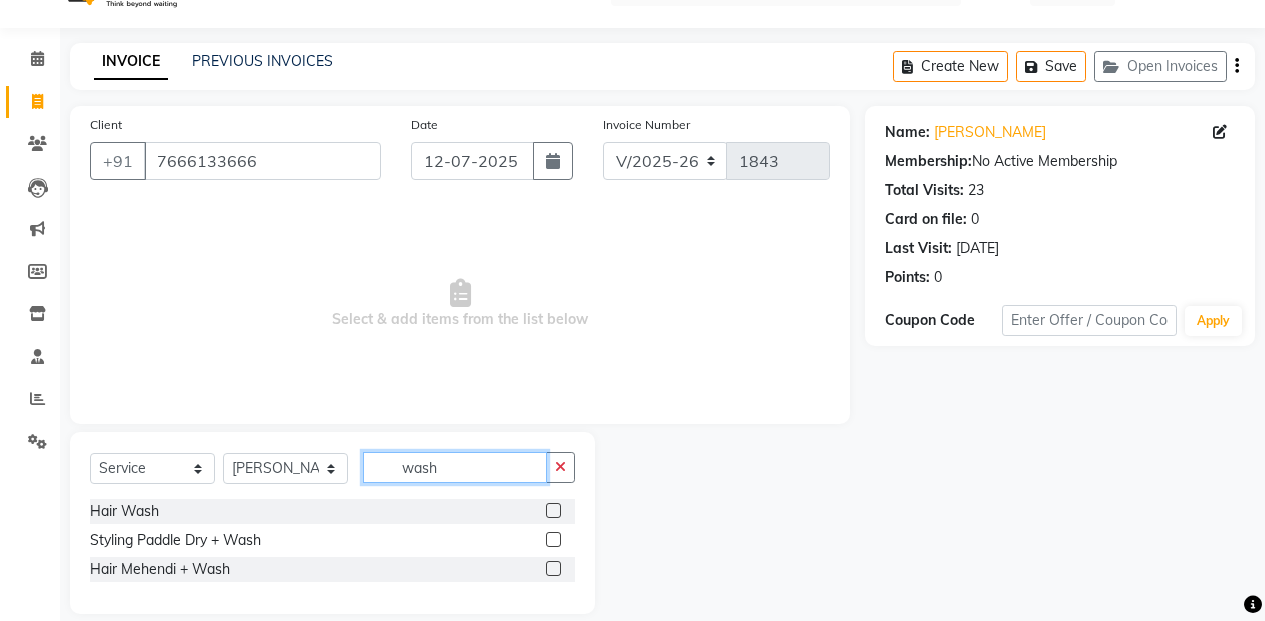 scroll, scrollTop: 67, scrollLeft: 0, axis: vertical 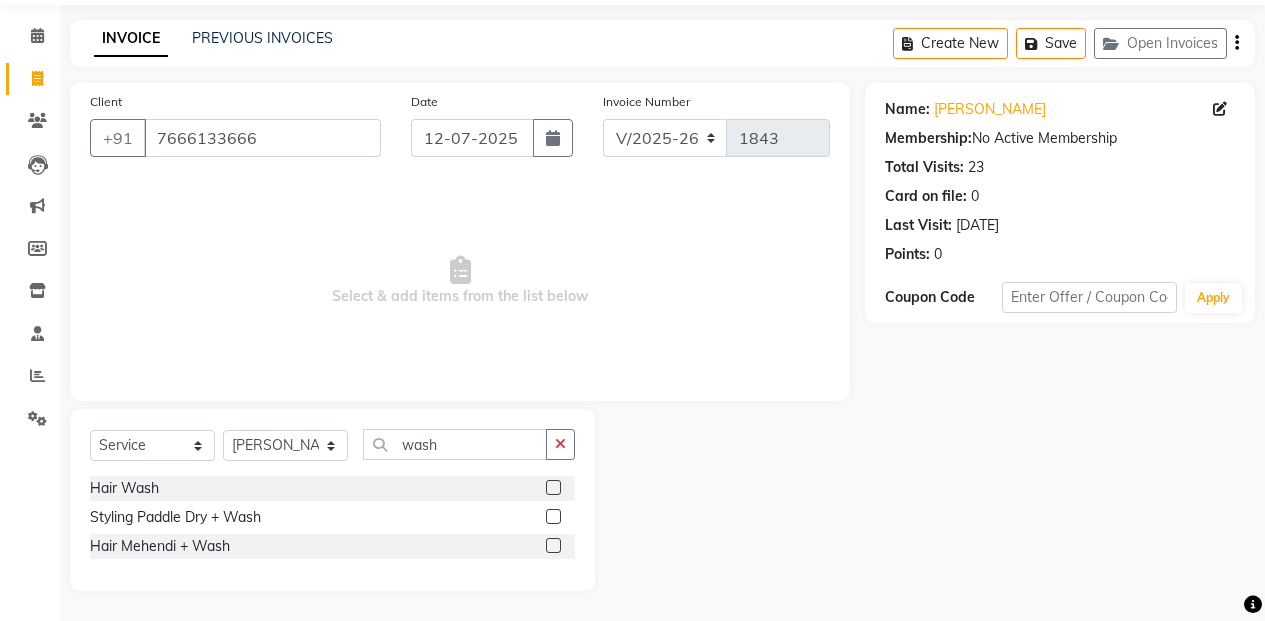 click 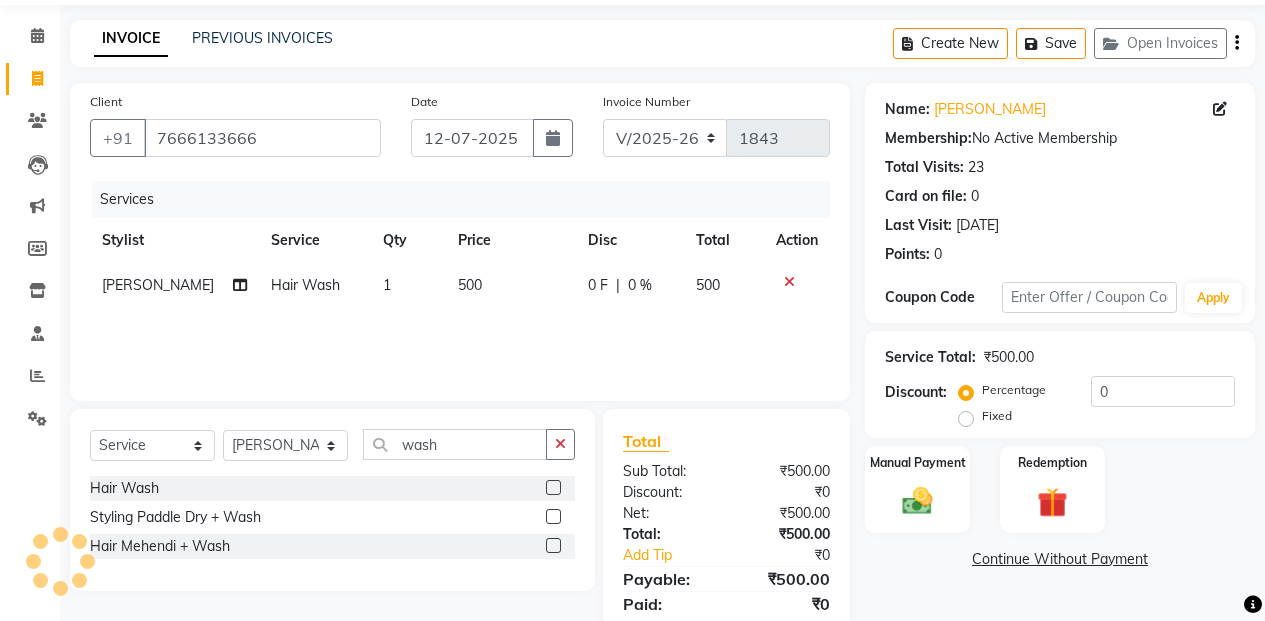 click 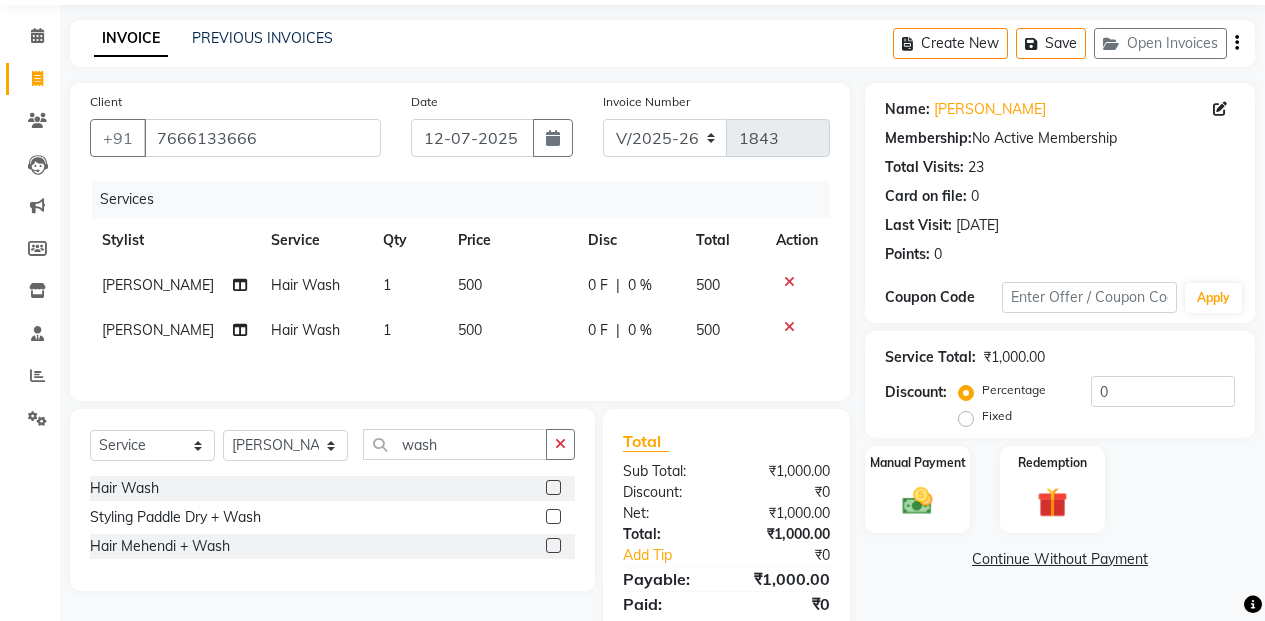 click 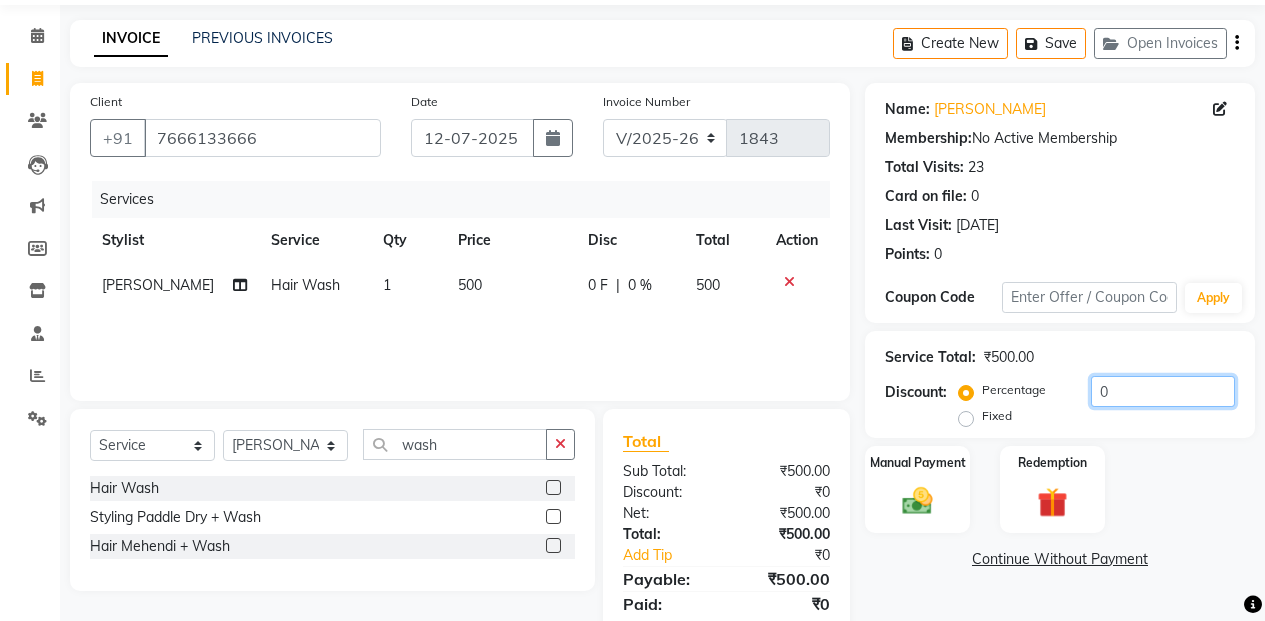 click on "0" 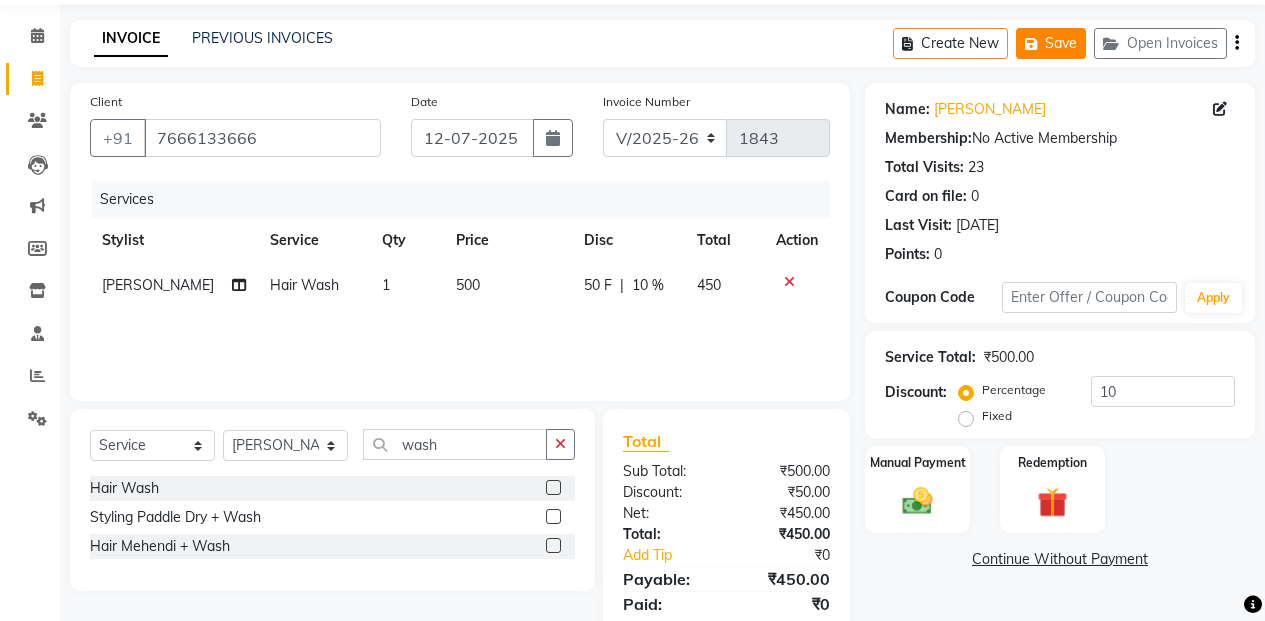 click on "Save" 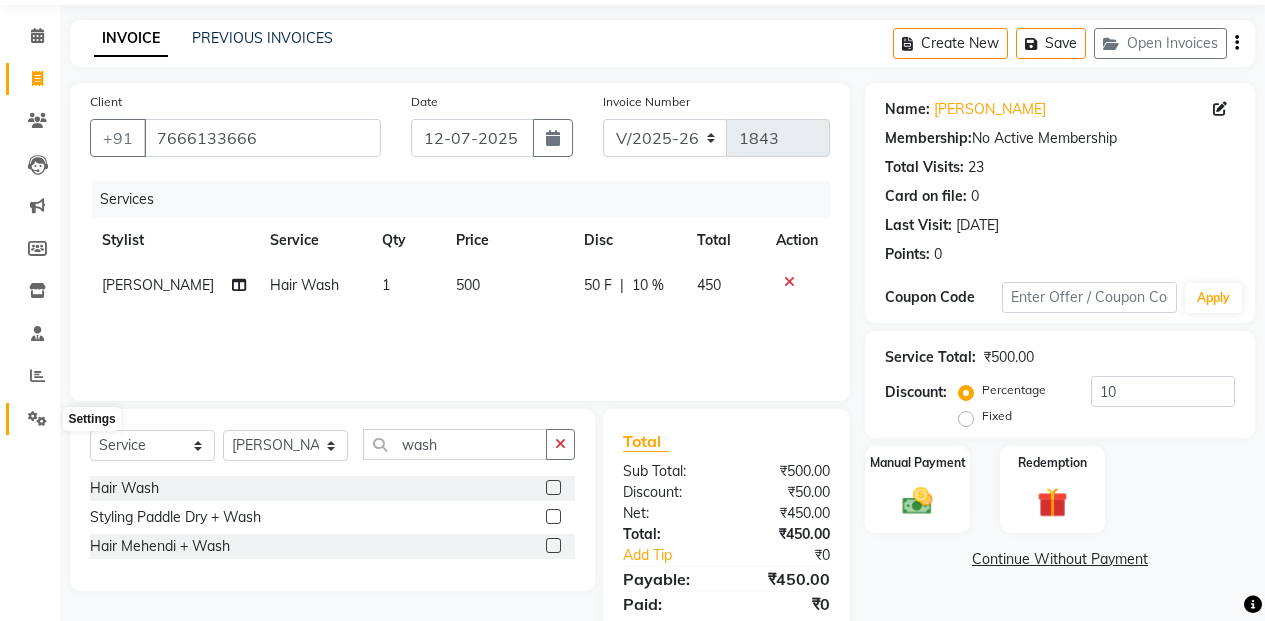 click 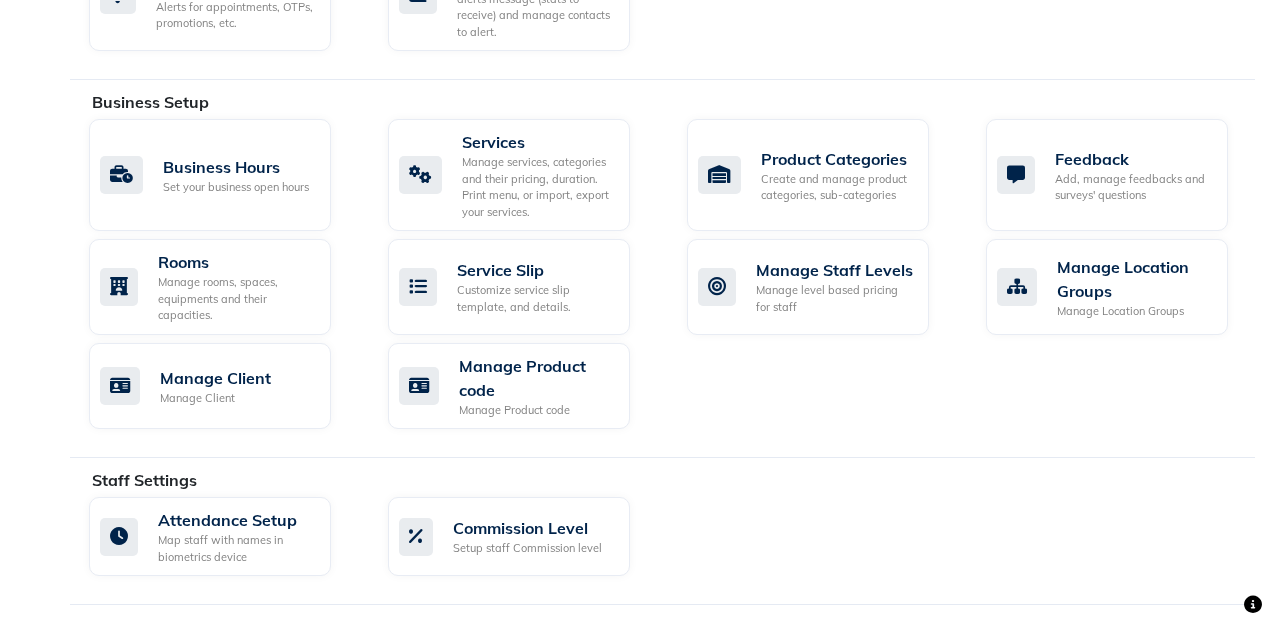 scroll, scrollTop: 767, scrollLeft: 0, axis: vertical 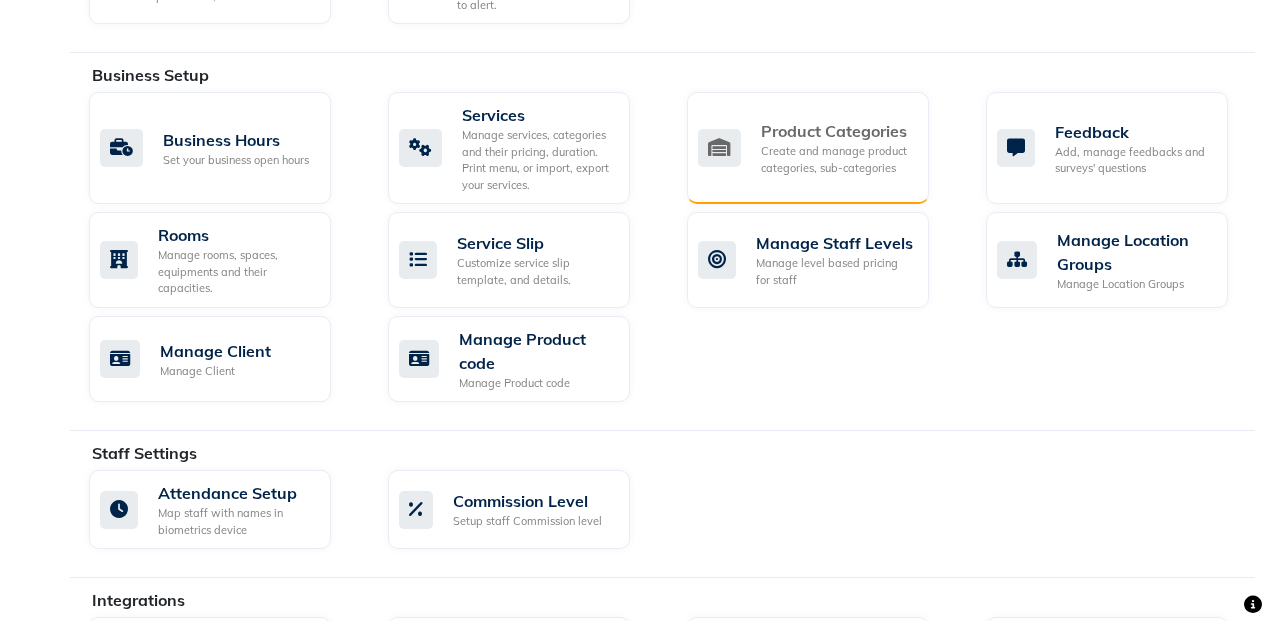 click on "Create and manage product categories, sub-categories" 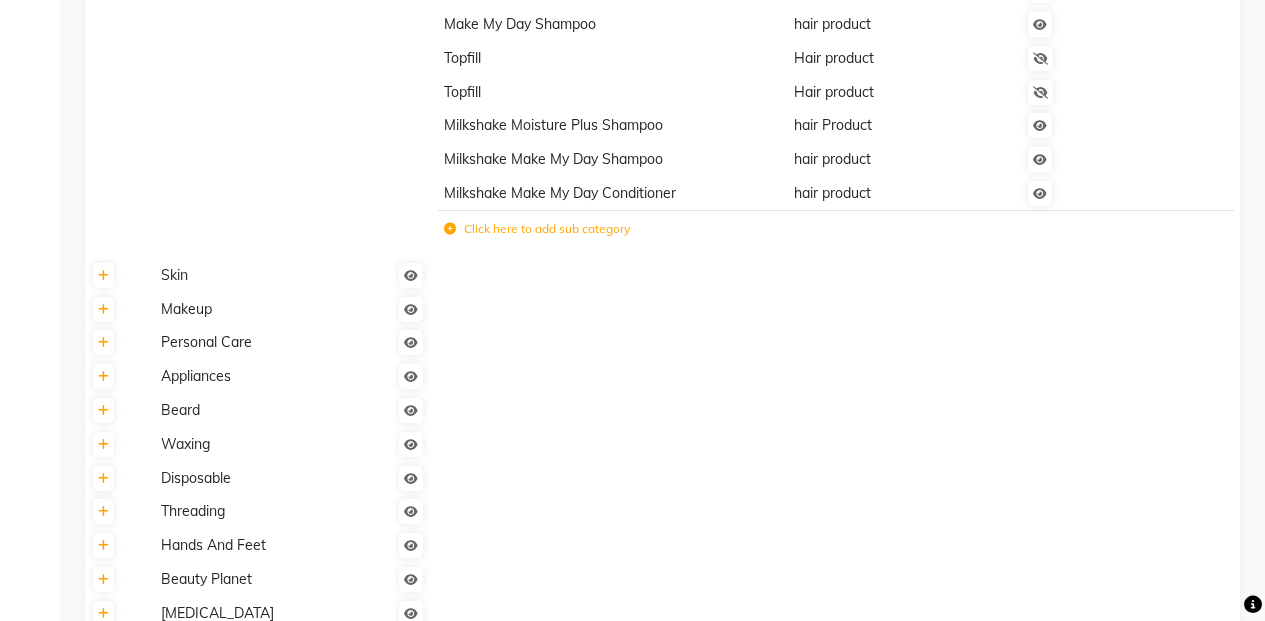 scroll, scrollTop: 900, scrollLeft: 0, axis: vertical 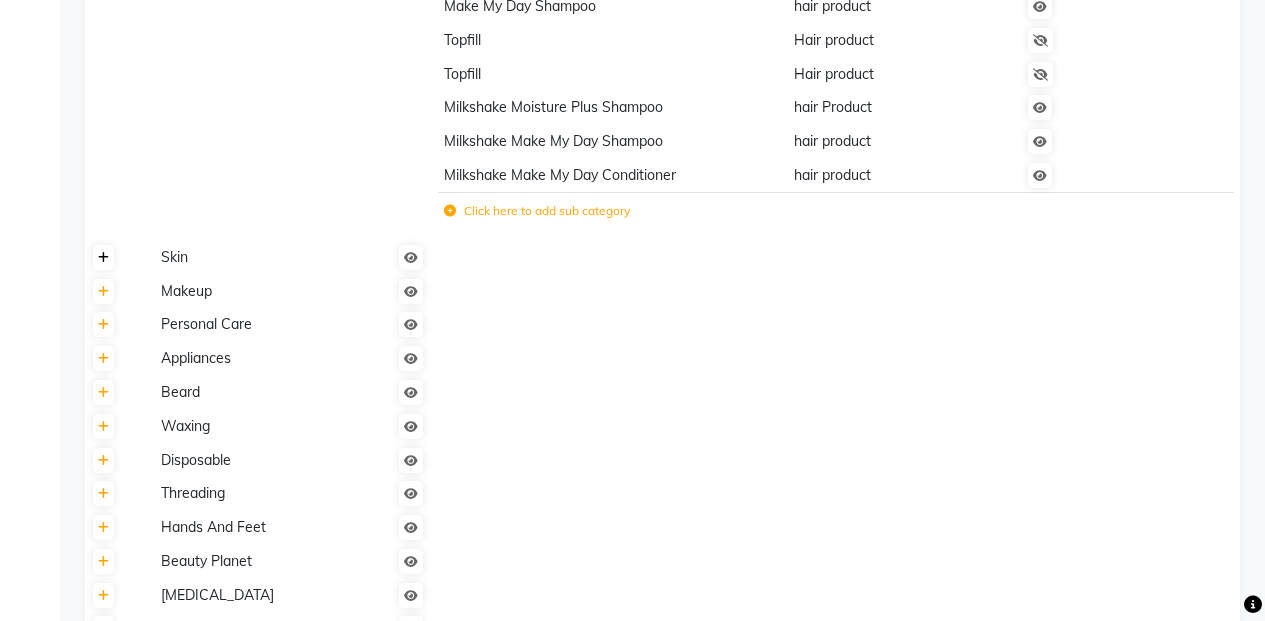 click 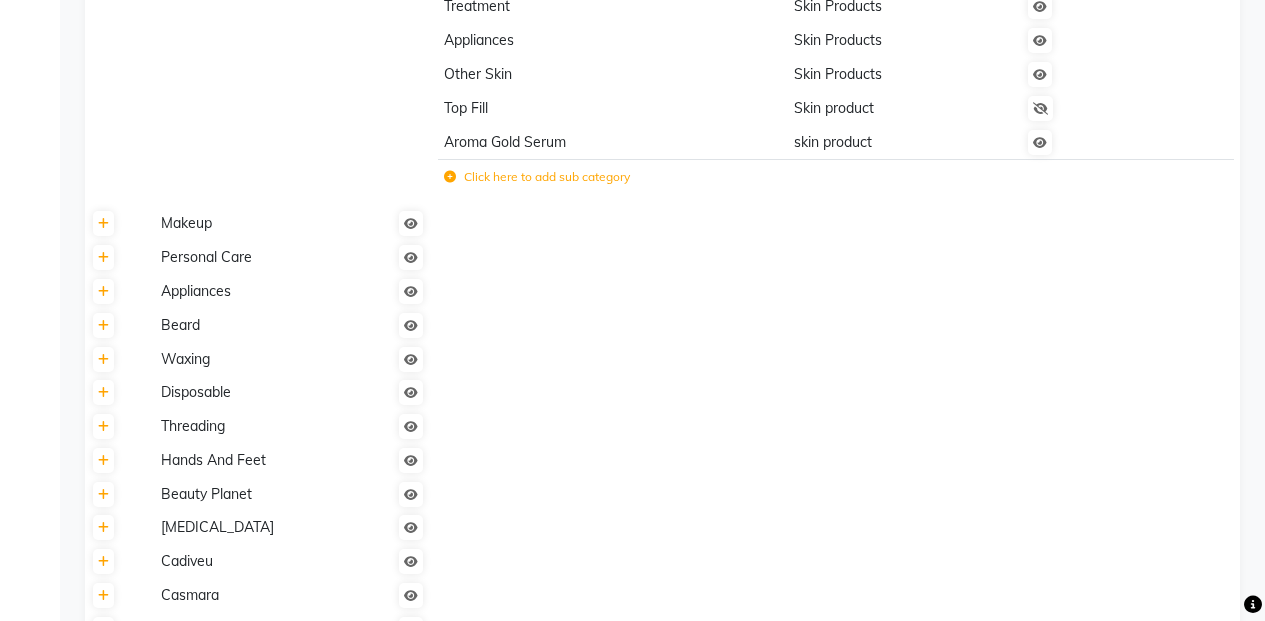 scroll, scrollTop: 1600, scrollLeft: 0, axis: vertical 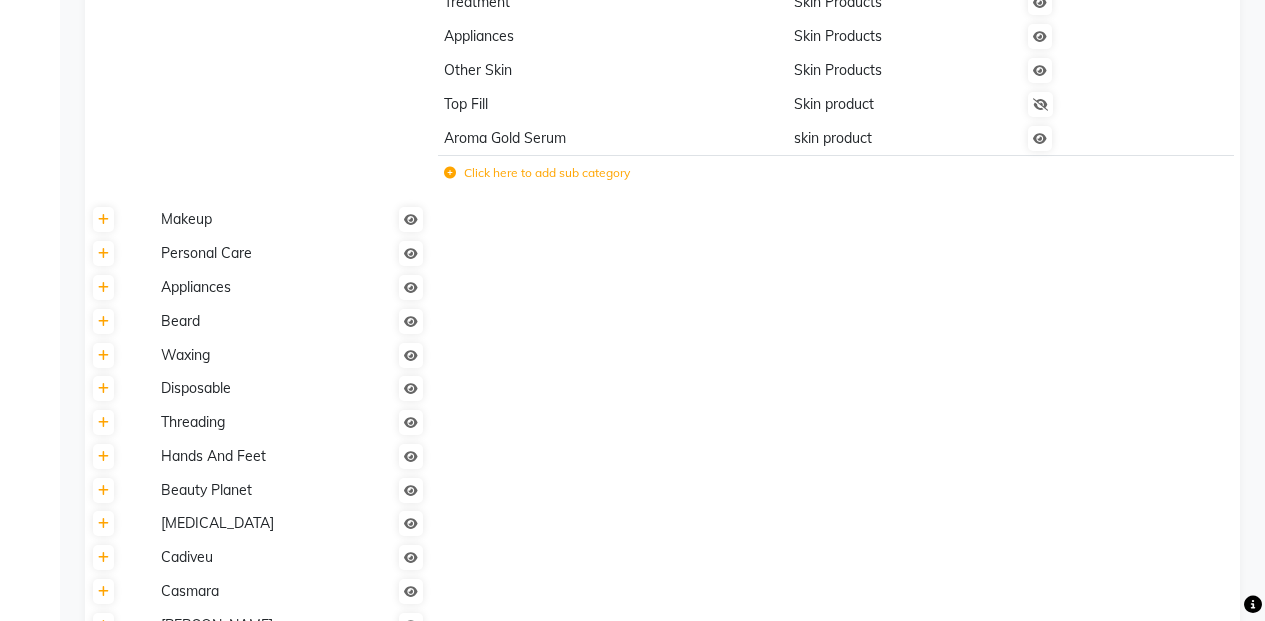 click on "Click here to add sub category" 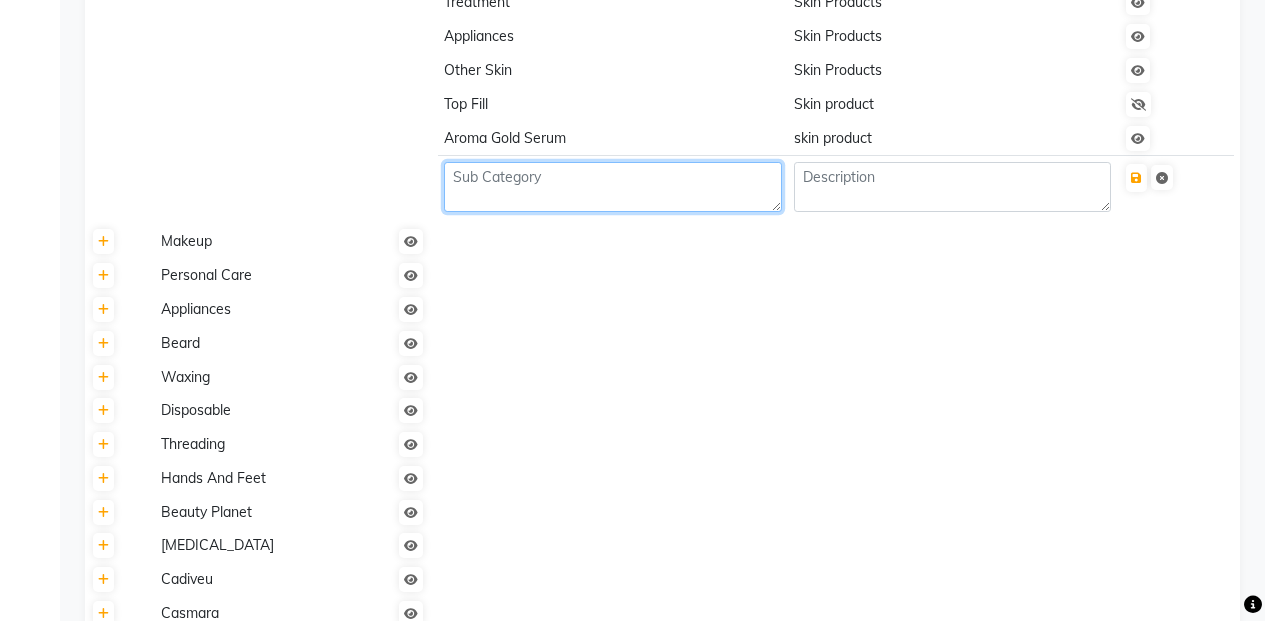 click 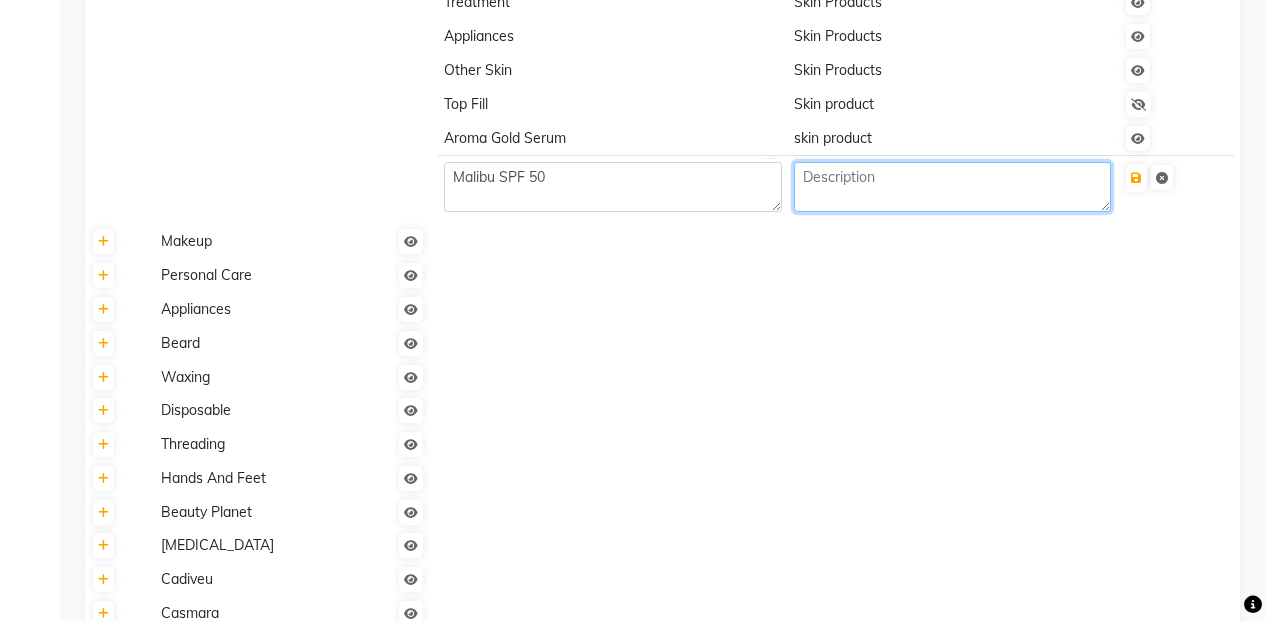 click 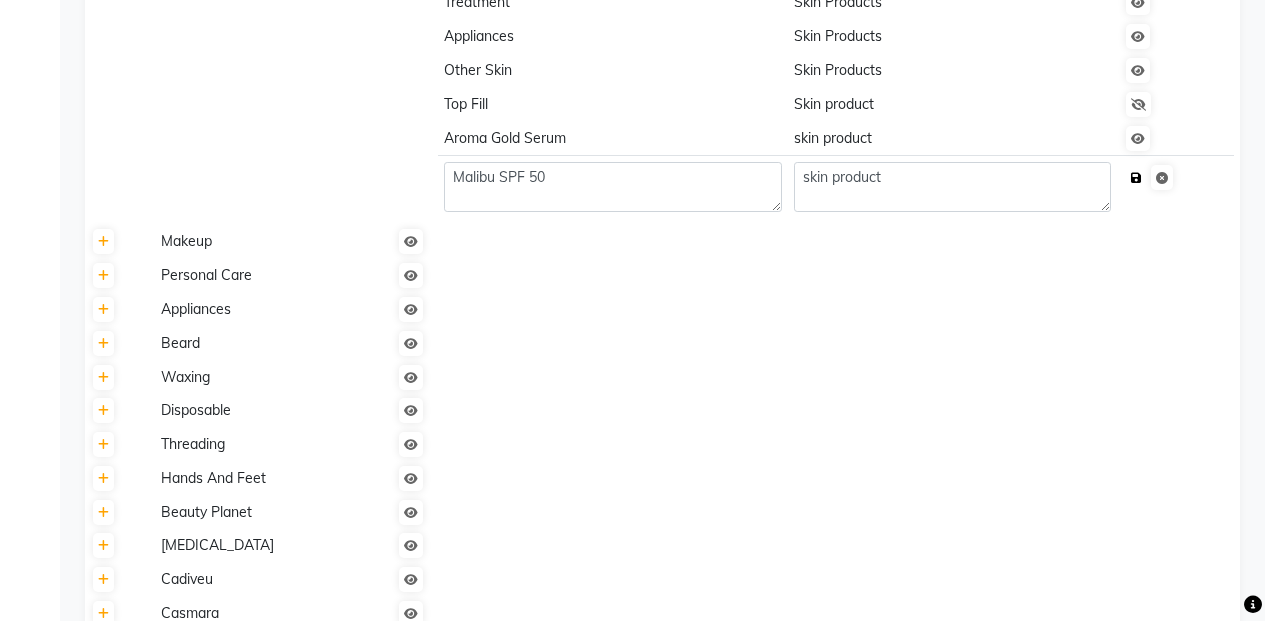 click at bounding box center (1136, 178) 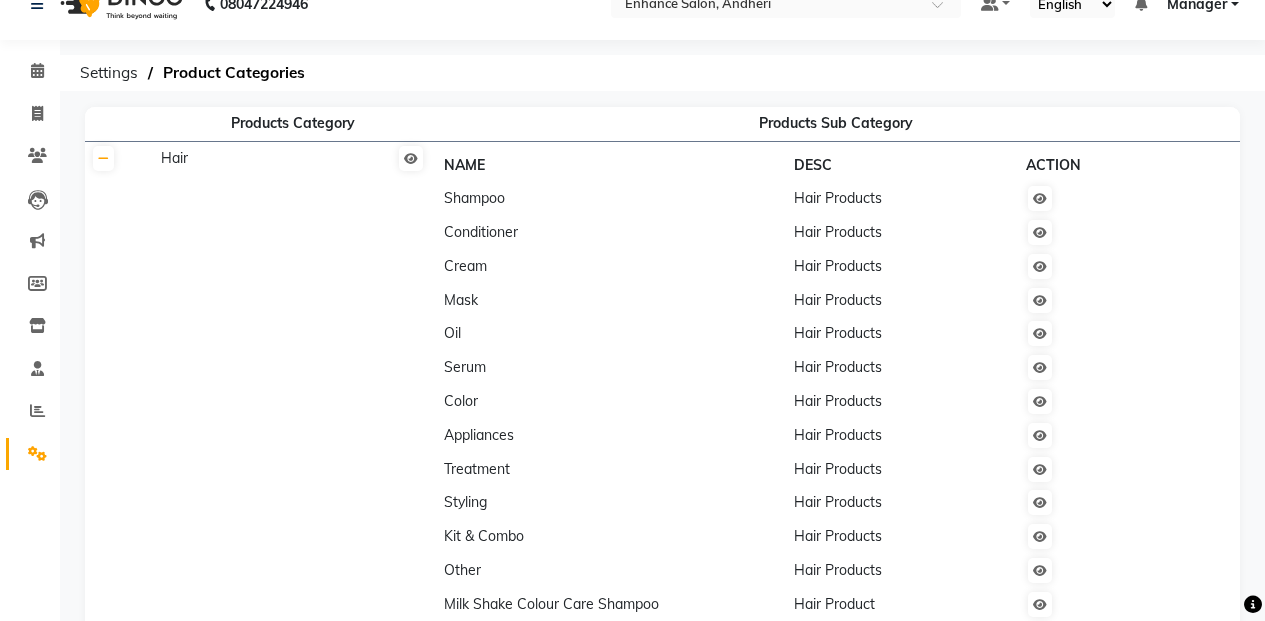 scroll, scrollTop: 0, scrollLeft: 0, axis: both 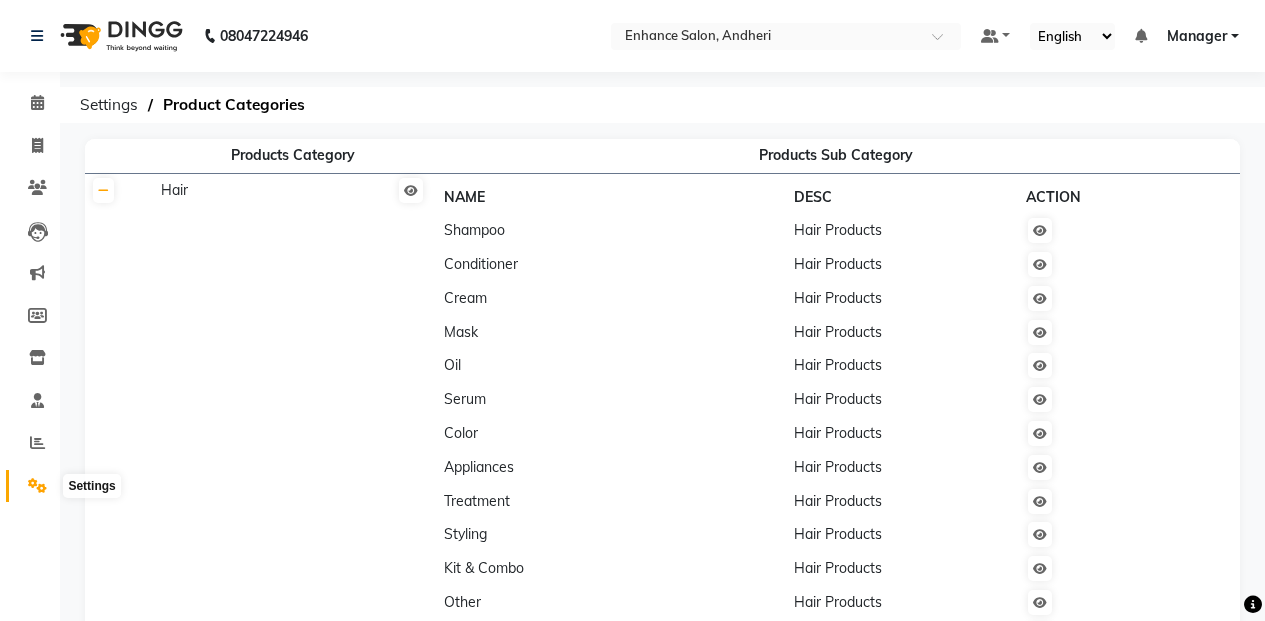 click 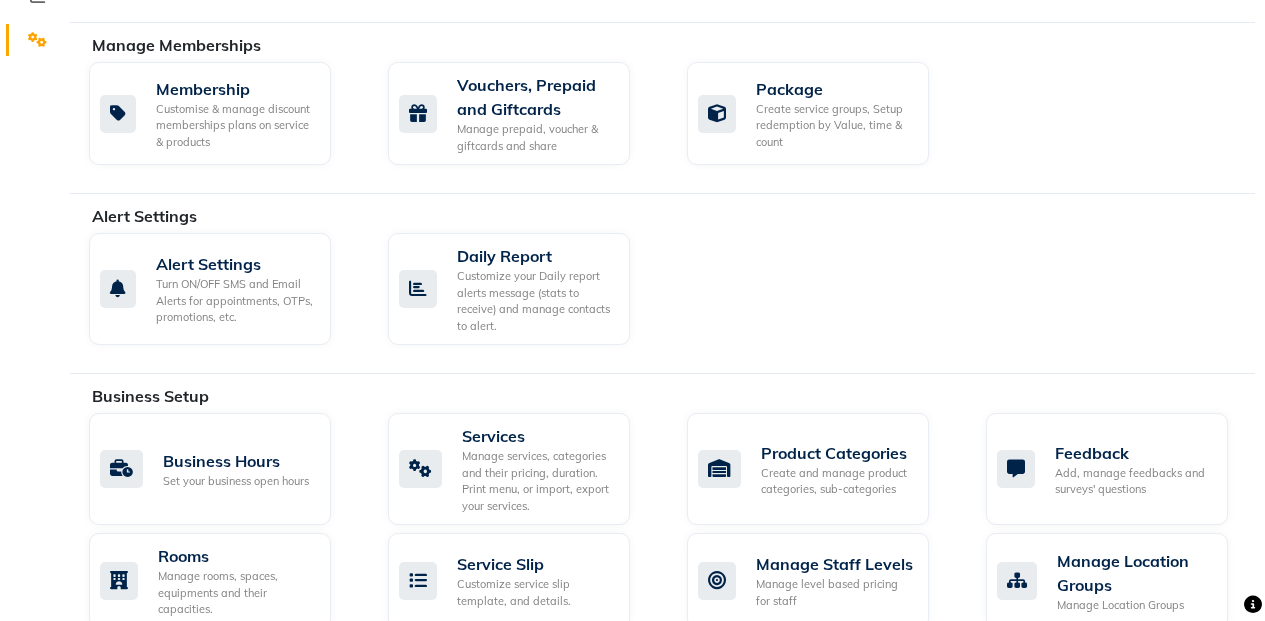 scroll, scrollTop: 500, scrollLeft: 0, axis: vertical 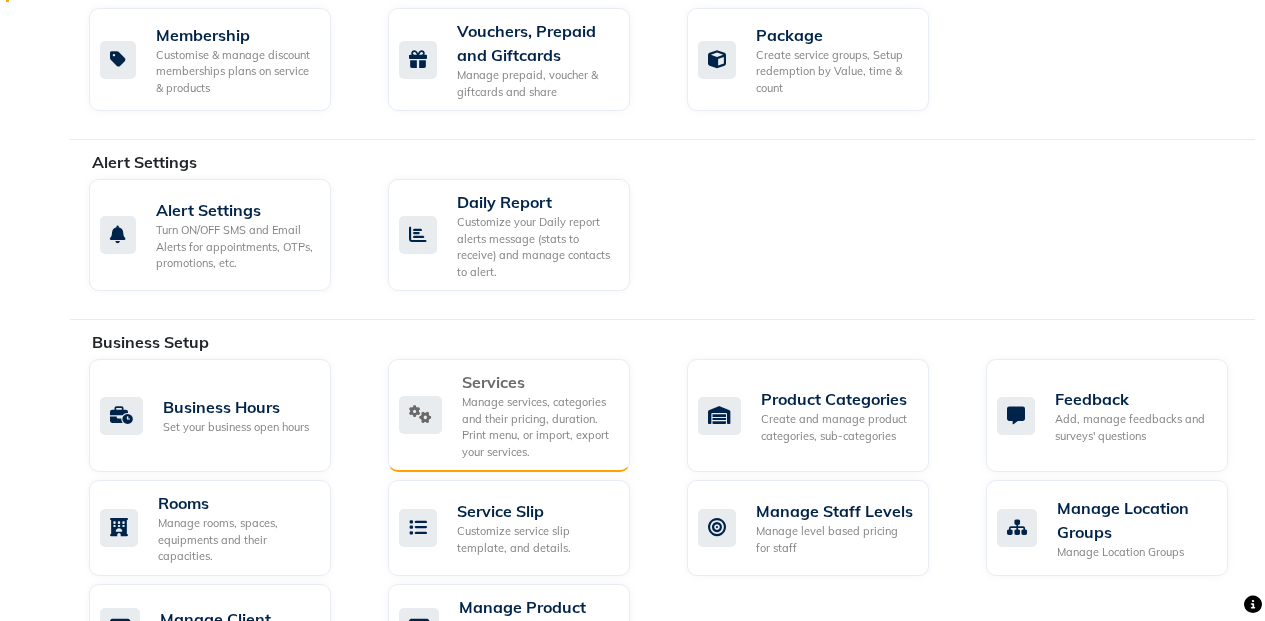 click on "Manage services, categories and their pricing, duration. Print menu, or import, export your services." 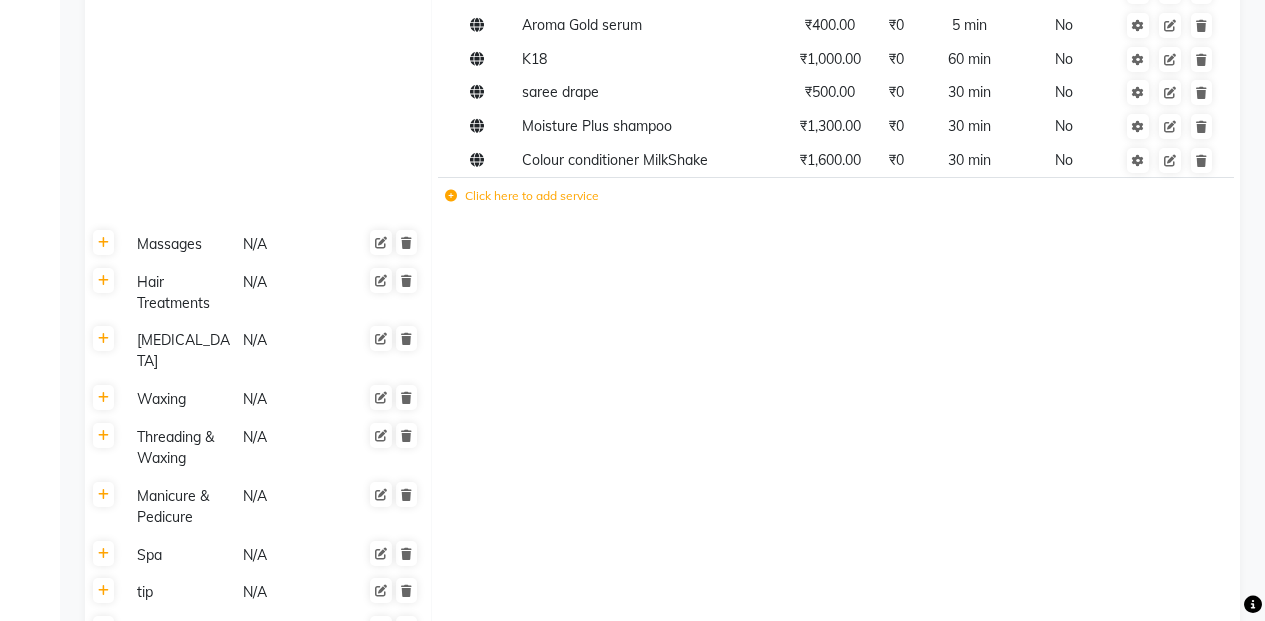 scroll, scrollTop: 900, scrollLeft: 0, axis: vertical 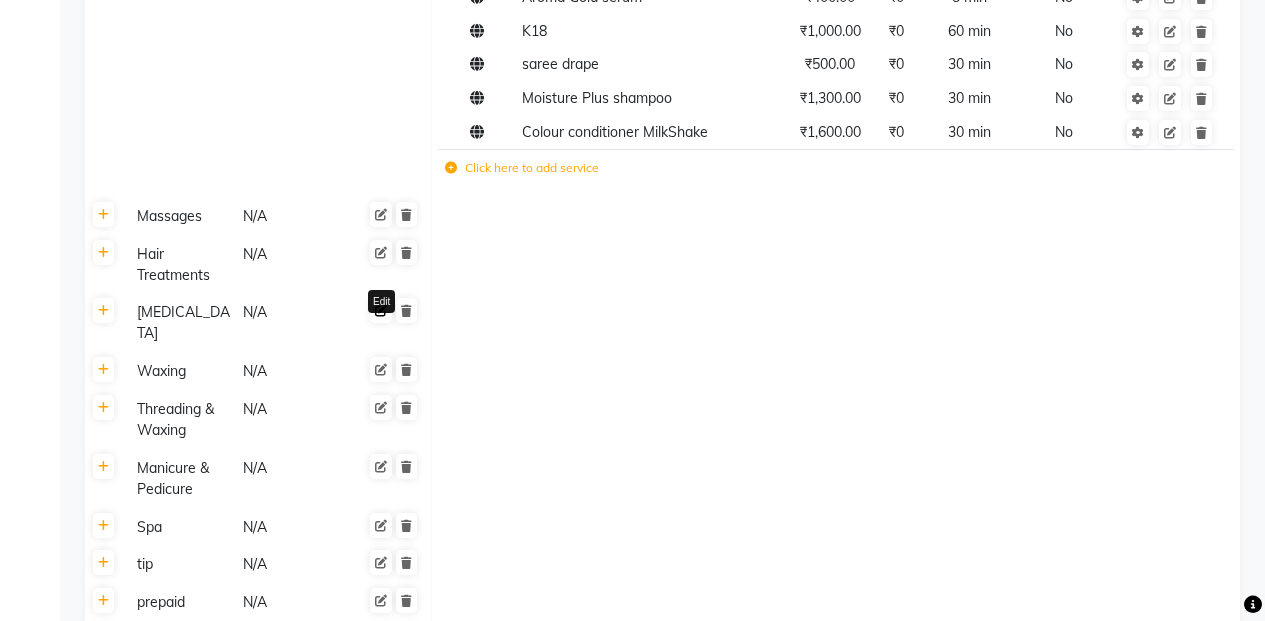 click 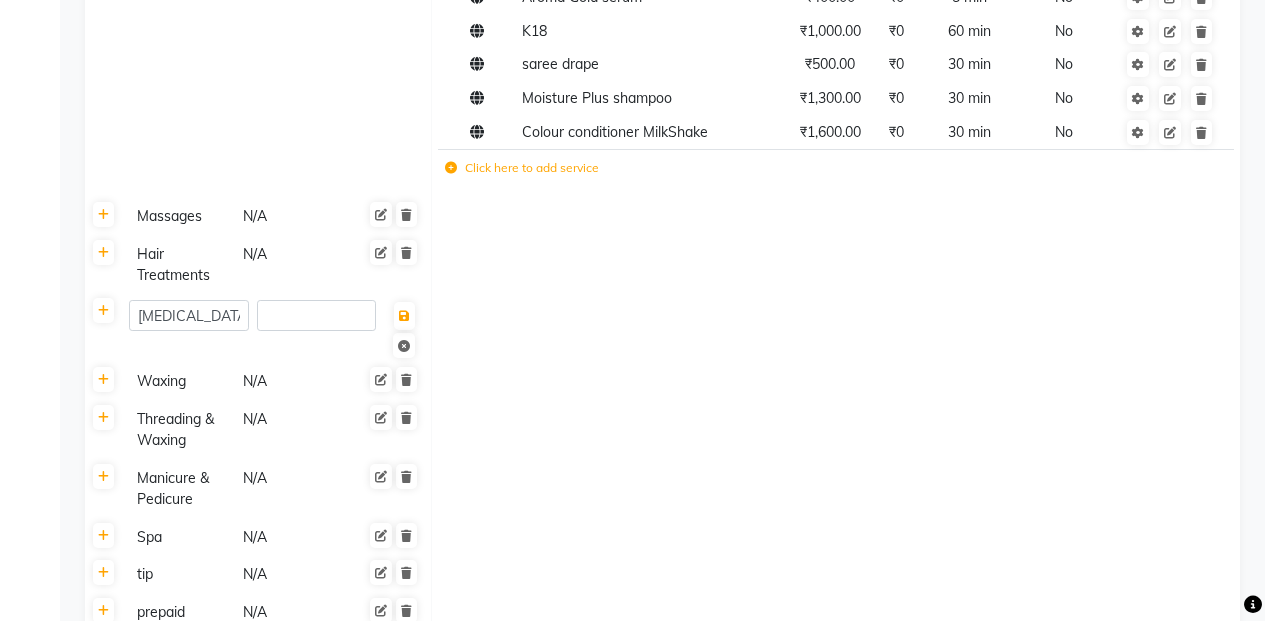 click on "Click here to add service" 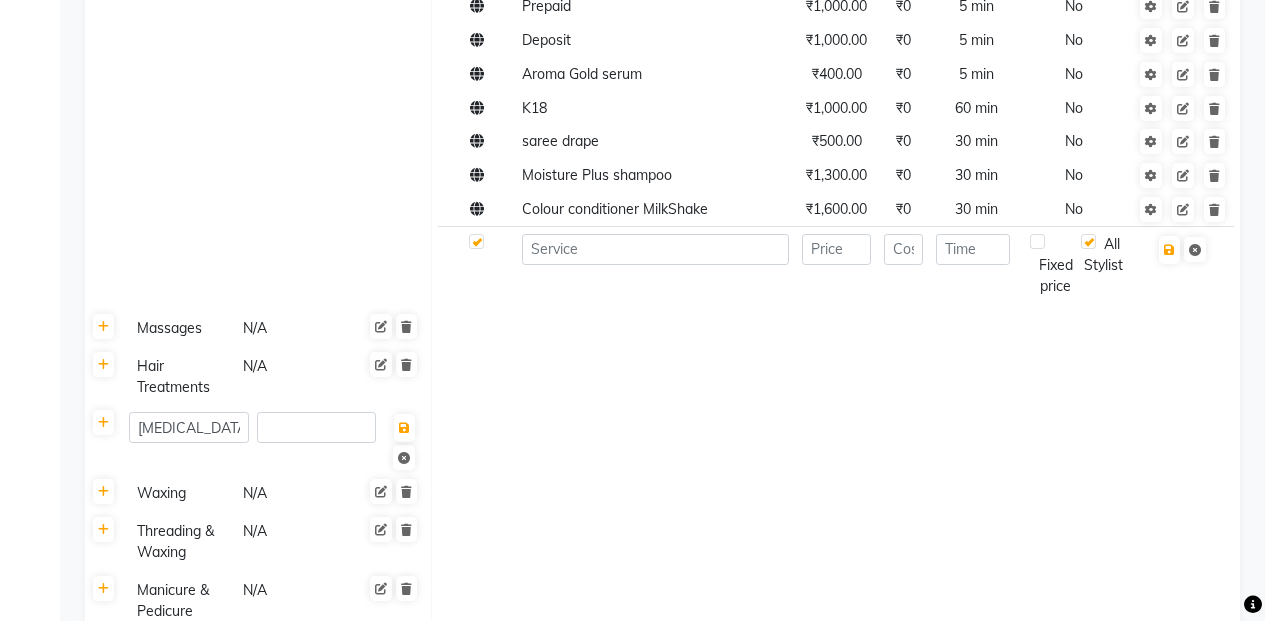 scroll, scrollTop: 773, scrollLeft: 0, axis: vertical 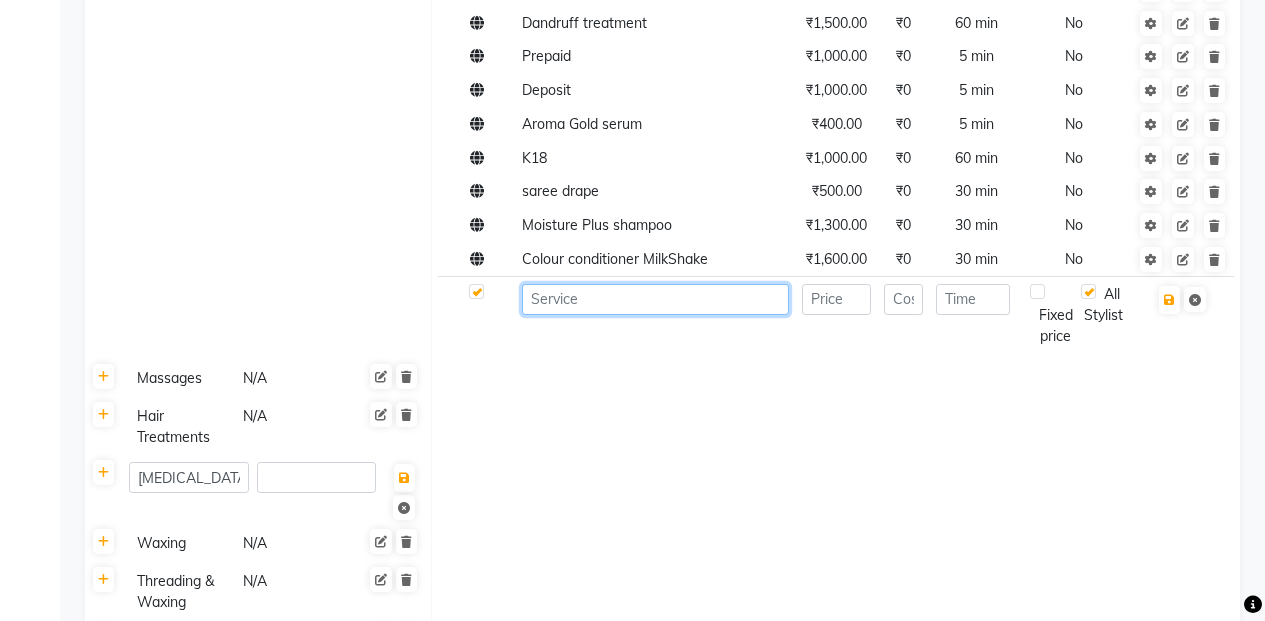 click 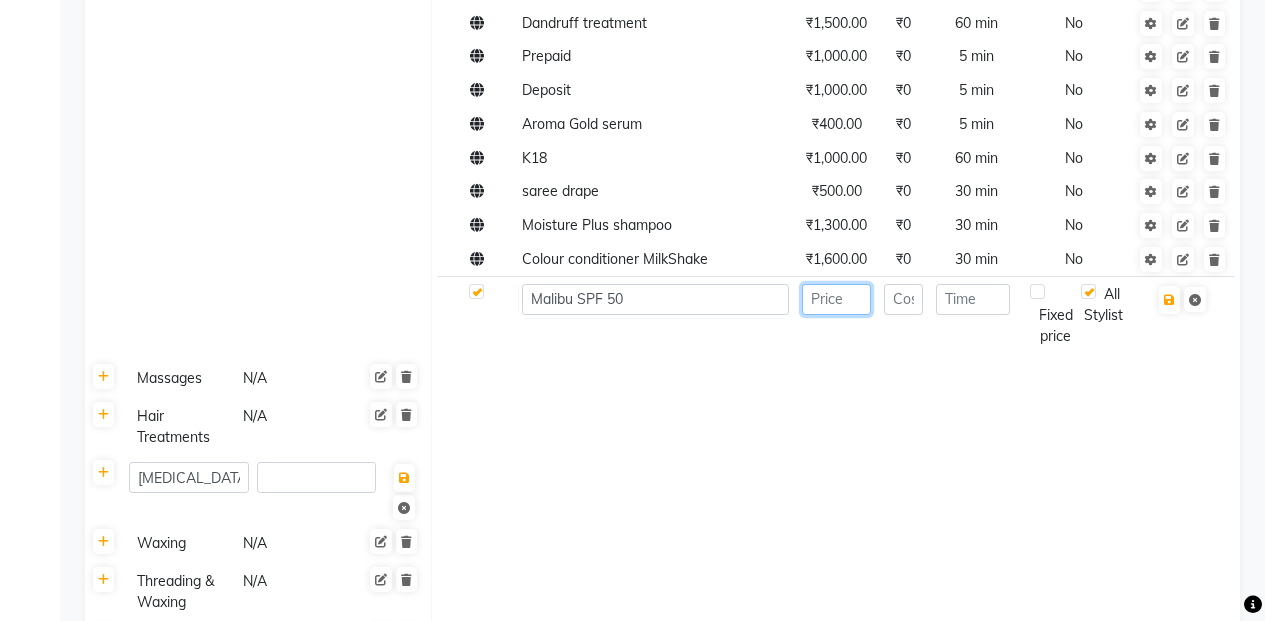 click 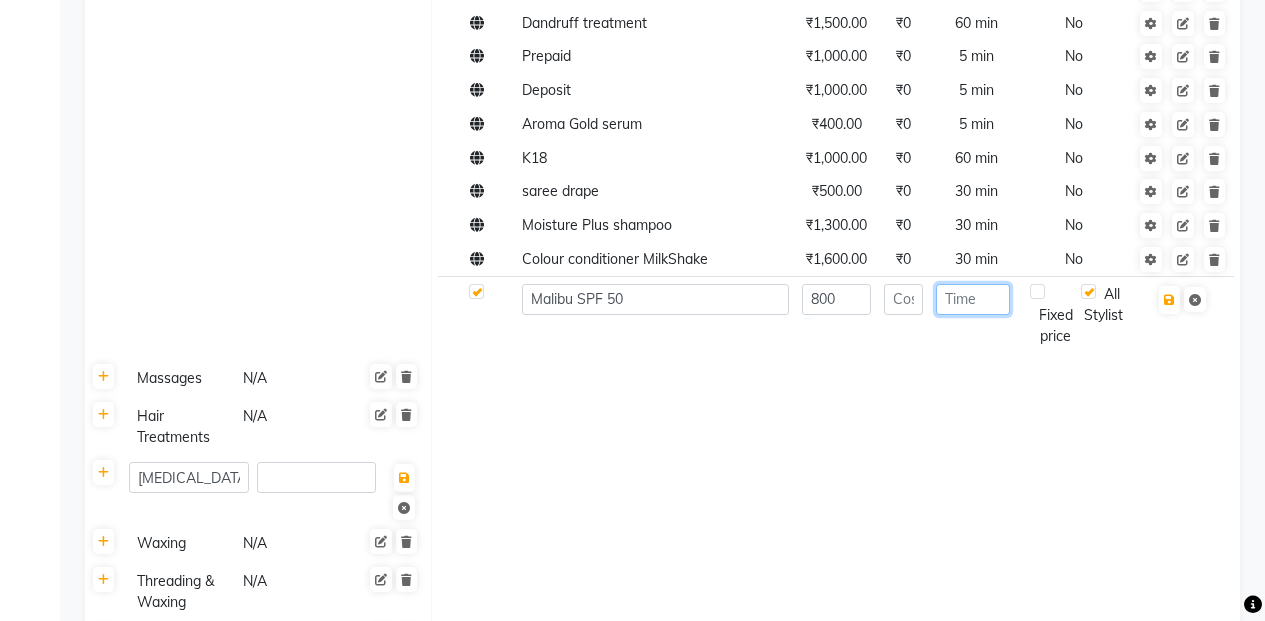 click 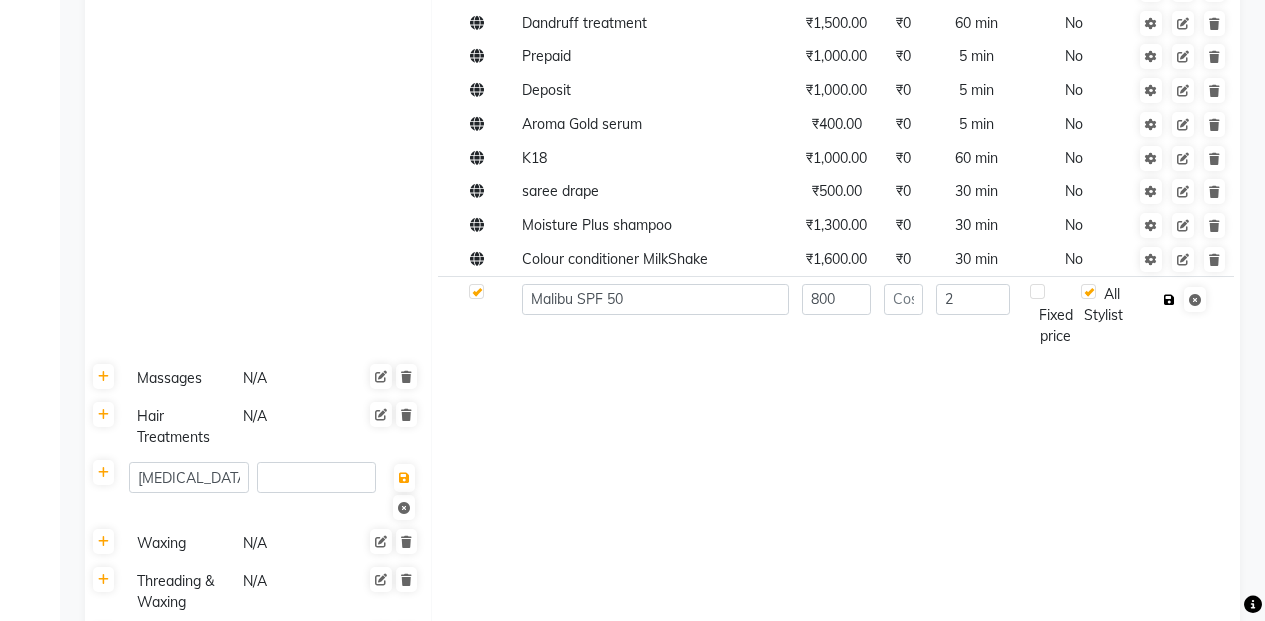 click at bounding box center [1169, 300] 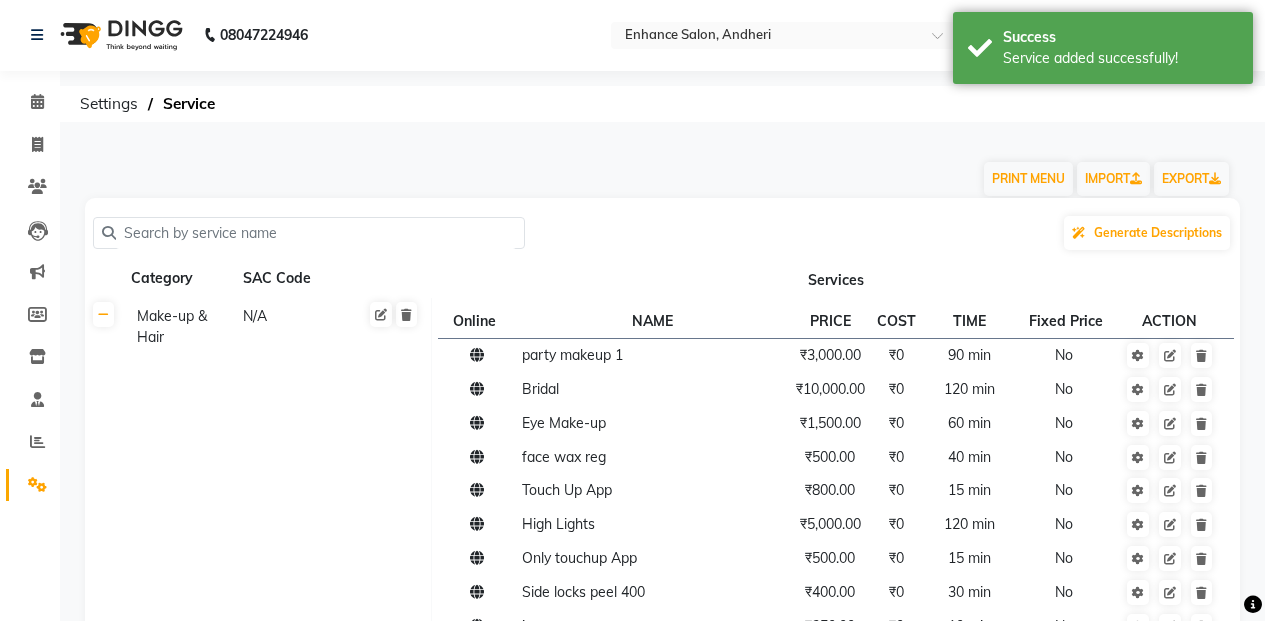 scroll, scrollTop: 0, scrollLeft: 0, axis: both 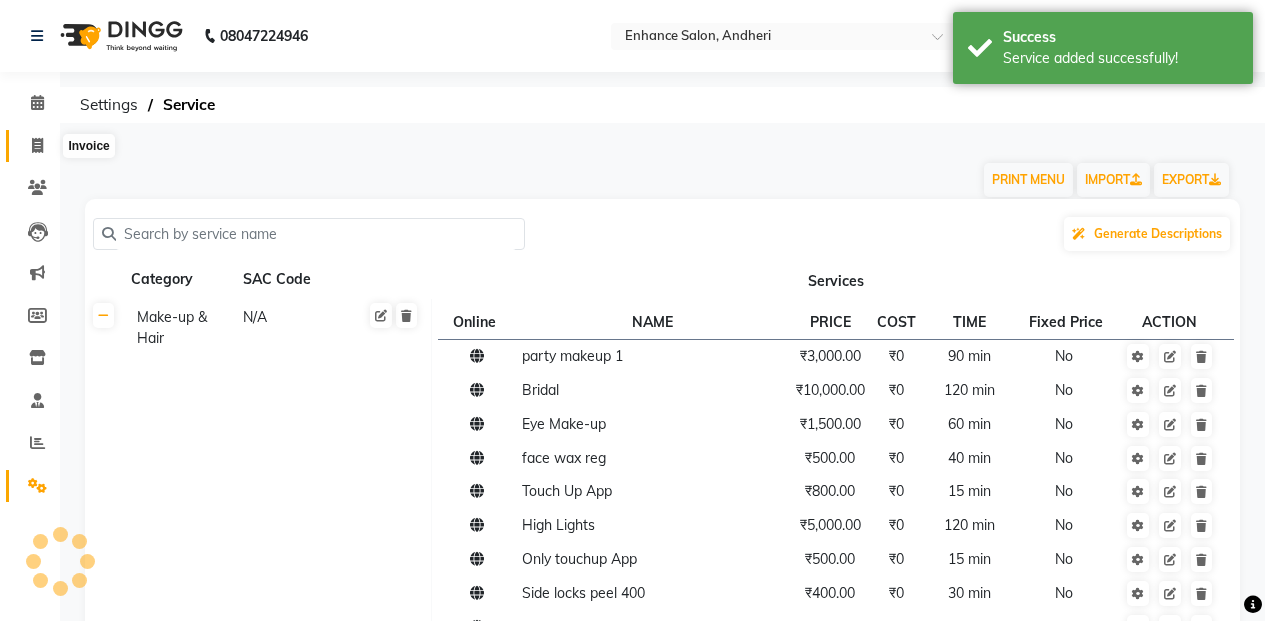 click 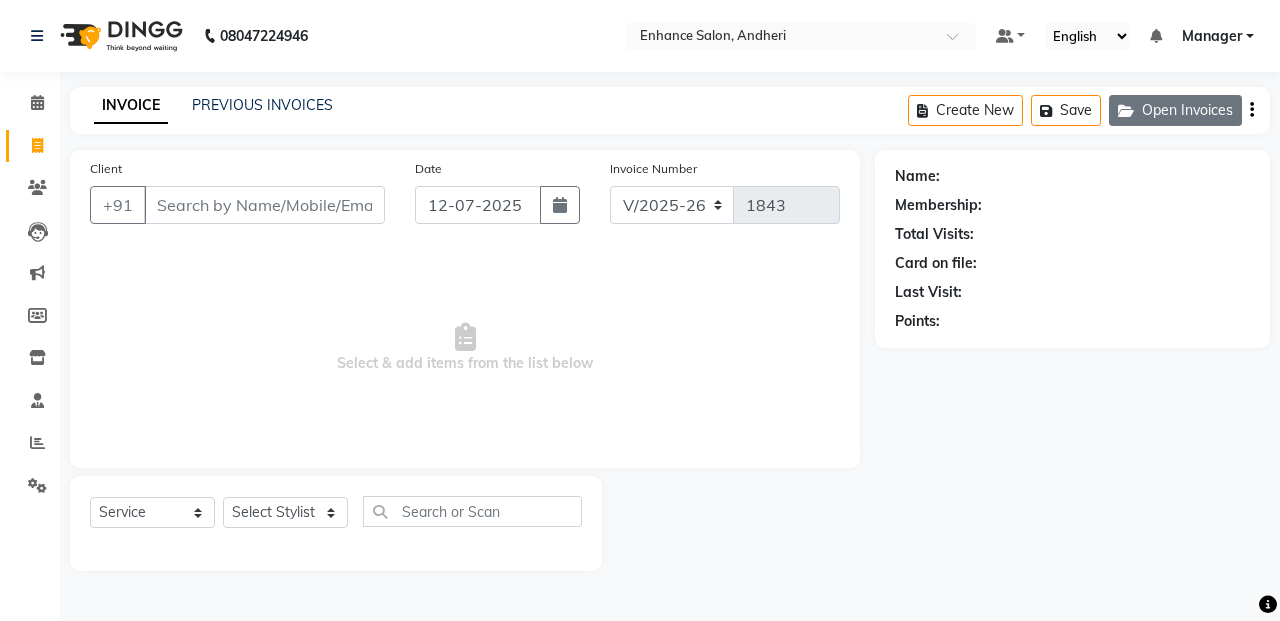 click on "Open Invoices" 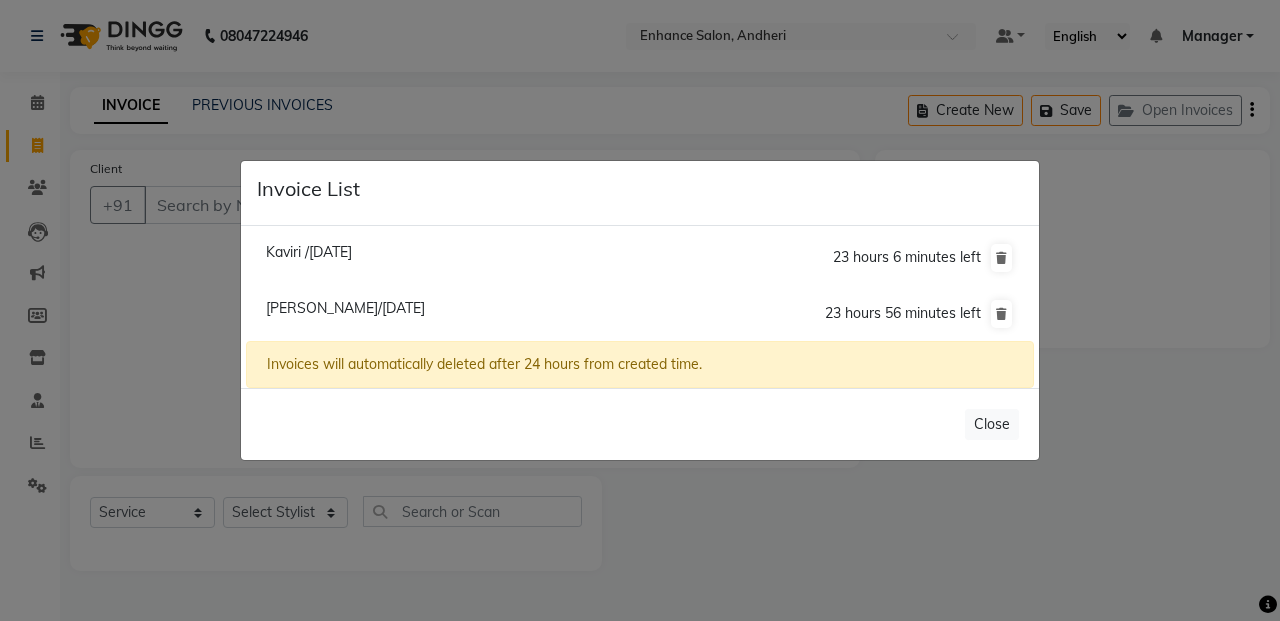 click on "[PERSON_NAME]/[DATE]" 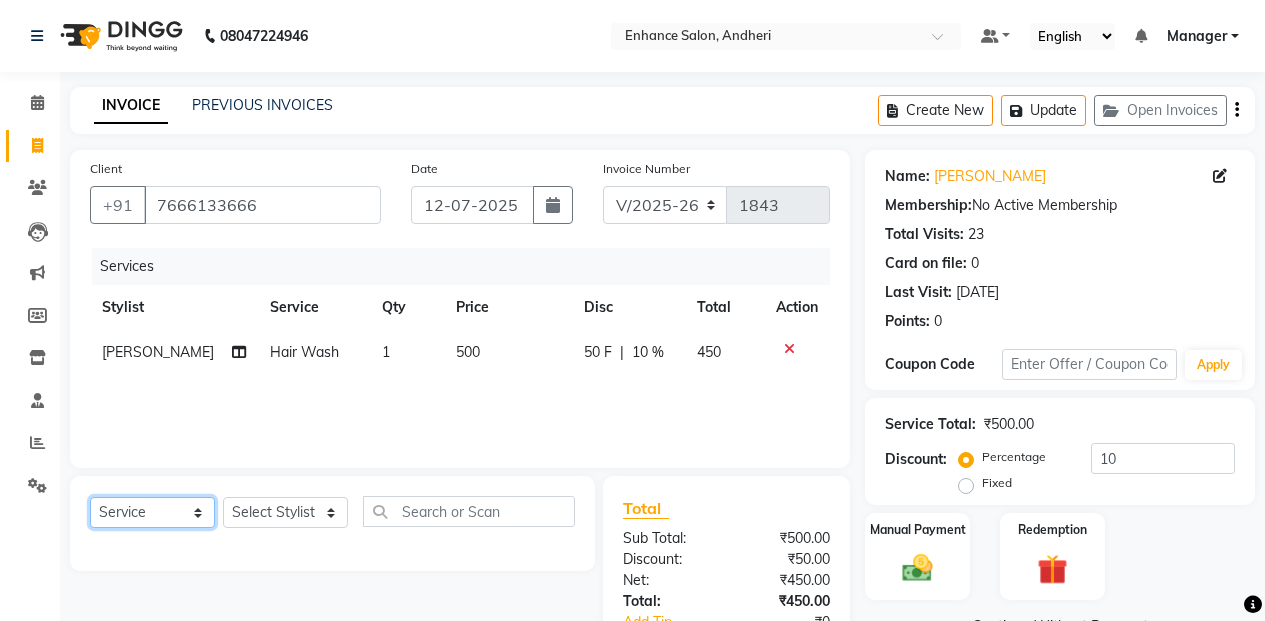 click on "Select  Service  Product  Membership  Package Voucher Prepaid Gift Card" 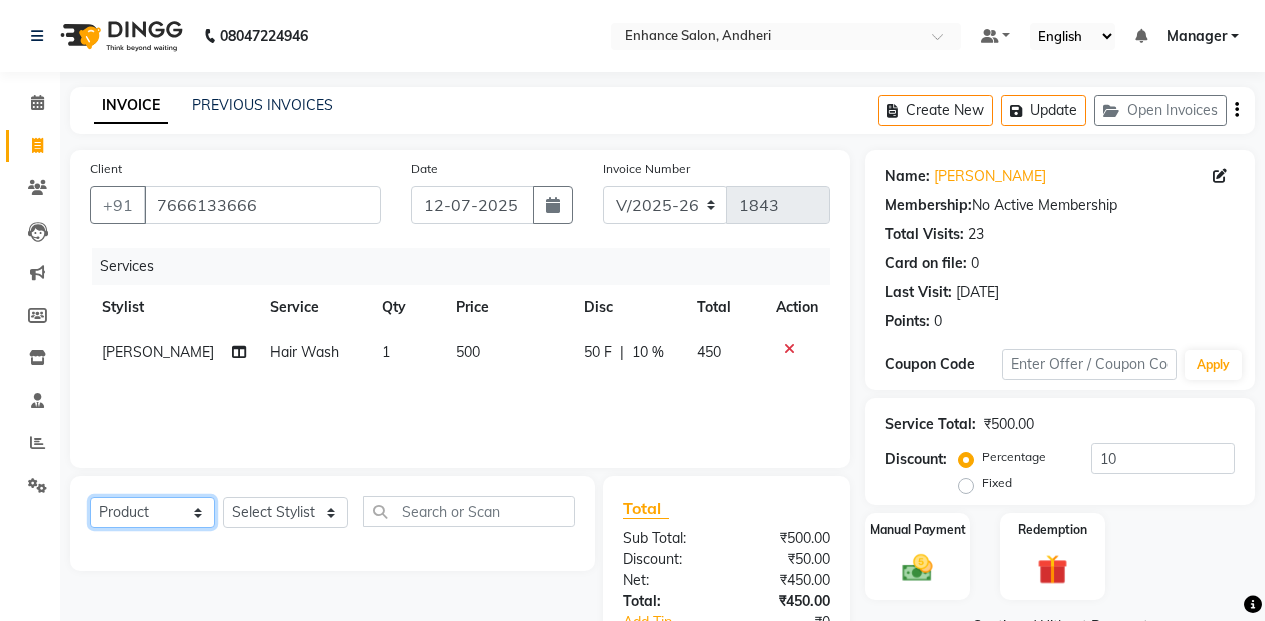 click on "Select  Service  Product  Membership  Package Voucher Prepaid Gift Card" 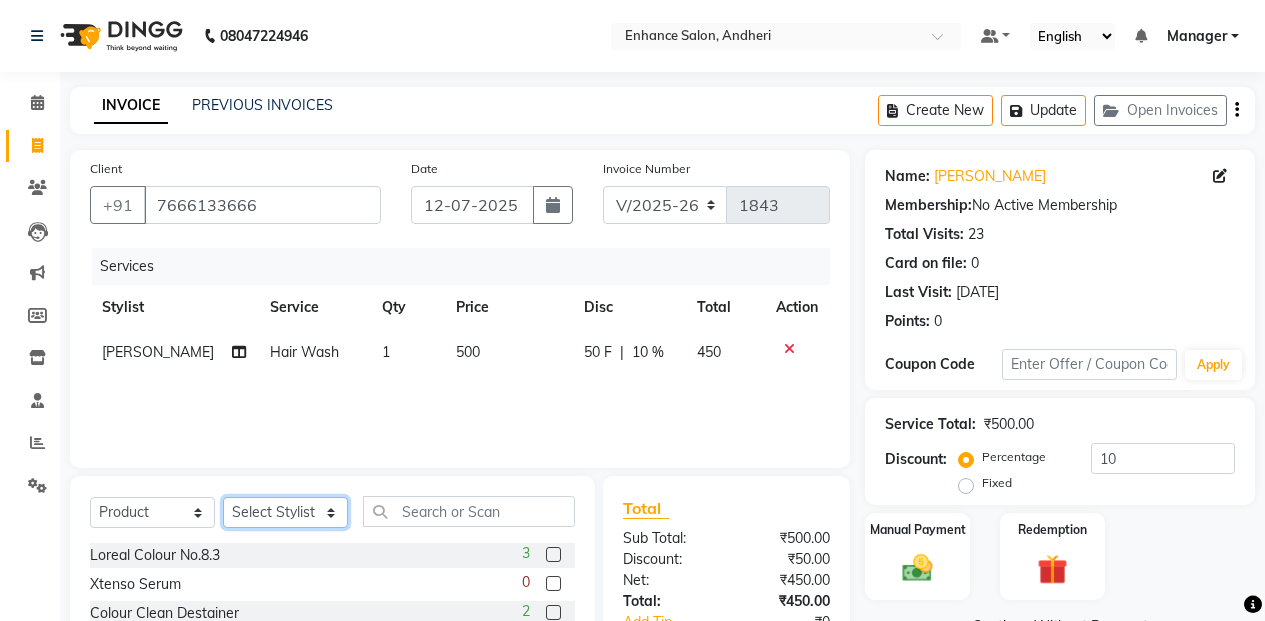click on "Select Stylist Admin [PERSON_NAME] [PERSON_NAME] Manager [PERSON_NAME] [PERSON_NAME] [PERSON_NAME] POONAM [PERSON_NAME] [PERSON_NAME] nails [PERSON_NAME] MANGELA [PERSON_NAME] [PERSON_NAME] [PERSON_NAME] [PERSON_NAME]" 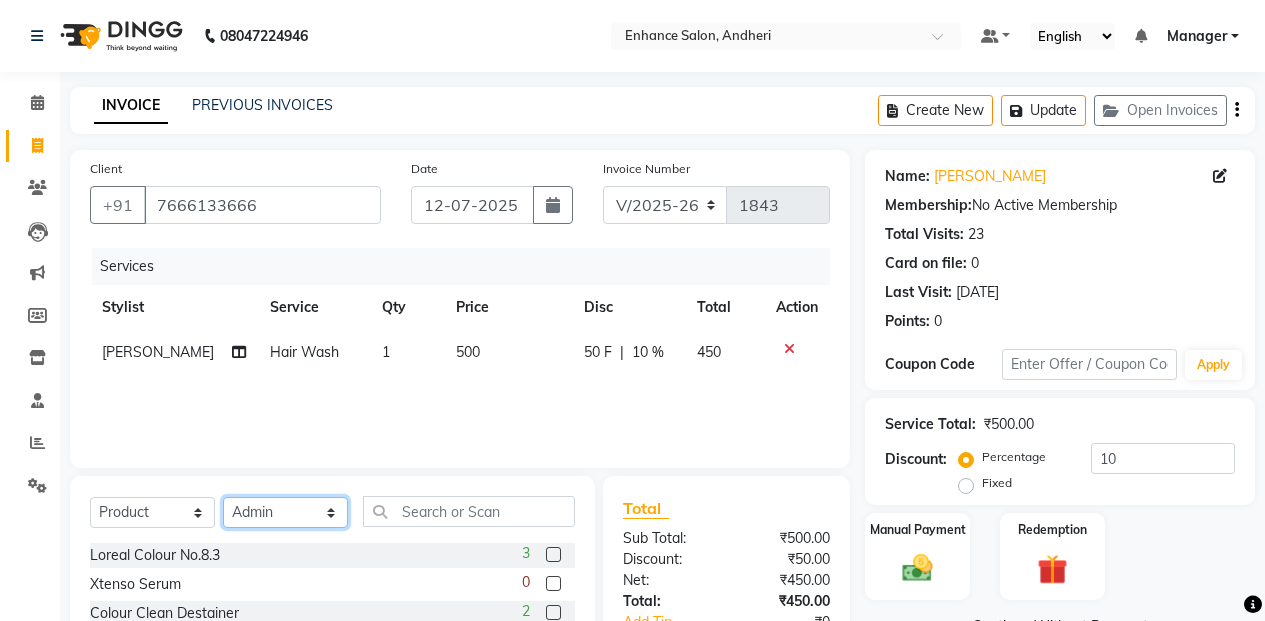 click on "Select Stylist Admin [PERSON_NAME] [PERSON_NAME] Manager [PERSON_NAME] [PERSON_NAME] [PERSON_NAME] POONAM [PERSON_NAME] [PERSON_NAME] nails [PERSON_NAME] MANGELA [PERSON_NAME] [PERSON_NAME] [PERSON_NAME] [PERSON_NAME]" 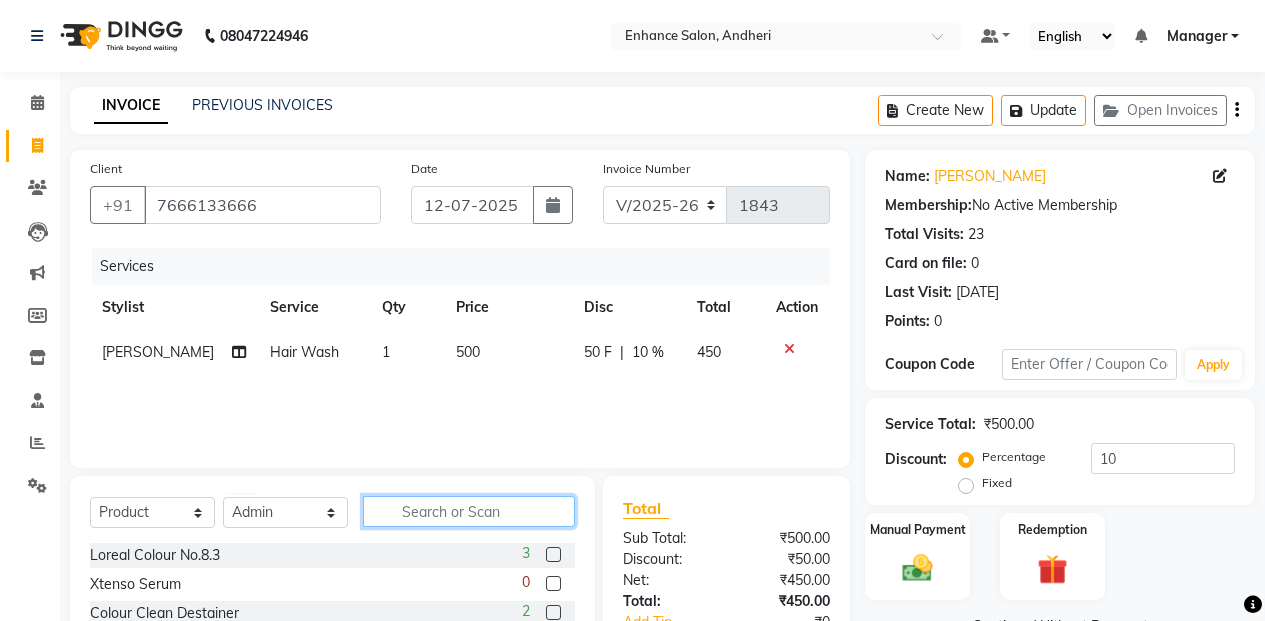 click 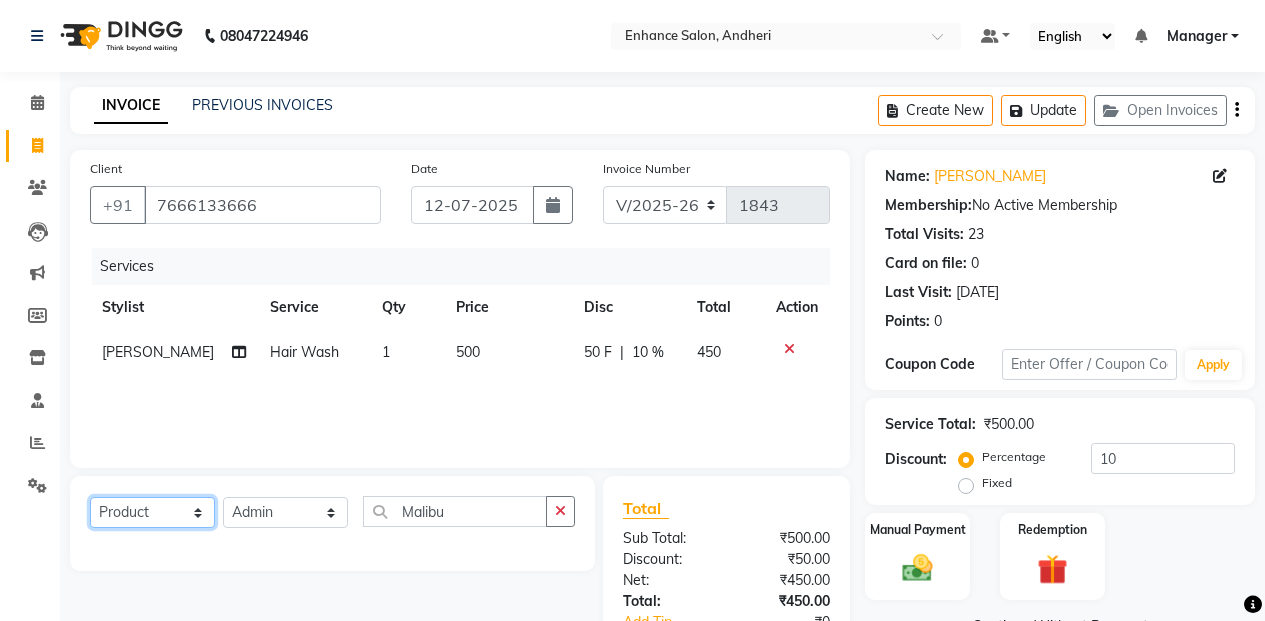 click on "Select  Service  Product  Membership  Package Voucher Prepaid Gift Card" 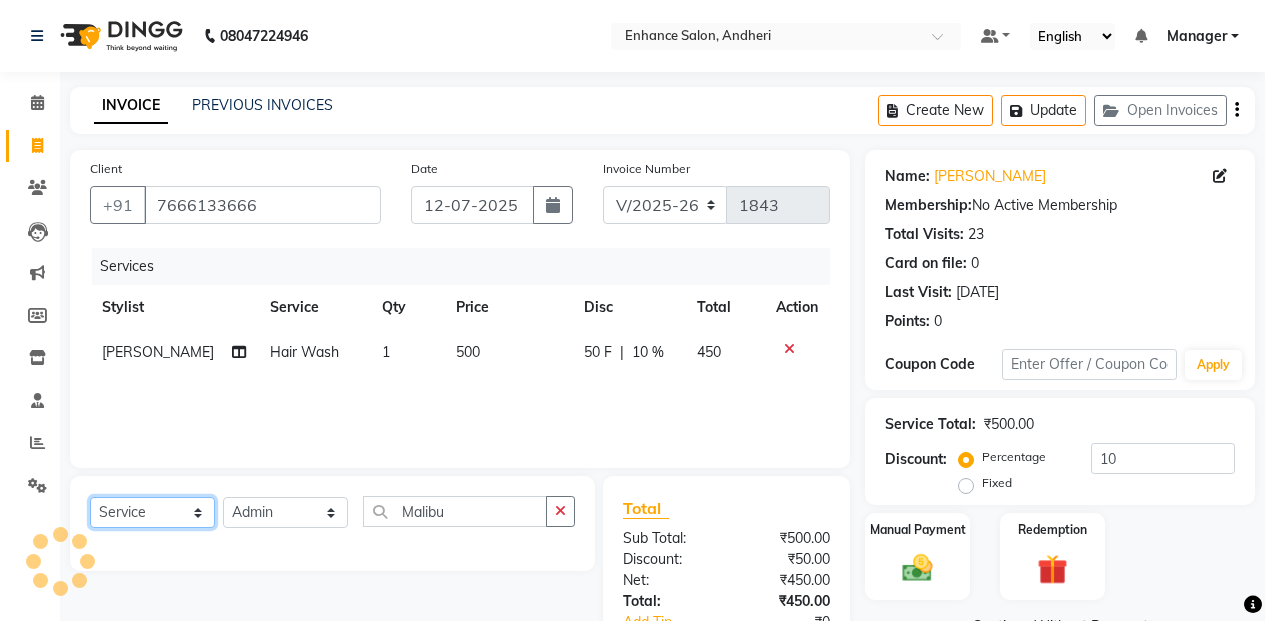 click on "Select  Service  Product  Membership  Package Voucher Prepaid Gift Card" 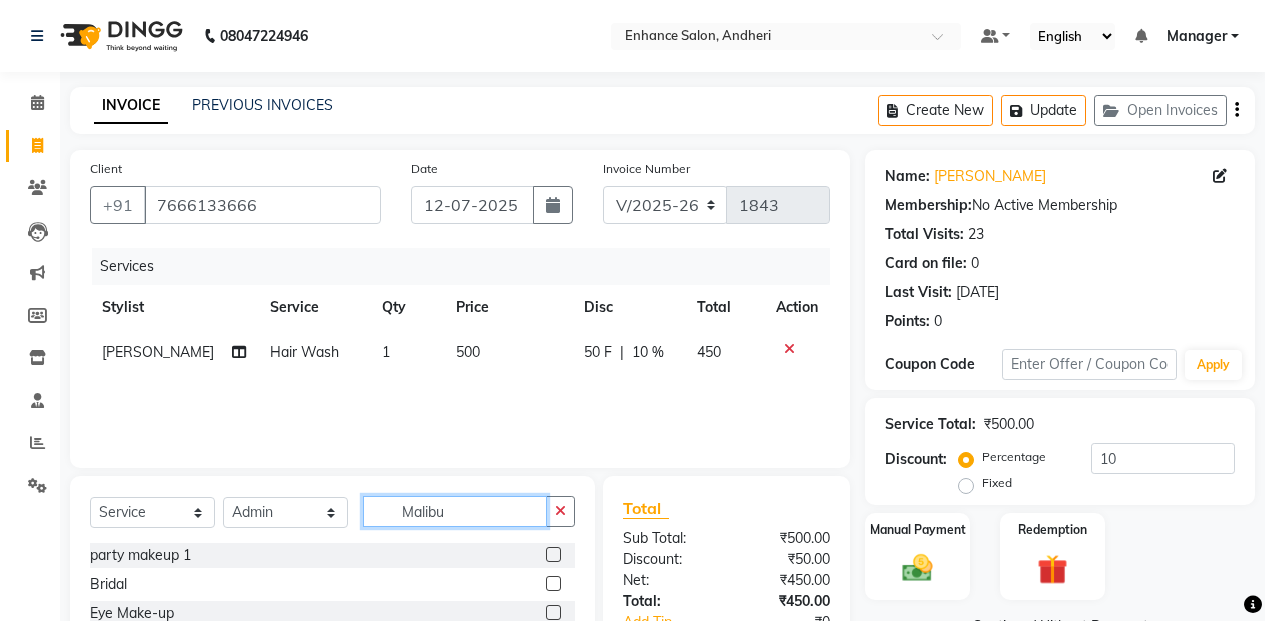 click on "Malibu" 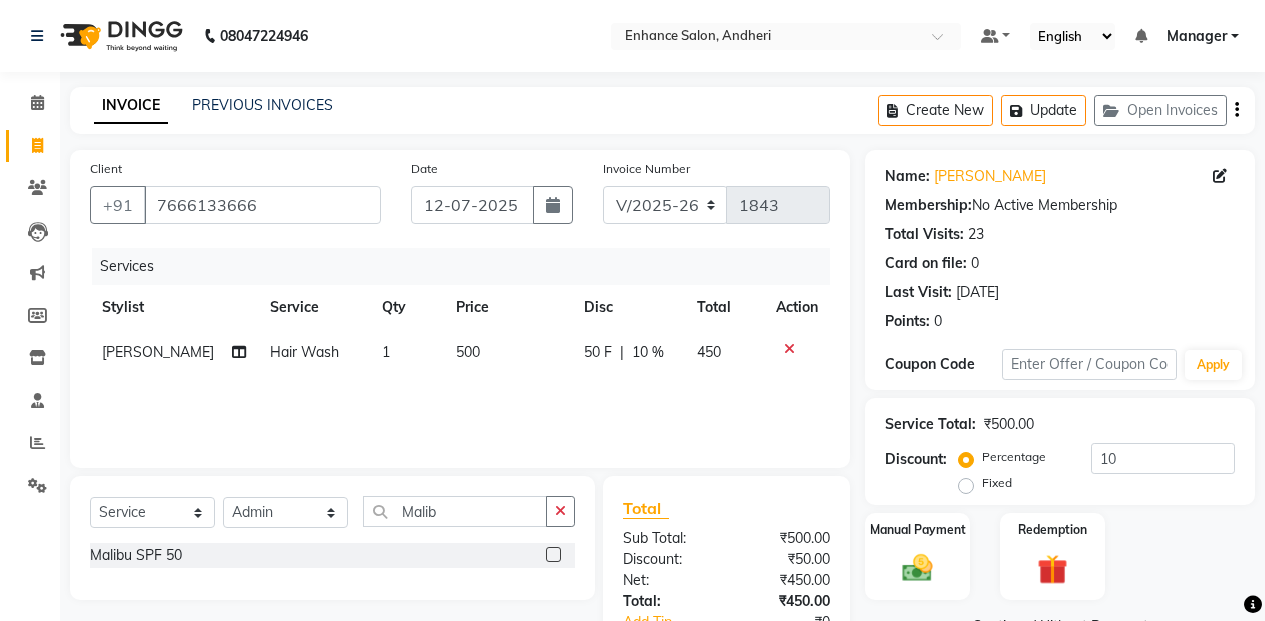 click 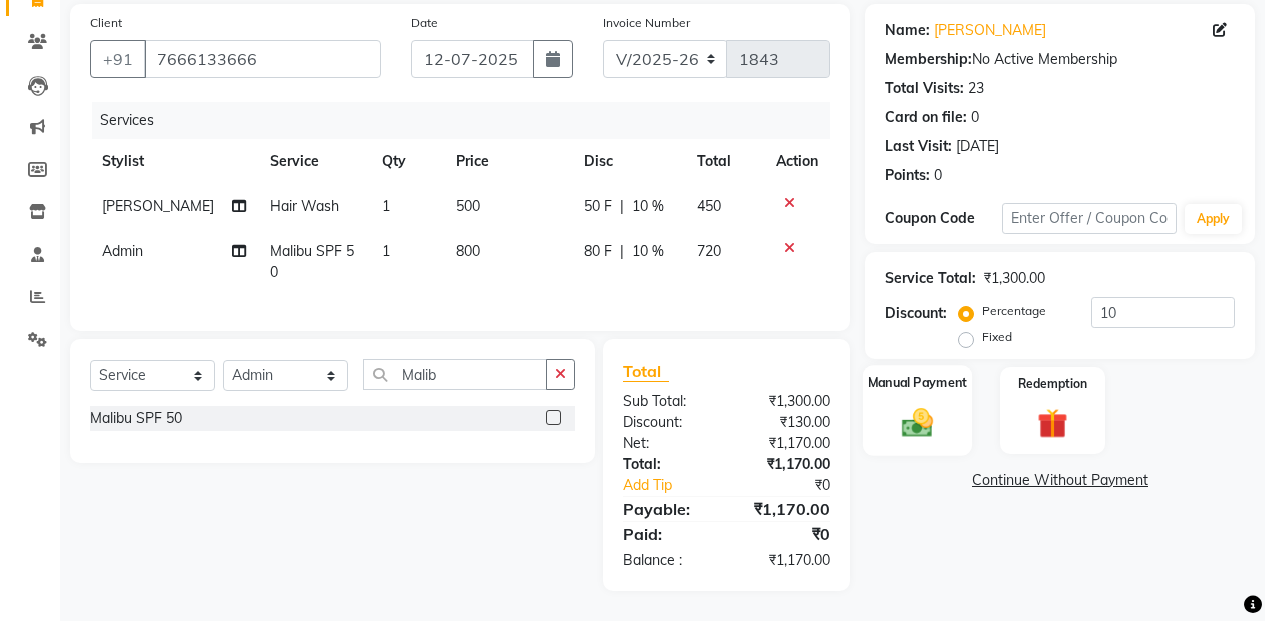 scroll, scrollTop: 182, scrollLeft: 0, axis: vertical 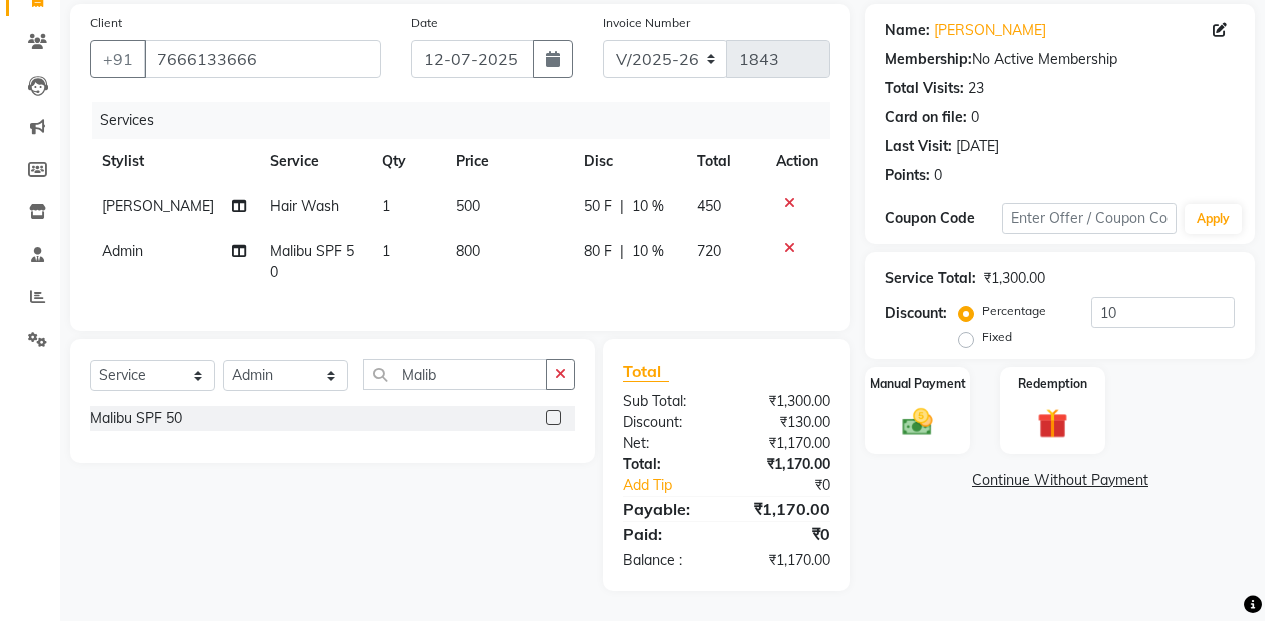 click on "500" 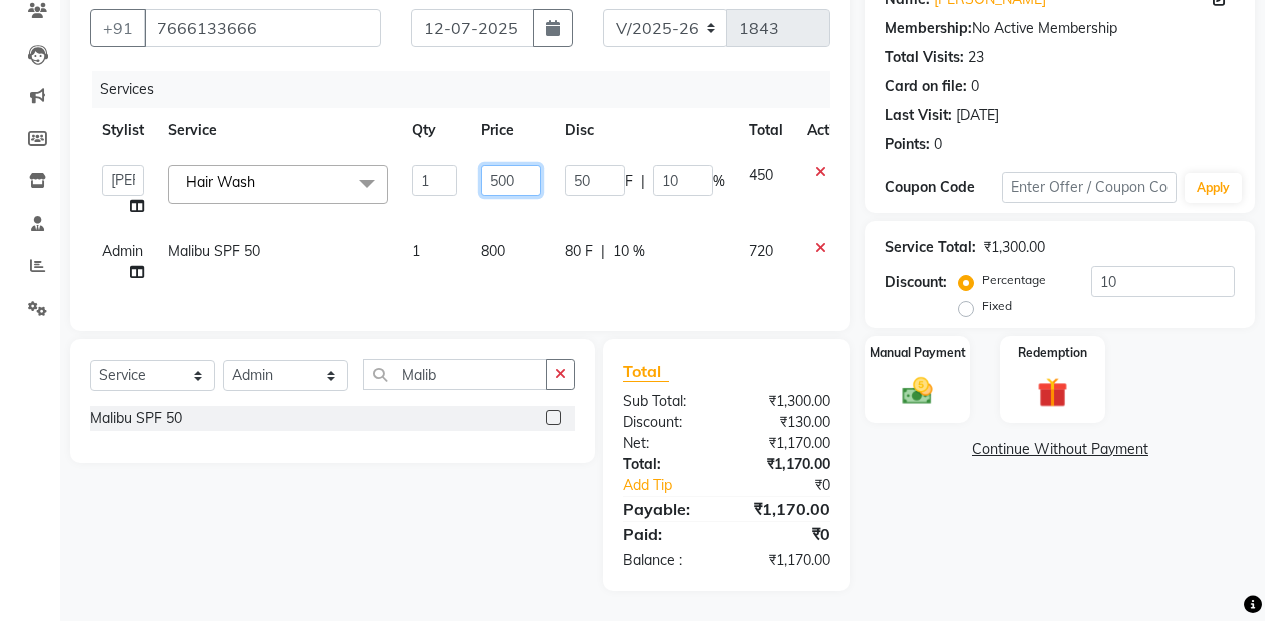 click on "500" 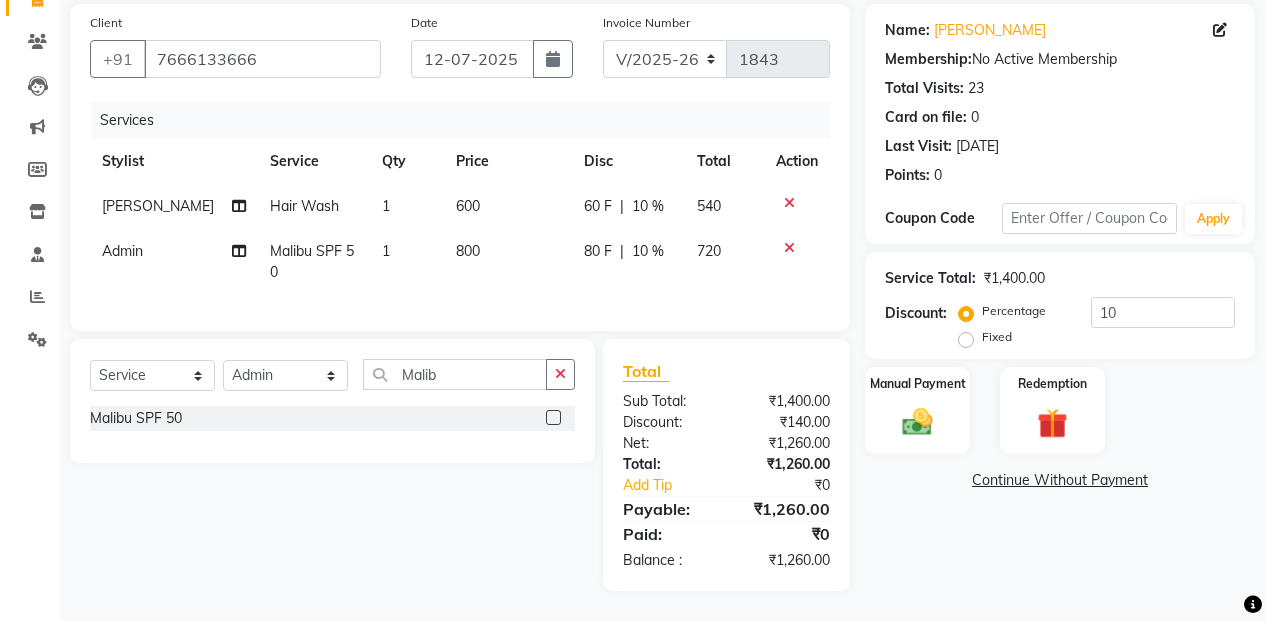 click on "Name: [PERSON_NAME] Membership:  No Active Membership  Total Visits:  23 Card on file:  0 Last Visit:   [DATE] Points:   0  Coupon Code Apply Service Total:  ₹1,400.00  Discount:  Percentage   Fixed  10 Manual Payment Redemption  Continue Without Payment" 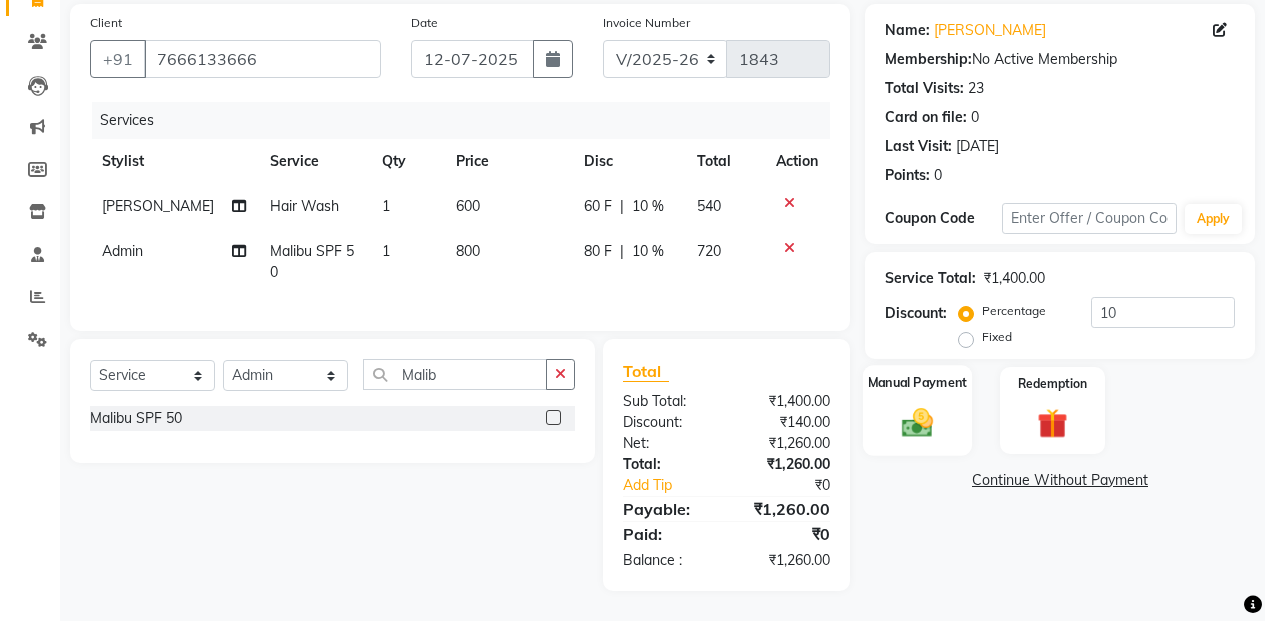 click 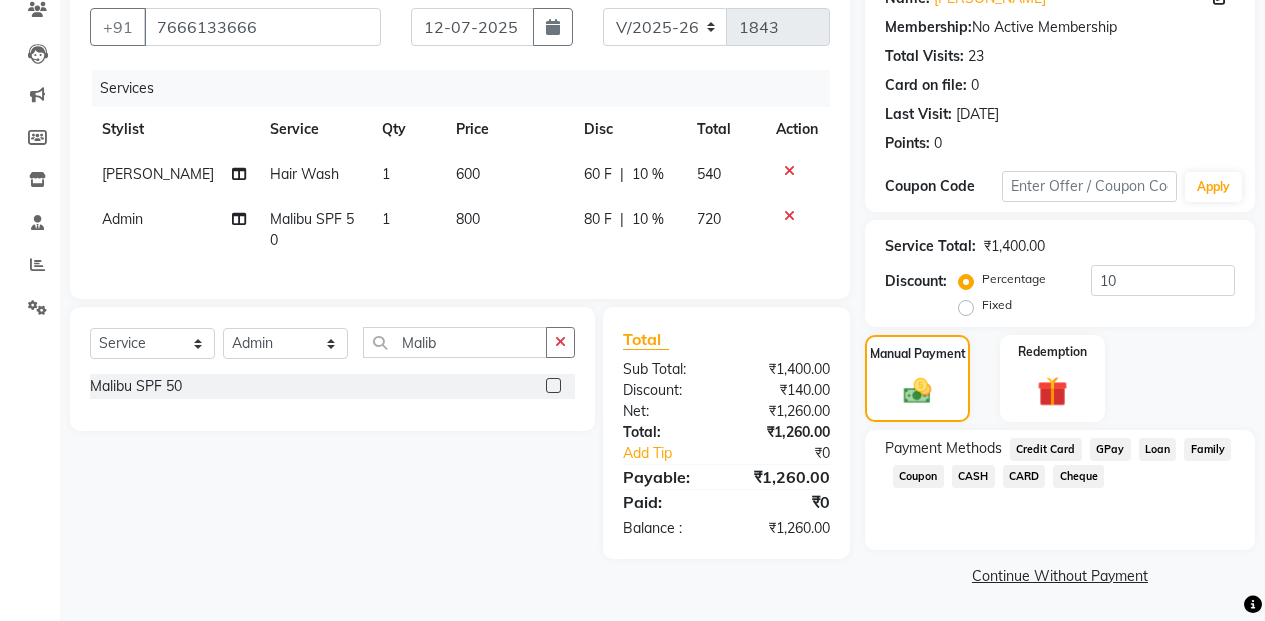 click on "CASH" 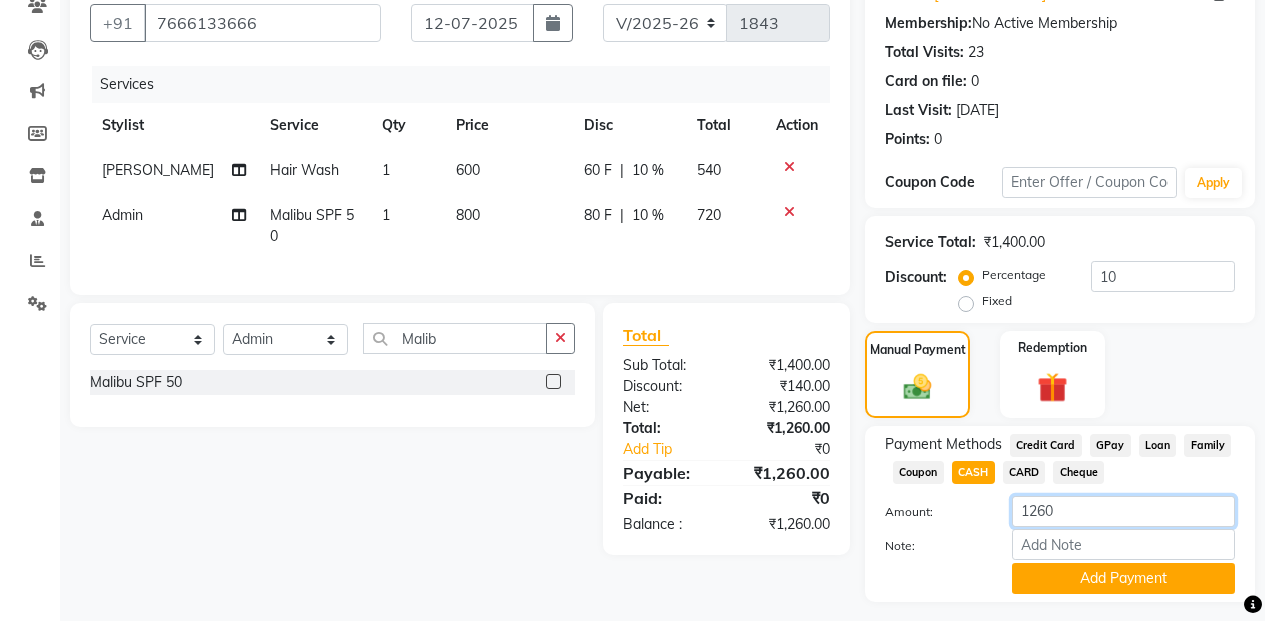 click on "1260" 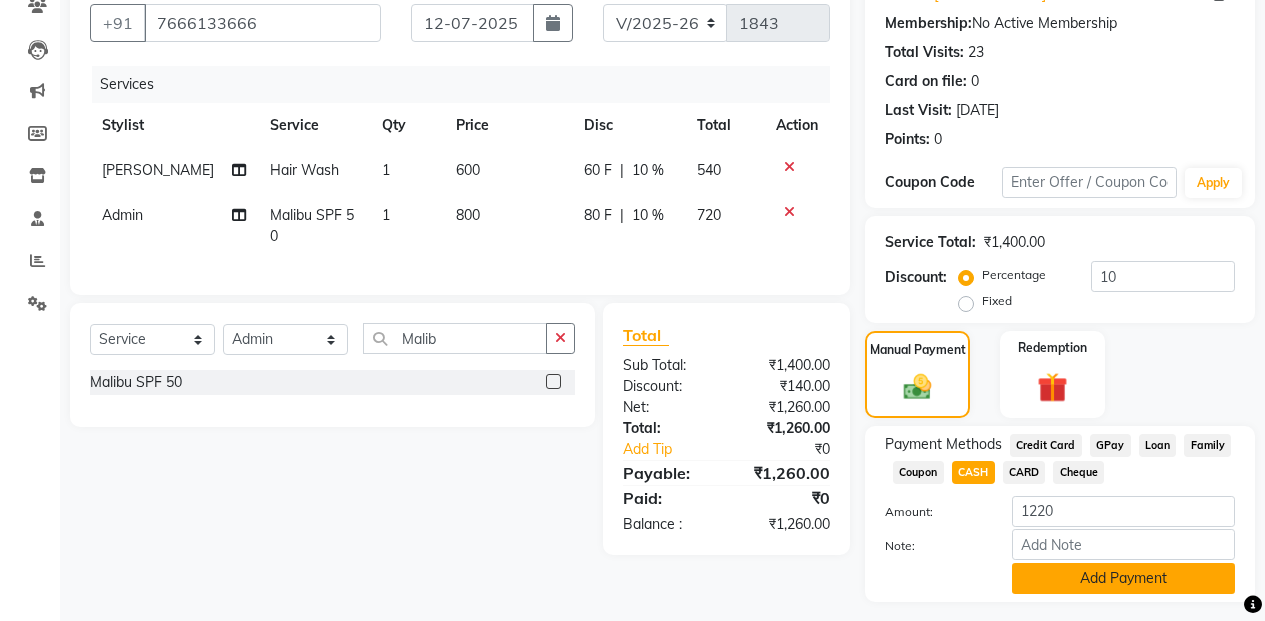 click on "Add Payment" 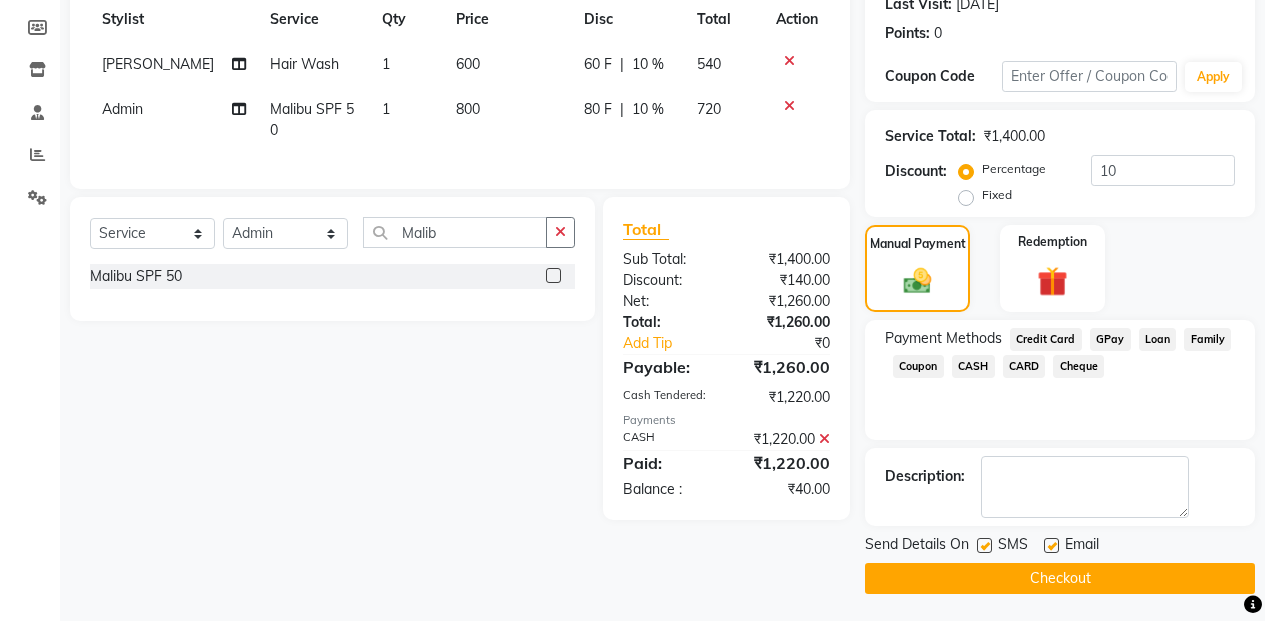 scroll, scrollTop: 291, scrollLeft: 0, axis: vertical 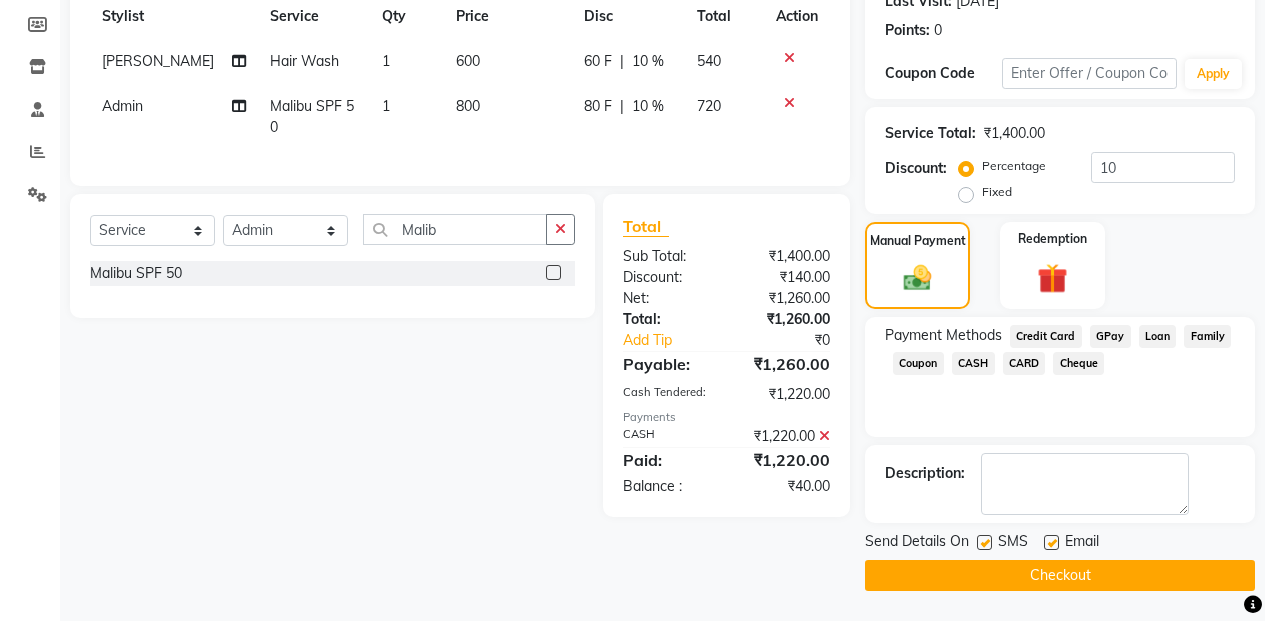 click on "GPay" 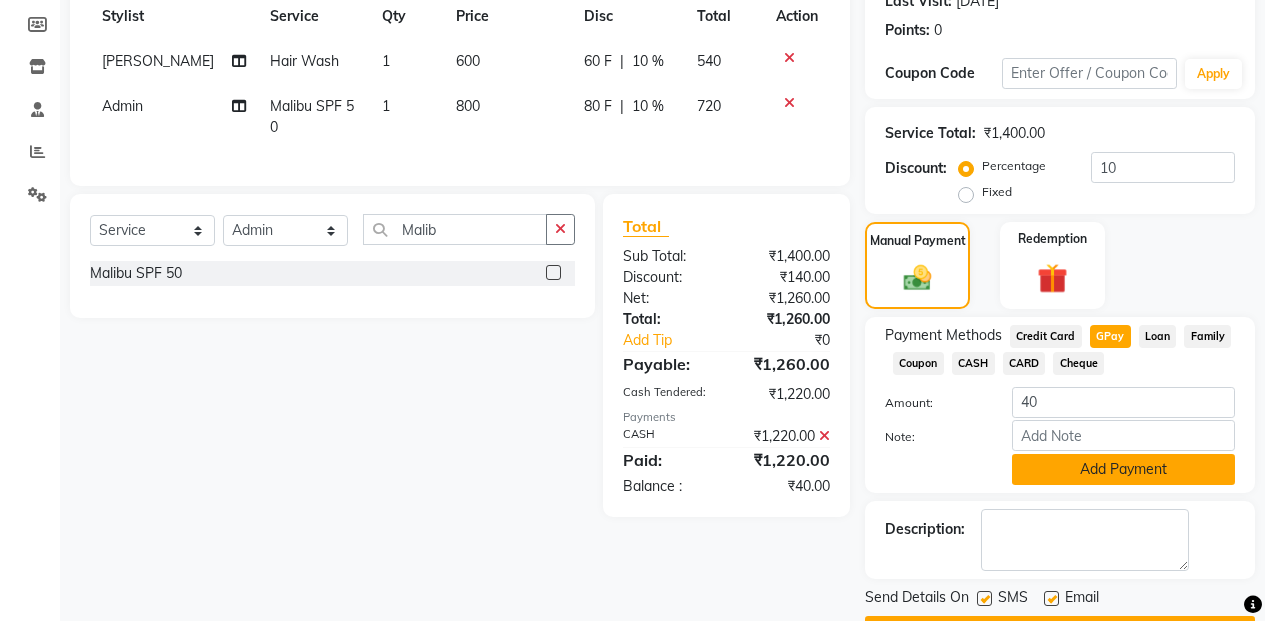 click on "Add Payment" 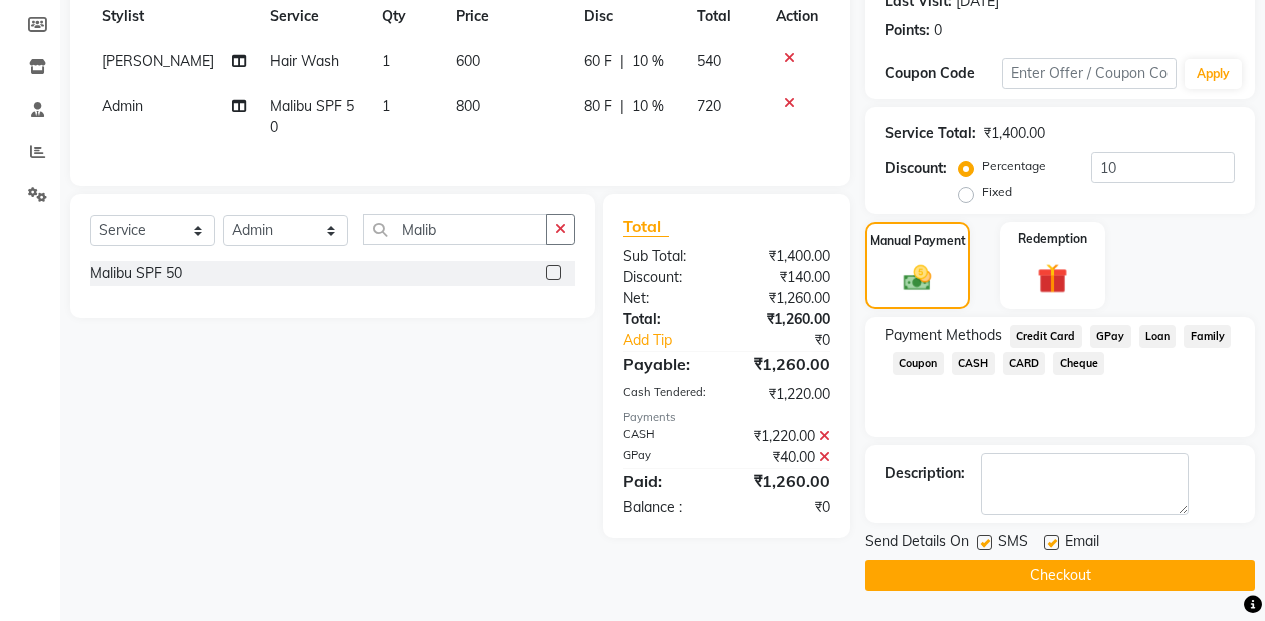 click on "Checkout" 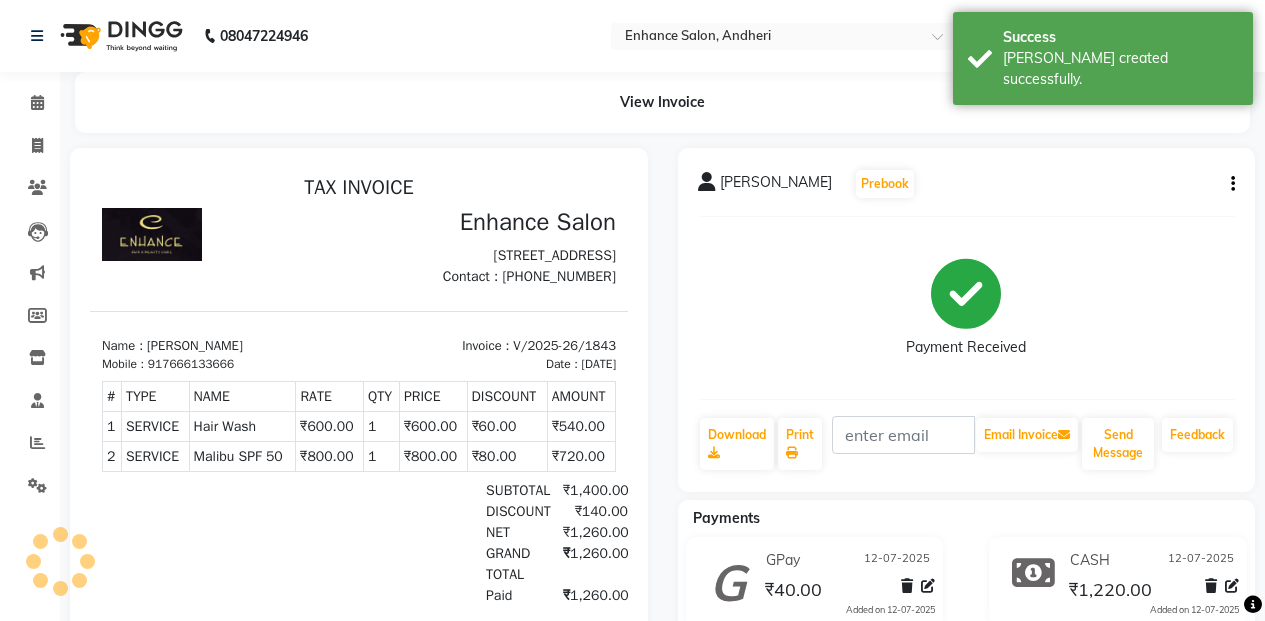 scroll, scrollTop: 0, scrollLeft: 0, axis: both 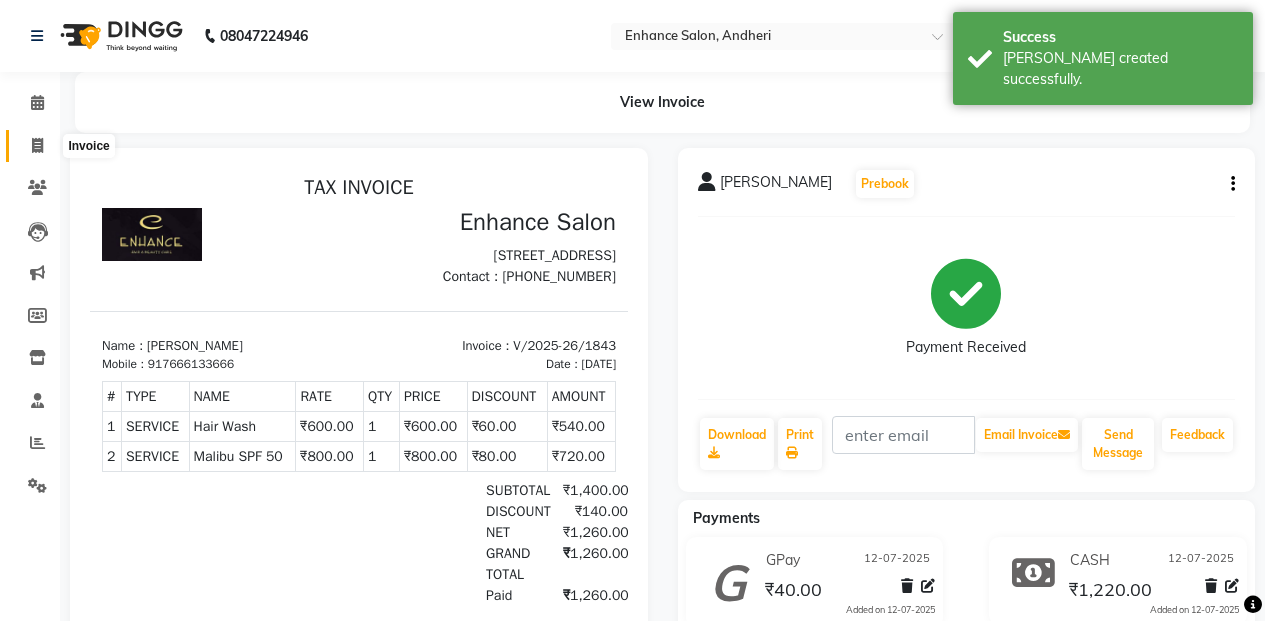 click 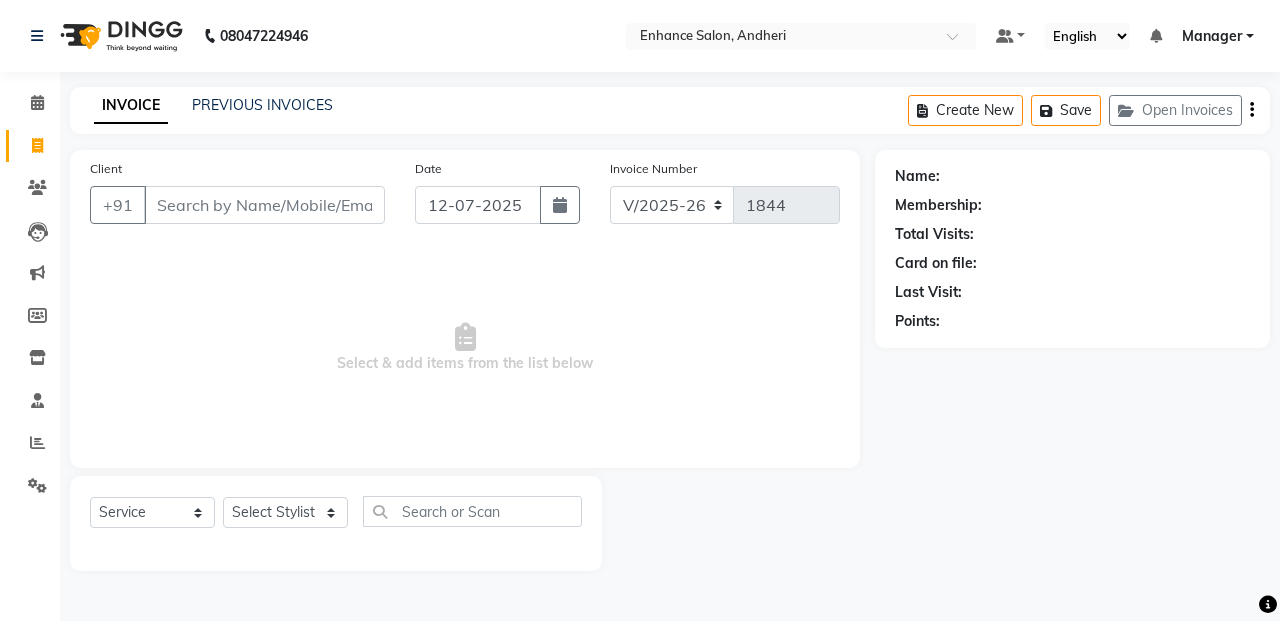 click on "Name: Membership: Total Visits: Card on file: Last Visit:  Points:" 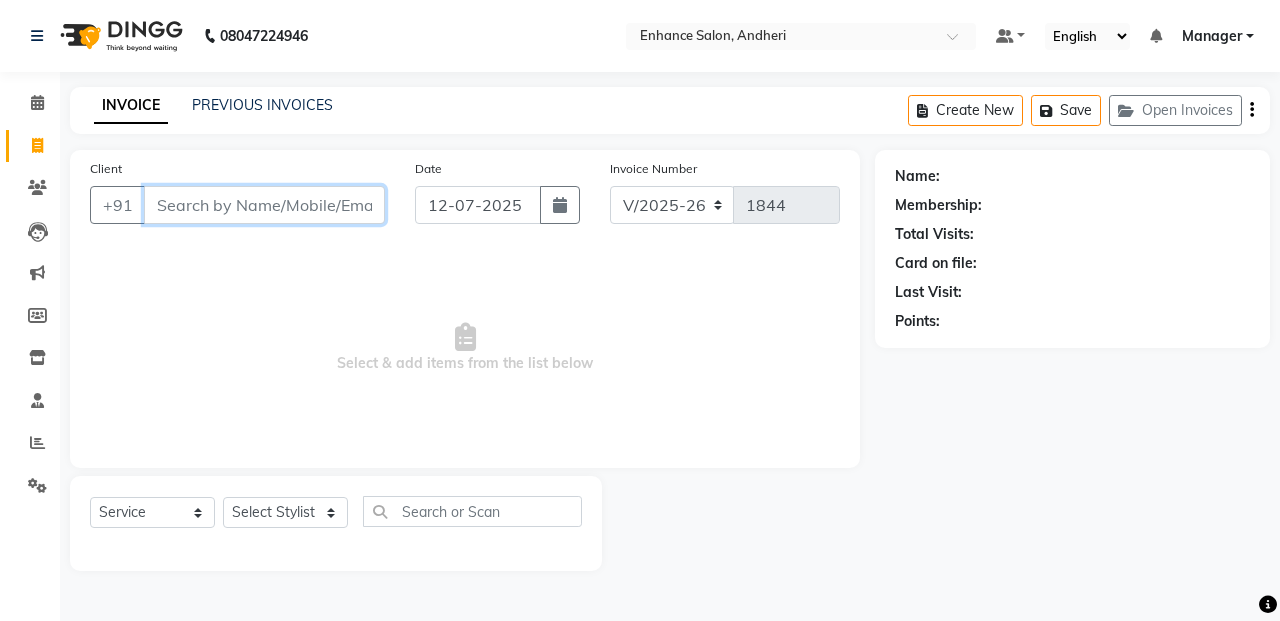 click on "Client" at bounding box center [264, 205] 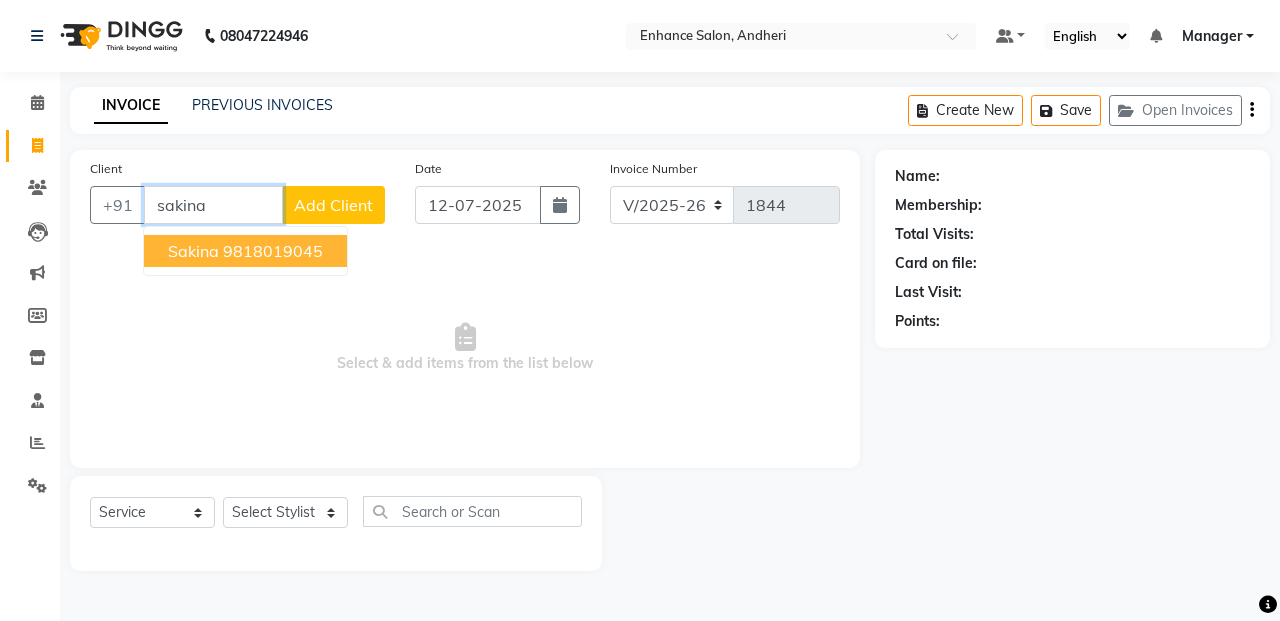 click on "sakina" at bounding box center [193, 251] 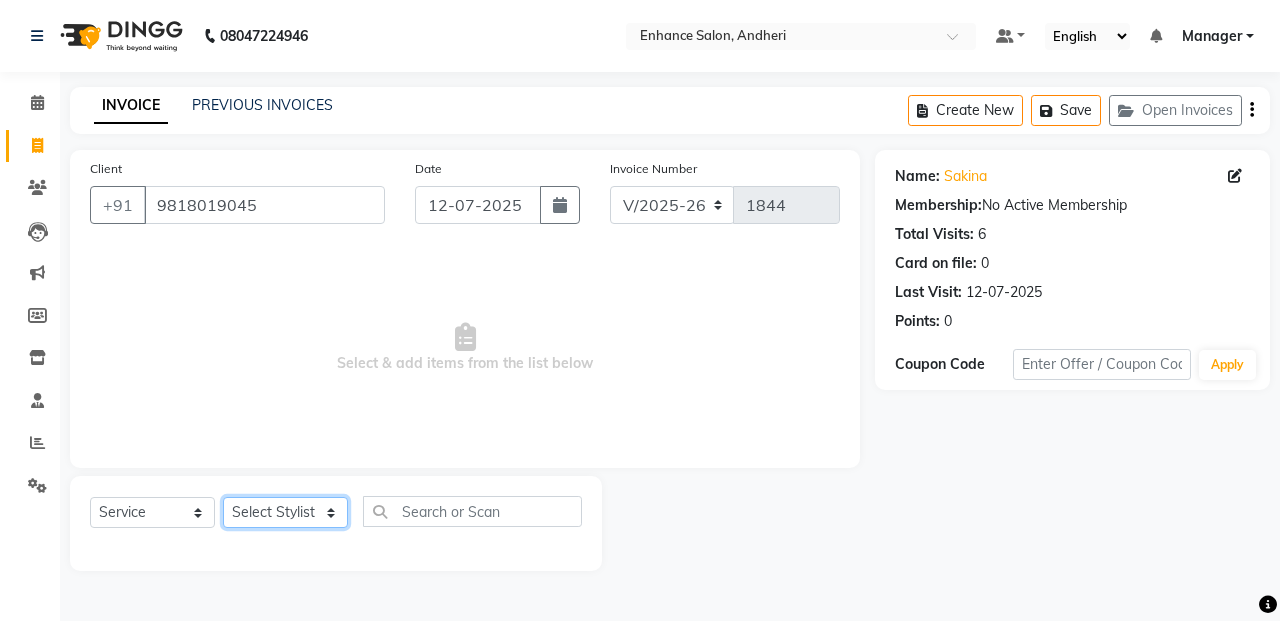 click on "Select Stylist Admin [PERSON_NAME] [PERSON_NAME] Manager [PERSON_NAME] [PERSON_NAME] [PERSON_NAME] POONAM [PERSON_NAME] [PERSON_NAME] nails [PERSON_NAME] MANGELA [PERSON_NAME] [PERSON_NAME] [PERSON_NAME] [PERSON_NAME]" 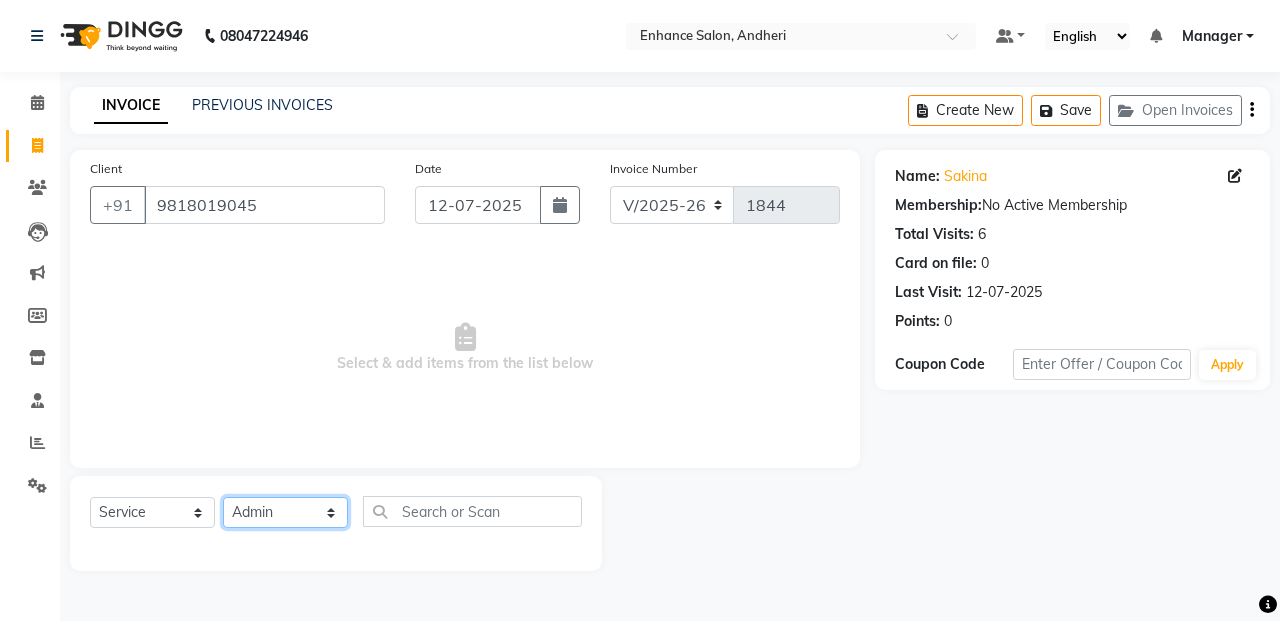 click on "Select Stylist Admin [PERSON_NAME] [PERSON_NAME] Manager [PERSON_NAME] [PERSON_NAME] [PERSON_NAME] POONAM [PERSON_NAME] [PERSON_NAME] nails [PERSON_NAME] MANGELA [PERSON_NAME] [PERSON_NAME] [PERSON_NAME] [PERSON_NAME]" 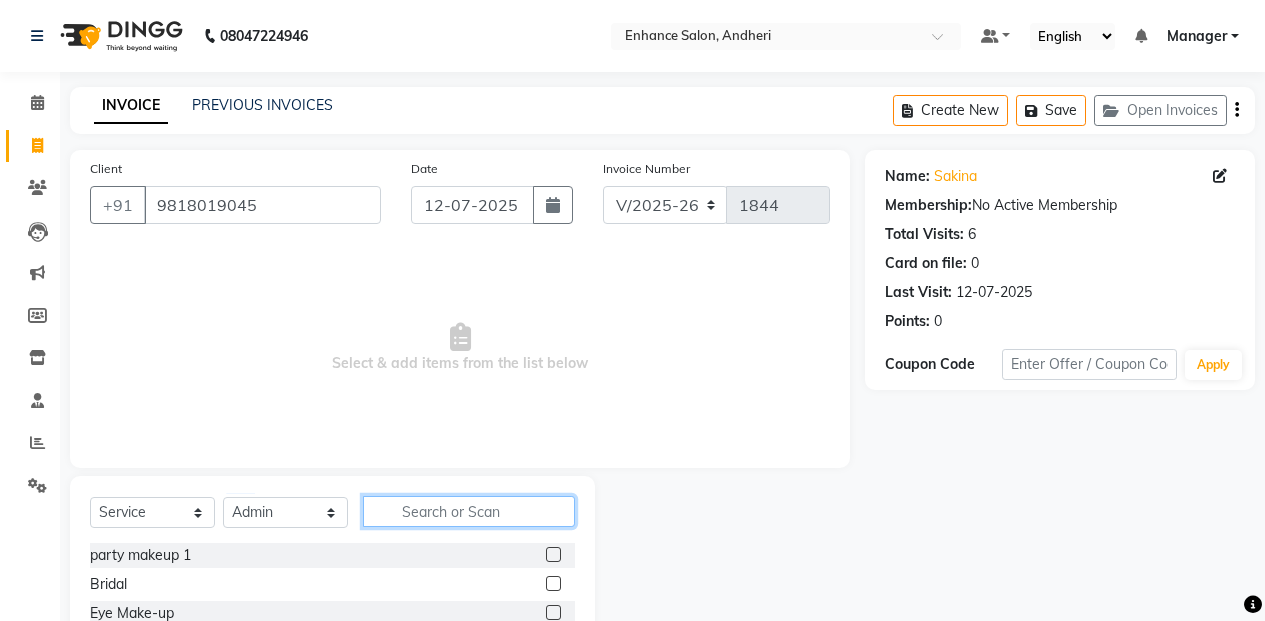 click 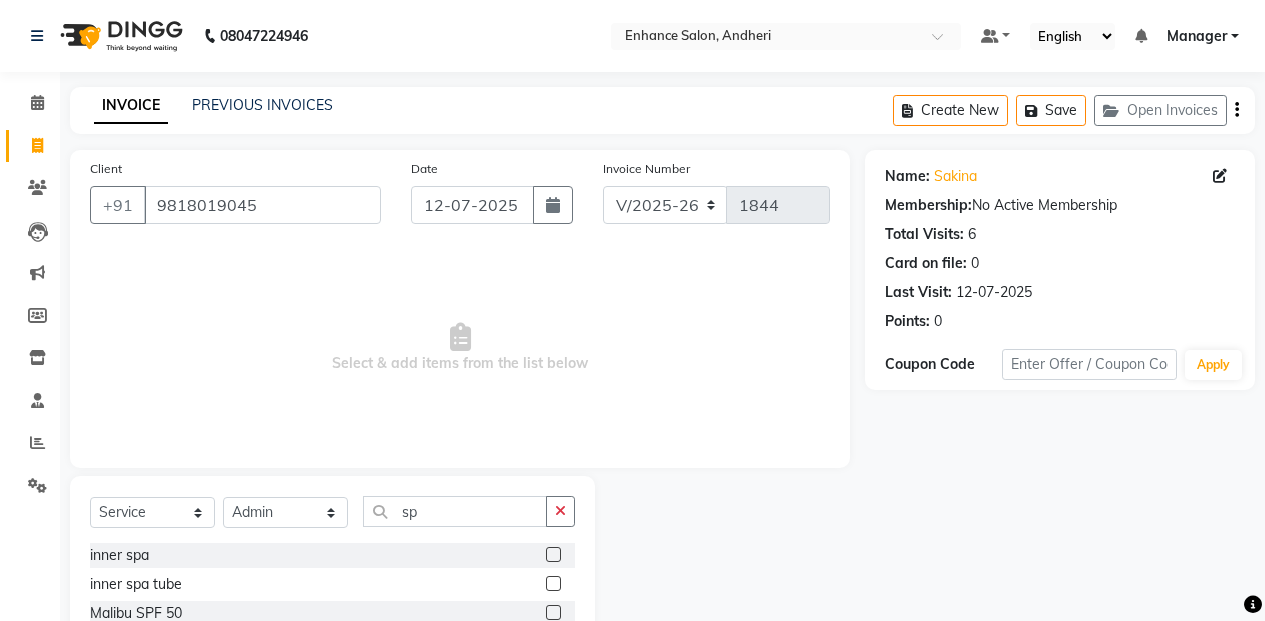 click 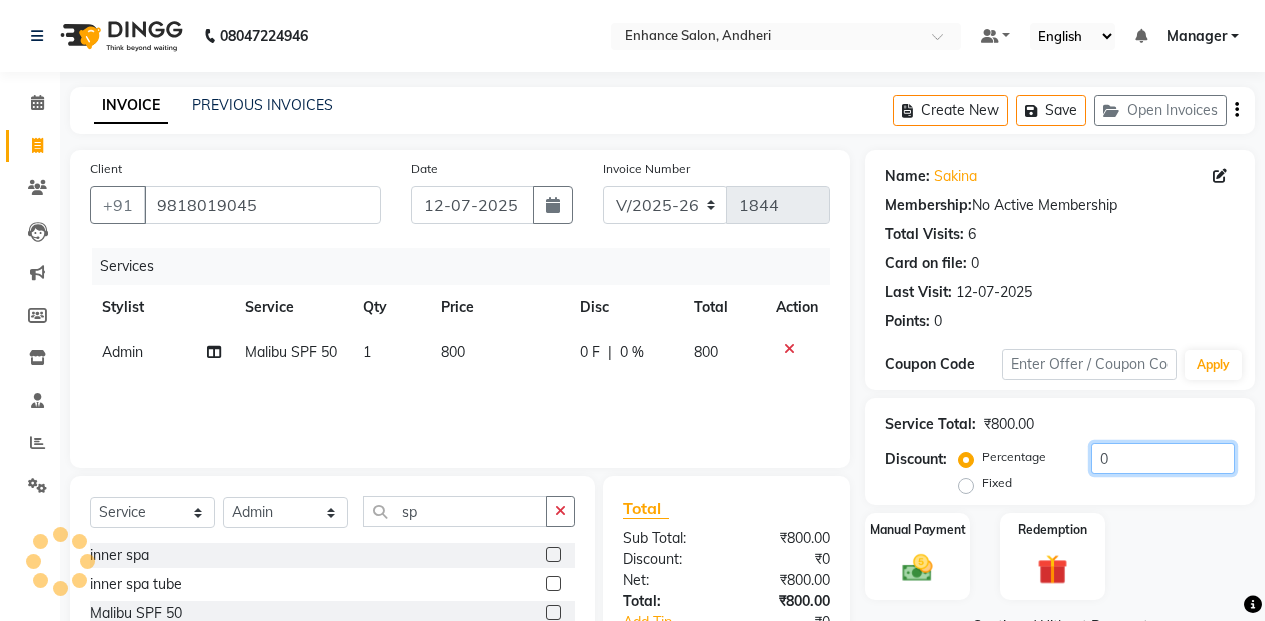 click on "0" 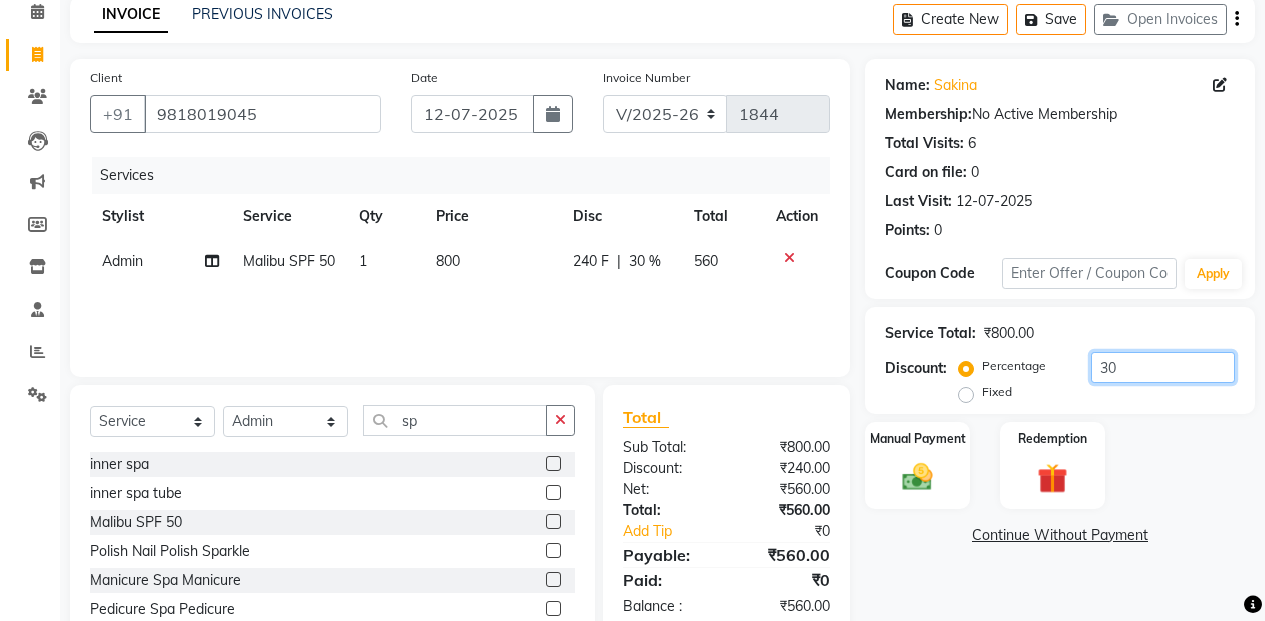 scroll, scrollTop: 180, scrollLeft: 0, axis: vertical 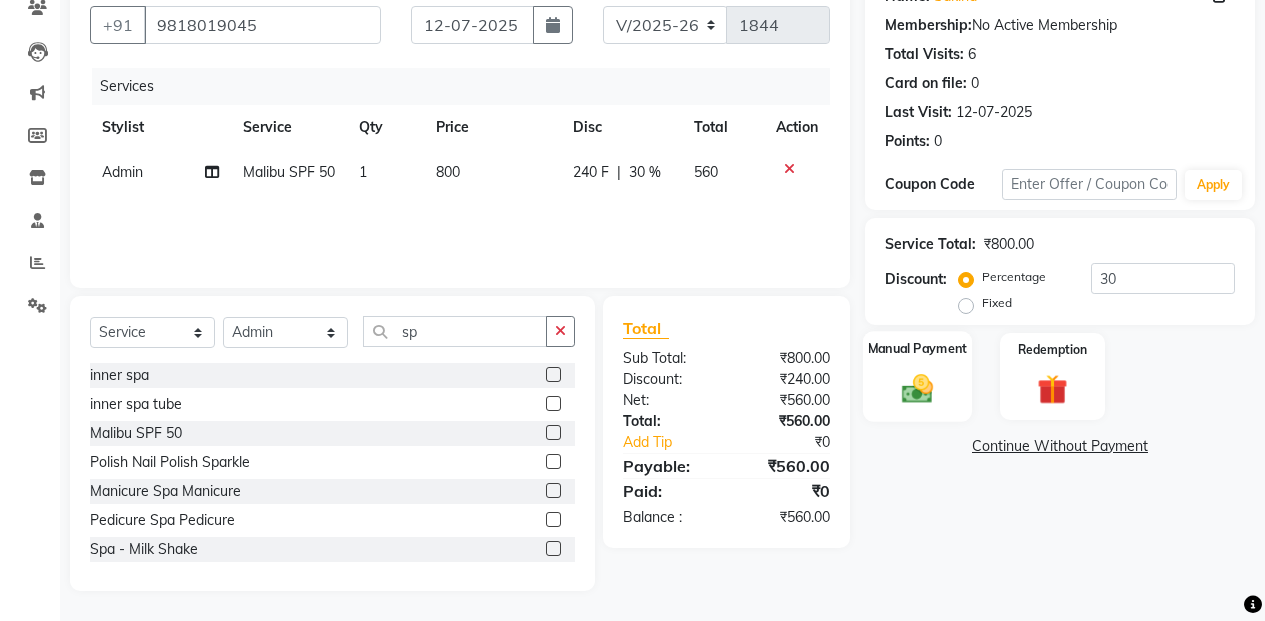 click 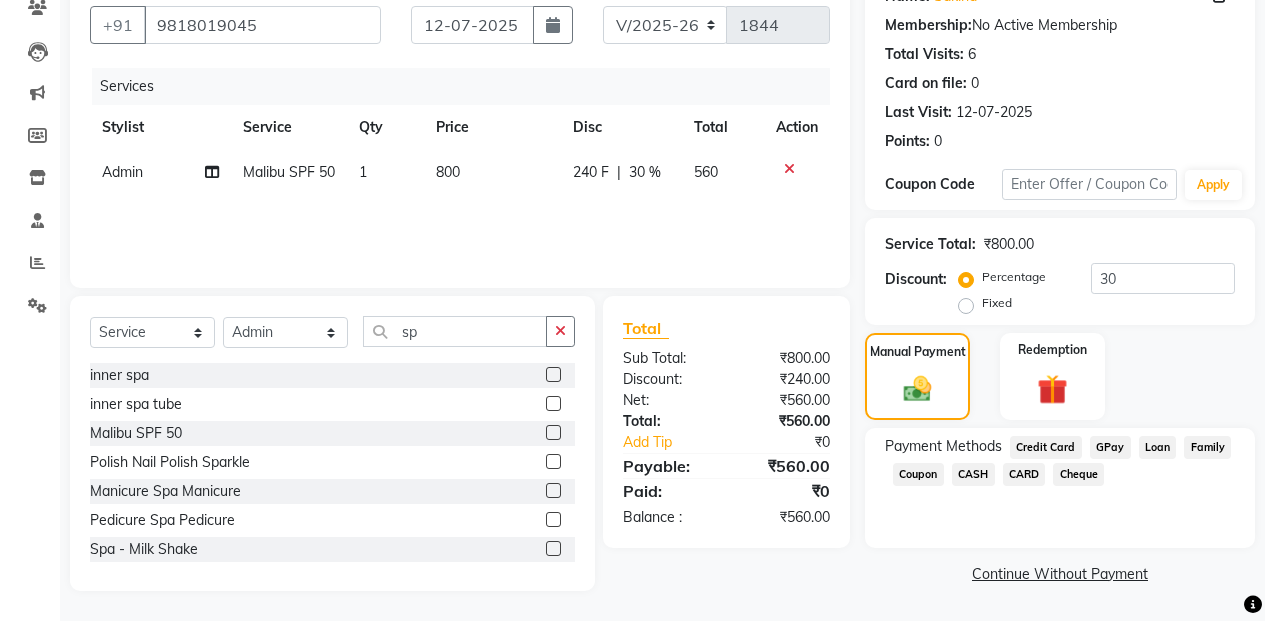 click on "CASH" 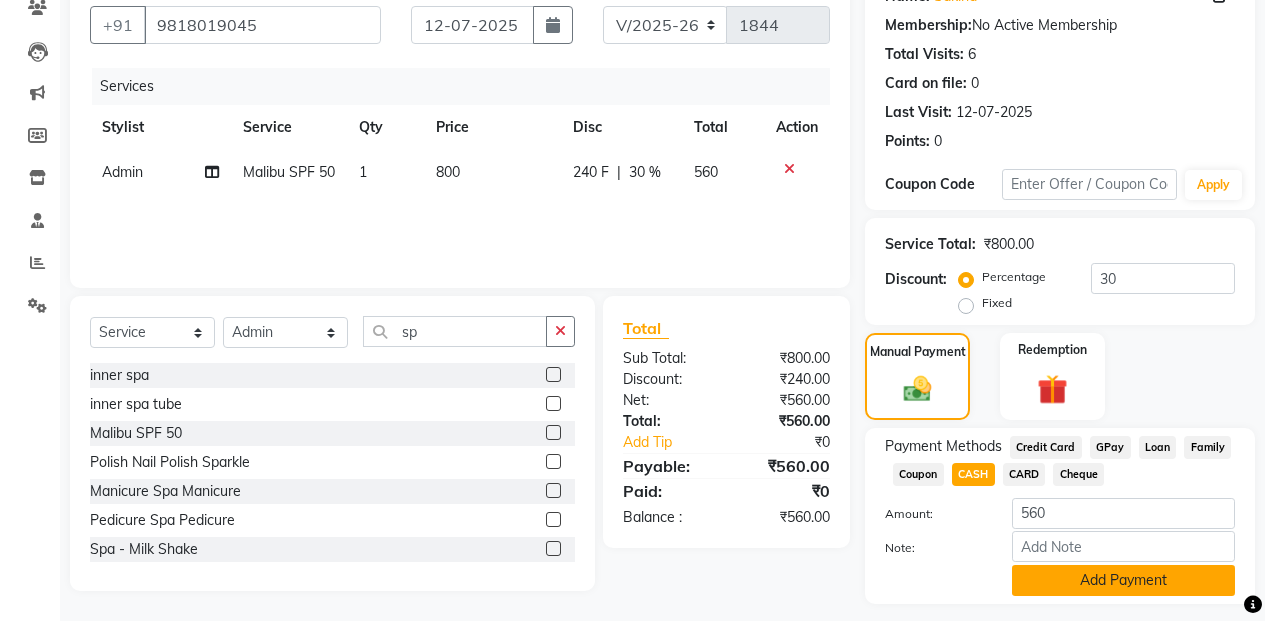 click on "Add Payment" 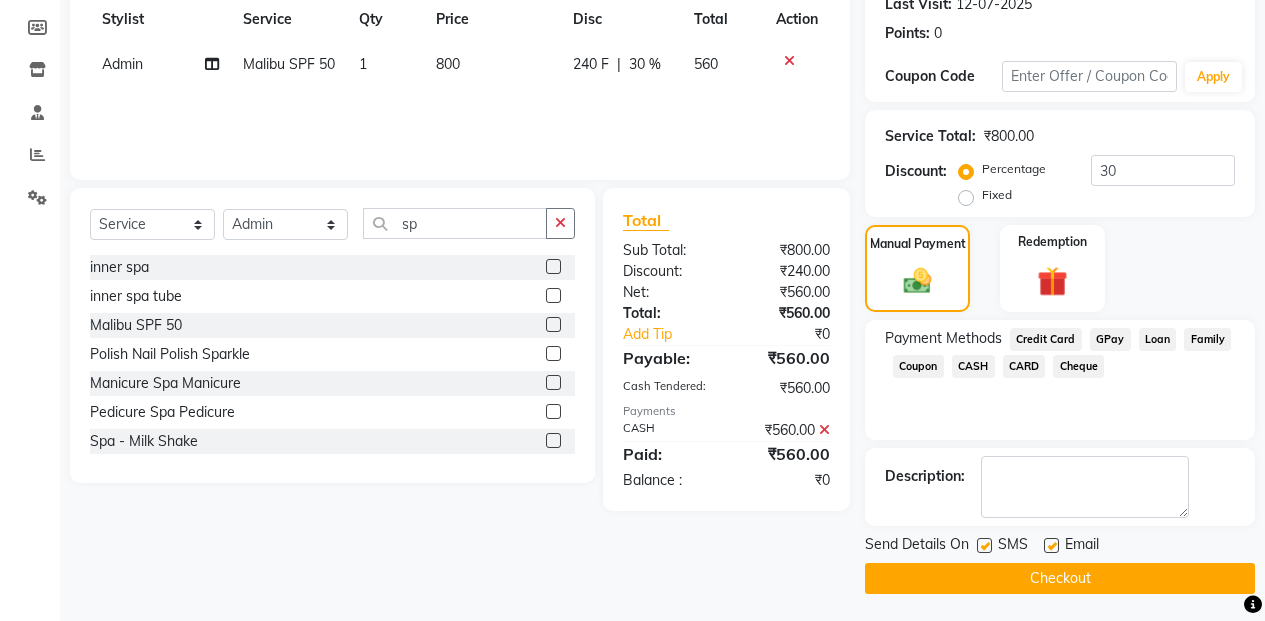 scroll, scrollTop: 291, scrollLeft: 0, axis: vertical 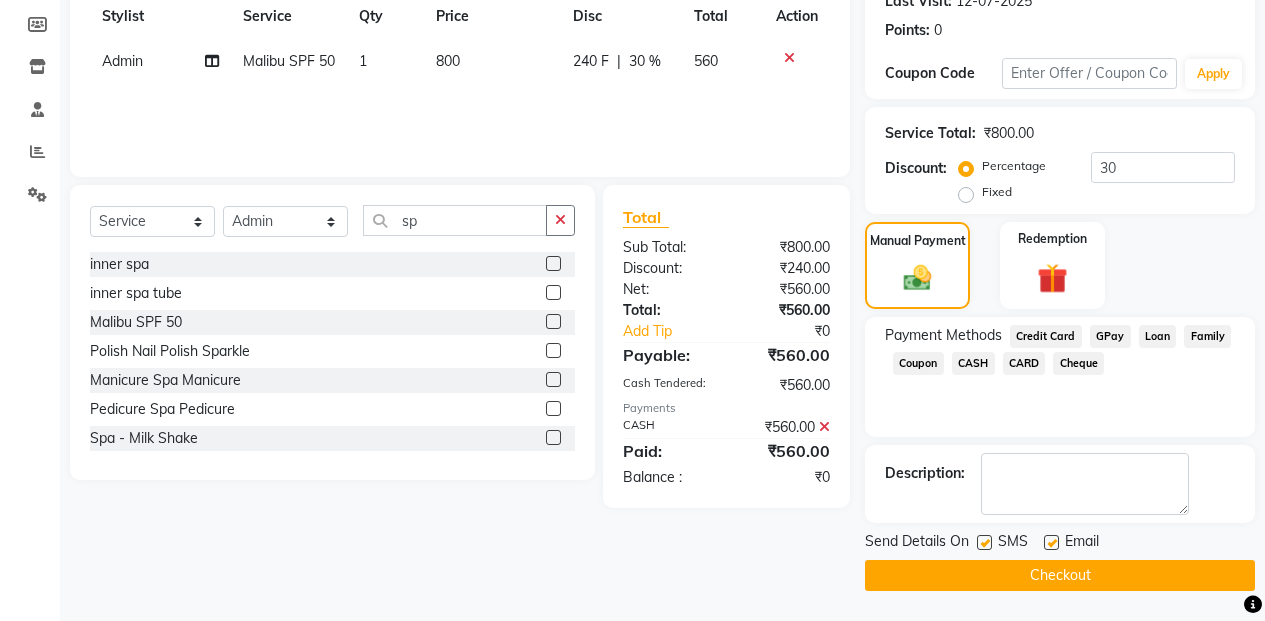 click on "Checkout" 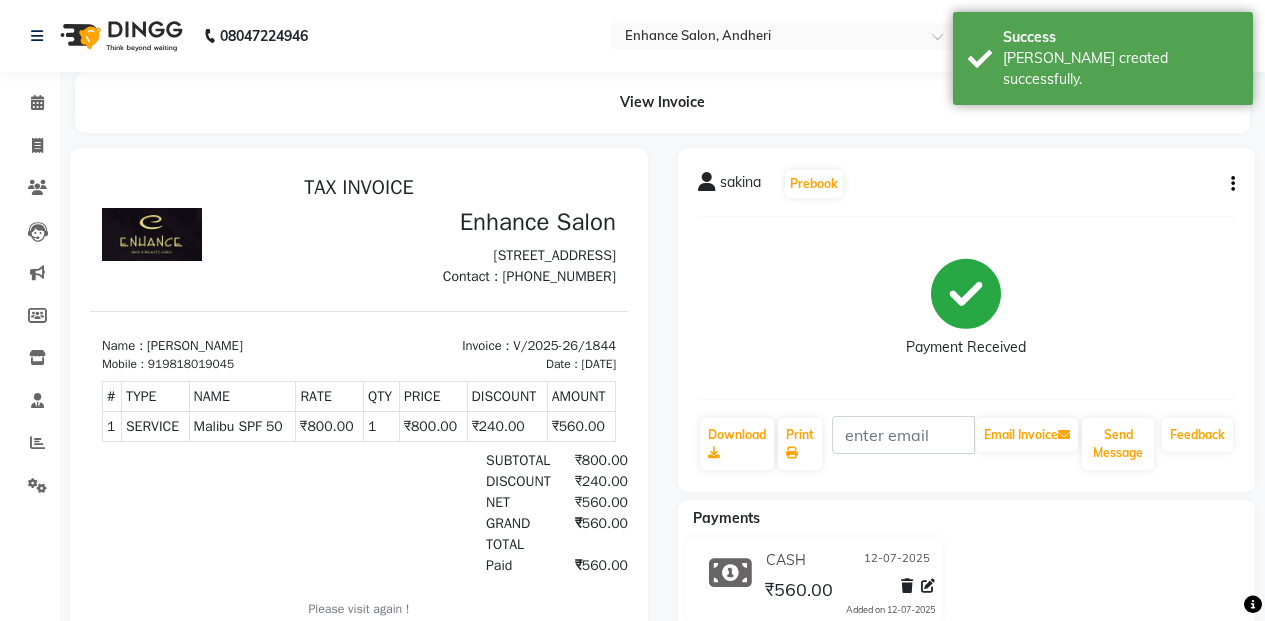 scroll, scrollTop: 0, scrollLeft: 0, axis: both 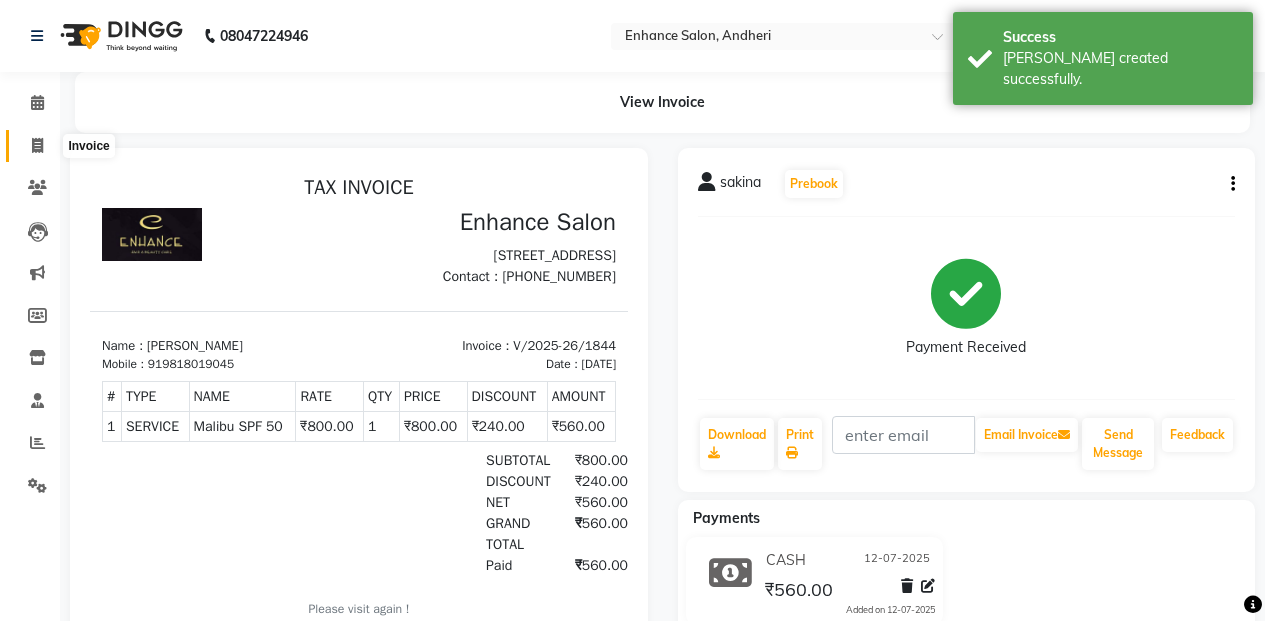 click 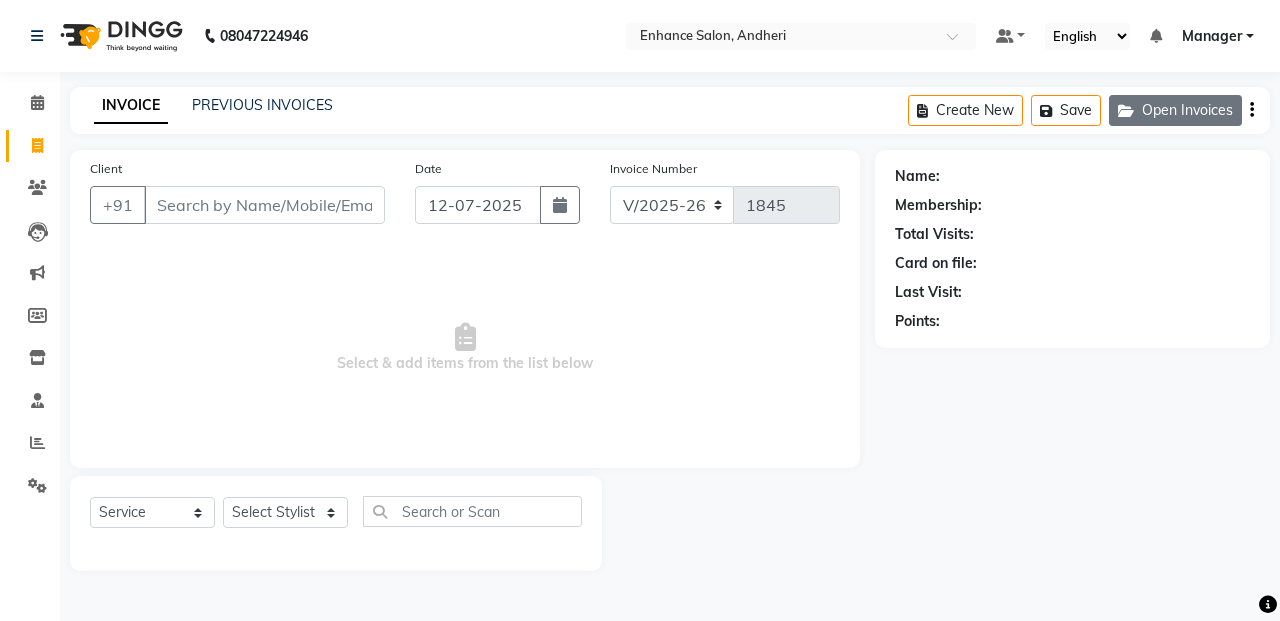 click on "Open Invoices" 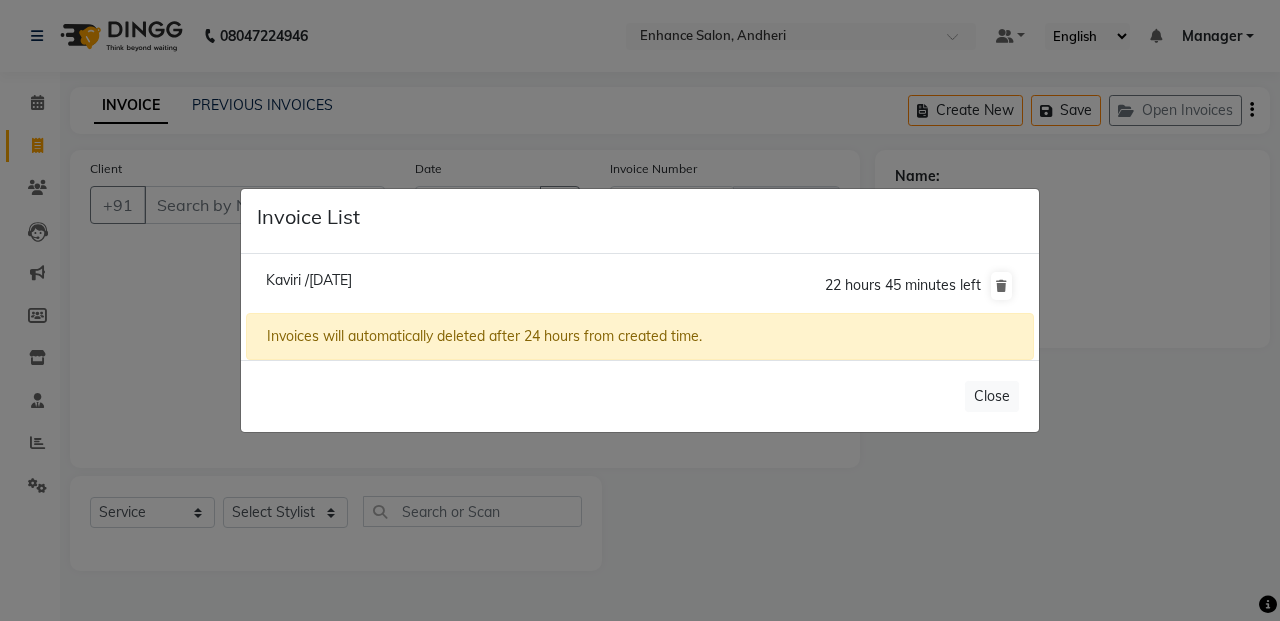 click on "Kaviri /[DATE]" 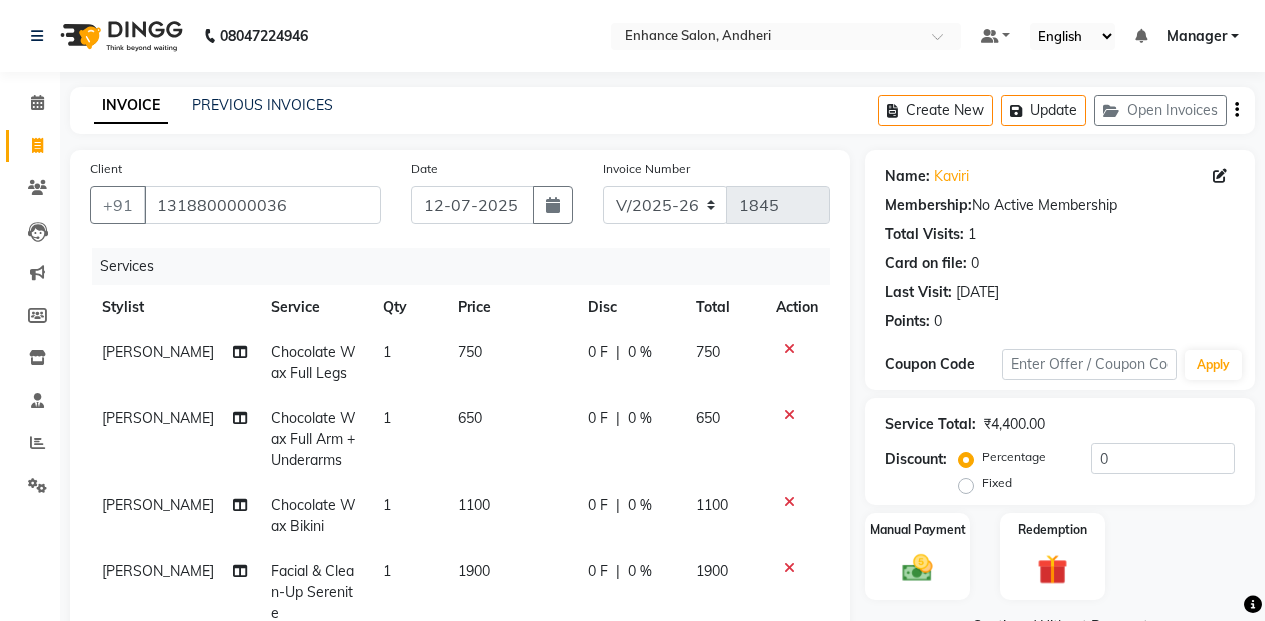 click 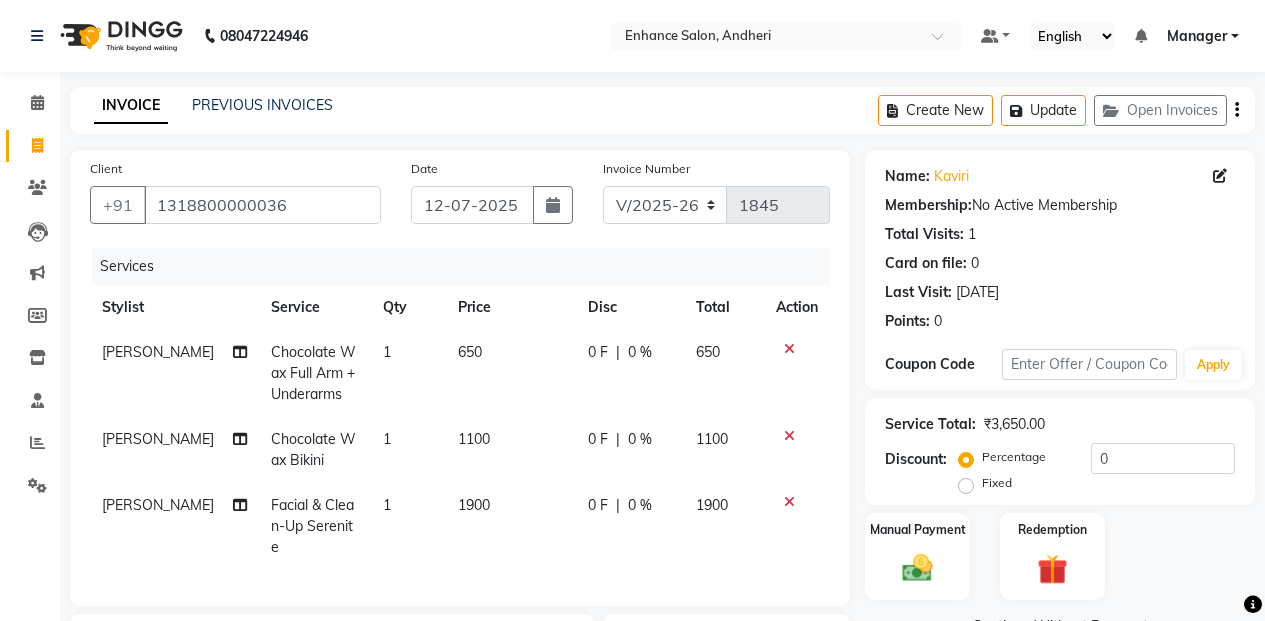 click 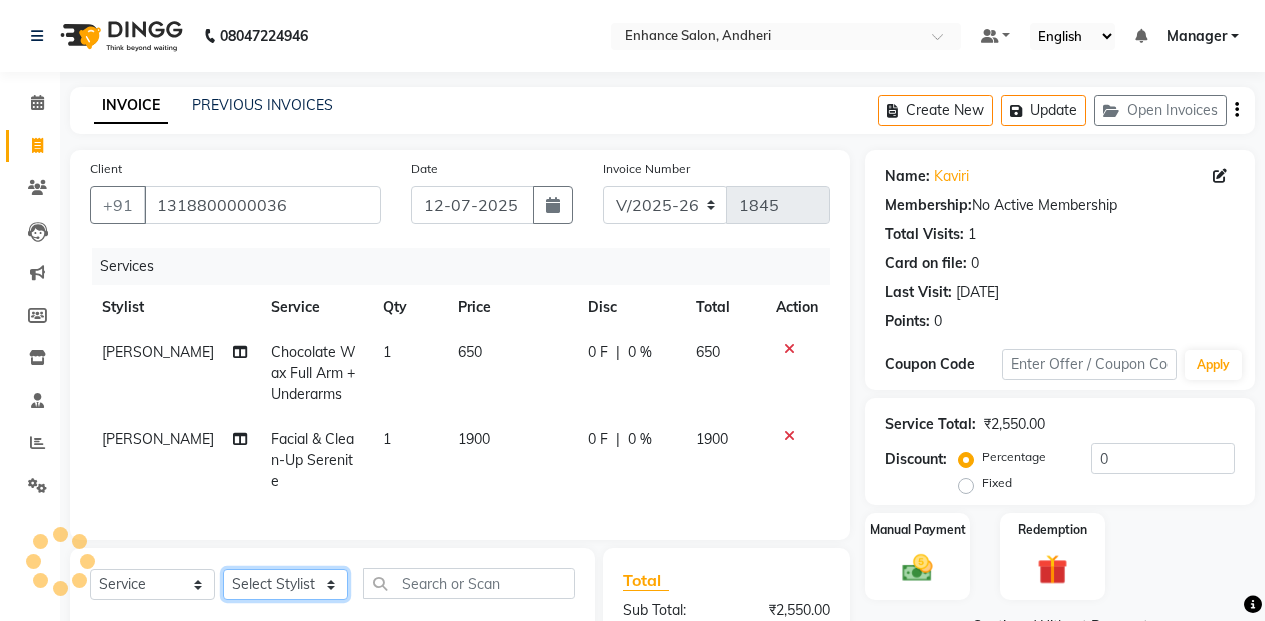 click on "Select Stylist Admin [PERSON_NAME] [PERSON_NAME] Manager [PERSON_NAME] [PERSON_NAME] [PERSON_NAME] POONAM [PERSON_NAME] [PERSON_NAME] nails [PERSON_NAME] MANGELA [PERSON_NAME] [PERSON_NAME] [PERSON_NAME] [PERSON_NAME]" 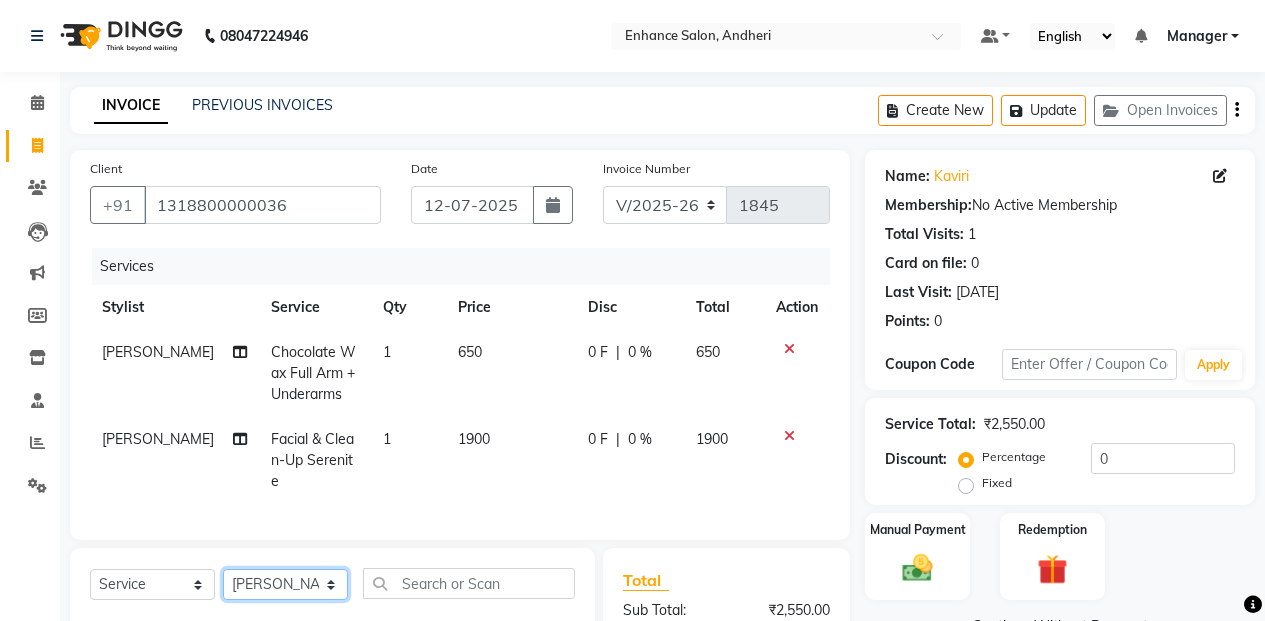 click on "Select Stylist Admin [PERSON_NAME] [PERSON_NAME] Manager [PERSON_NAME] [PERSON_NAME] [PERSON_NAME] POONAM [PERSON_NAME] [PERSON_NAME] nails [PERSON_NAME] MANGELA [PERSON_NAME] [PERSON_NAME] [PERSON_NAME] [PERSON_NAME]" 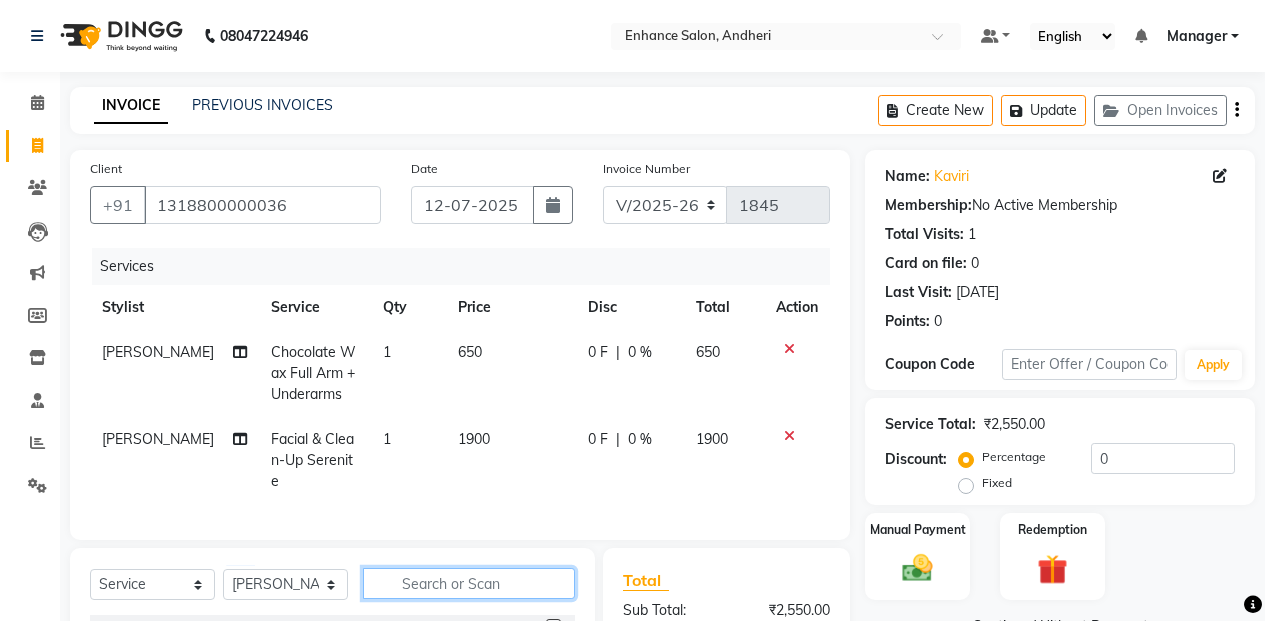 click 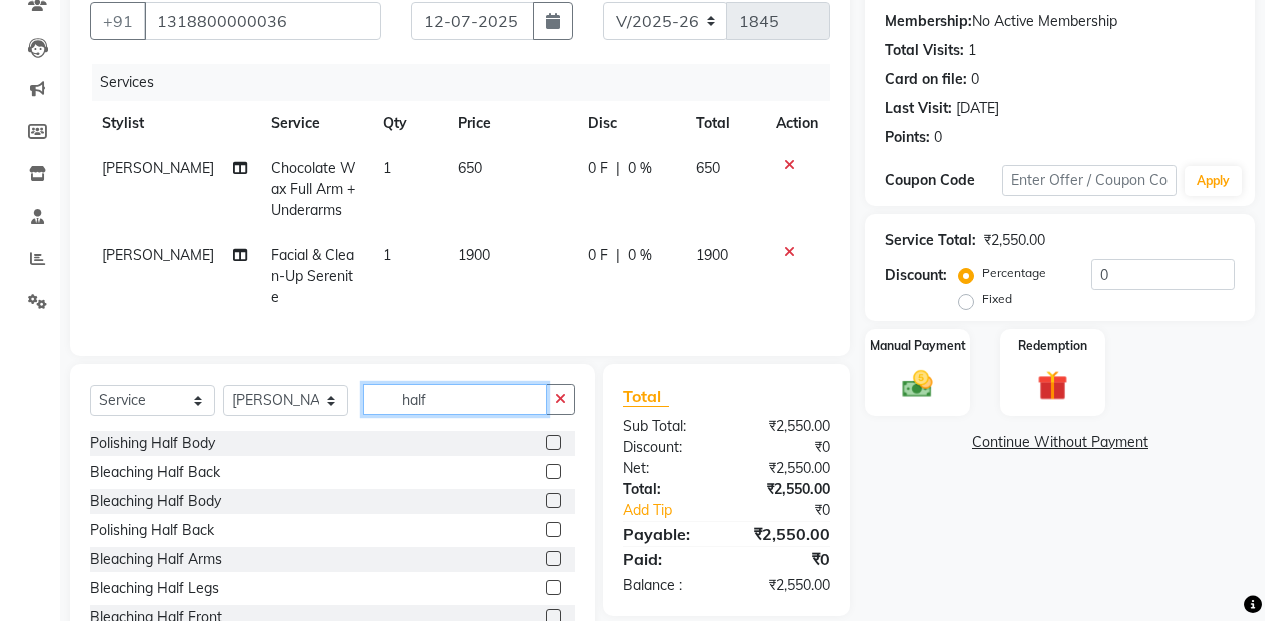scroll, scrollTop: 246, scrollLeft: 0, axis: vertical 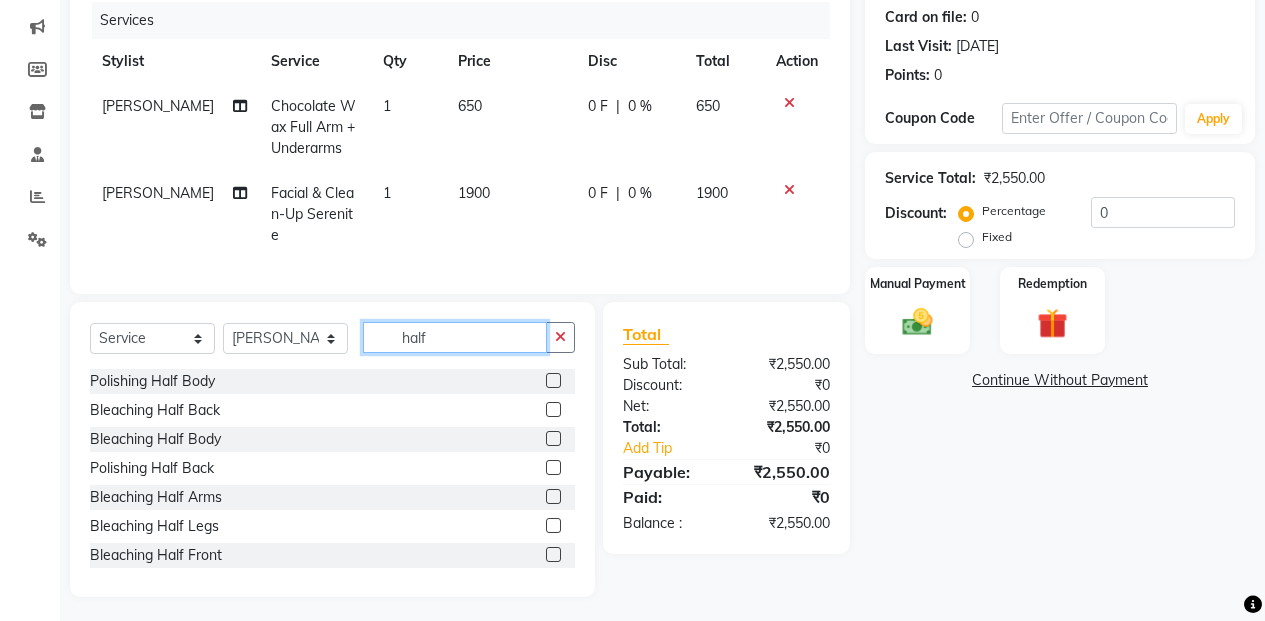 click on "half" 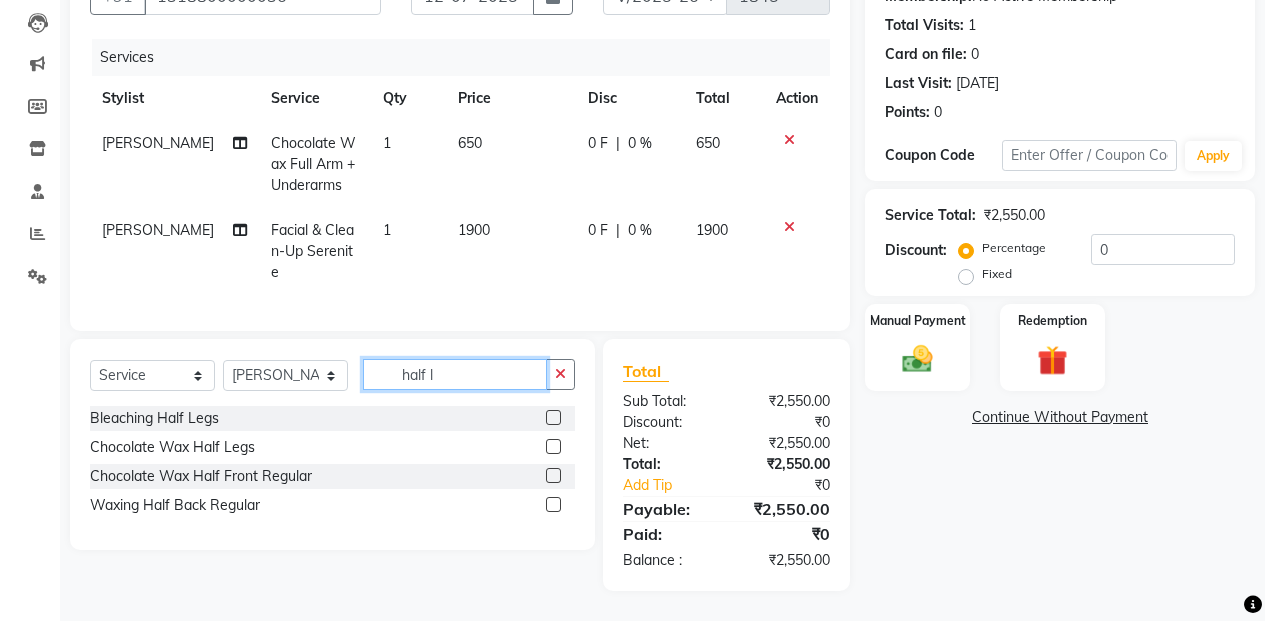 scroll, scrollTop: 203, scrollLeft: 0, axis: vertical 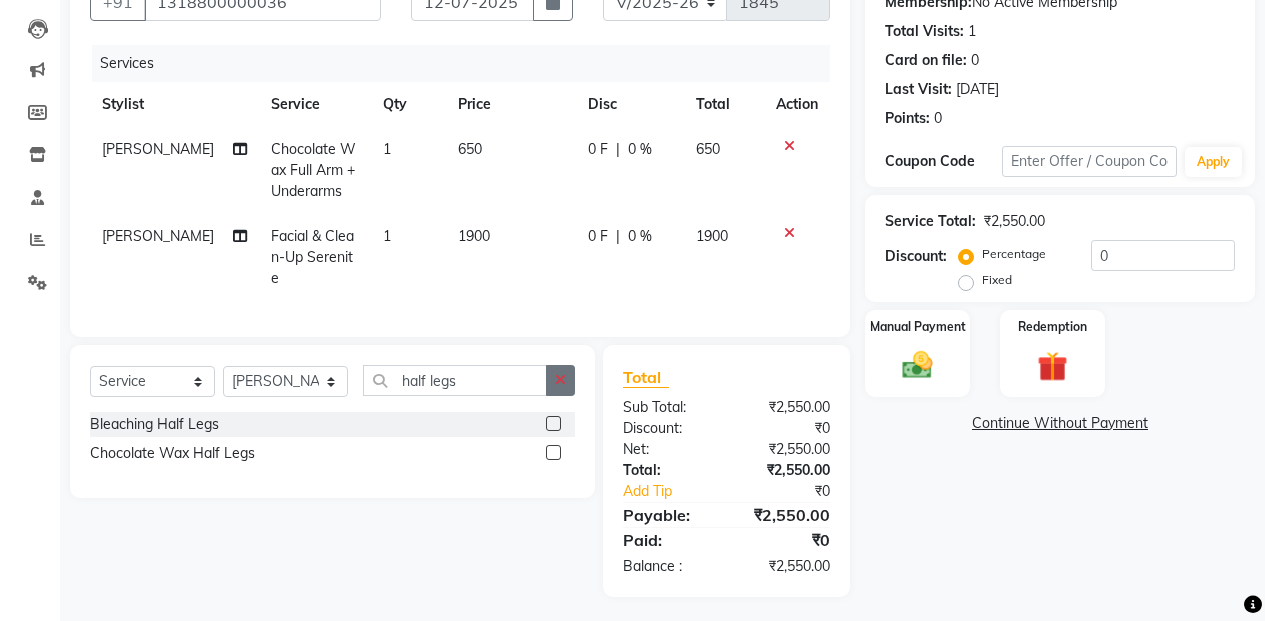 click 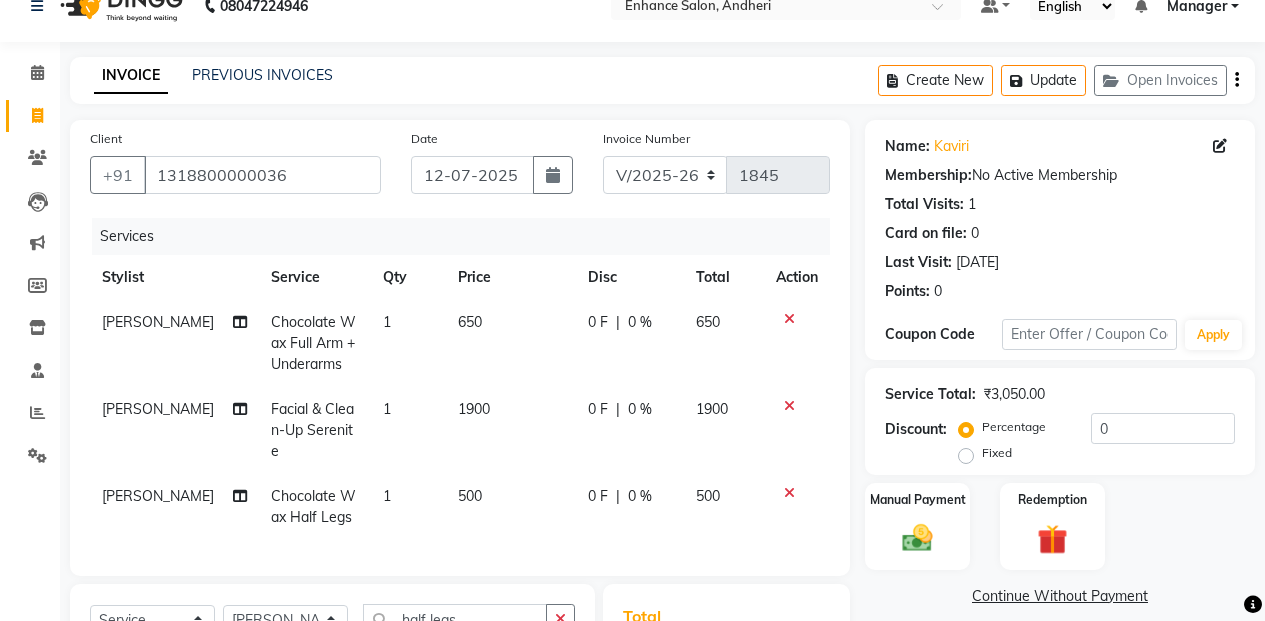 scroll, scrollTop: 0, scrollLeft: 0, axis: both 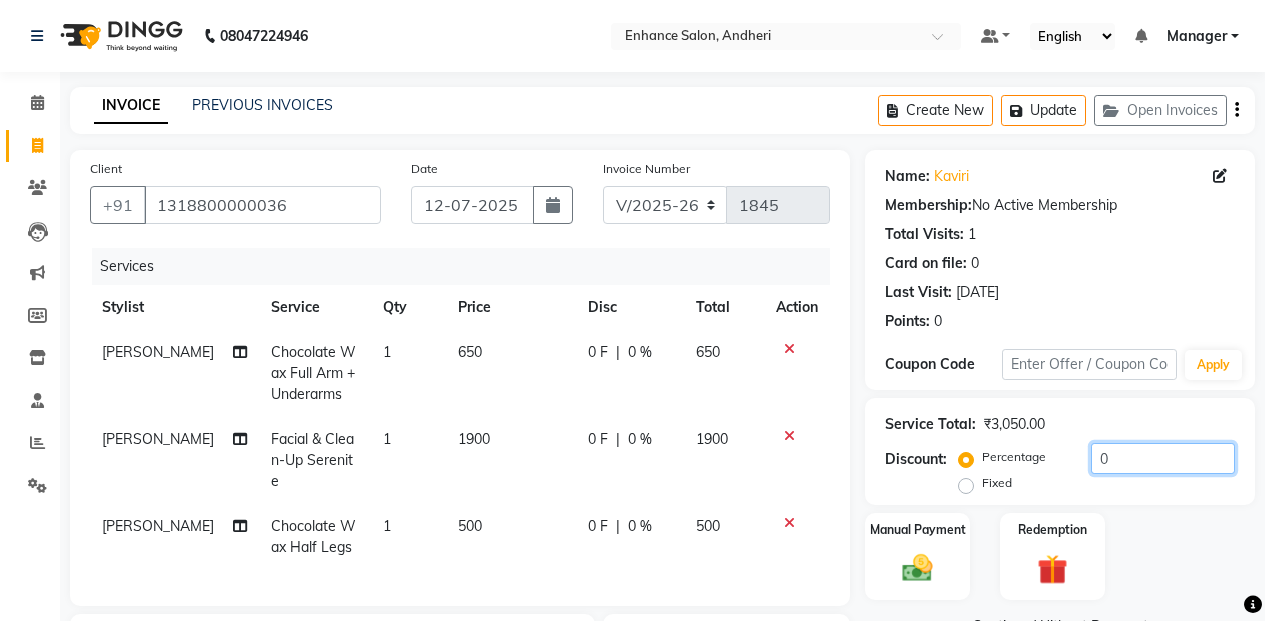 click on "0" 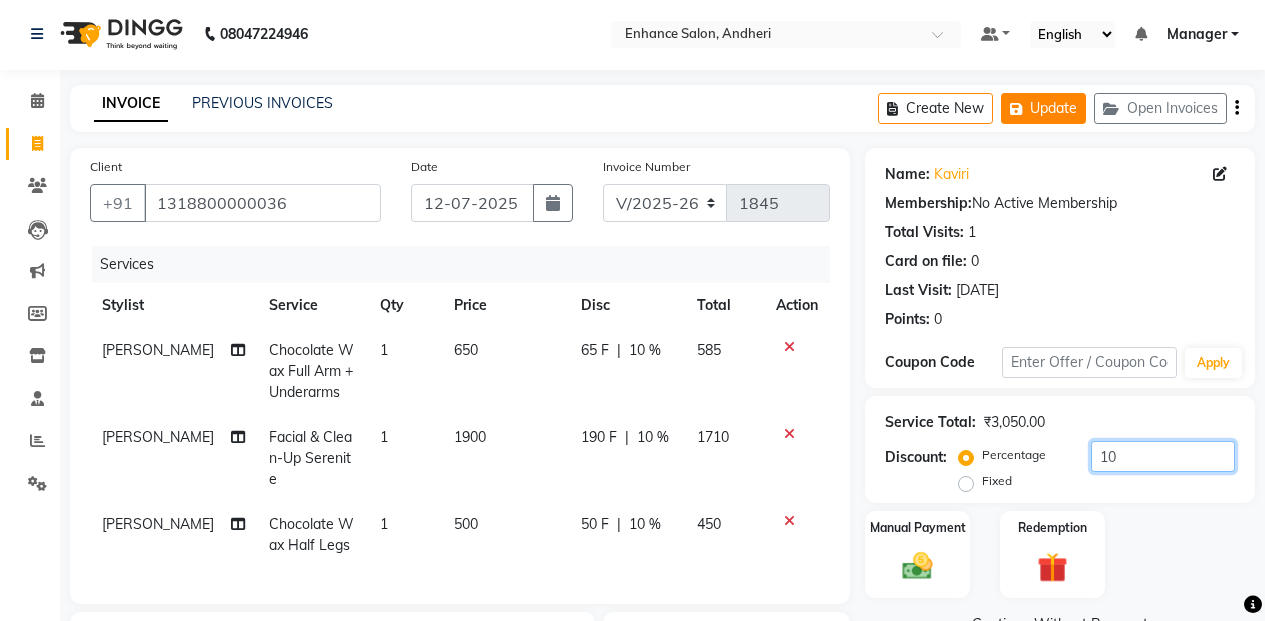 scroll, scrollTop: 0, scrollLeft: 0, axis: both 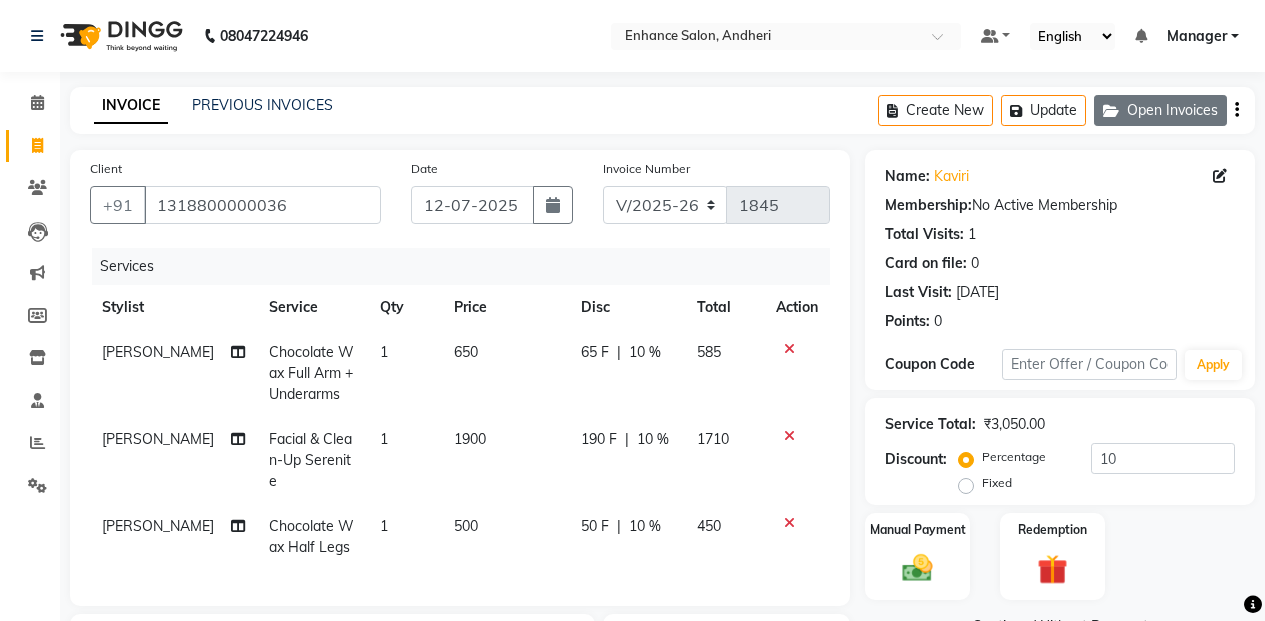 click on "Open Invoices" 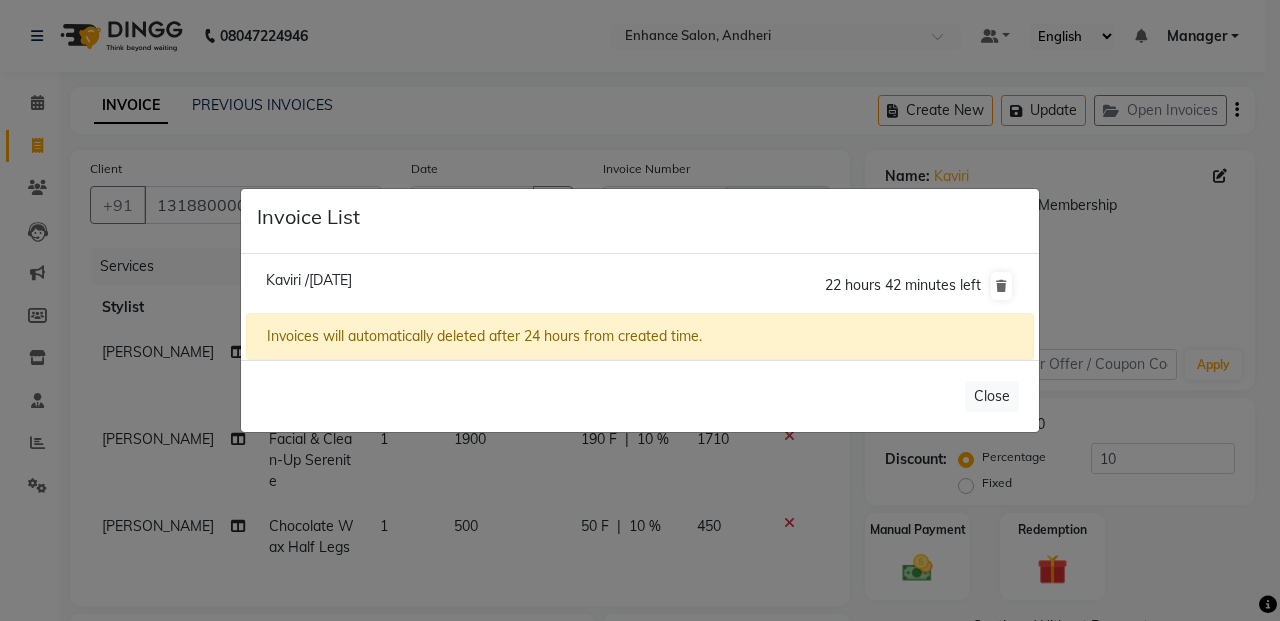 click on "Invoice List  Kaviri /[DATE]  22 hours 42 minutes left  Invoices will automatically deleted after 24 hours from created time.   Close" 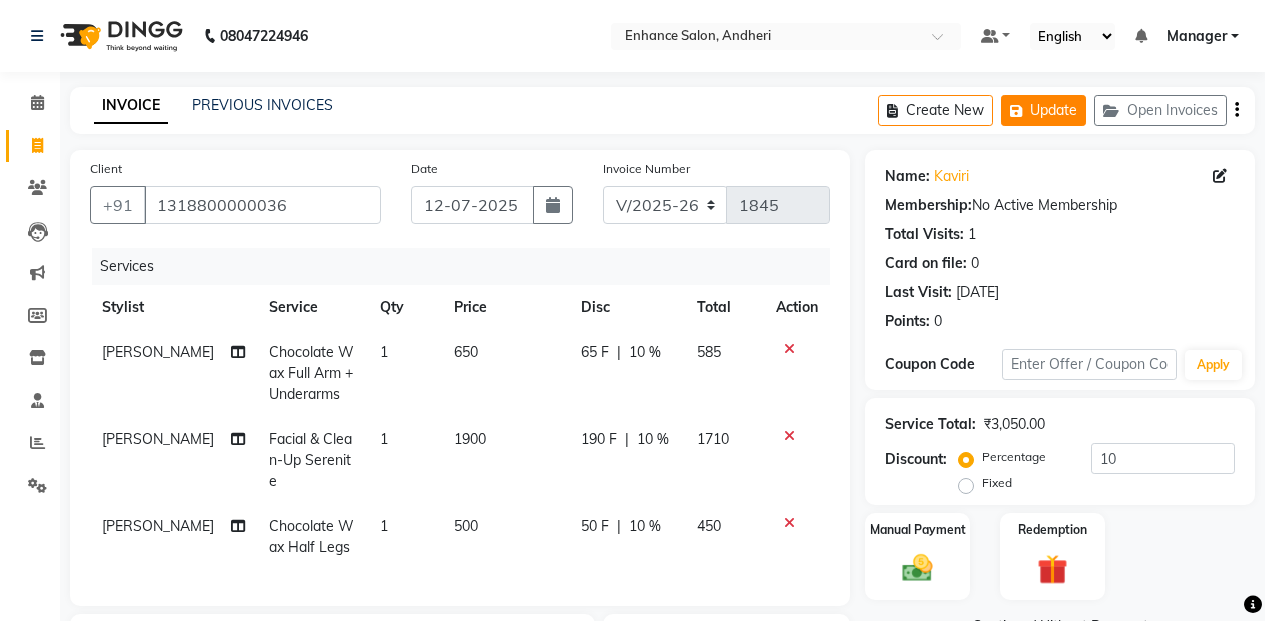 click on "Update" 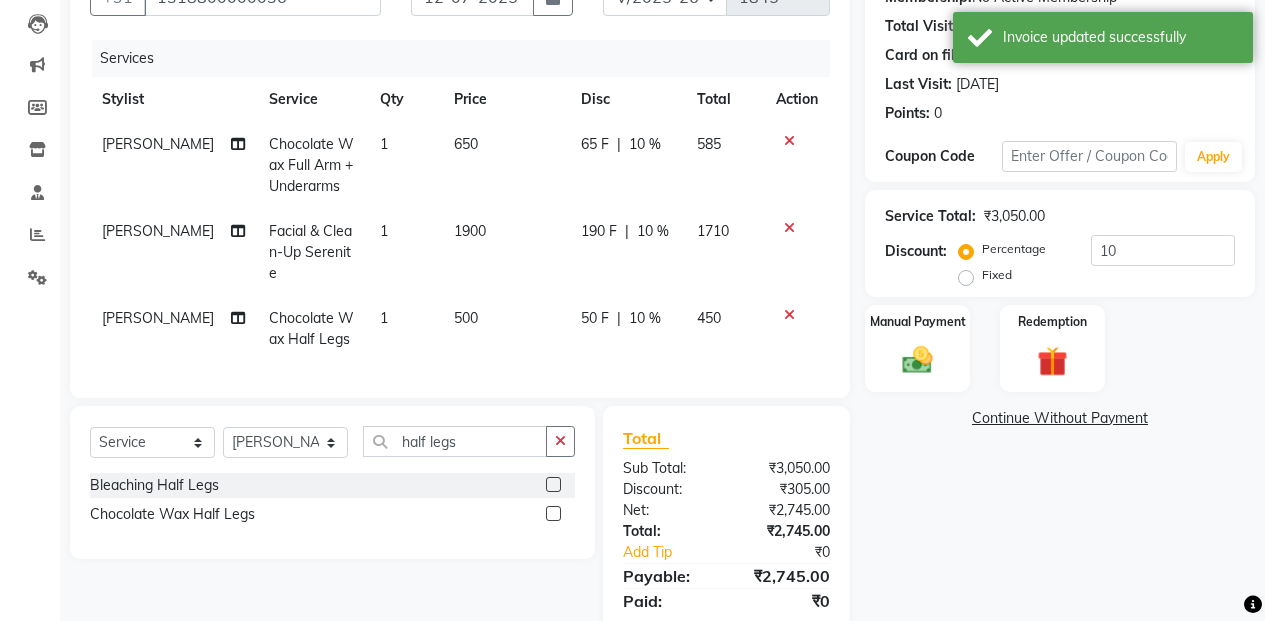 scroll, scrollTop: 269, scrollLeft: 0, axis: vertical 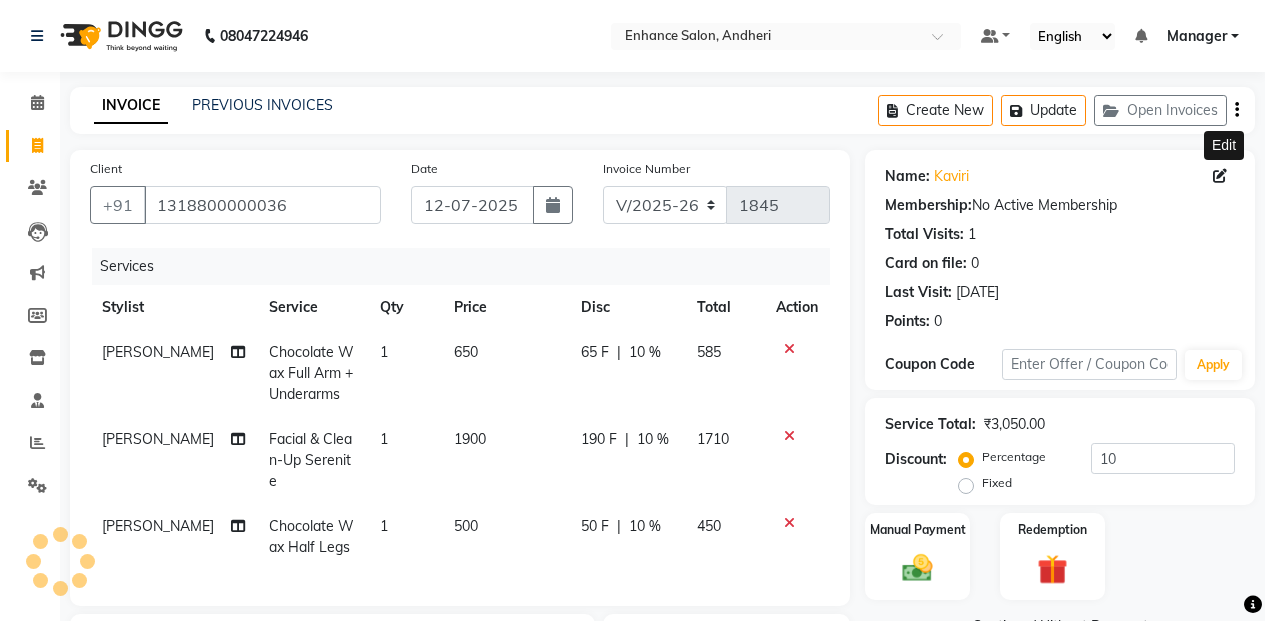 click 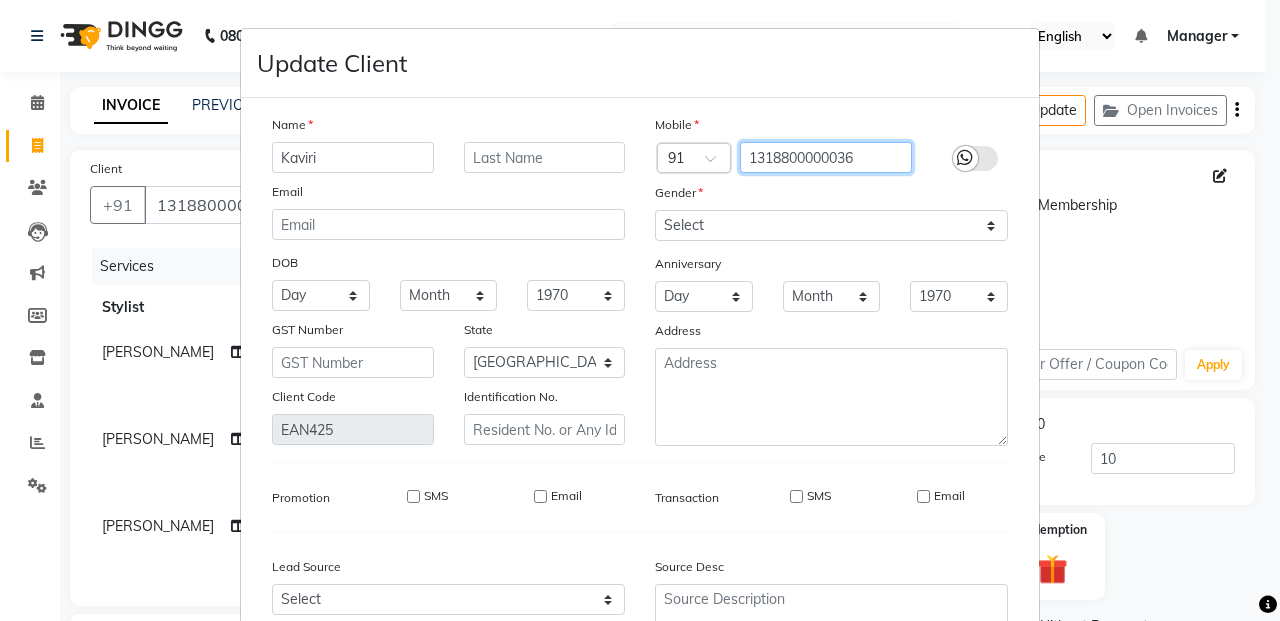 click on "1318800000036" at bounding box center (826, 157) 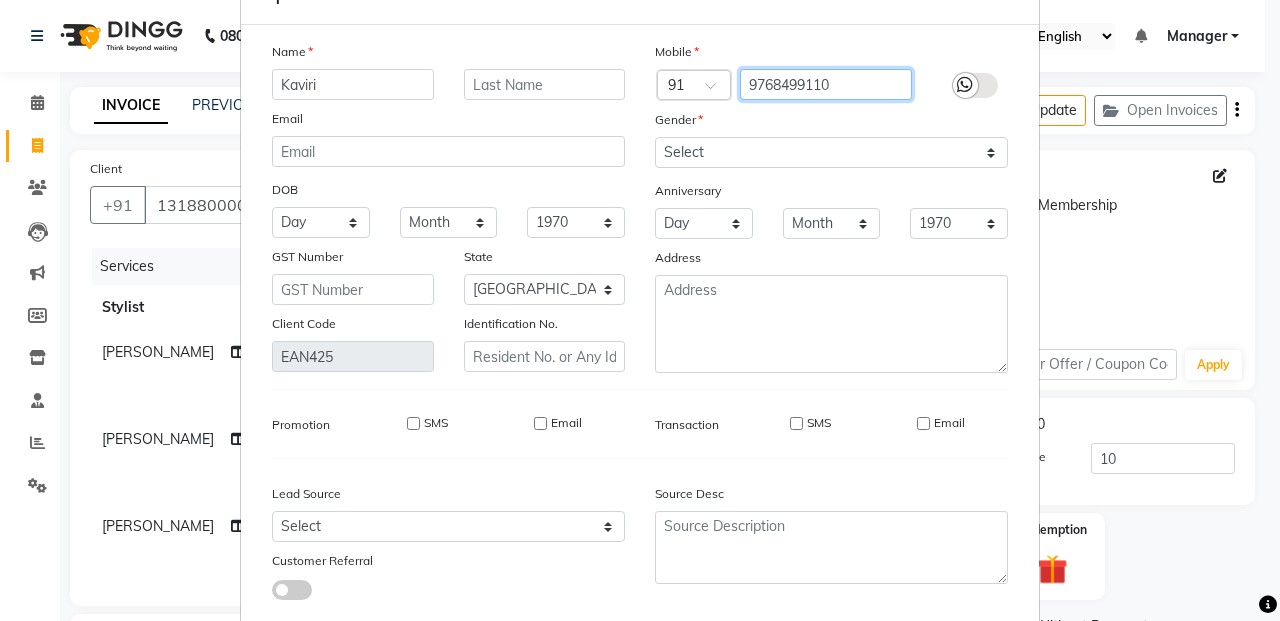 scroll, scrollTop: 192, scrollLeft: 0, axis: vertical 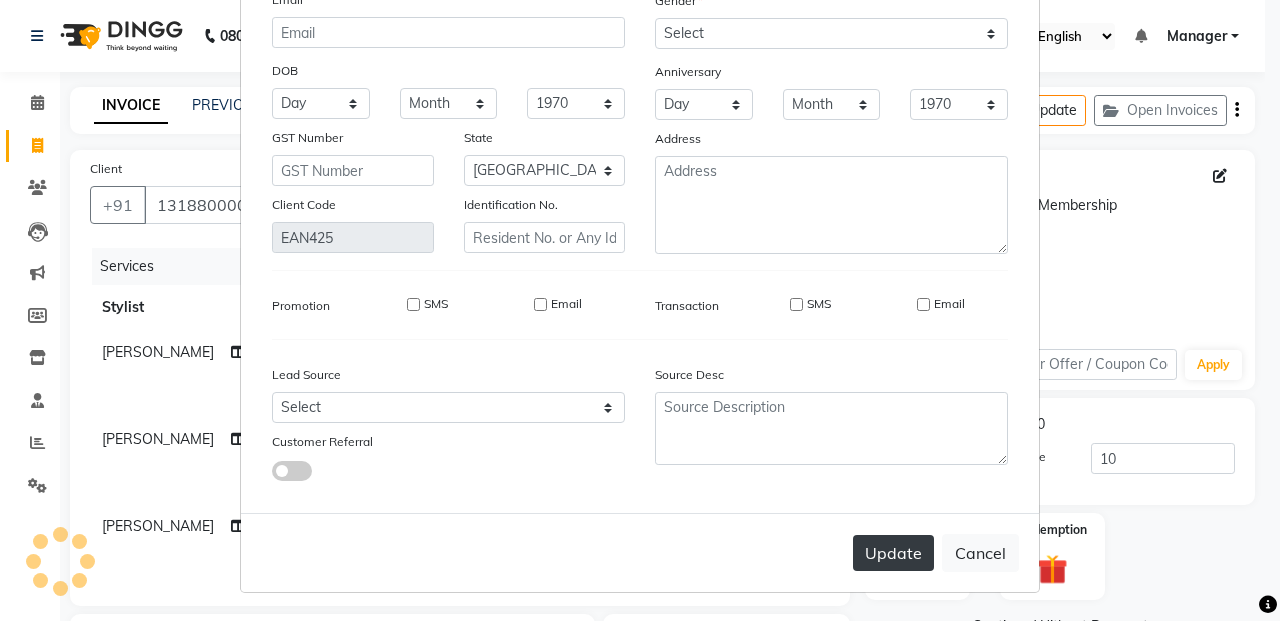 click on "Update" at bounding box center [893, 553] 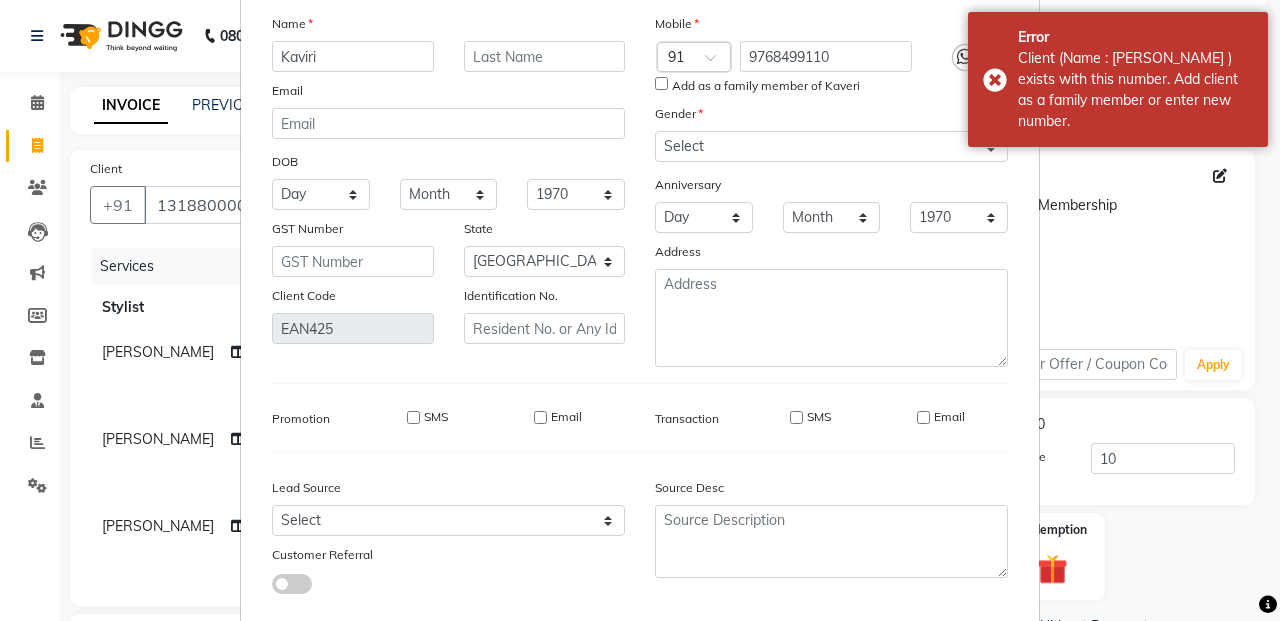 scroll, scrollTop: 0, scrollLeft: 0, axis: both 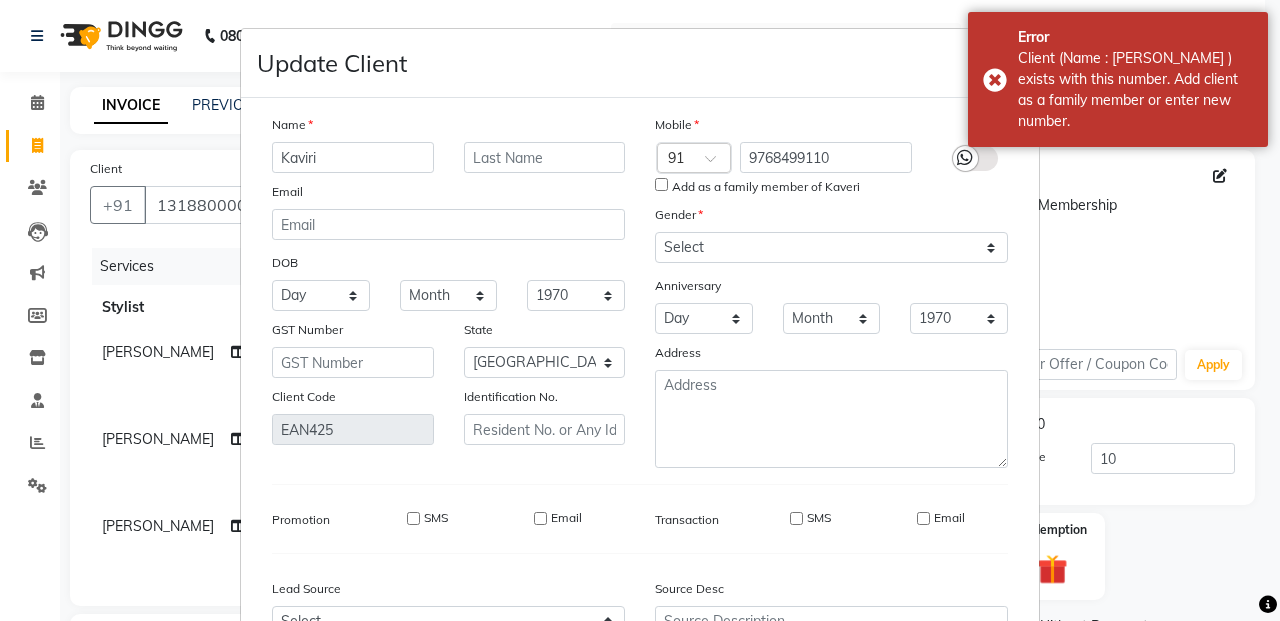 click on "Add as a family member of Kaveri" at bounding box center [661, 184] 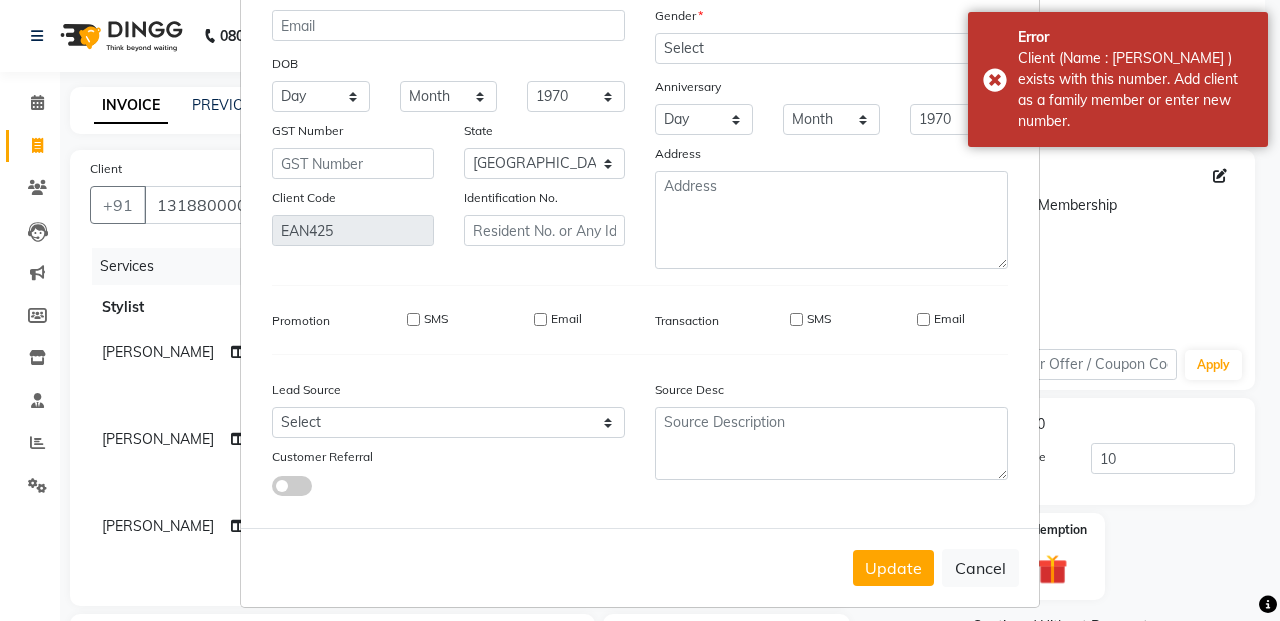 scroll, scrollTop: 200, scrollLeft: 0, axis: vertical 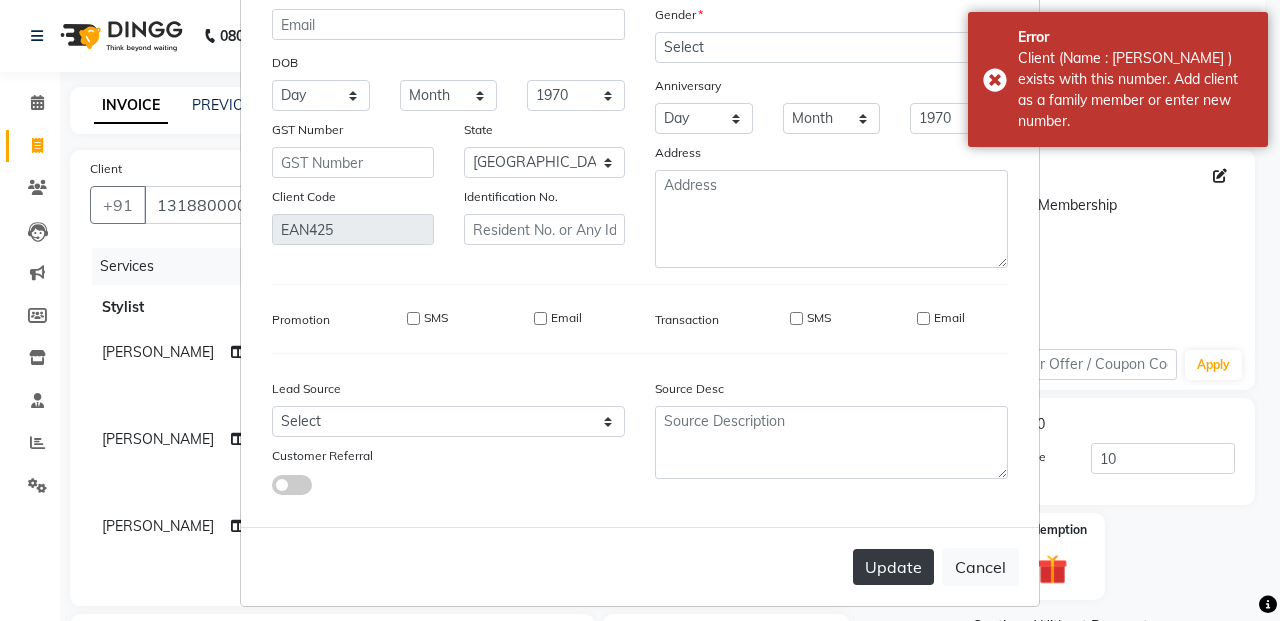 click on "Update" at bounding box center (893, 567) 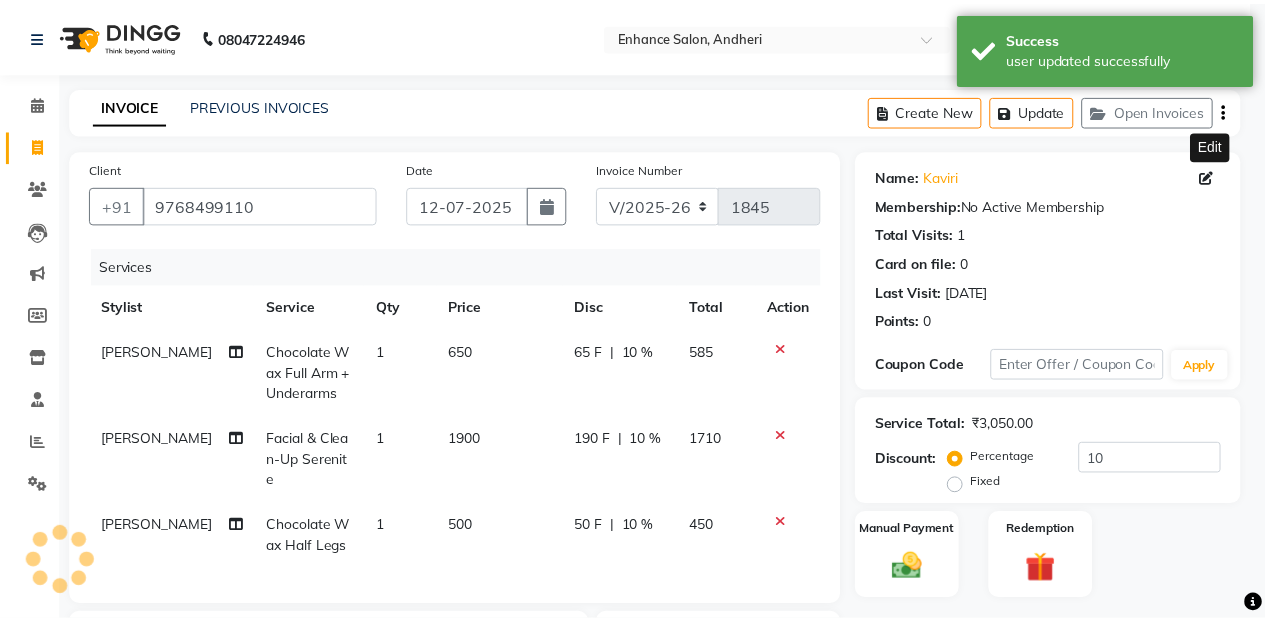 scroll, scrollTop: 192, scrollLeft: 0, axis: vertical 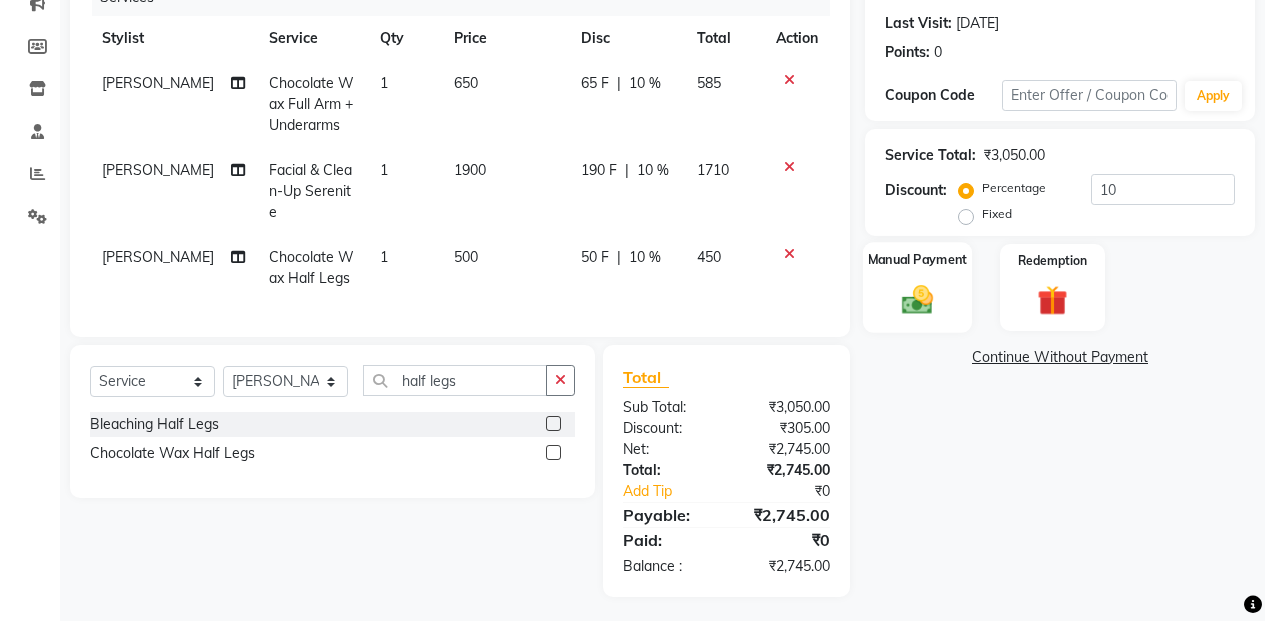 click 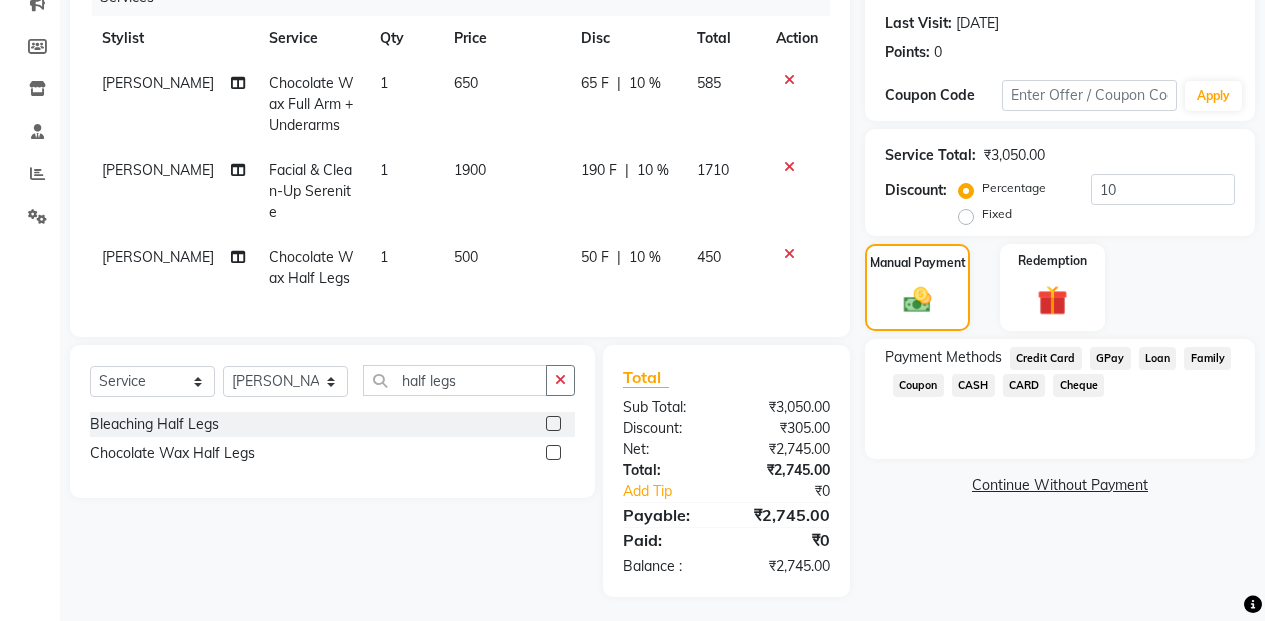 click on "CARD" 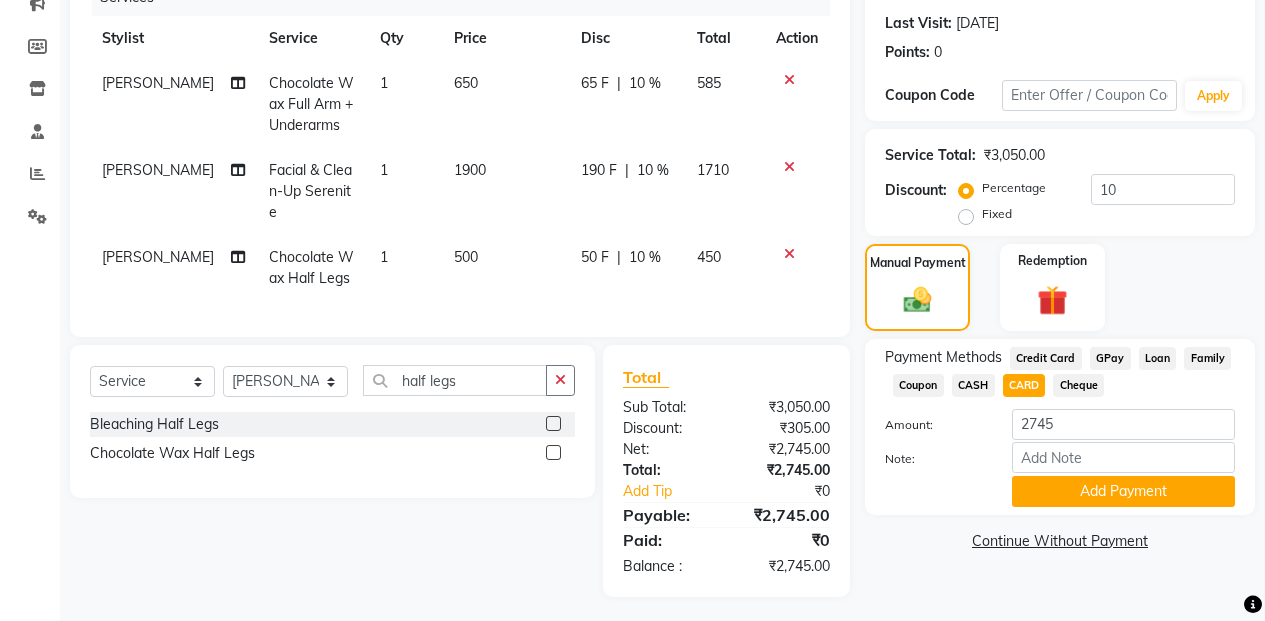 click on "GPay" 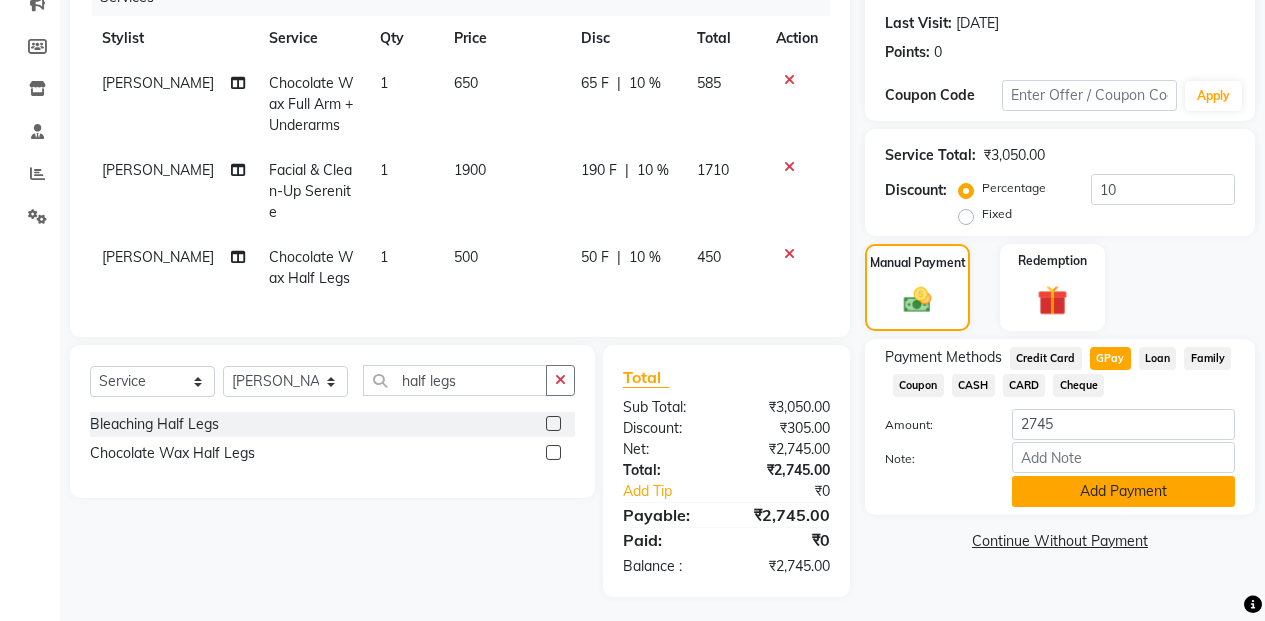click on "Add Payment" 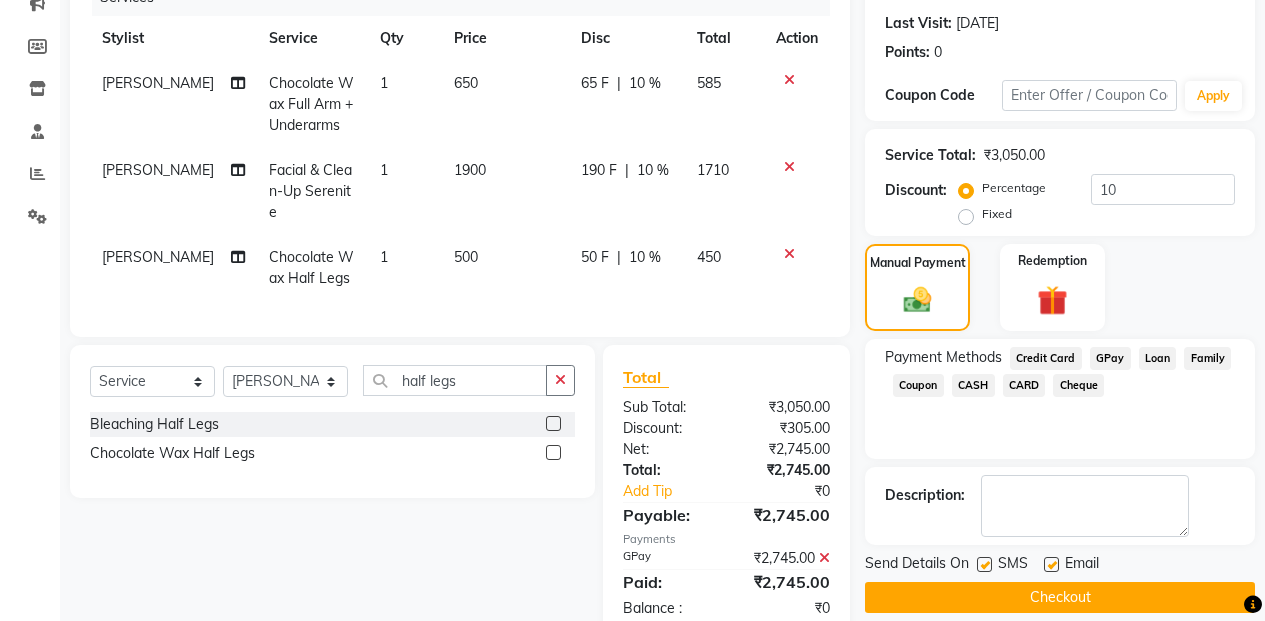 click on "Checkout" 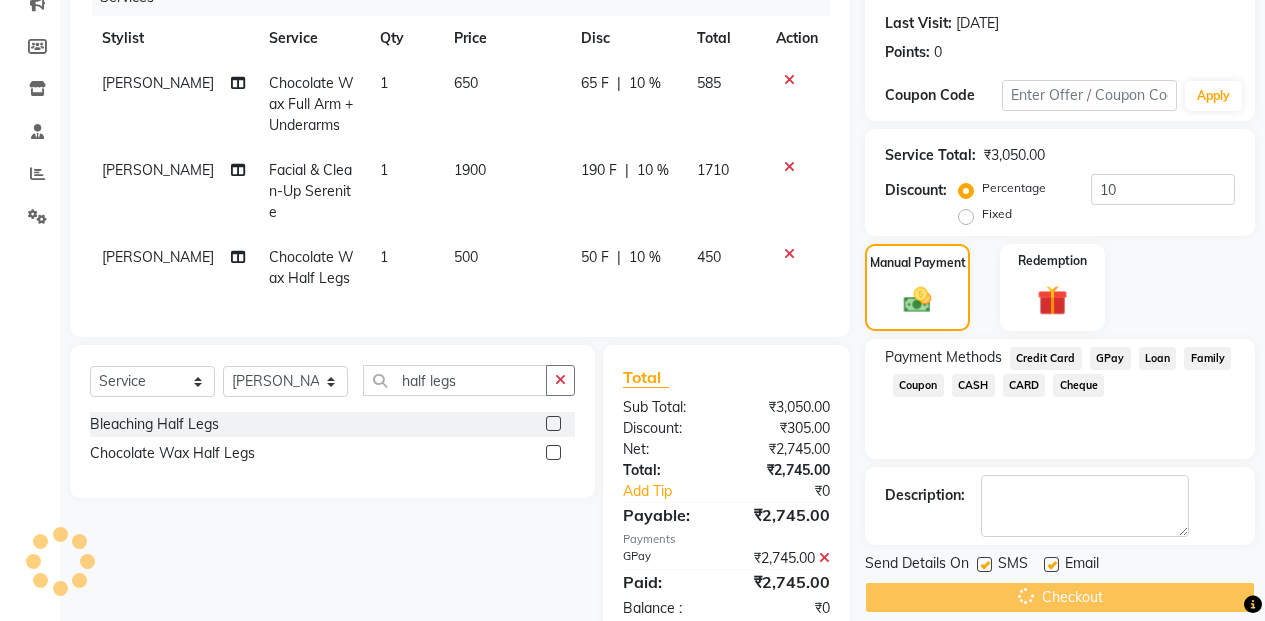 scroll, scrollTop: 311, scrollLeft: 0, axis: vertical 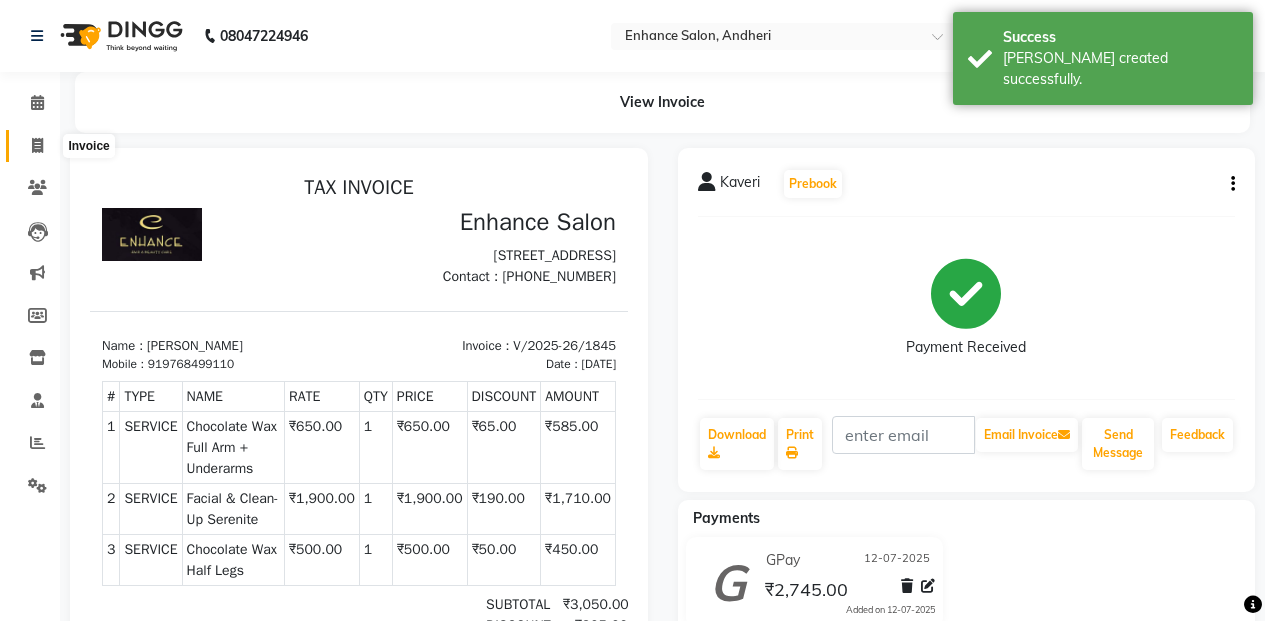 click 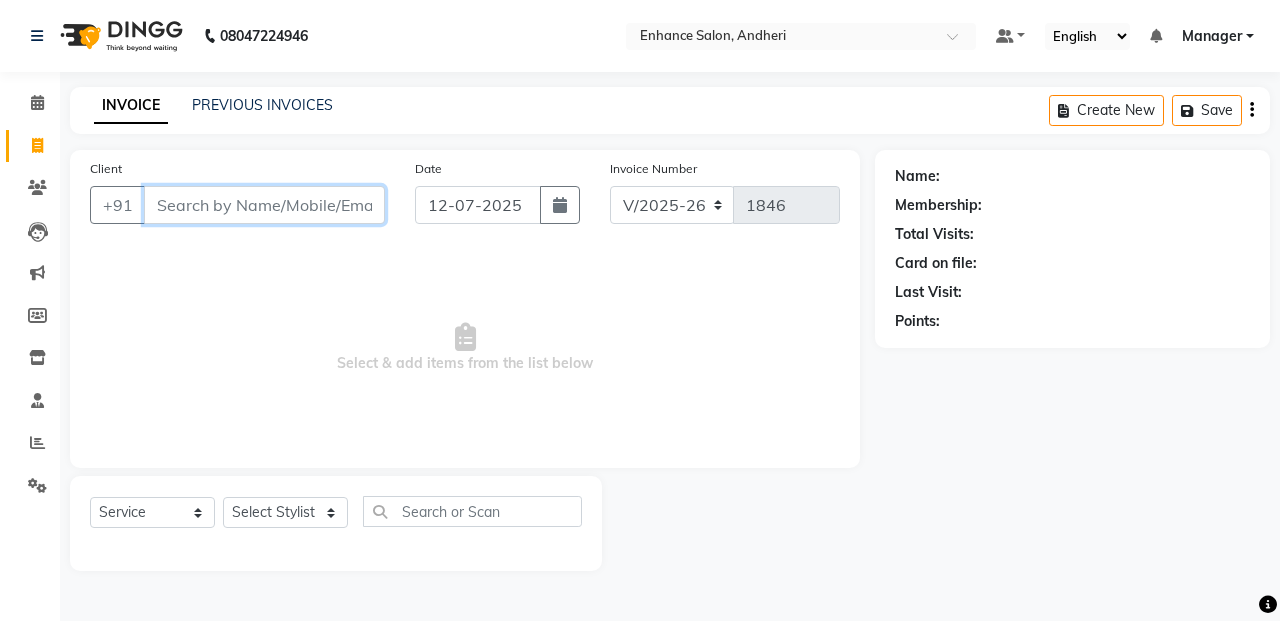 click on "Client" at bounding box center (264, 205) 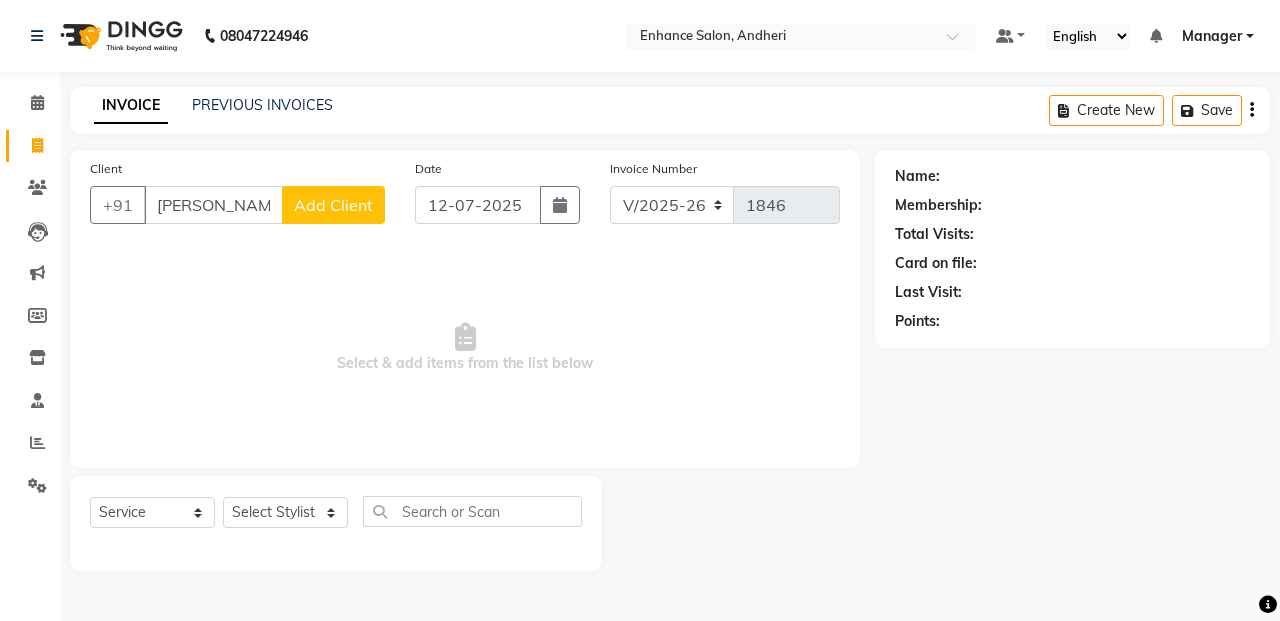click on "Add Client" 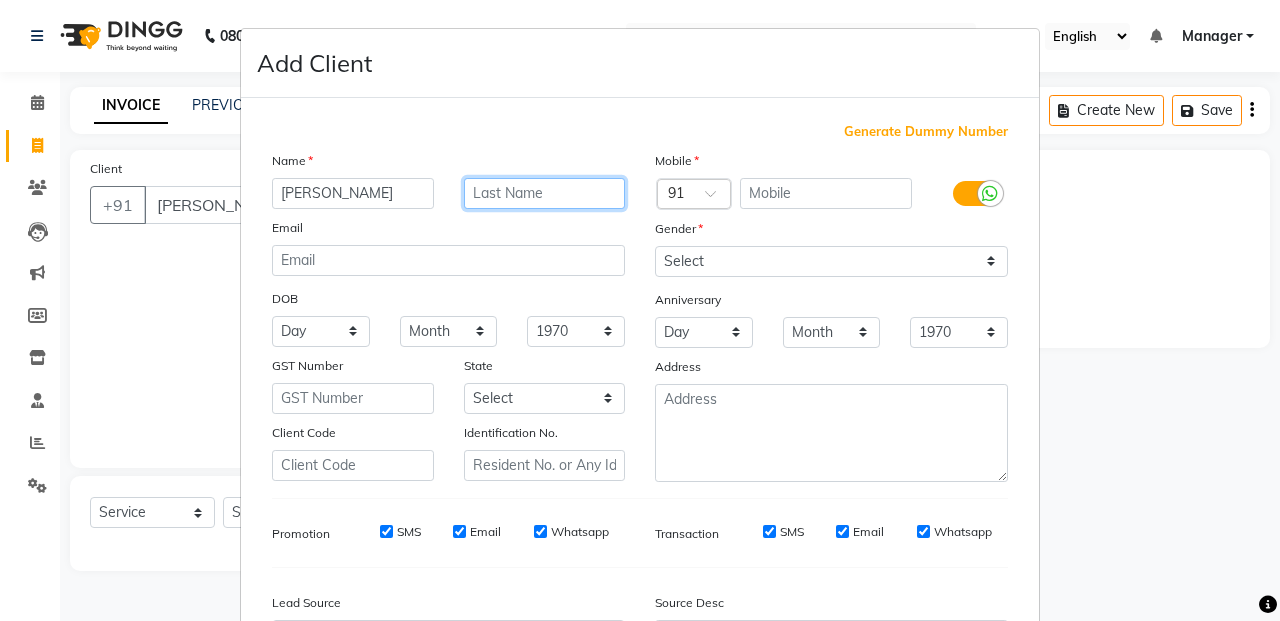 click at bounding box center [545, 193] 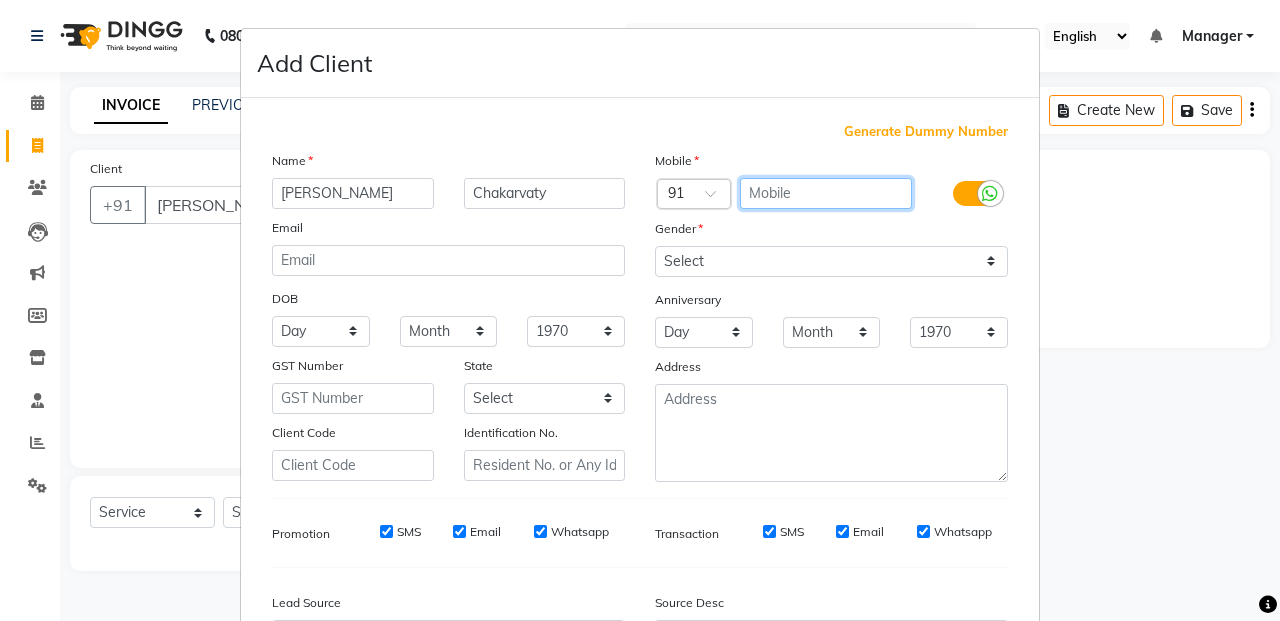 click at bounding box center (826, 193) 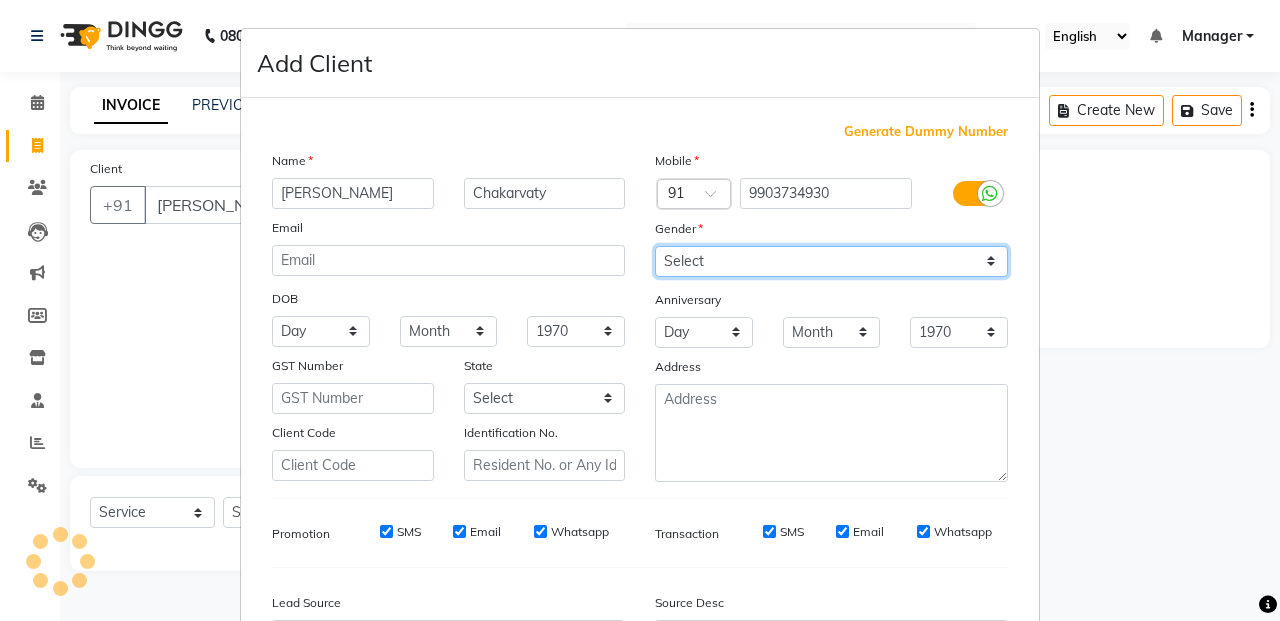 click on "Select [DEMOGRAPHIC_DATA] [DEMOGRAPHIC_DATA] Other Prefer Not To Say" at bounding box center [831, 261] 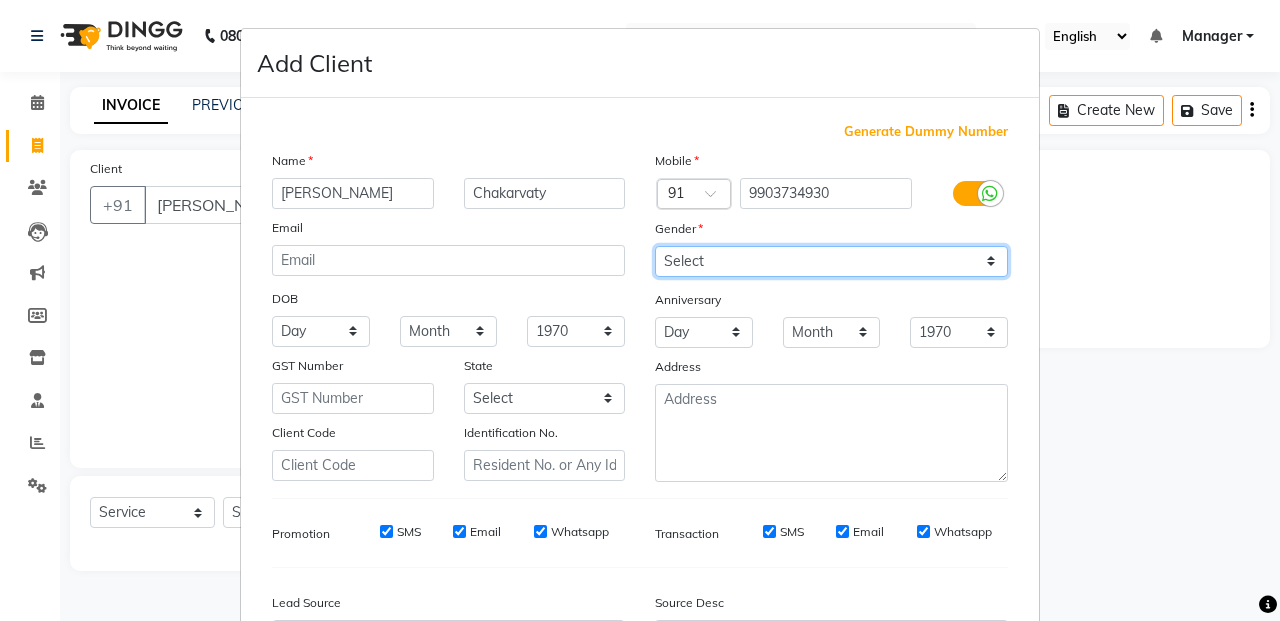 click on "Select [DEMOGRAPHIC_DATA] [DEMOGRAPHIC_DATA] Other Prefer Not To Say" at bounding box center (831, 261) 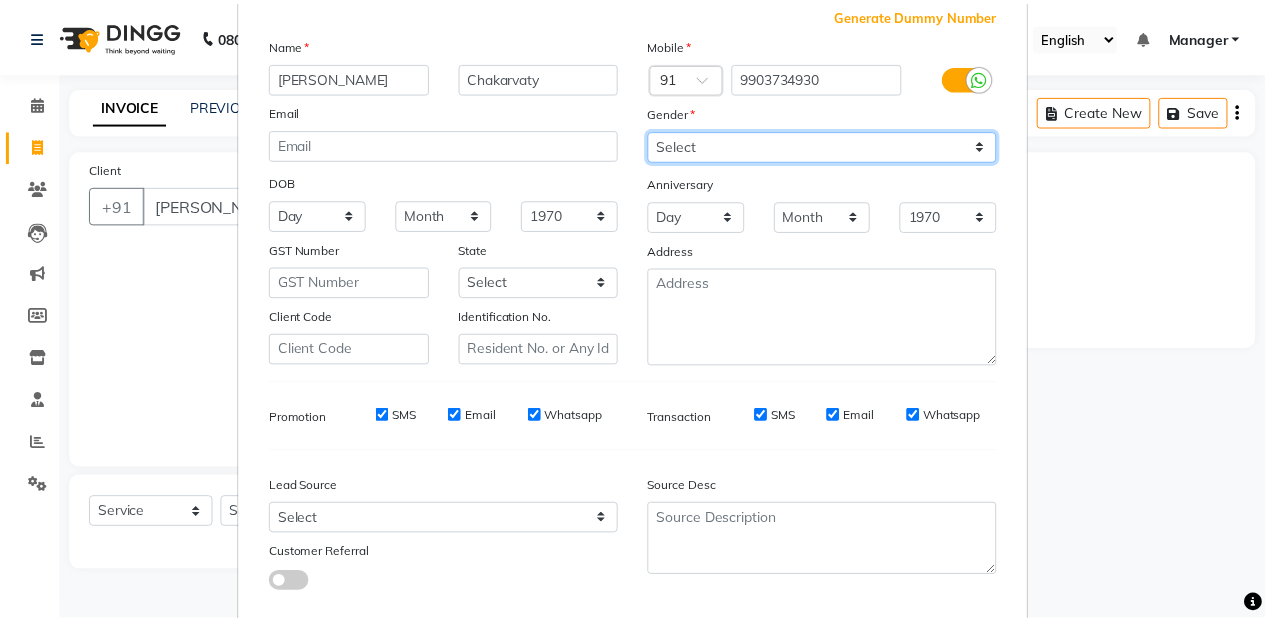 scroll, scrollTop: 228, scrollLeft: 0, axis: vertical 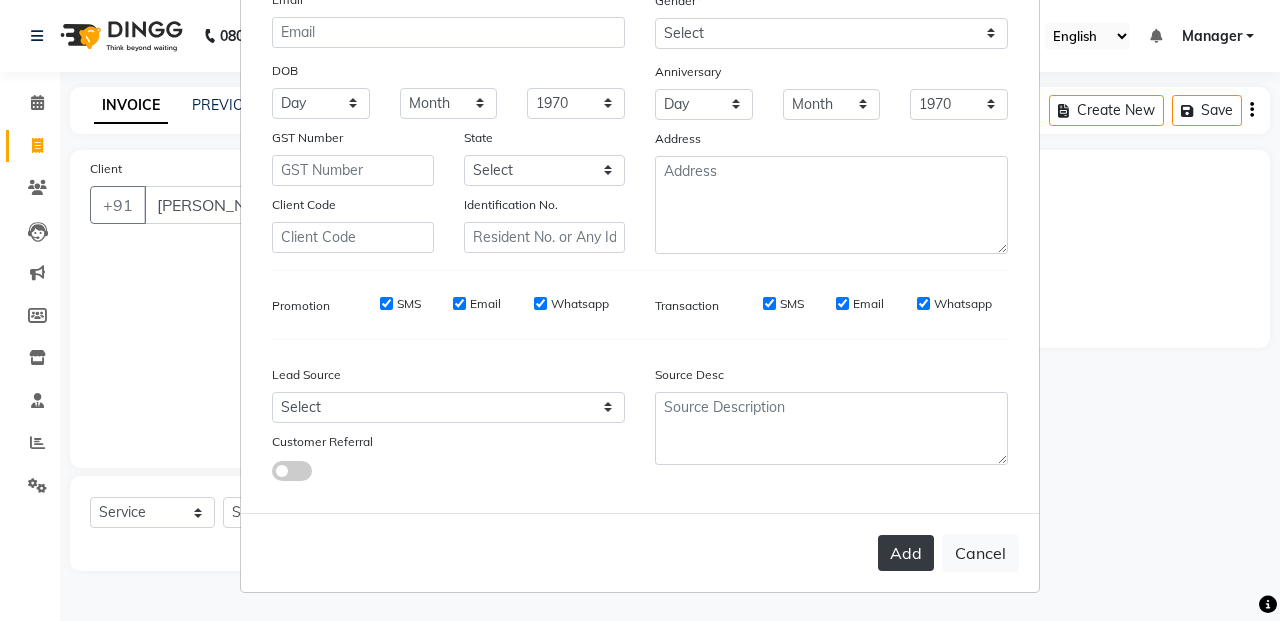 click on "Add" at bounding box center (906, 553) 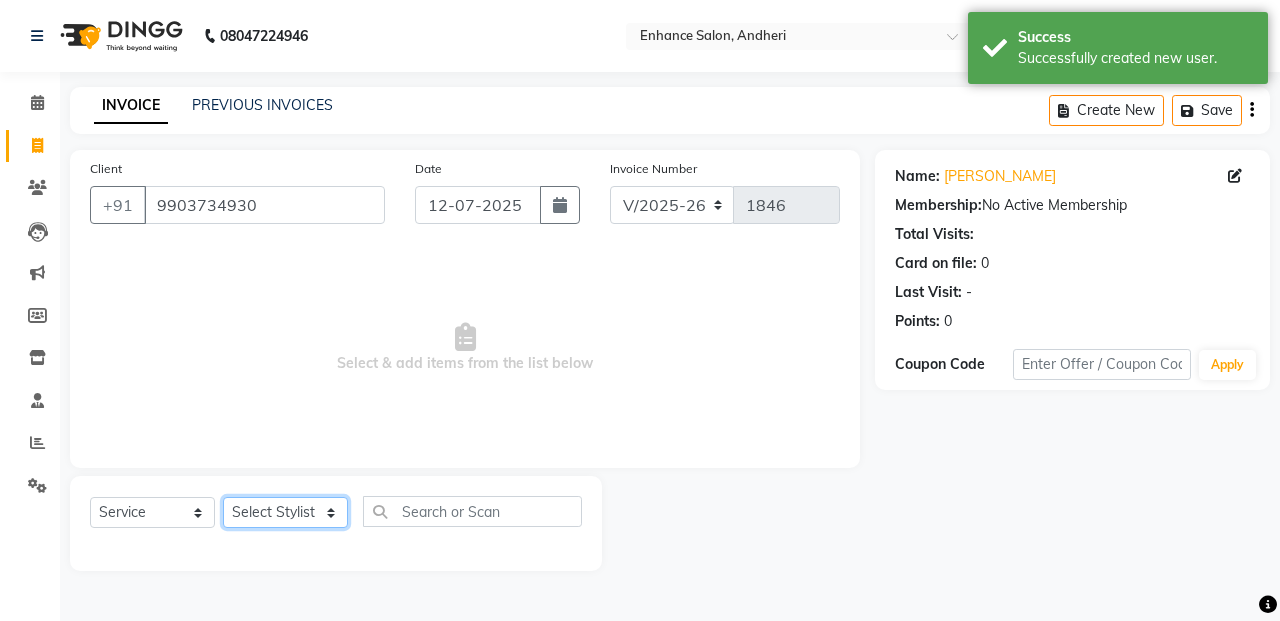 click on "Select Stylist Admin [PERSON_NAME] [PERSON_NAME] Manager [PERSON_NAME] [PERSON_NAME] [PERSON_NAME] POONAM [PERSON_NAME] [PERSON_NAME] nails [PERSON_NAME] MANGELA [PERSON_NAME] [PERSON_NAME] [PERSON_NAME] [PERSON_NAME]" 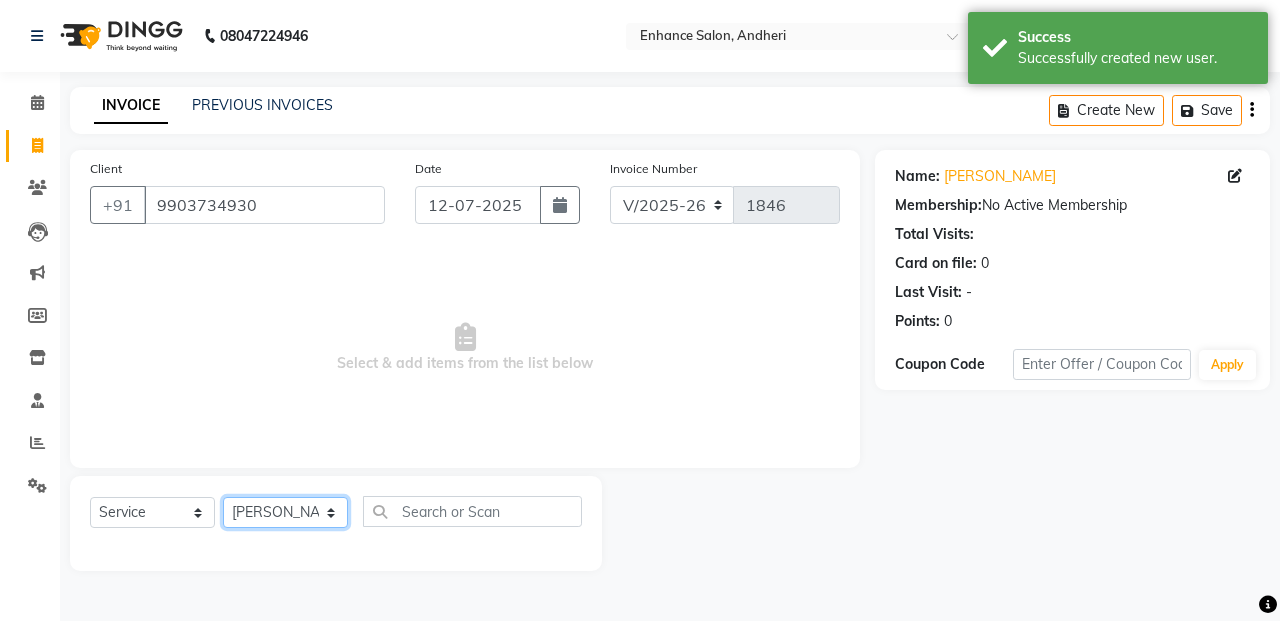 click on "Select Stylist Admin [PERSON_NAME] [PERSON_NAME] Manager [PERSON_NAME] [PERSON_NAME] [PERSON_NAME] POONAM [PERSON_NAME] [PERSON_NAME] nails [PERSON_NAME] MANGELA [PERSON_NAME] [PERSON_NAME] [PERSON_NAME] [PERSON_NAME]" 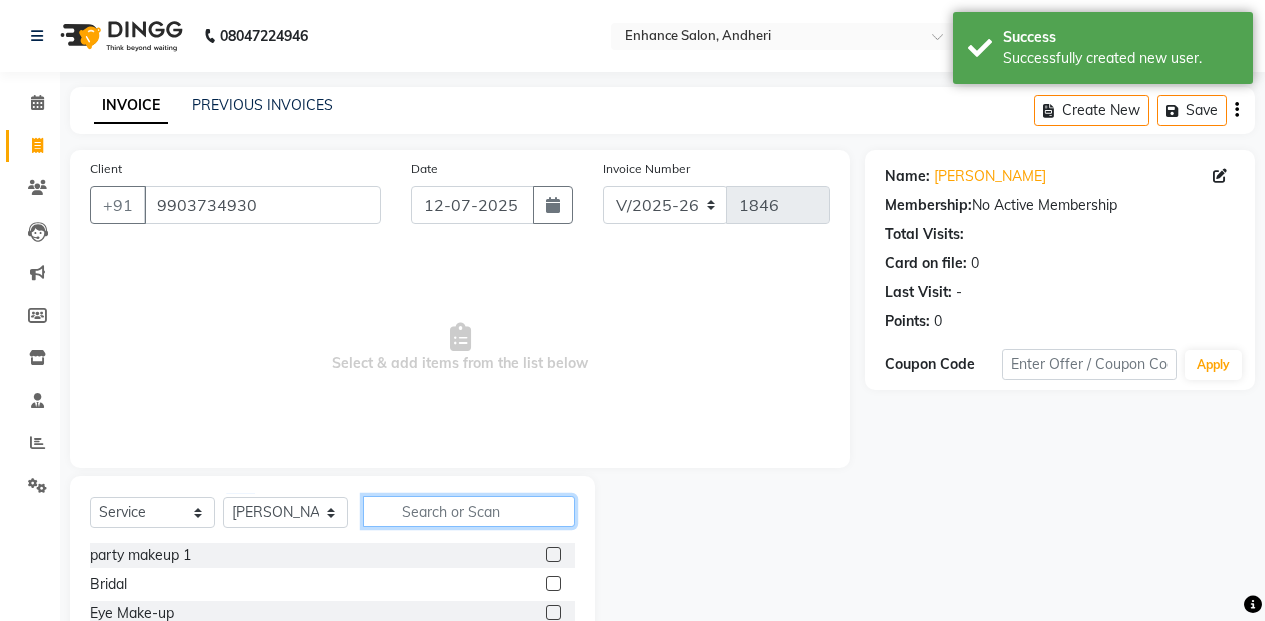 click 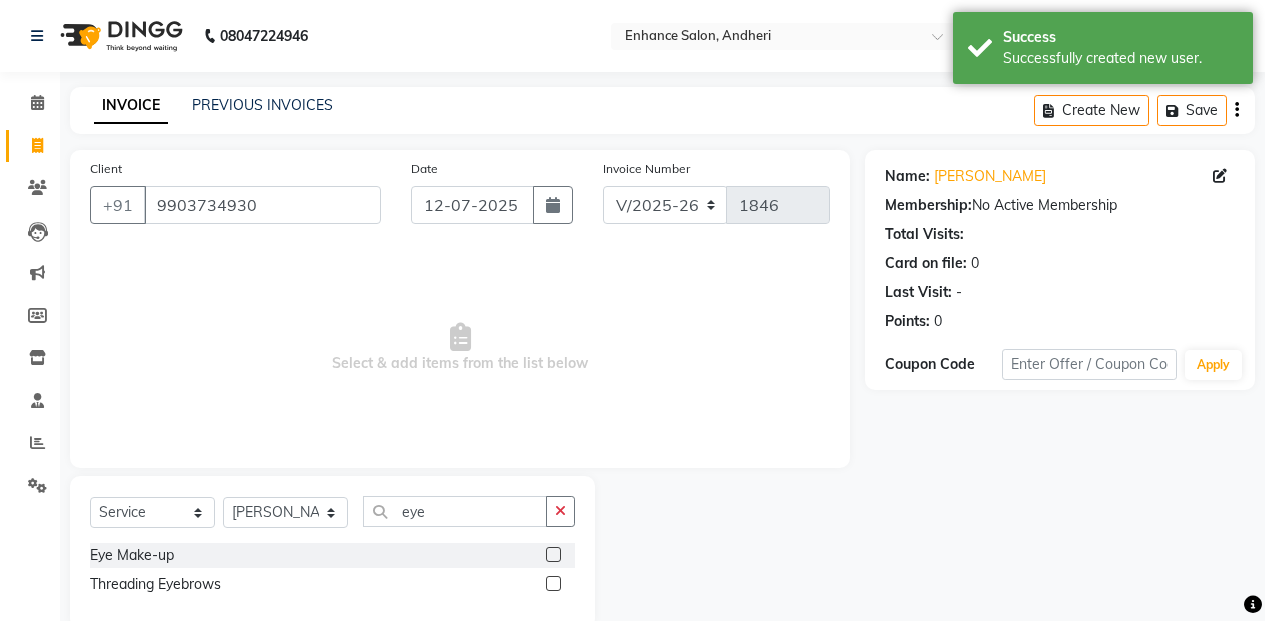 click 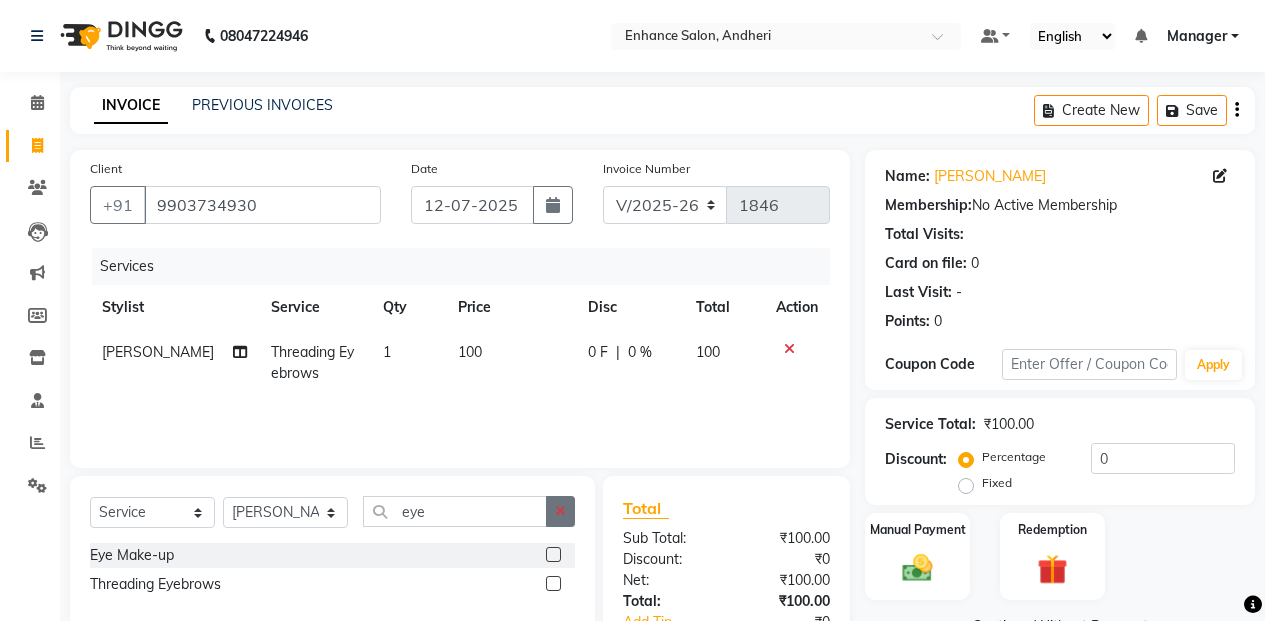 click 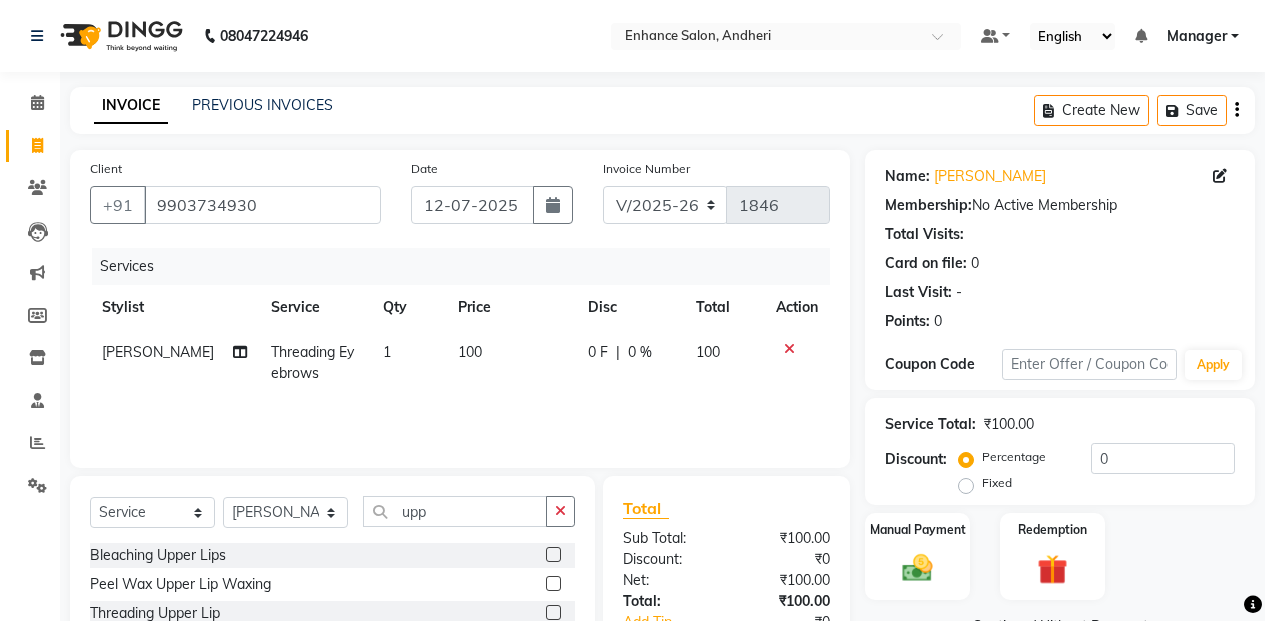 click 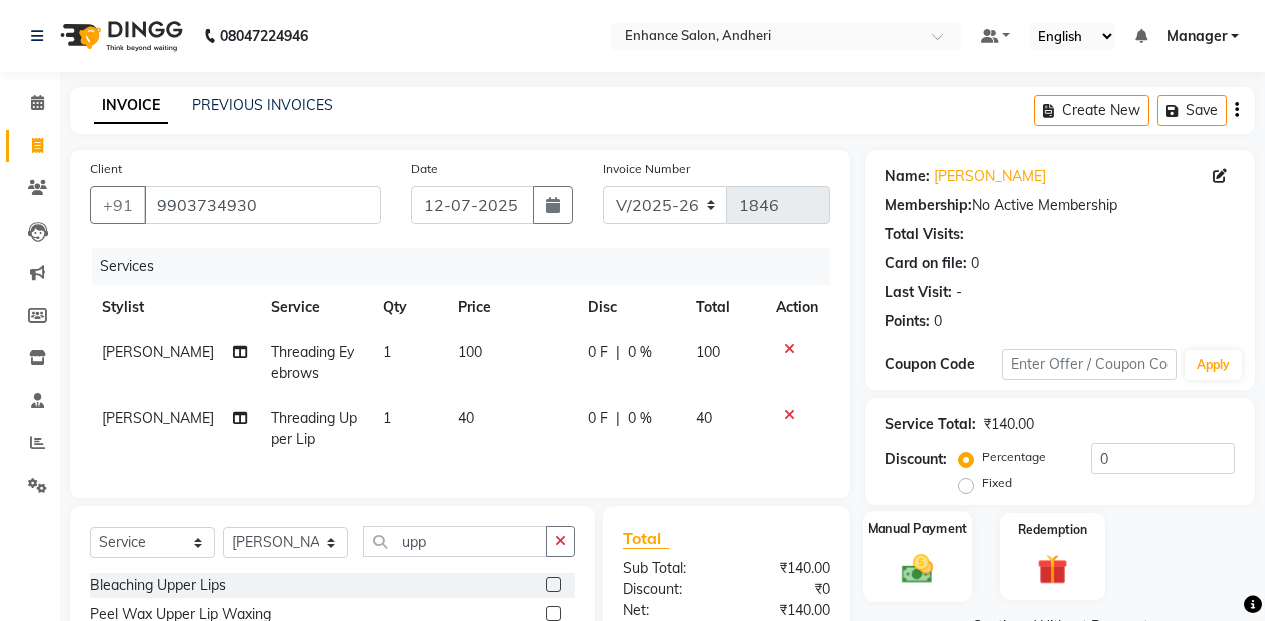 click 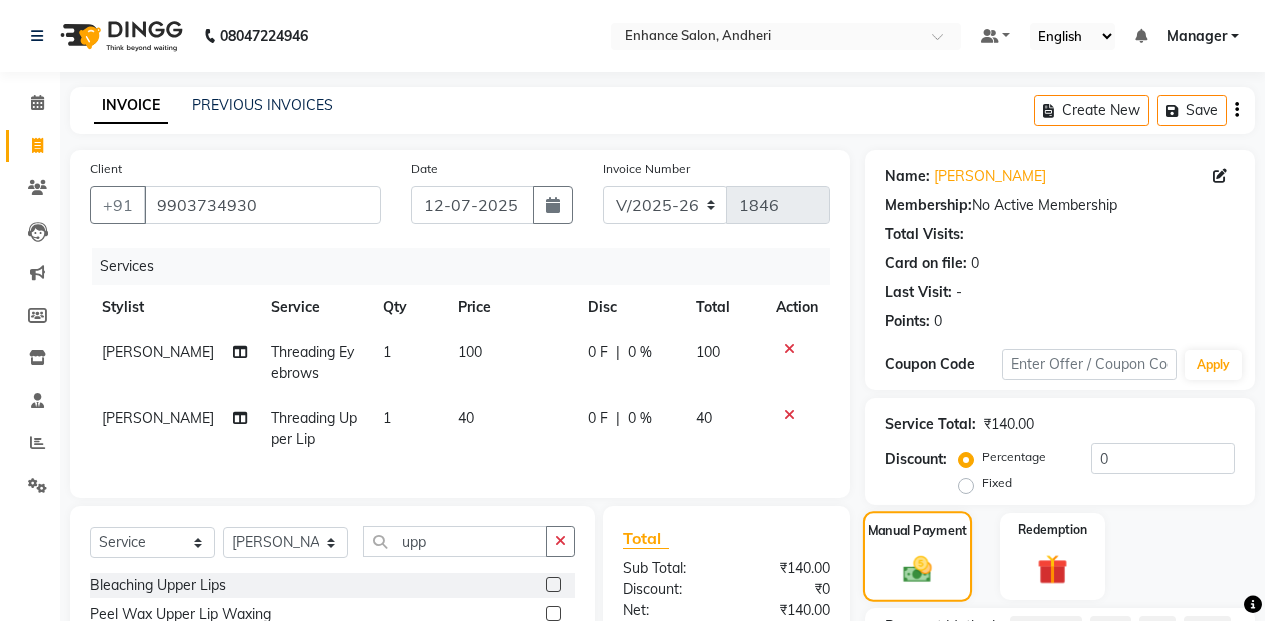 scroll, scrollTop: 182, scrollLeft: 0, axis: vertical 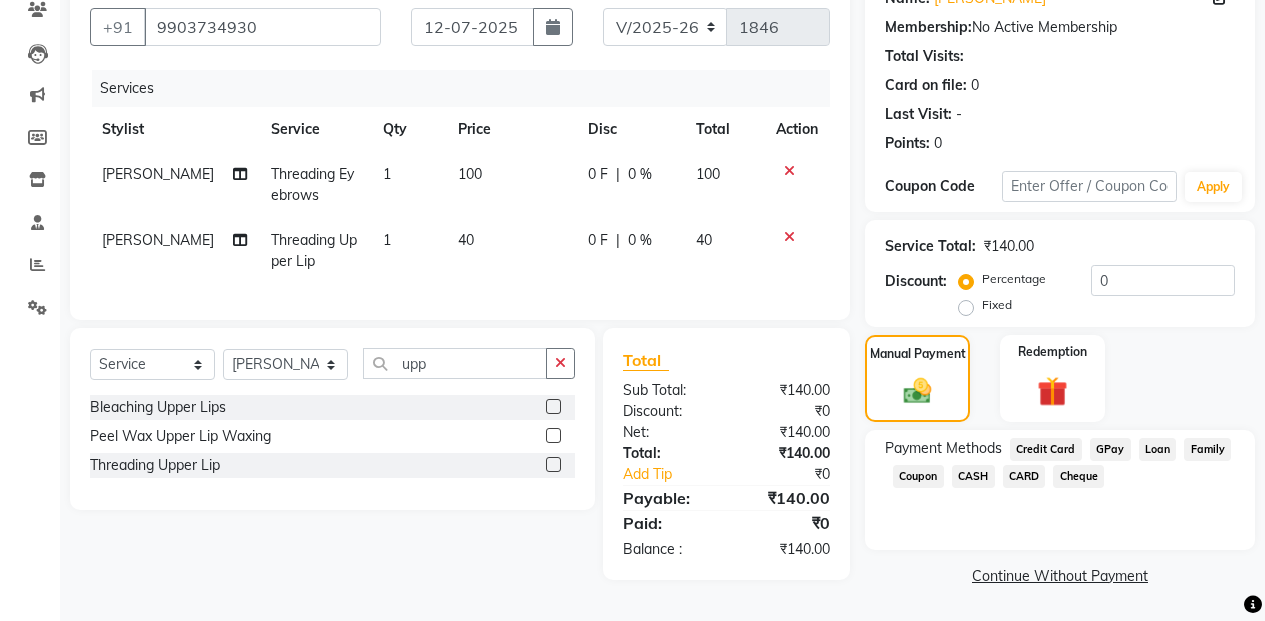 click on "GPay" 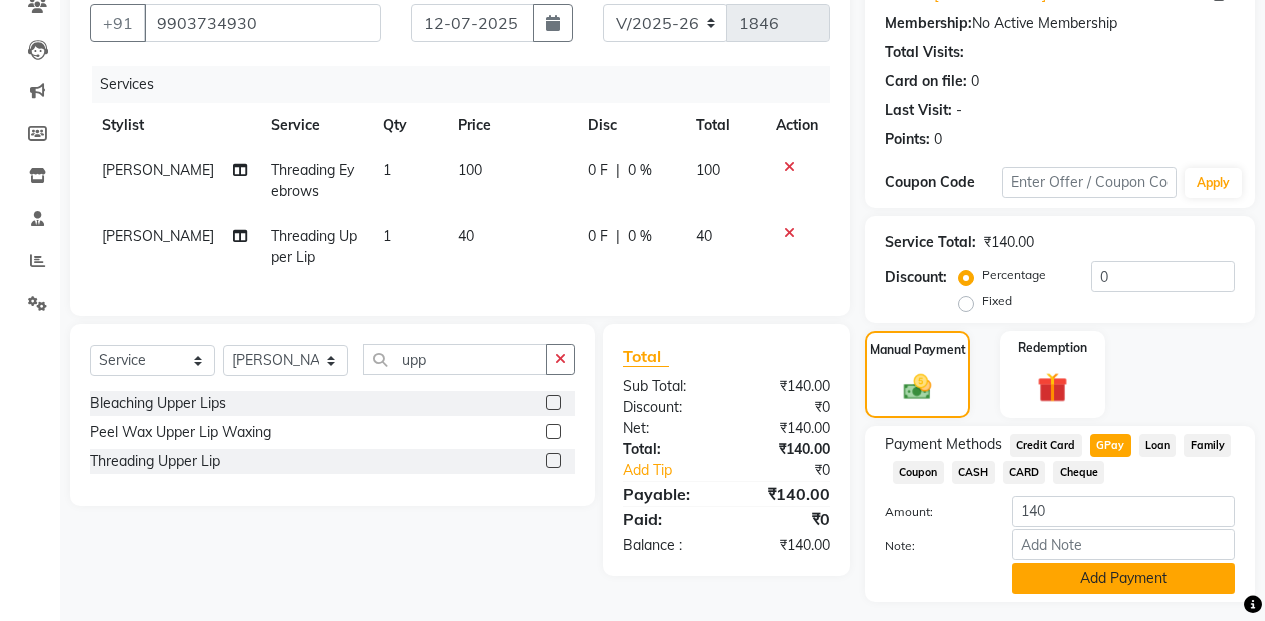 click on "Add Payment" 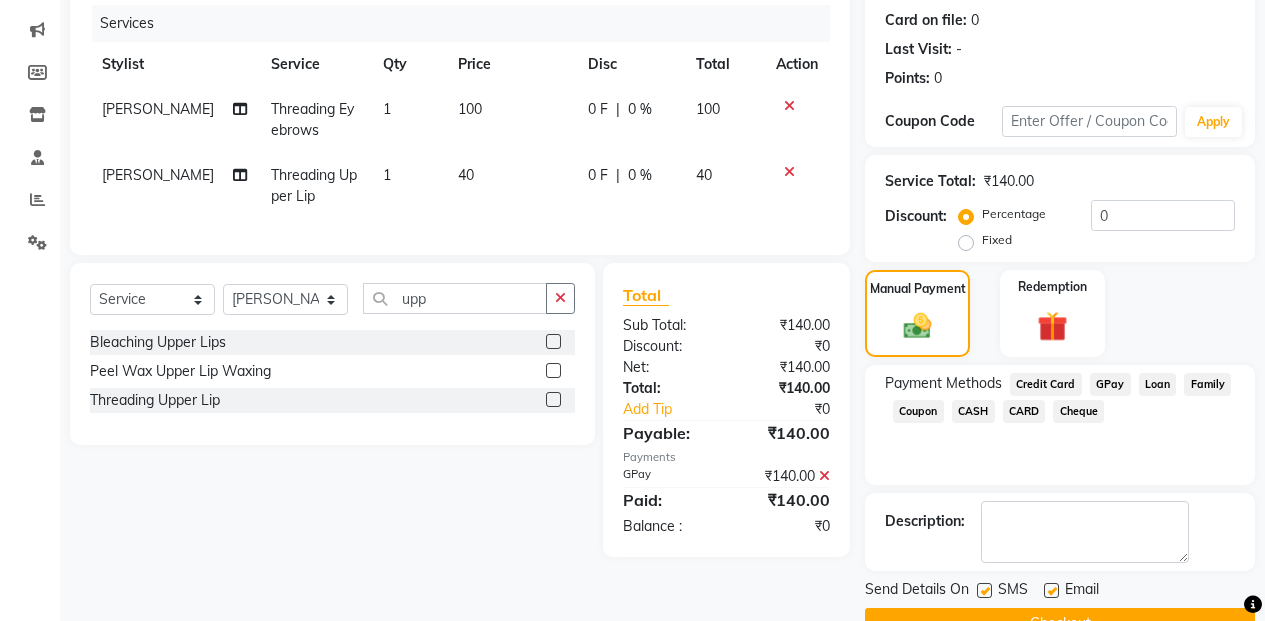 scroll, scrollTop: 291, scrollLeft: 0, axis: vertical 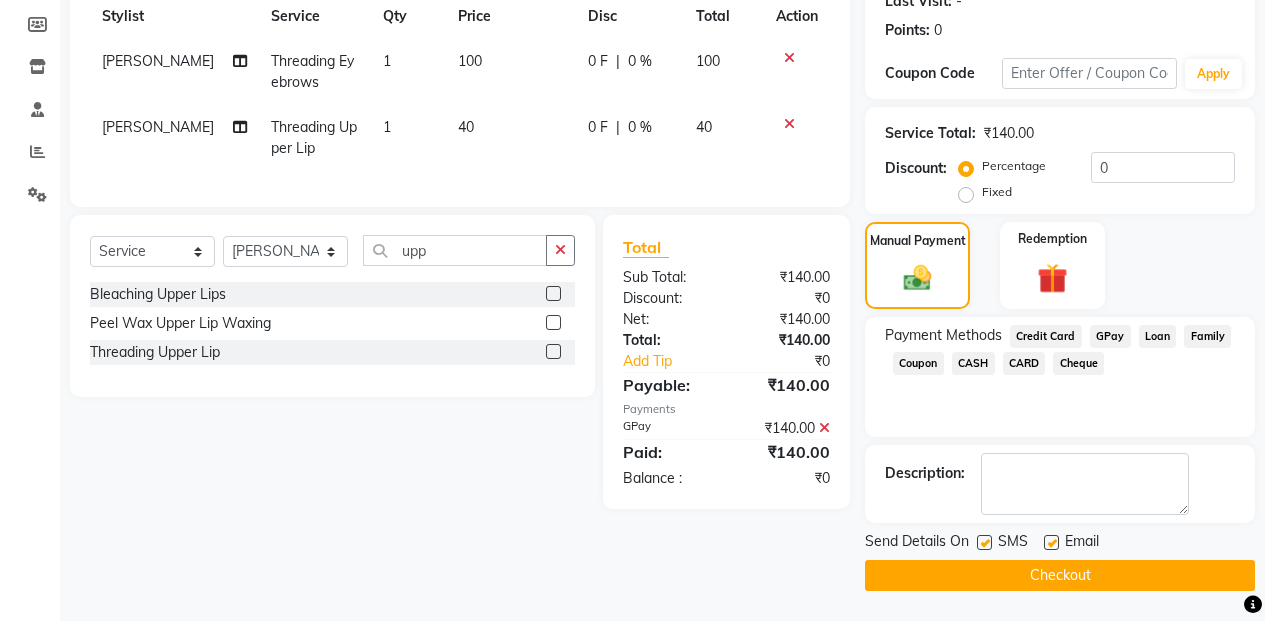 click on "Checkout" 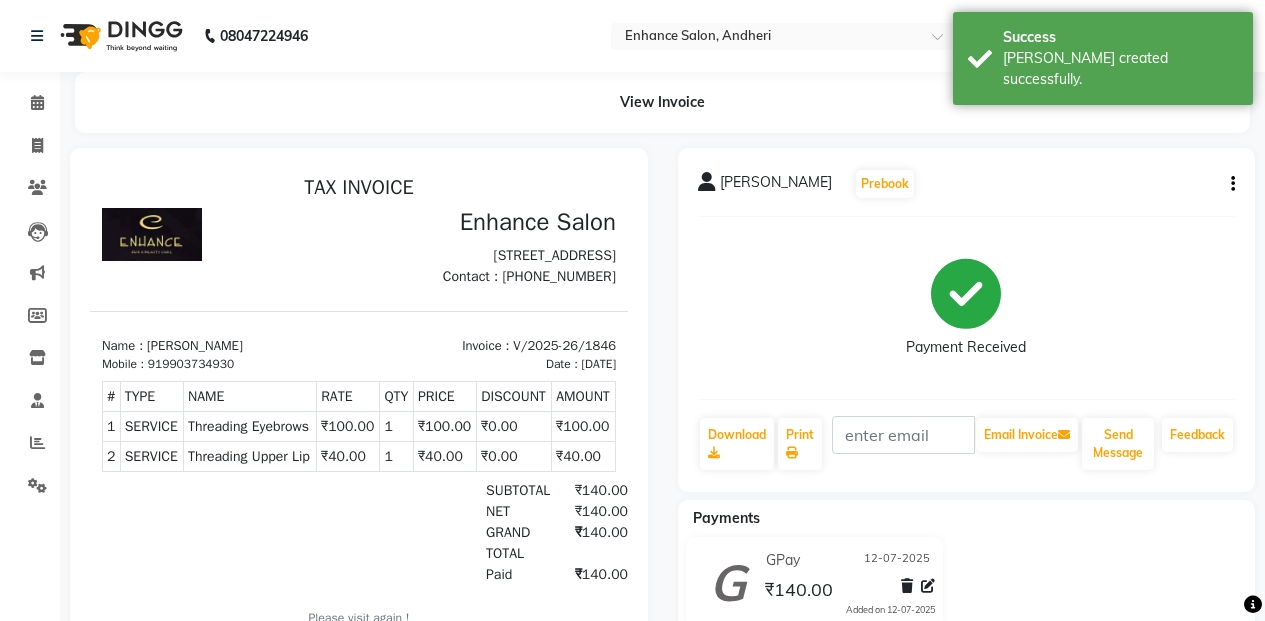 scroll, scrollTop: 0, scrollLeft: 0, axis: both 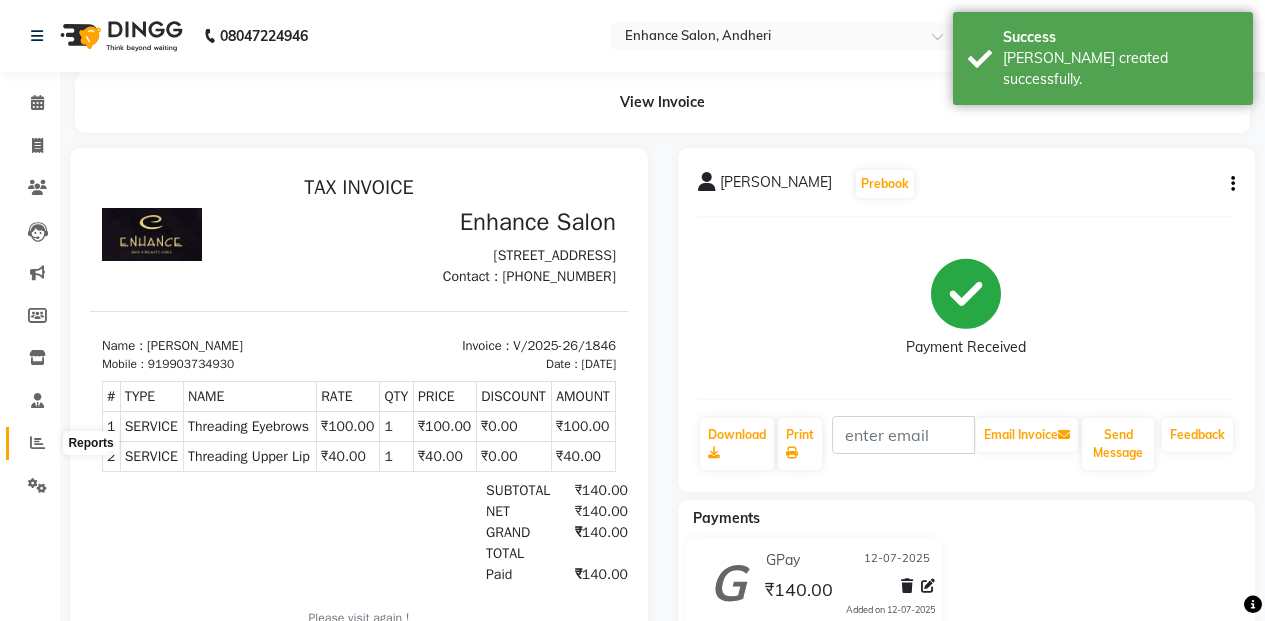 click 